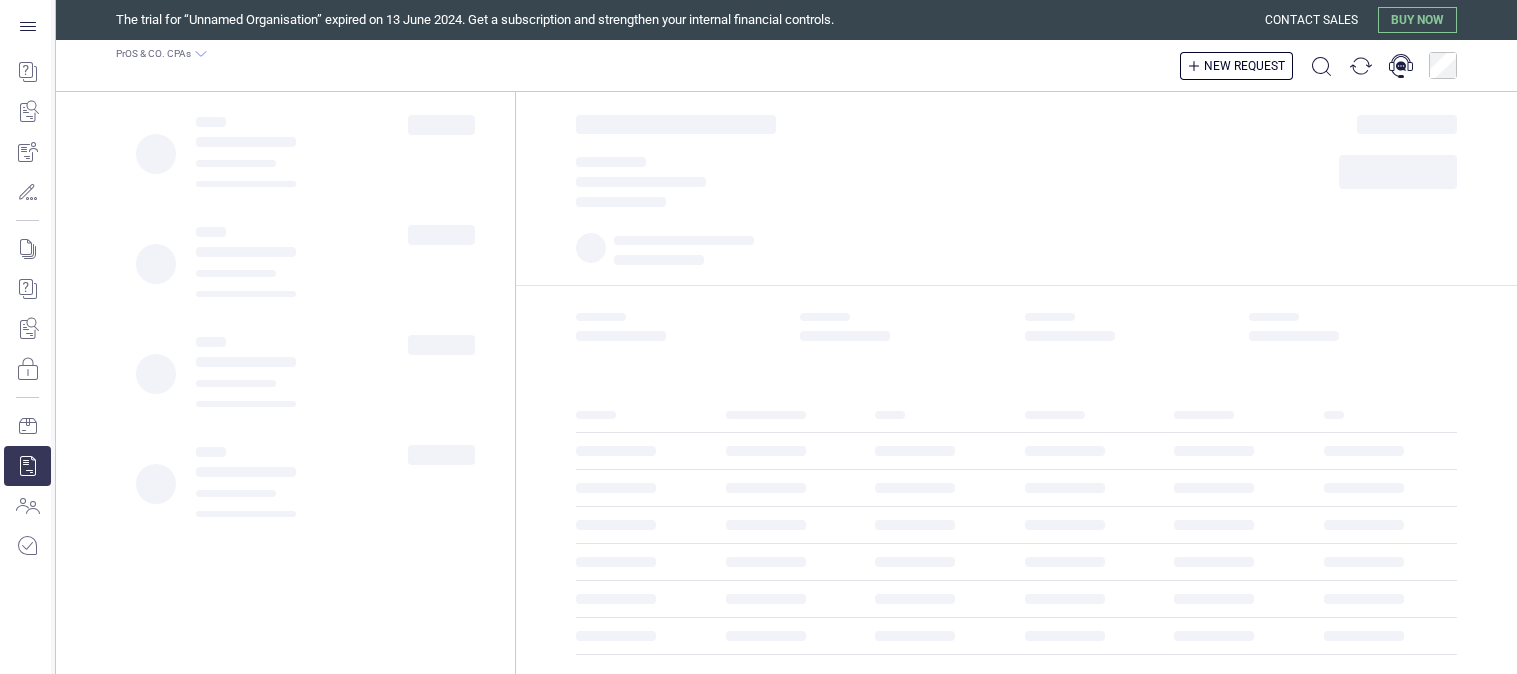 scroll, scrollTop: 0, scrollLeft: 0, axis: both 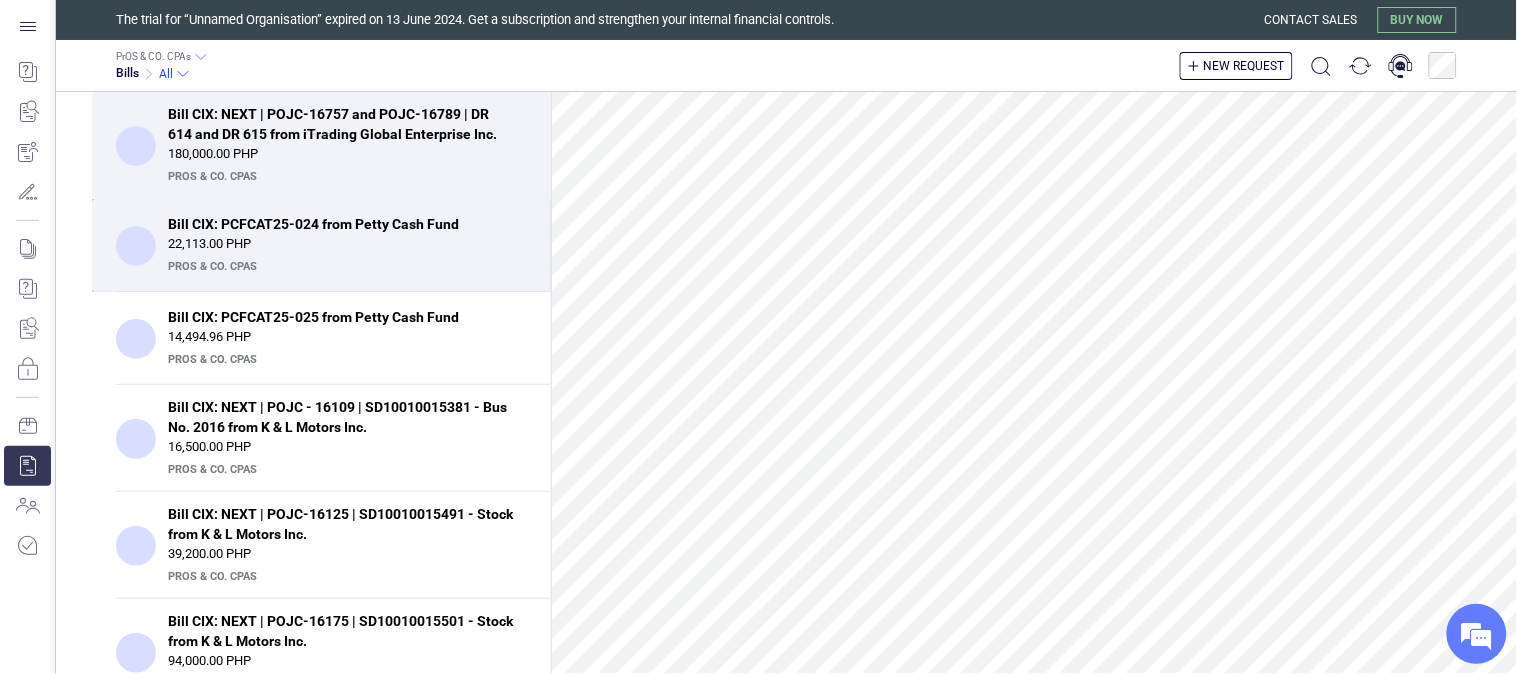 click on "PrOS & CO. CPAs" at bounding box center (345, 267) 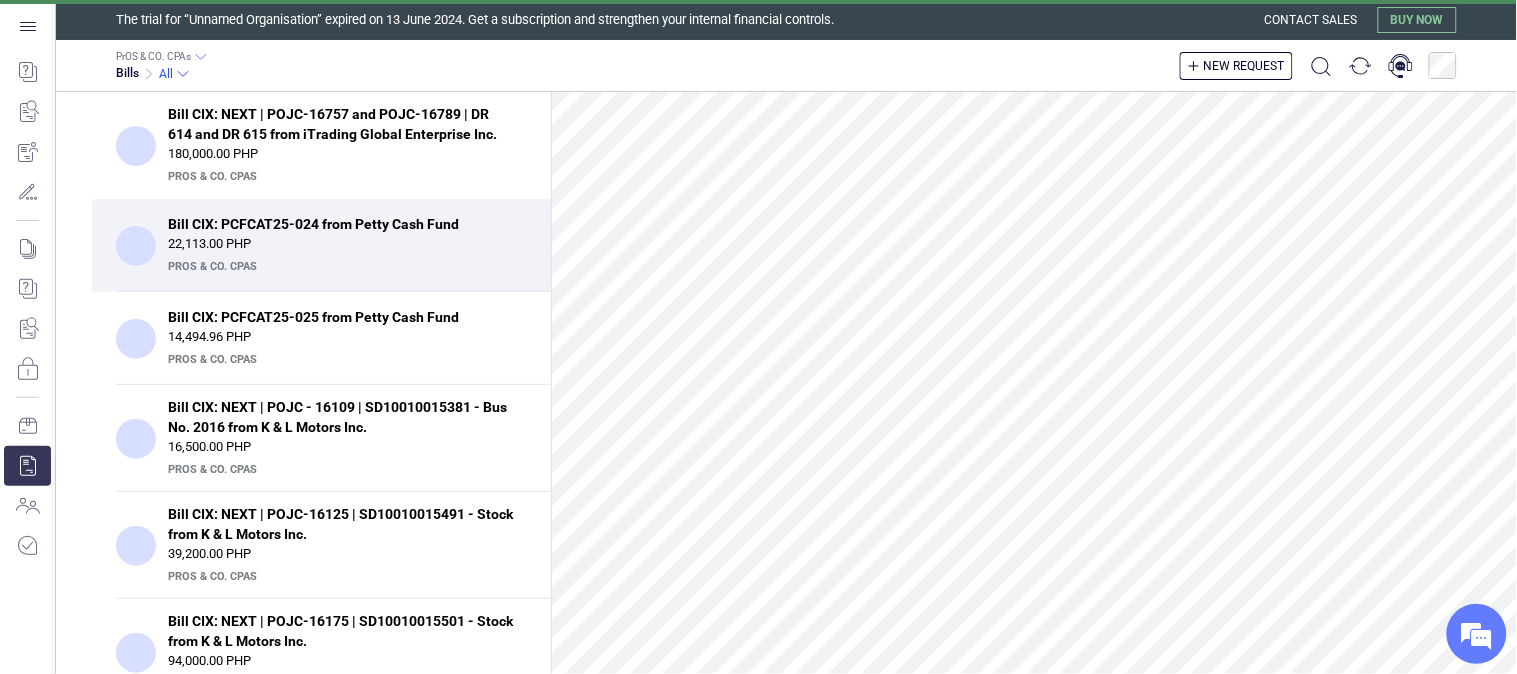scroll, scrollTop: 0, scrollLeft: 0, axis: both 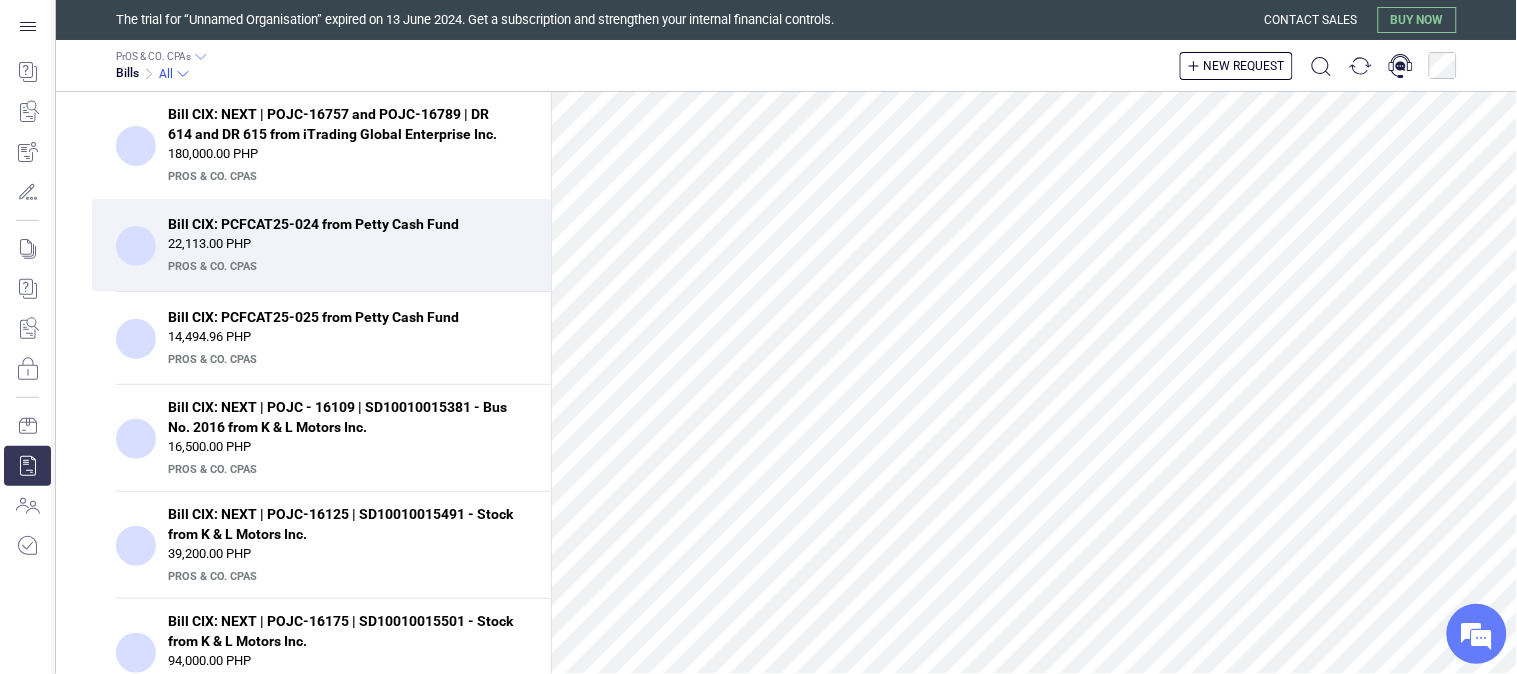 click on "22,113.00 PHP" at bounding box center (347, 244) 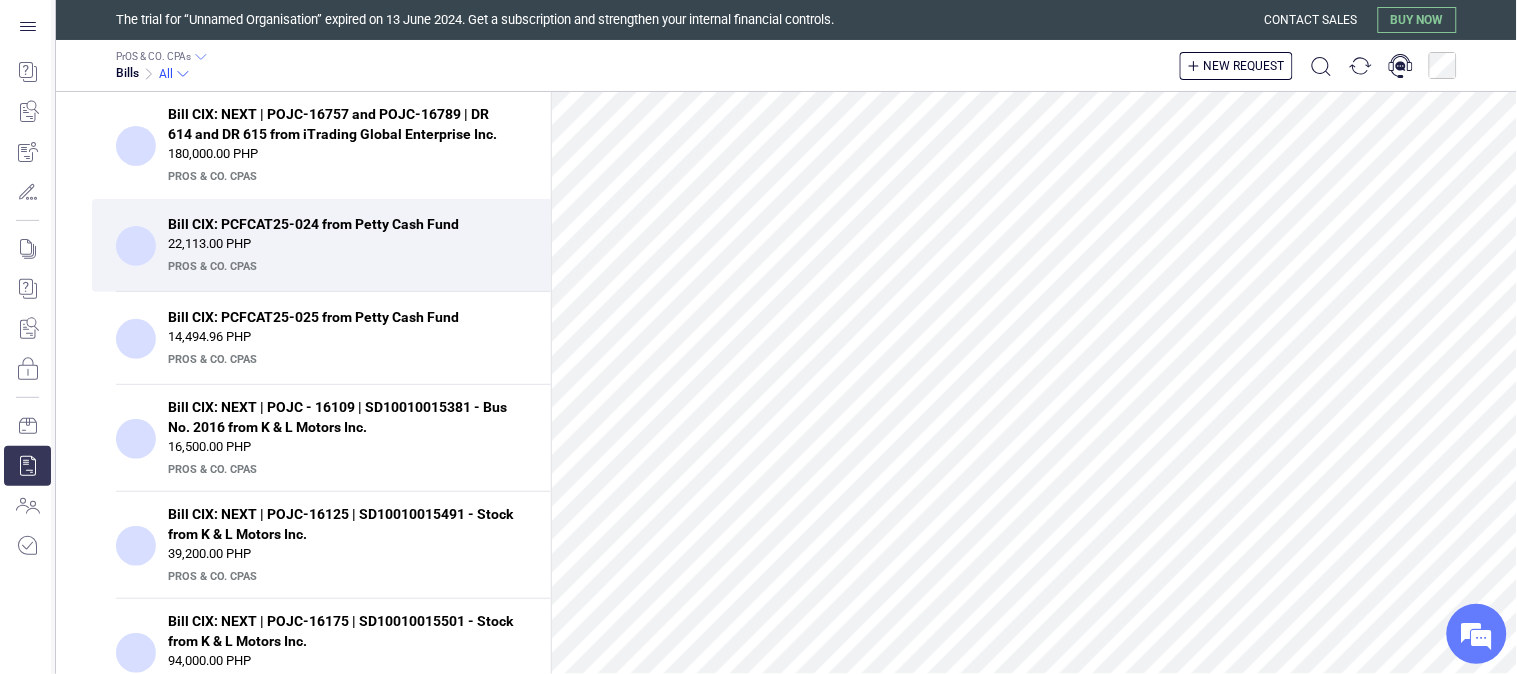 scroll, scrollTop: 6746, scrollLeft: 0, axis: vertical 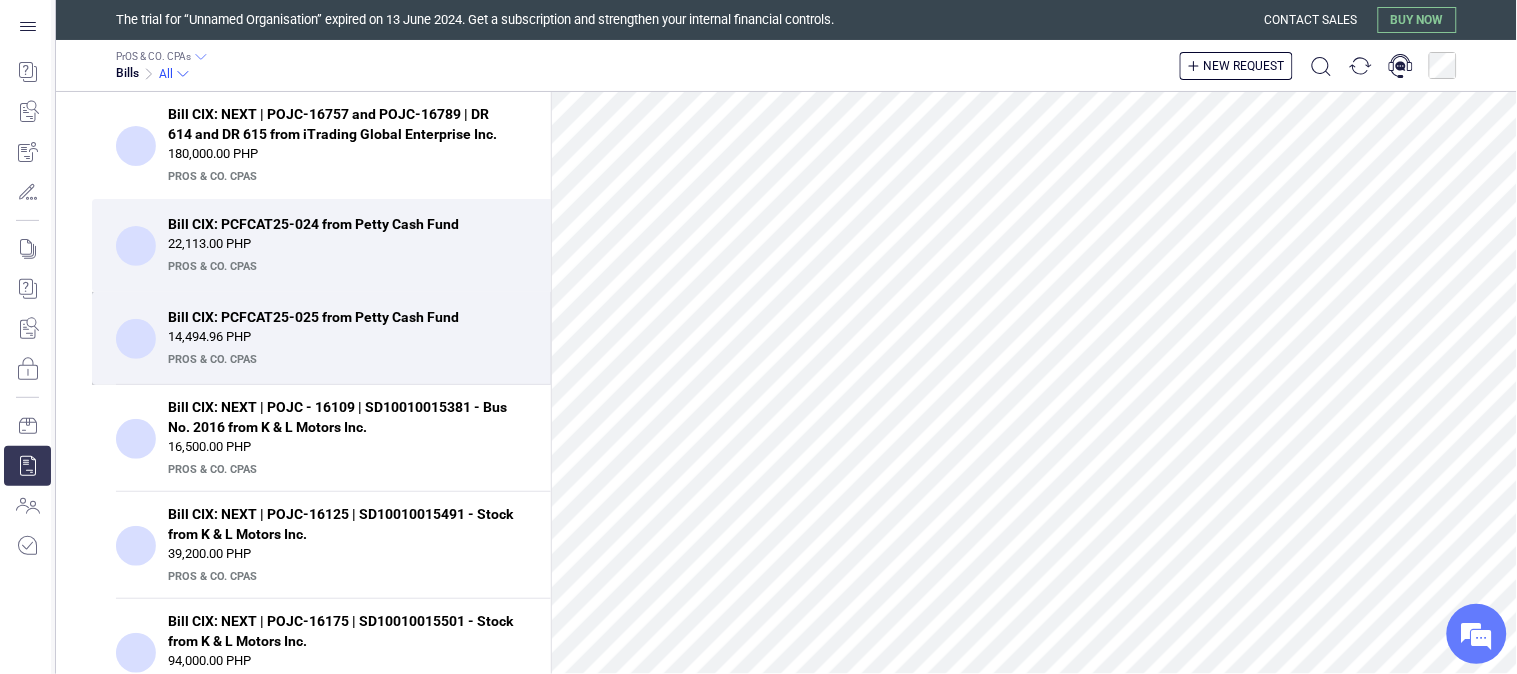 click on "14,494.96 PHP" at bounding box center (347, 337) 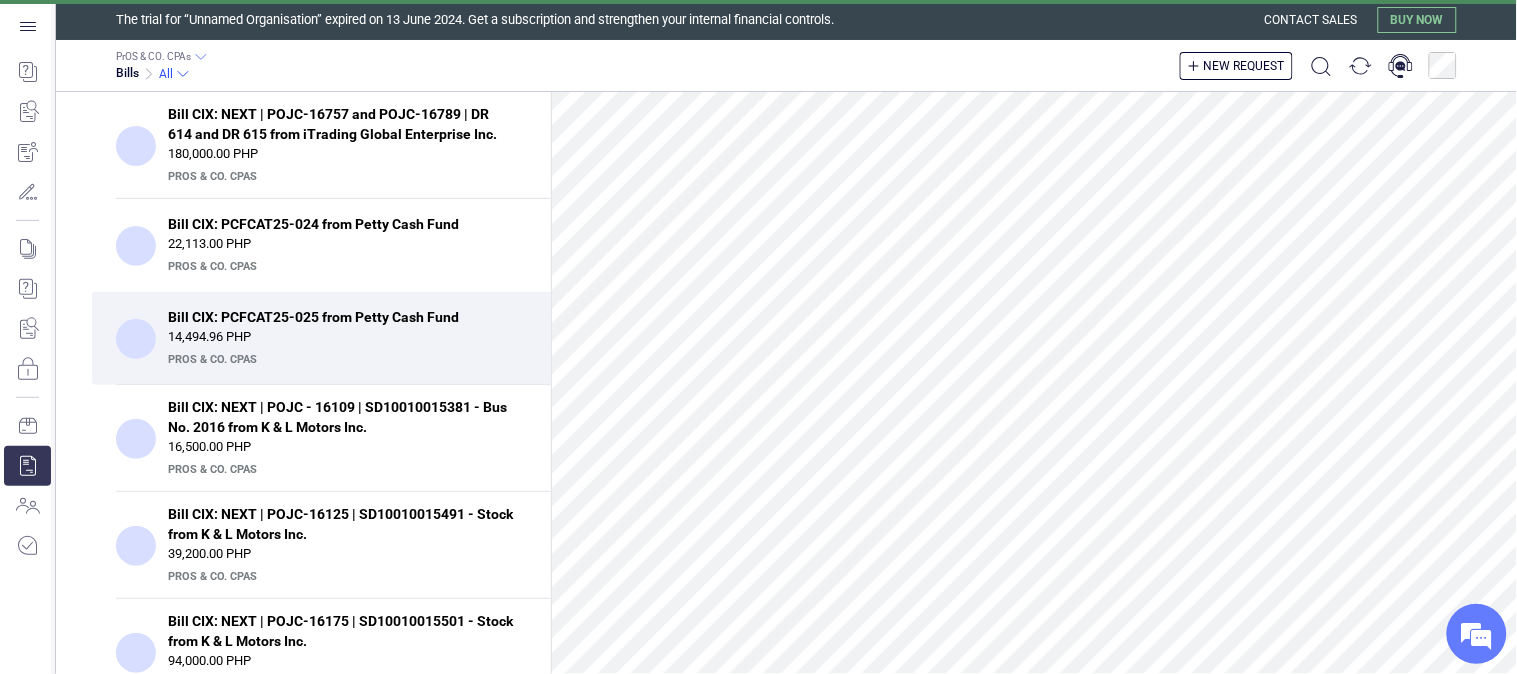 scroll, scrollTop: 4000, scrollLeft: 0, axis: vertical 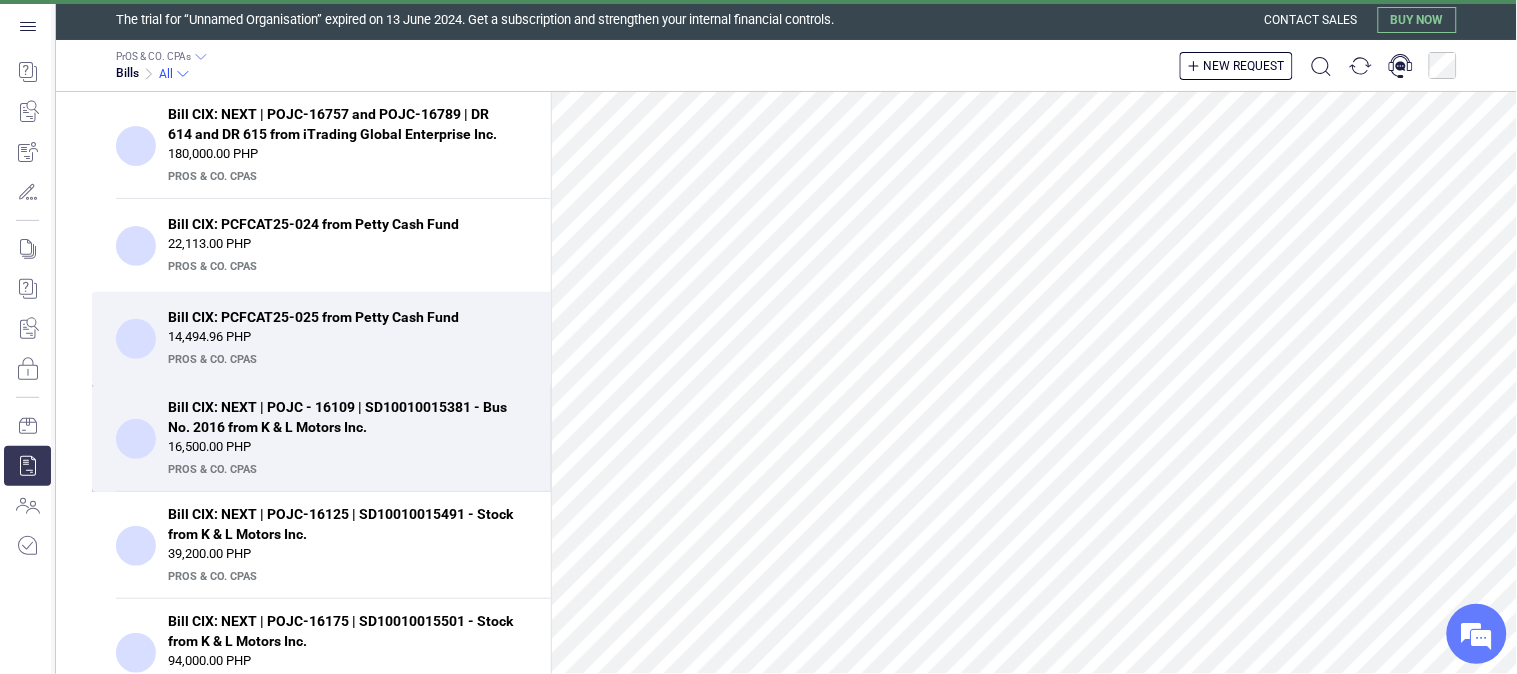 click on "Bill CIX: NEXT | POJC - 16109 | SD10010015381 - Bus No. 2016 from K & L Motors Inc." at bounding box center (341, 417) 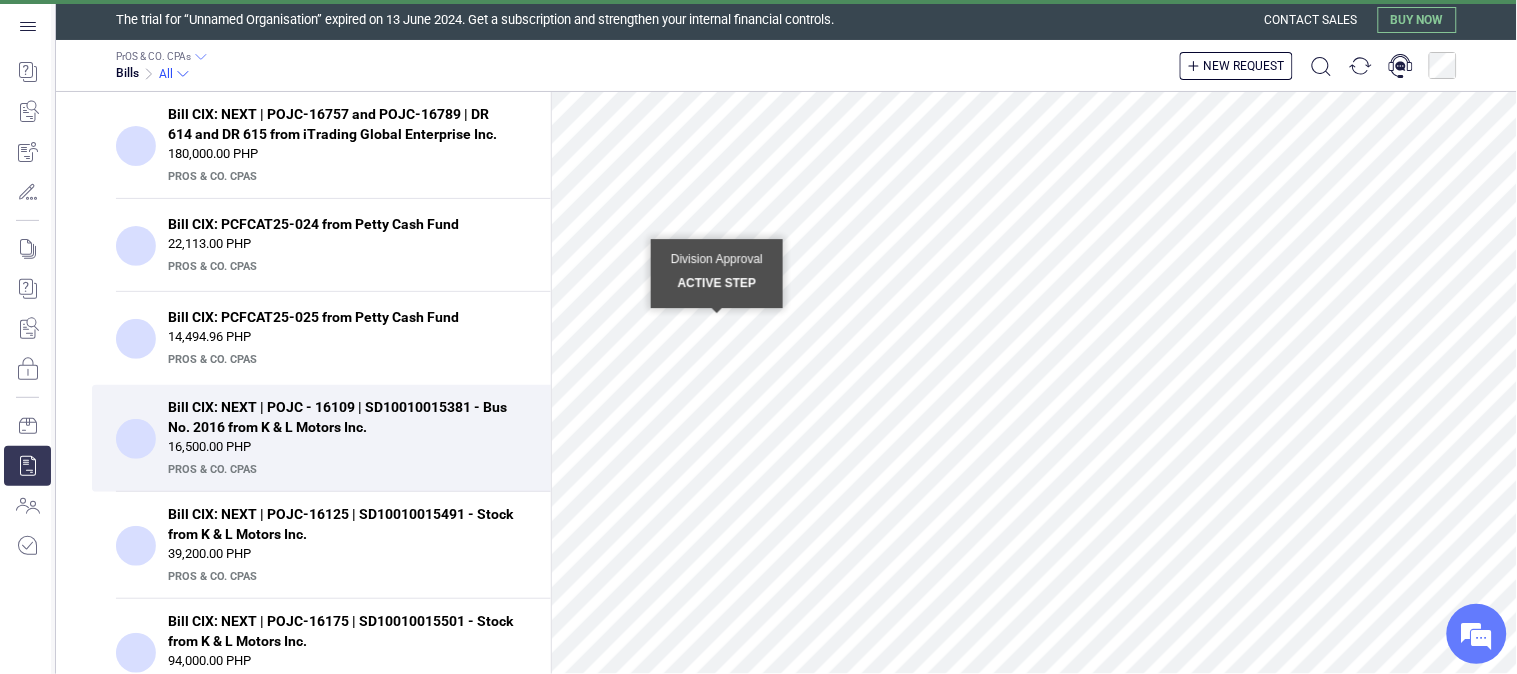 scroll, scrollTop: 752, scrollLeft: 0, axis: vertical 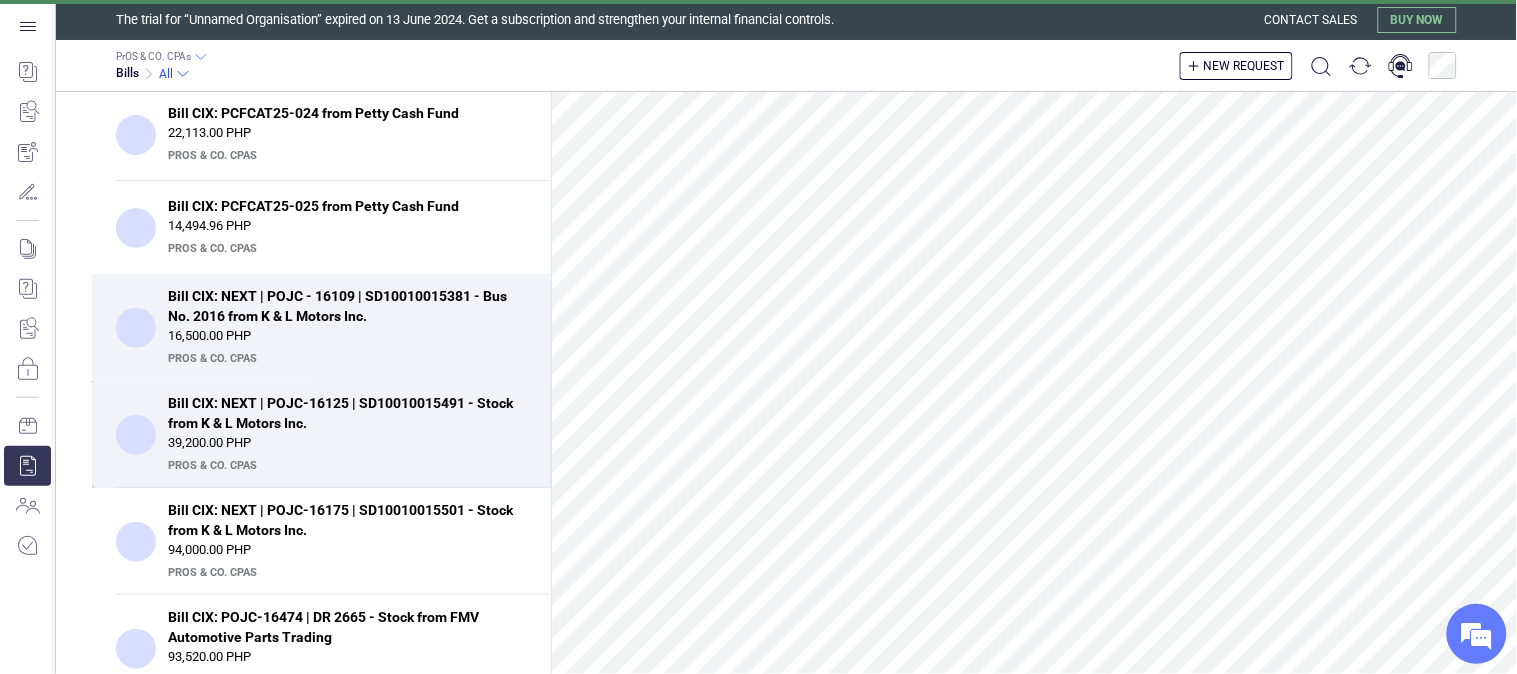 click on "Bill CIX: NEXT | POJC-16125 | SD10010015491 - Stock from K & L Motors Inc." at bounding box center [341, 413] 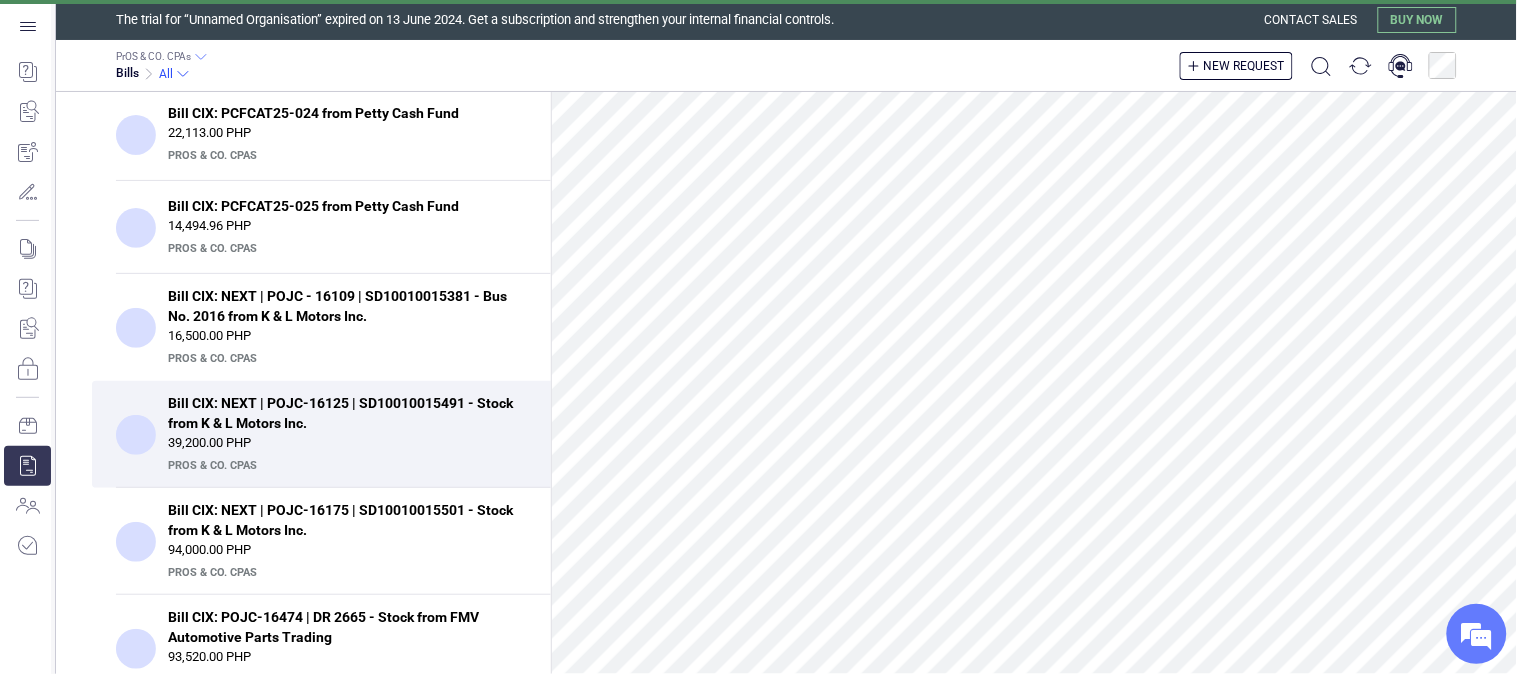 scroll, scrollTop: 914, scrollLeft: 0, axis: vertical 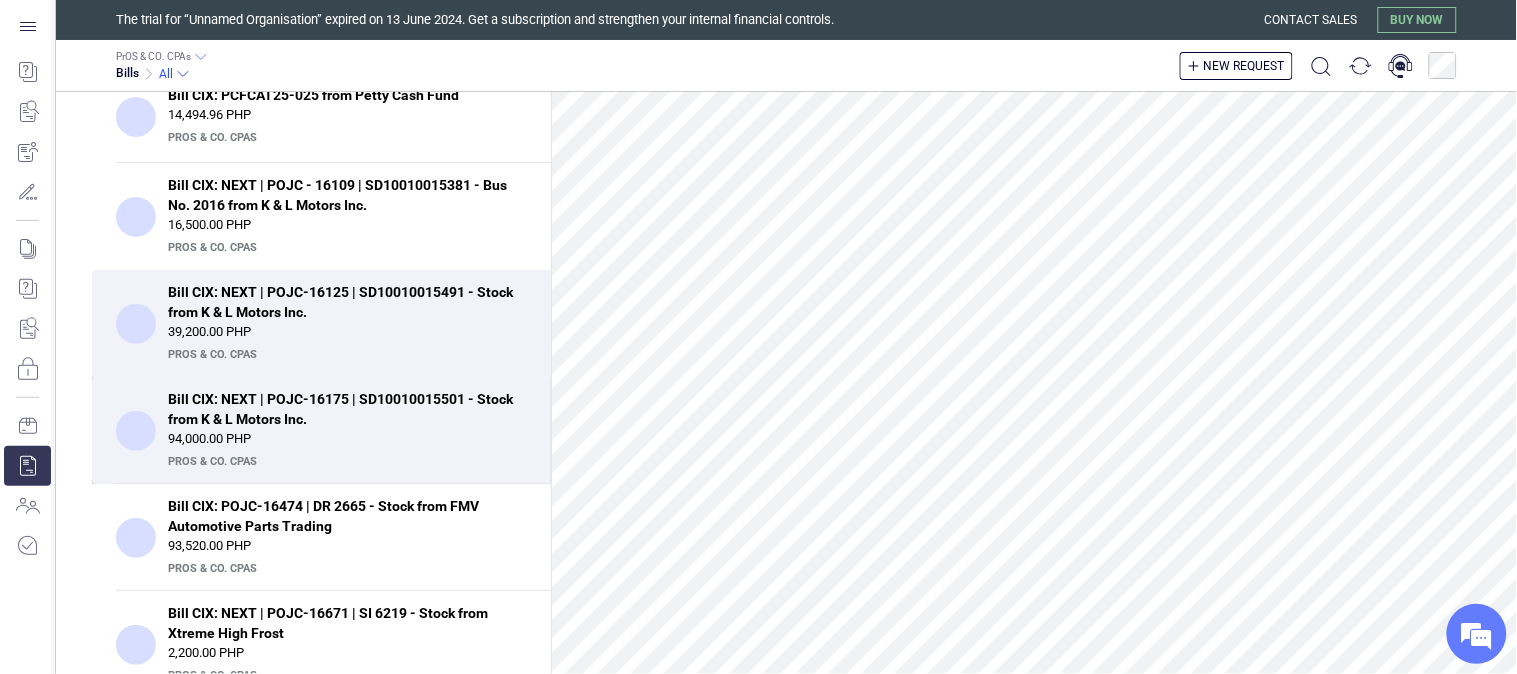 click on "Bill CIX: NEXT | POJC-16175 | SD10010015501 - Stock from K & L Motors Inc." at bounding box center (341, 409) 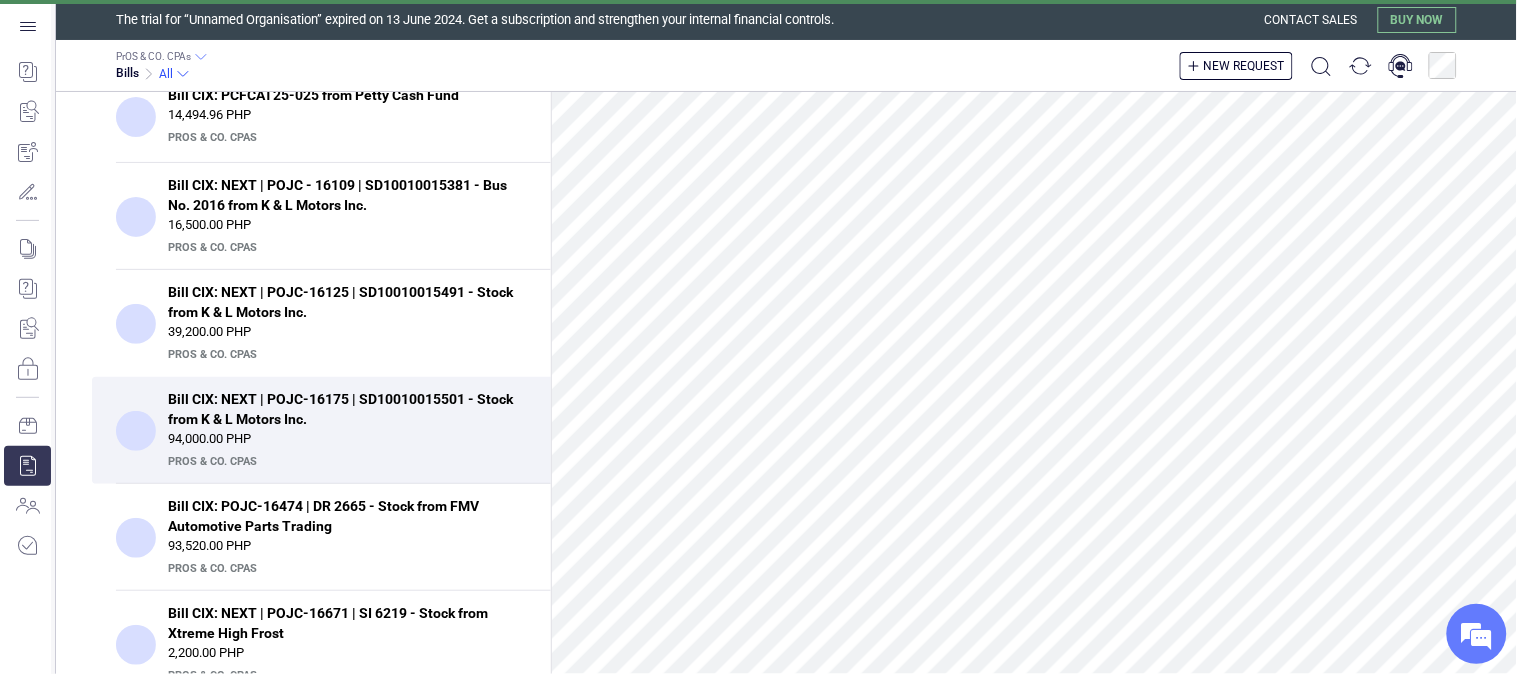 scroll, scrollTop: 777, scrollLeft: 0, axis: vertical 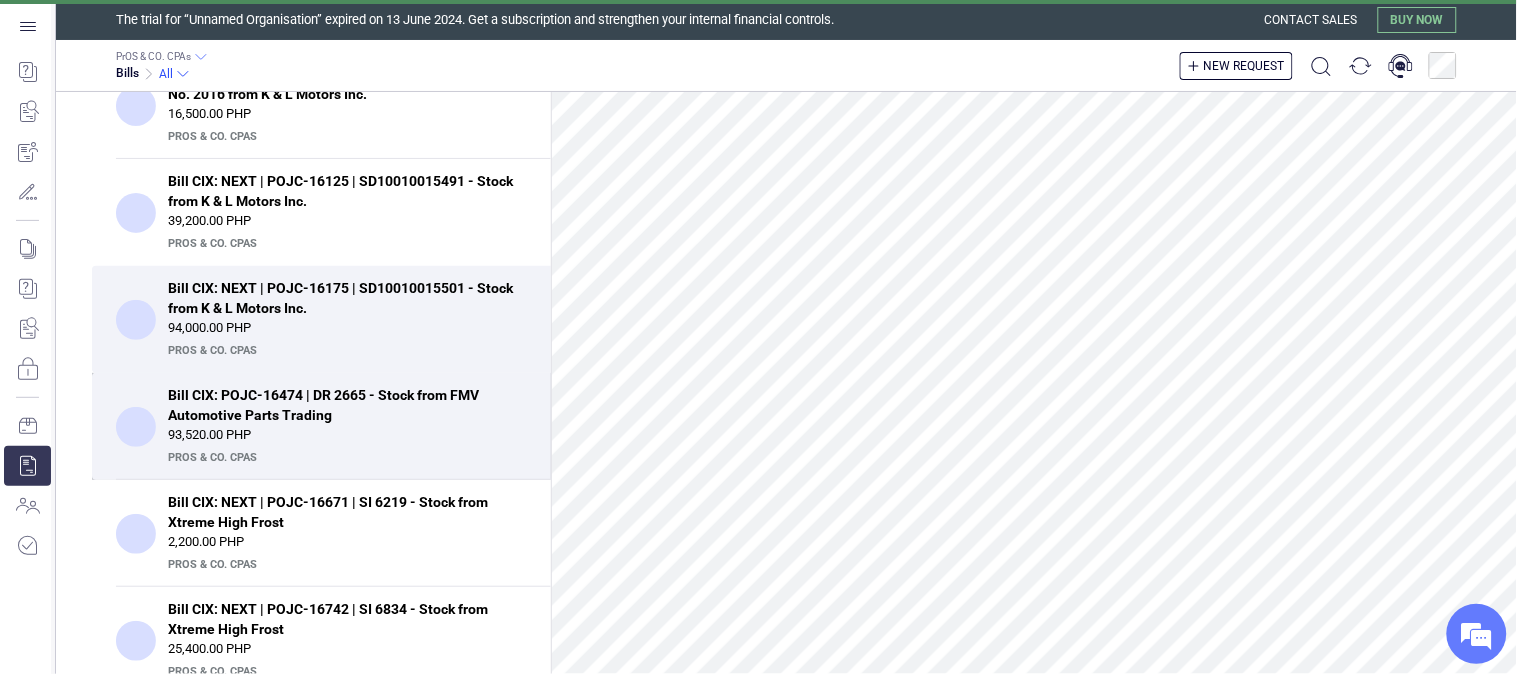 click on "Bill CIX: POJC-16474 | DR 2665 - Stock from FMV Automotive Parts Trading" at bounding box center (341, 405) 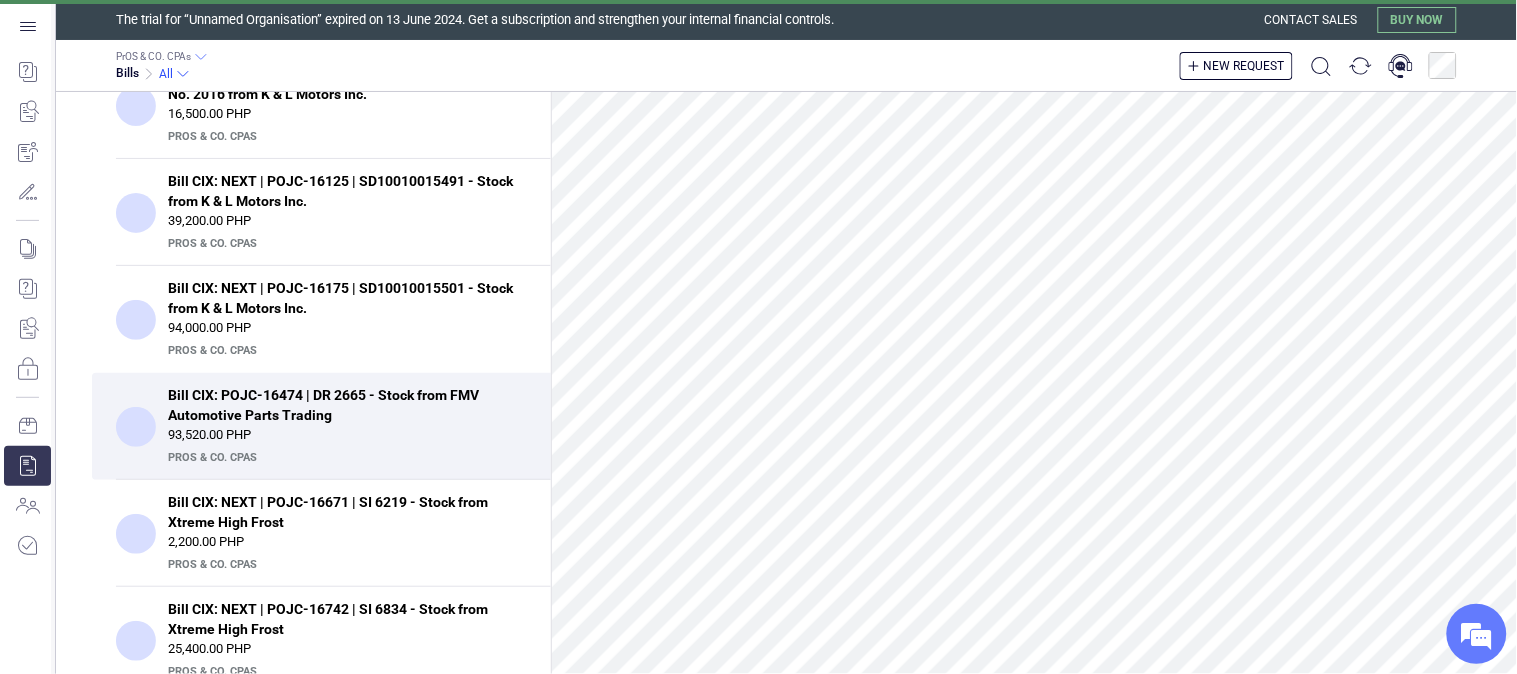 scroll, scrollTop: 1017, scrollLeft: 0, axis: vertical 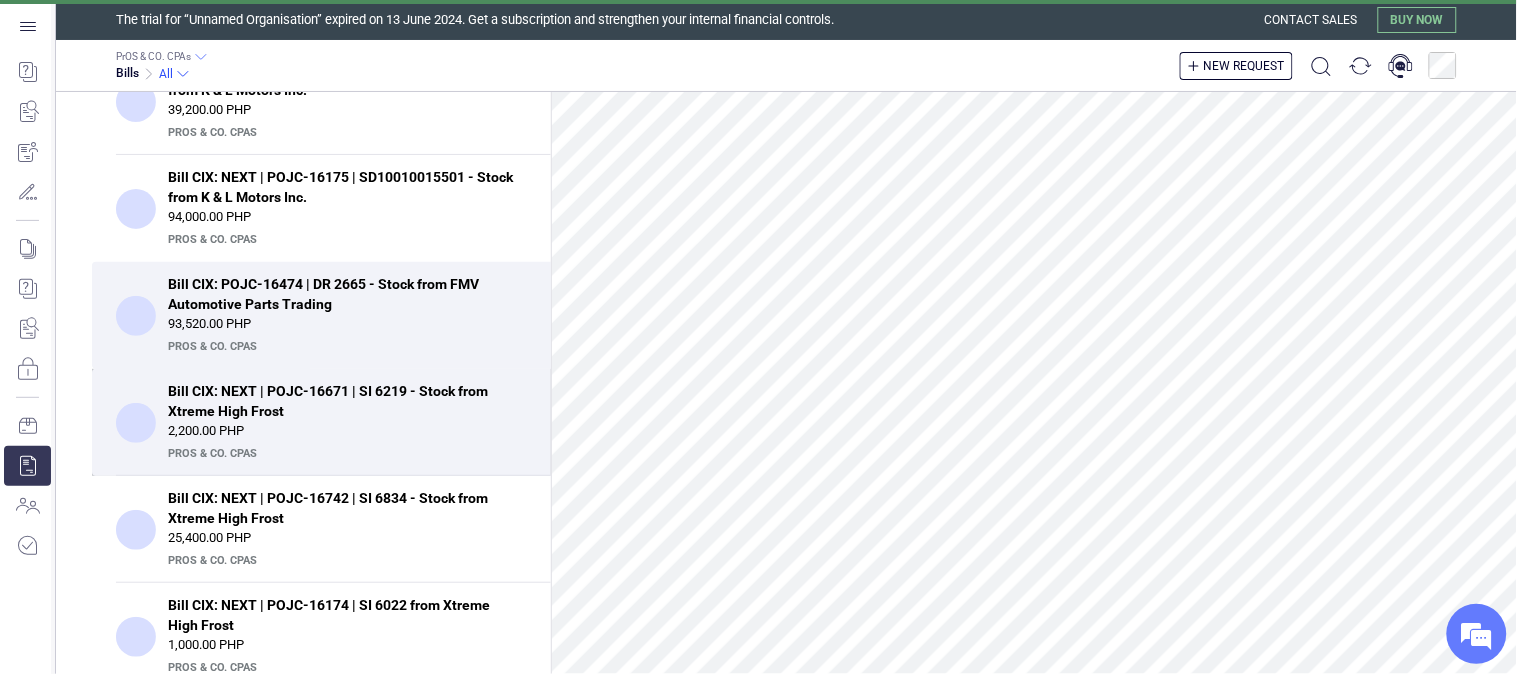 click on "Bill CIX: NEXT | POJC-16671 | SI 6219 - Stock from Xtreme High Frost" at bounding box center (341, 401) 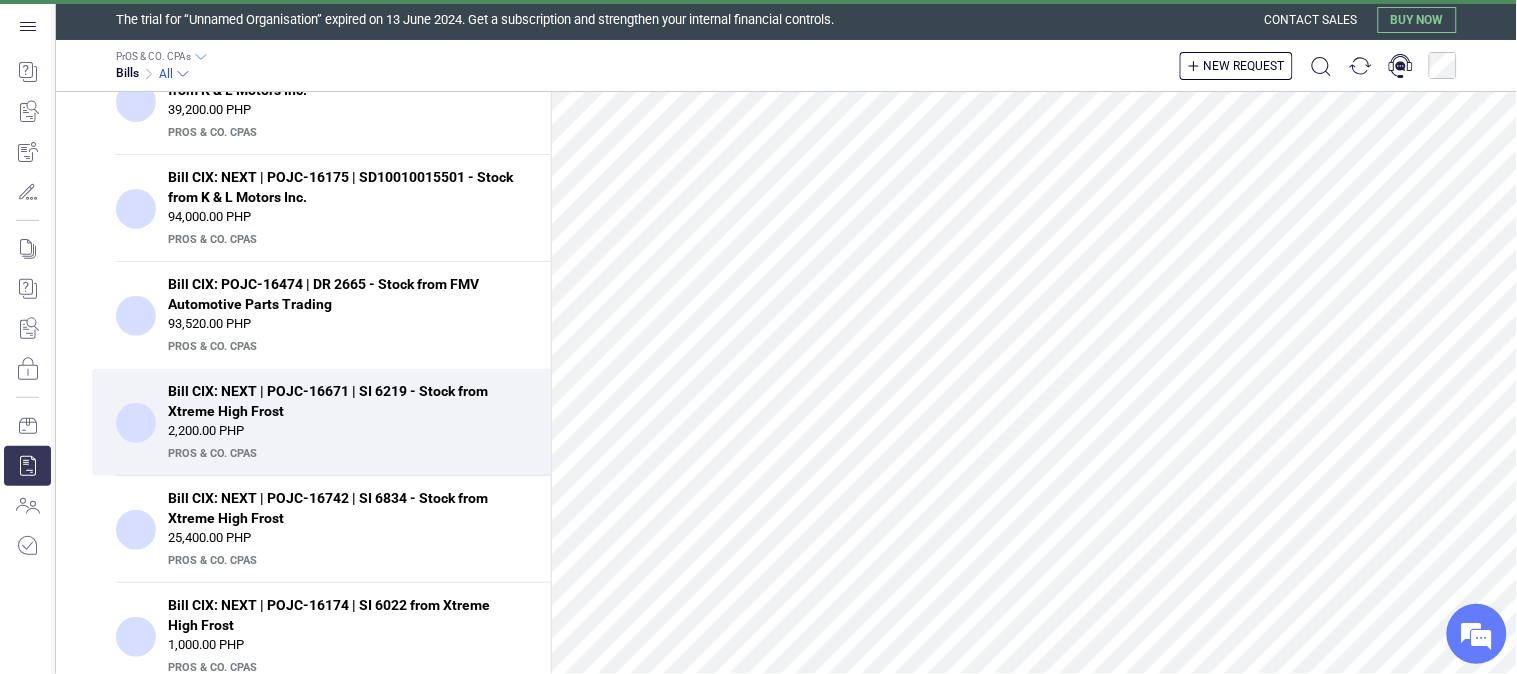 scroll, scrollTop: 752, scrollLeft: 0, axis: vertical 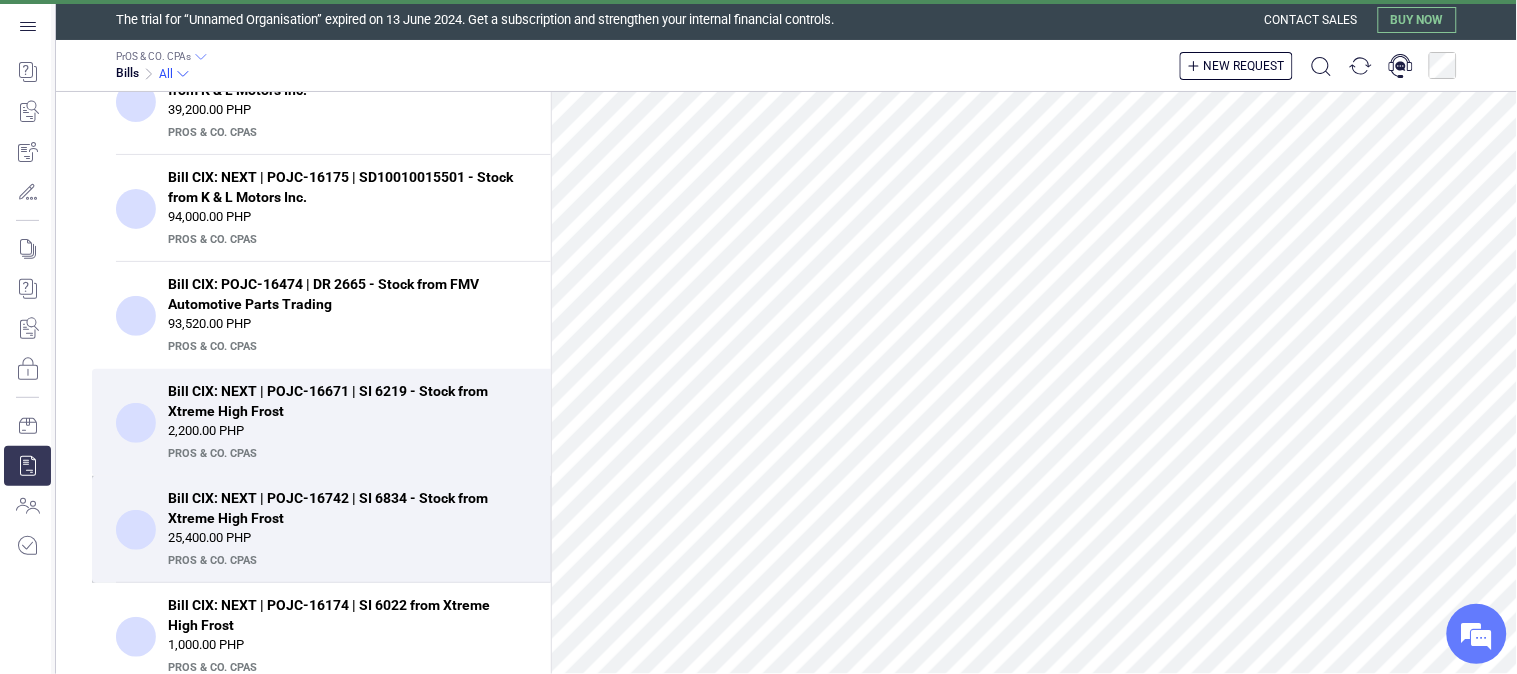 click on "Bill CIX: NEXT | POJC-16742 | SI 6834 - Stock from Xtreme High Frost" at bounding box center [341, 508] 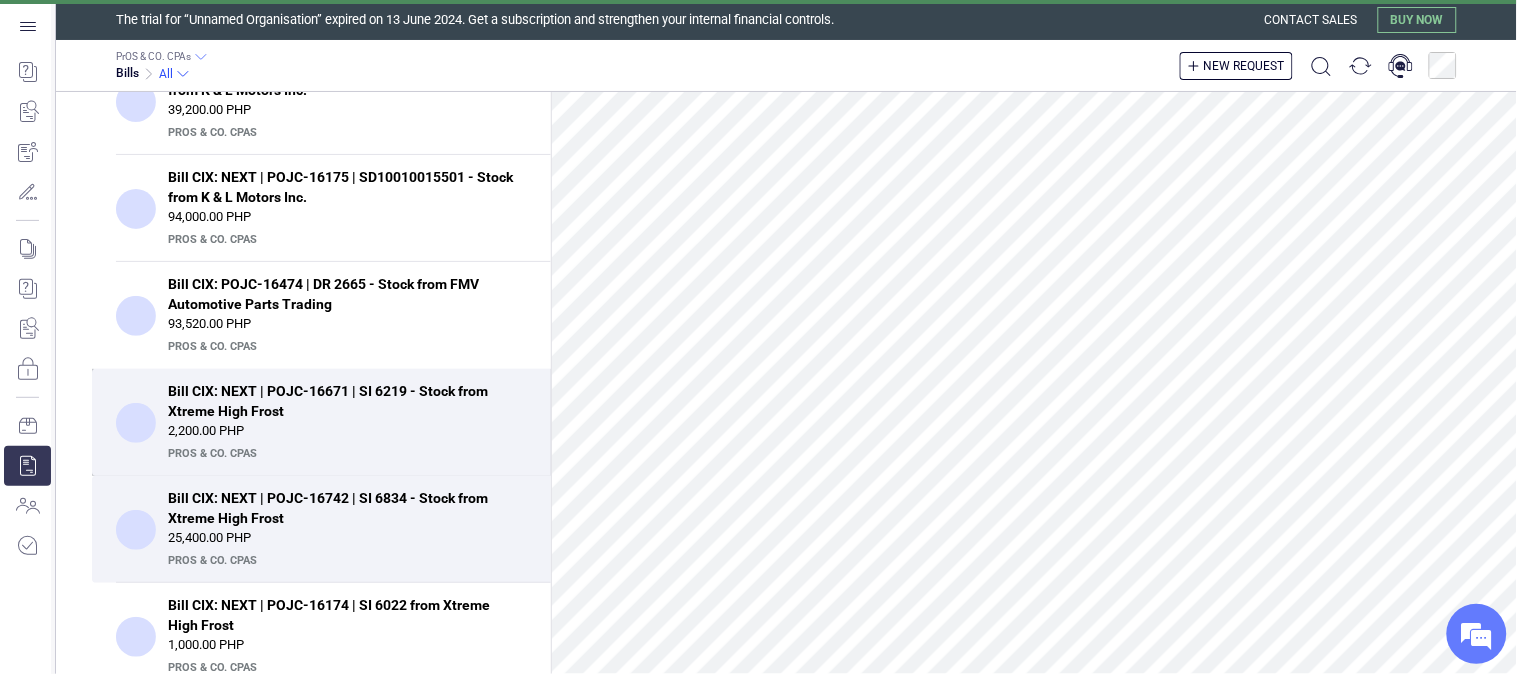 scroll, scrollTop: 973, scrollLeft: 0, axis: vertical 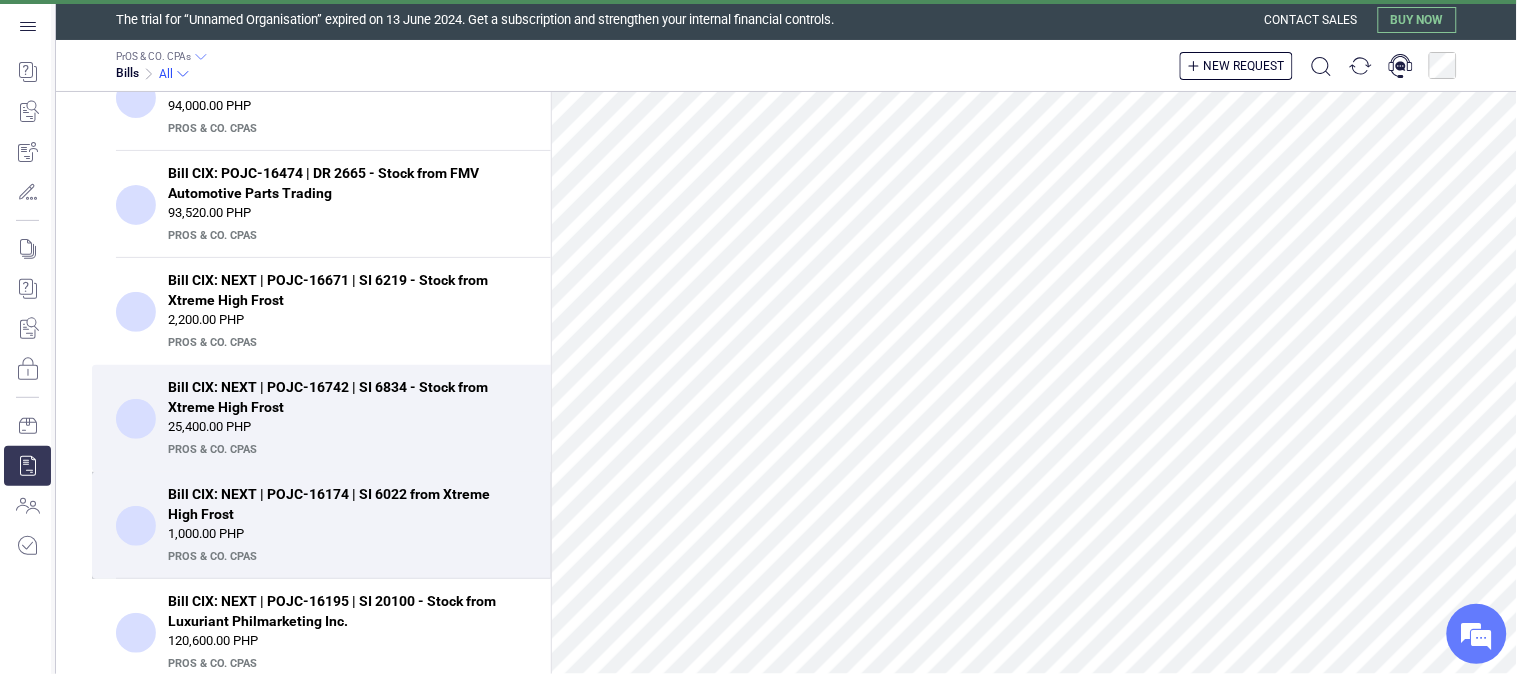 click on "Bill CIX: NEXT | POJC-16174 | SI 6022 from Xtreme High Frost" at bounding box center [341, 504] 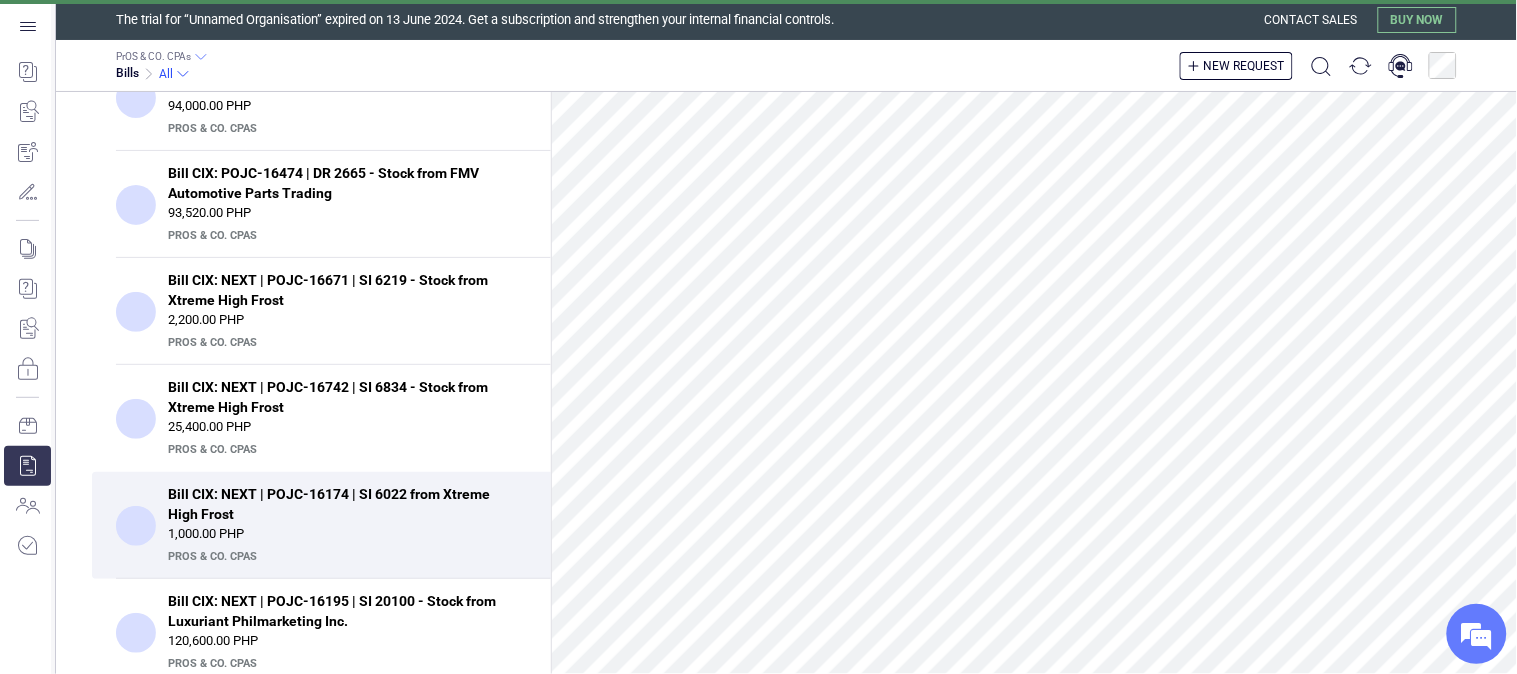 scroll, scrollTop: 778, scrollLeft: 0, axis: vertical 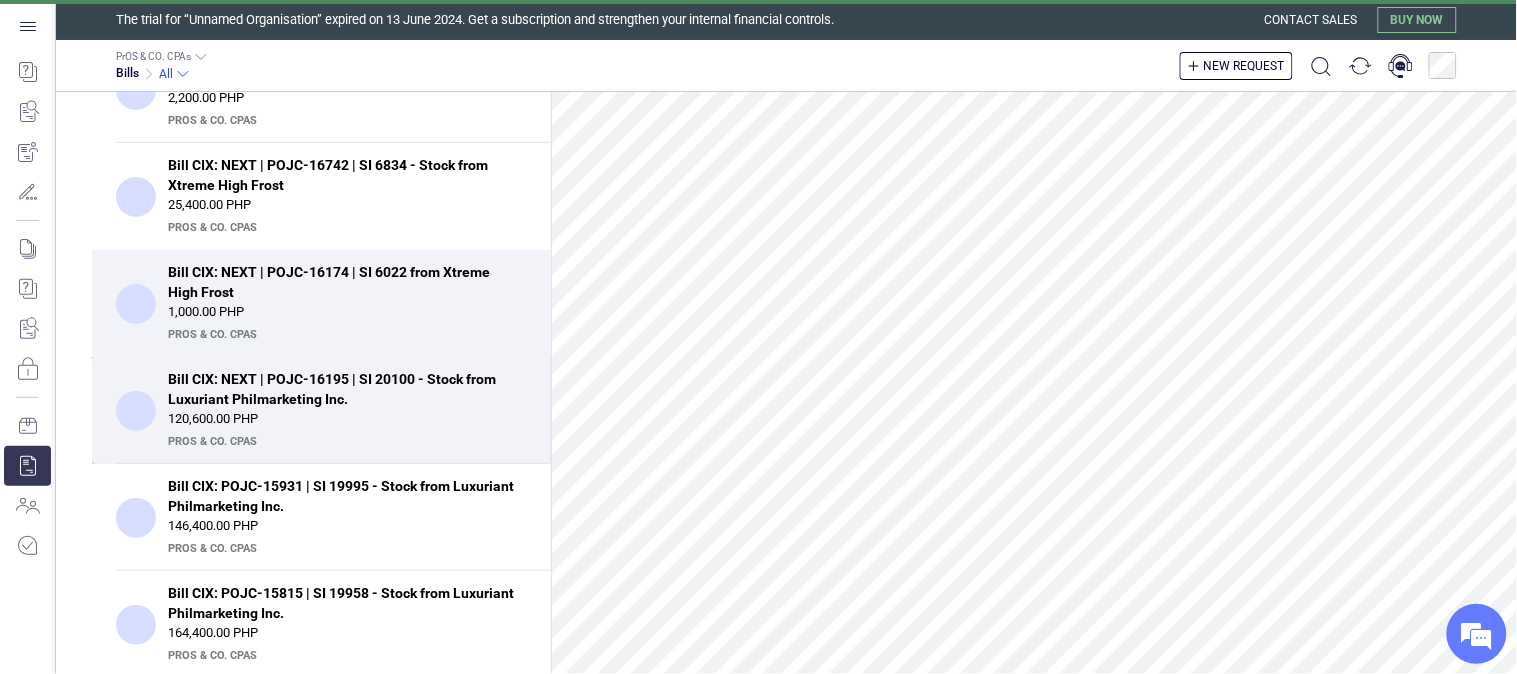 click on "120,600.00 PHP" at bounding box center (347, 419) 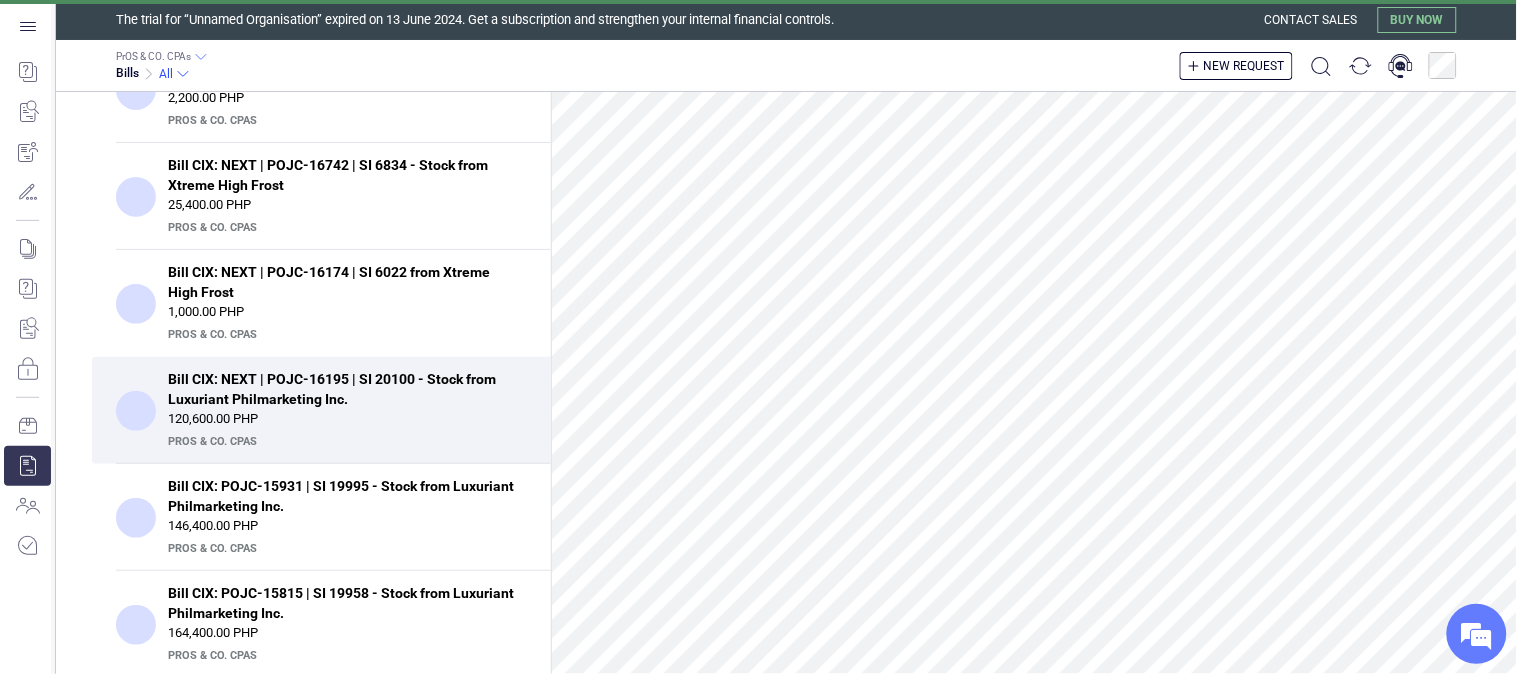 scroll, scrollTop: 798, scrollLeft: 0, axis: vertical 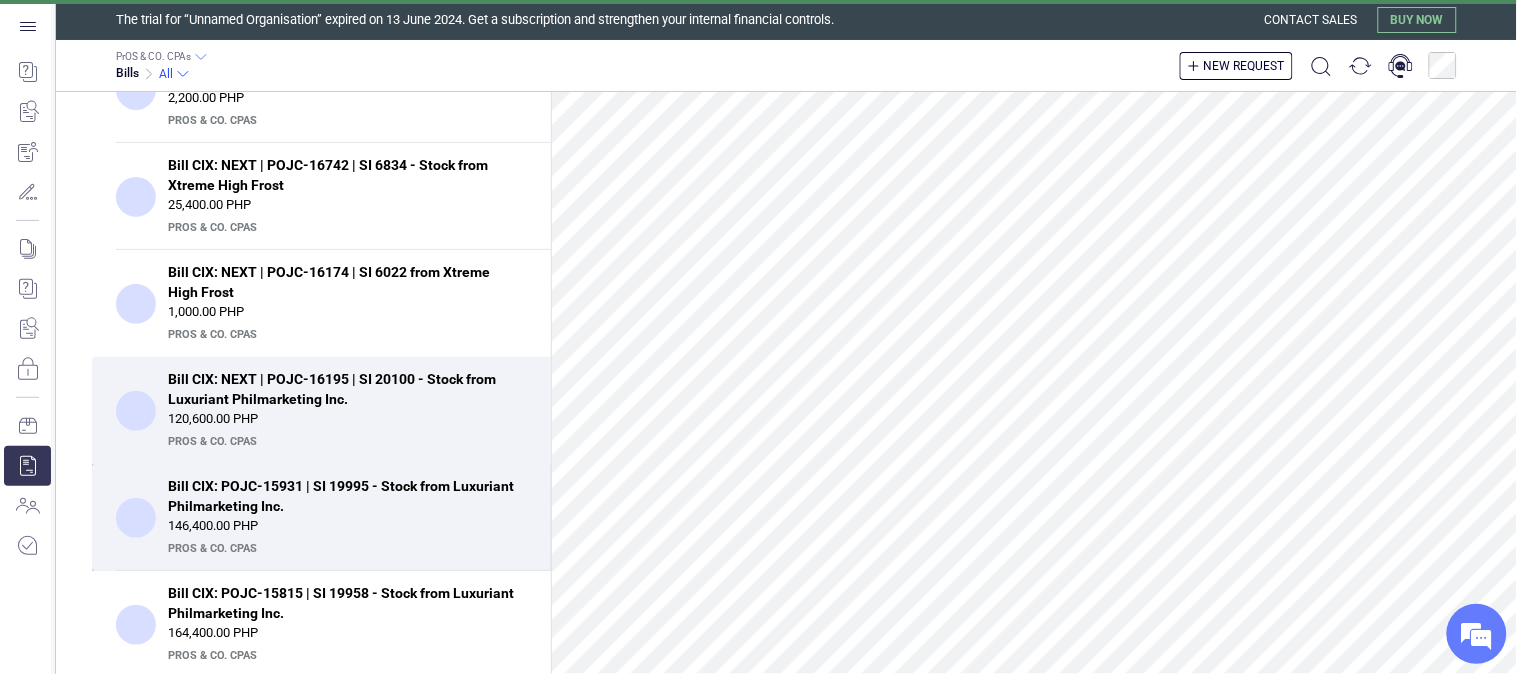 click on "Bill CIX: POJC-15931 | SI 19995 - Stock from Luxuriant Philmarketing Inc. 146,400.00 PHP PrOS & CO. CPAs" at bounding box center [347, 517] 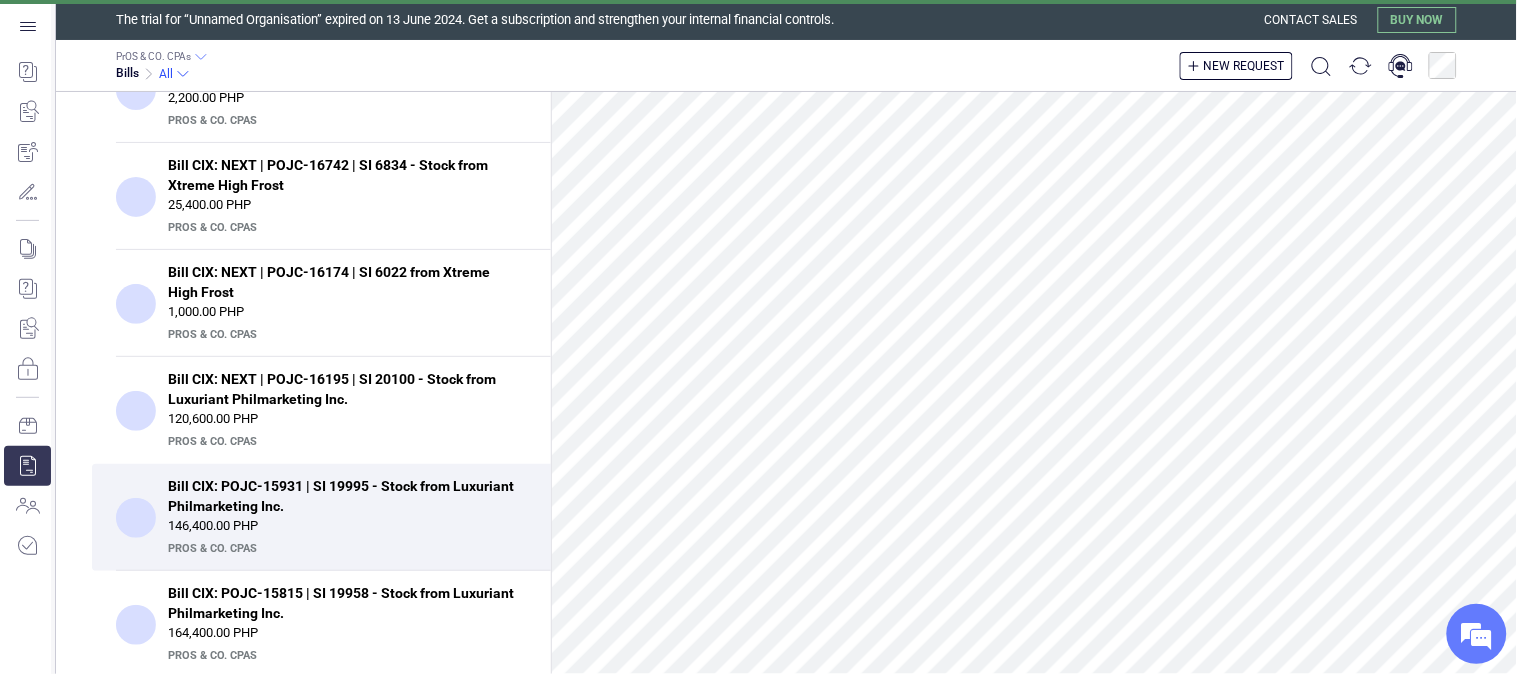 scroll, scrollTop: 848, scrollLeft: 0, axis: vertical 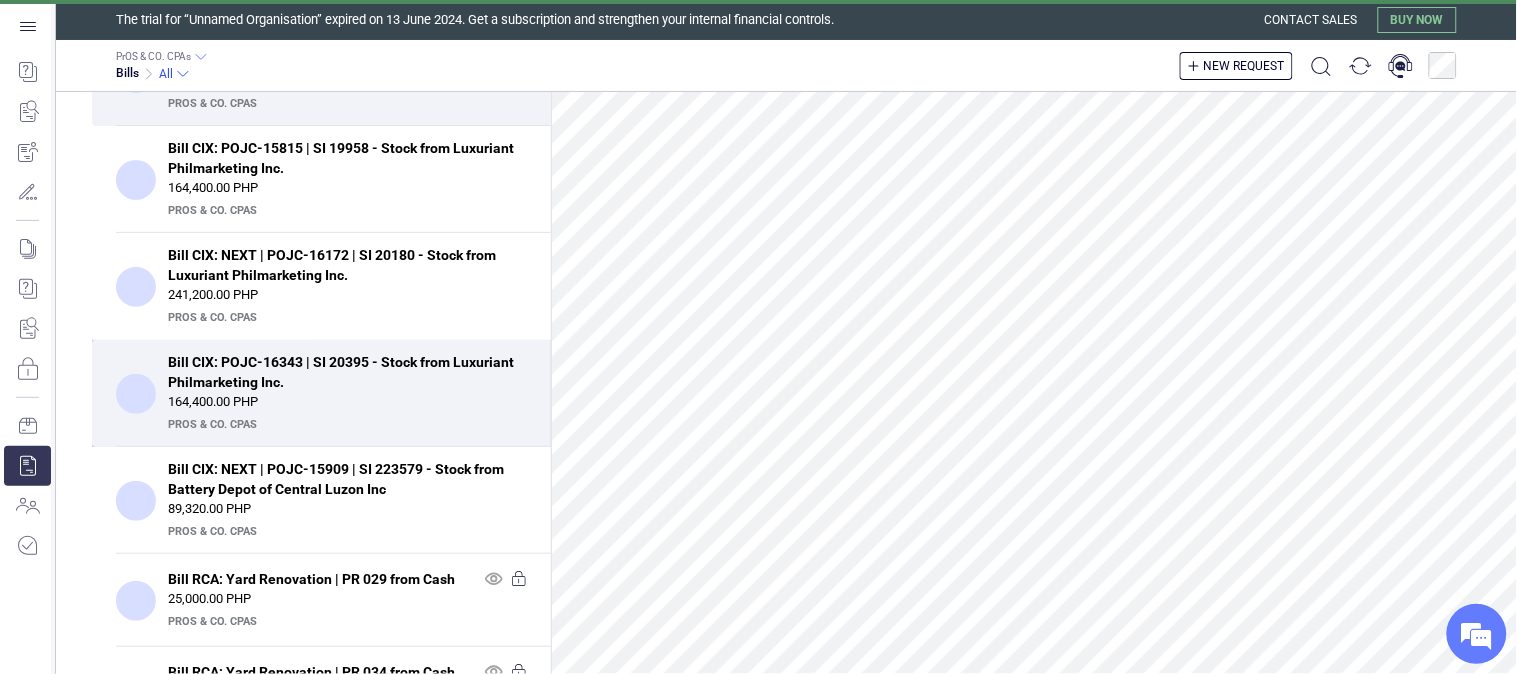 click on "Bill CIX: POJC-16343 | SI 20395 - Stock from Luxuriant Philmarketing Inc." at bounding box center (341, 372) 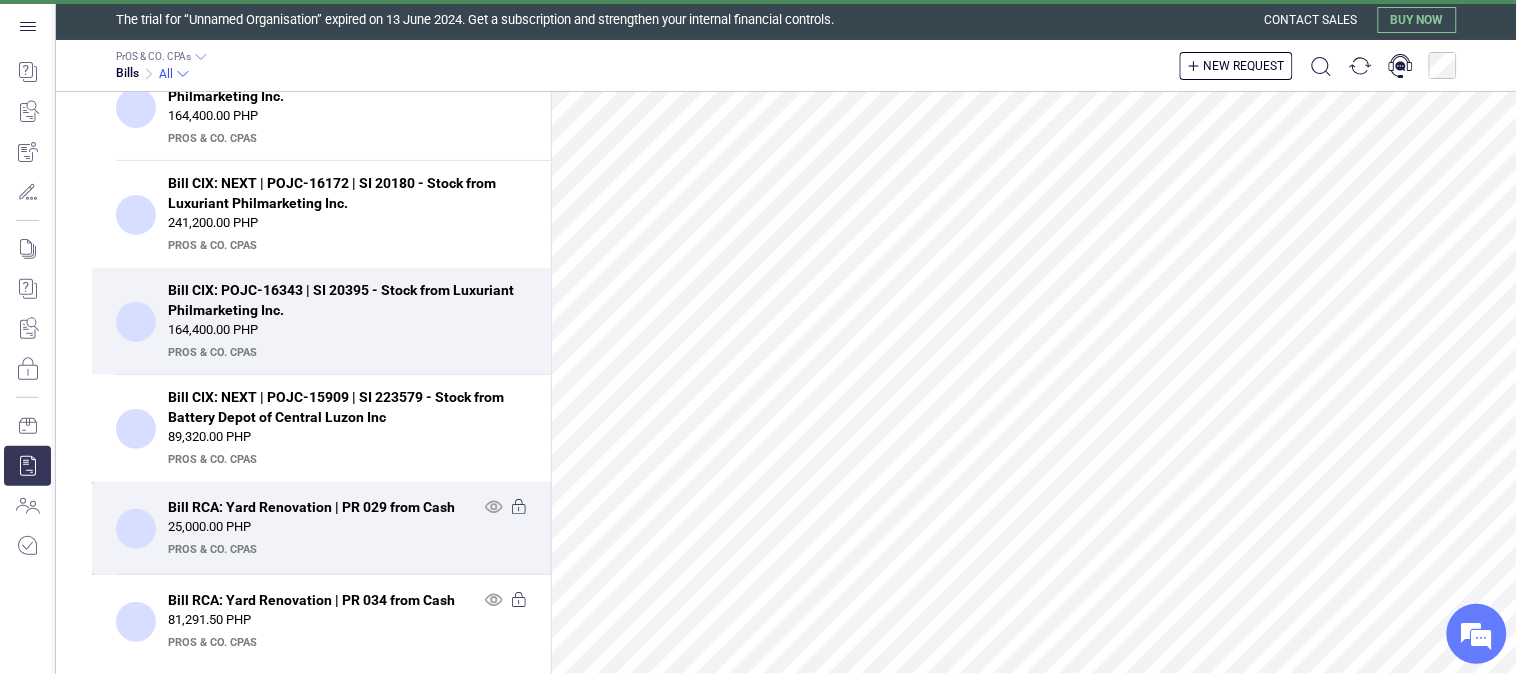 scroll, scrollTop: 1333, scrollLeft: 0, axis: vertical 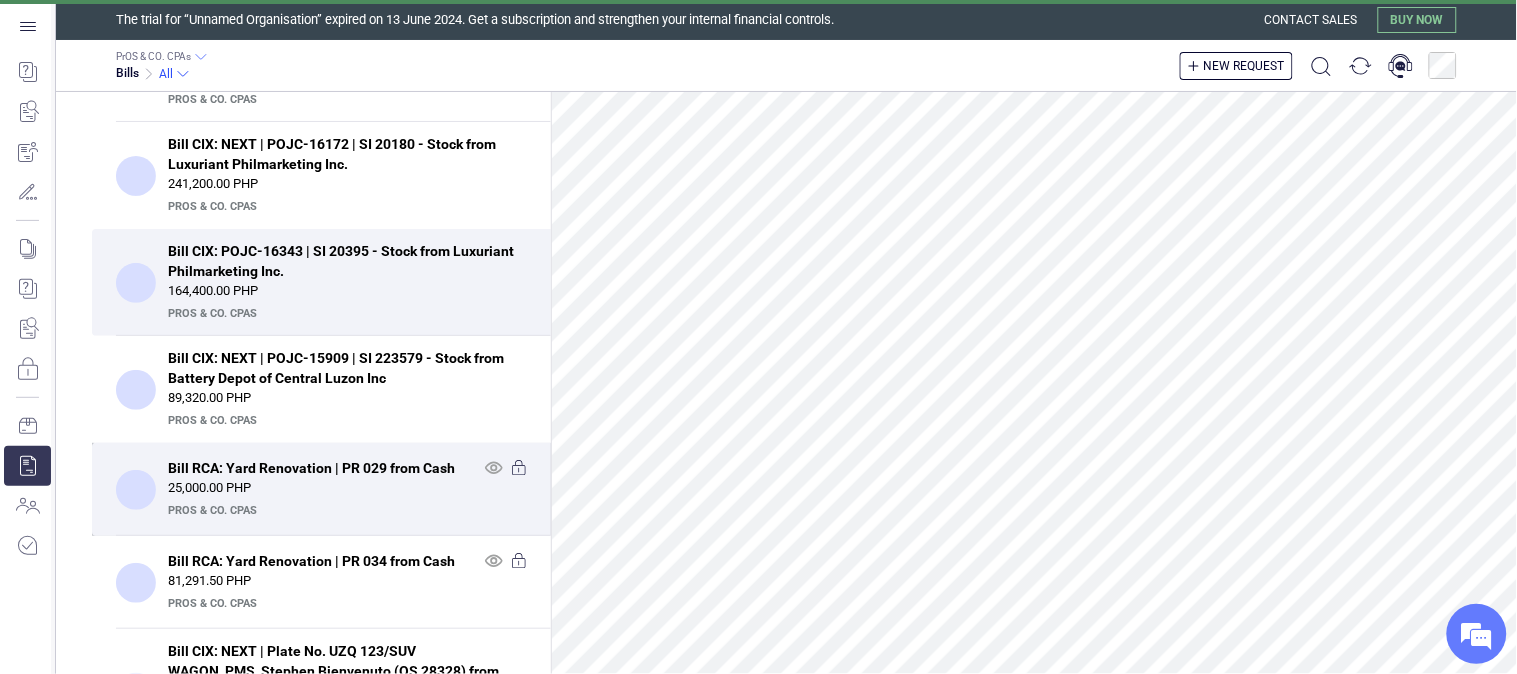 click 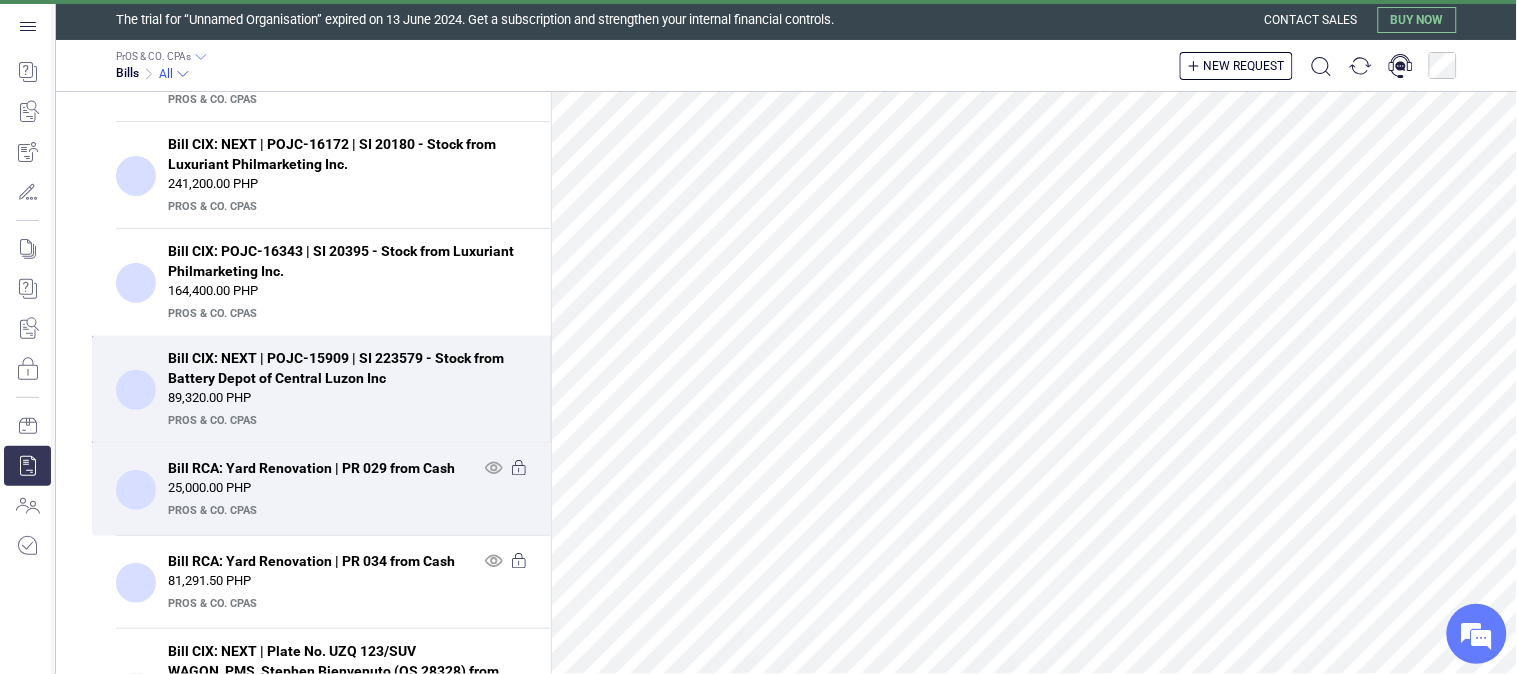 click on "PrOS & CO. CPAs" at bounding box center (345, 421) 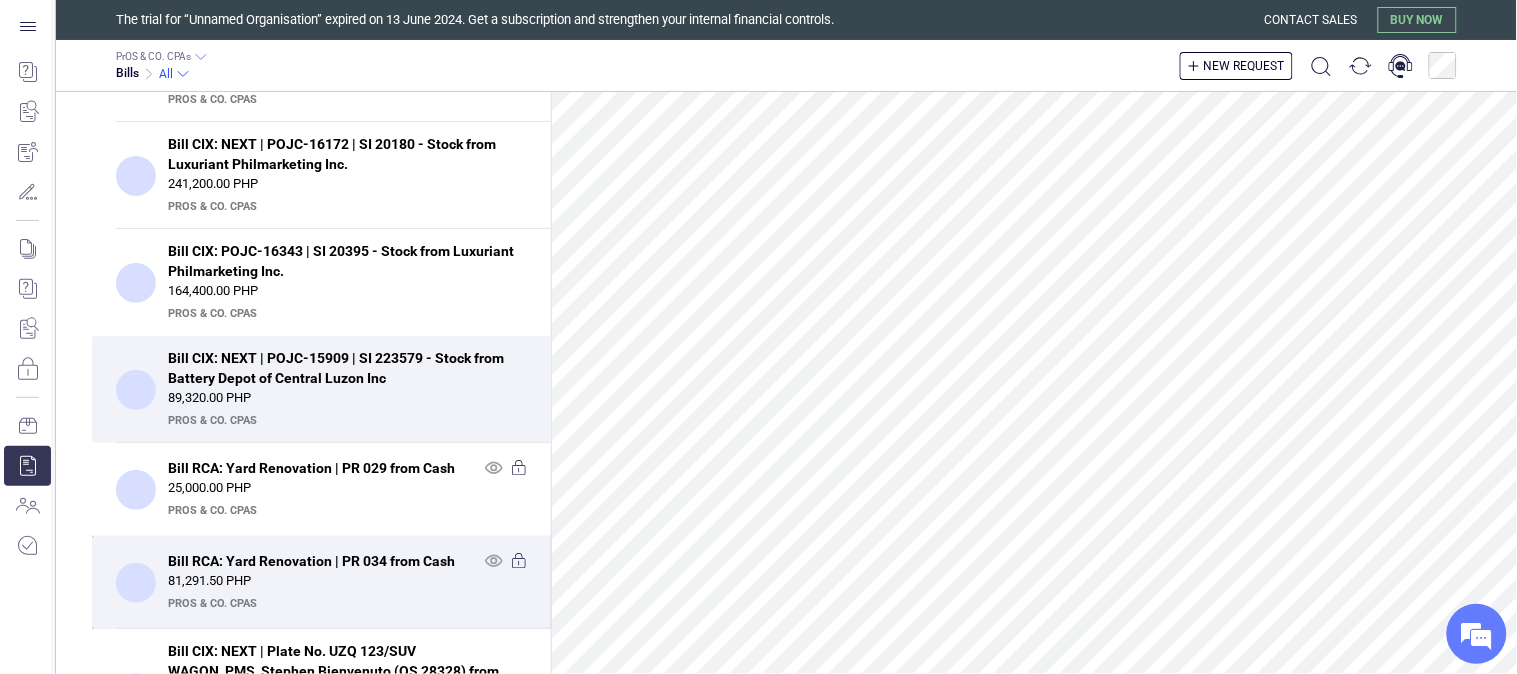 scroll, scrollTop: 0, scrollLeft: 0, axis: both 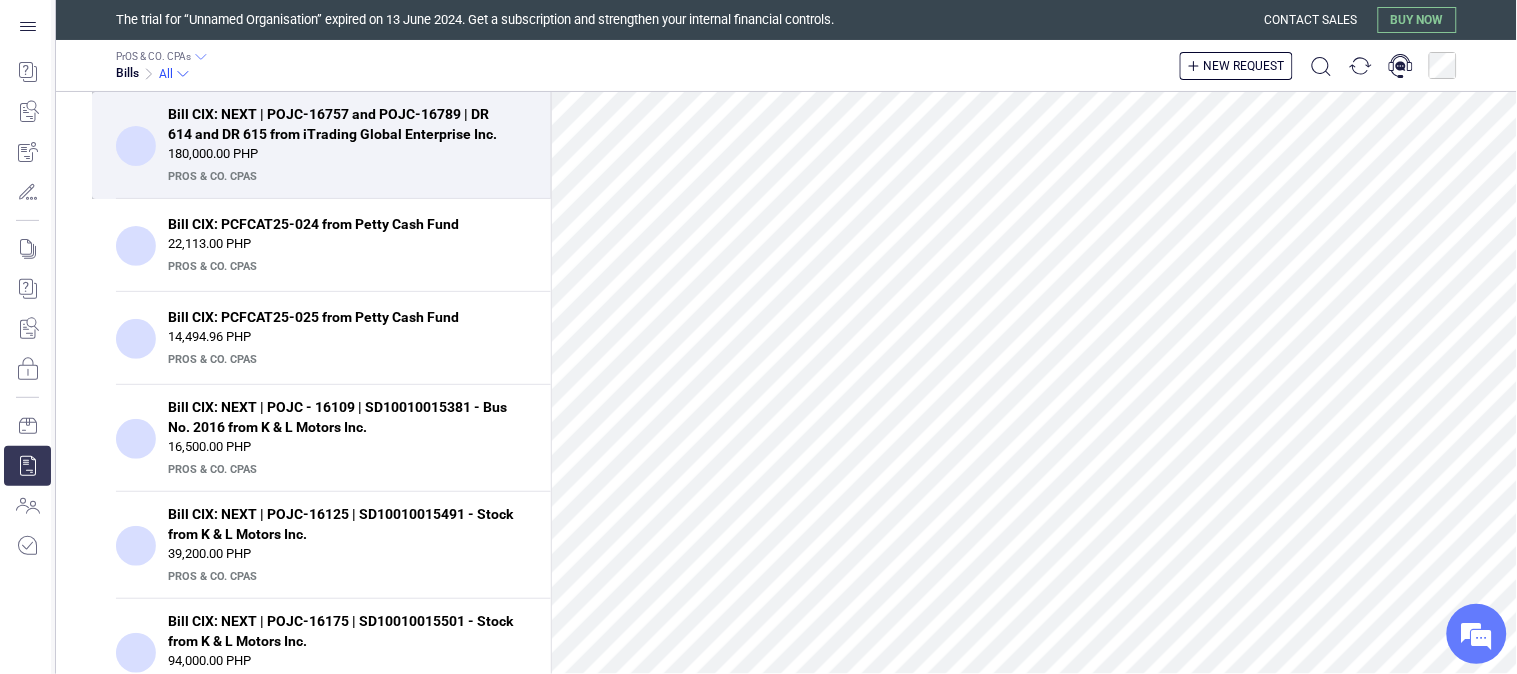 click on "Bill CIX: NEXT | POJC-16757 and POJC-16789 | DR 614 and DR 615 from iTrading Global Enterprise Inc." at bounding box center [341, 124] 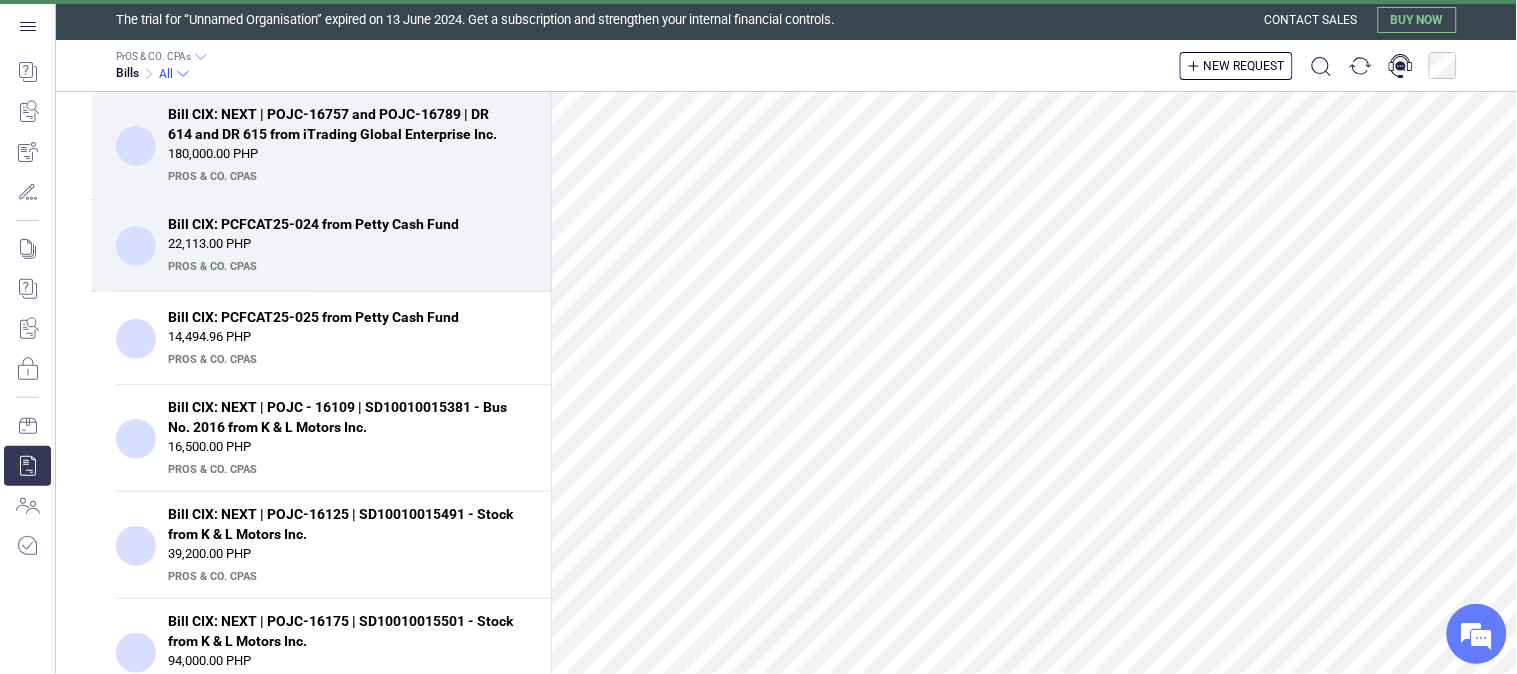 scroll, scrollTop: 0, scrollLeft: 0, axis: both 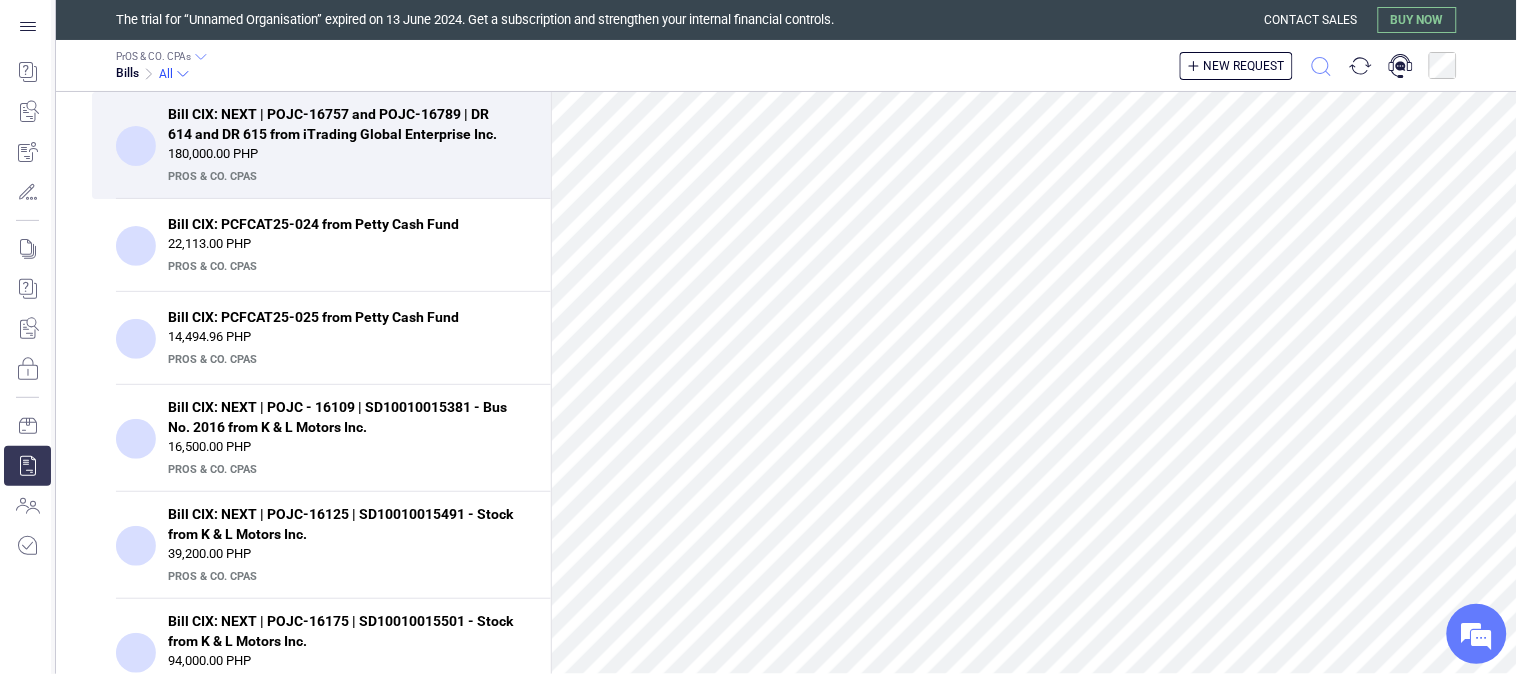 click 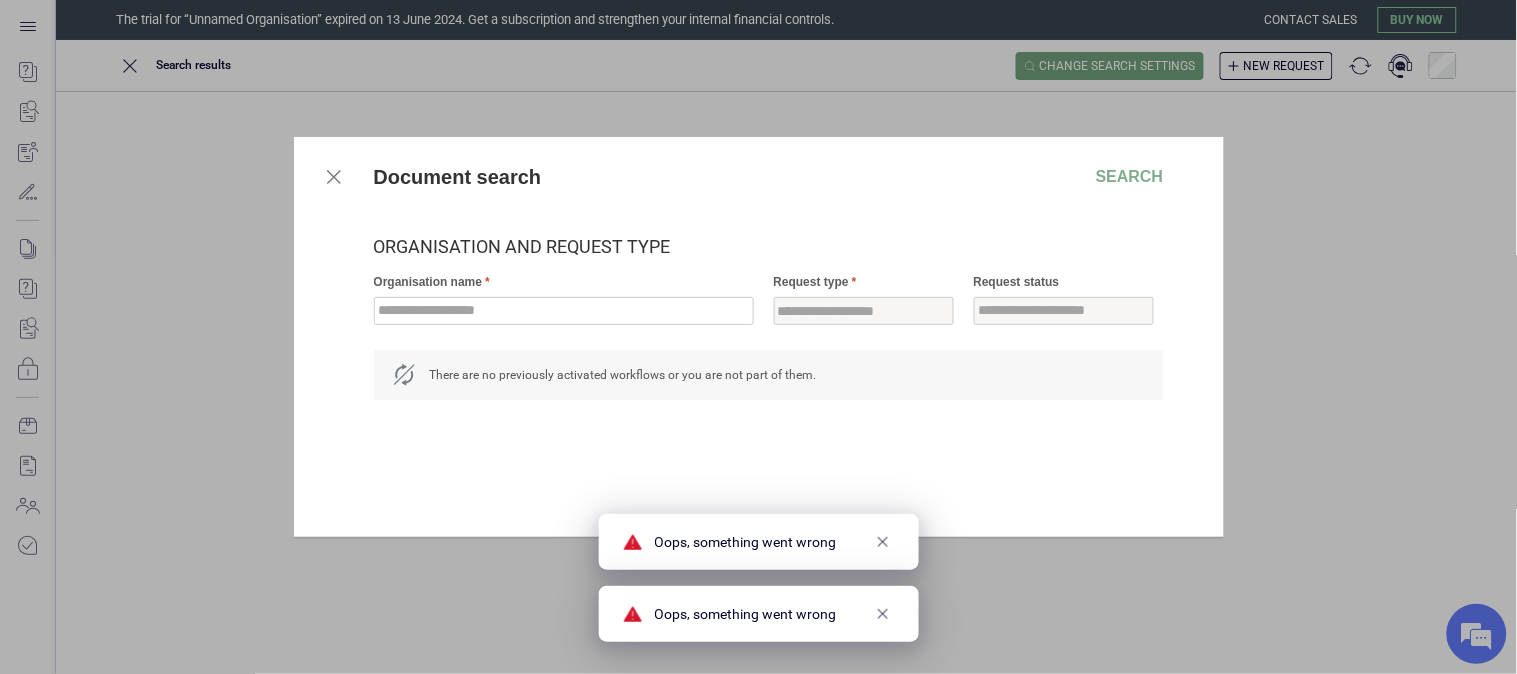 click at bounding box center [334, 177] 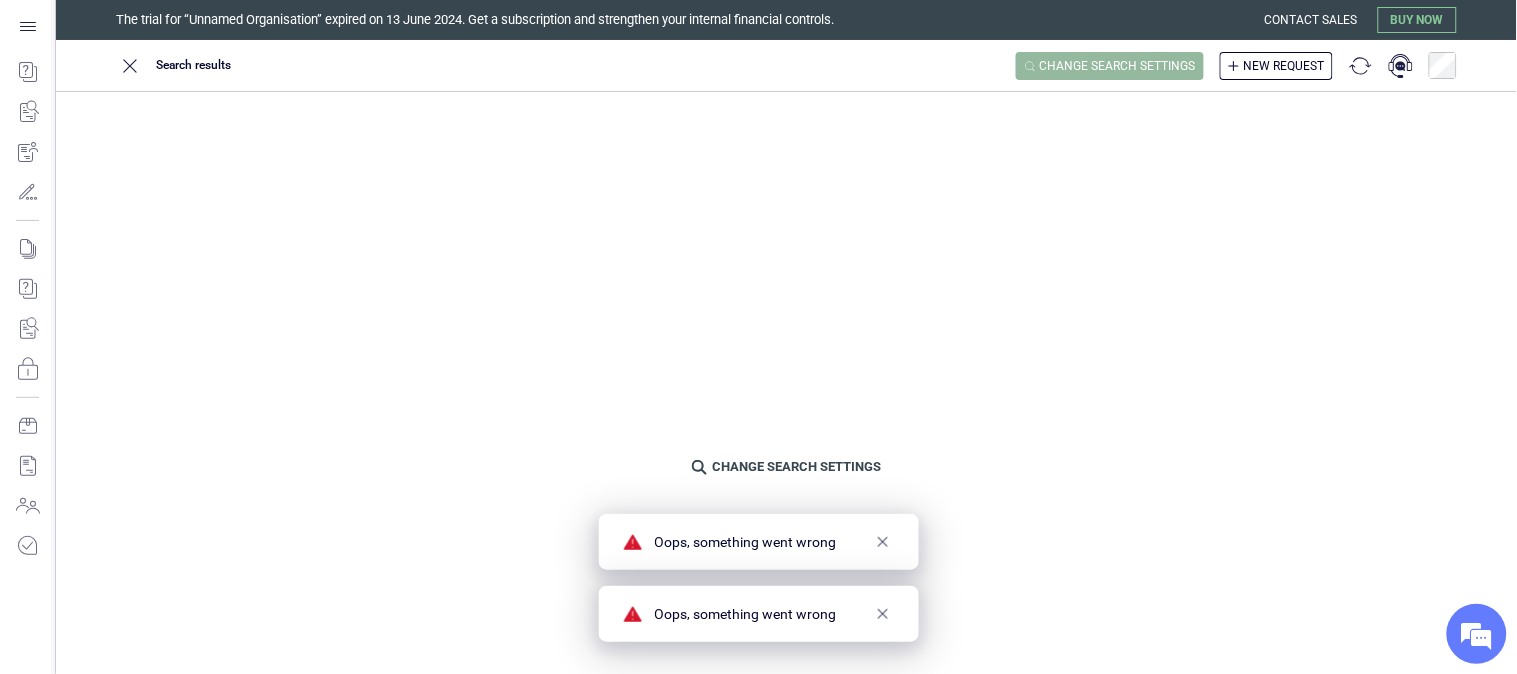 click on "Change search settings" at bounding box center (1118, 66) 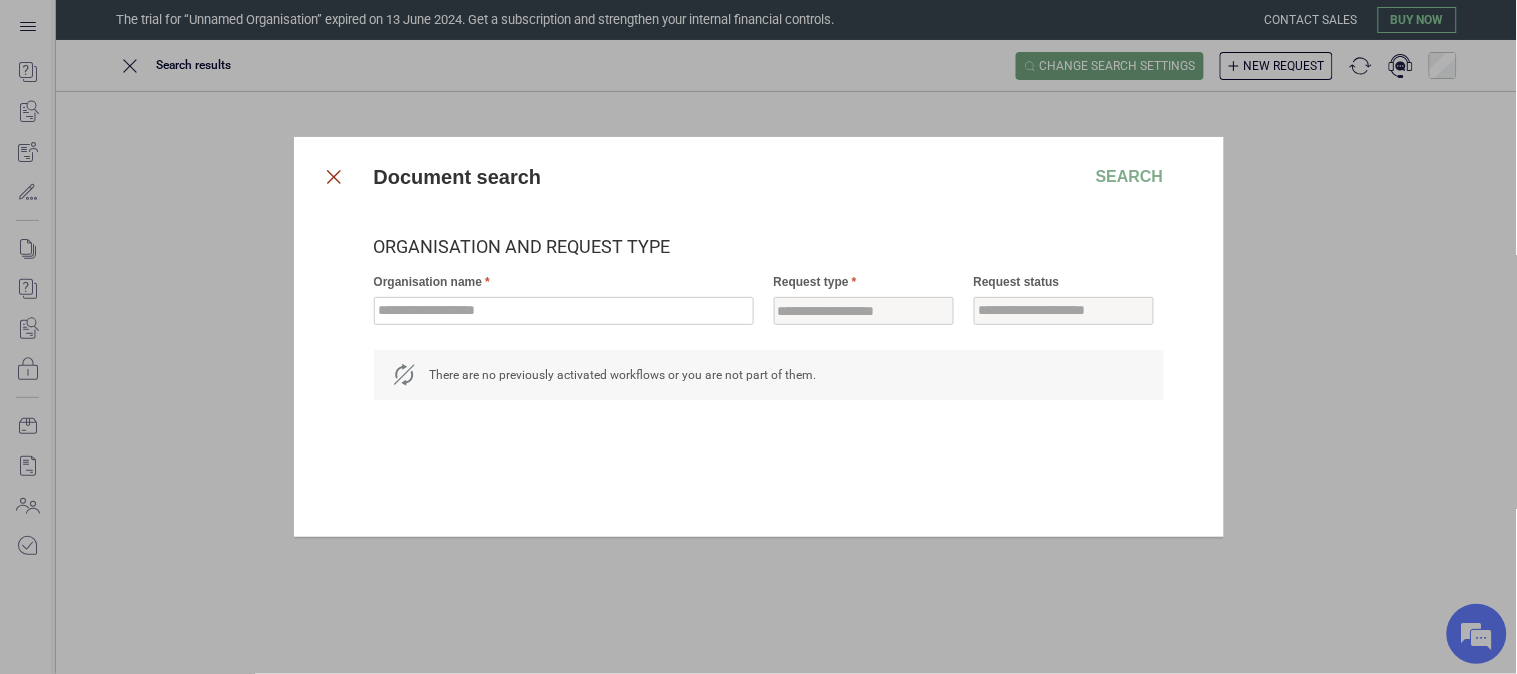 click 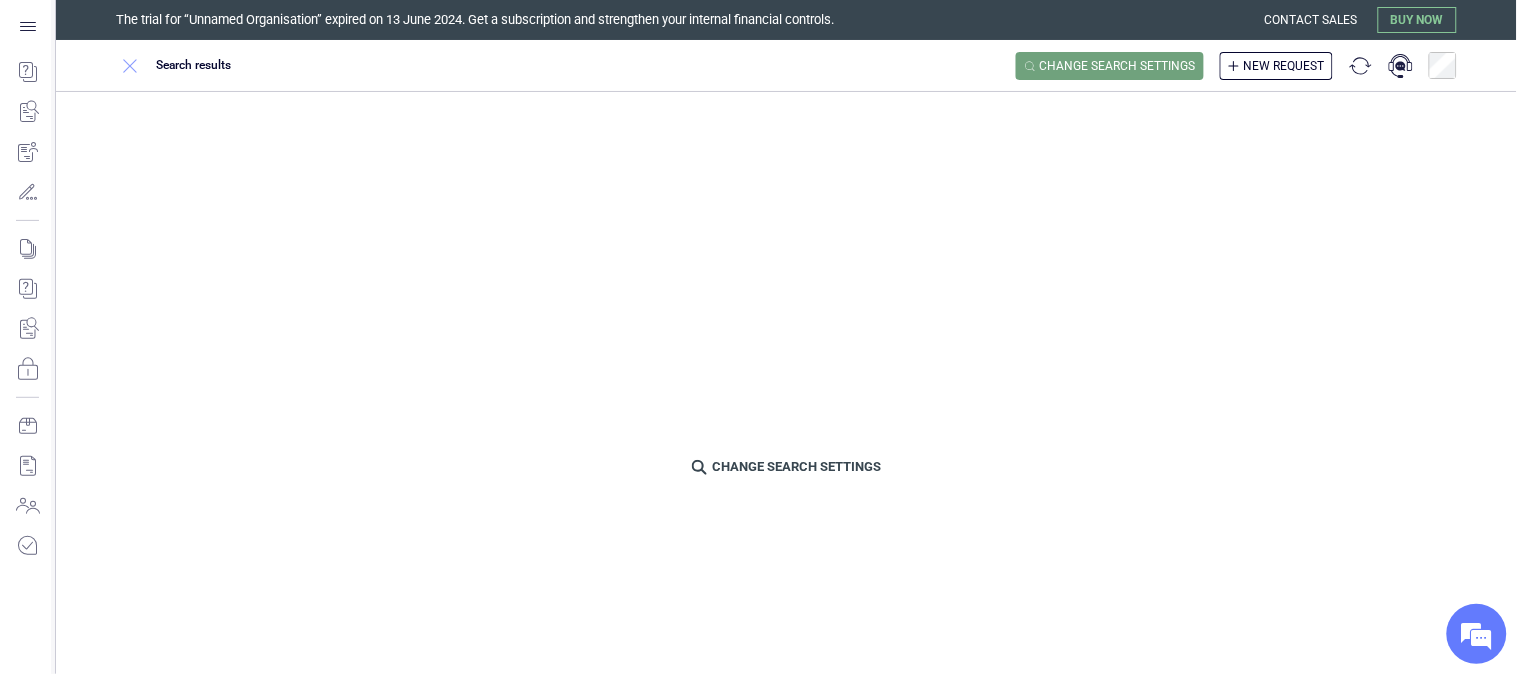 click 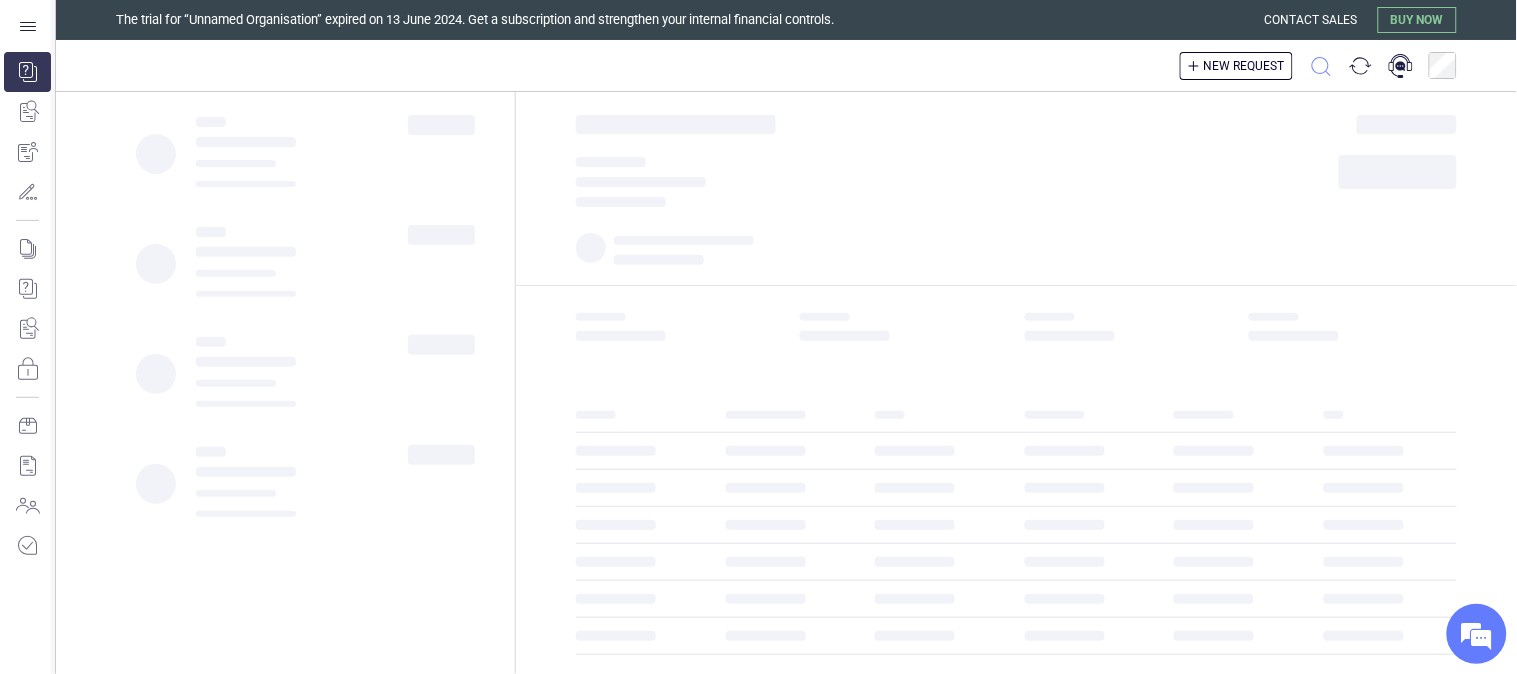 click 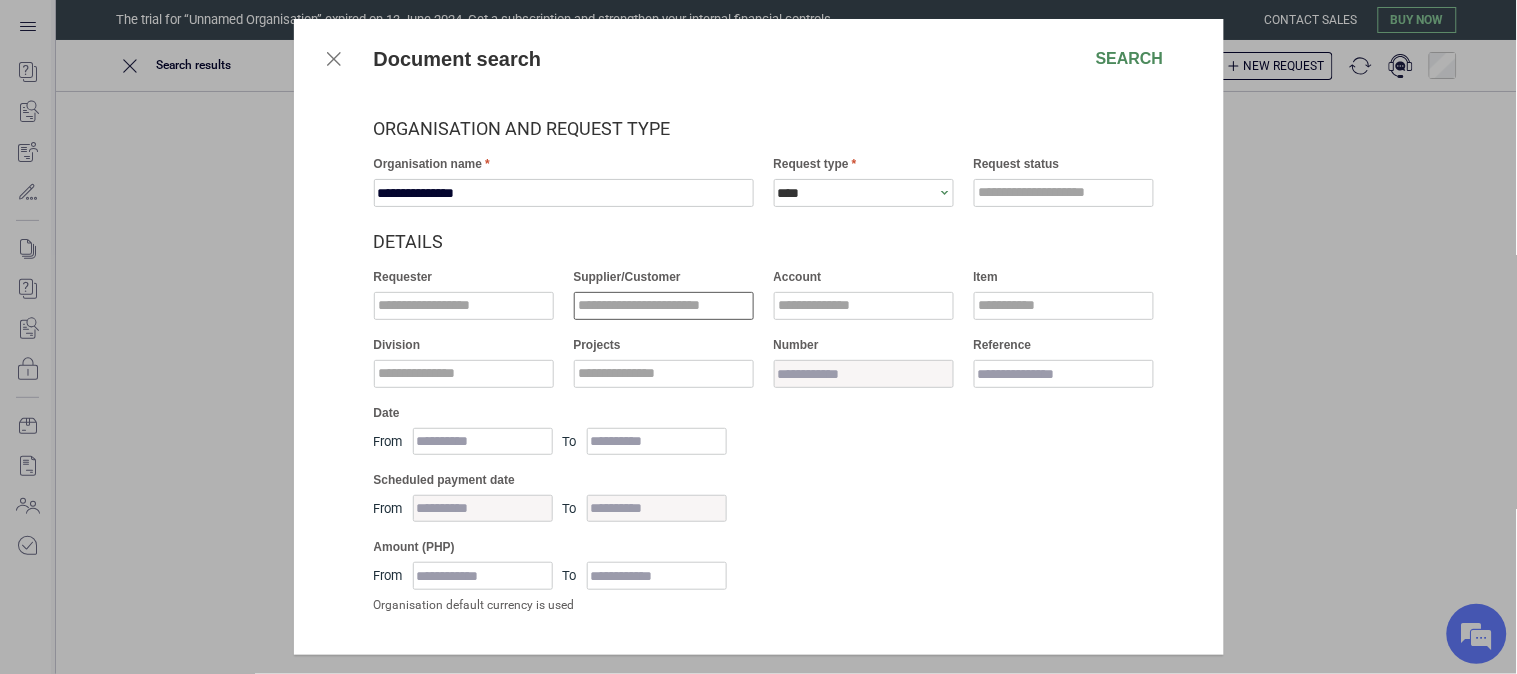 click at bounding box center [664, 306] 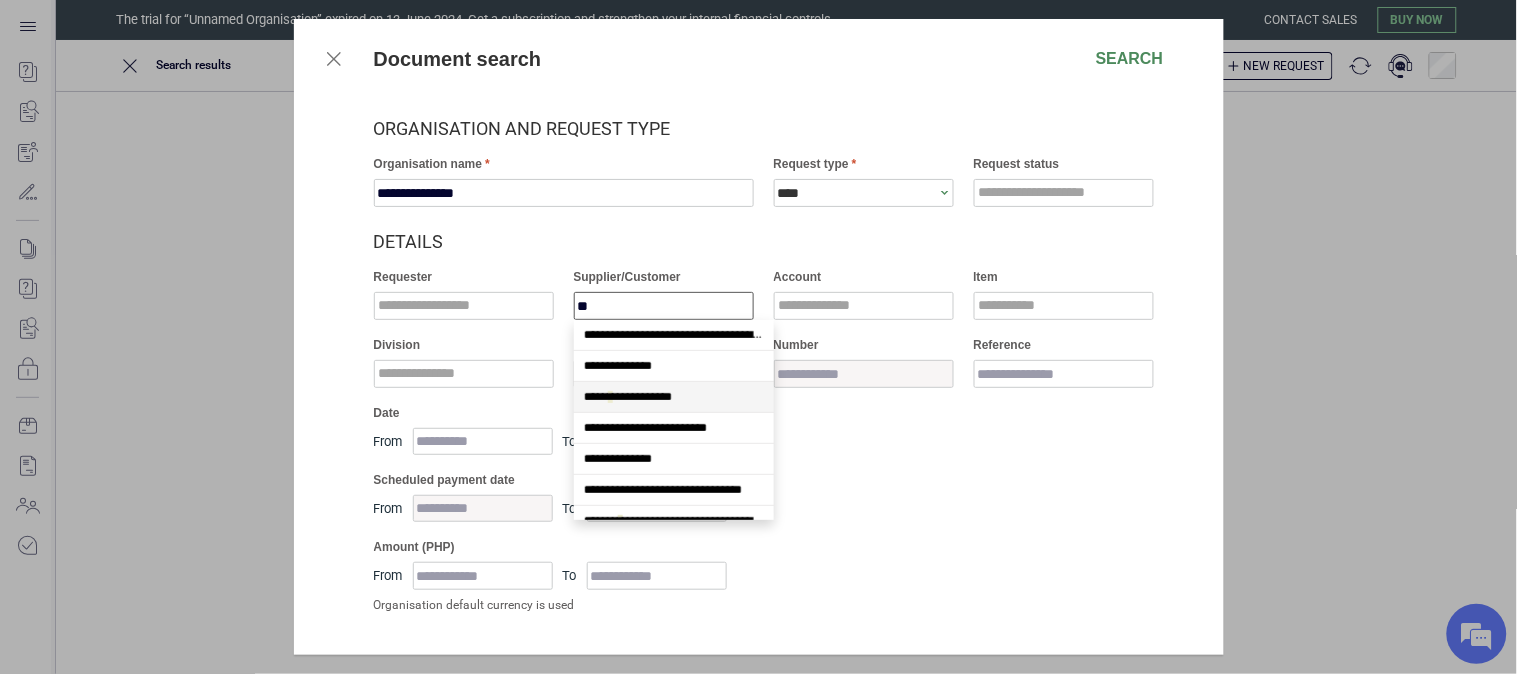 scroll, scrollTop: 173, scrollLeft: 0, axis: vertical 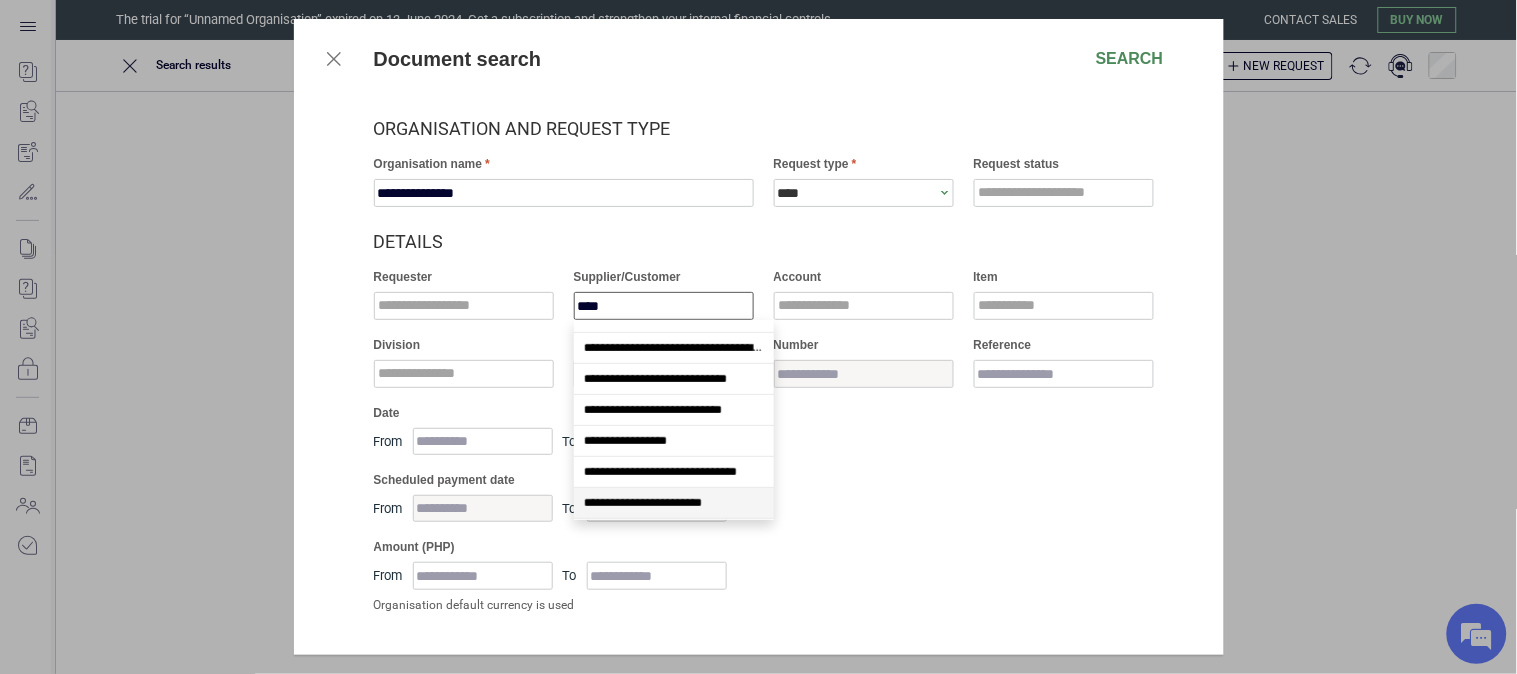 type on "*****" 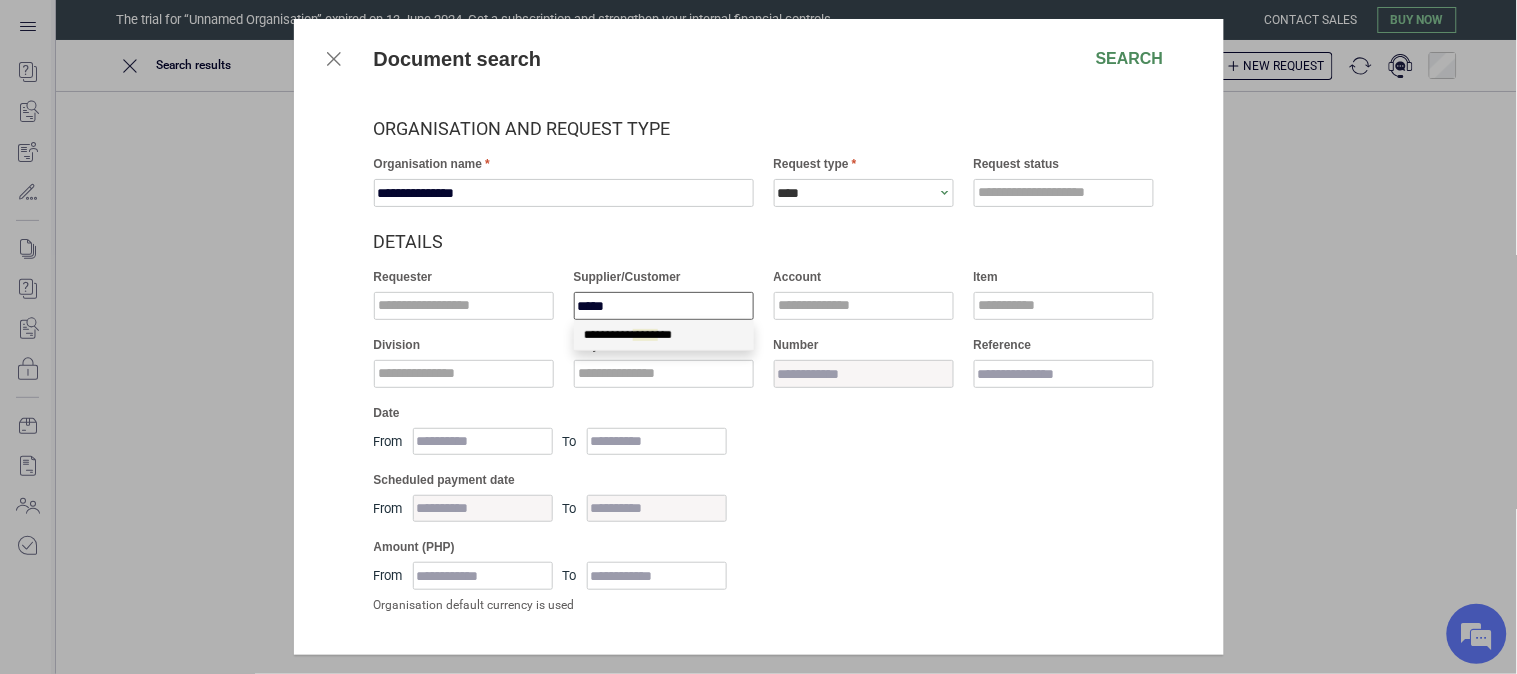 scroll, scrollTop: 0, scrollLeft: 0, axis: both 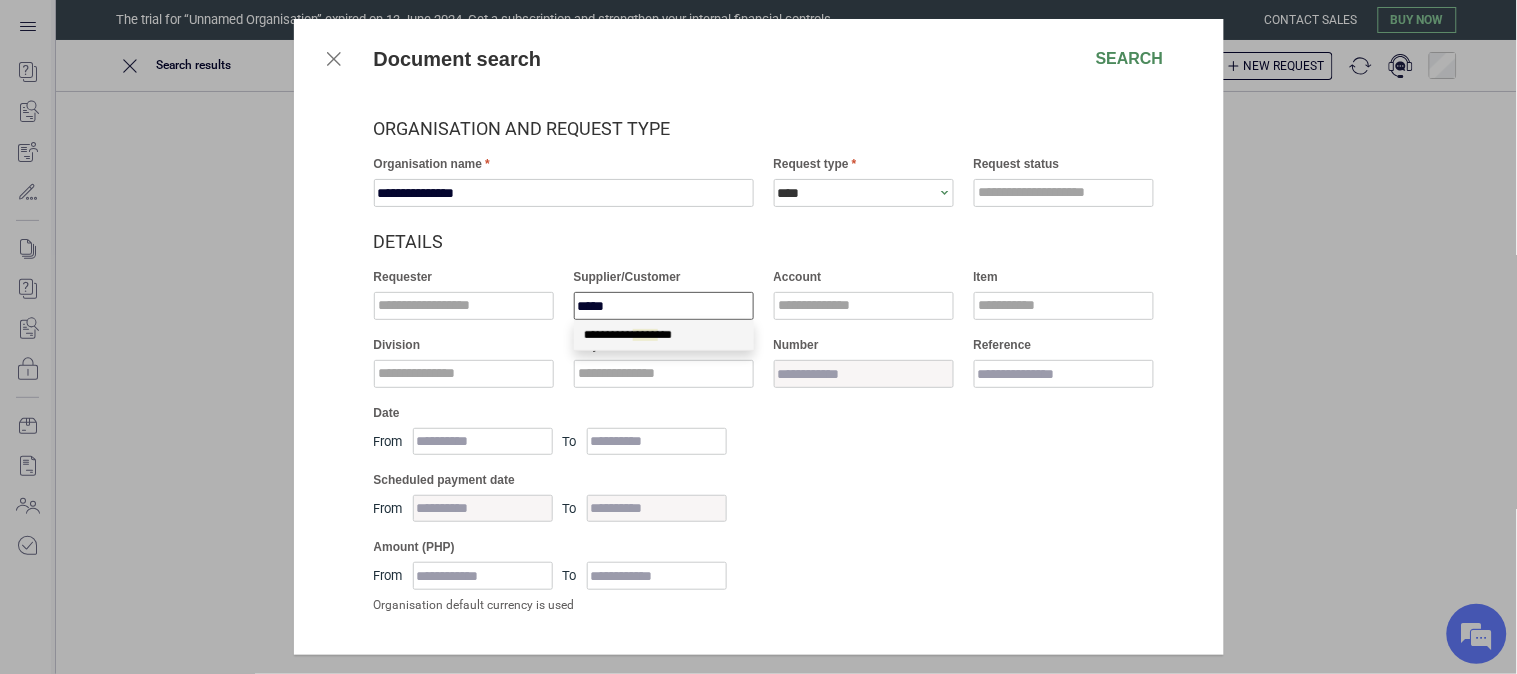 click on "*****" at bounding box center [645, 335] 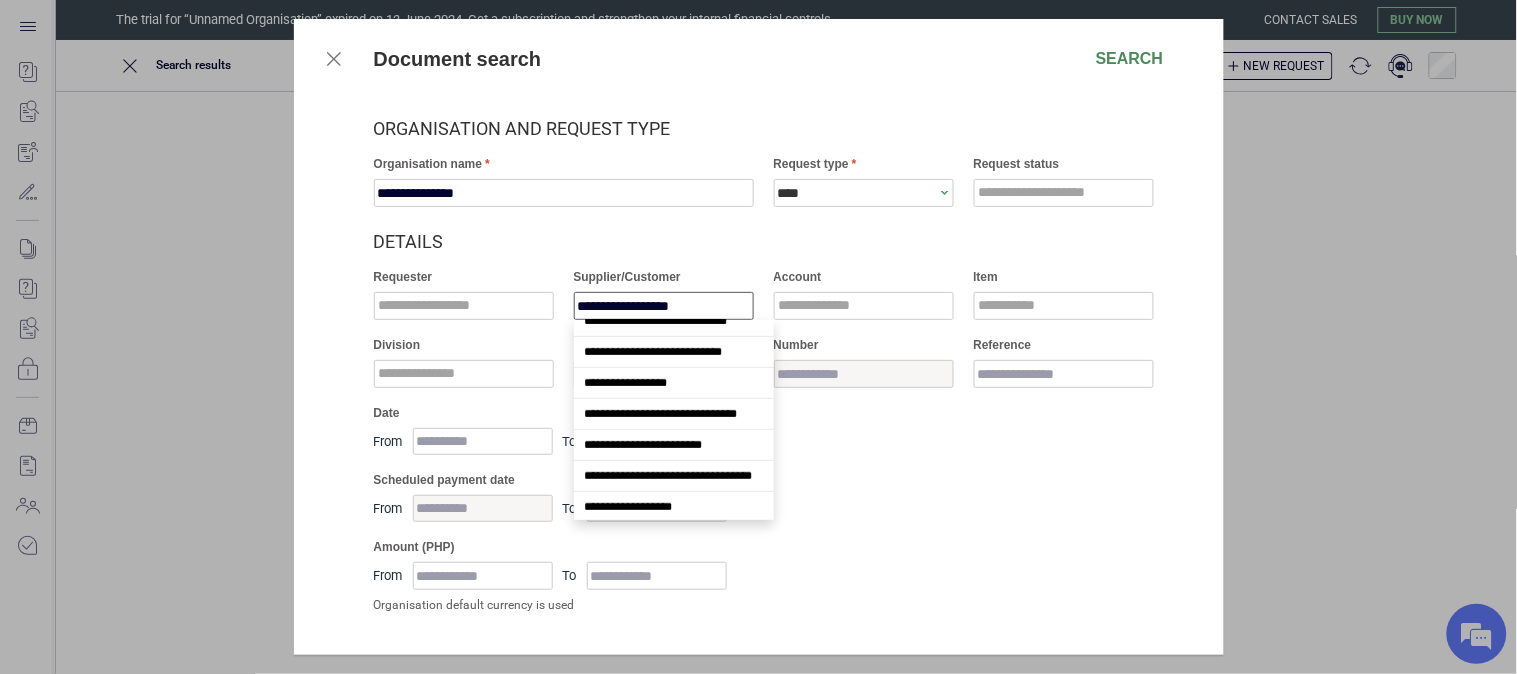 scroll, scrollTop: 0, scrollLeft: 0, axis: both 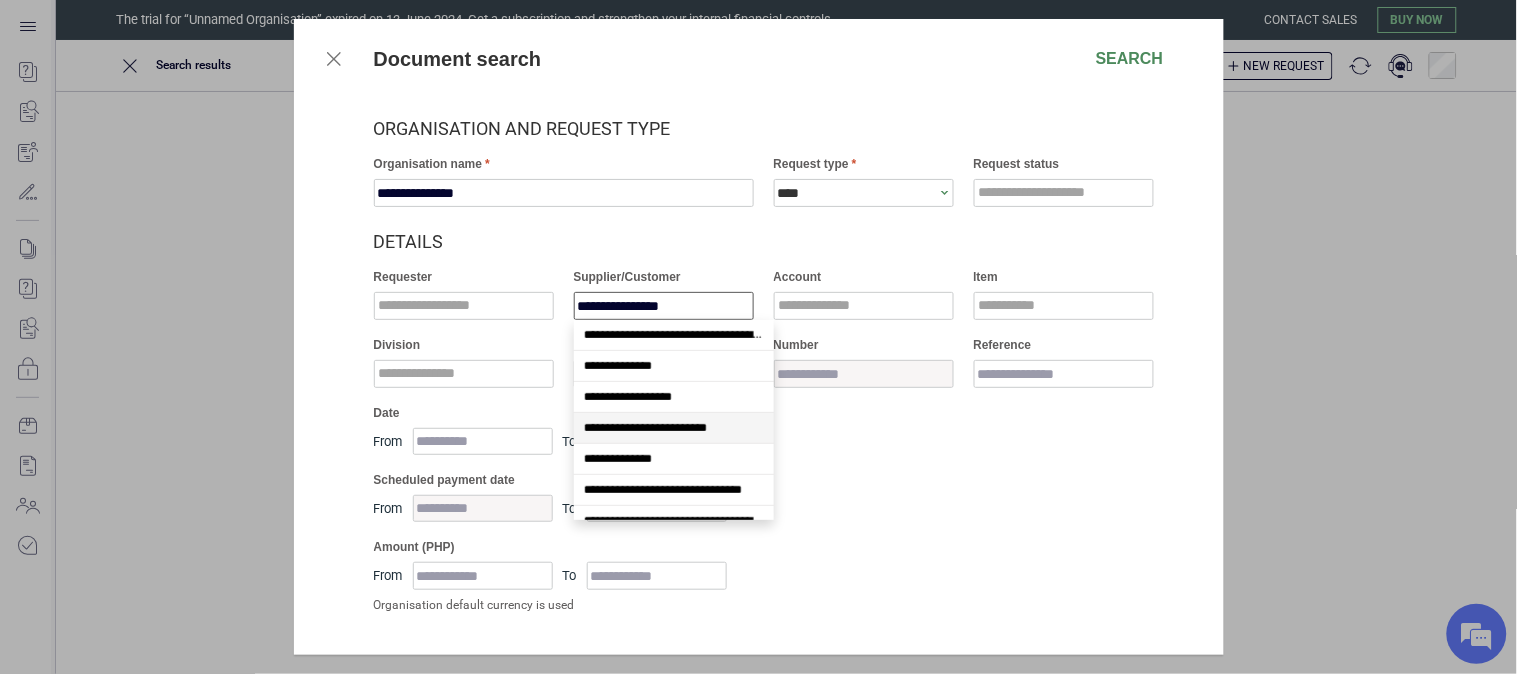 type on "**********" 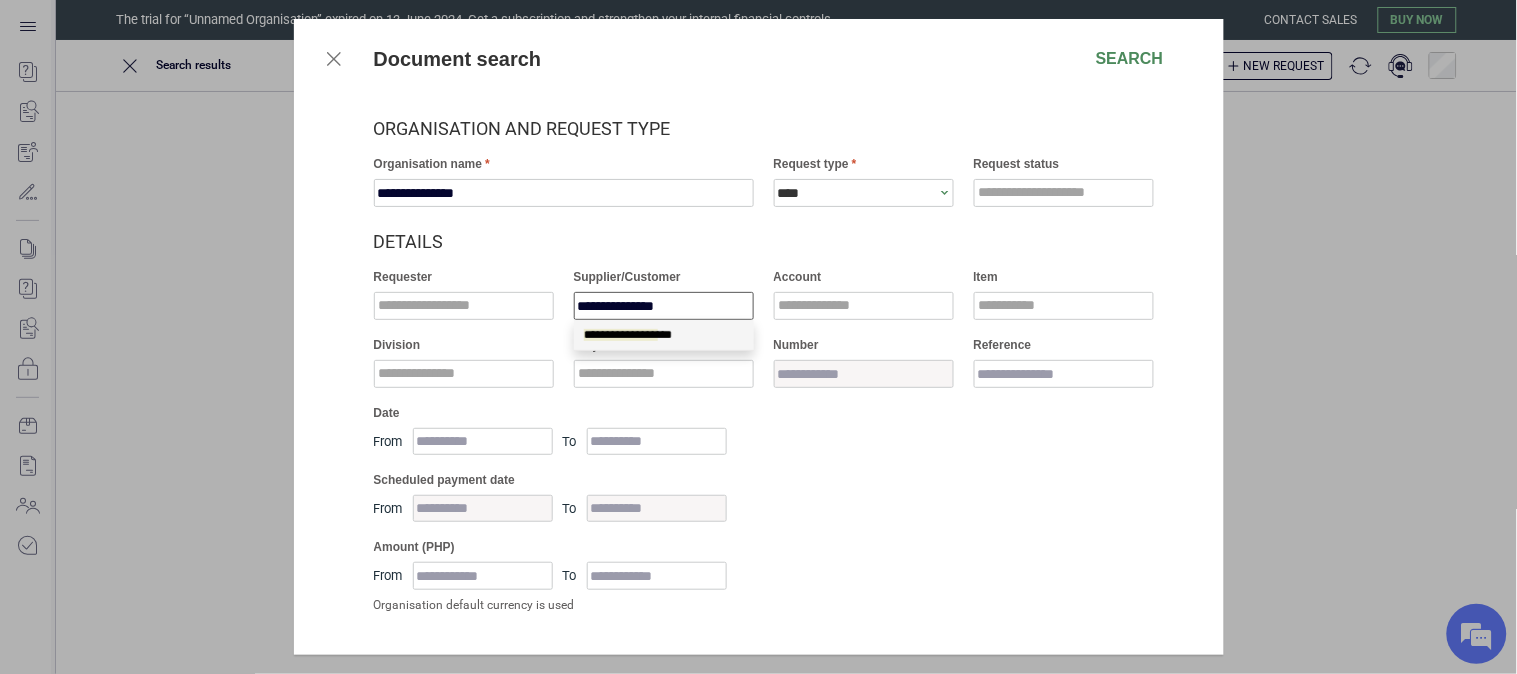click on "**********" at bounding box center [664, 335] 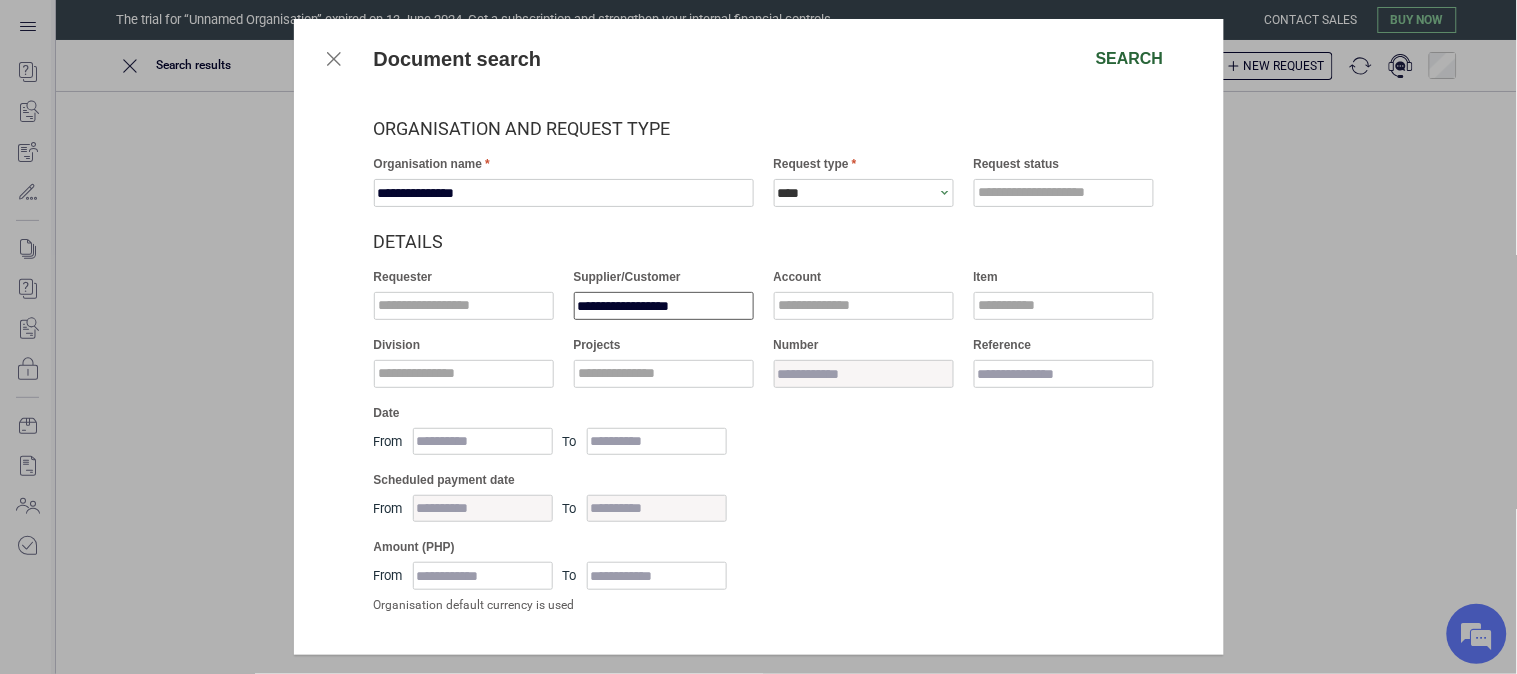 type on "**********" 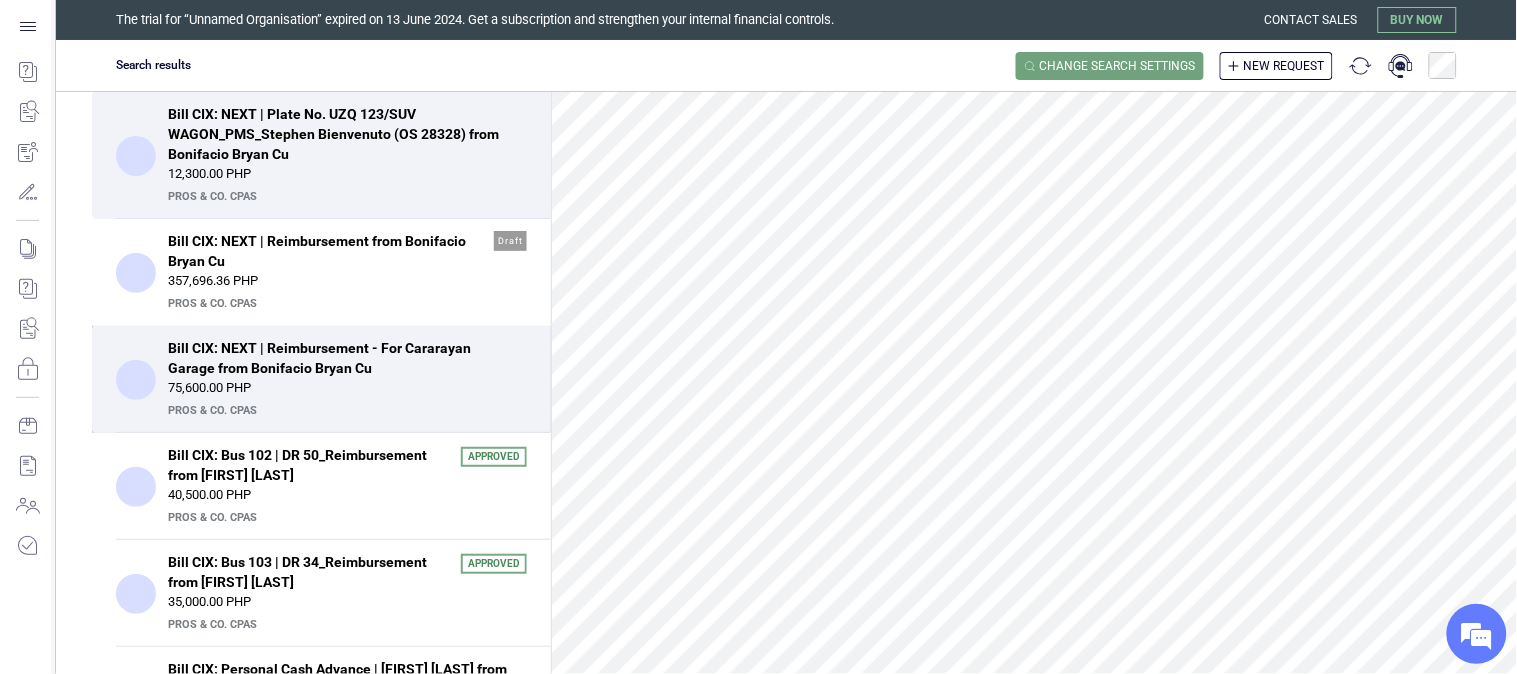 click on "Bill CIX: NEXT | Reimbursement - For Cararayan Garage  from Bonifacio Bryan Cu" at bounding box center (341, 358) 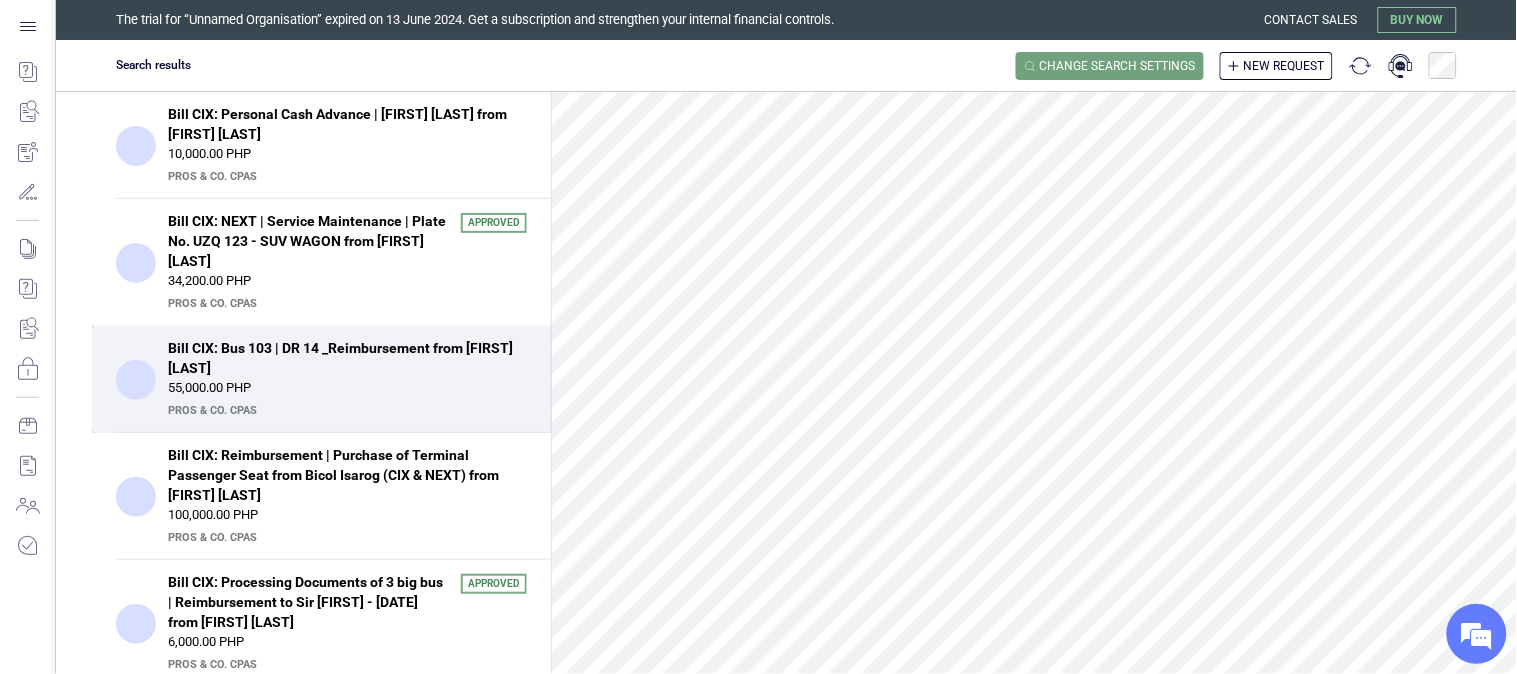 scroll, scrollTop: 666, scrollLeft: 0, axis: vertical 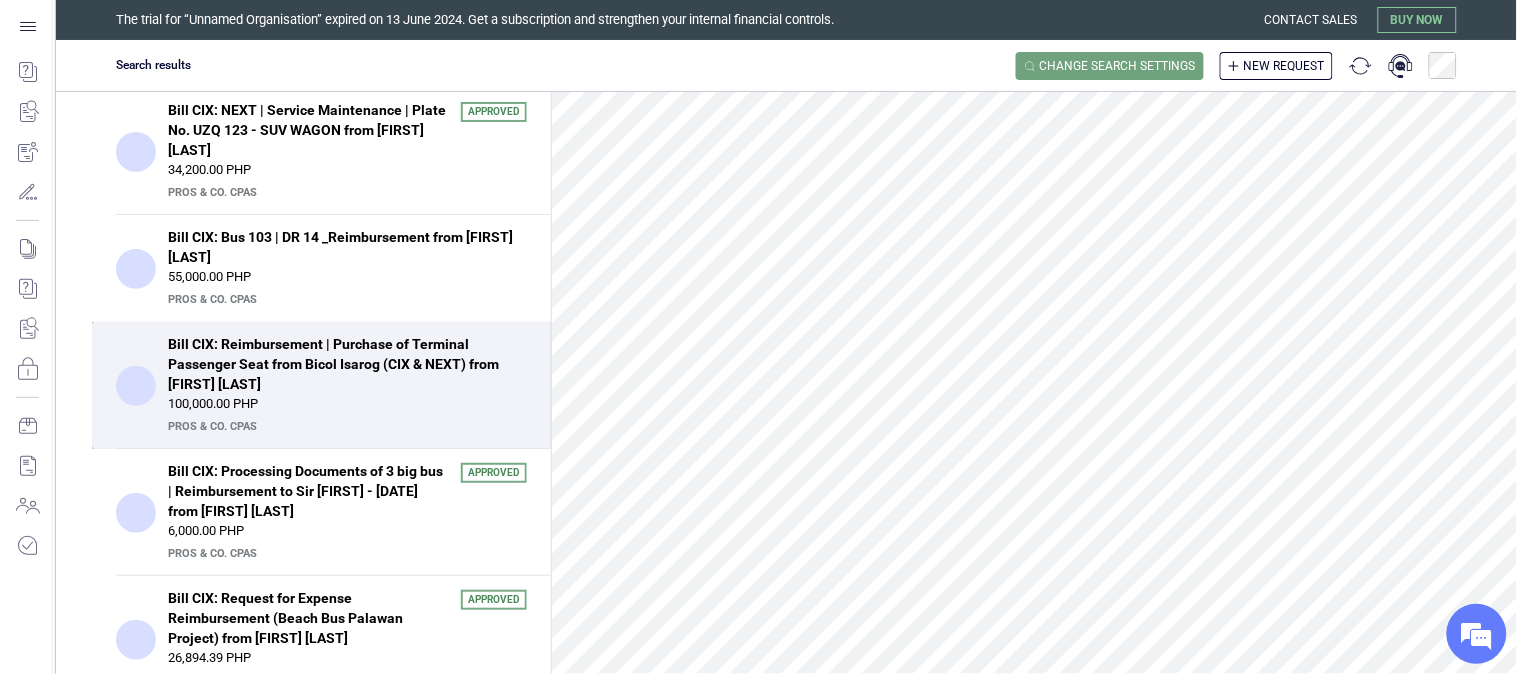 click on "Bill CIX: Reimbursement | Purchase of Terminal Passenger Seat from Bicol Isarog (CIX & NEXT) from Bonifacio Bryan Cu" at bounding box center [341, 364] 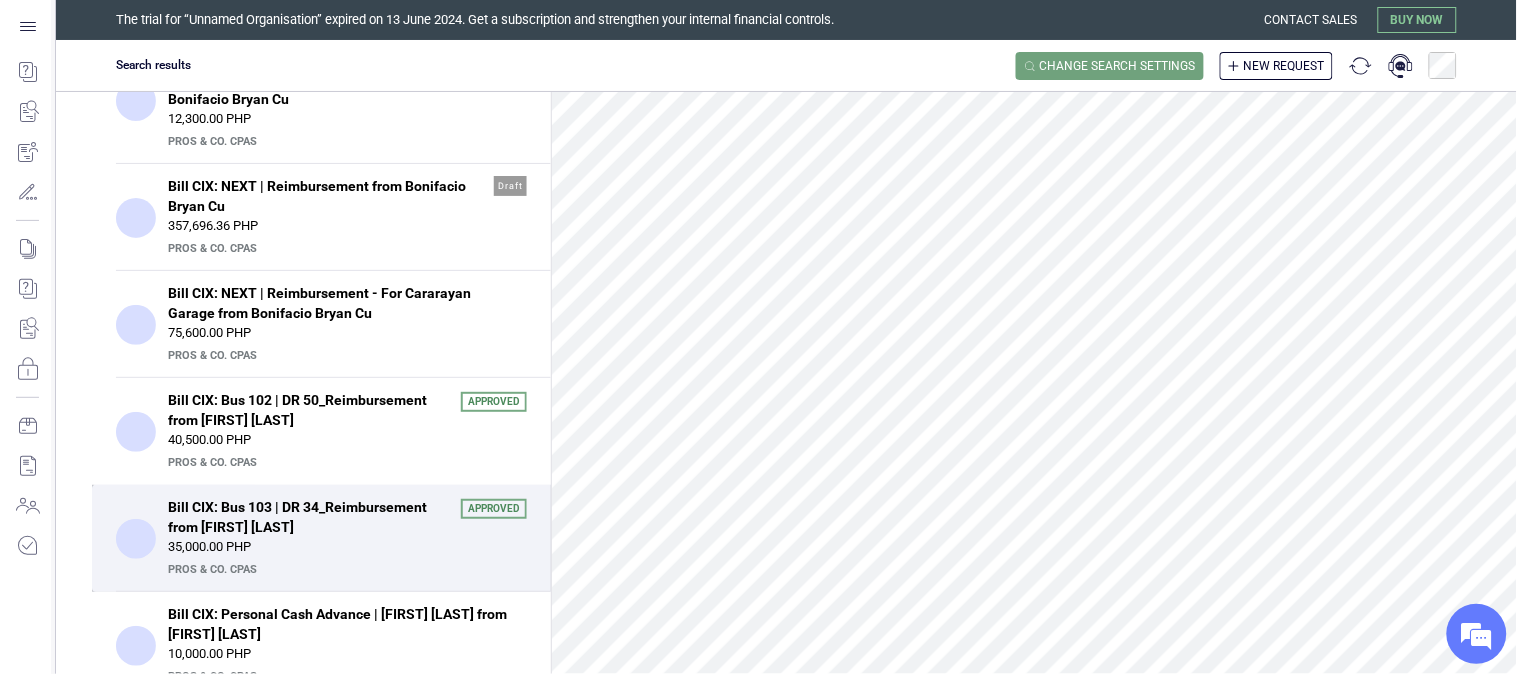 scroll, scrollTop: 5, scrollLeft: 0, axis: vertical 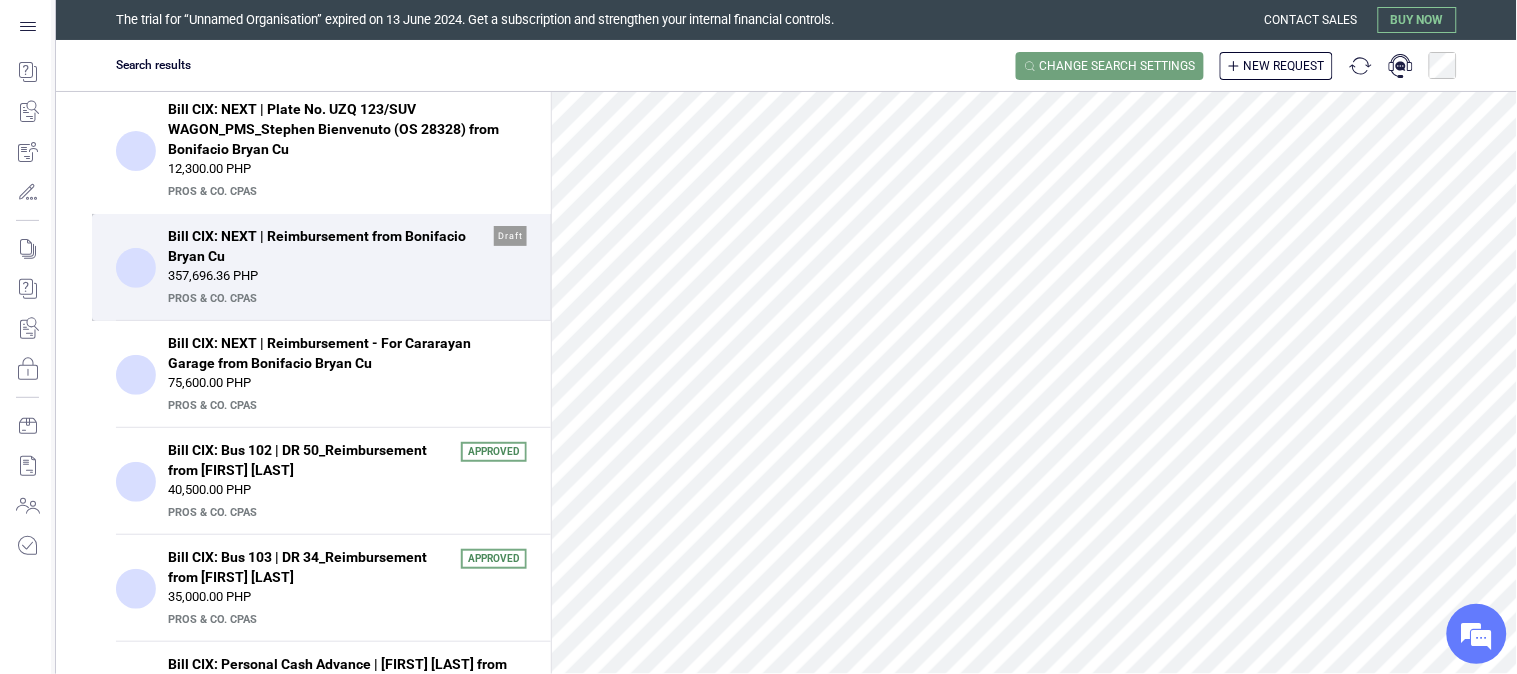 click on "Bill CIX: NEXT | Reimbursement  from Bonifacio Bryan Cu" at bounding box center (325, 246) 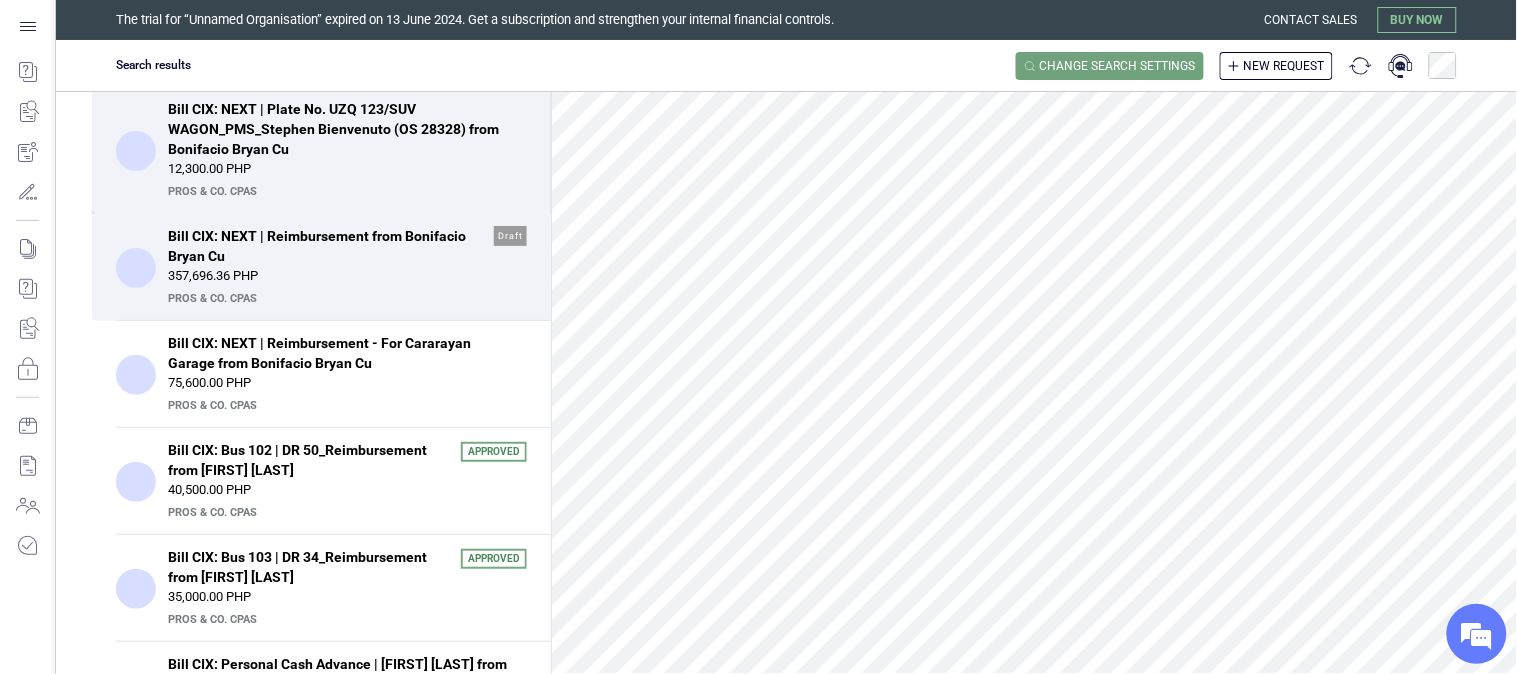 click on "Bill CIX: NEXT | Plate No. UZQ 123/SUV WAGON_PMS_Stephen Bienvenuto (OS 28328) from Bonifacio Bryan Cu" at bounding box center (341, 129) 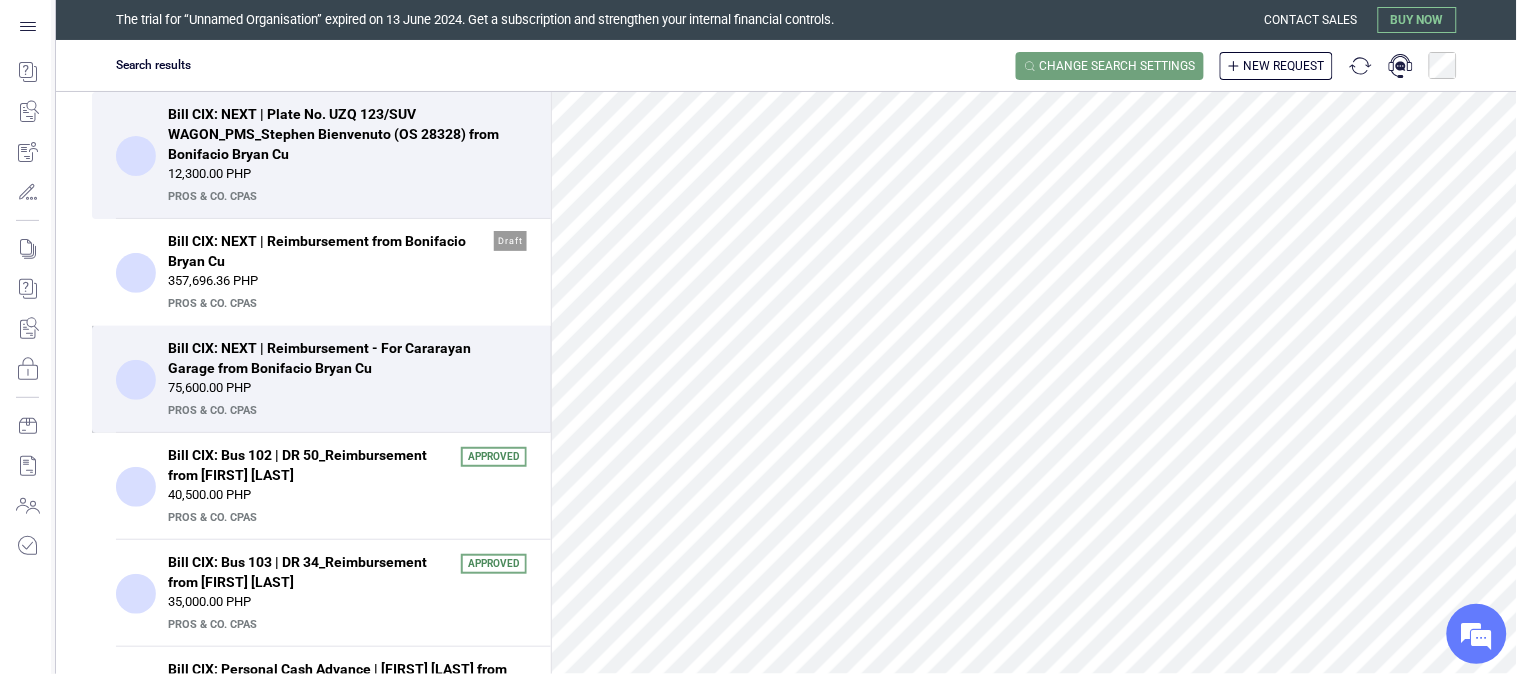 click on "75,600.00 PHP" at bounding box center [347, 388] 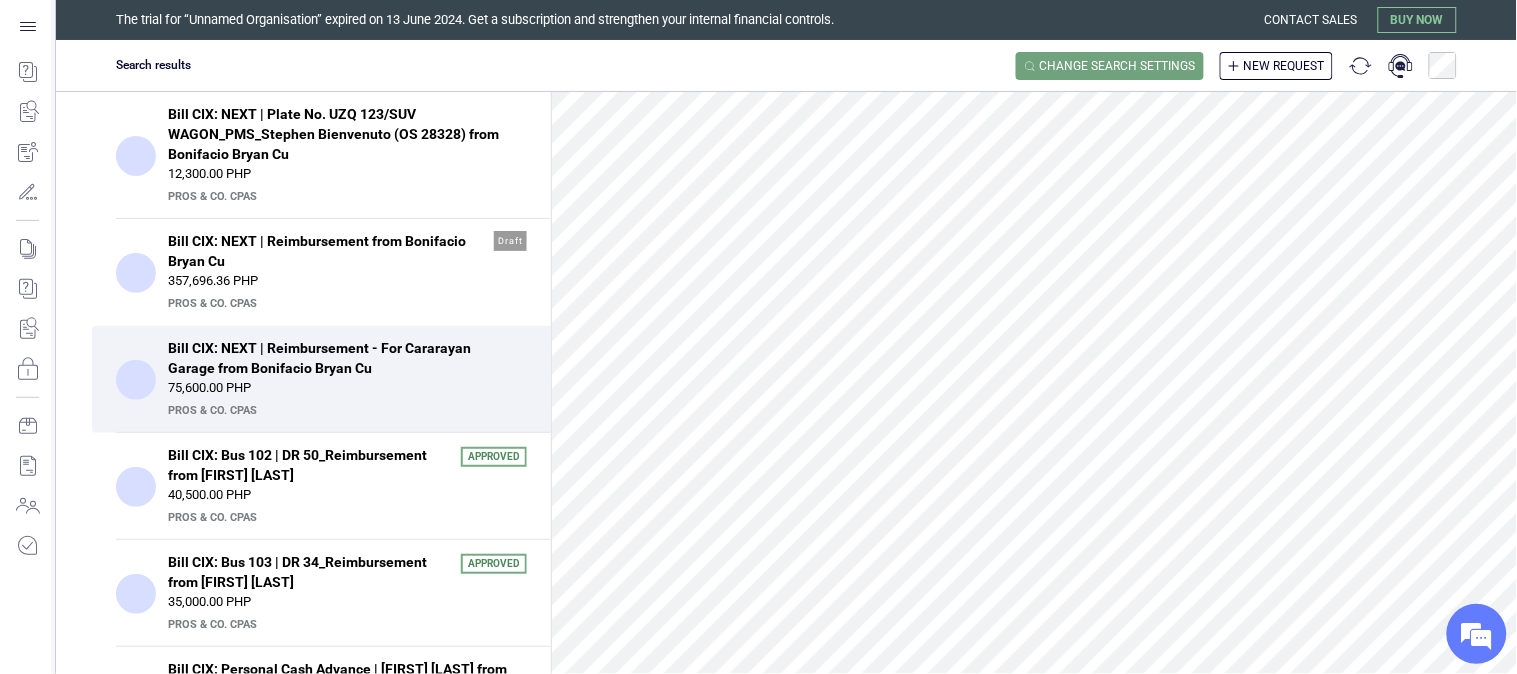 scroll, scrollTop: 1072, scrollLeft: 0, axis: vertical 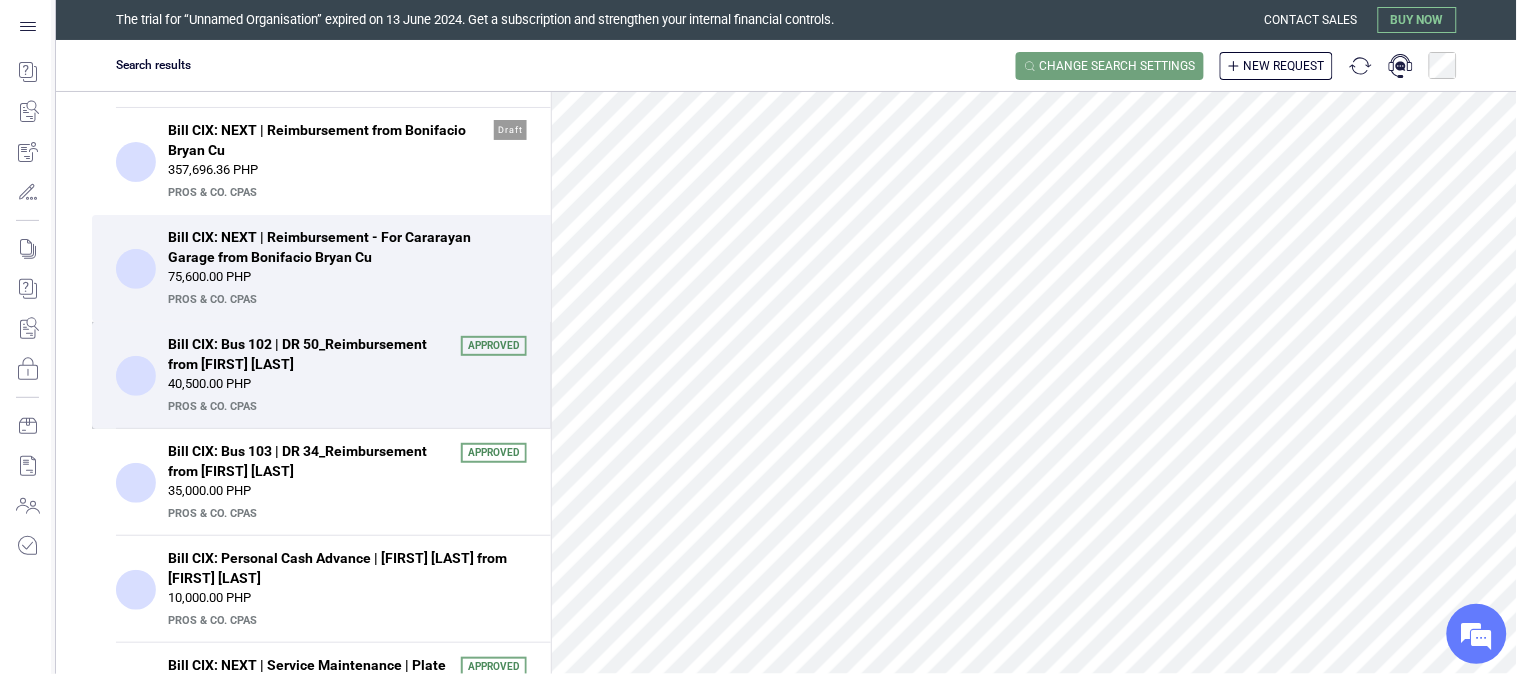 click on "40,500.00 PHP" at bounding box center (347, 384) 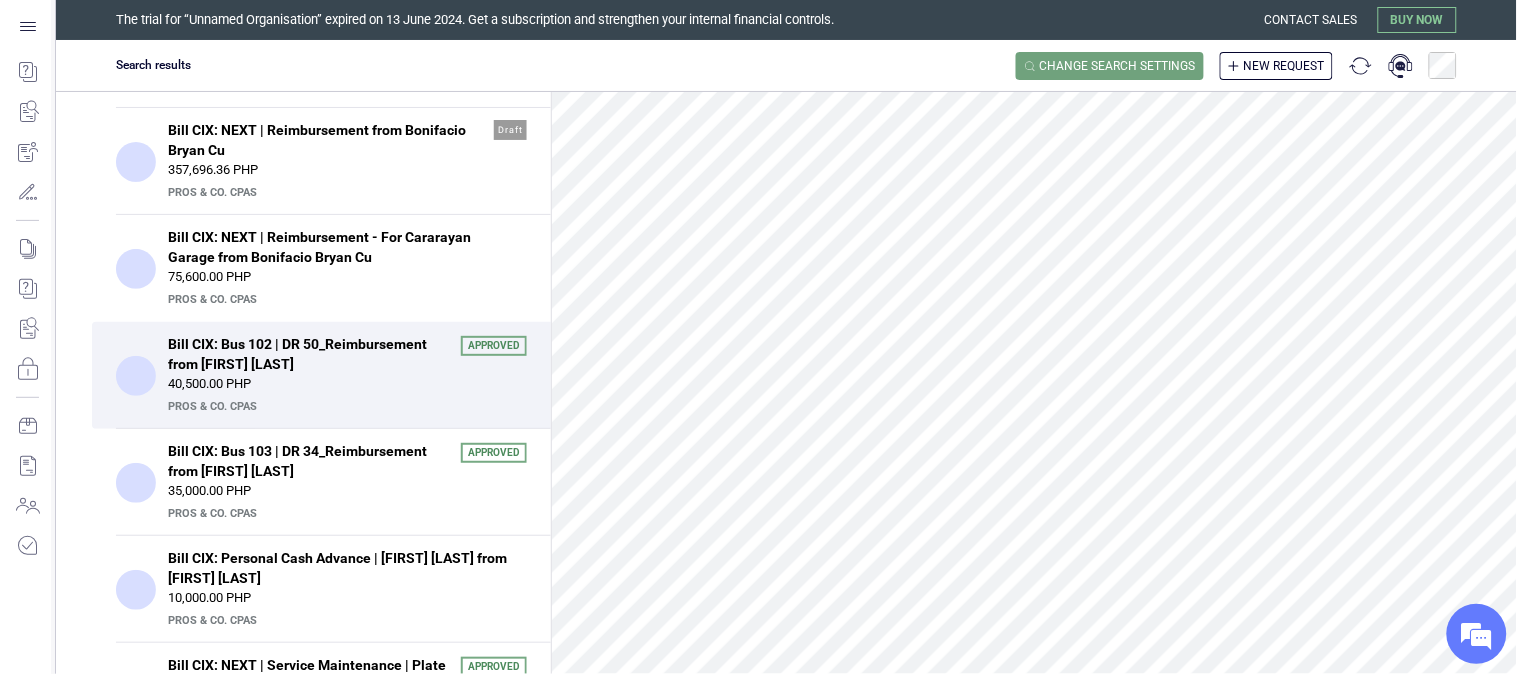 scroll, scrollTop: 111, scrollLeft: 0, axis: vertical 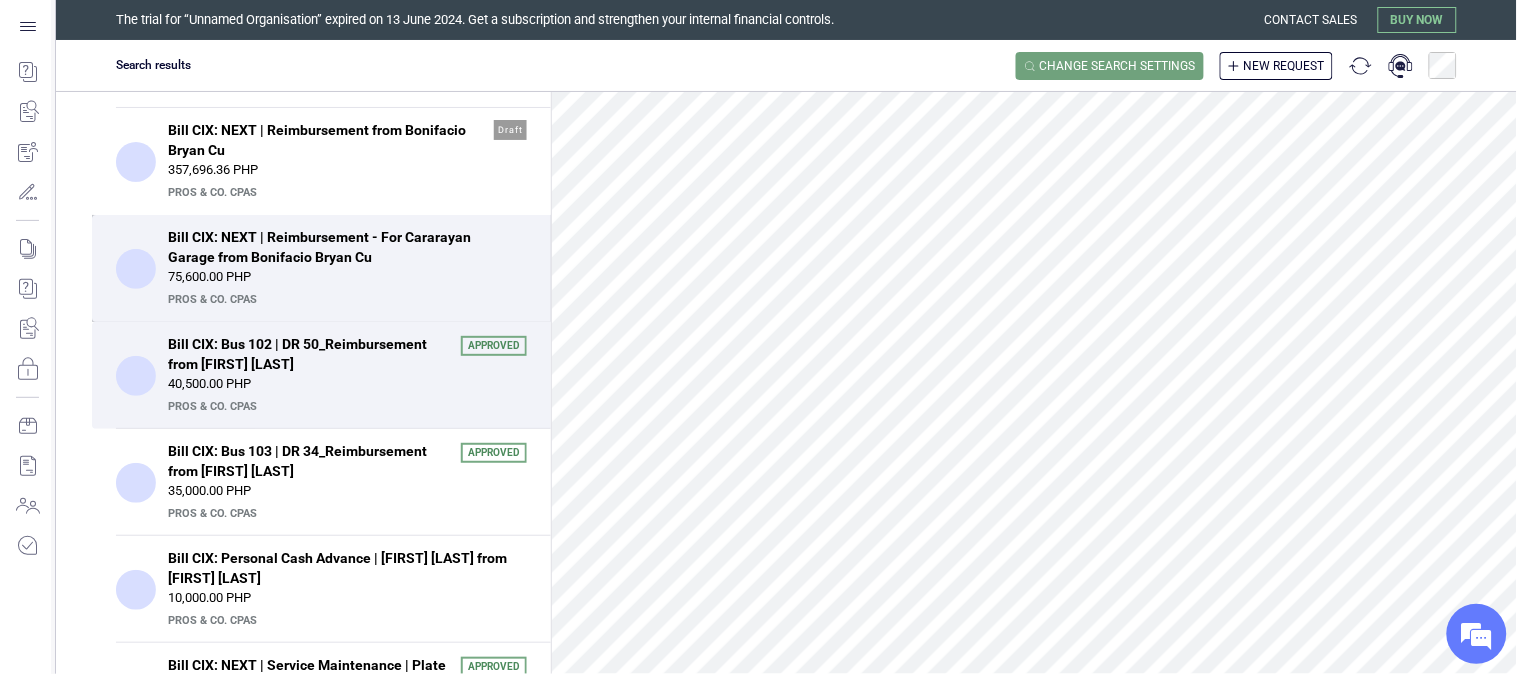 click on "Bill CIX: NEXT | Reimbursement - For Cararayan Garage  from Bonifacio Bryan Cu" at bounding box center (341, 247) 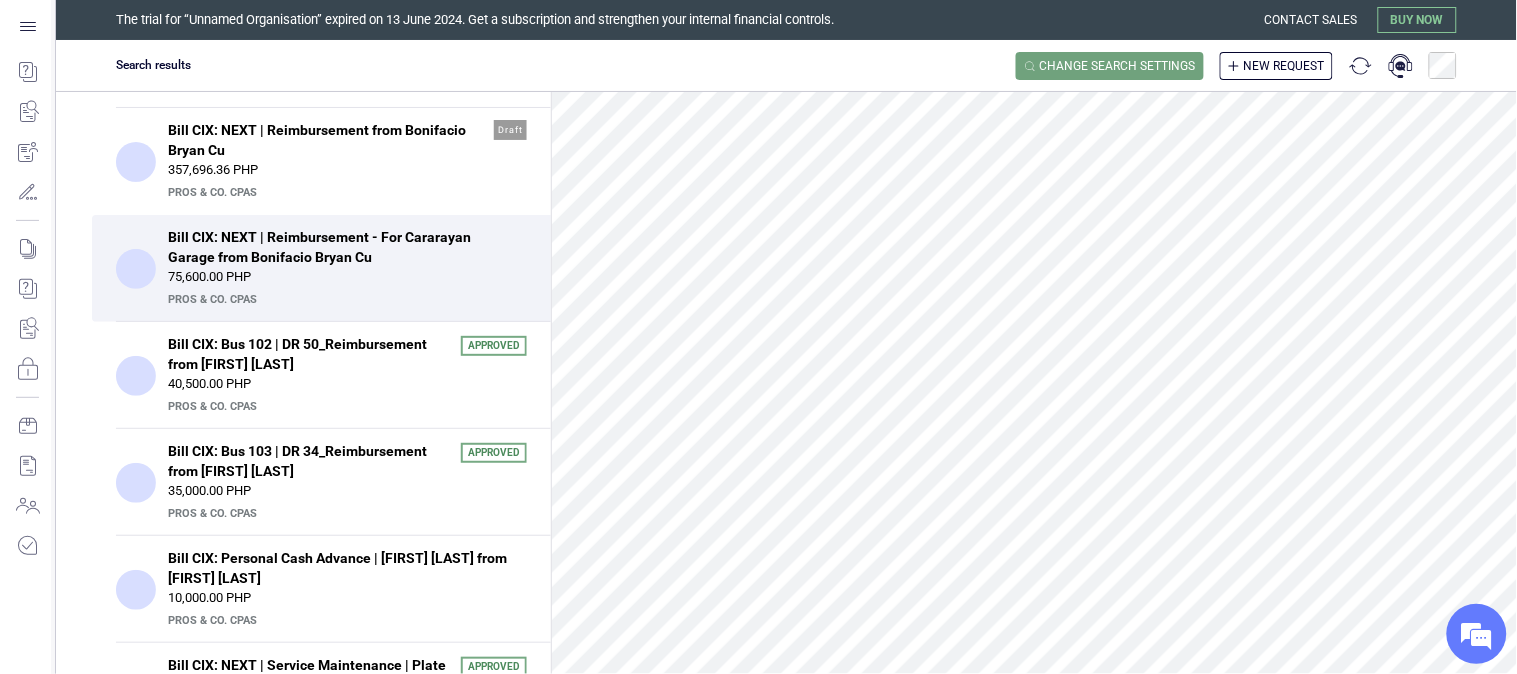 scroll, scrollTop: 0, scrollLeft: 0, axis: both 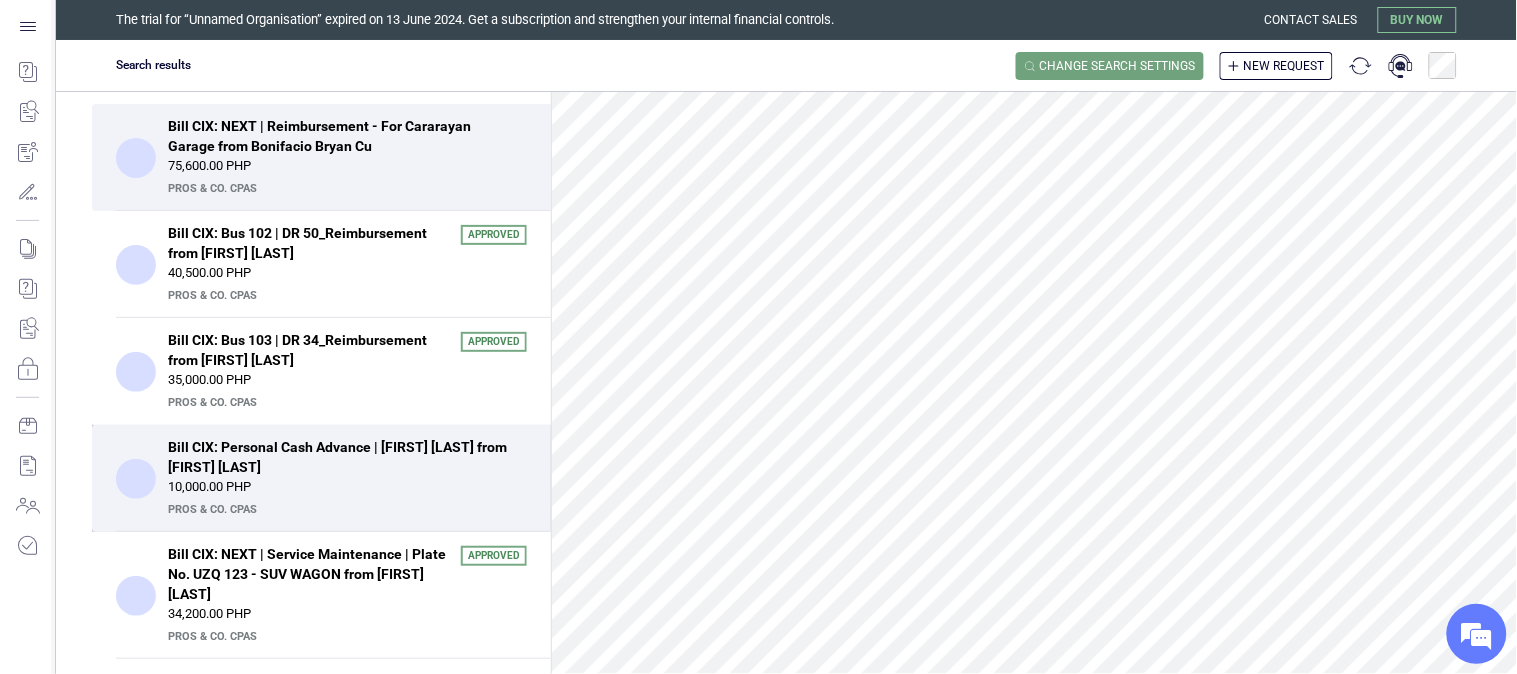 click on "Bill CIX: Personal Cash Advance | Jonathan Tablizo   from Bonifacio Bryan Cu" at bounding box center [341, 457] 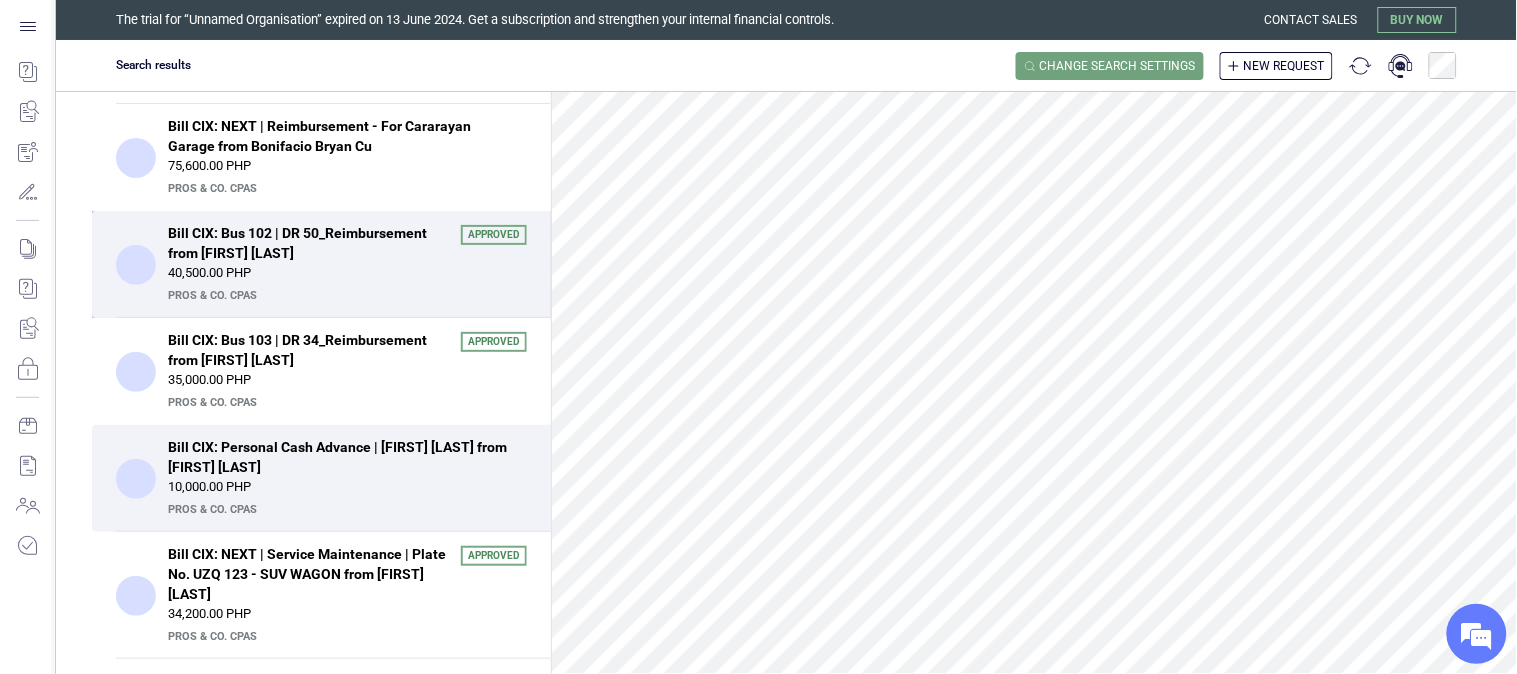 click on "Bill CIX: Bus 102 | DR 50_Reimbursement from Bonifacio Bryan Cu" at bounding box center [308, 243] 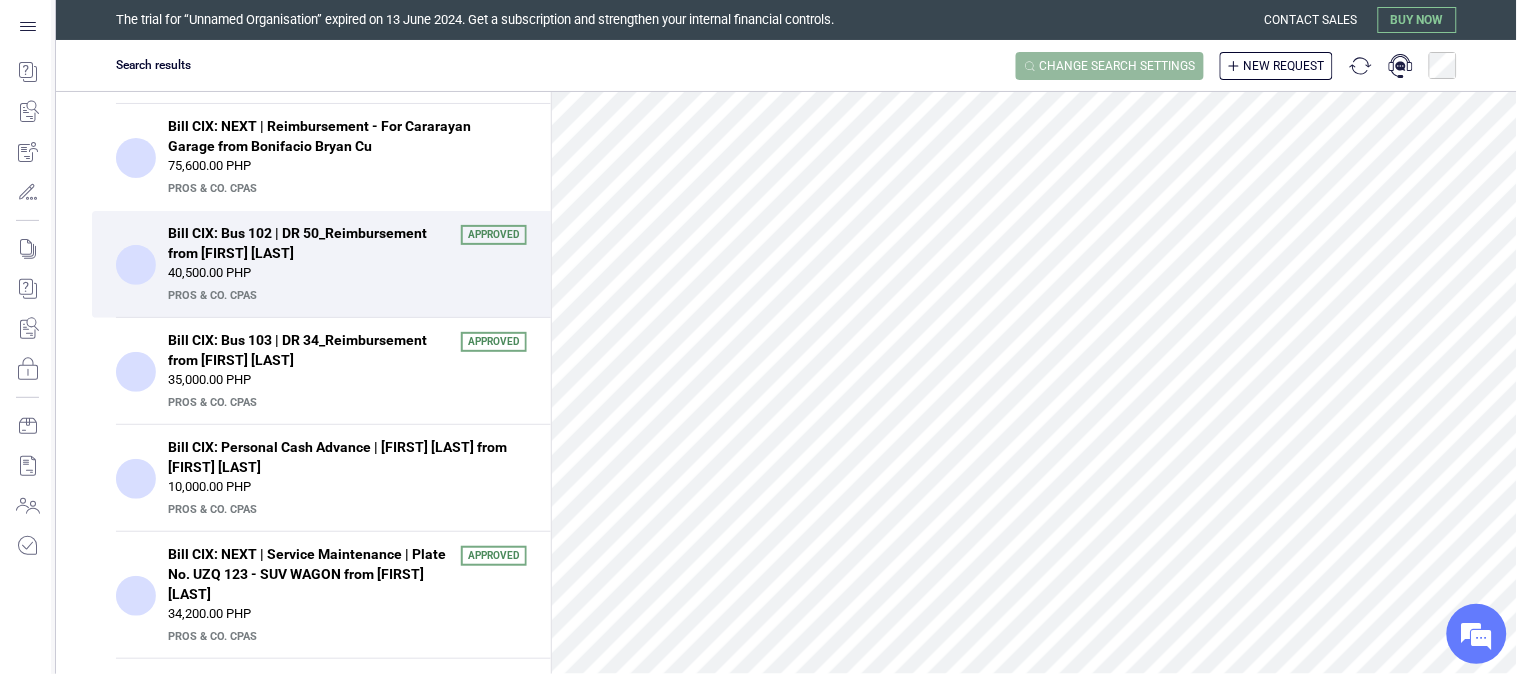 click on "Change search settings" at bounding box center [1118, 66] 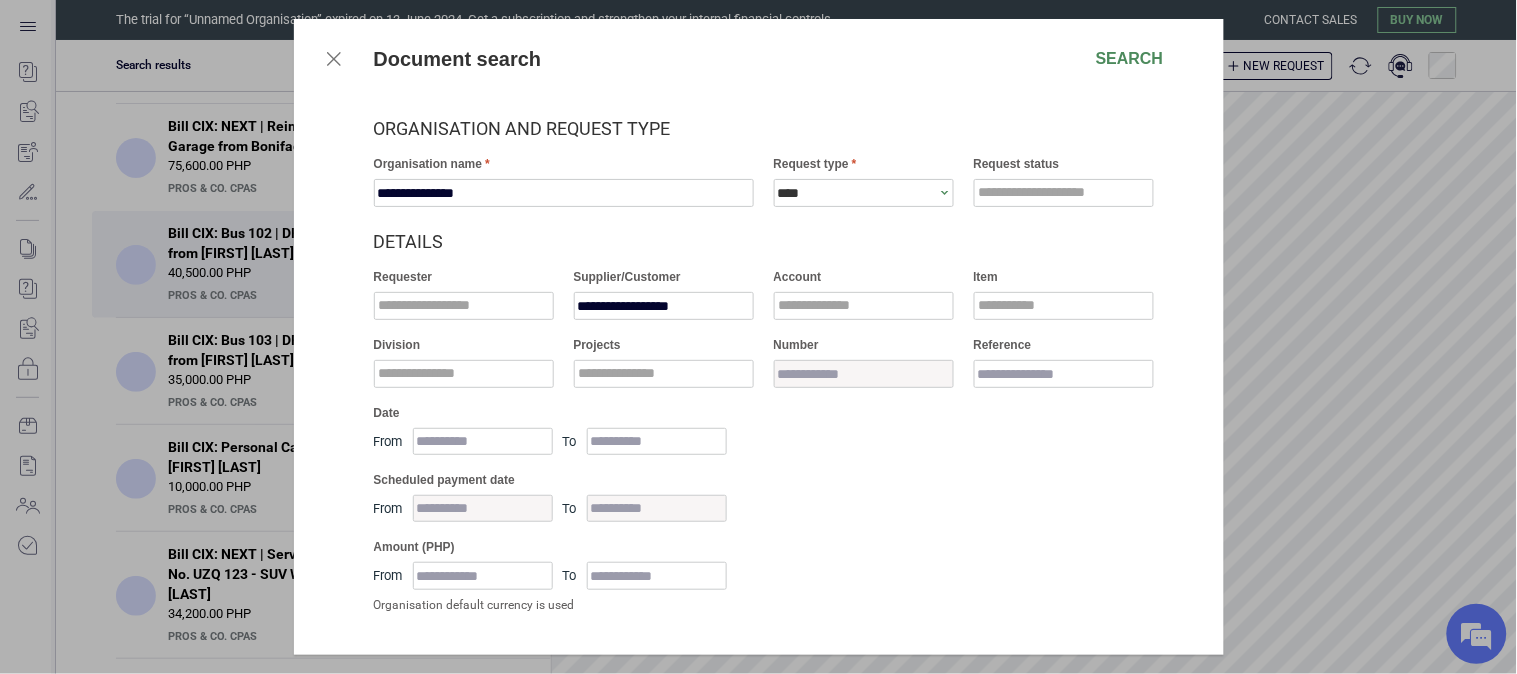 click on "****" at bounding box center (857, 193) 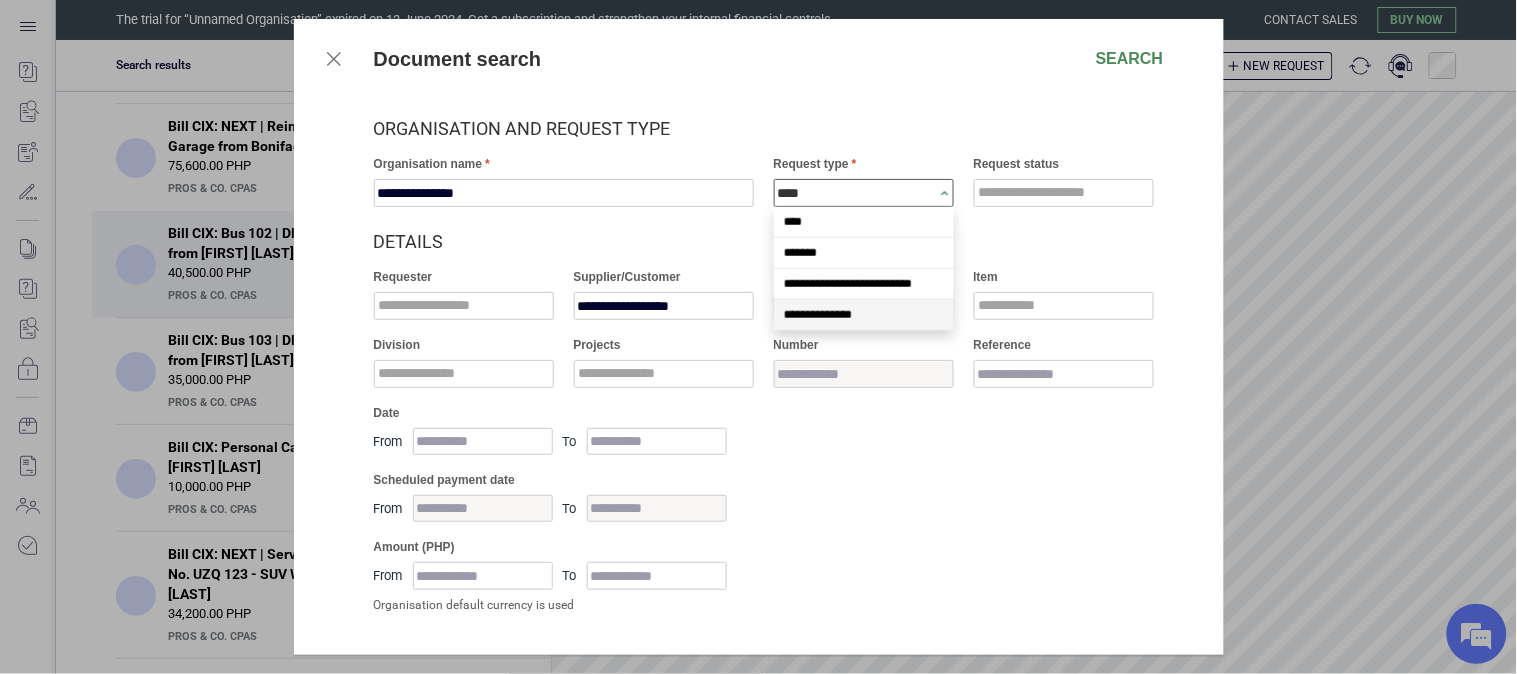 click on "**********" at bounding box center [864, 315] 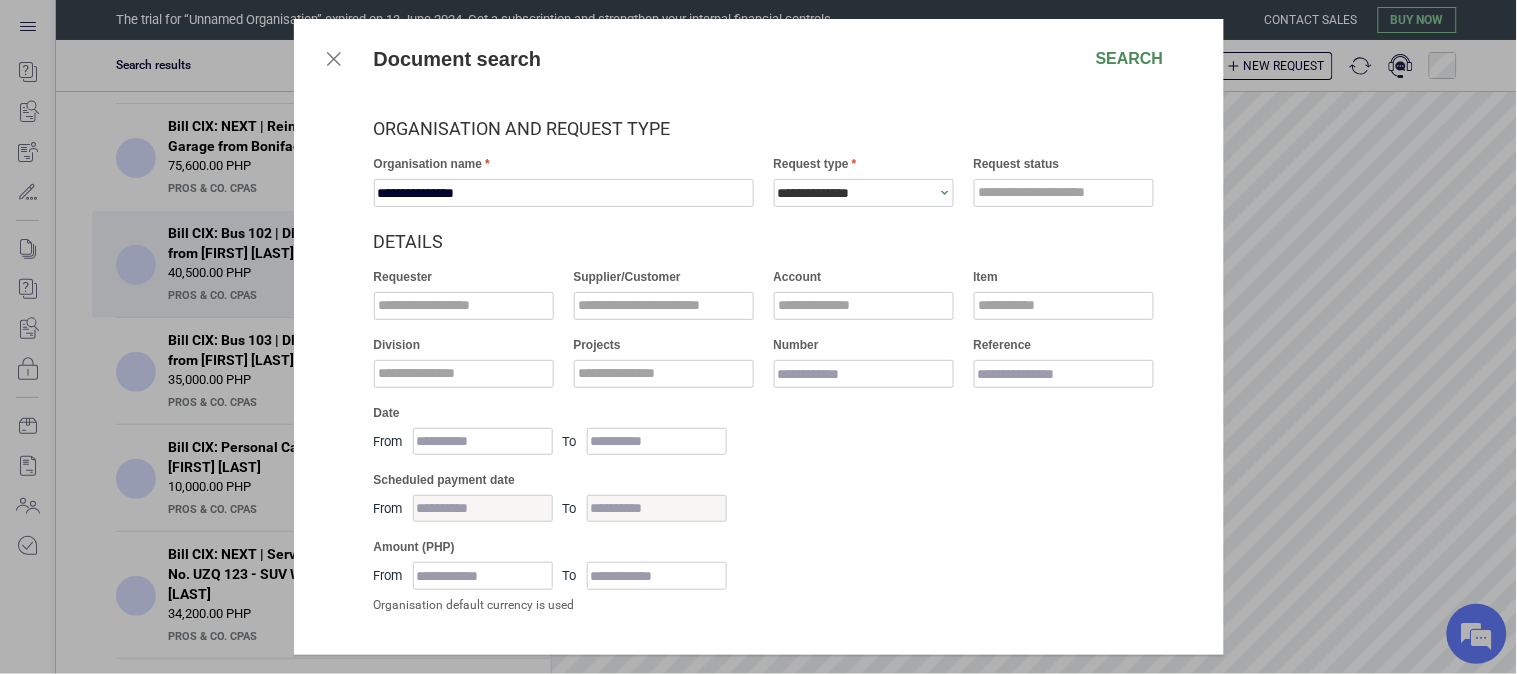 click on "**********" at bounding box center [664, 293] 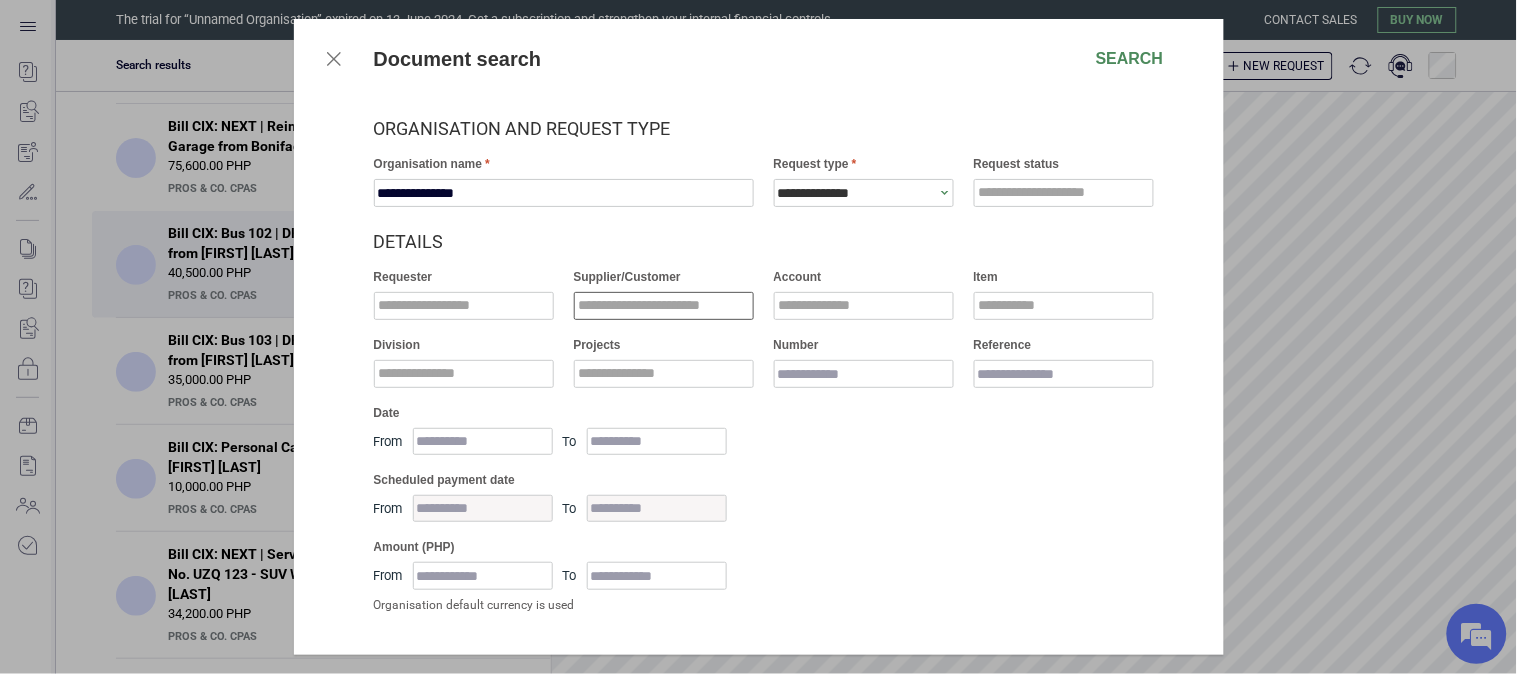 click at bounding box center [664, 306] 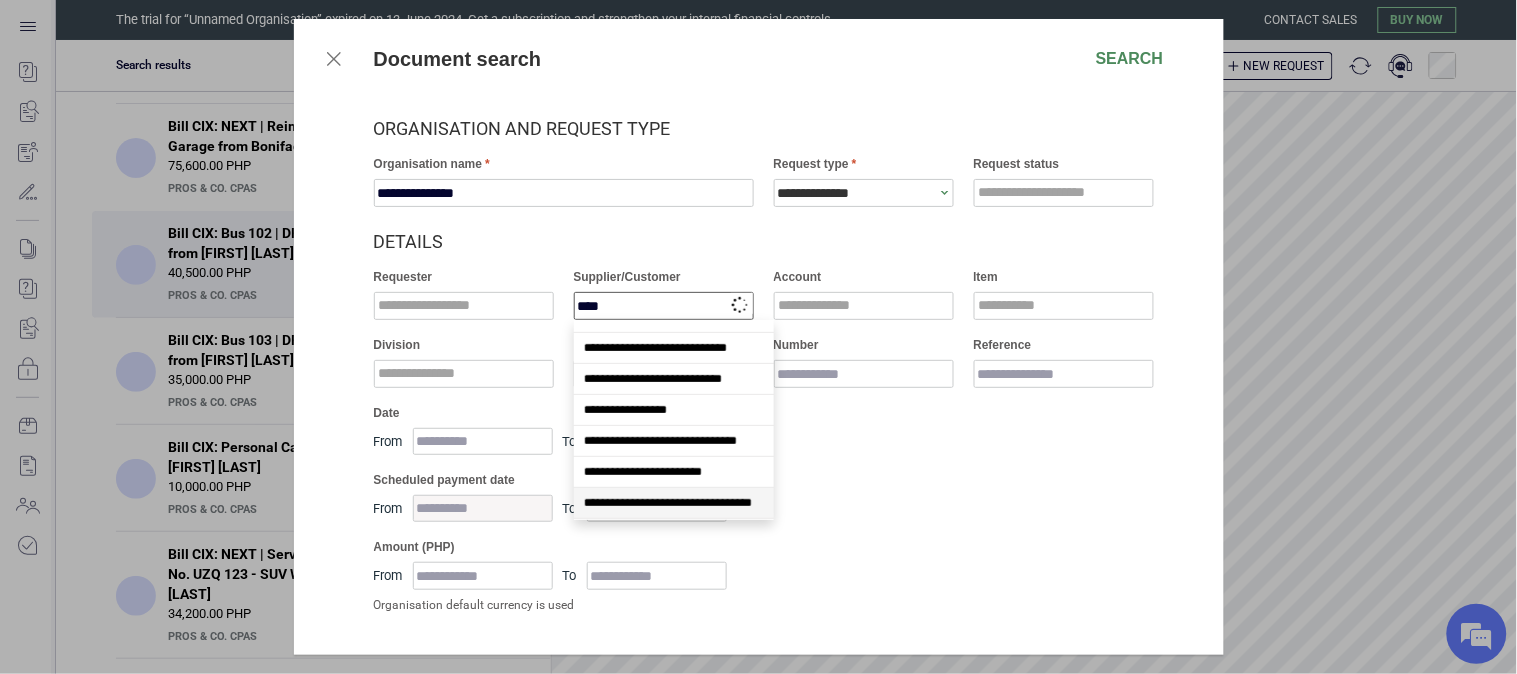 scroll, scrollTop: 2598, scrollLeft: 0, axis: vertical 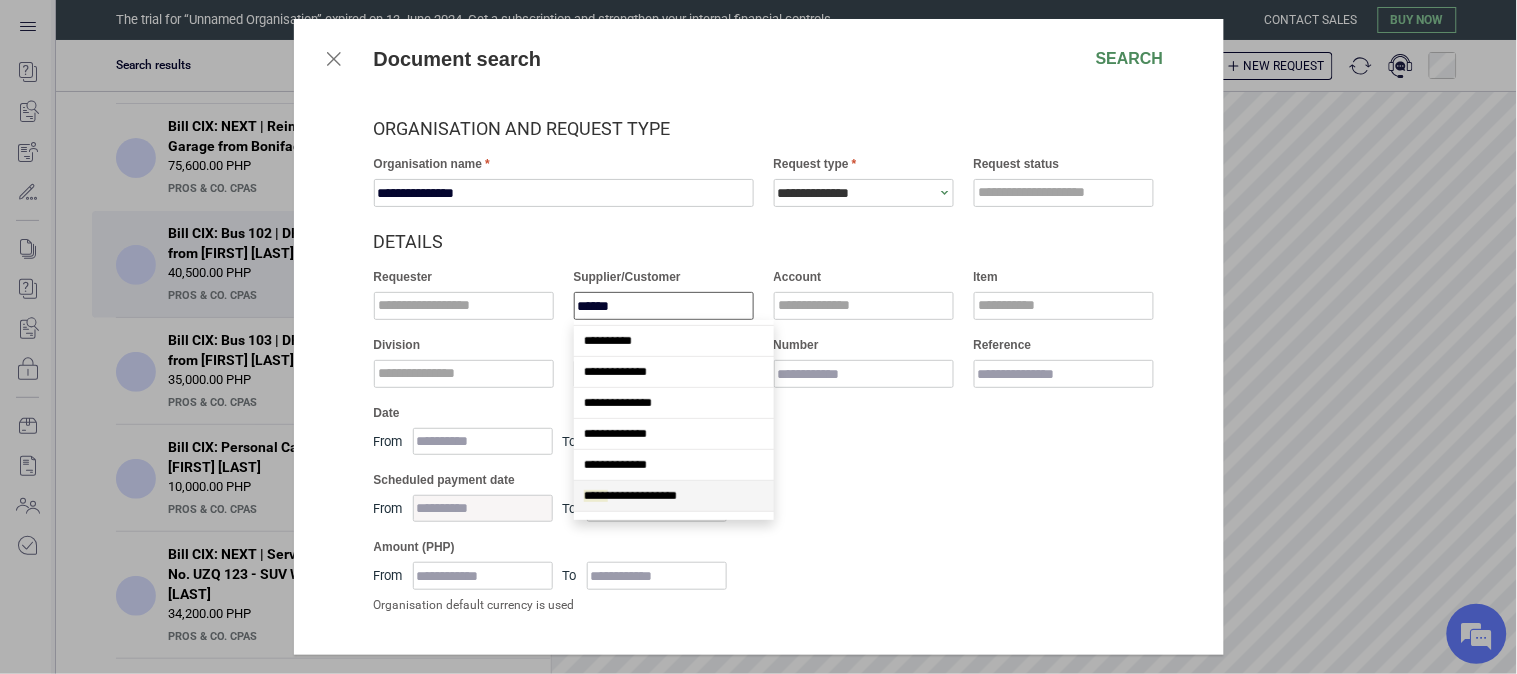 type on "*******" 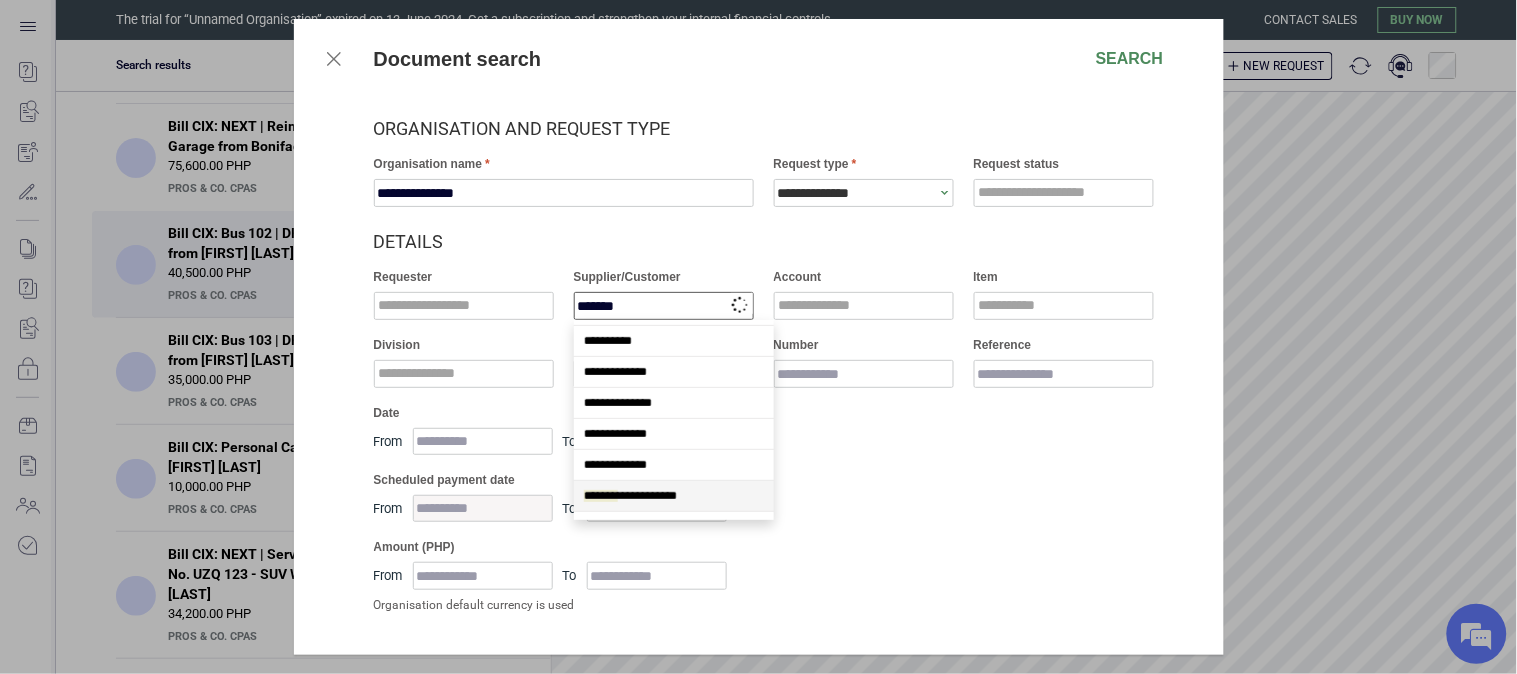 scroll, scrollTop: 0, scrollLeft: 0, axis: both 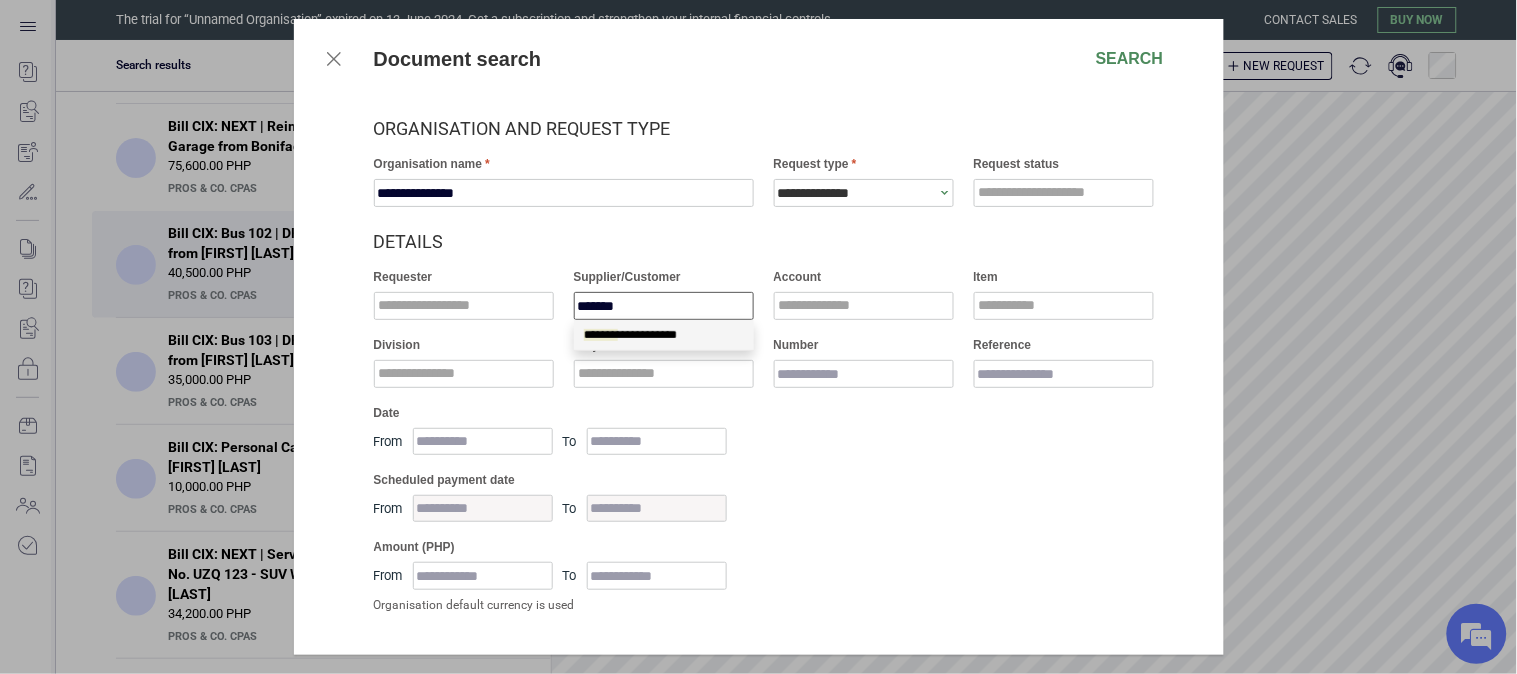 click on "**********" at bounding box center (664, 335) 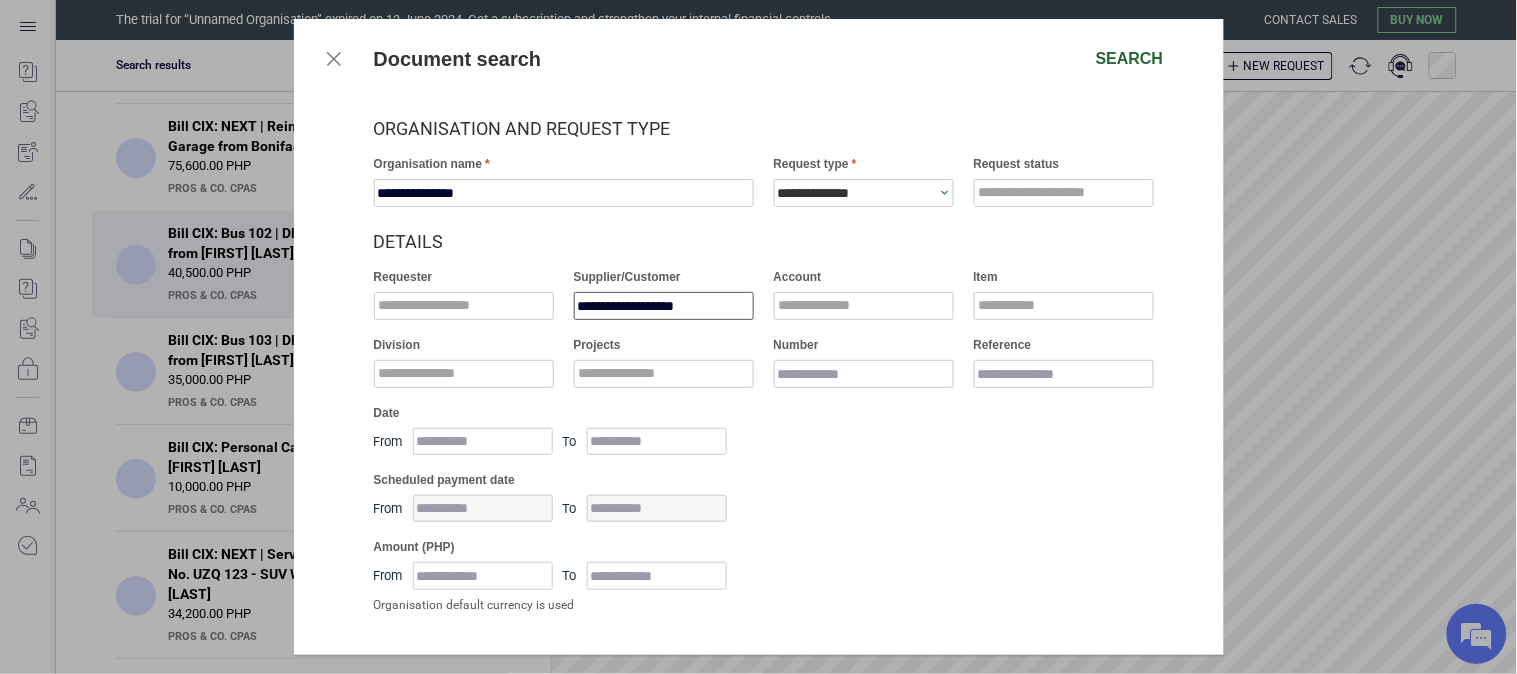 type on "**********" 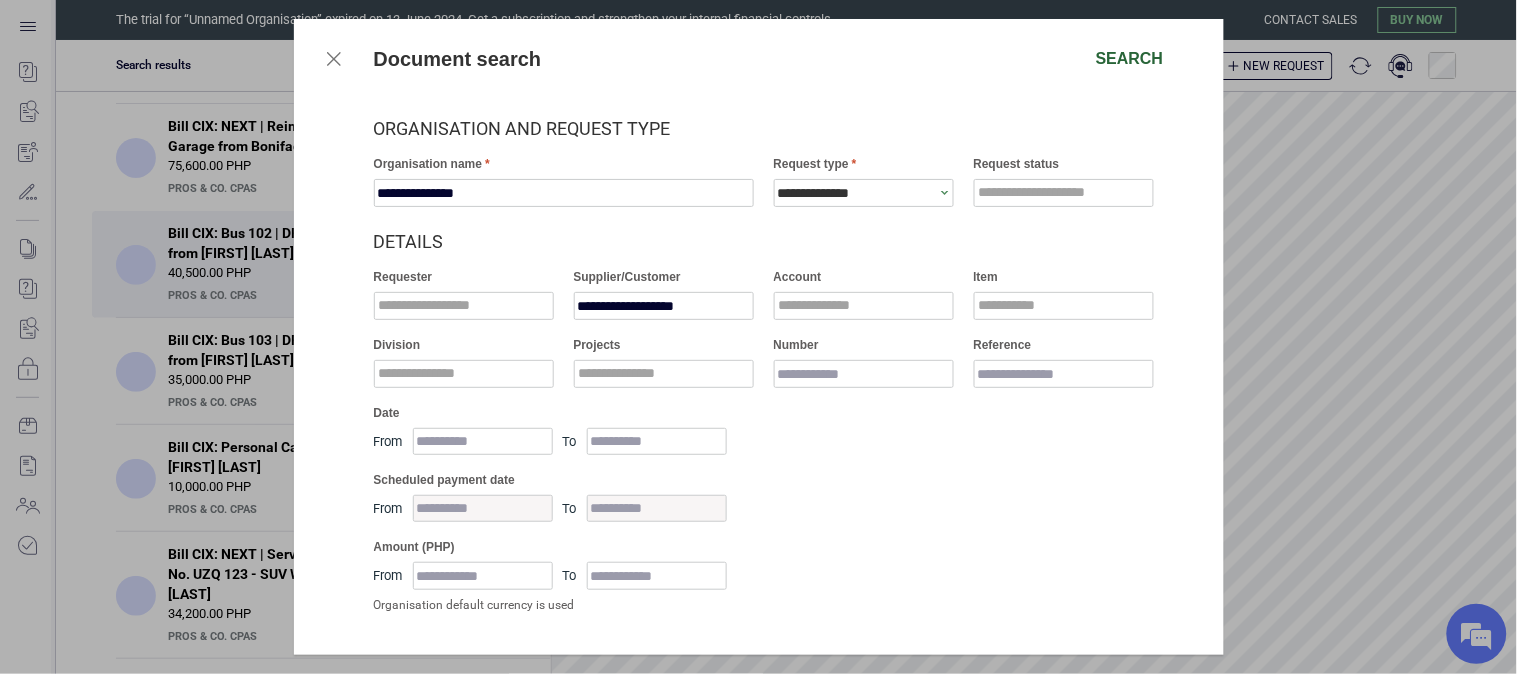 click on "Search" at bounding box center (1130, 59) 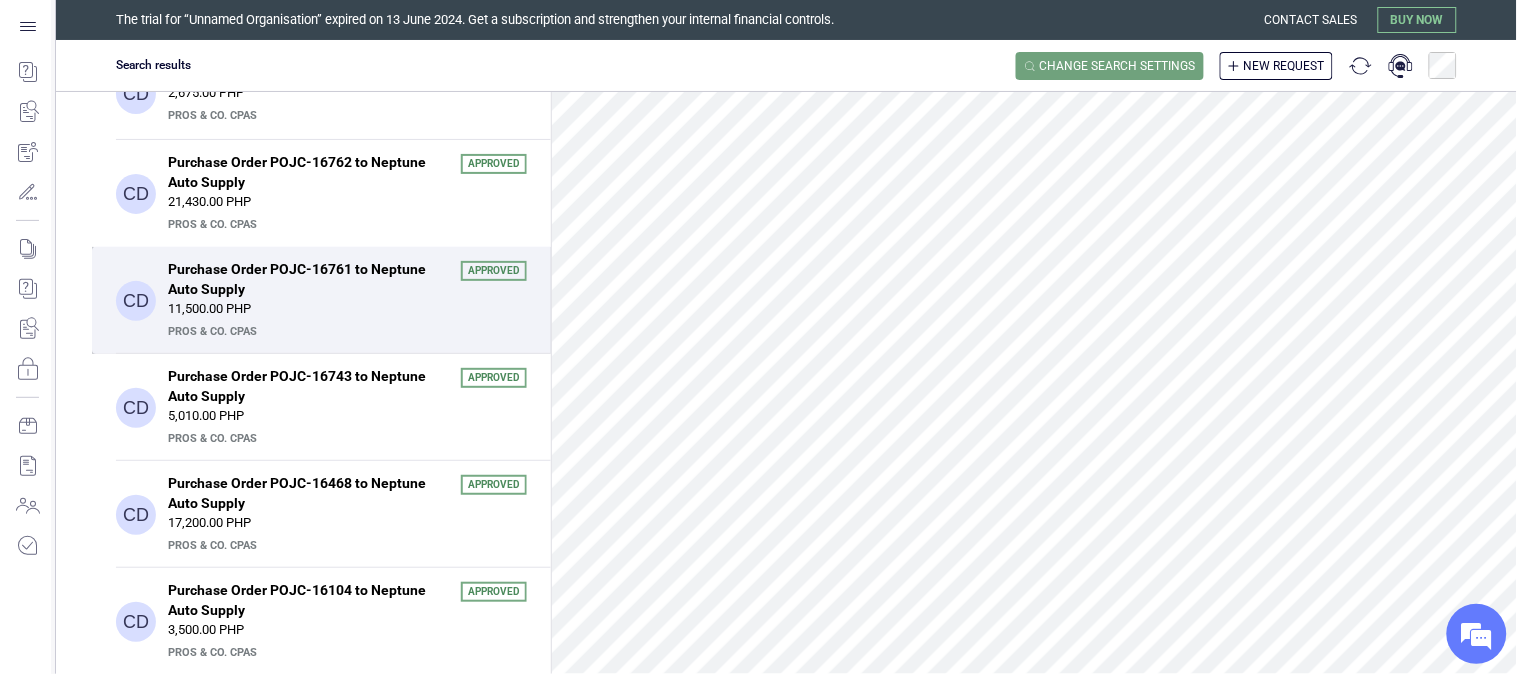 scroll, scrollTop: 0, scrollLeft: 0, axis: both 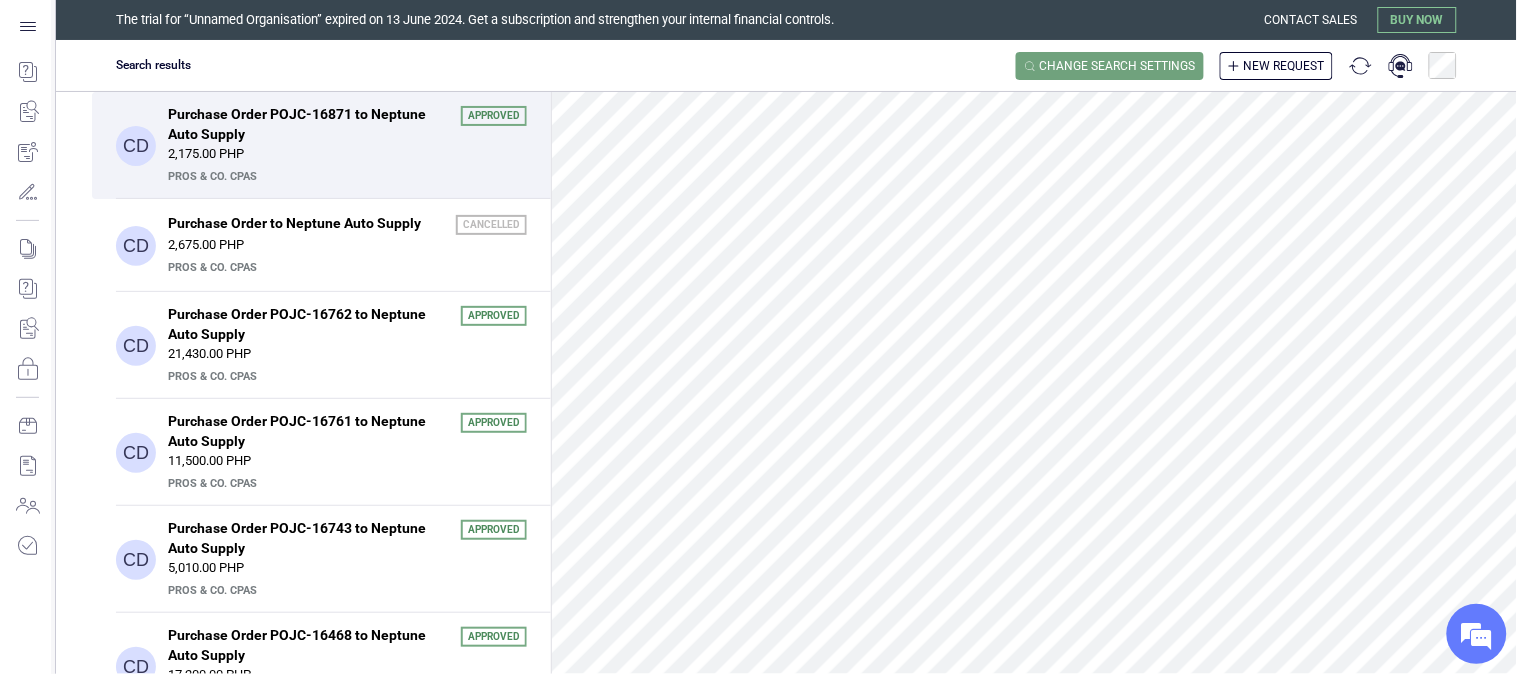 click on "2,175.00 PHP" at bounding box center (347, 154) 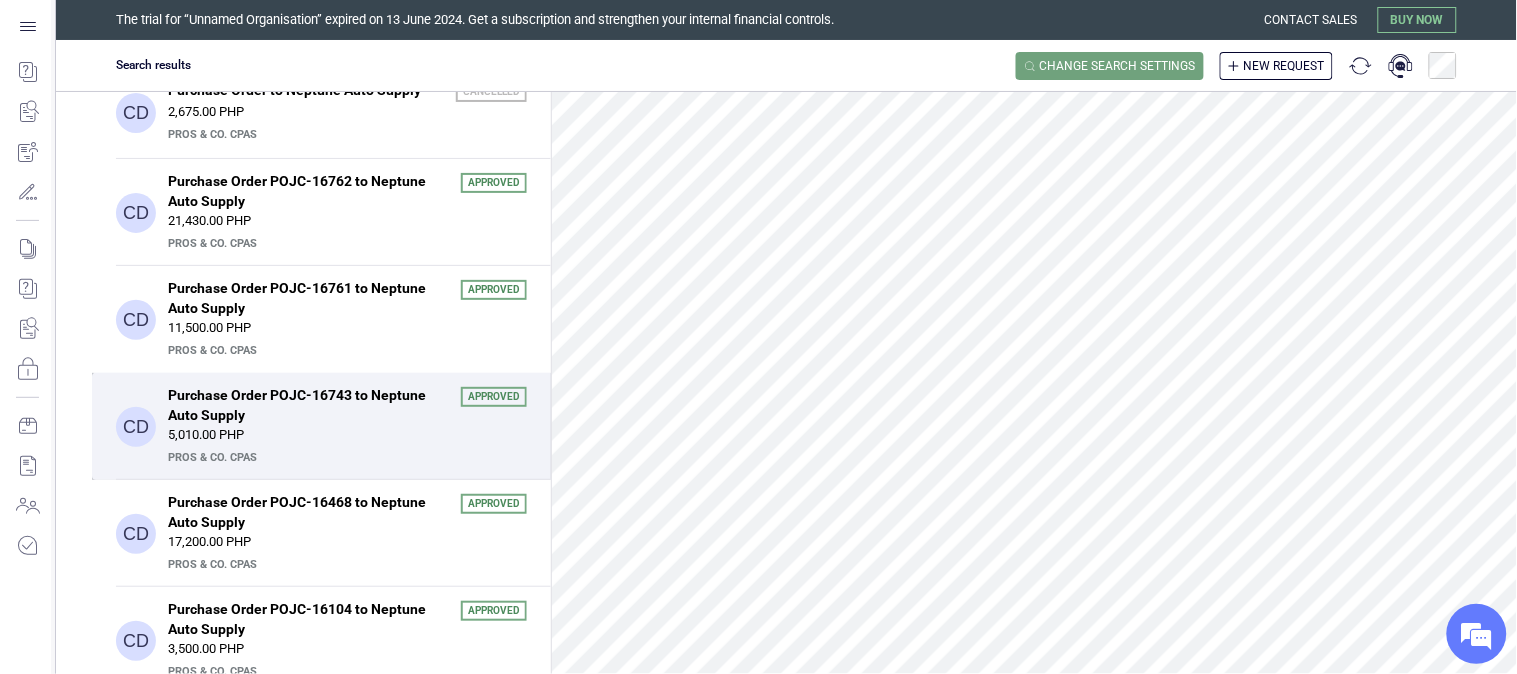 scroll, scrollTop: 152, scrollLeft: 0, axis: vertical 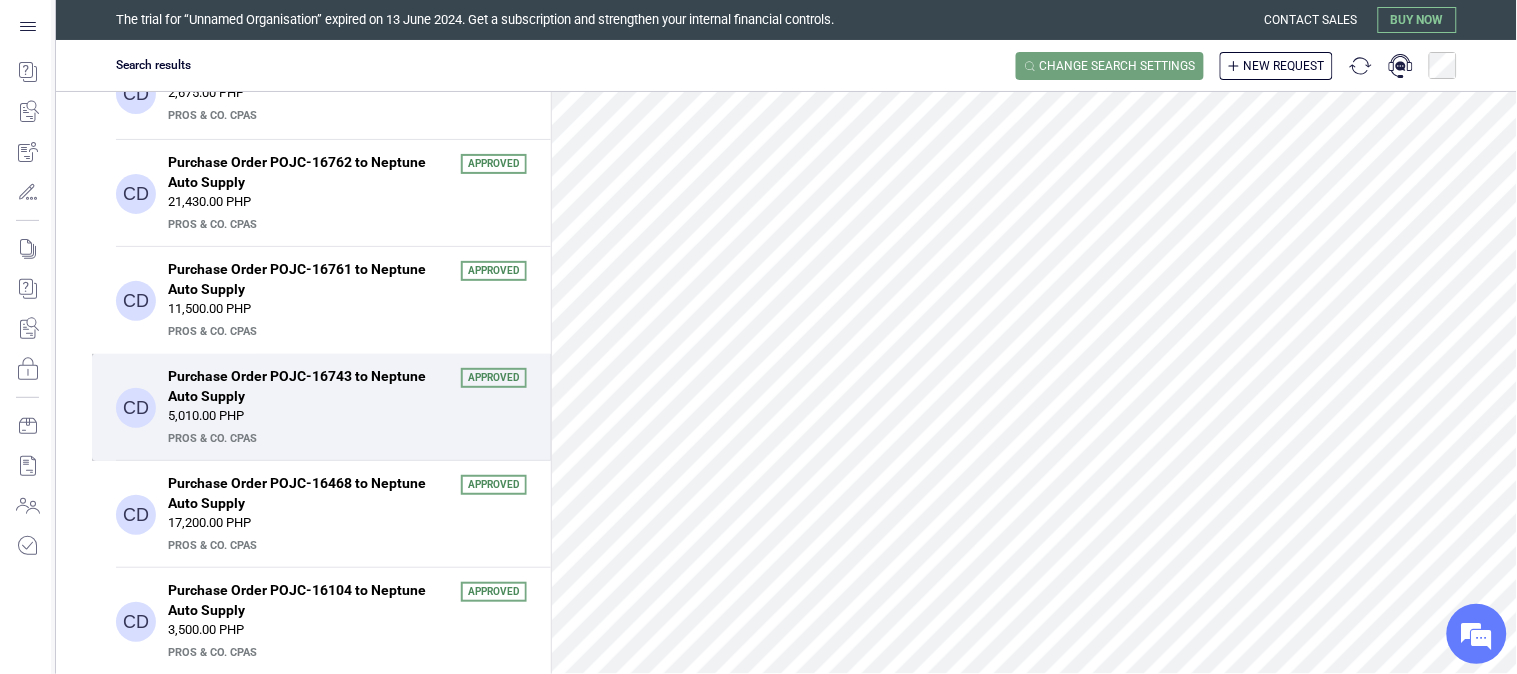 click on "5,010.00 PHP" at bounding box center [347, 416] 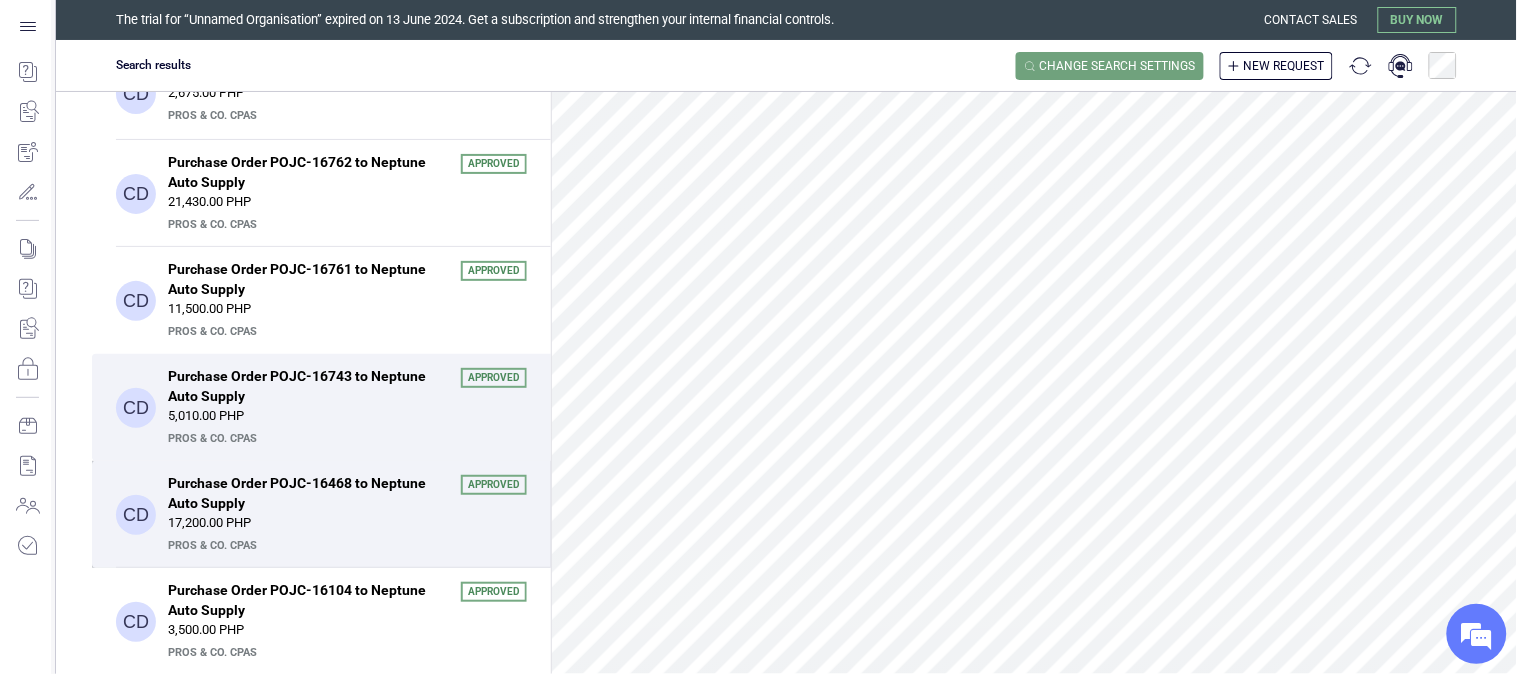 click on "17,200.00 PHP" at bounding box center (347, 523) 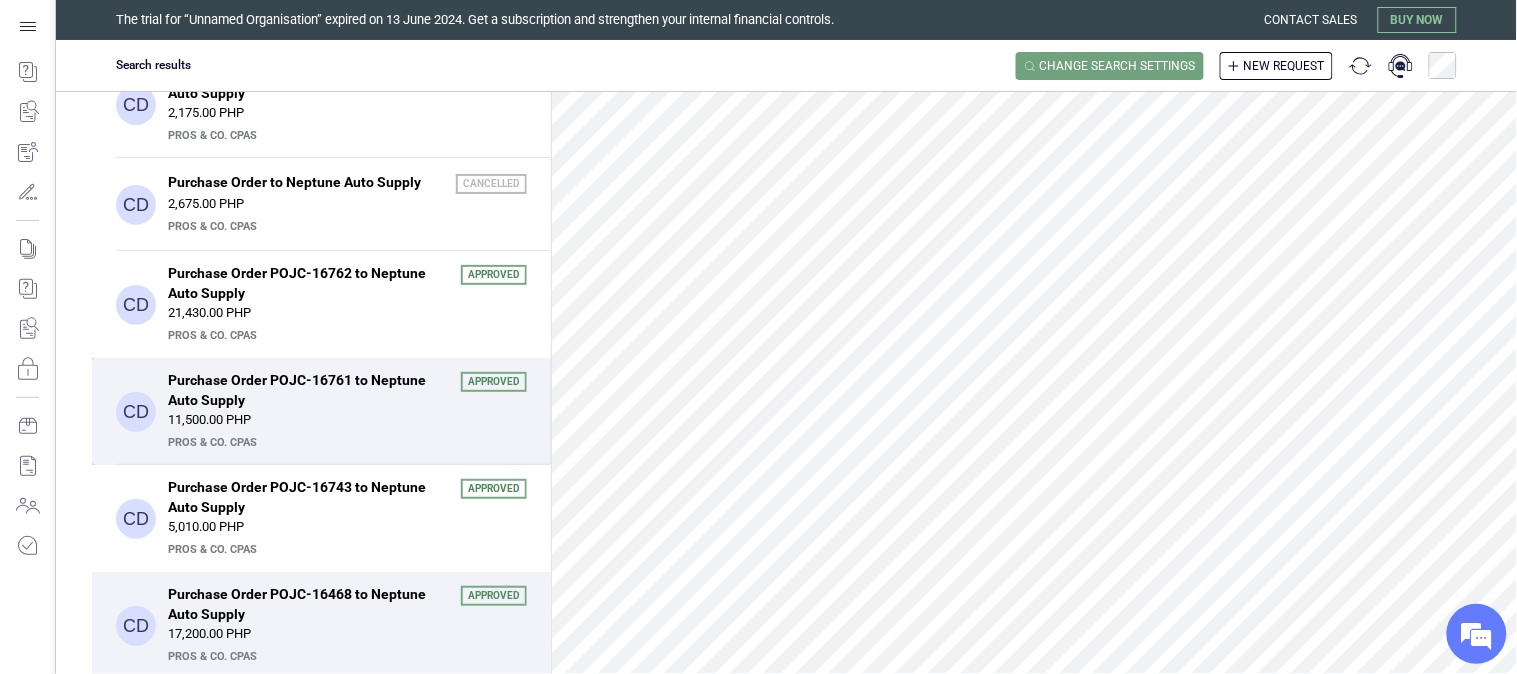 scroll, scrollTop: 0, scrollLeft: 0, axis: both 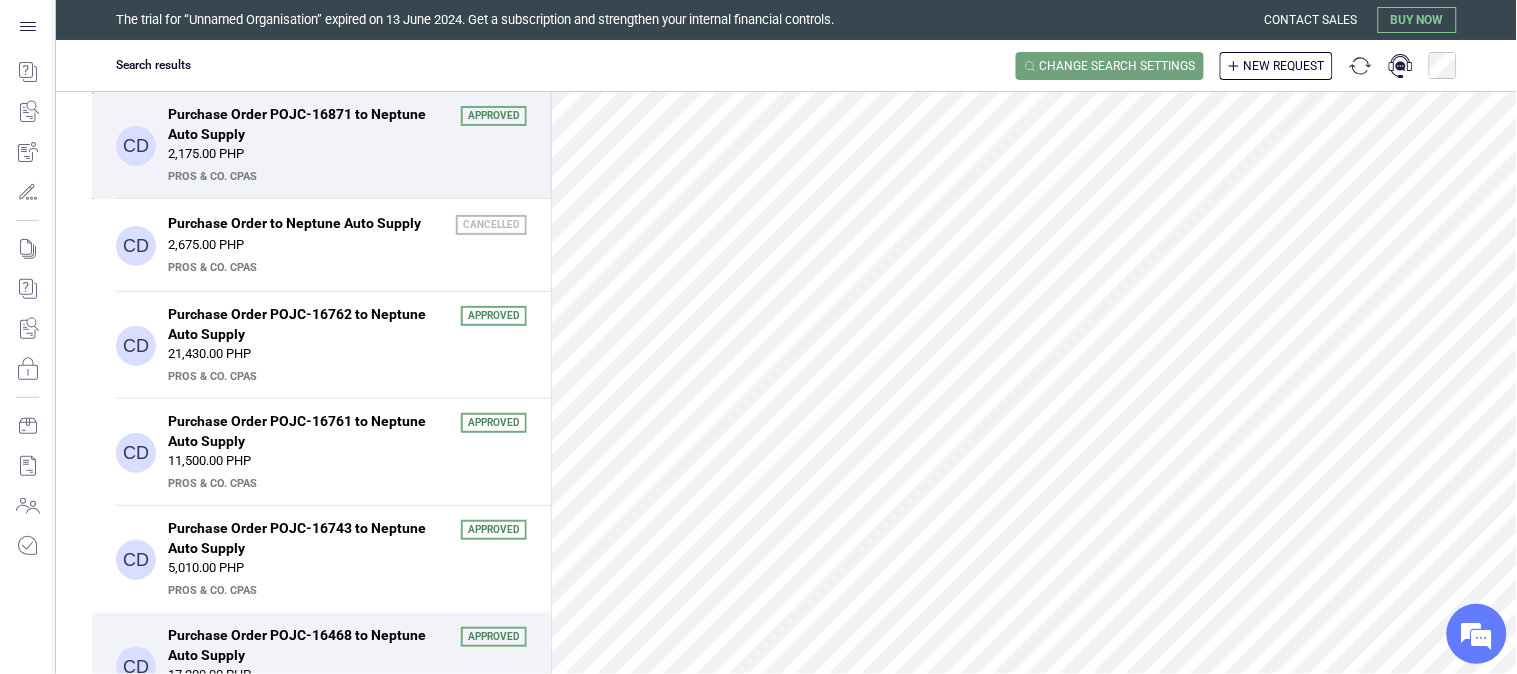 click on "Purchase Order POJC-16871 to Neptune Auto Supply" at bounding box center (308, 124) 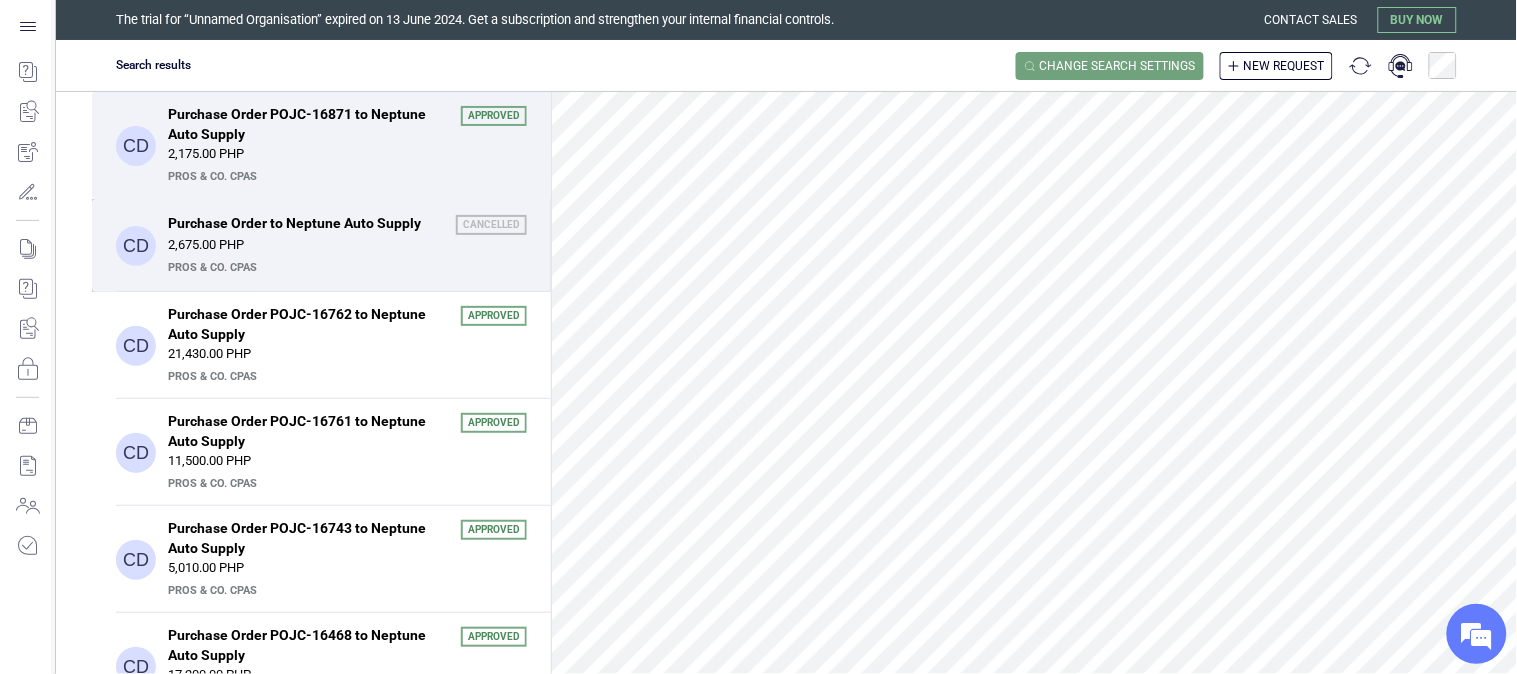 click on "2,675.00 PHP" at bounding box center (347, 245) 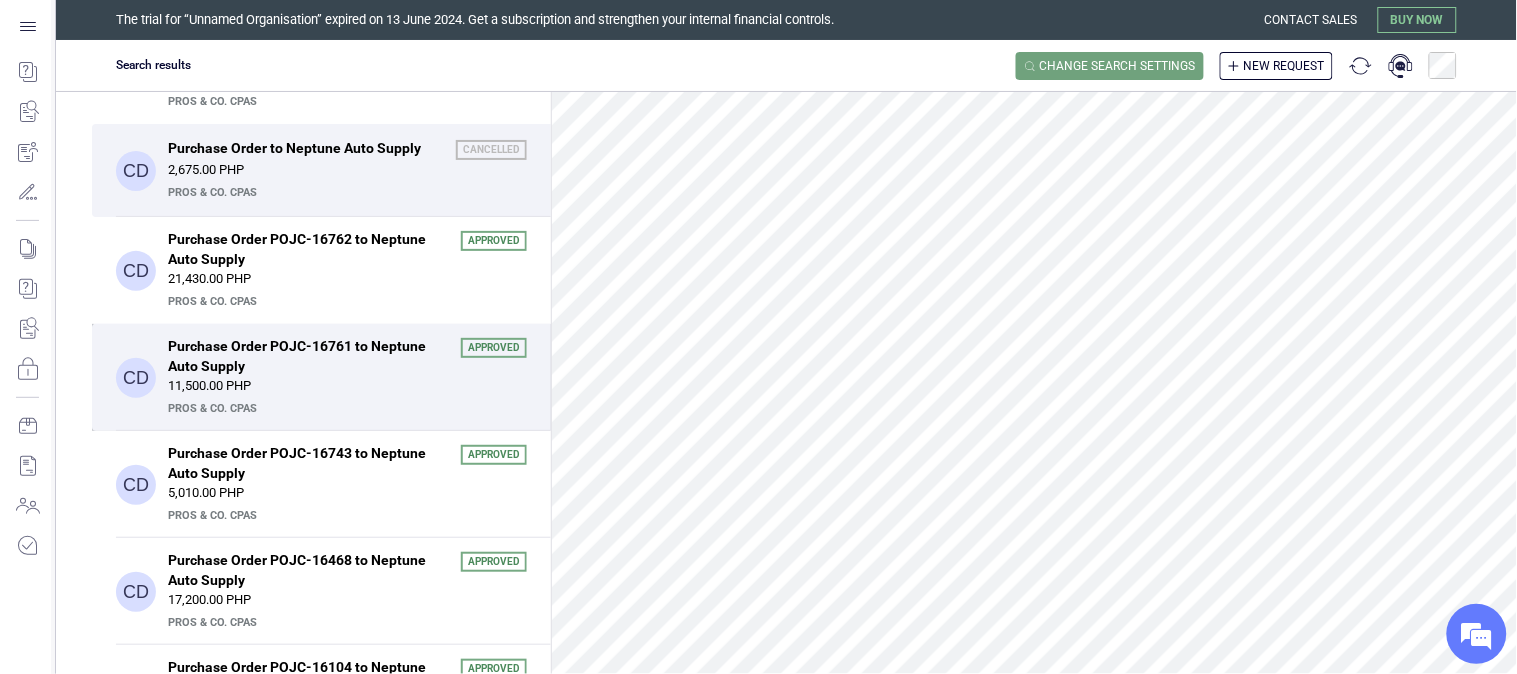 scroll, scrollTop: 111, scrollLeft: 0, axis: vertical 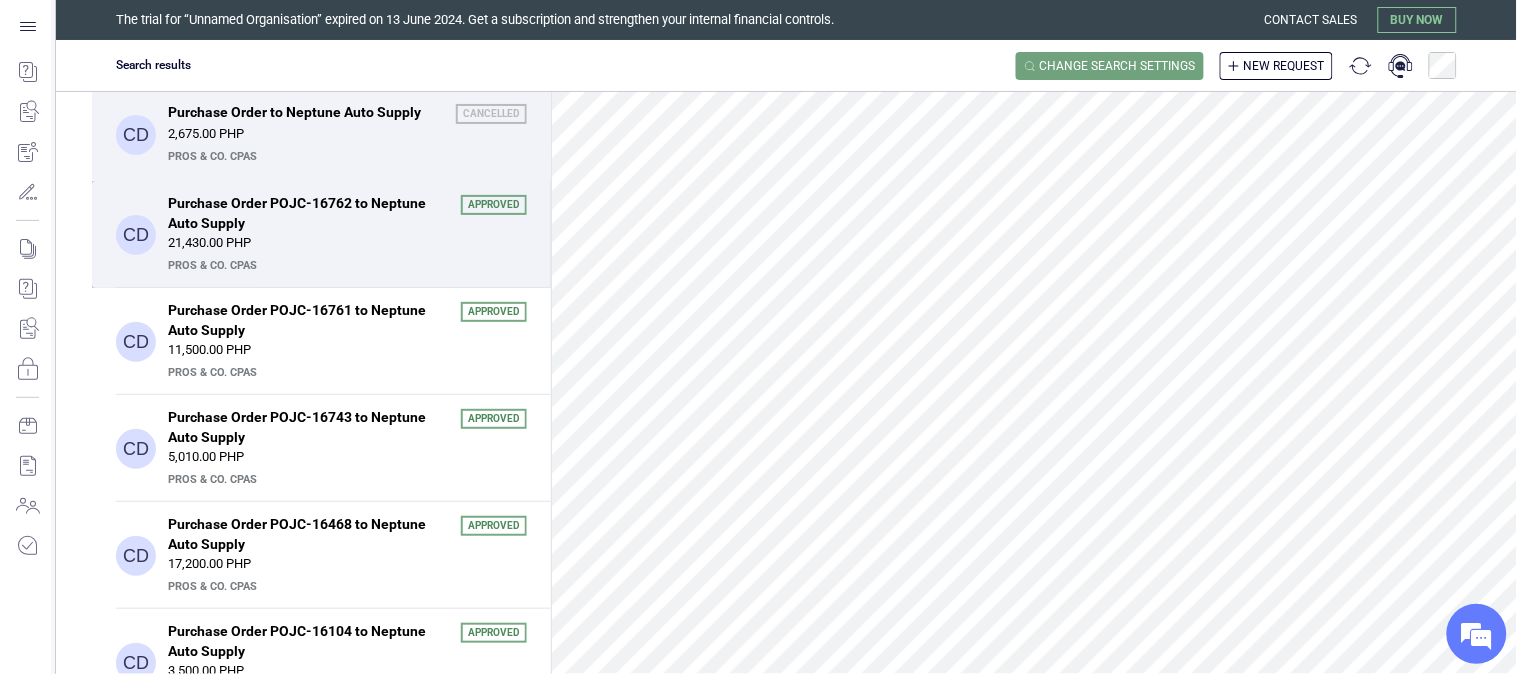 click on "Purchase Order POJC-16762 to Neptune Auto Supply" at bounding box center (308, 213) 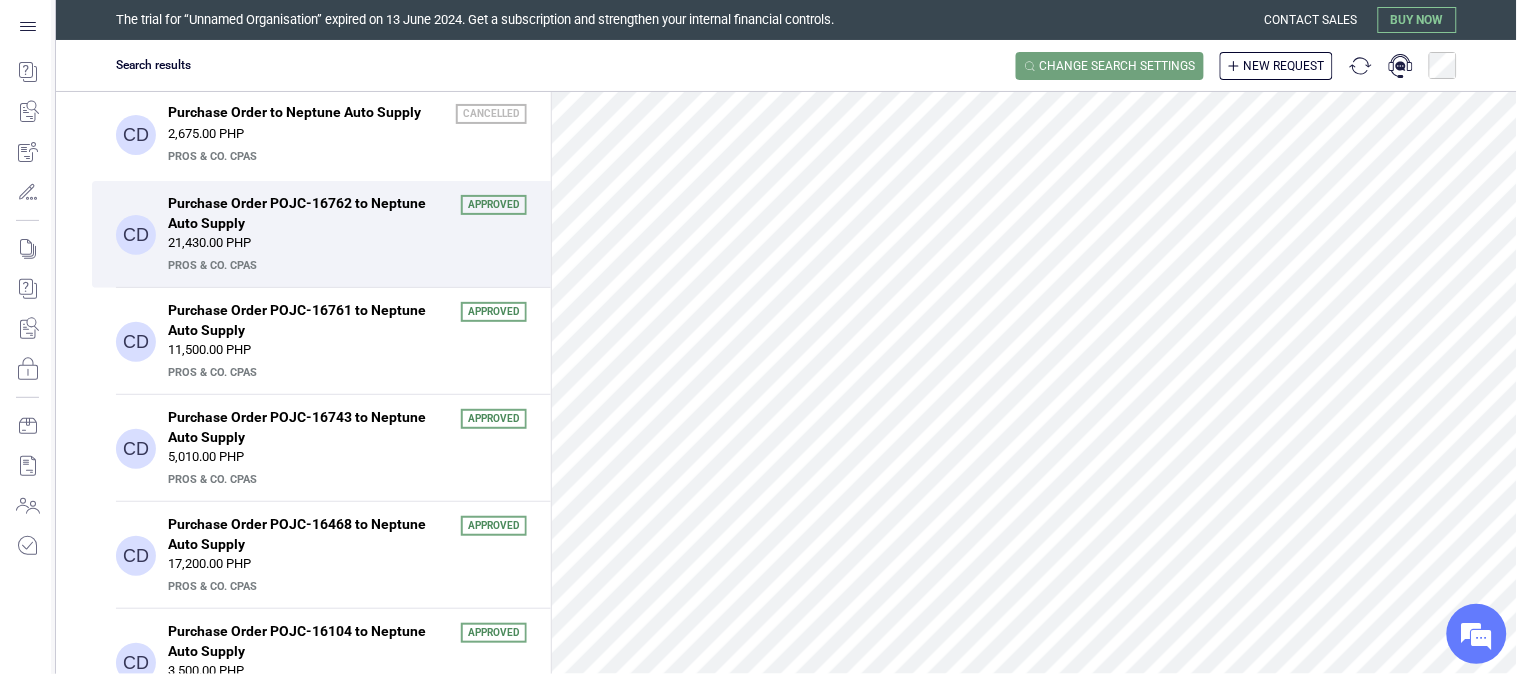 scroll, scrollTop: 456, scrollLeft: 0, axis: vertical 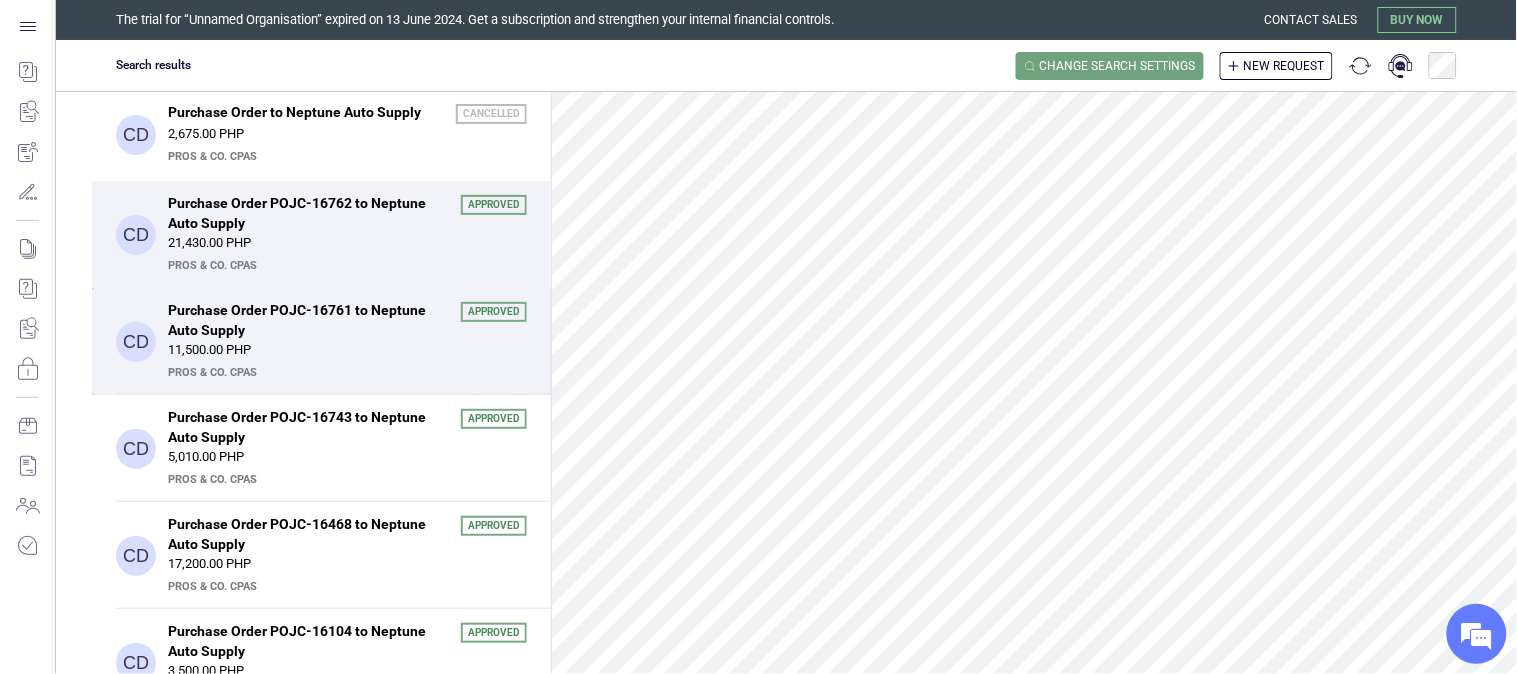 click on "Purchase Order POJC-16761 to Neptune Auto Supply" at bounding box center [308, 320] 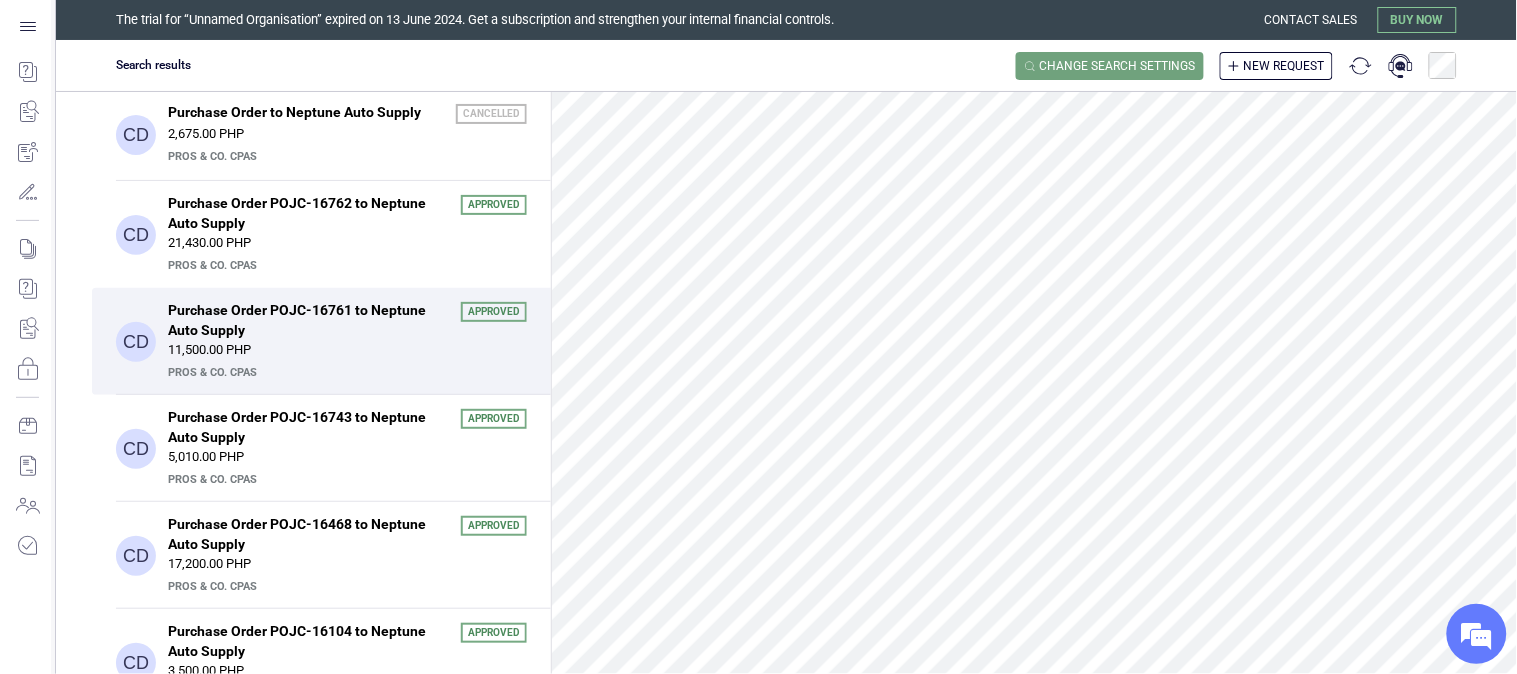 scroll, scrollTop: 333, scrollLeft: 0, axis: vertical 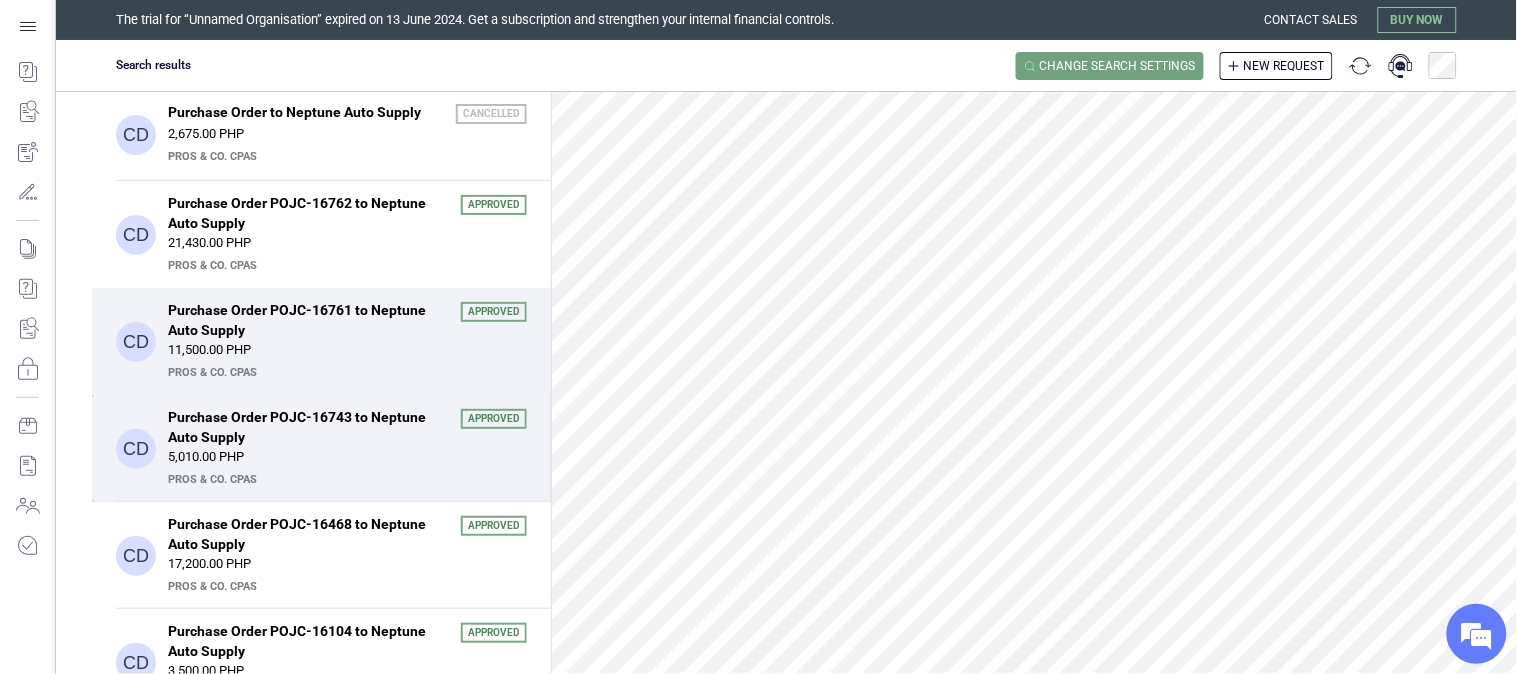 click on "5,010.00 PHP" at bounding box center (347, 457) 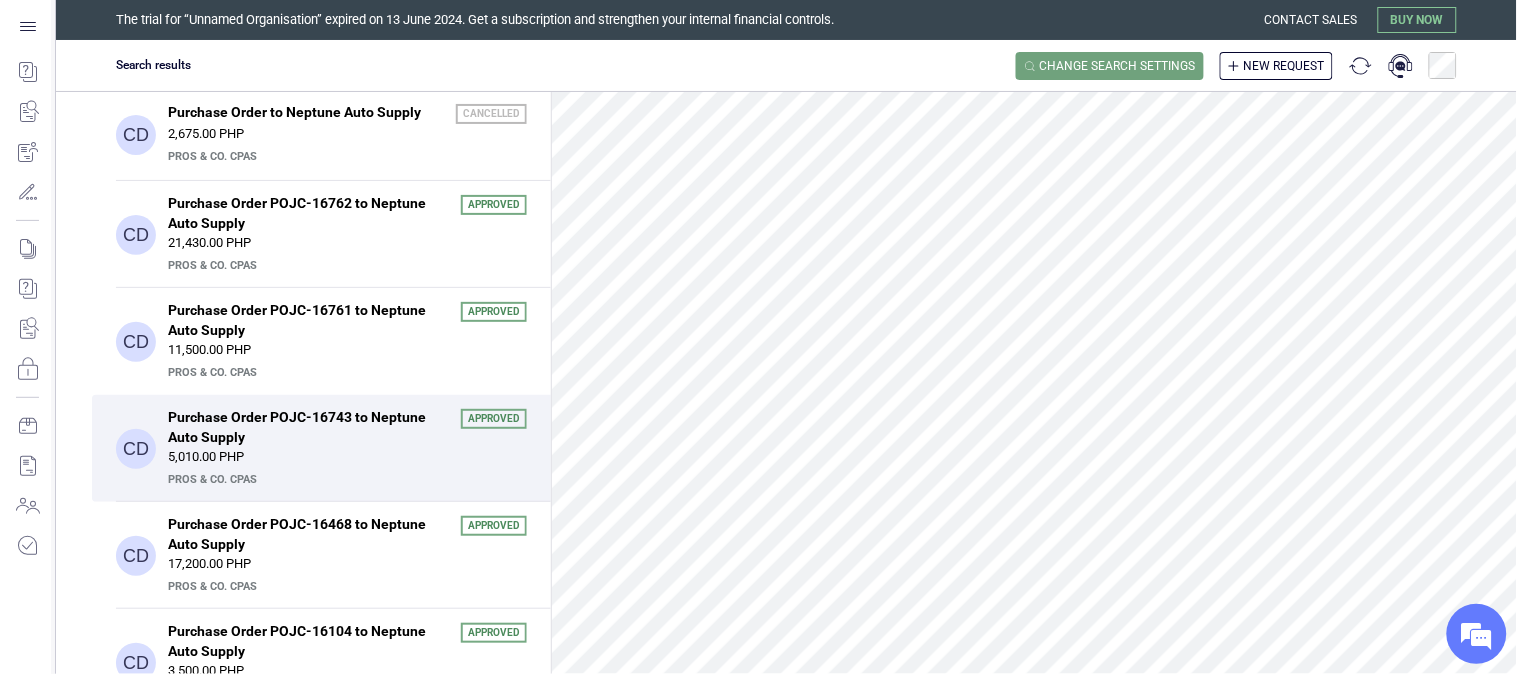 scroll, scrollTop: 222, scrollLeft: 0, axis: vertical 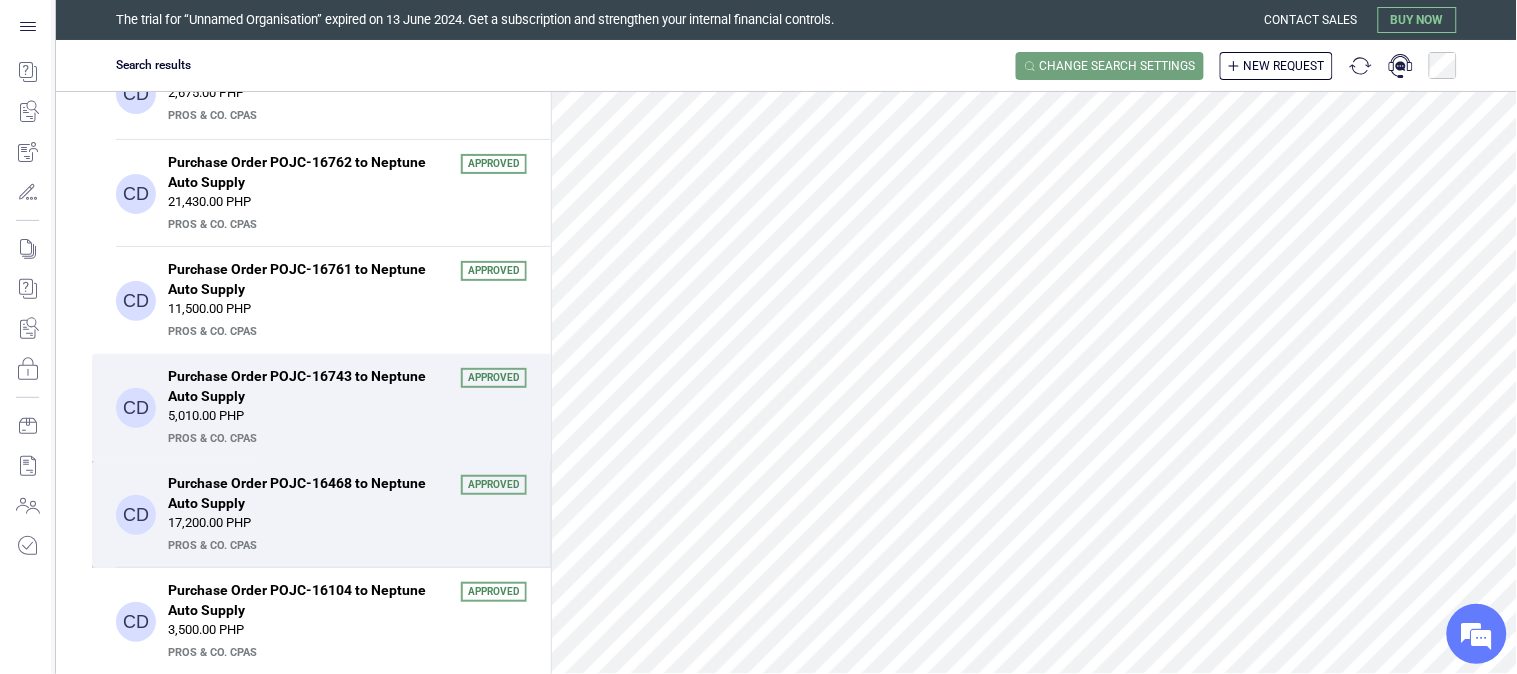 click on "Purchase Order POJC-16468 to Neptune Auto Supply" at bounding box center [308, 493] 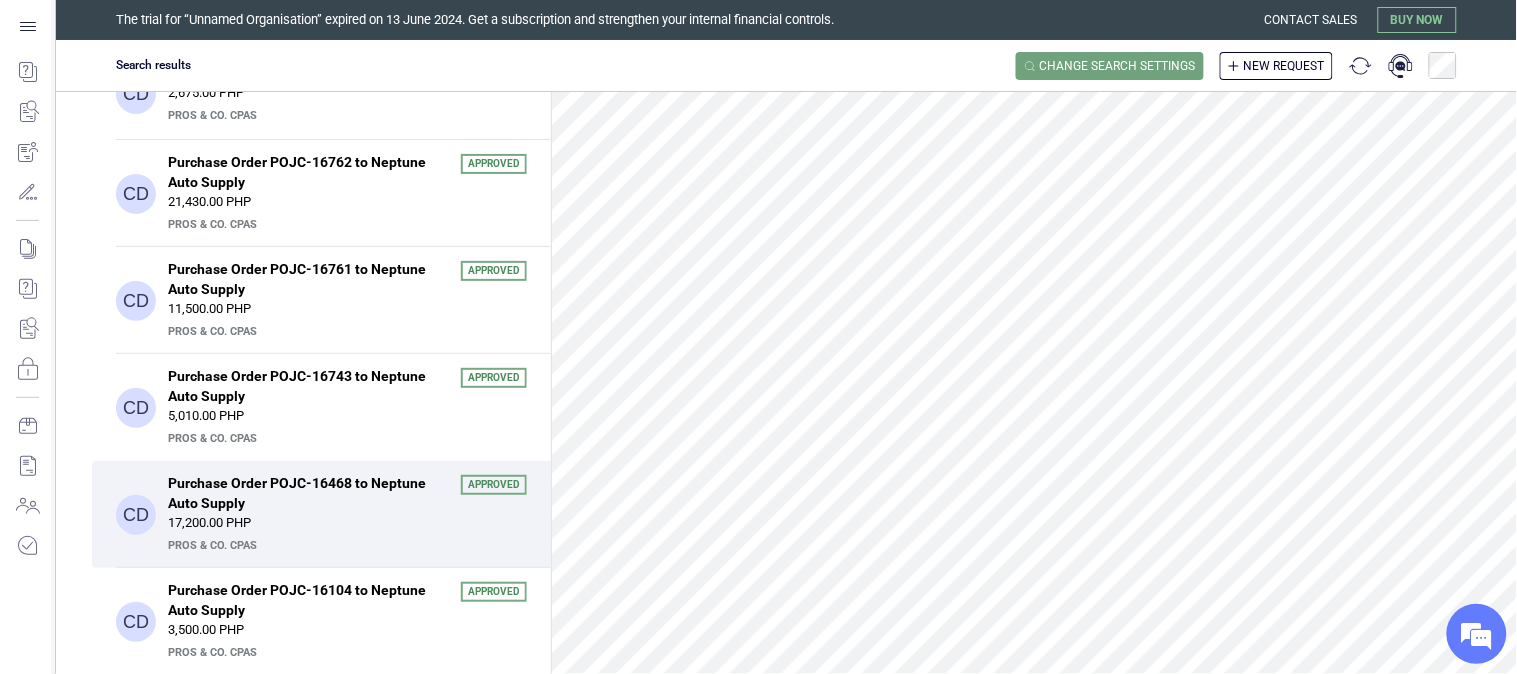 scroll, scrollTop: 222, scrollLeft: 0, axis: vertical 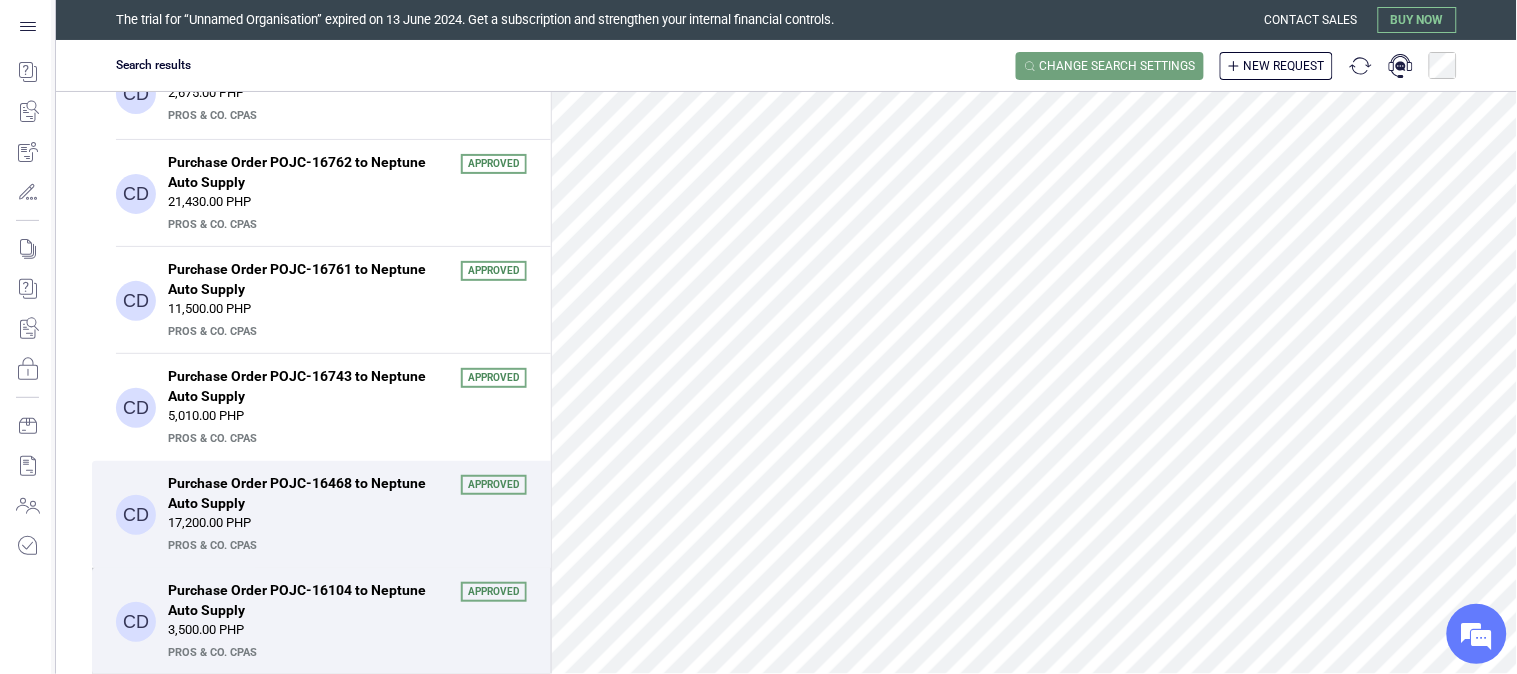 click on "Purchase Order POJC-16104 to Neptune Auto Supply" at bounding box center [308, 600] 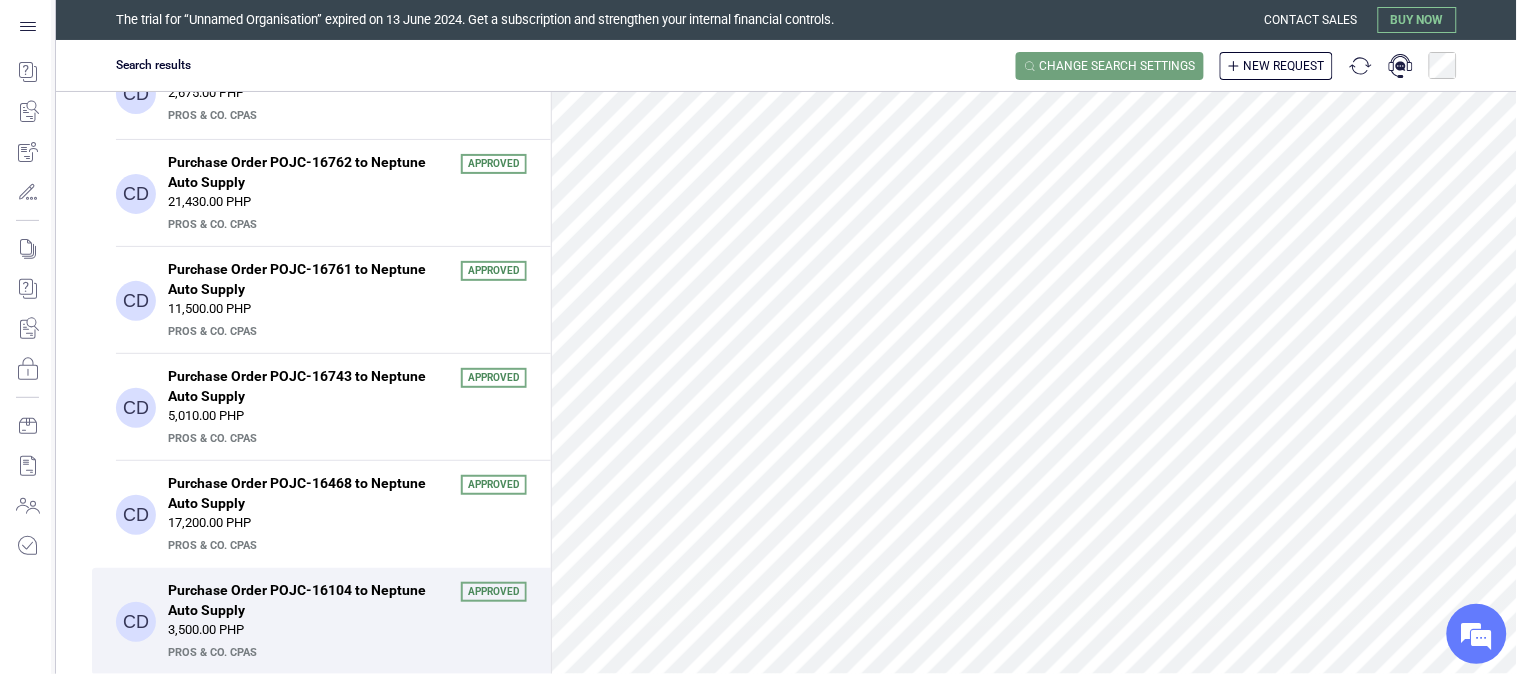 scroll, scrollTop: 234, scrollLeft: 0, axis: vertical 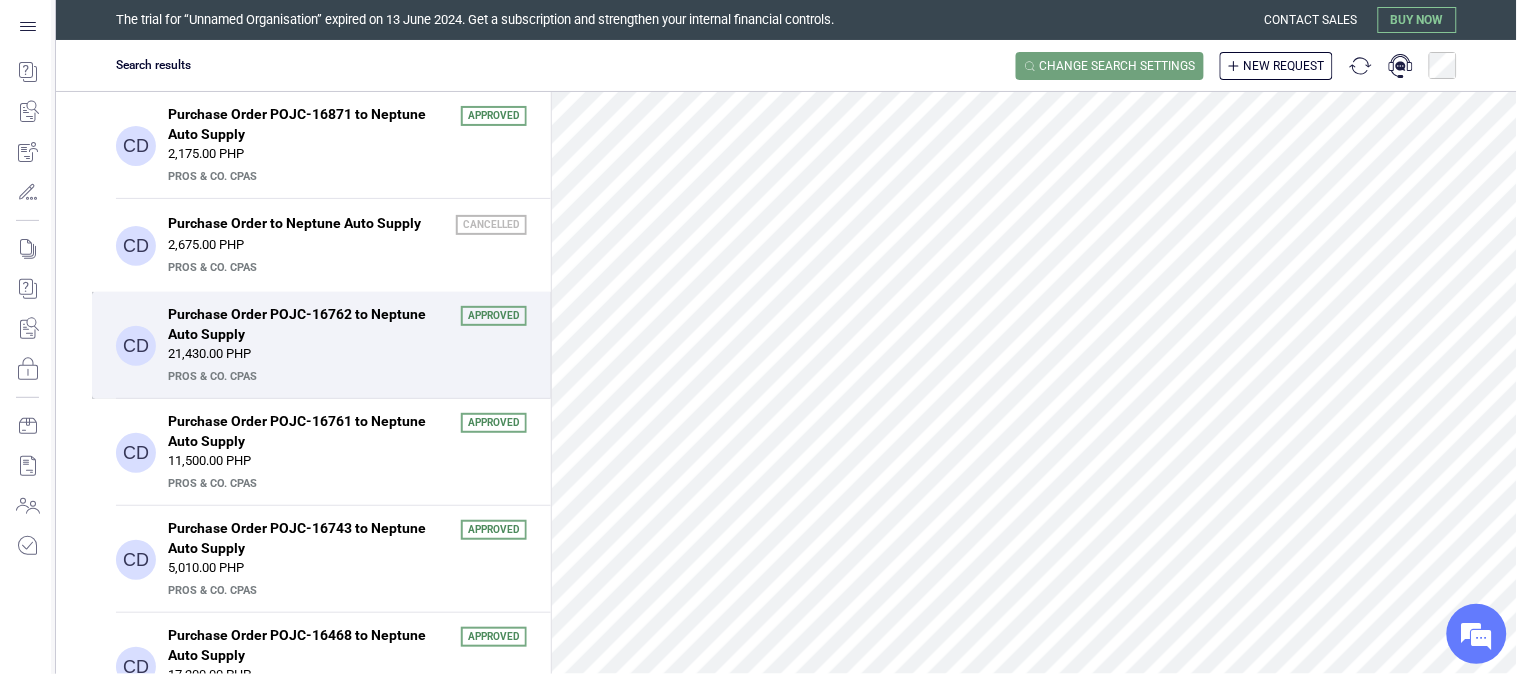 click on "PrOS & CO. CPAs" at bounding box center (345, 377) 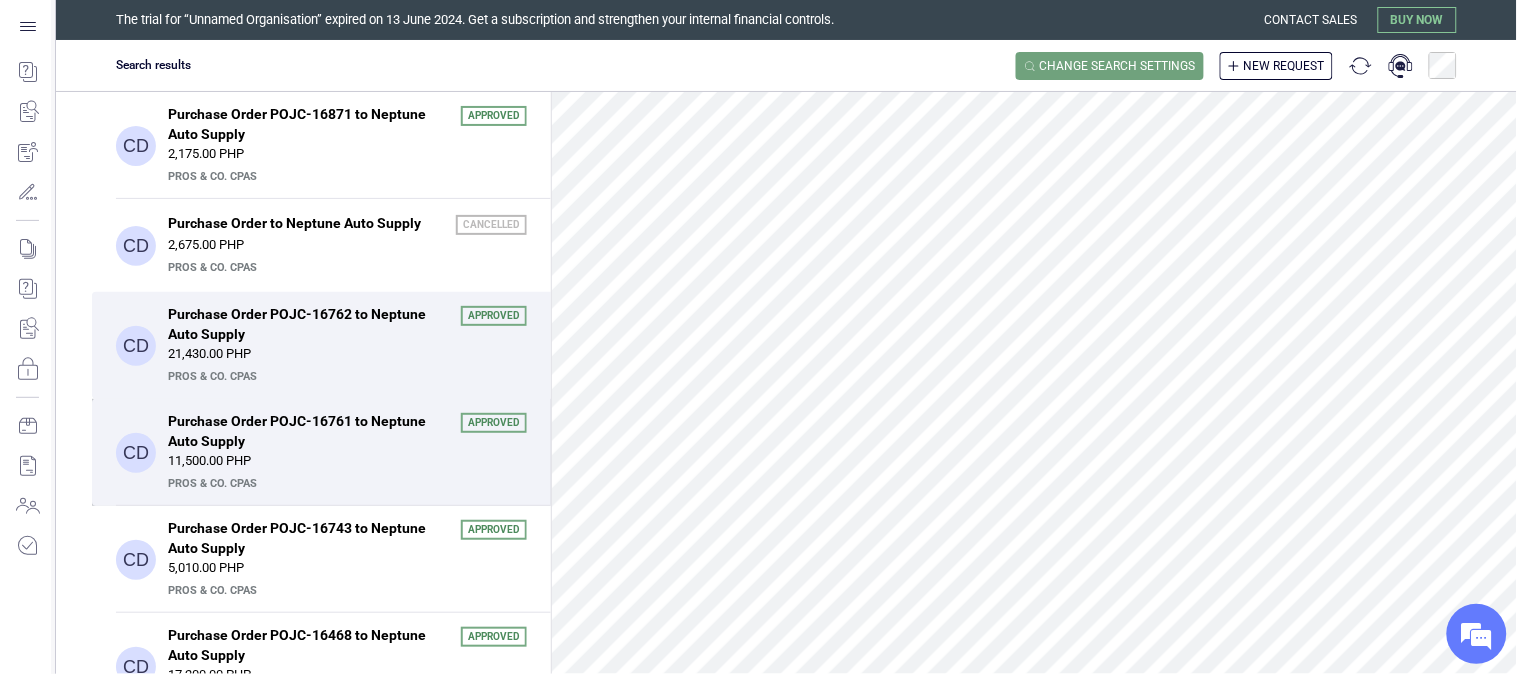 scroll, scrollTop: 444, scrollLeft: 0, axis: vertical 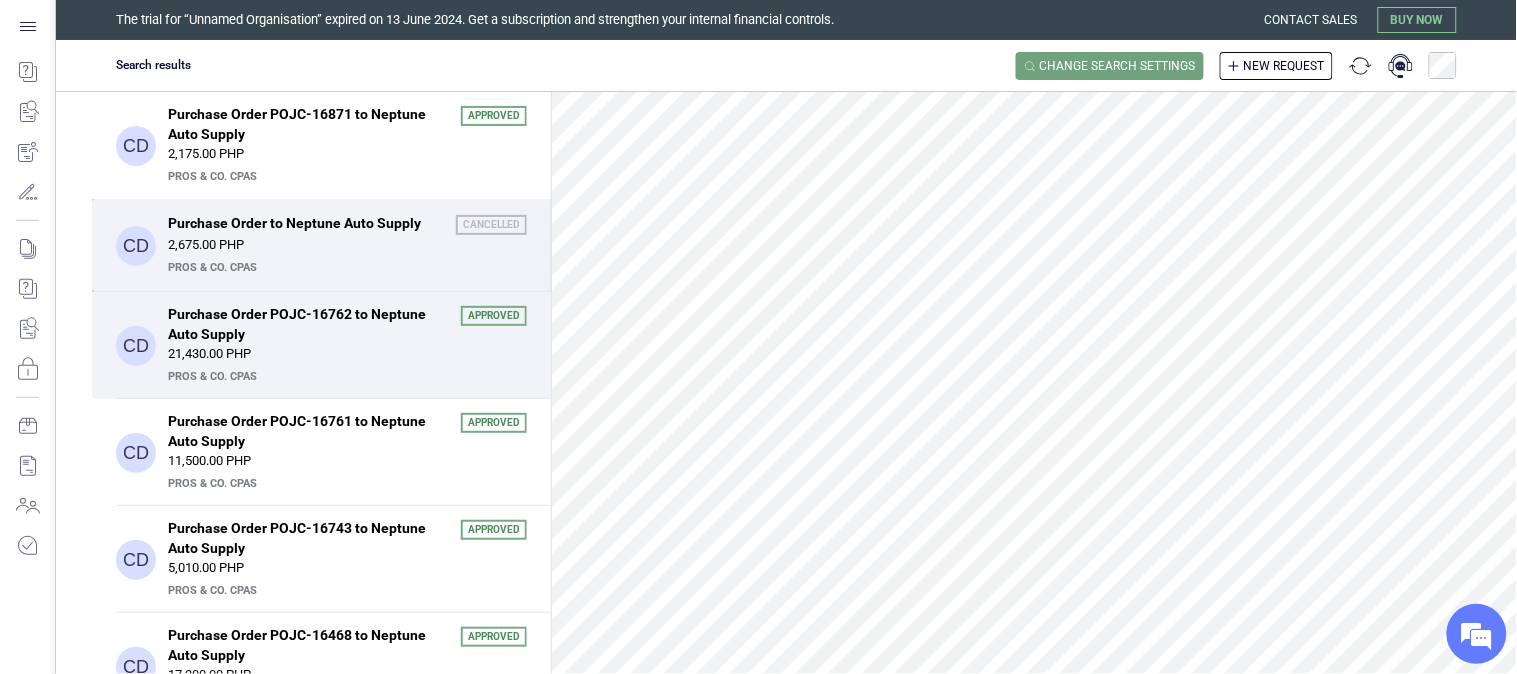 click on "Purchase Order to Neptune Auto Supply" at bounding box center (306, 223) 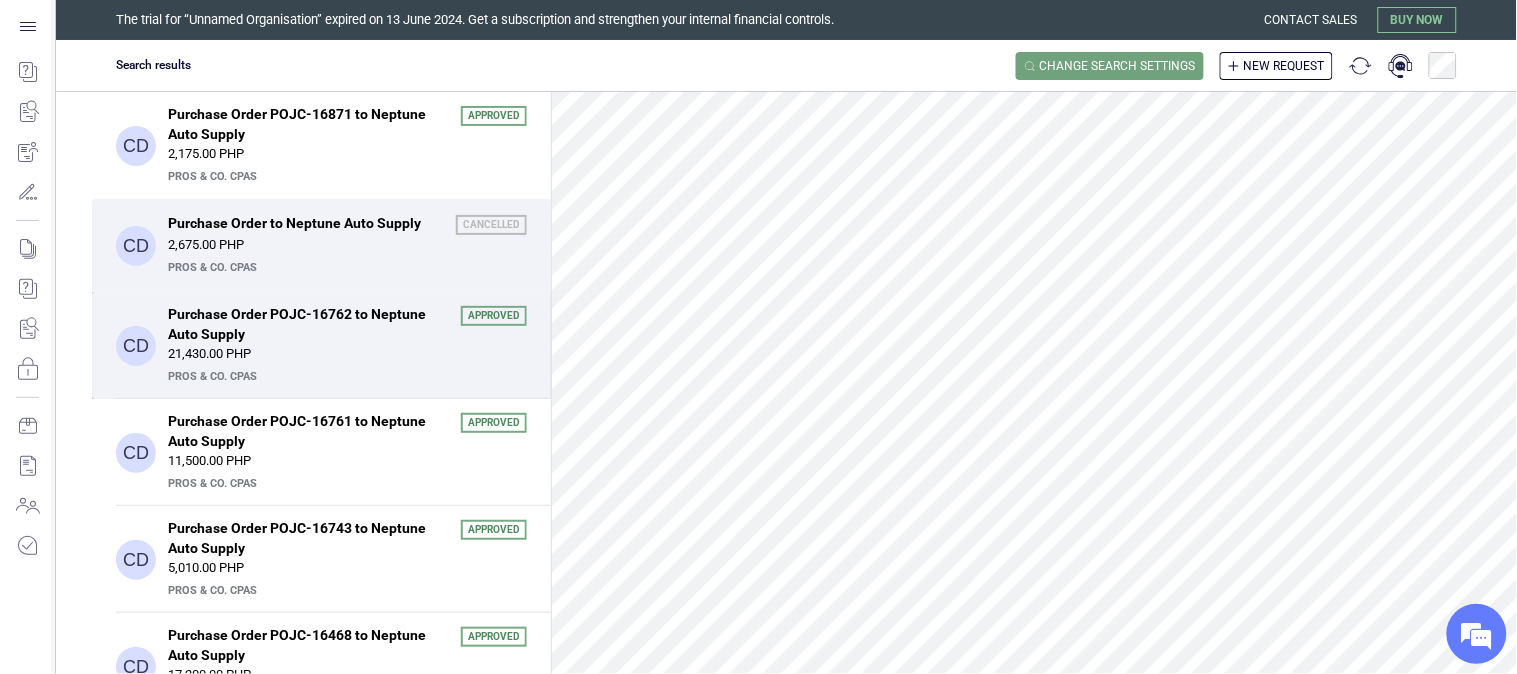 scroll, scrollTop: 222, scrollLeft: 0, axis: vertical 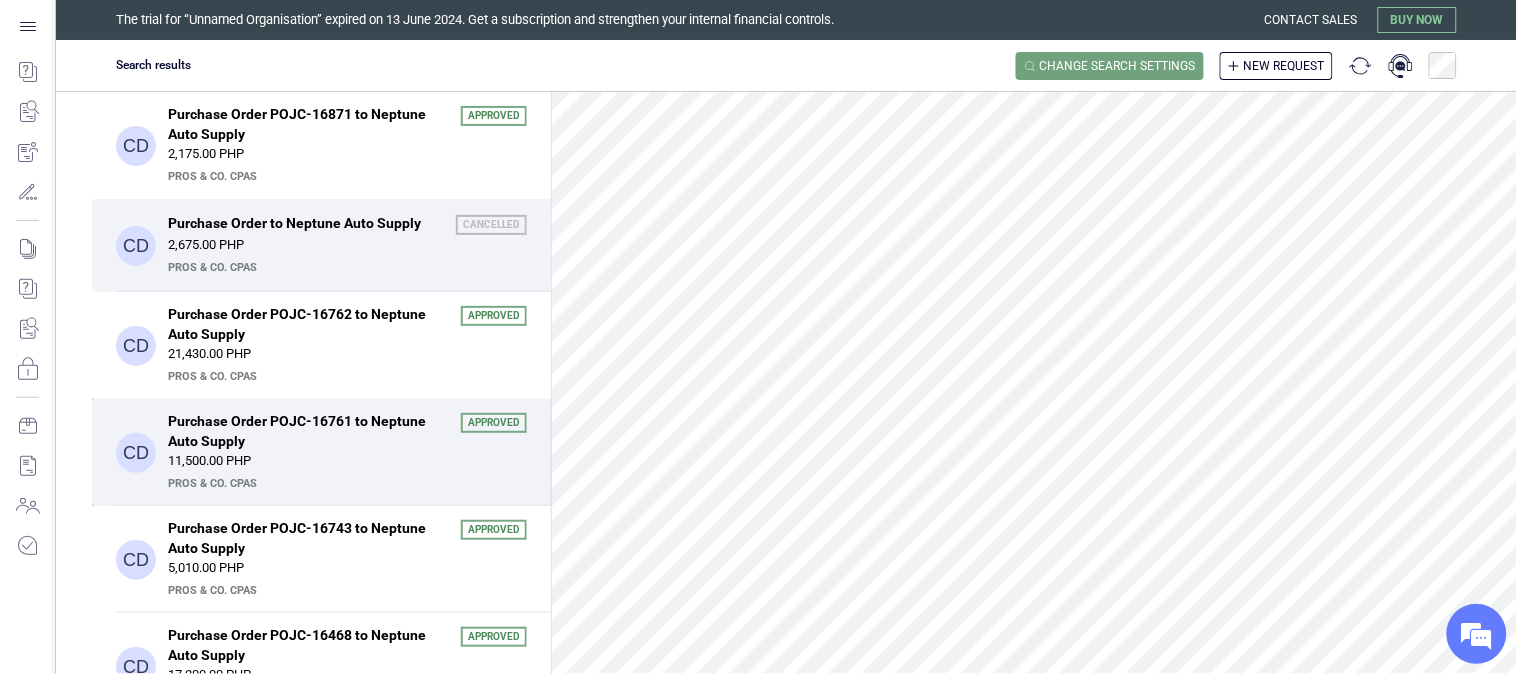 click on "PrOS & CO. CPAs" at bounding box center [345, 484] 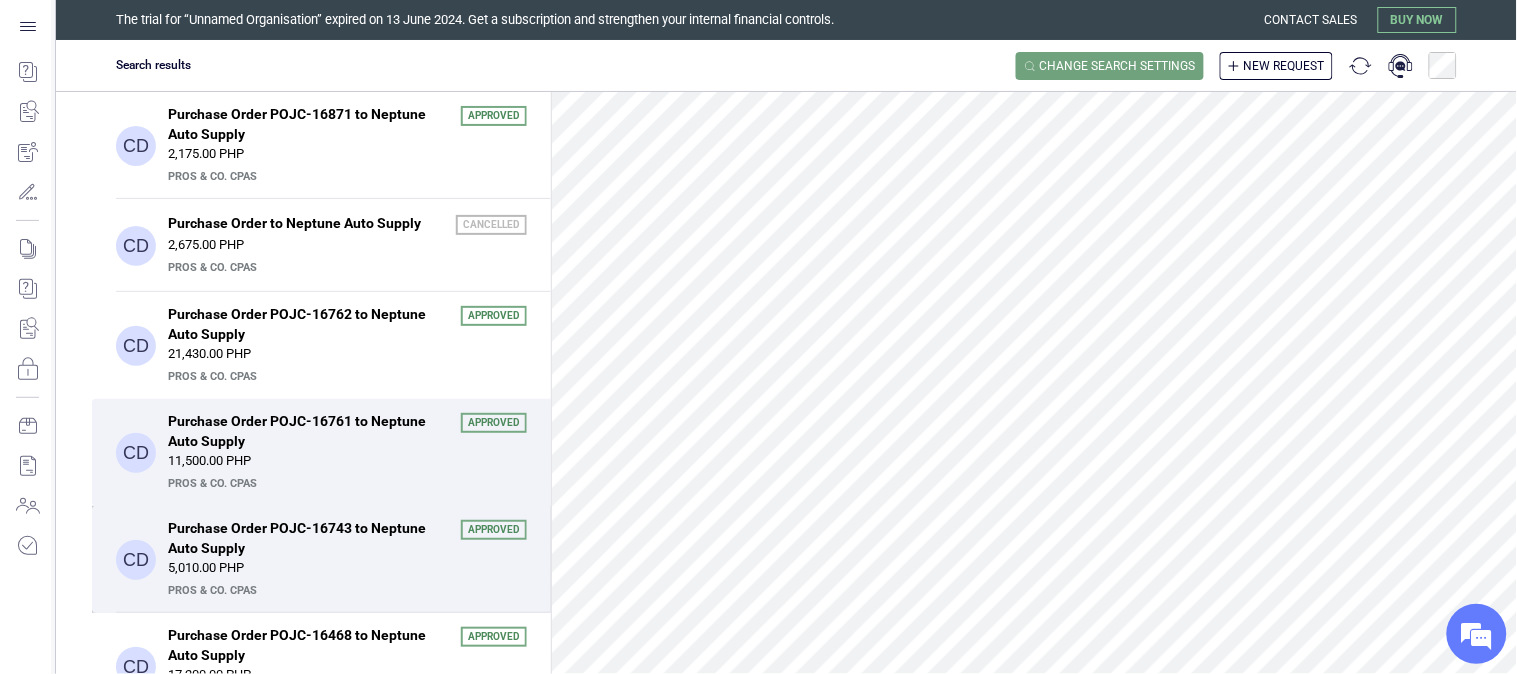 scroll, scrollTop: 111, scrollLeft: 0, axis: vertical 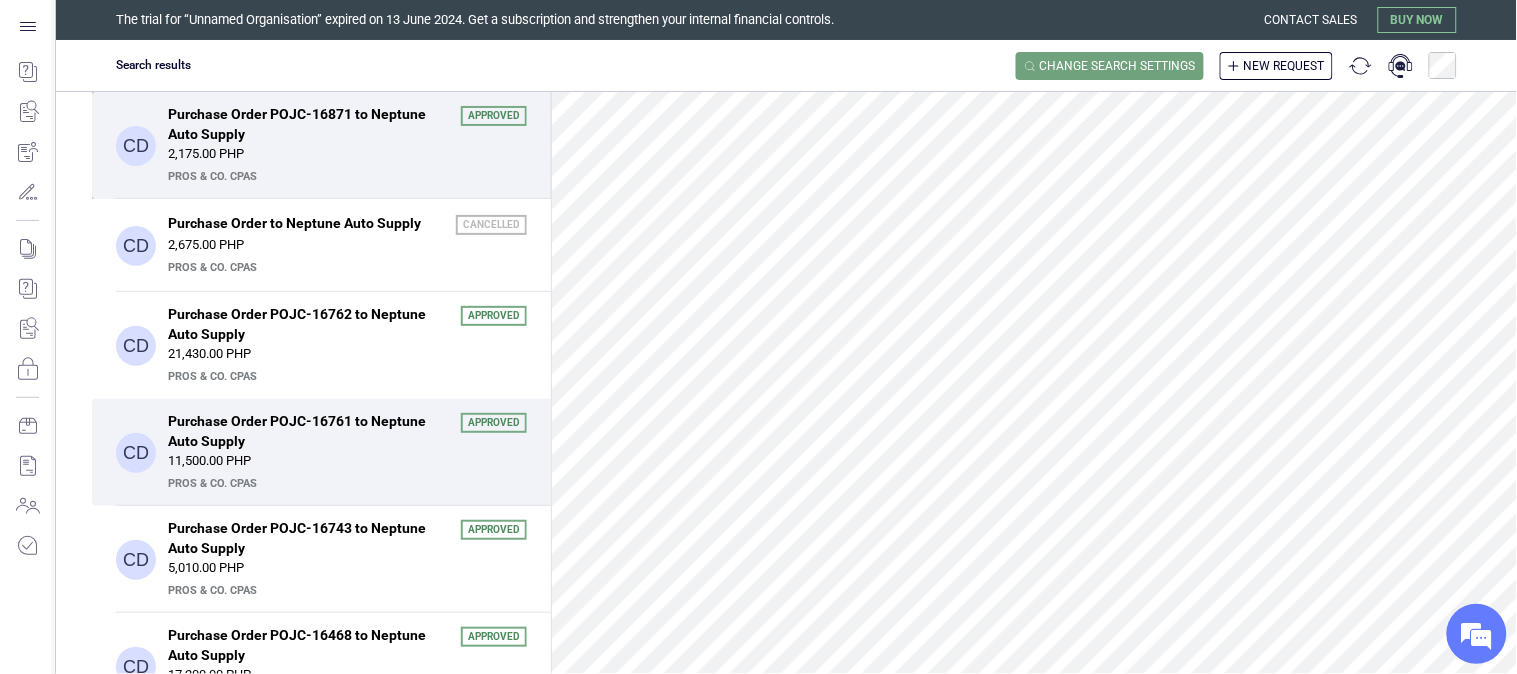 click on "Purchase Order POJC-16871 to Neptune Auto Supply" at bounding box center (308, 124) 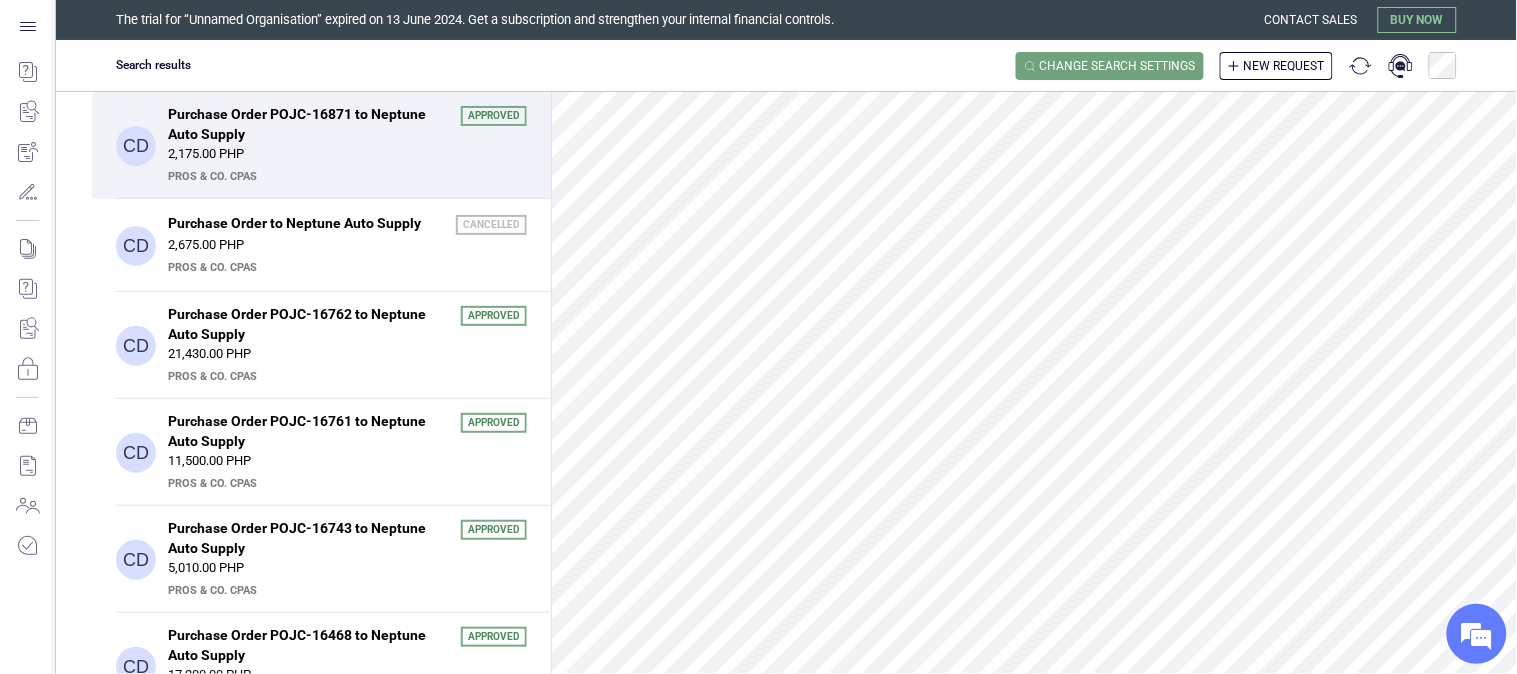 scroll, scrollTop: 0, scrollLeft: 0, axis: both 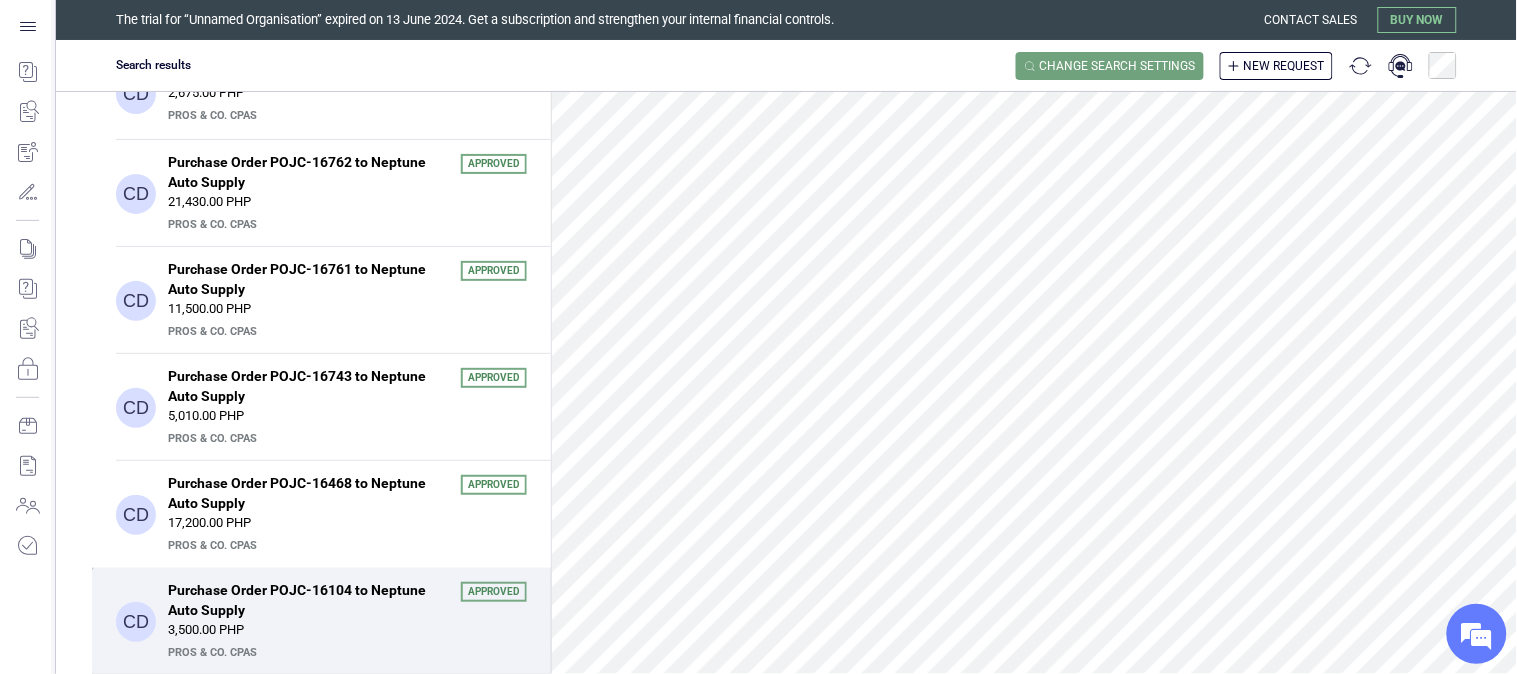 drag, startPoint x: 290, startPoint y: 581, endPoint x: 267, endPoint y: 571, distance: 25.079872 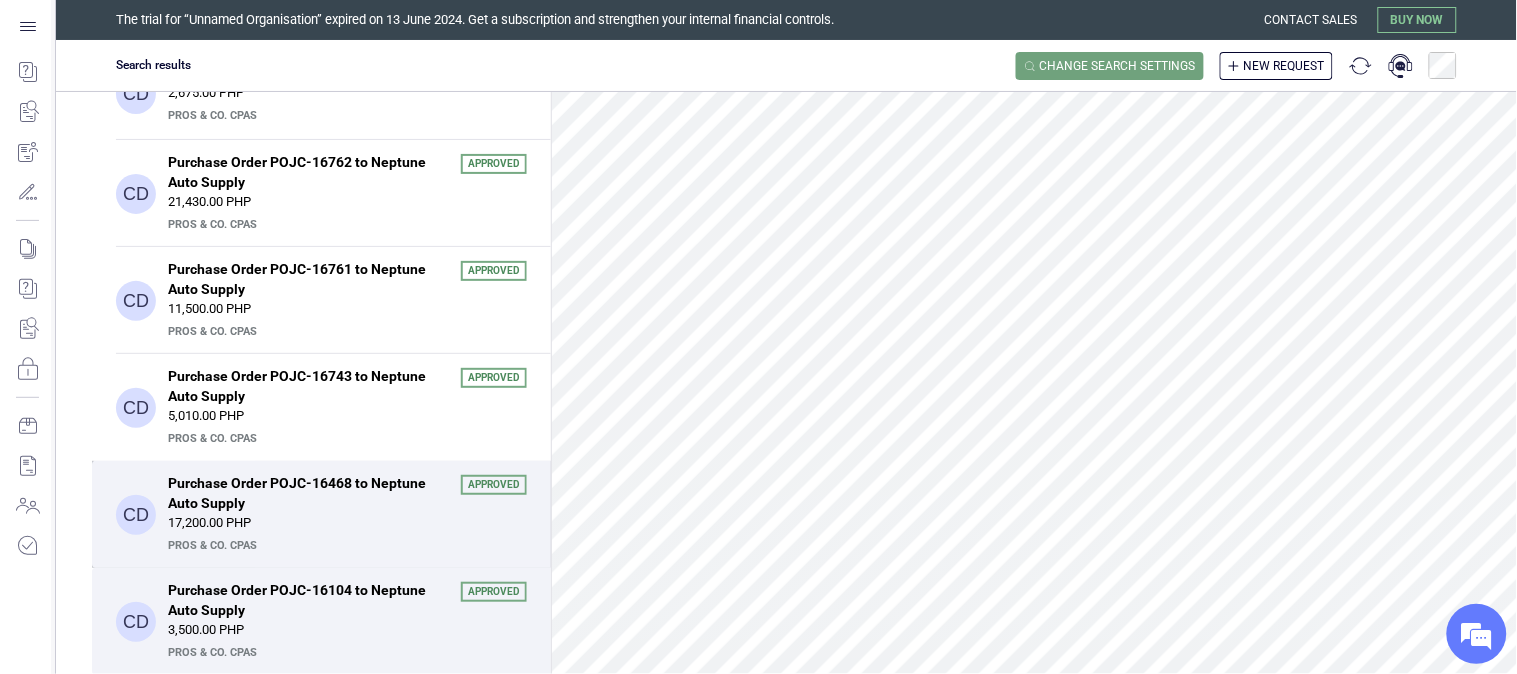 click on "17,200.00 PHP" at bounding box center [347, 523] 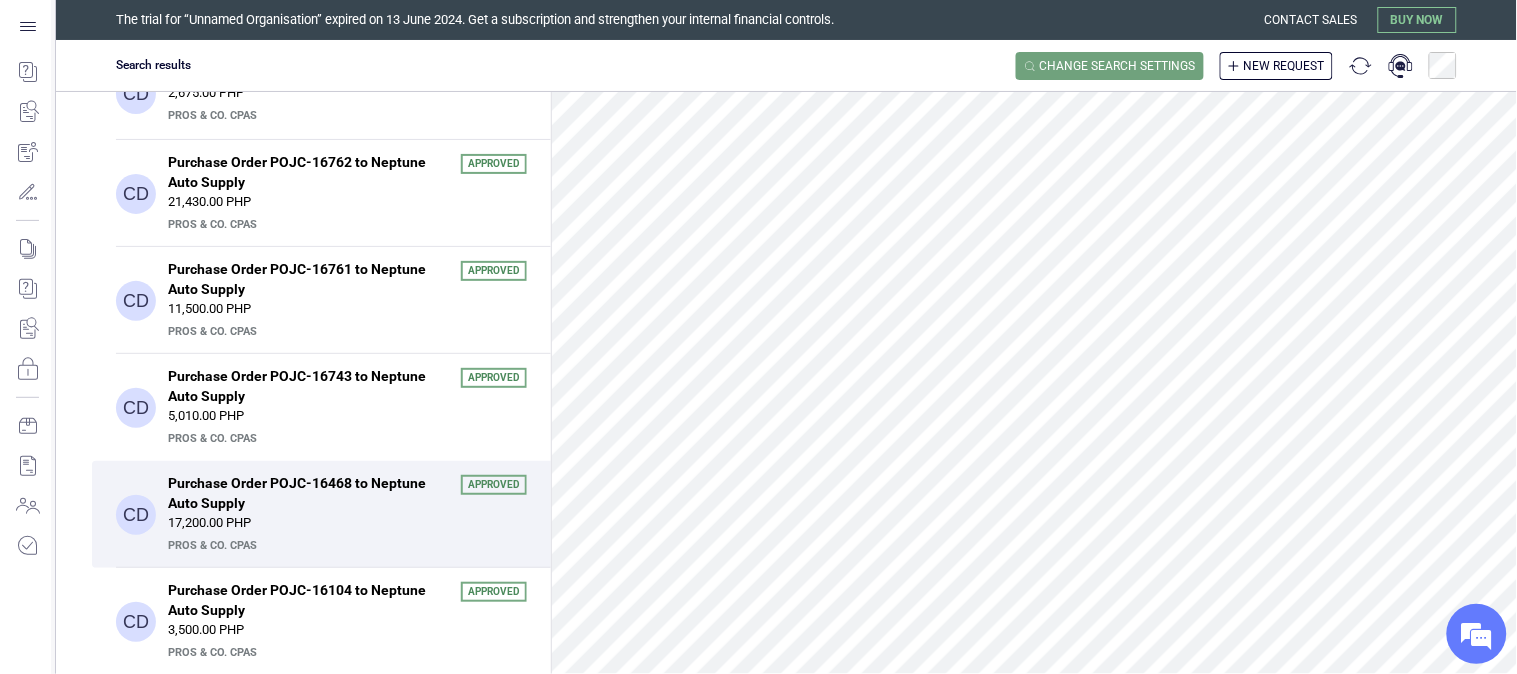 scroll, scrollTop: 333, scrollLeft: 0, axis: vertical 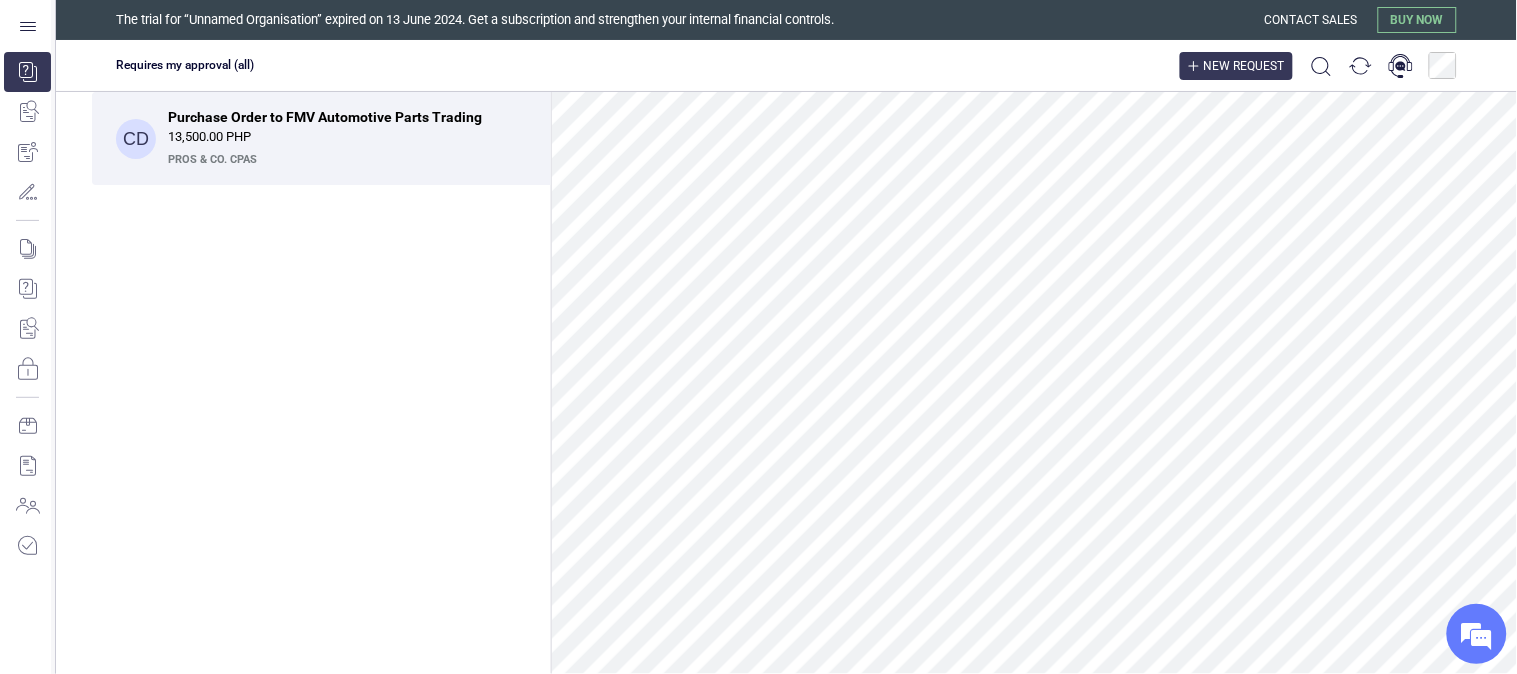 click on "New request" at bounding box center [1236, 66] 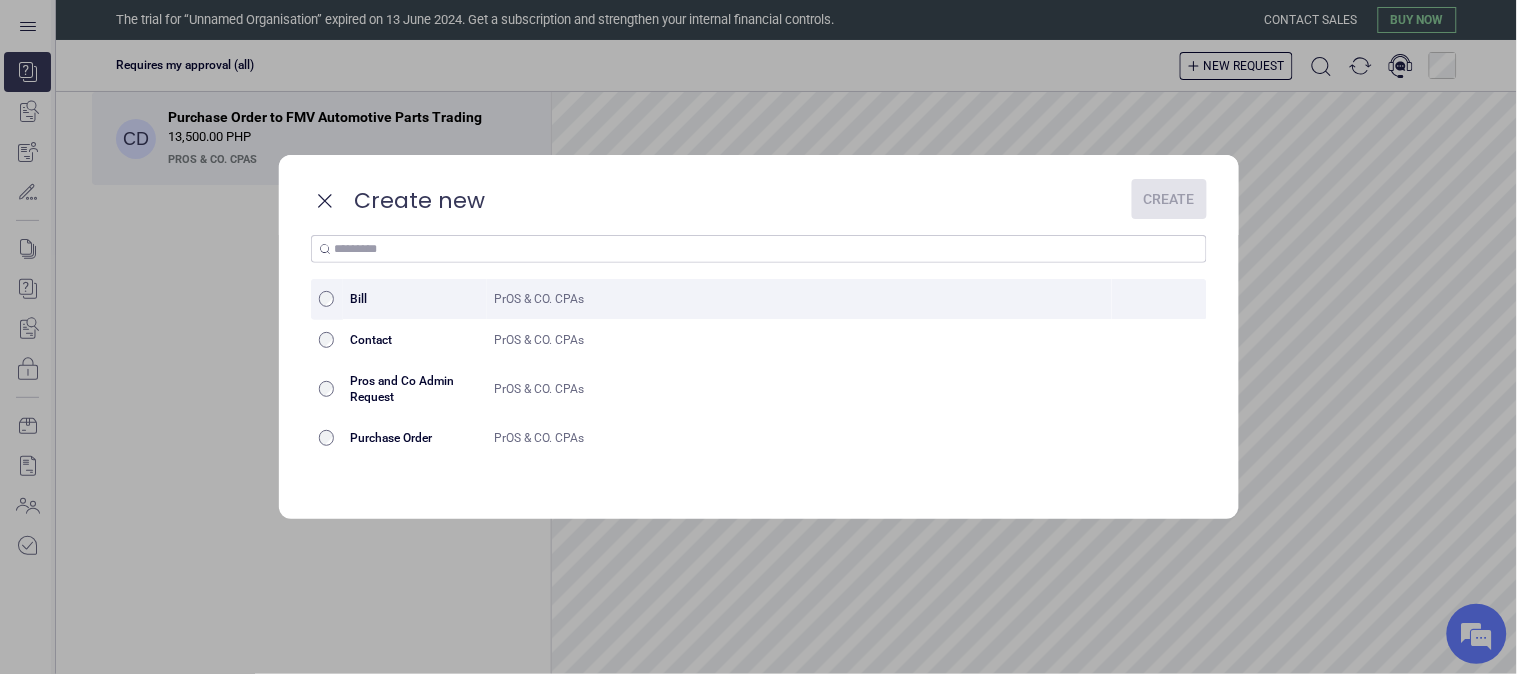 click on "PrOS & CO. CPAs" at bounding box center [800, 299] 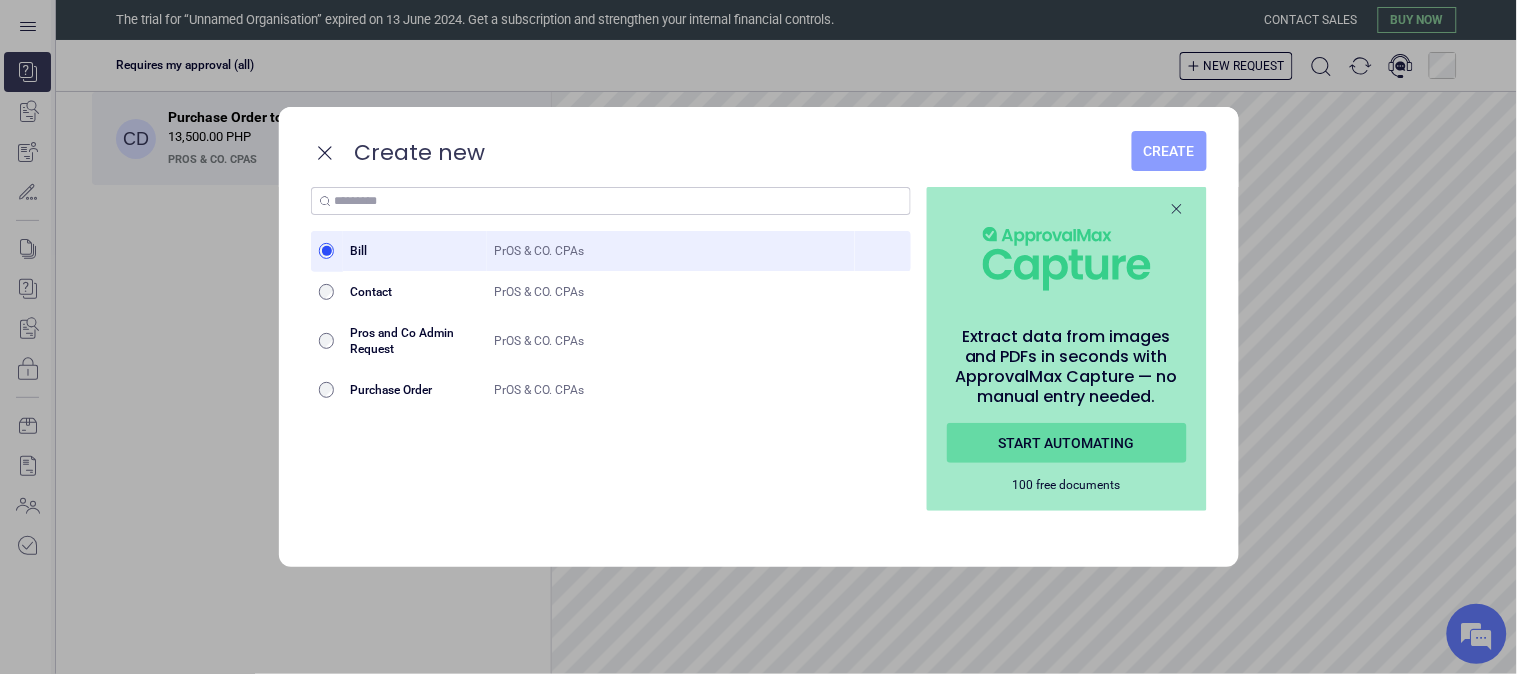 click on "Create" at bounding box center [1169, 151] 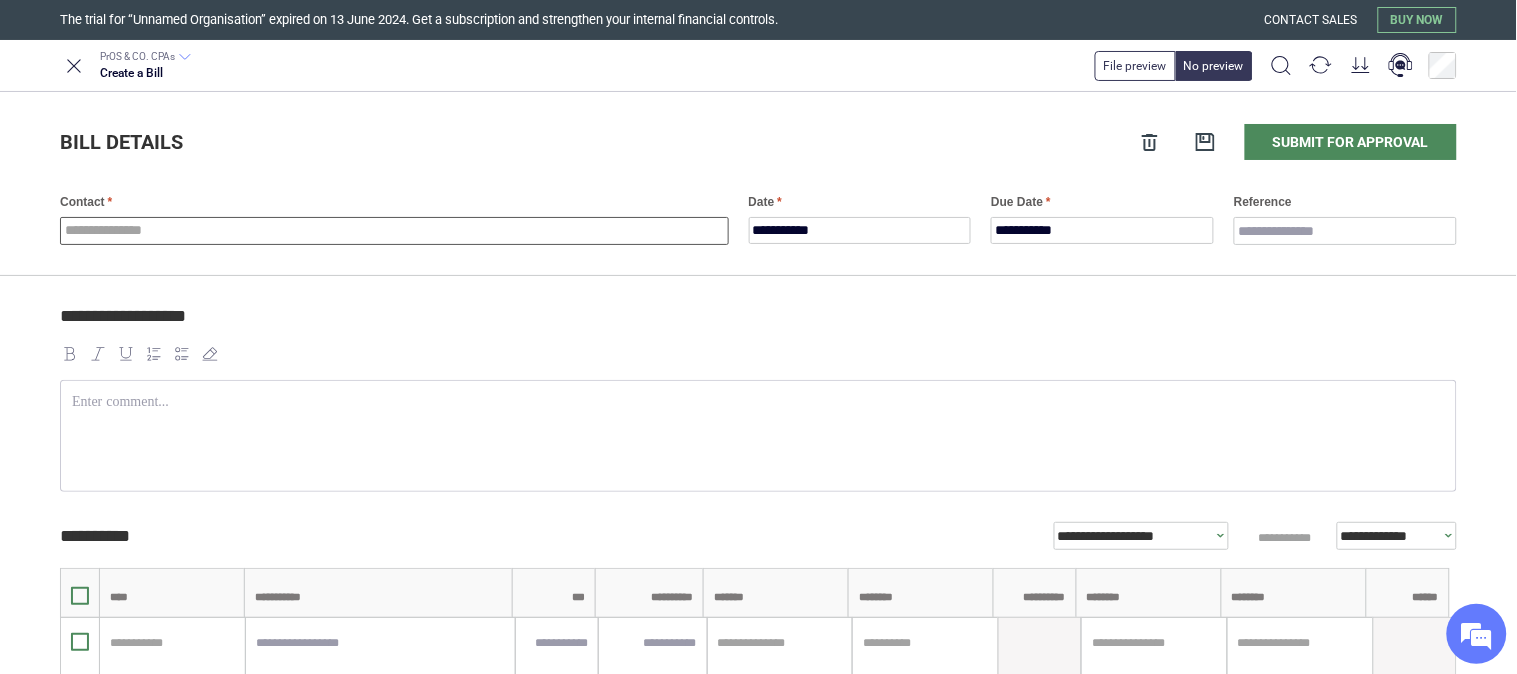click at bounding box center (394, 231) 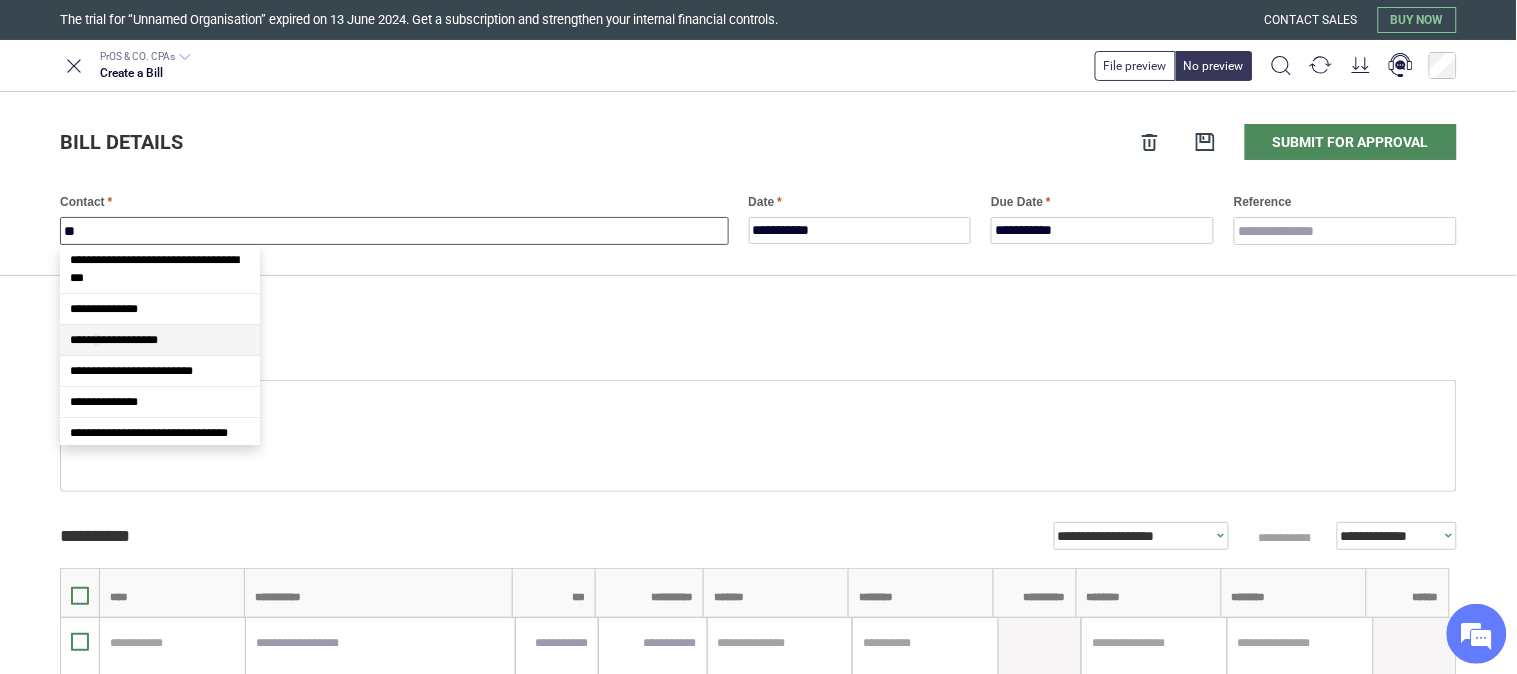 scroll, scrollTop: 245, scrollLeft: 0, axis: vertical 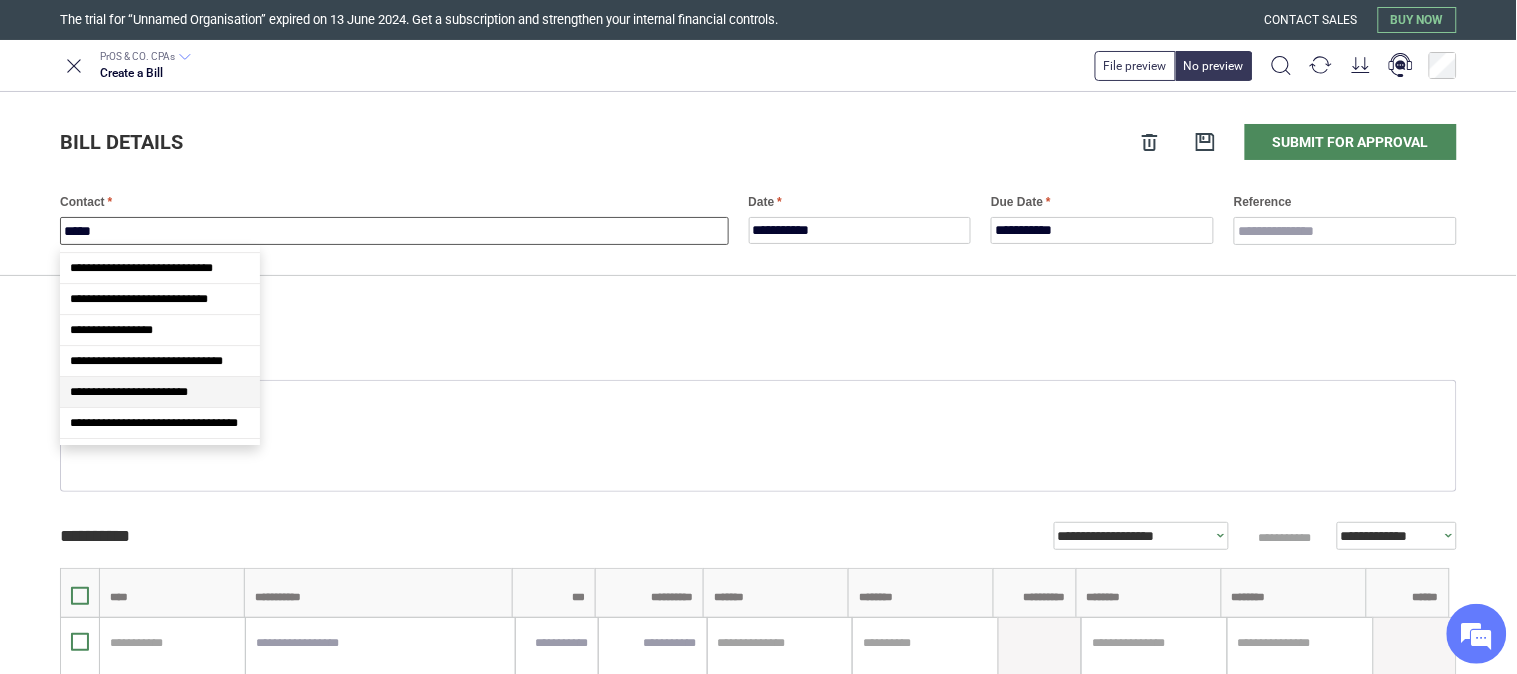 type on "*****" 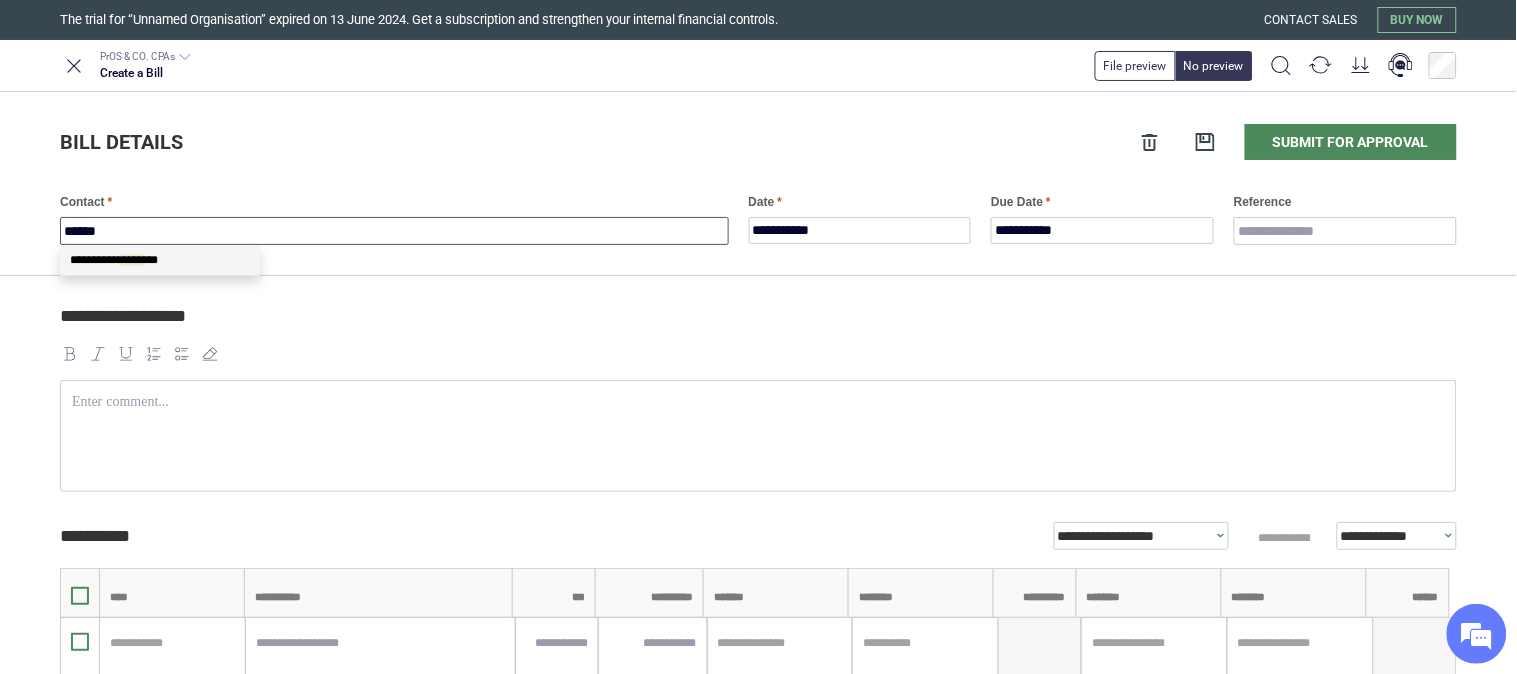 scroll, scrollTop: 0, scrollLeft: 0, axis: both 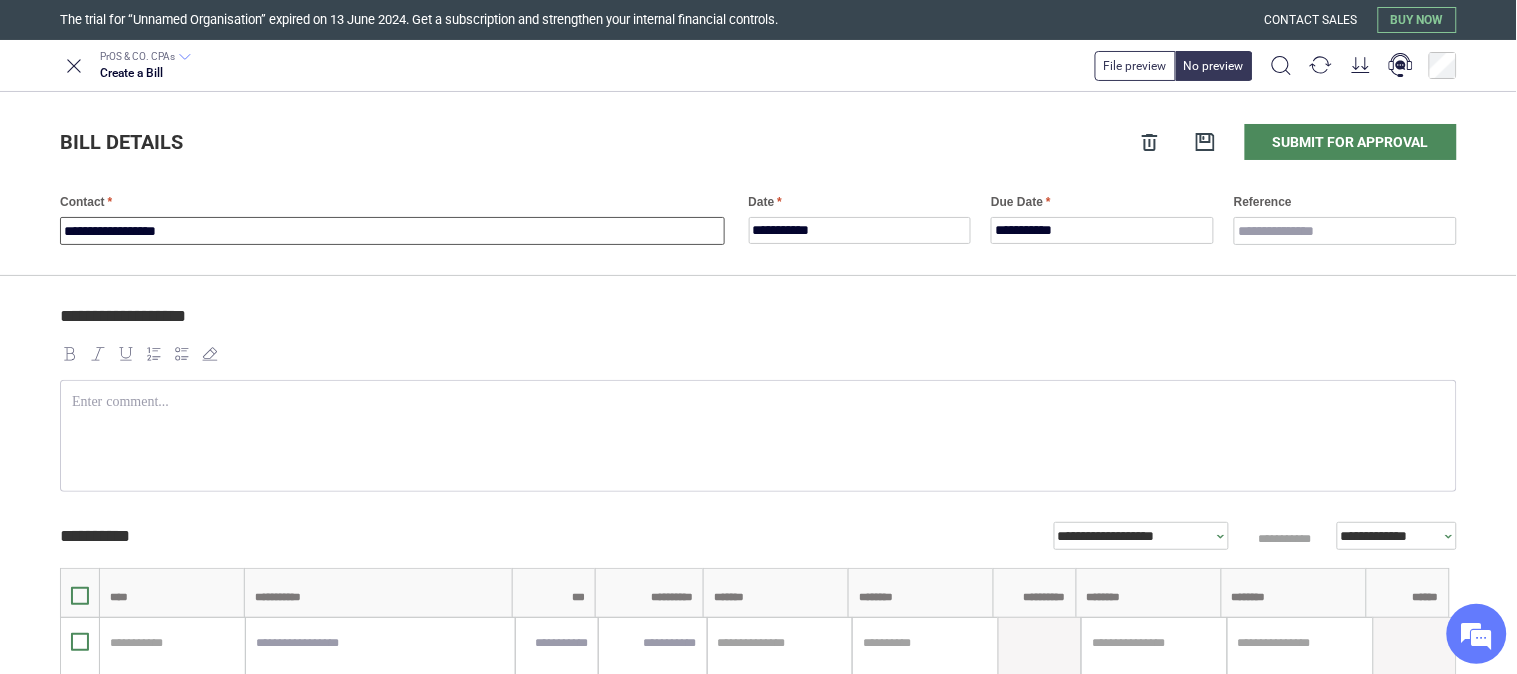 type on "**********" 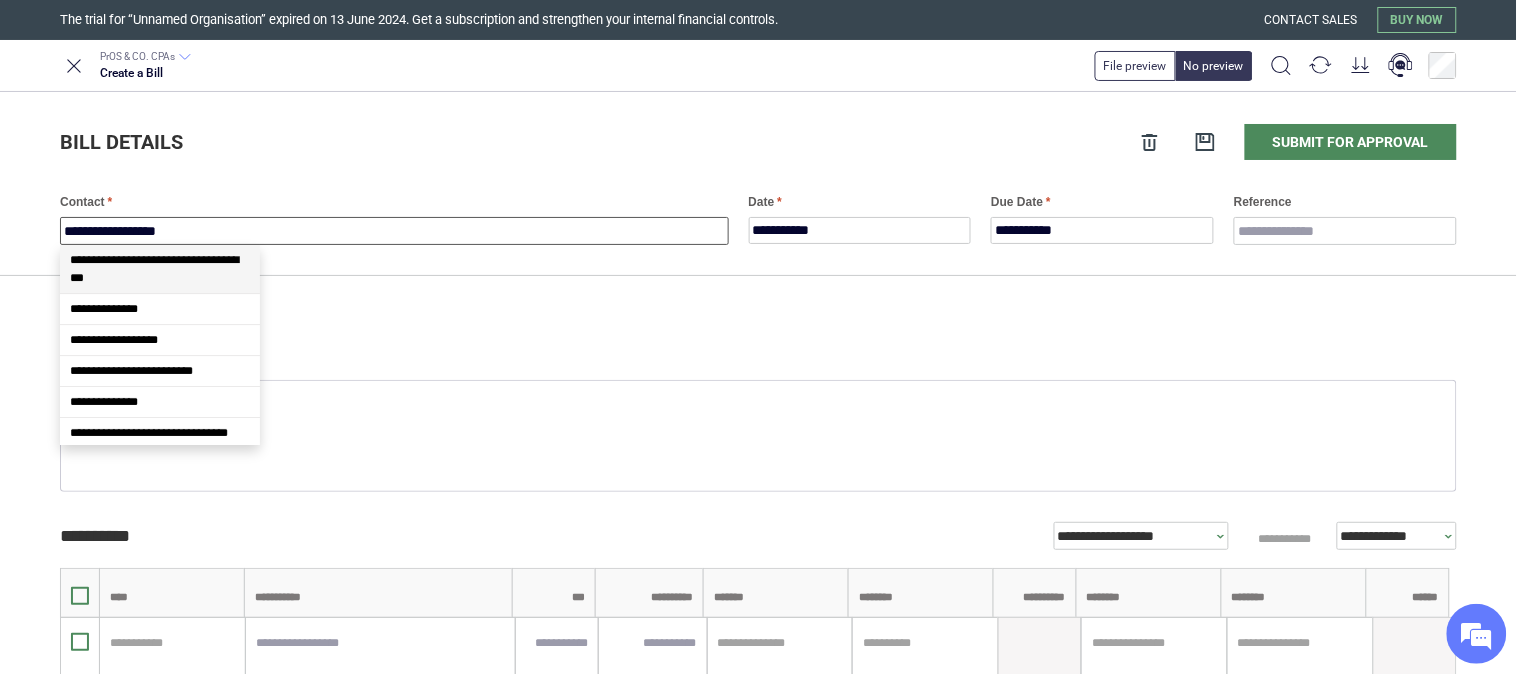 click on "Bill details Submit for approval" at bounding box center [758, 142] 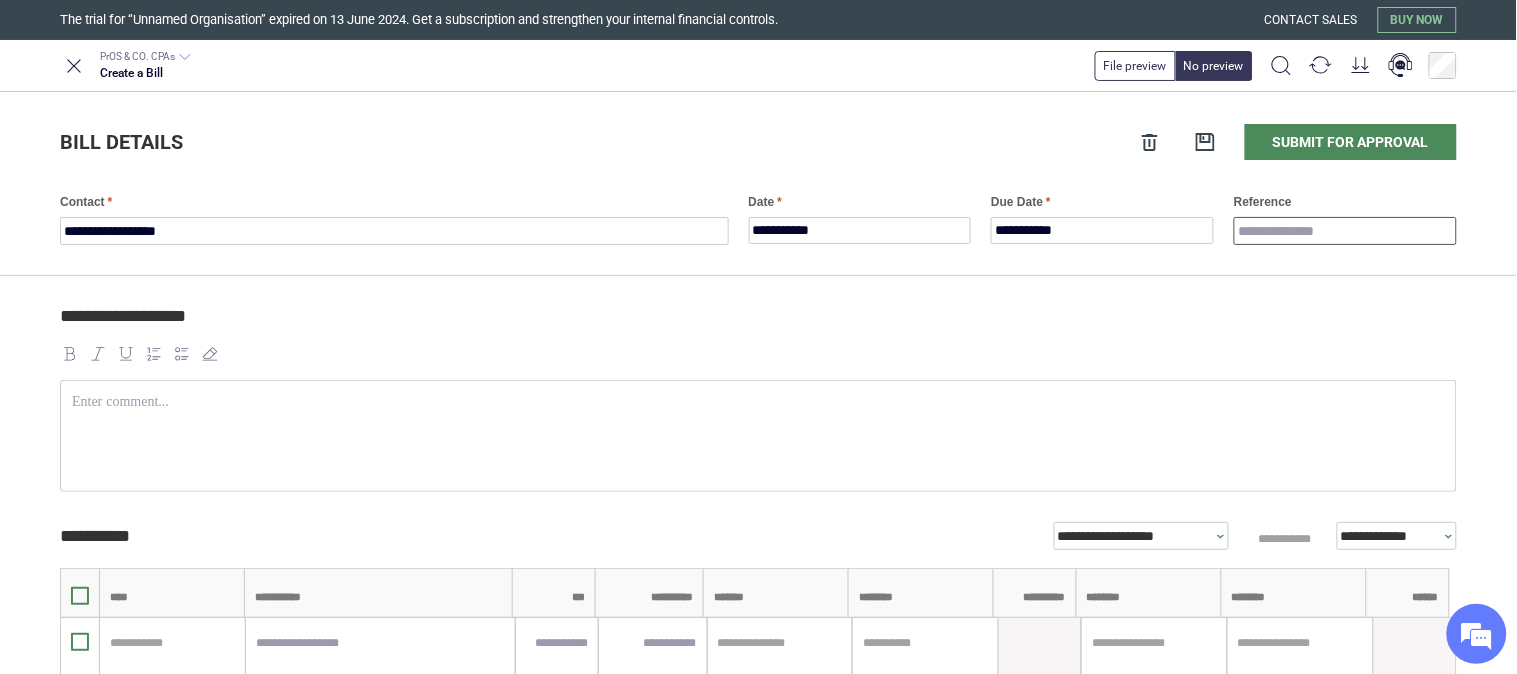click on "Reference" at bounding box center [1345, 231] 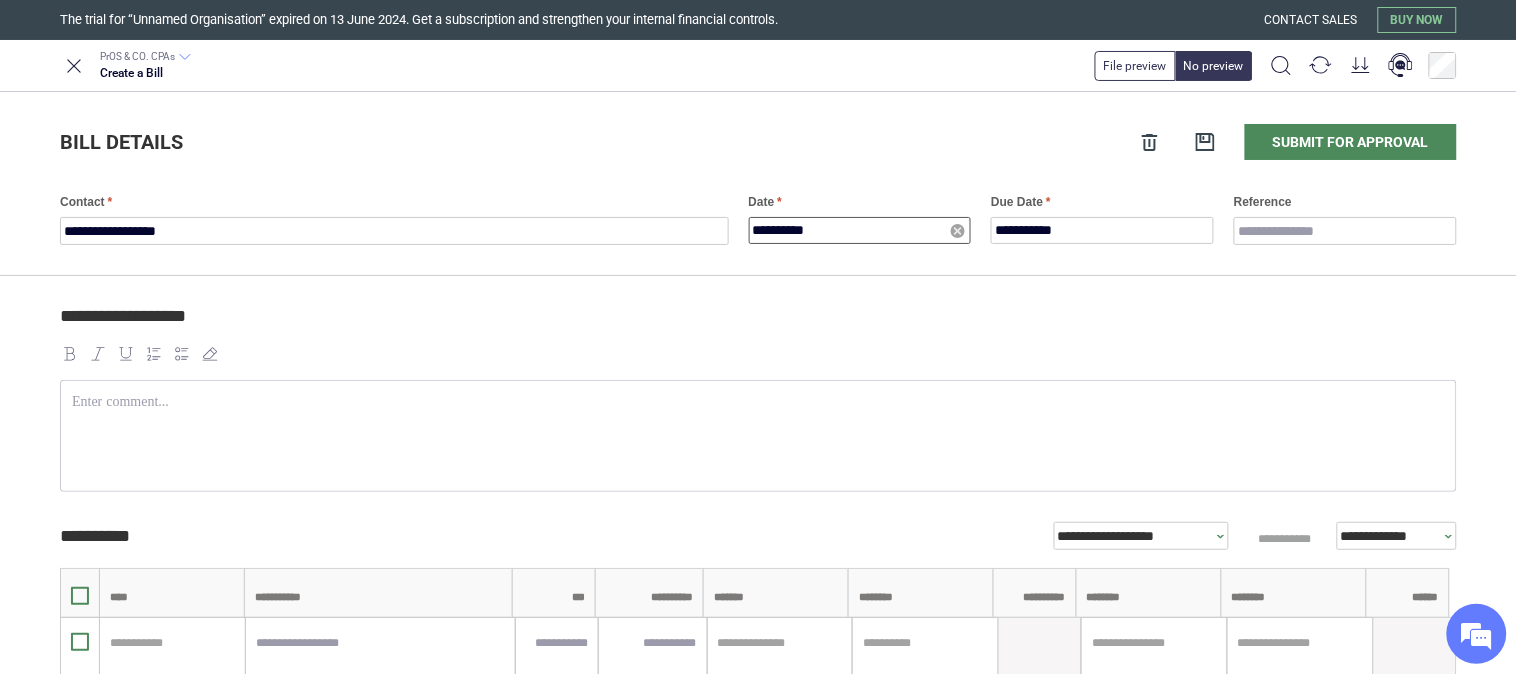 click on "**********" at bounding box center (860, 230) 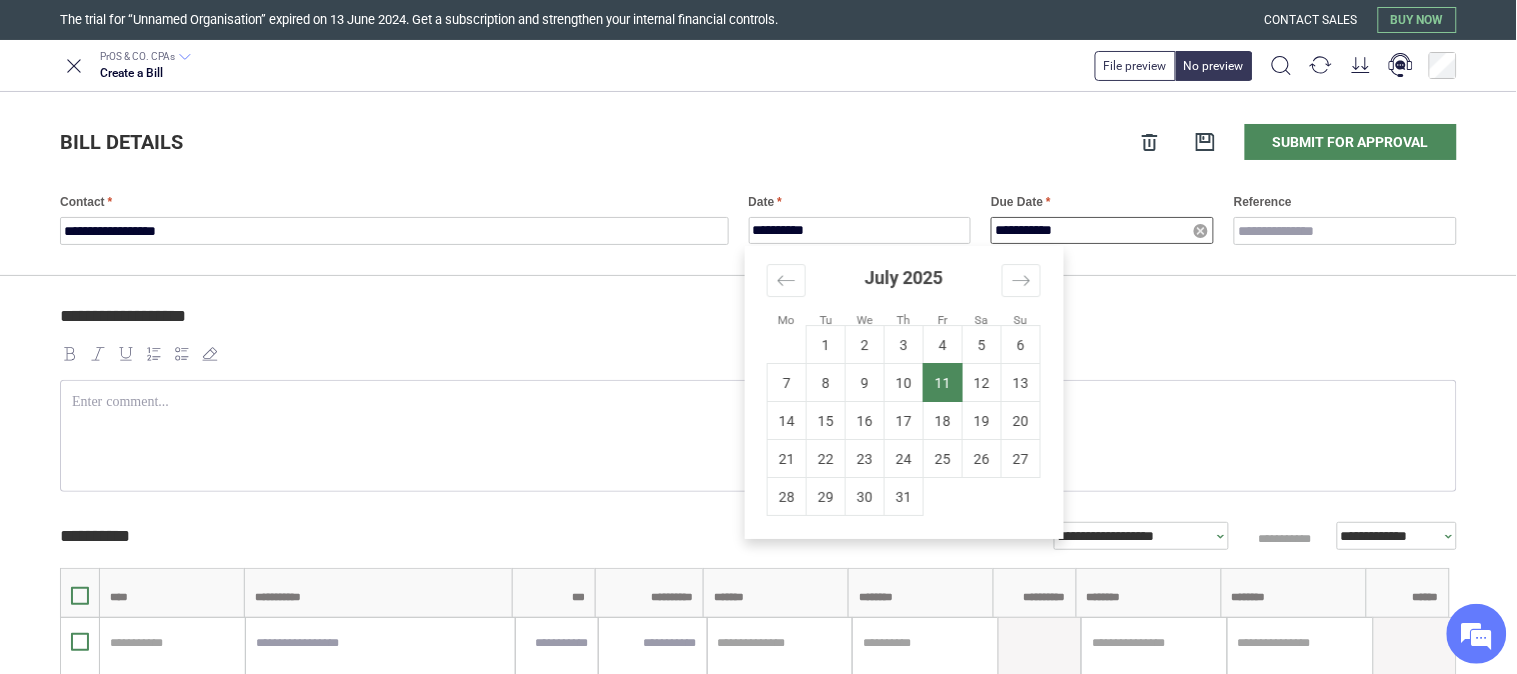 type on "**********" 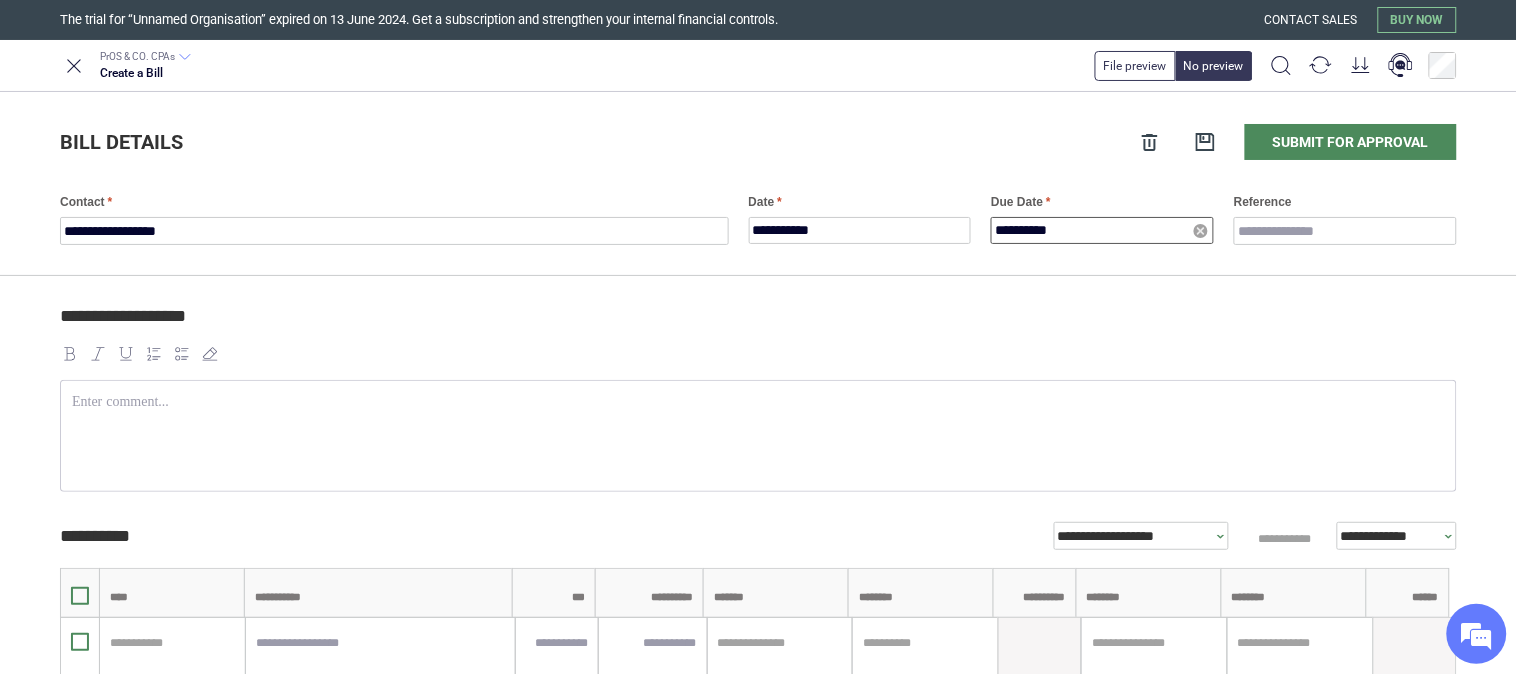 click on "**********" at bounding box center (1102, 230) 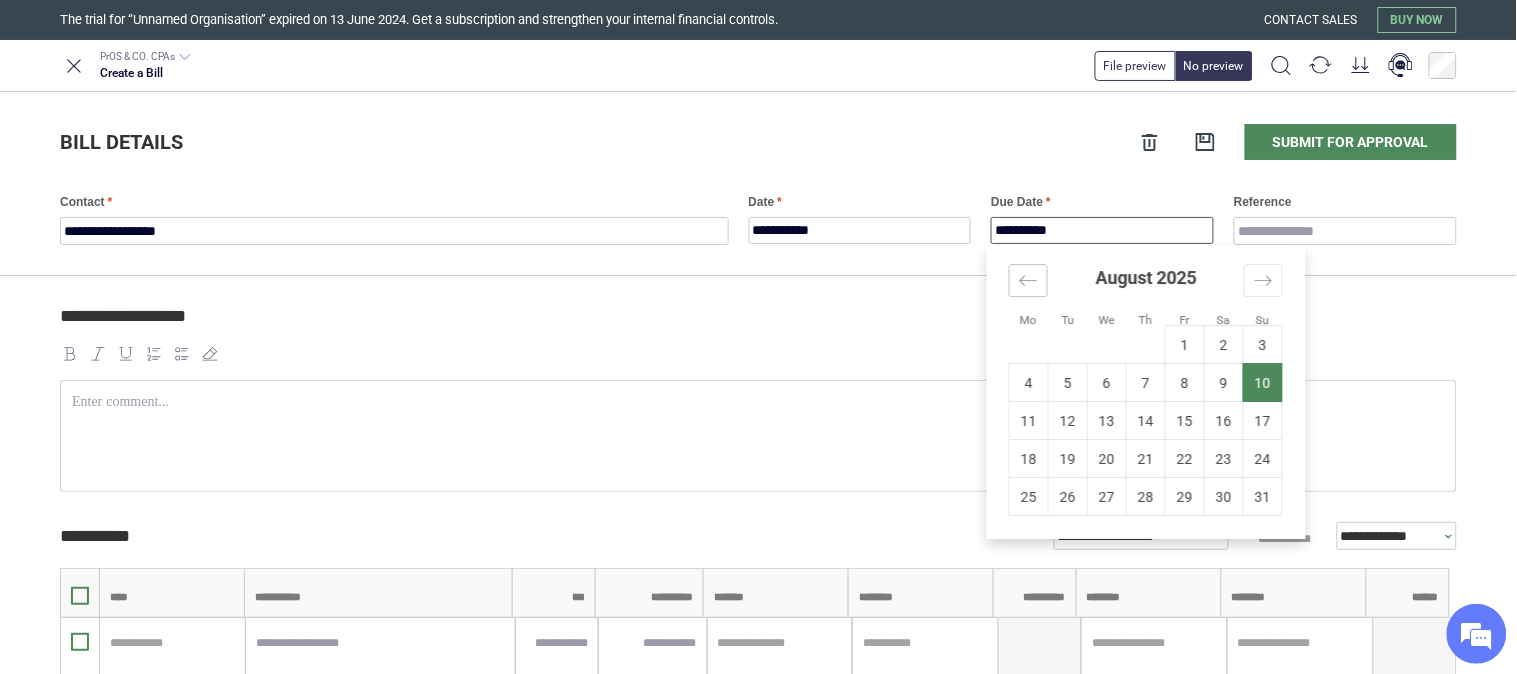 click at bounding box center [1028, 280] 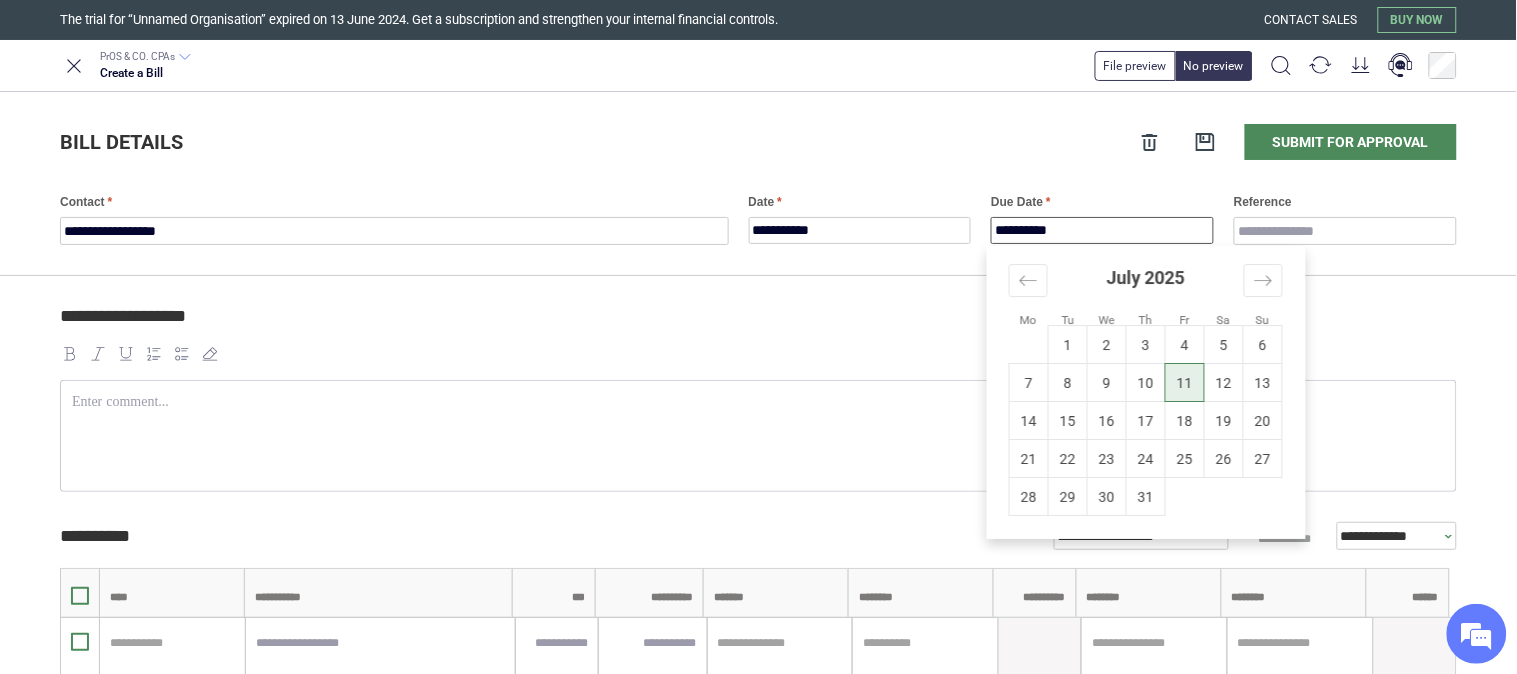 click on "11" at bounding box center (1185, 383) 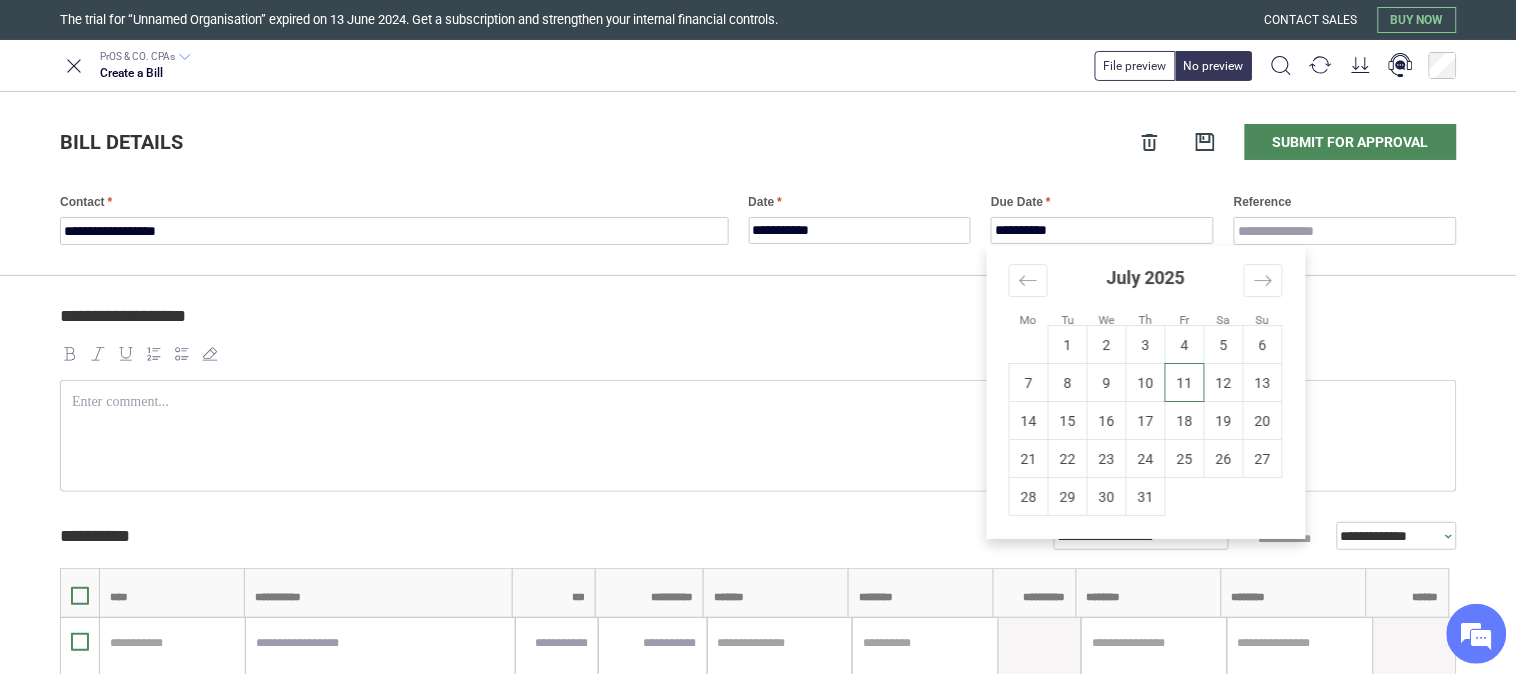 type on "**********" 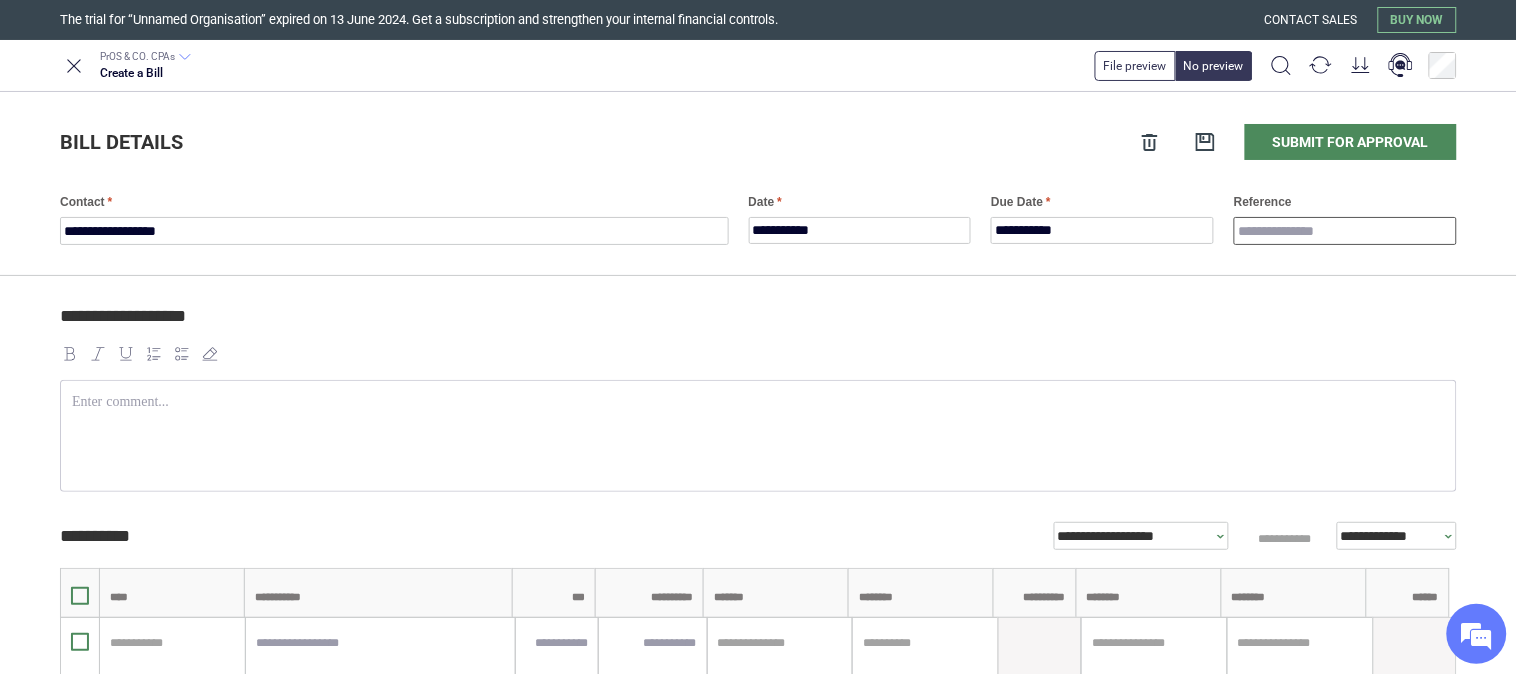 click on "Reference" at bounding box center (1345, 231) 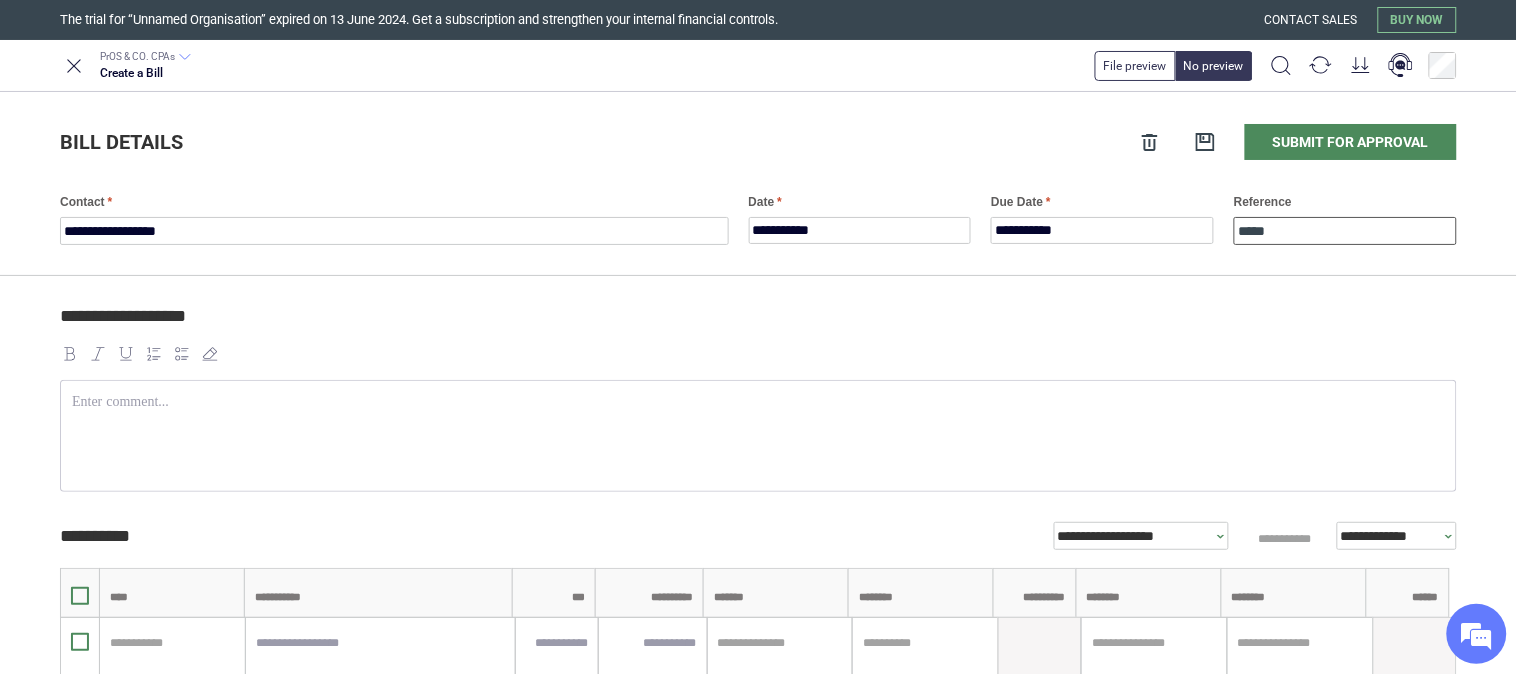 paste on "**********" 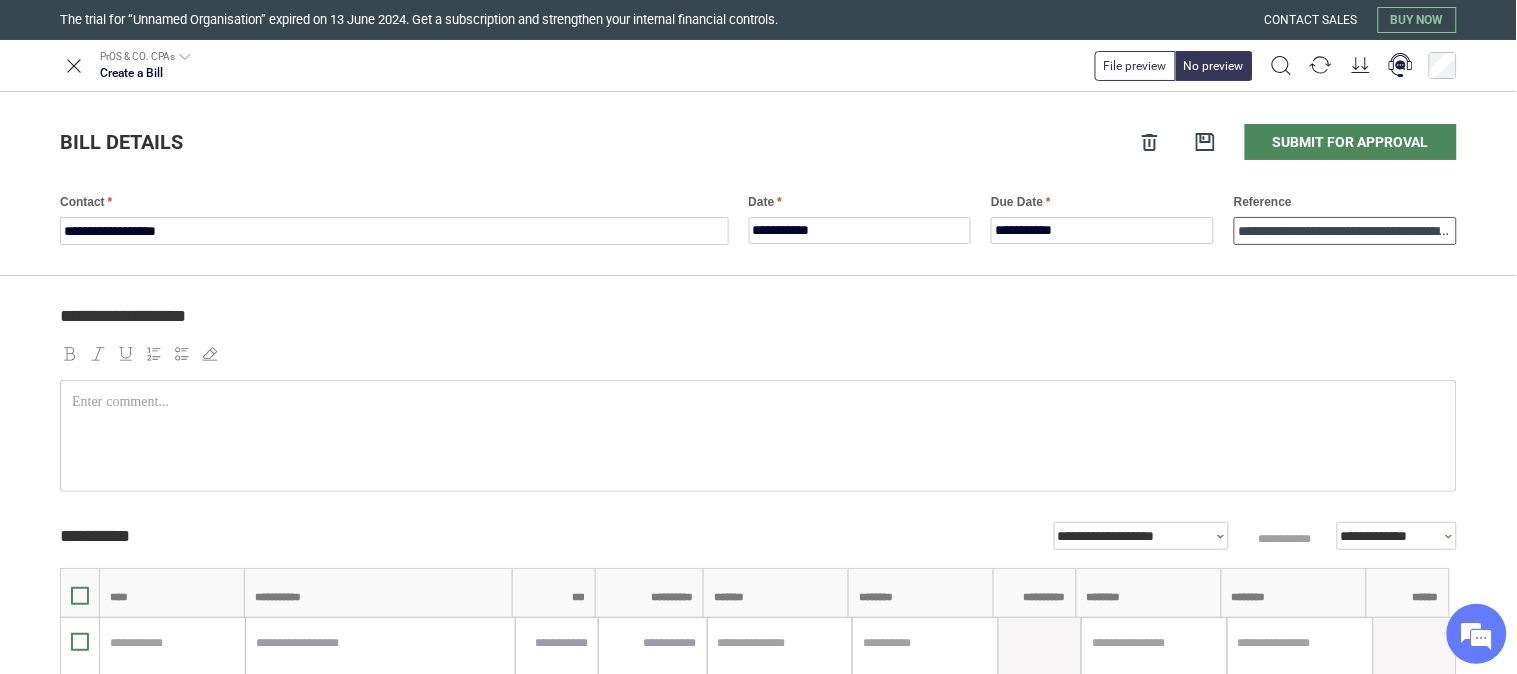 scroll, scrollTop: 0, scrollLeft: 120, axis: horizontal 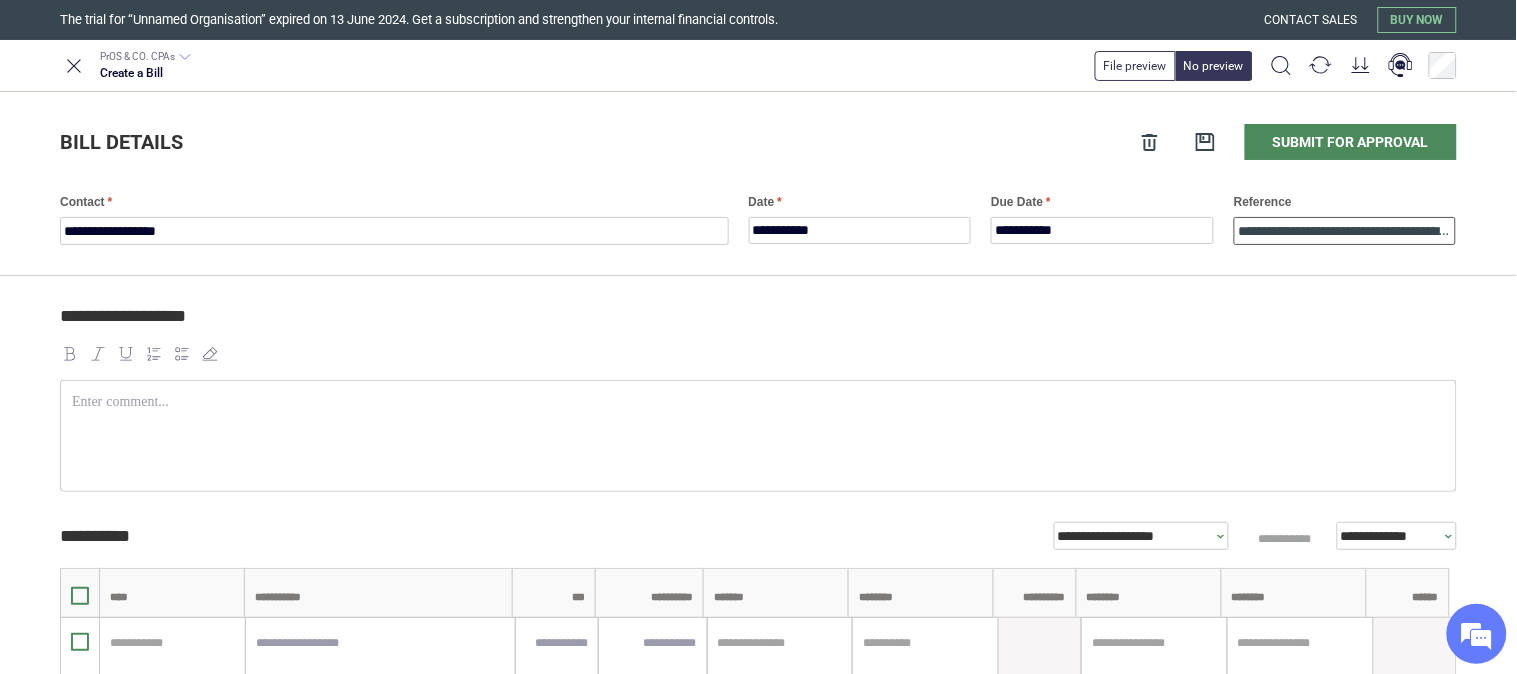 click on "**********" at bounding box center [1345, 231] 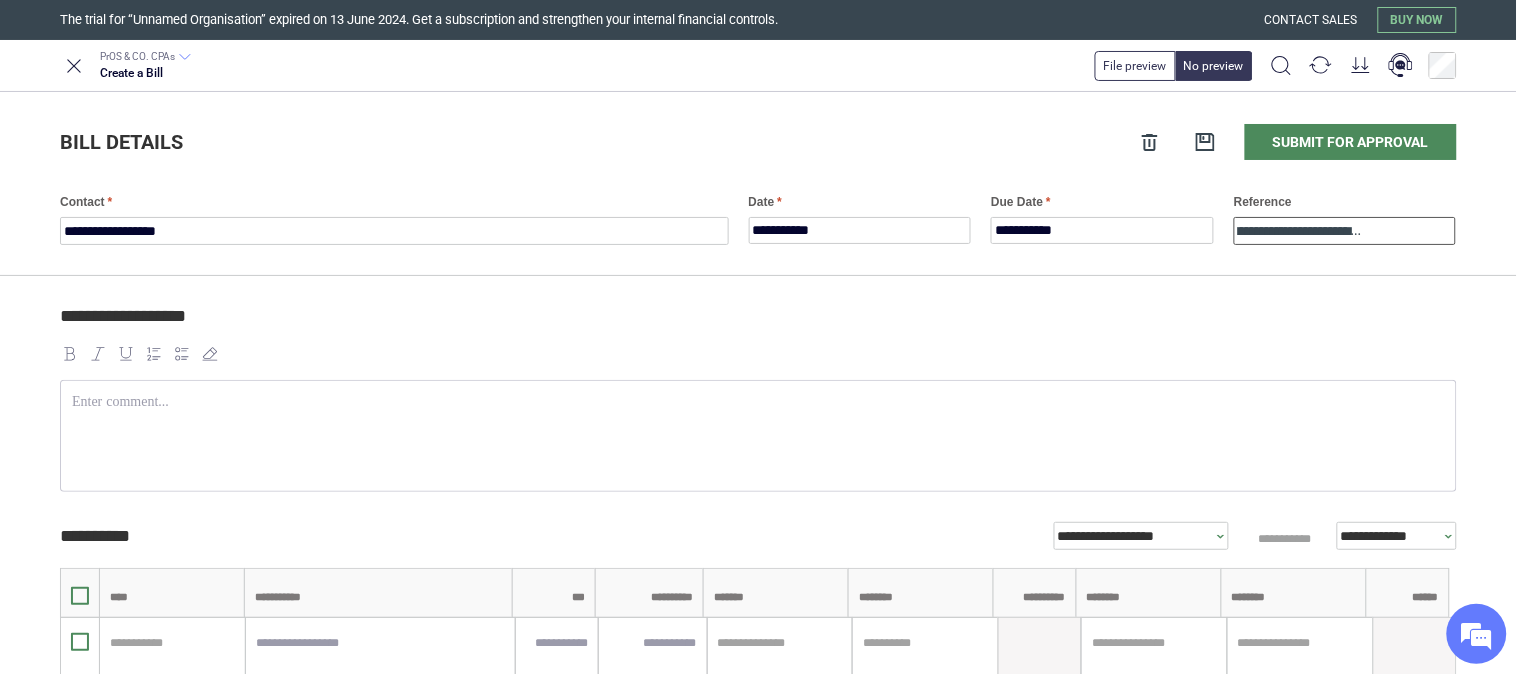 scroll, scrollTop: 0, scrollLeft: 165, axis: horizontal 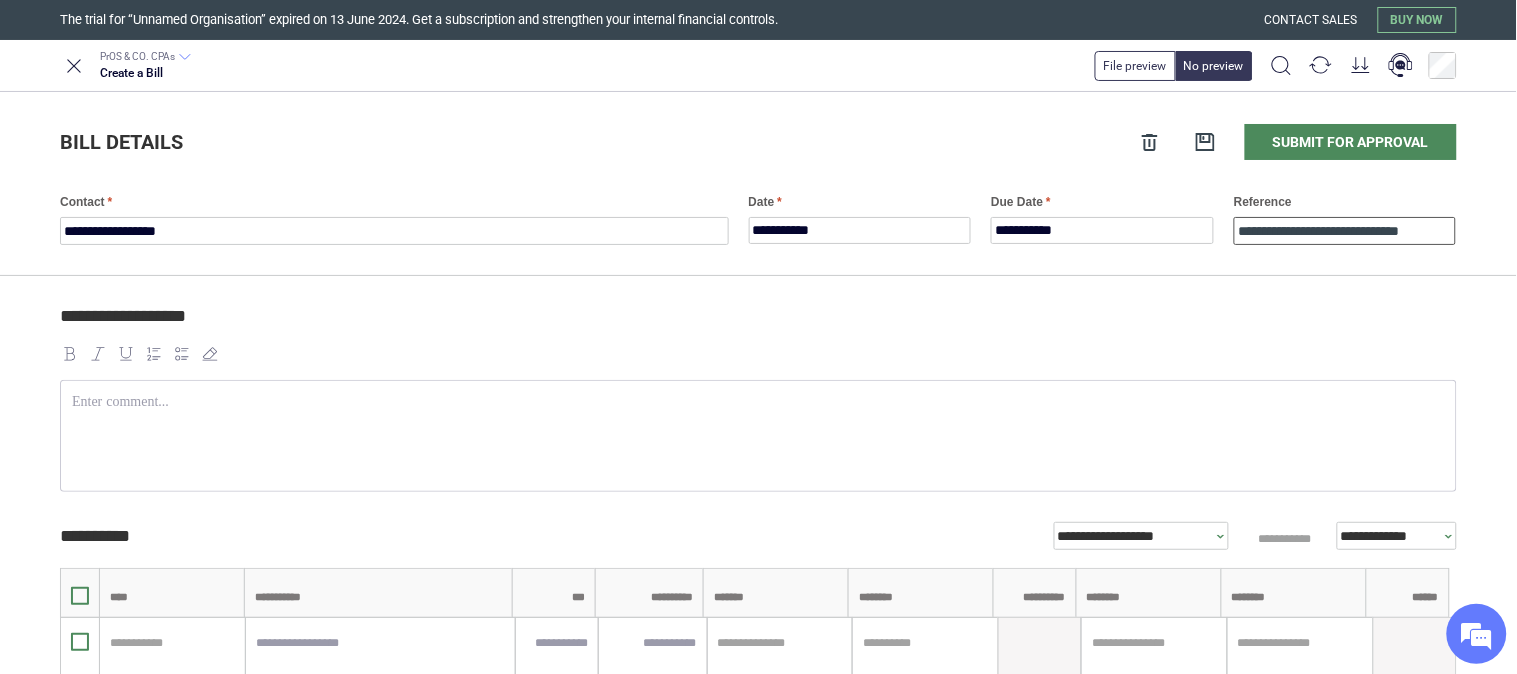 paste on "**********" 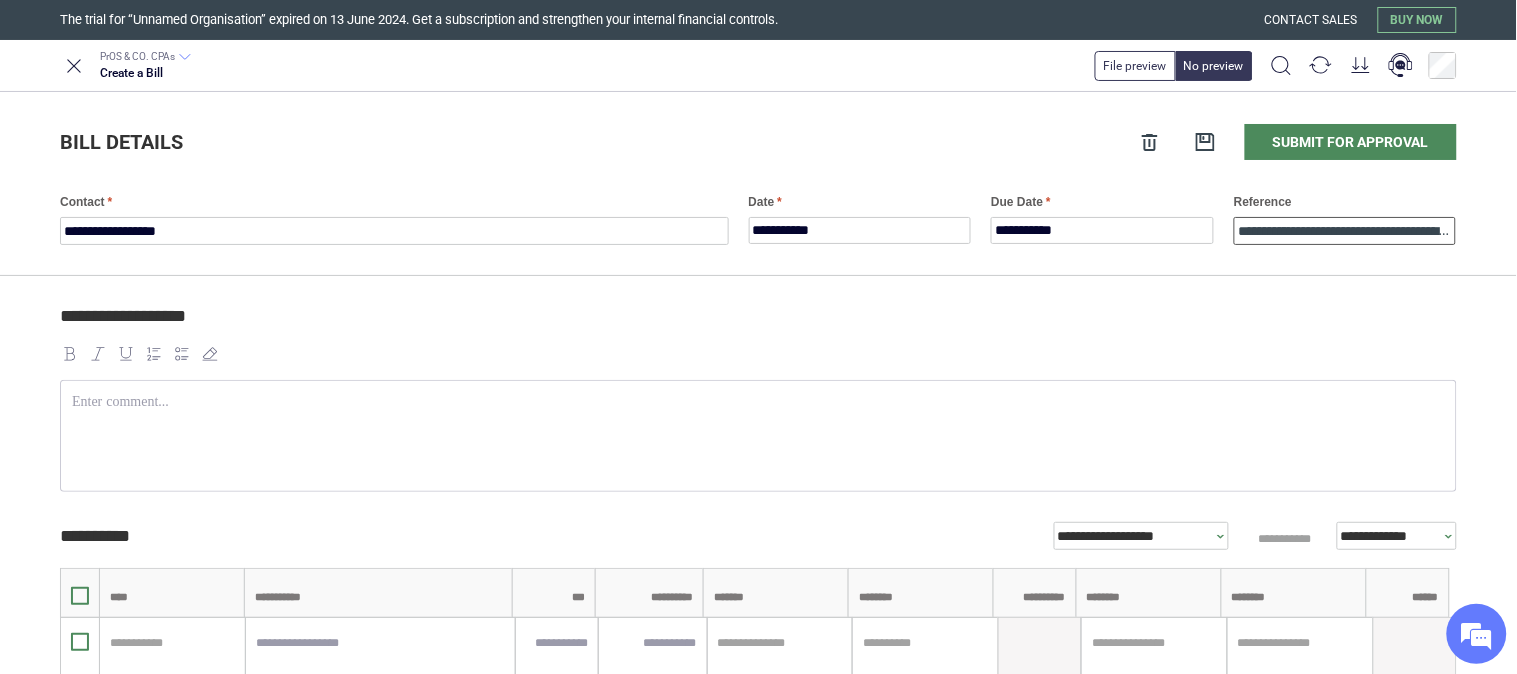 scroll, scrollTop: 0, scrollLeft: 77, axis: horizontal 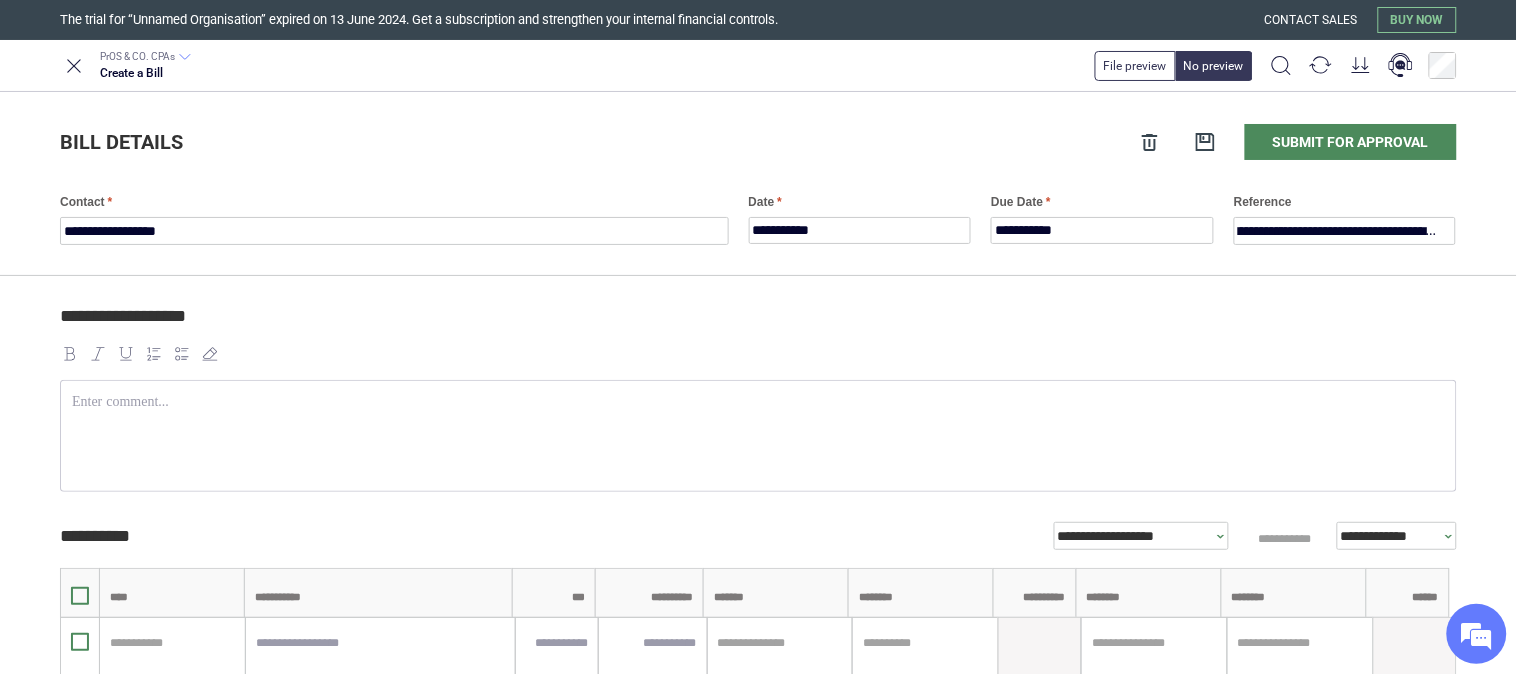 click on "**********" at bounding box center [758, 623] 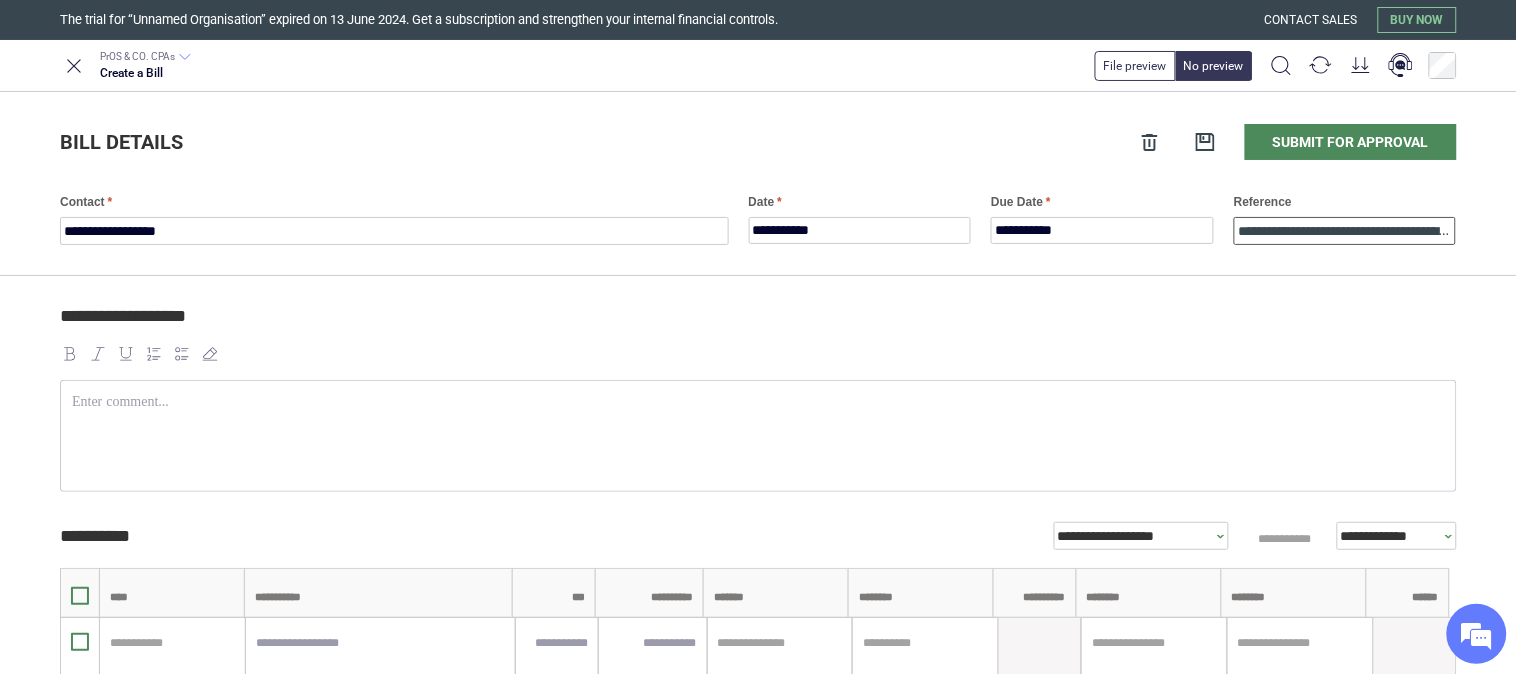 click on "**********" at bounding box center [1345, 231] 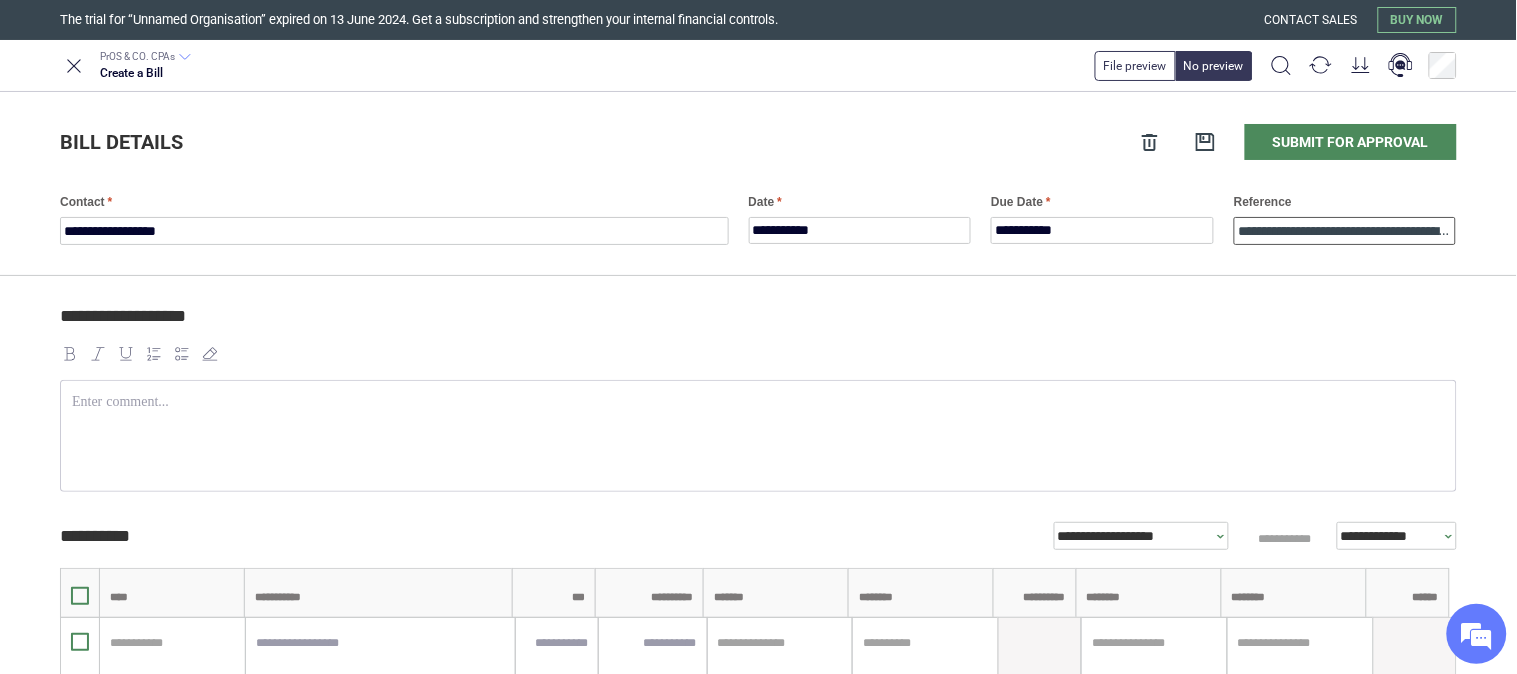 type on "**********" 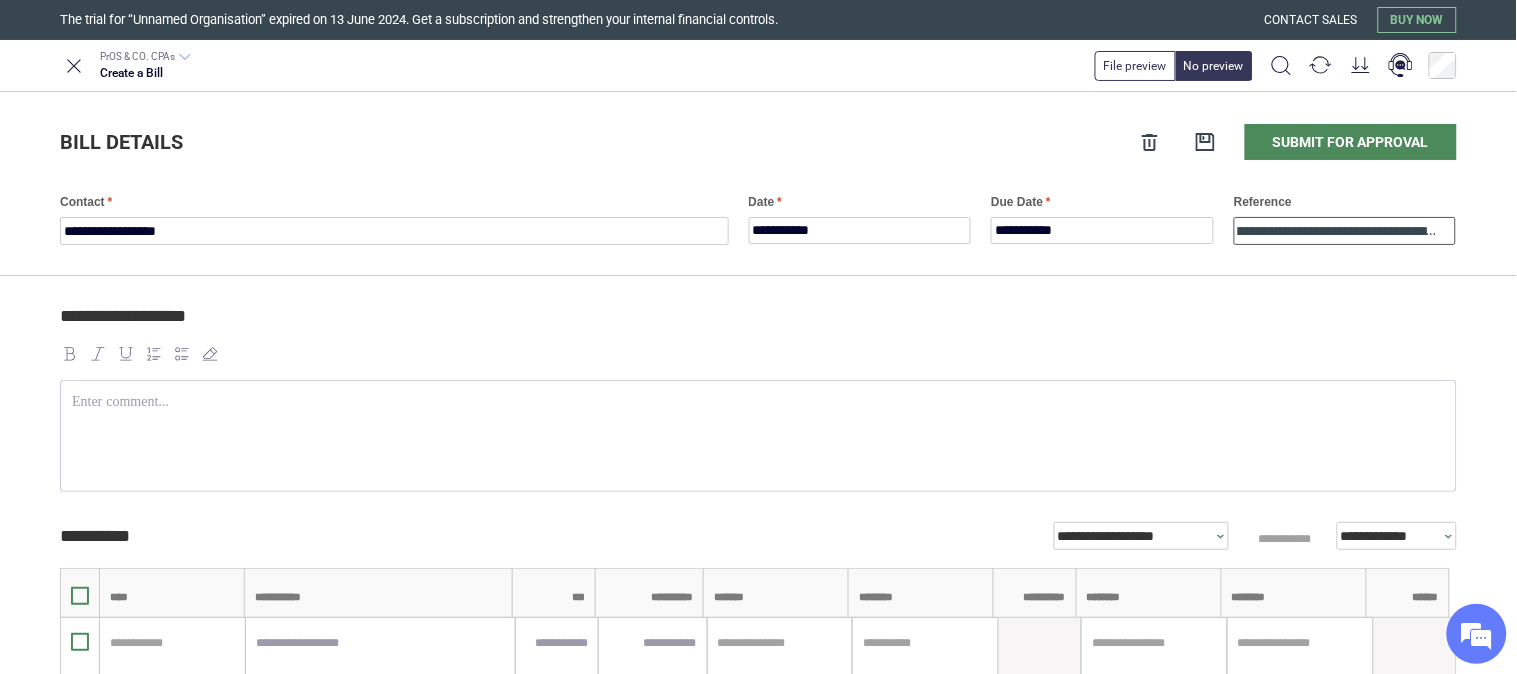 scroll, scrollTop: 0, scrollLeft: 77, axis: horizontal 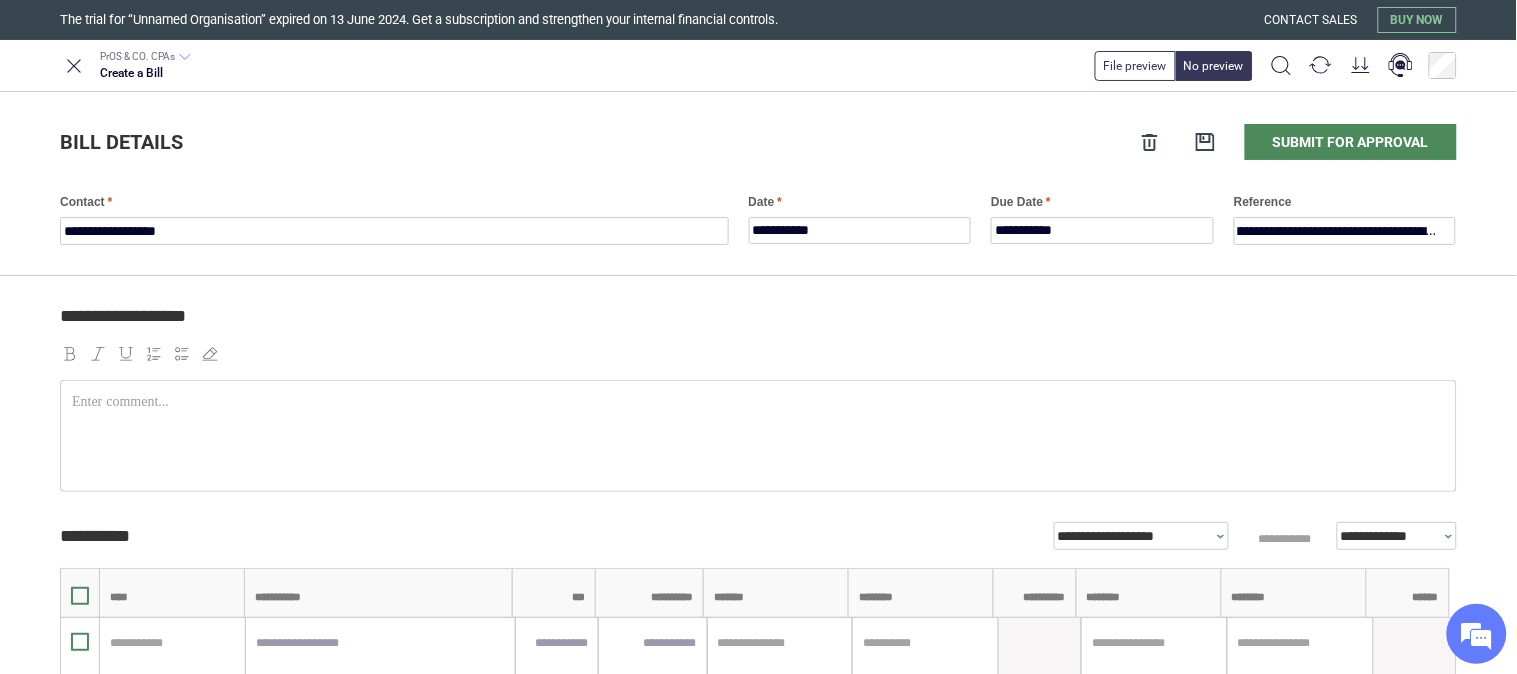 click on "**********" at bounding box center (755, 325) 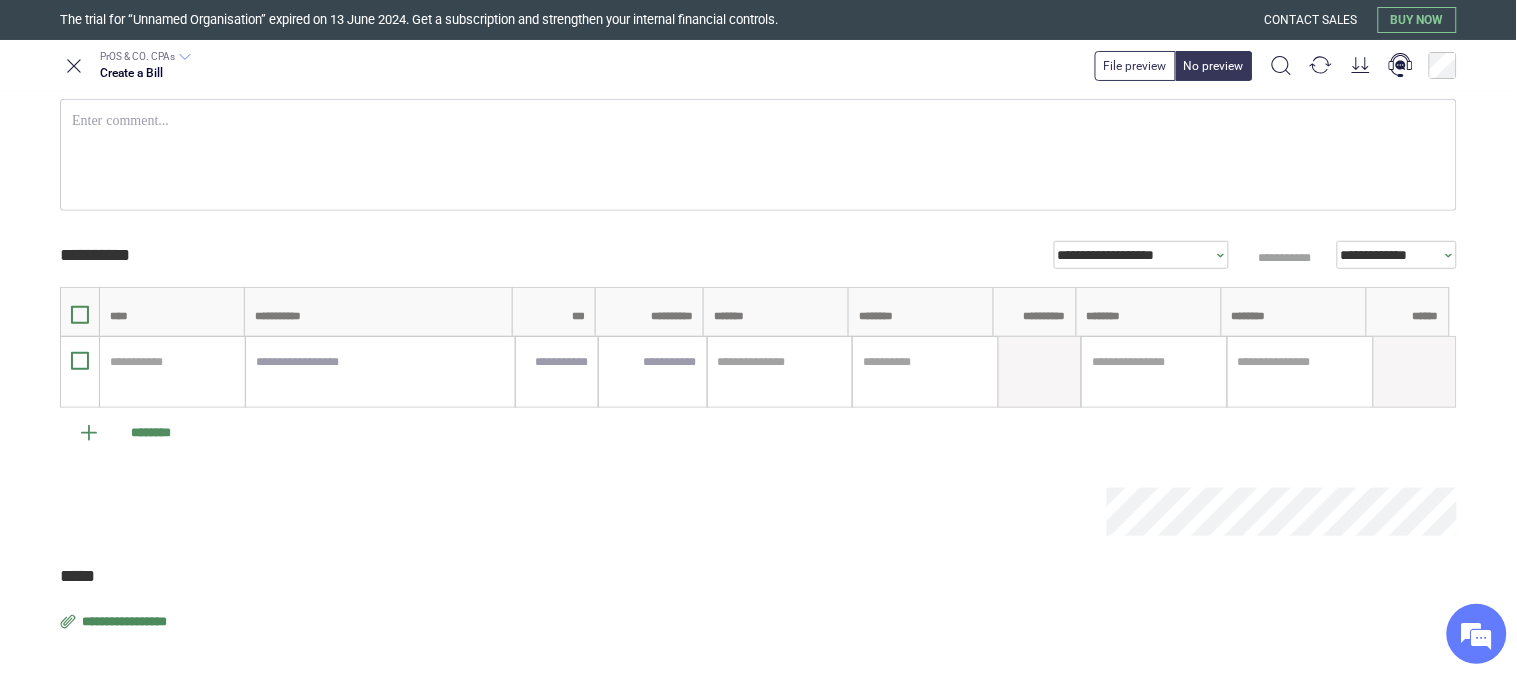 scroll, scrollTop: 297, scrollLeft: 0, axis: vertical 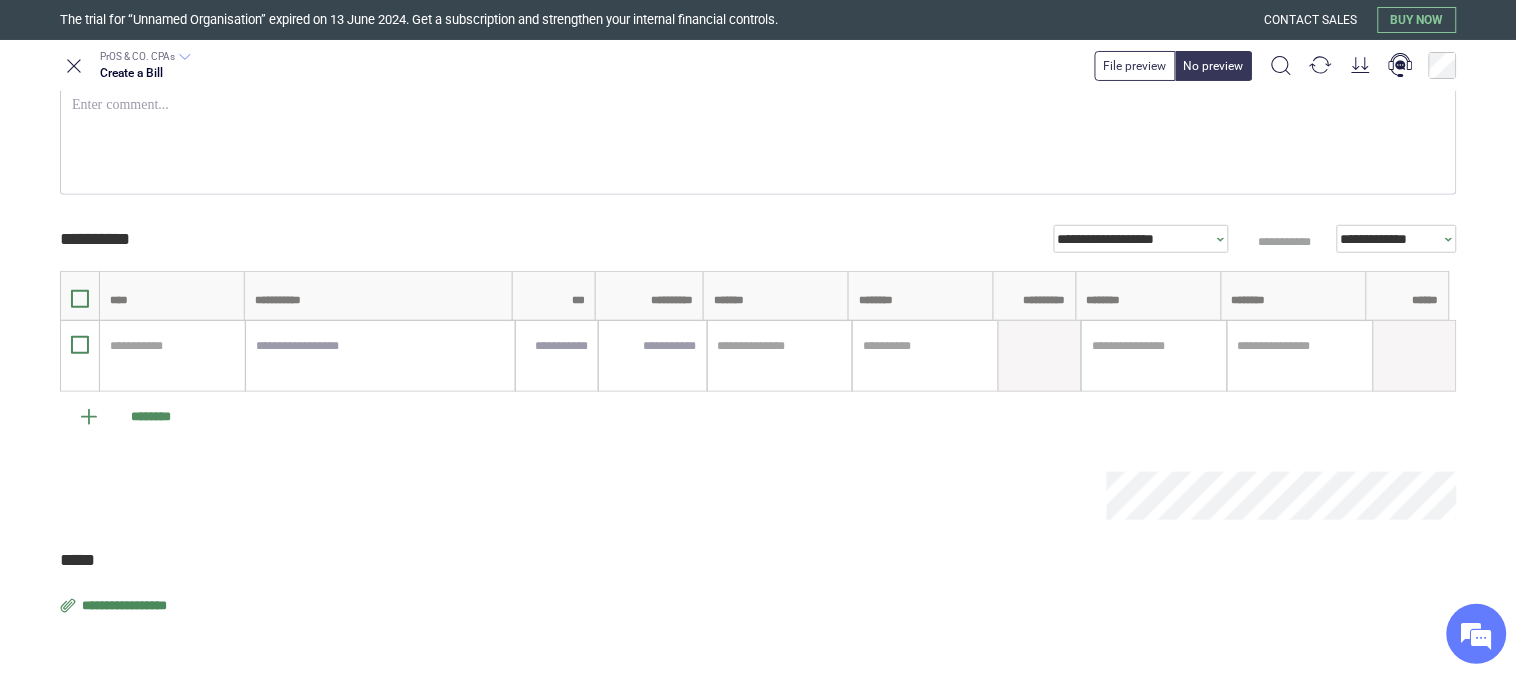 click on "**********" at bounding box center [126, 606] 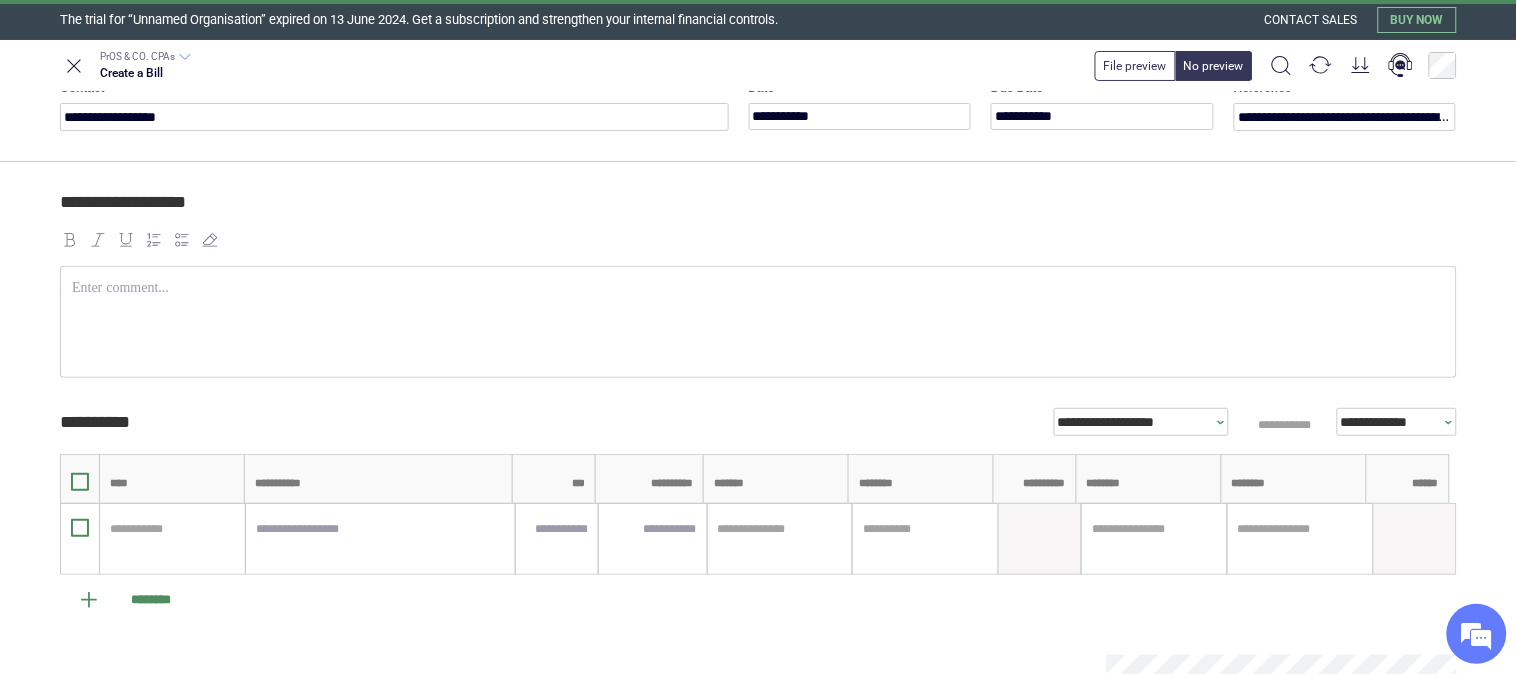 scroll, scrollTop: 333, scrollLeft: 0, axis: vertical 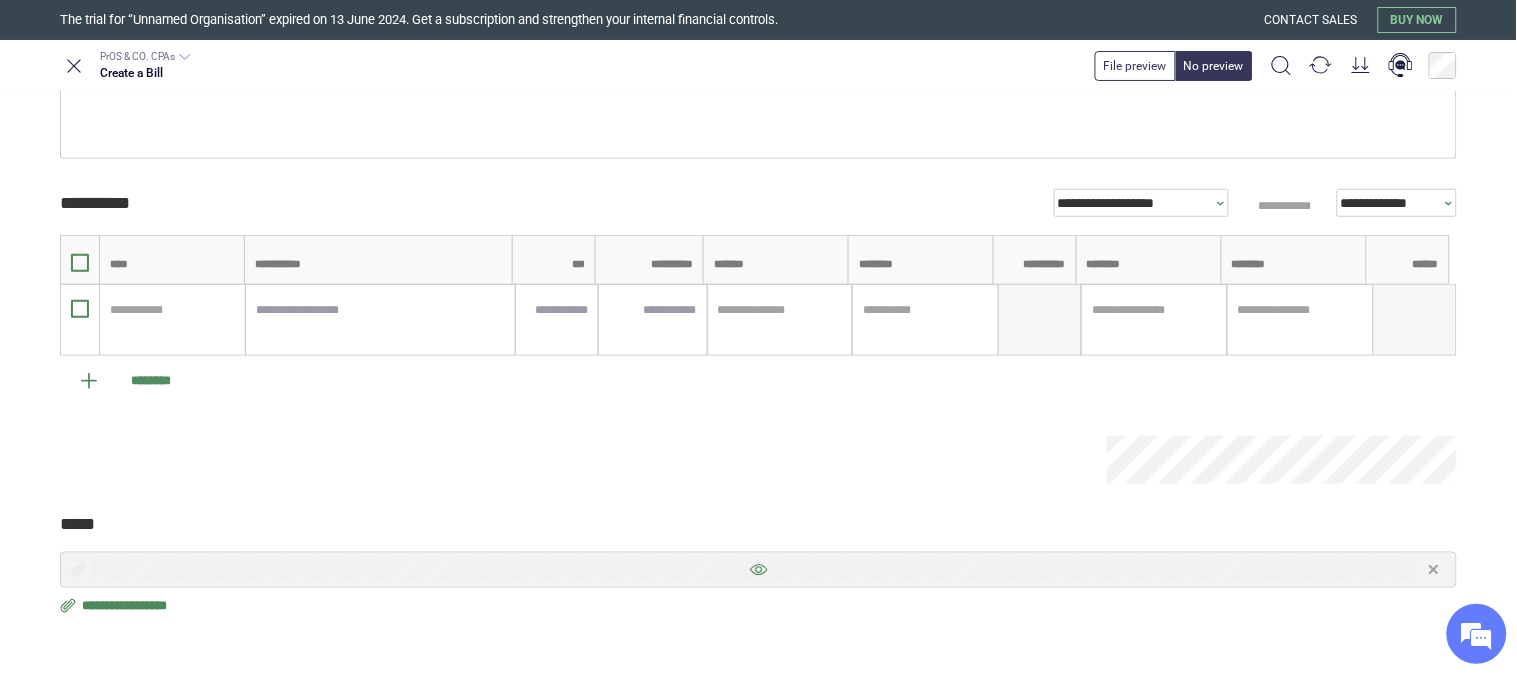 click at bounding box center [758, 570] 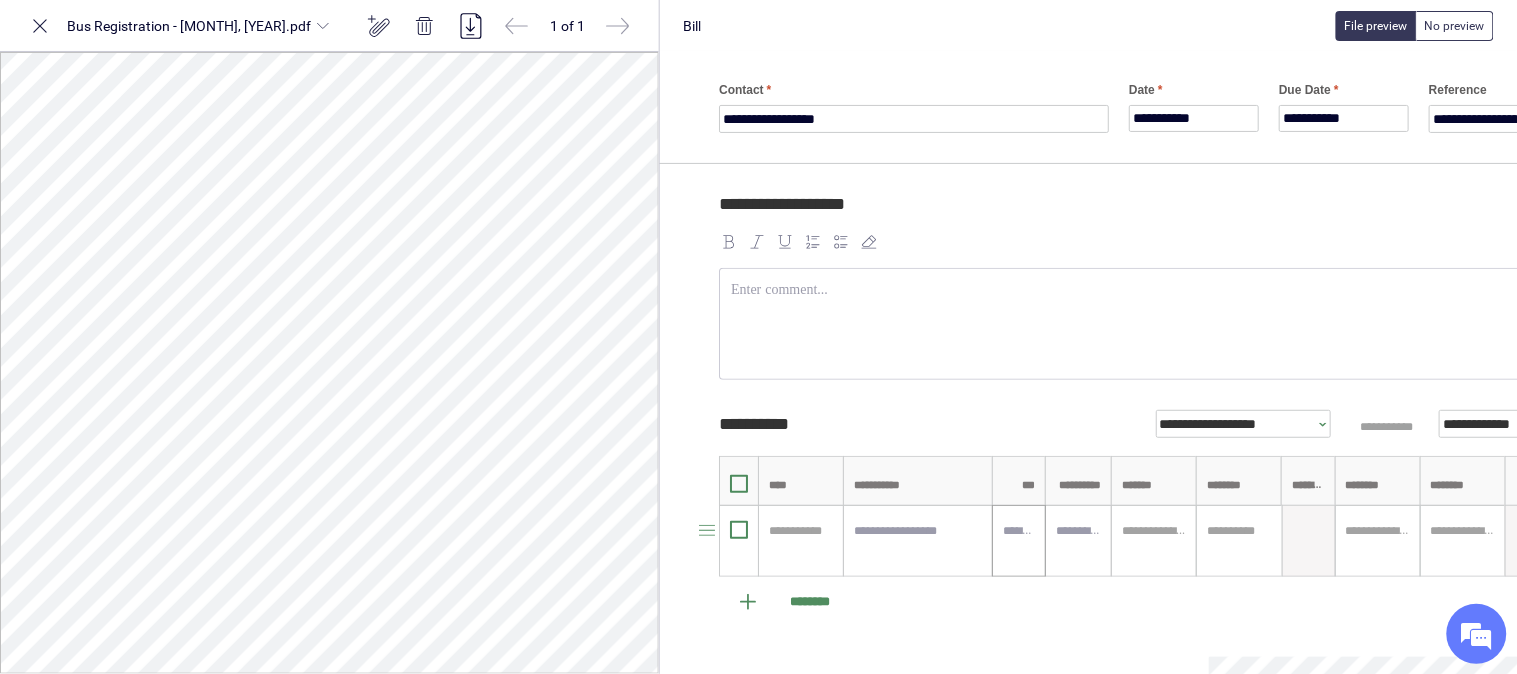scroll, scrollTop: 111, scrollLeft: 0, axis: vertical 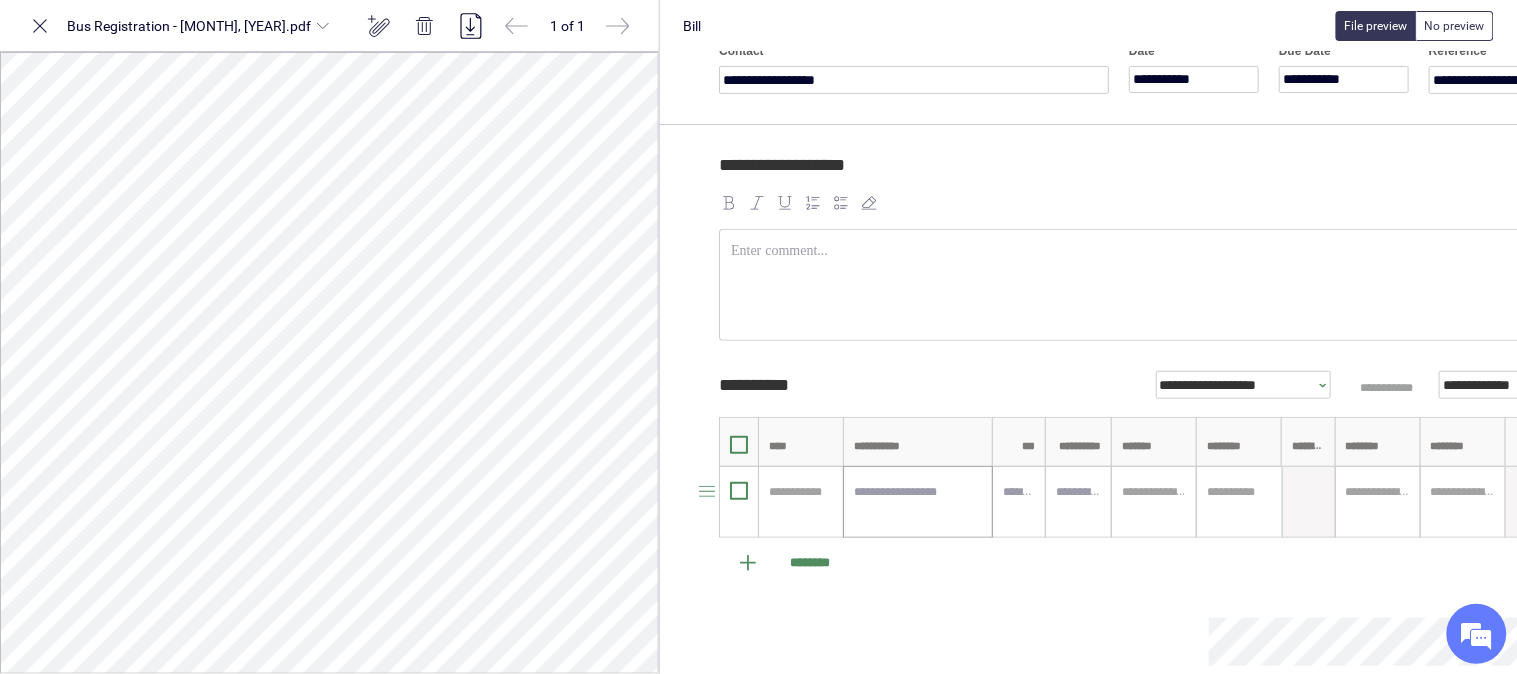 click at bounding box center (918, 502) 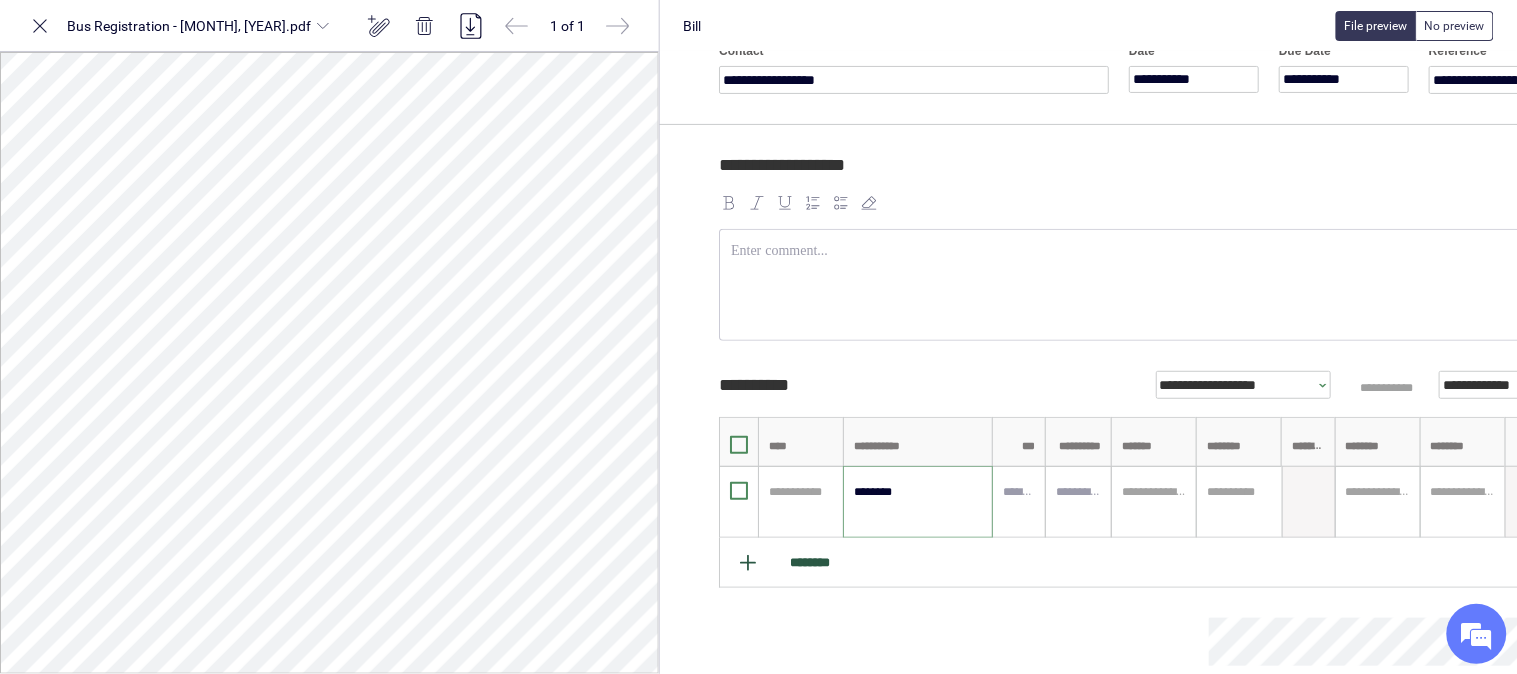 type on "********" 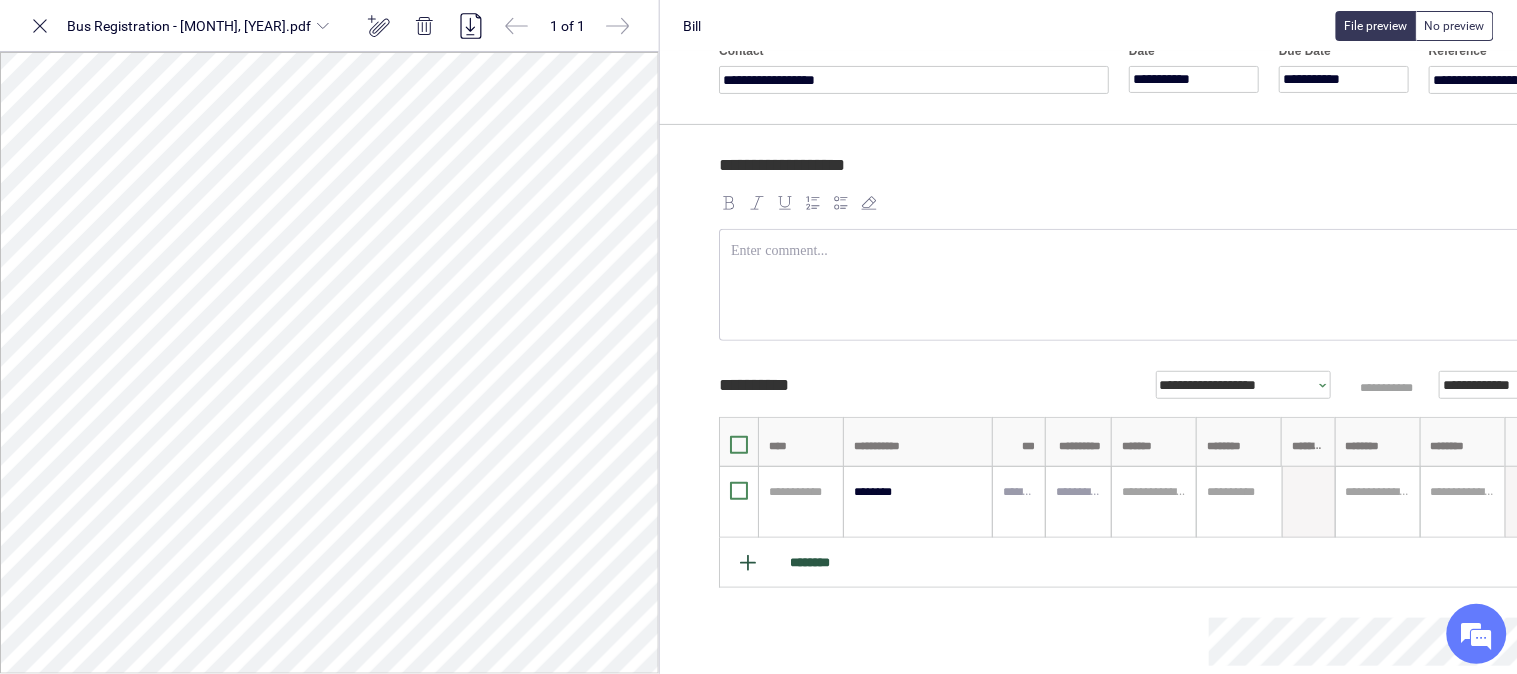click on "********" at bounding box center (1139, 563) 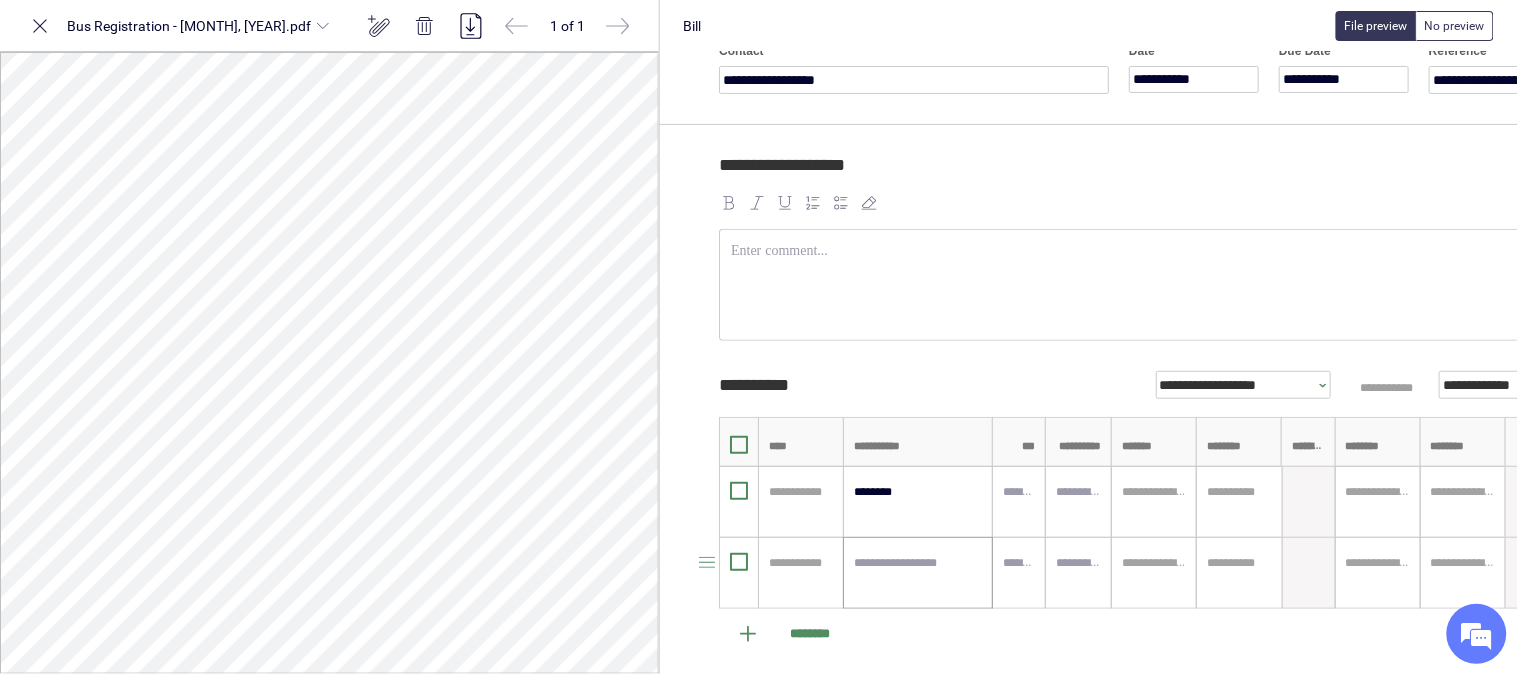 click at bounding box center [918, 573] 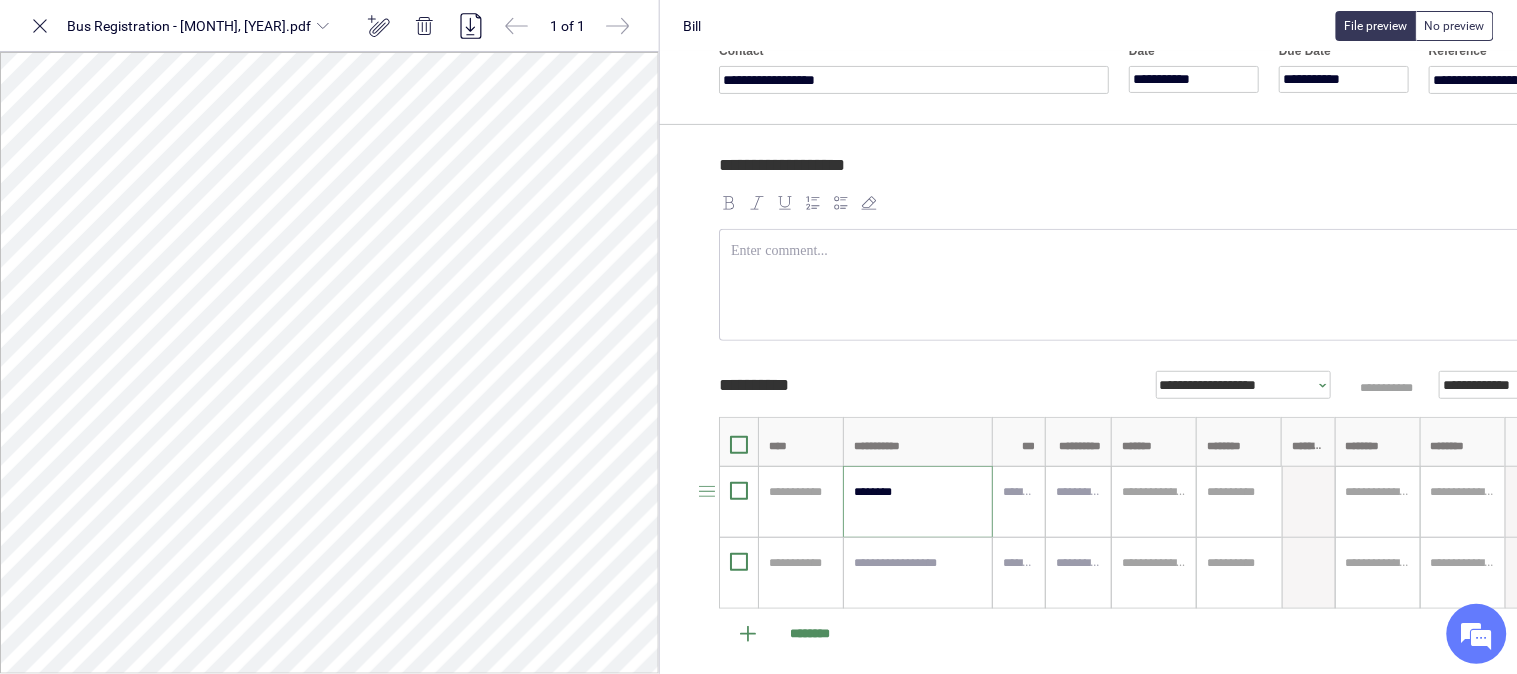 drag, startPoint x: 854, startPoint y: 493, endPoint x: 917, endPoint y: 495, distance: 63.03174 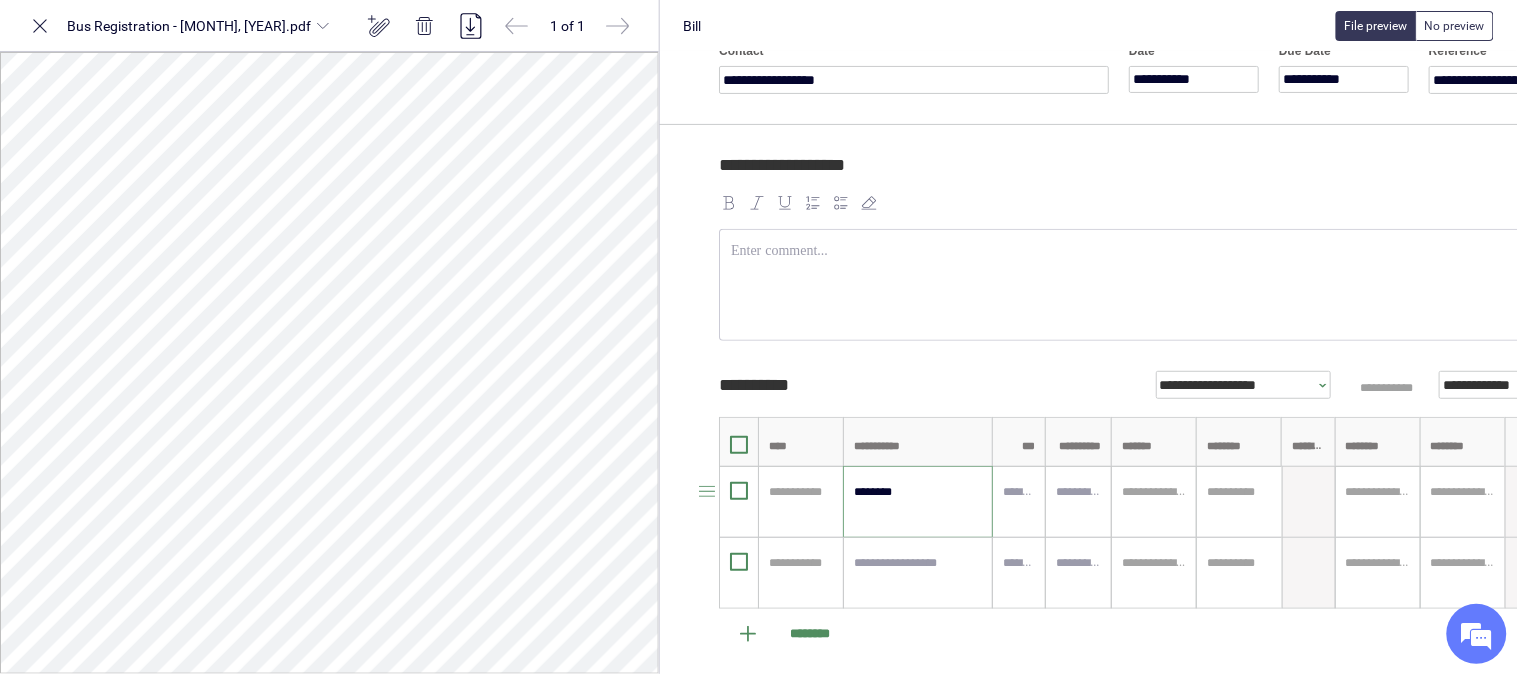 click on "********" at bounding box center [918, 502] 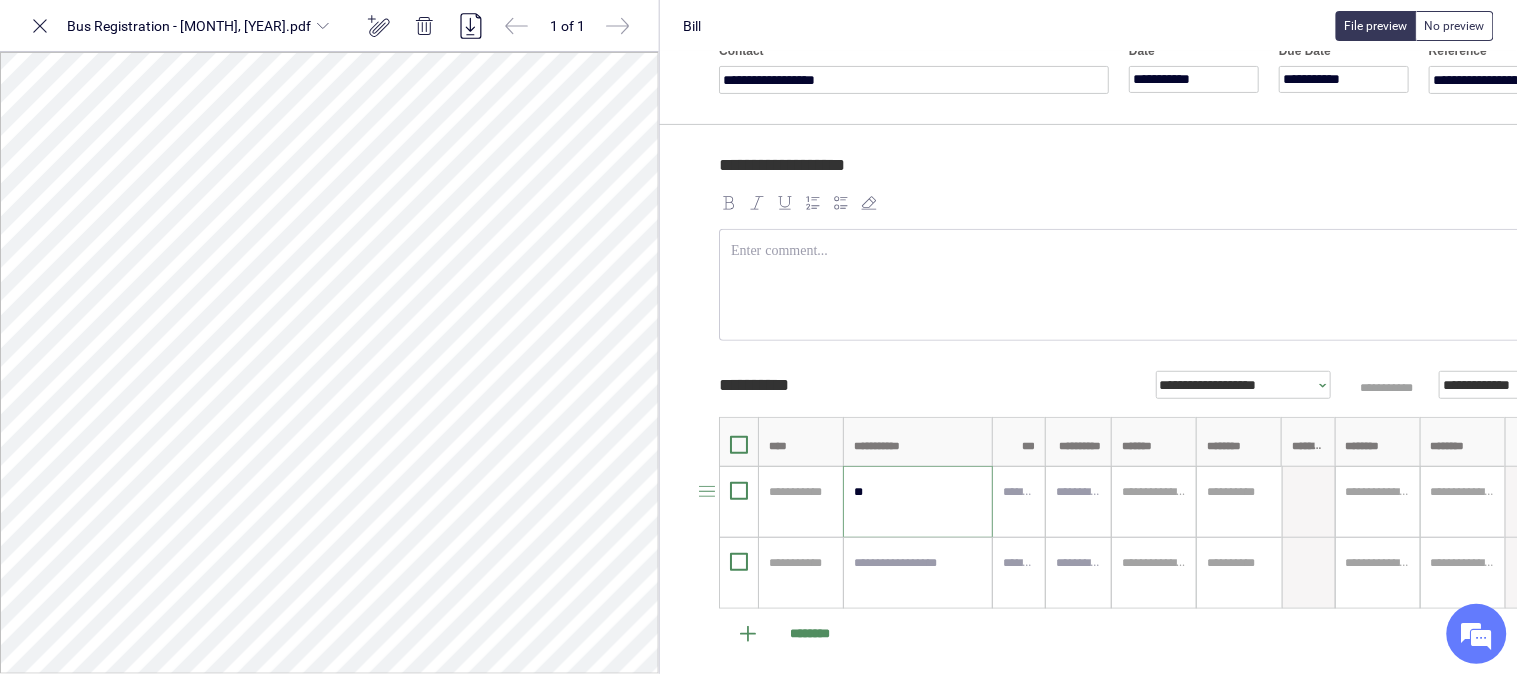 type on "*" 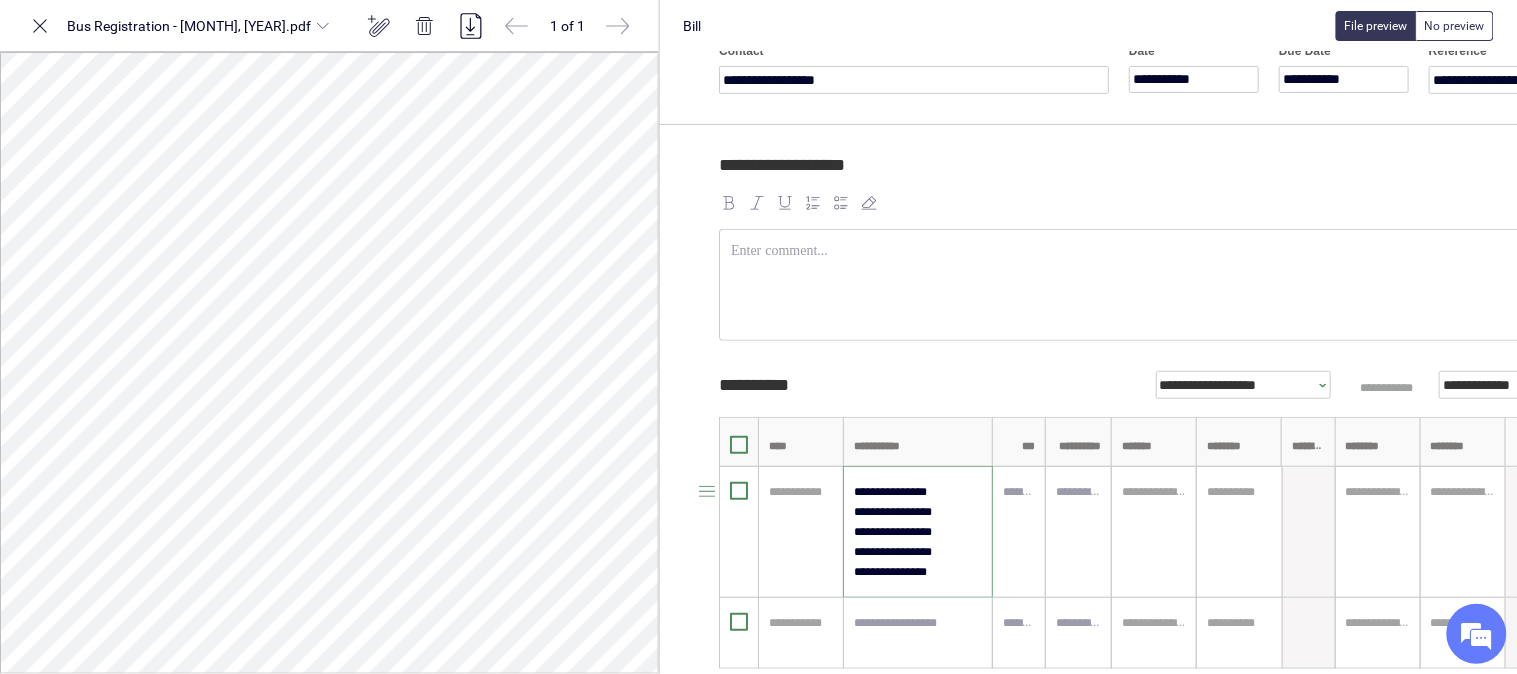 click on "**********" at bounding box center (918, 532) 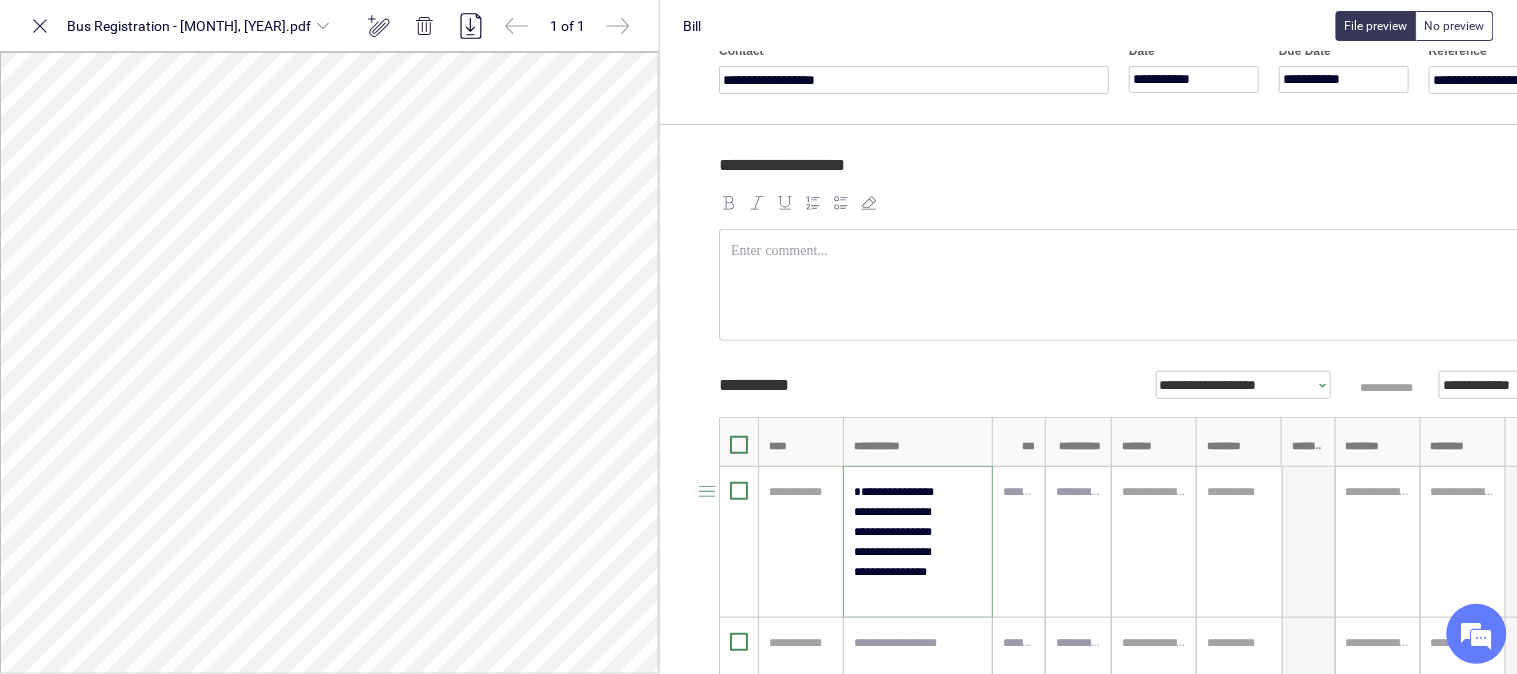 click on "**********" at bounding box center [918, 542] 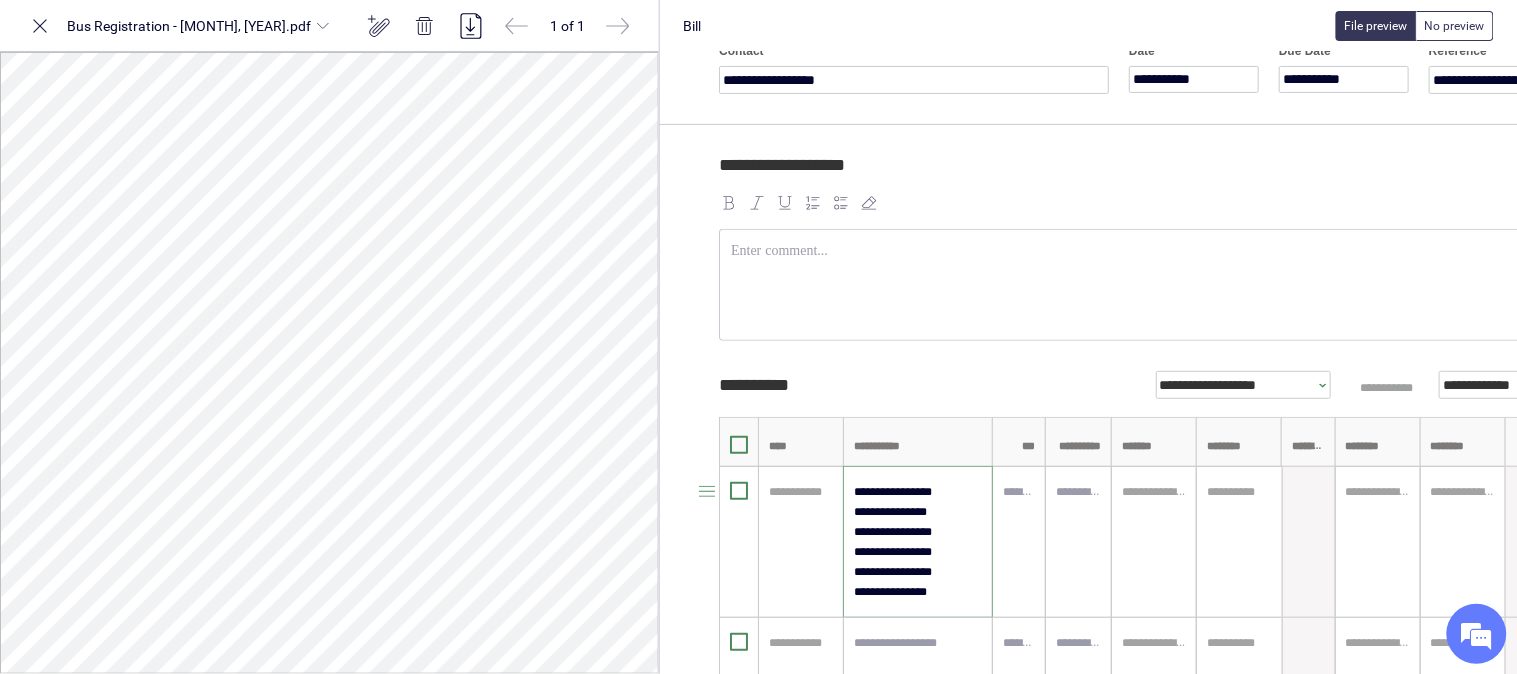 click on "**********" at bounding box center (918, 542) 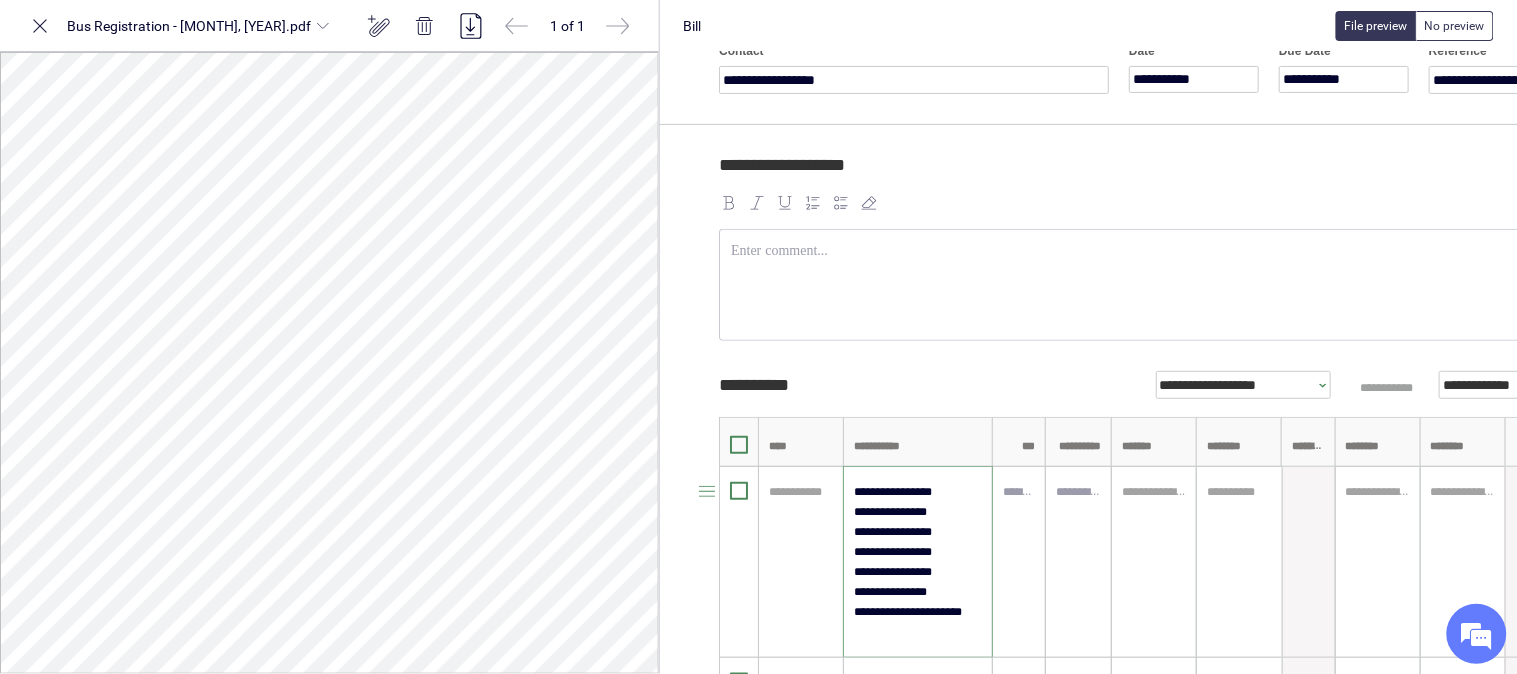 scroll, scrollTop: 0, scrollLeft: 0, axis: both 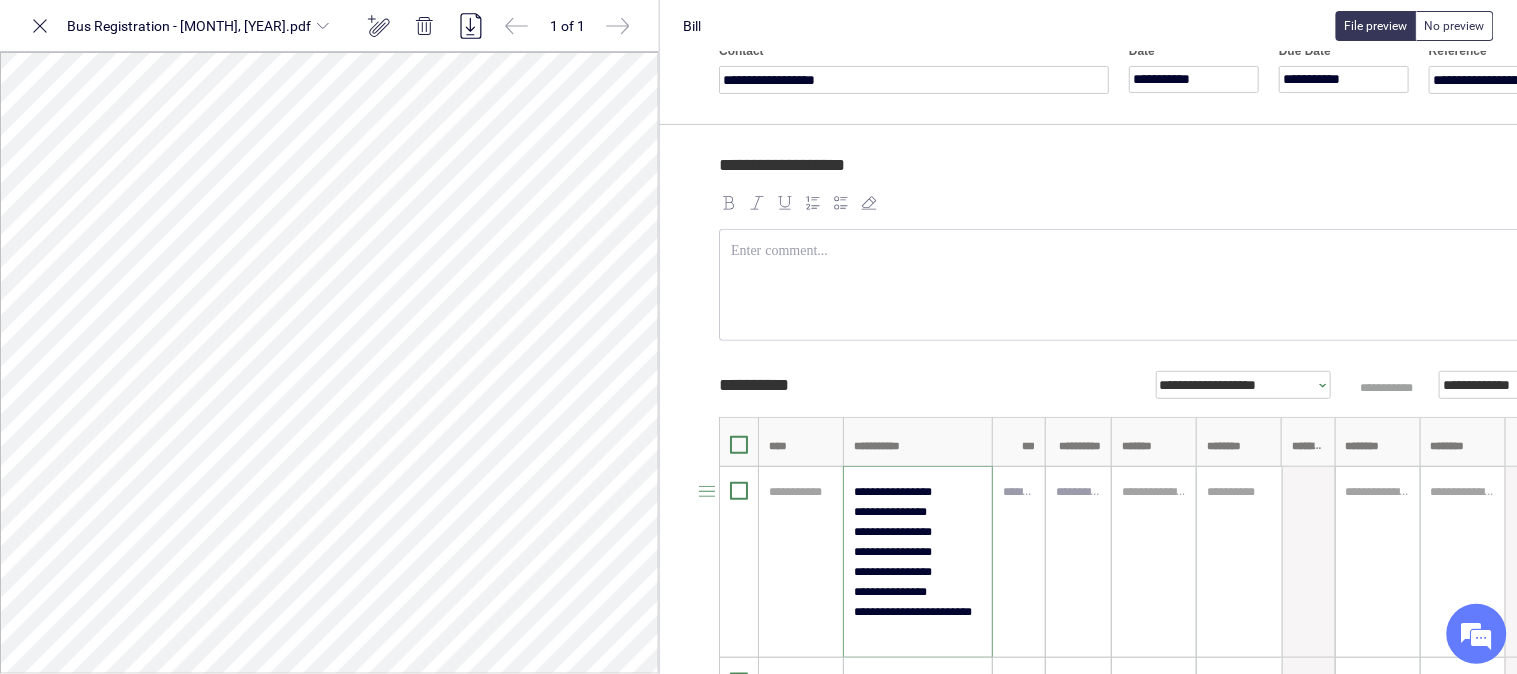 click on "**********" at bounding box center (918, 562) 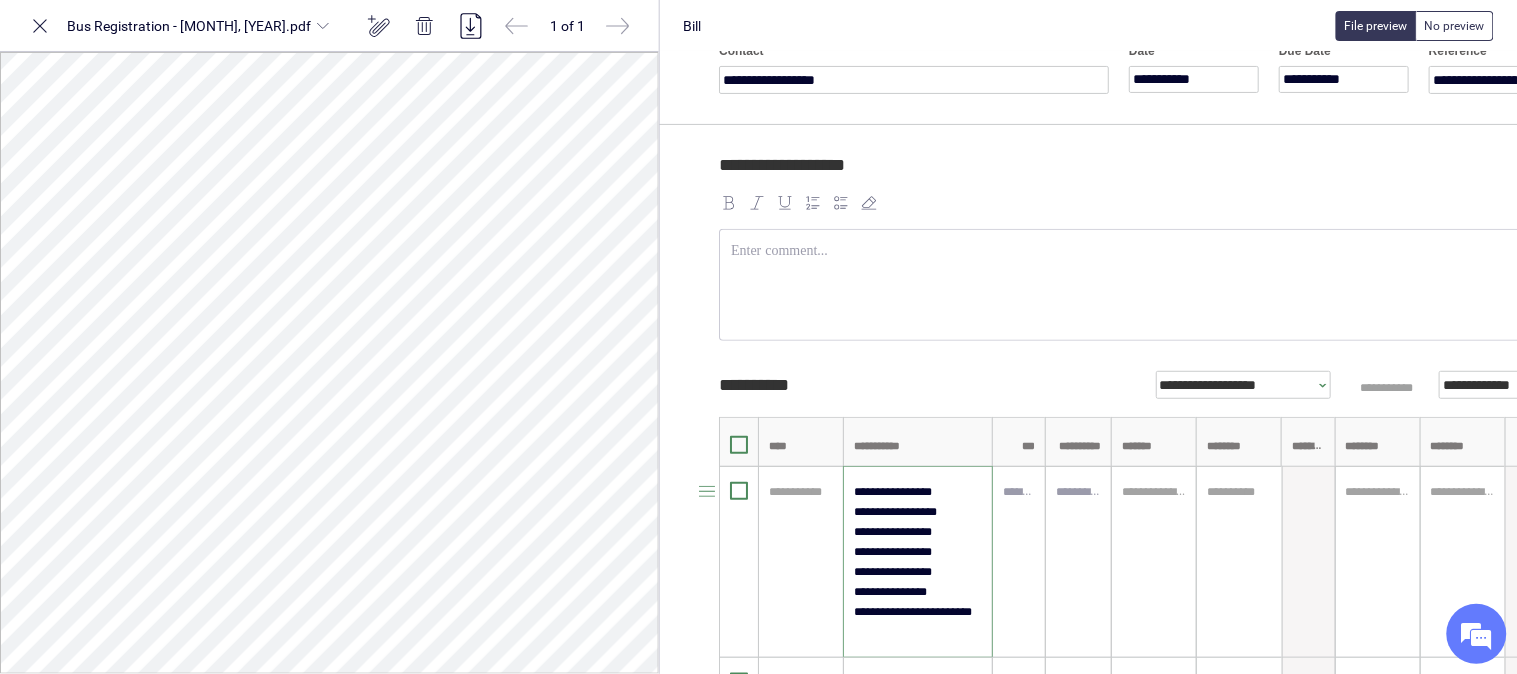 click on "**********" at bounding box center [918, 562] 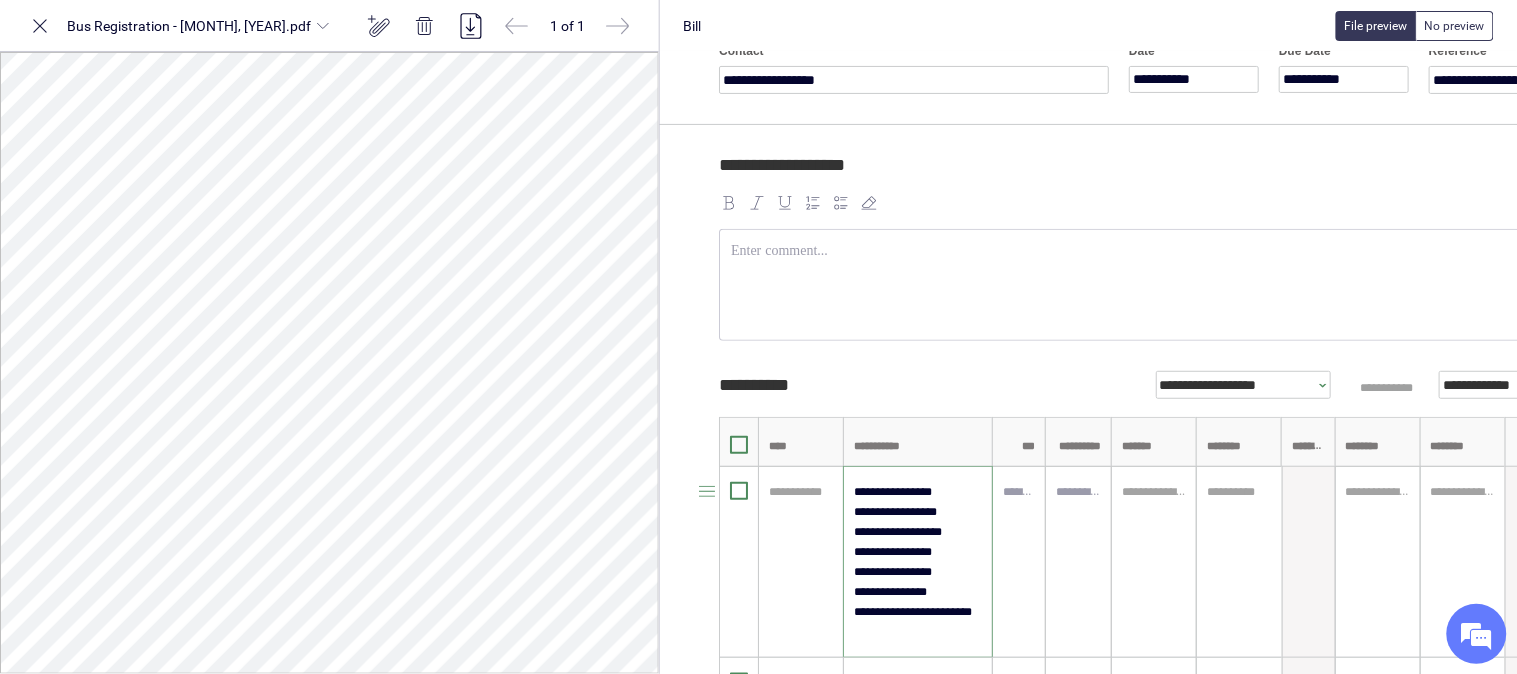 click on "**********" at bounding box center (918, 562) 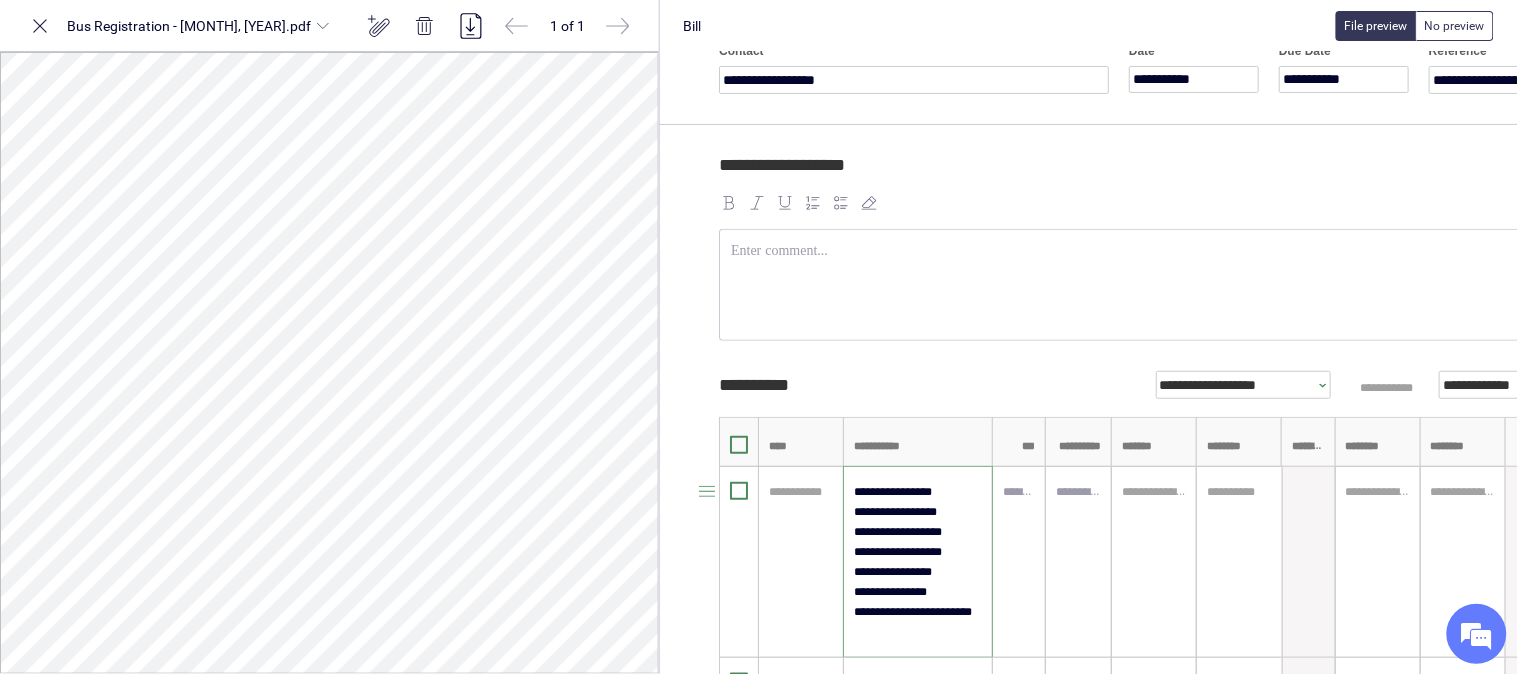 click on "**********" at bounding box center [918, 562] 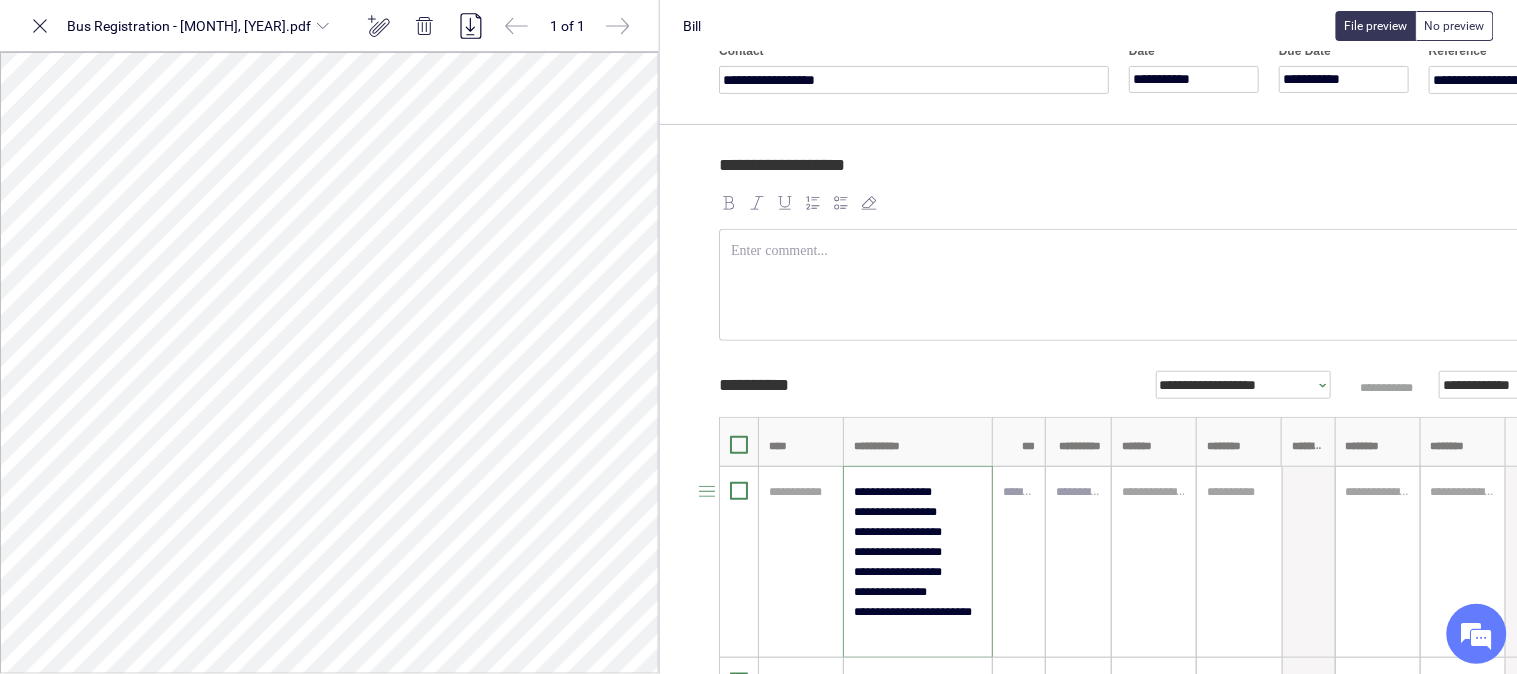 click on "**********" at bounding box center (918, 562) 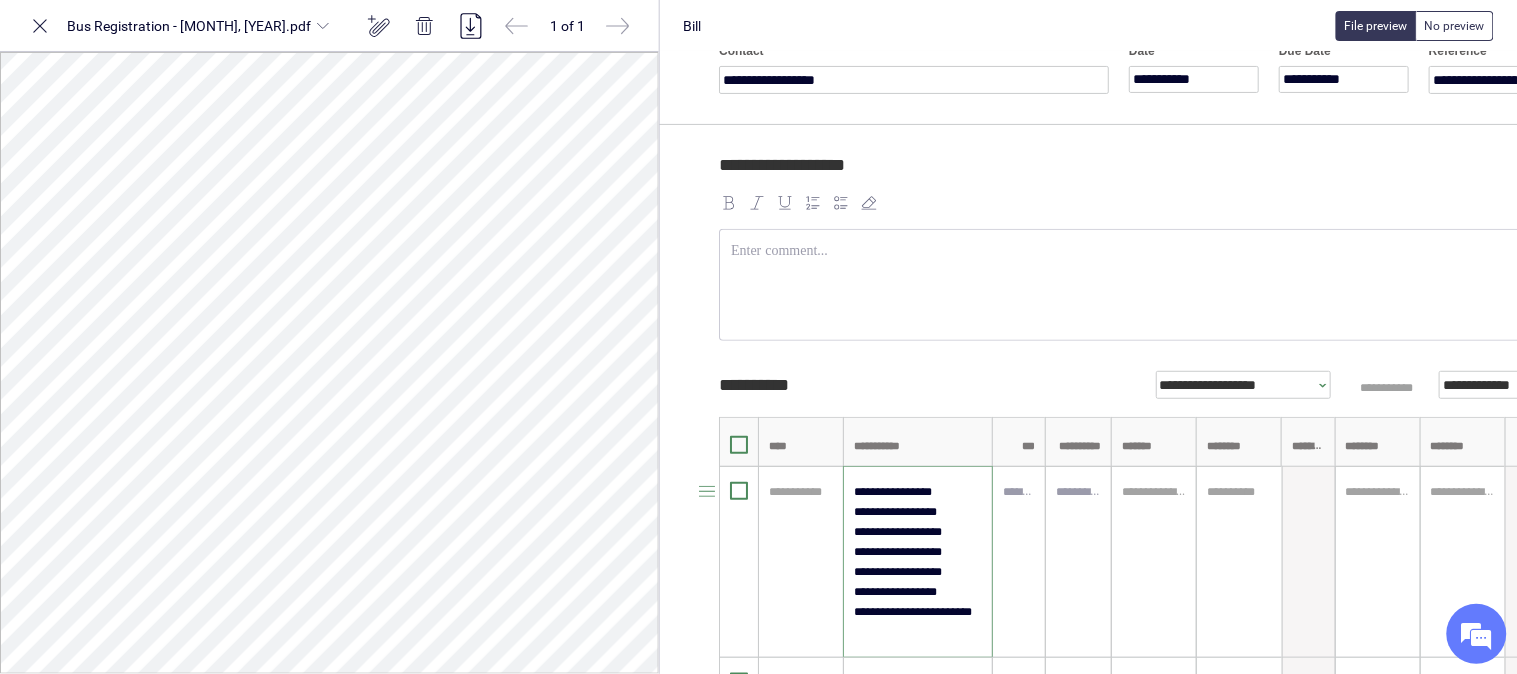 click on "**********" at bounding box center (918, 562) 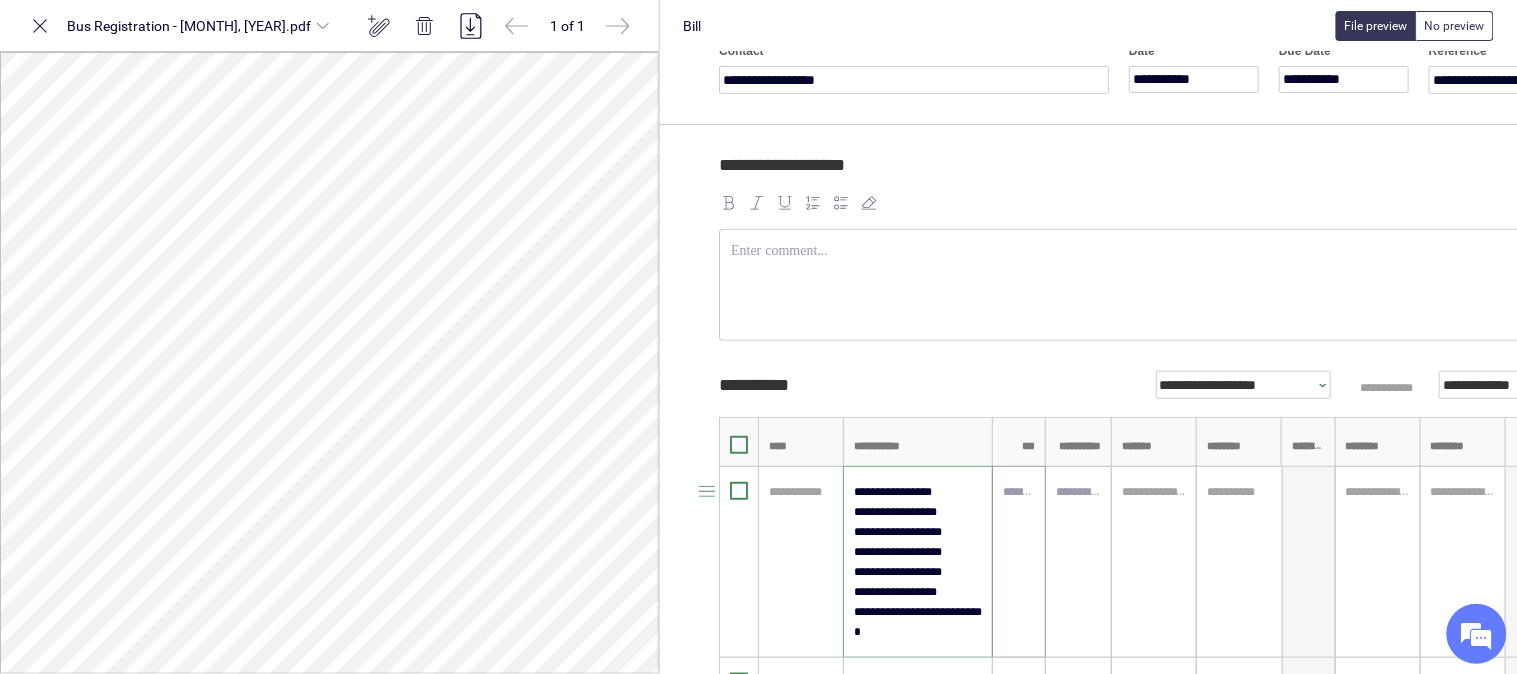 type on "**********" 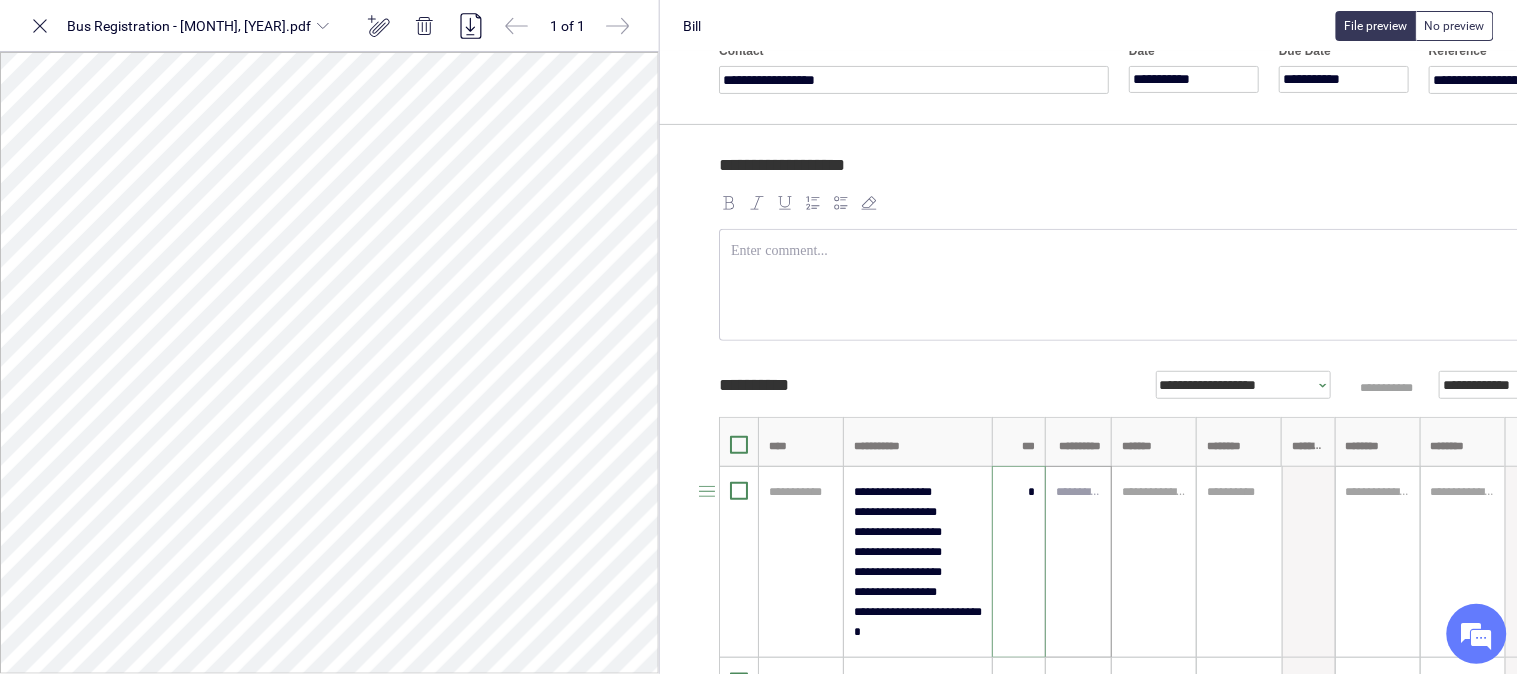 type on "****" 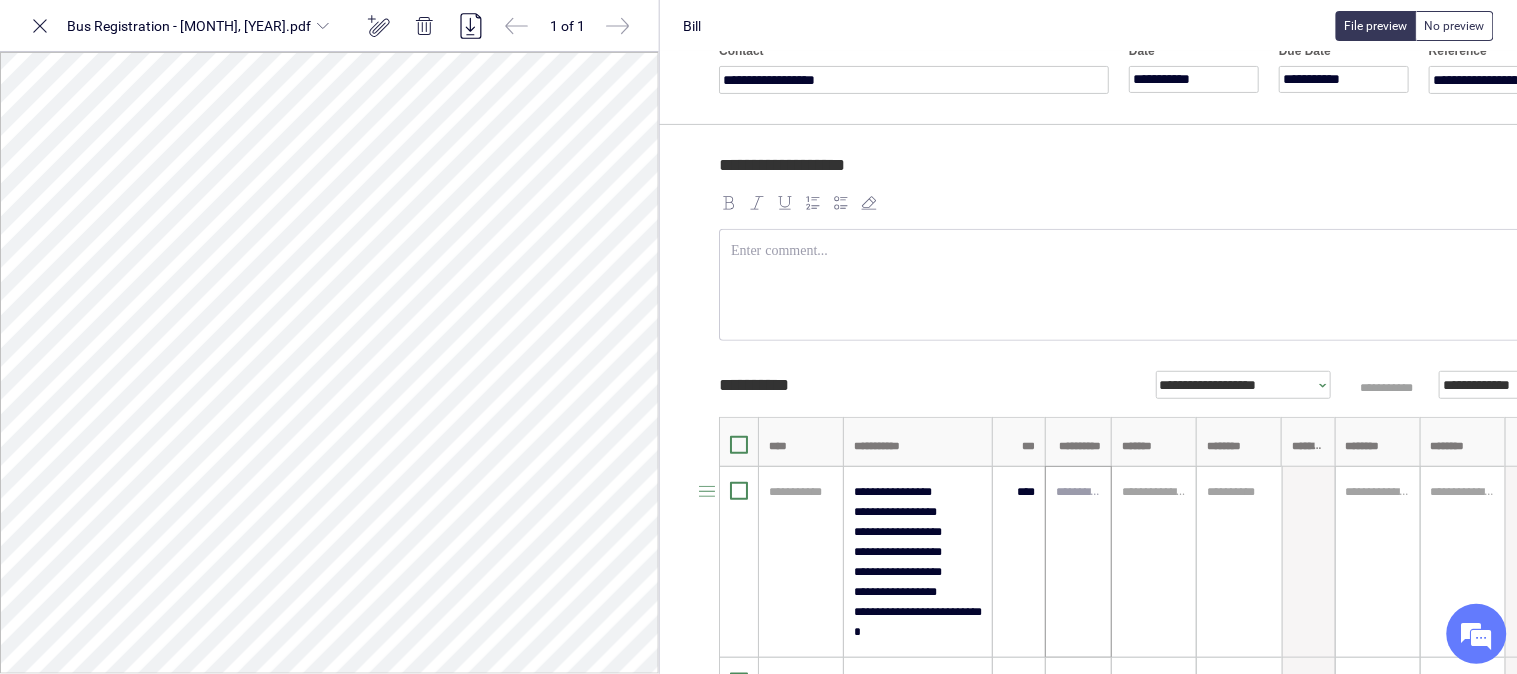 click at bounding box center (1078, 562) 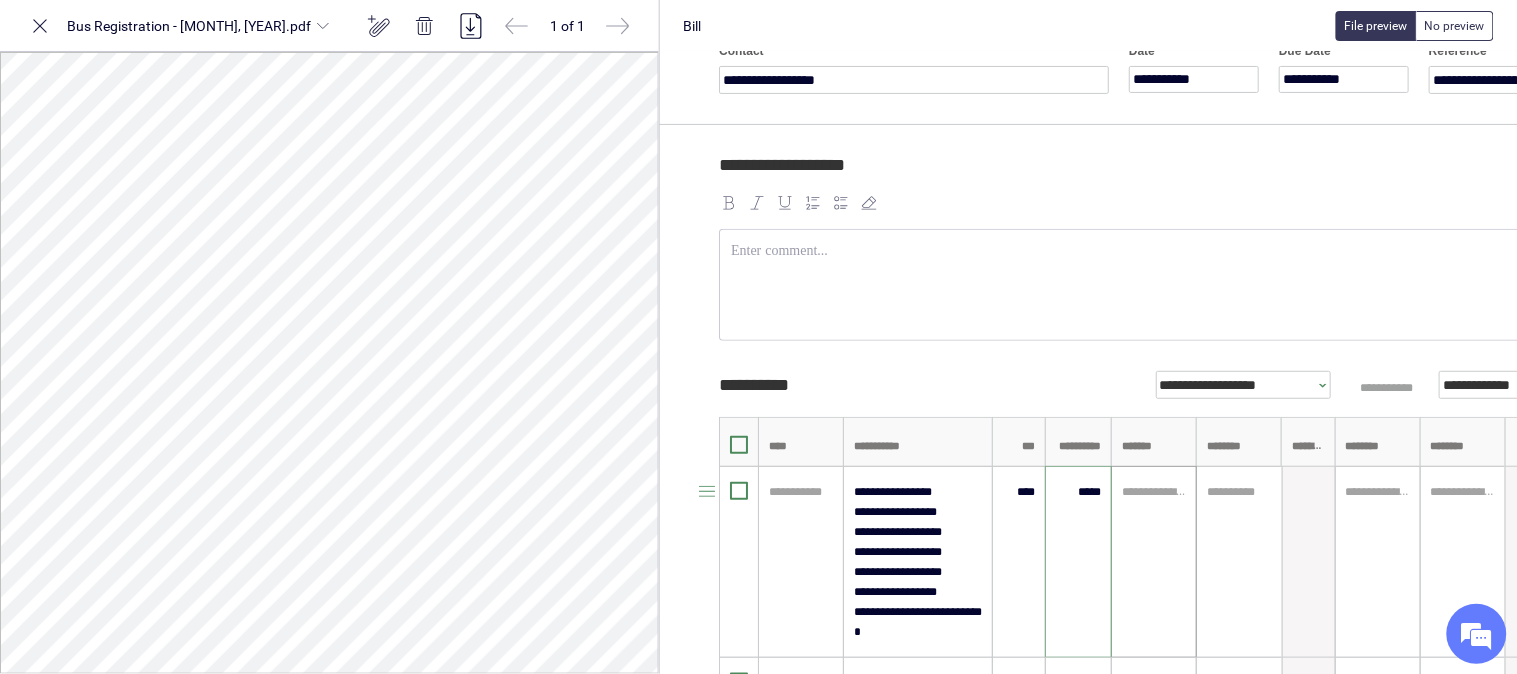 type on "*********" 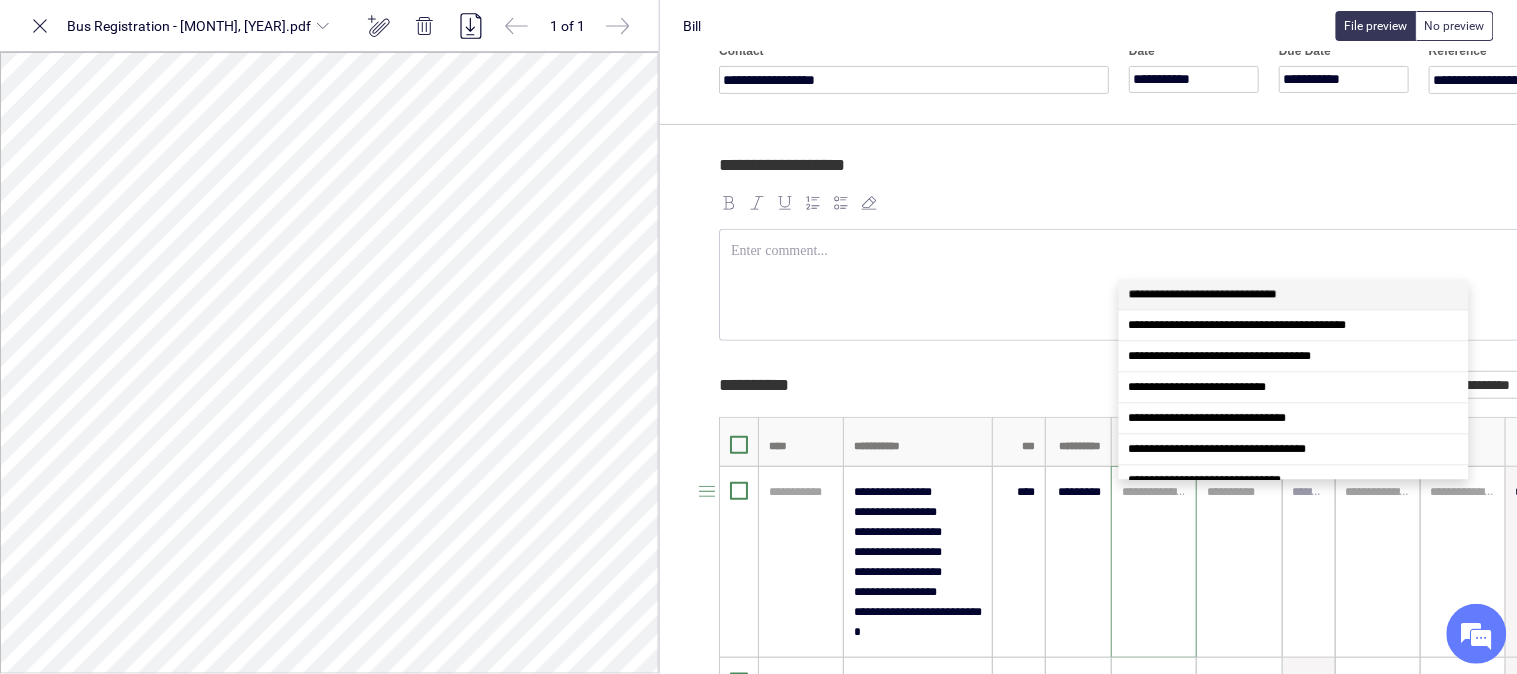 click at bounding box center [1154, 492] 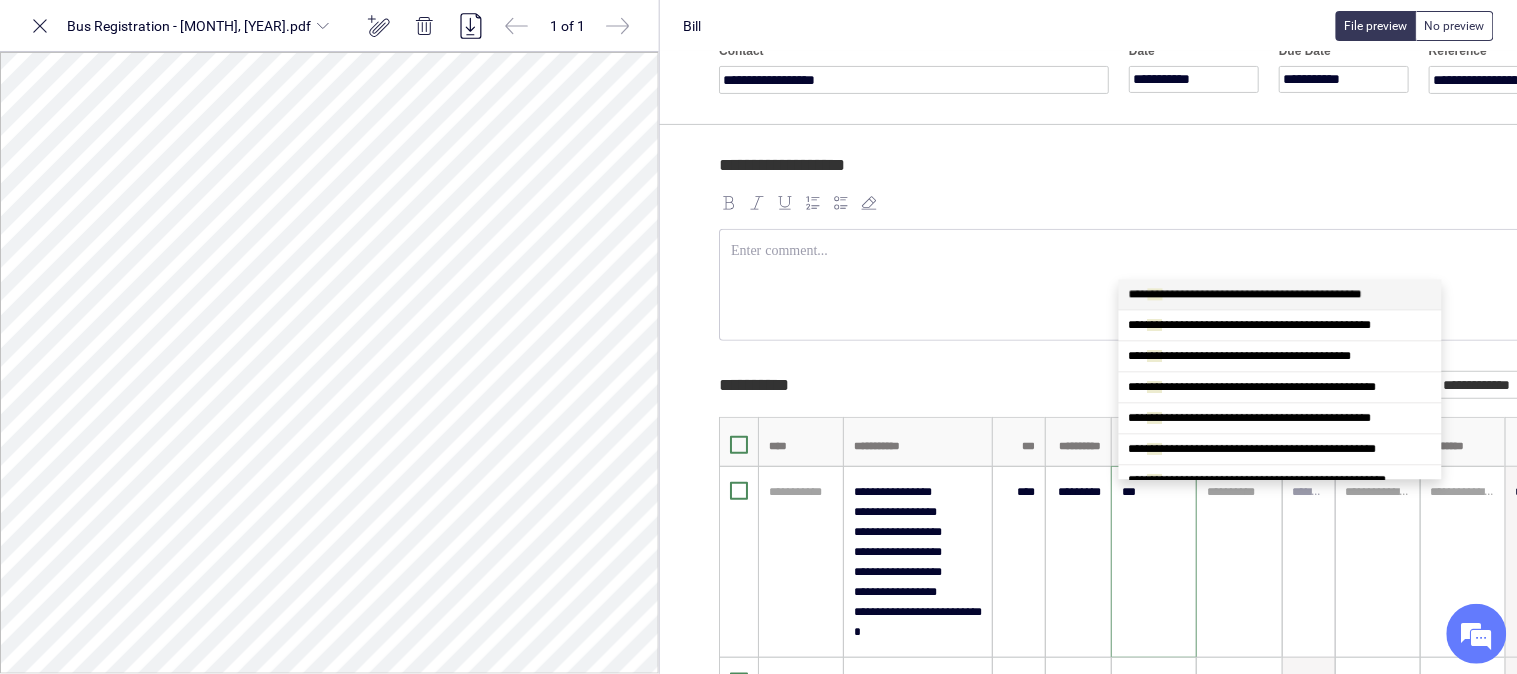 type on "****" 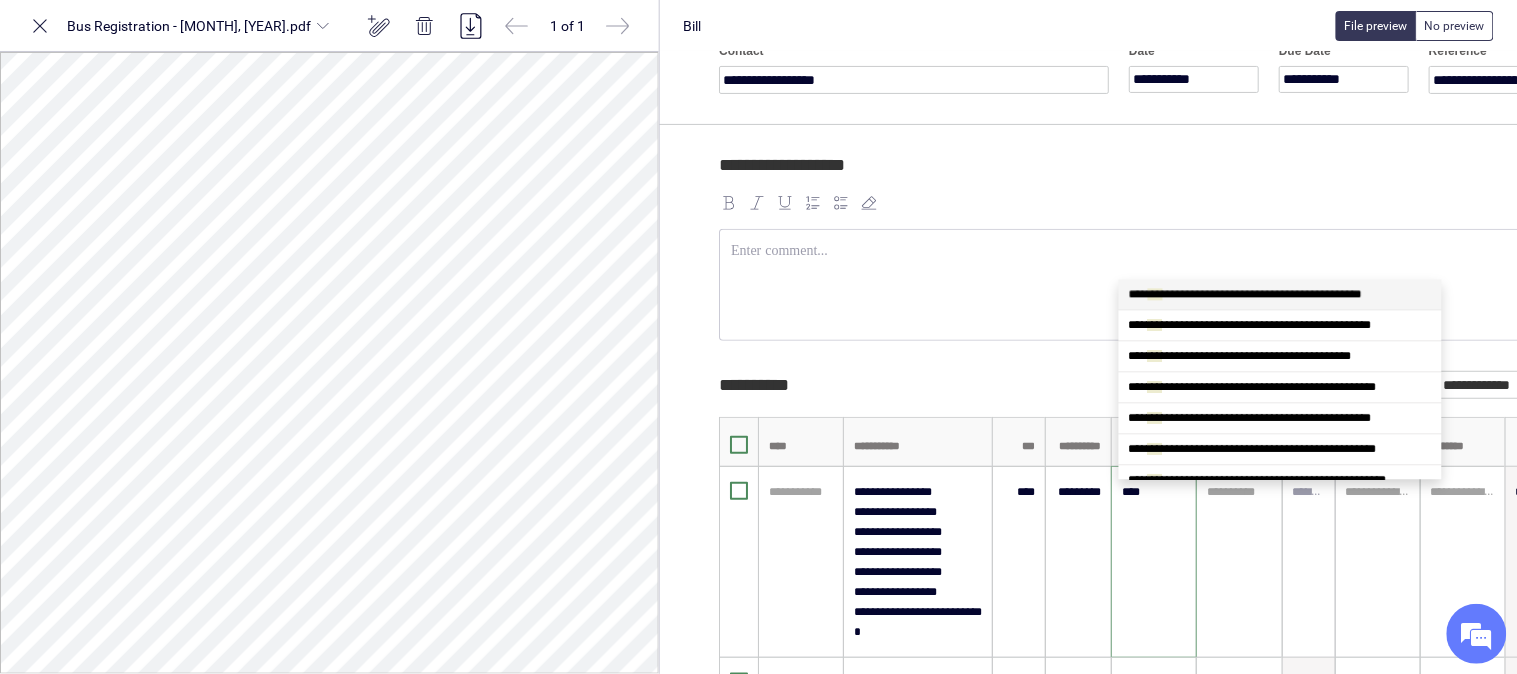 scroll, scrollTop: 0, scrollLeft: 0, axis: both 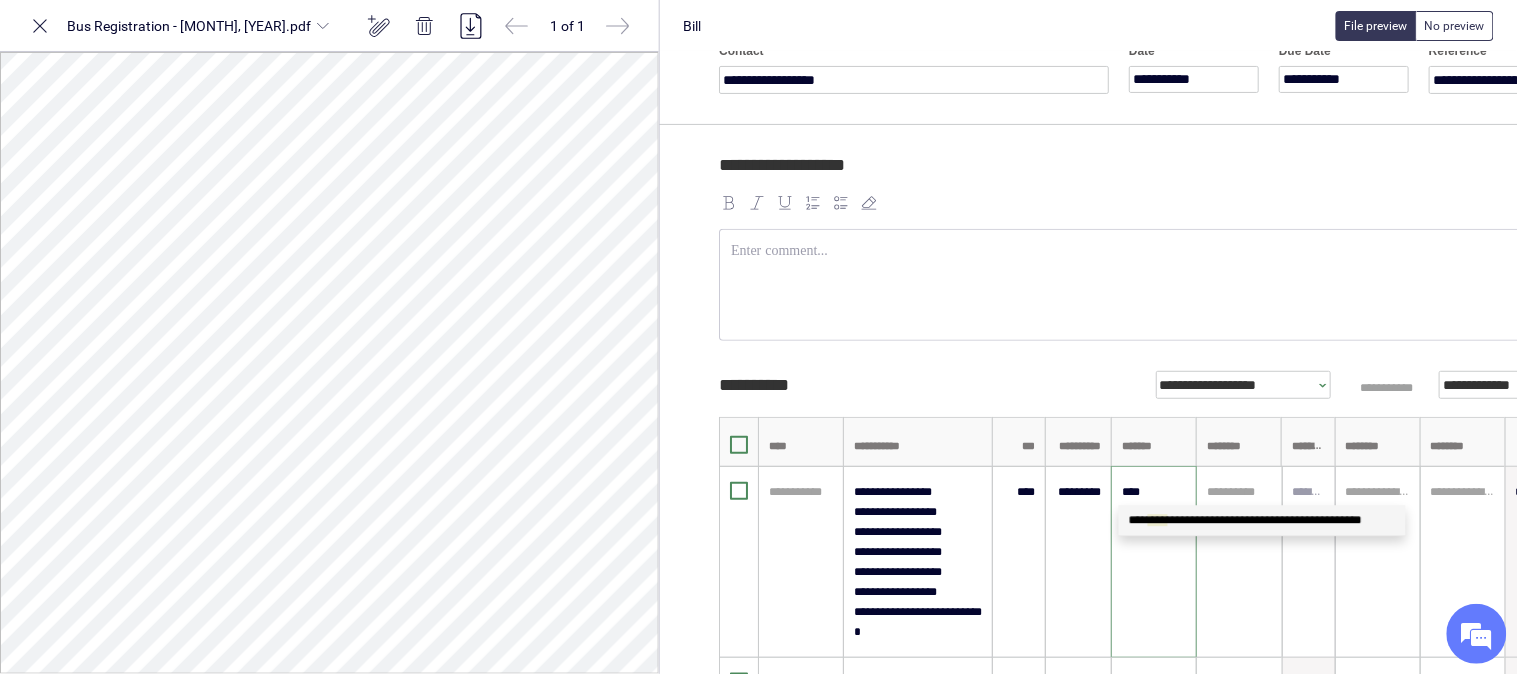 click on "**********" at bounding box center [1262, 520] 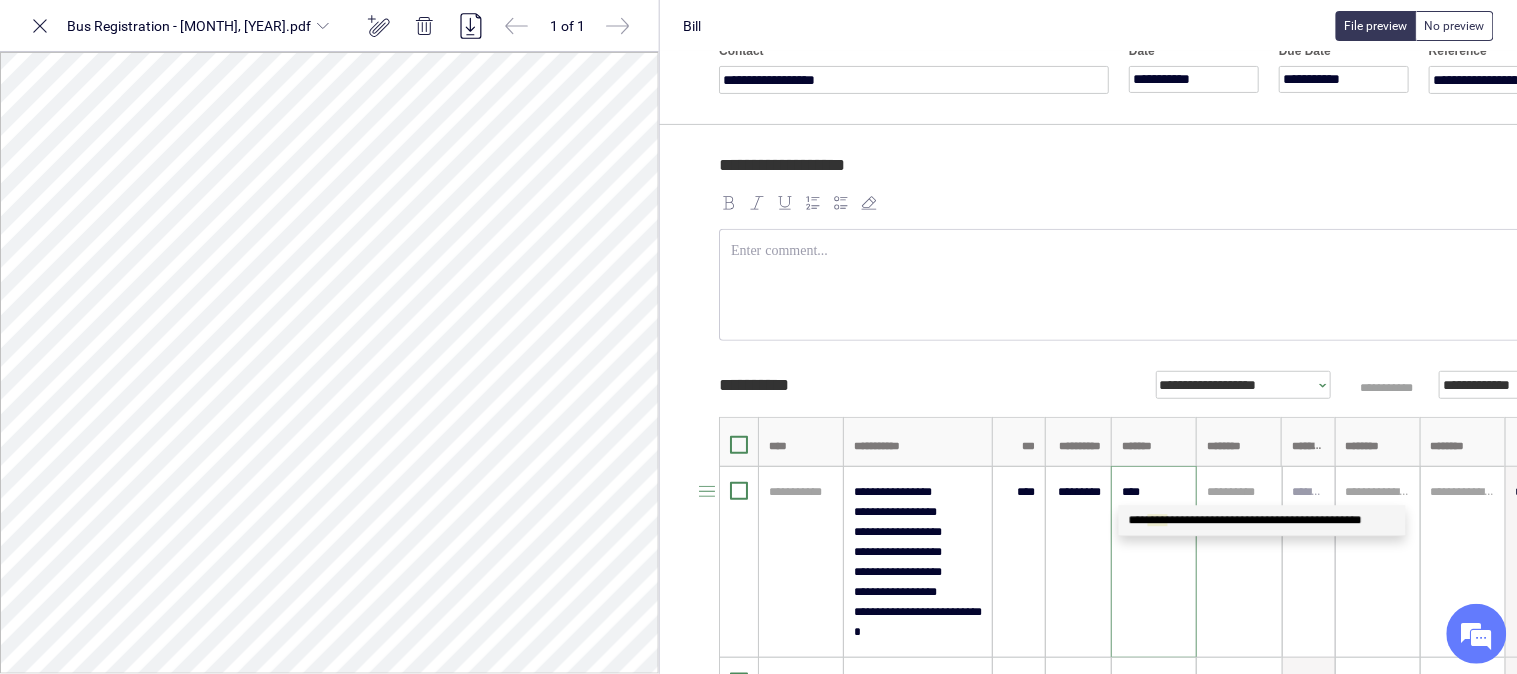 type 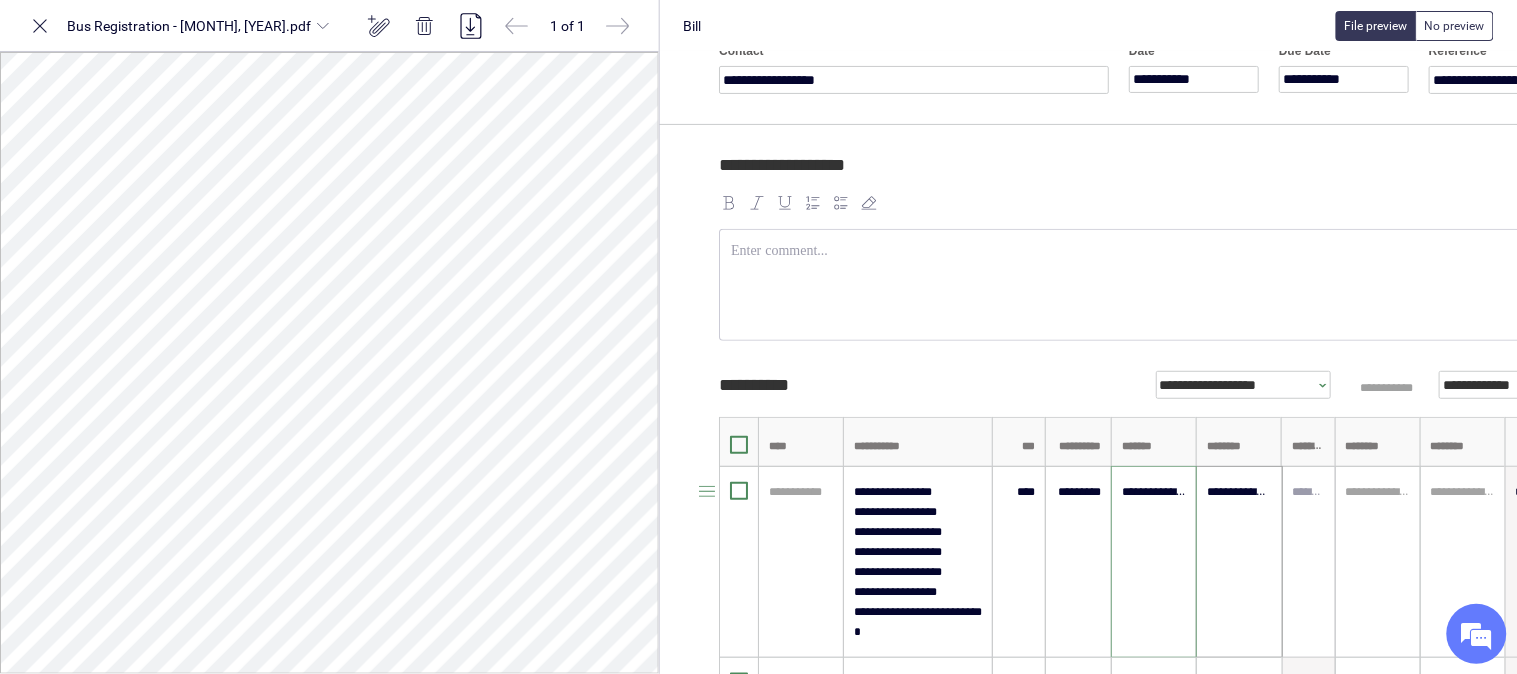 type on "**********" 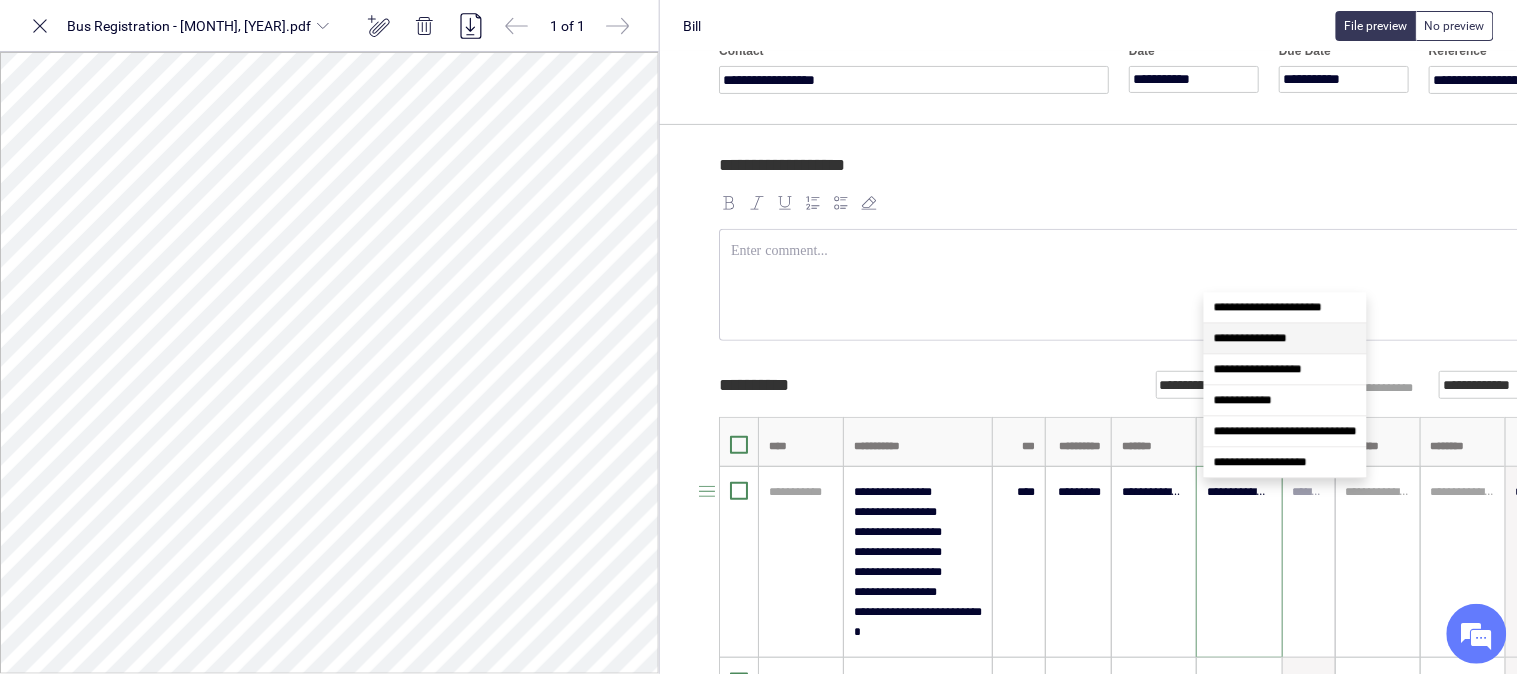scroll, scrollTop: 0, scrollLeft: 28, axis: horizontal 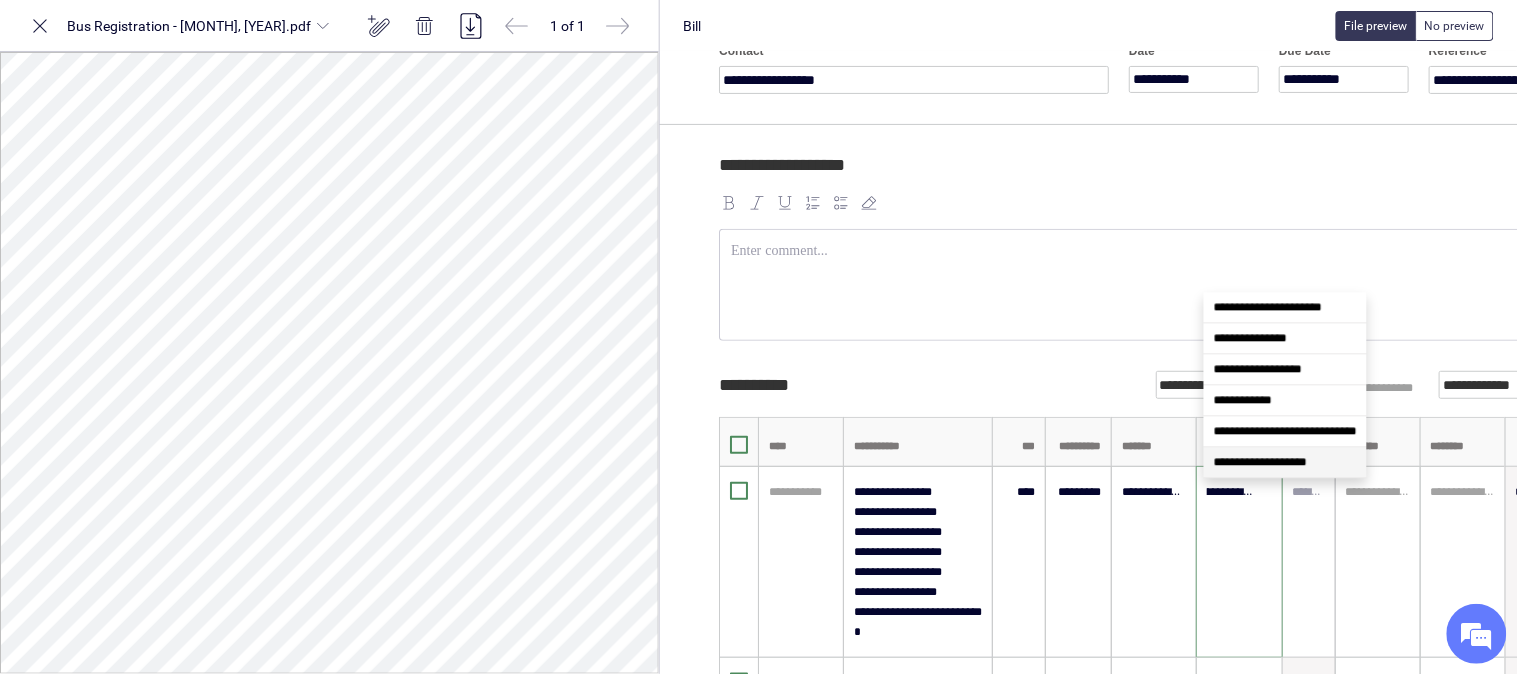 click on "**********" at bounding box center (1260, 462) 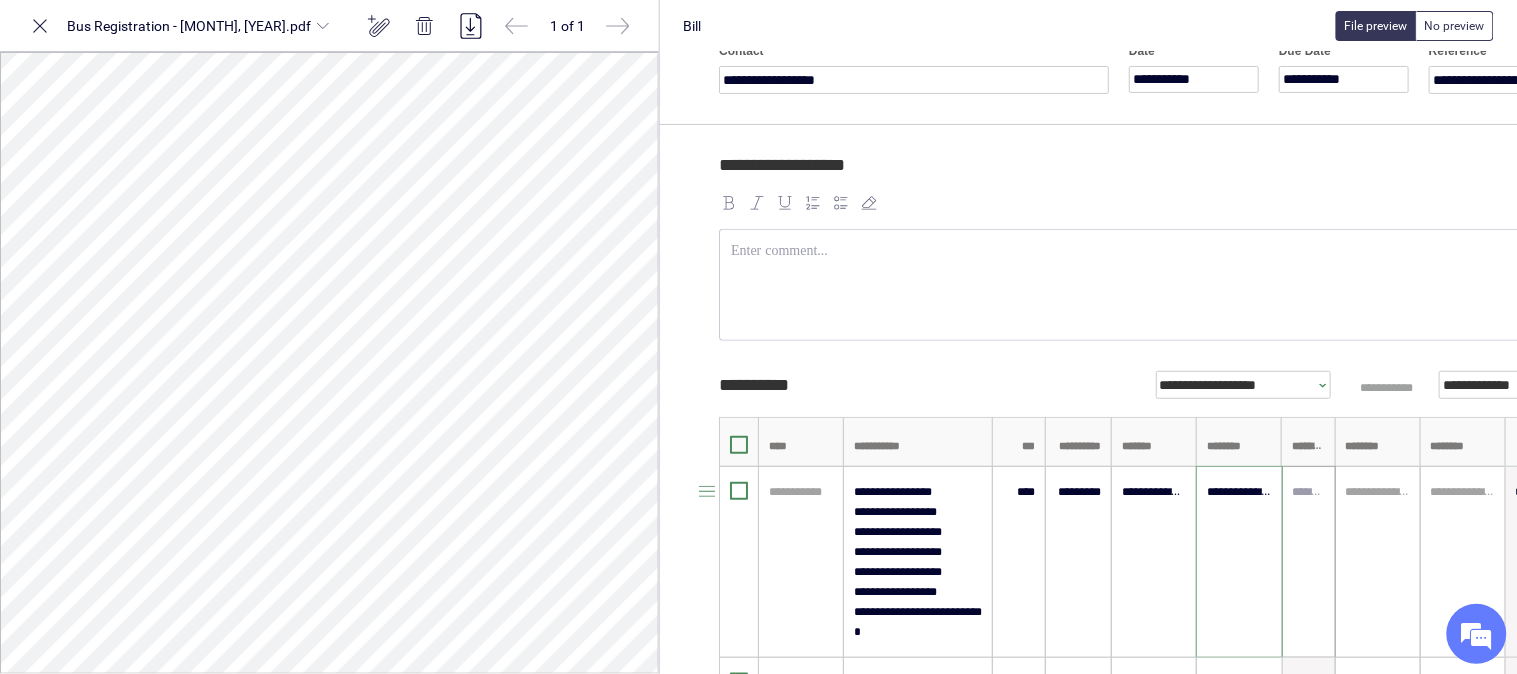 scroll, scrollTop: 0, scrollLeft: 0, axis: both 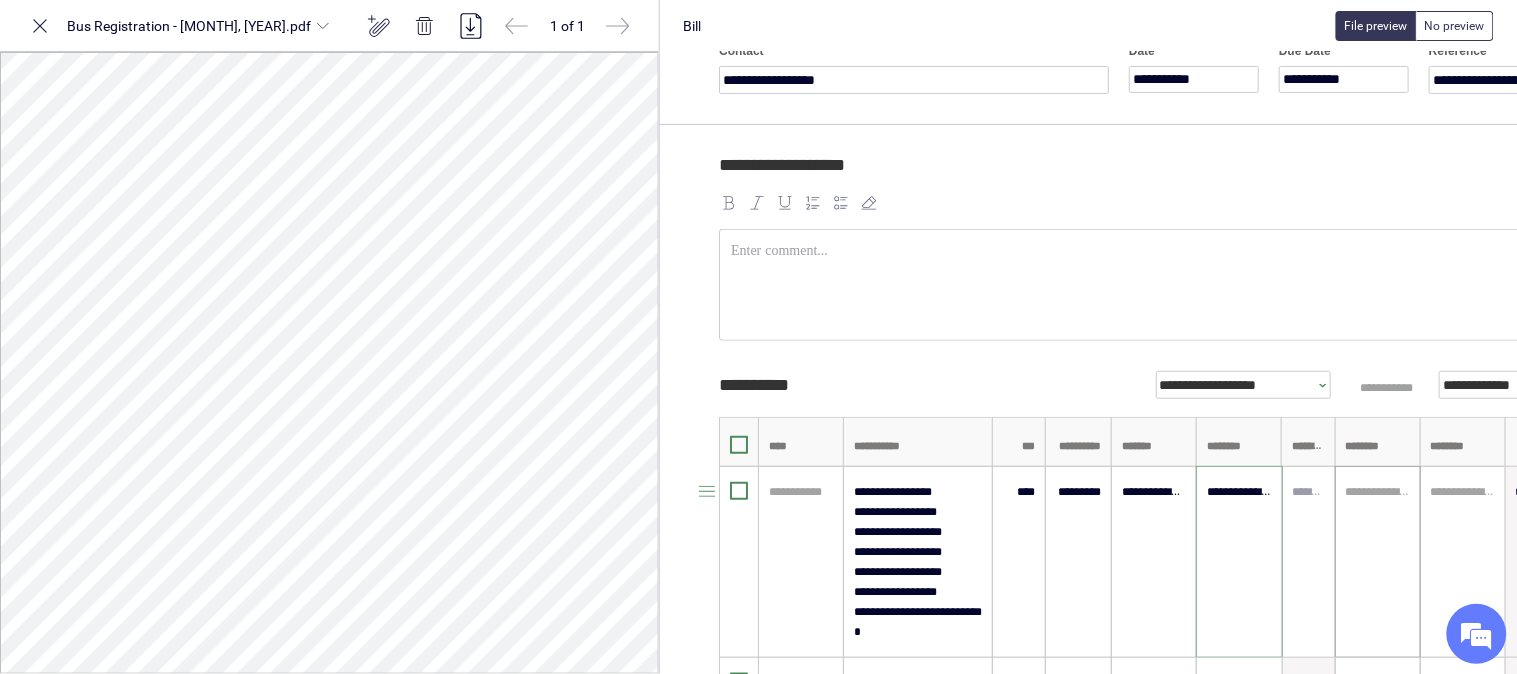 type on "**********" 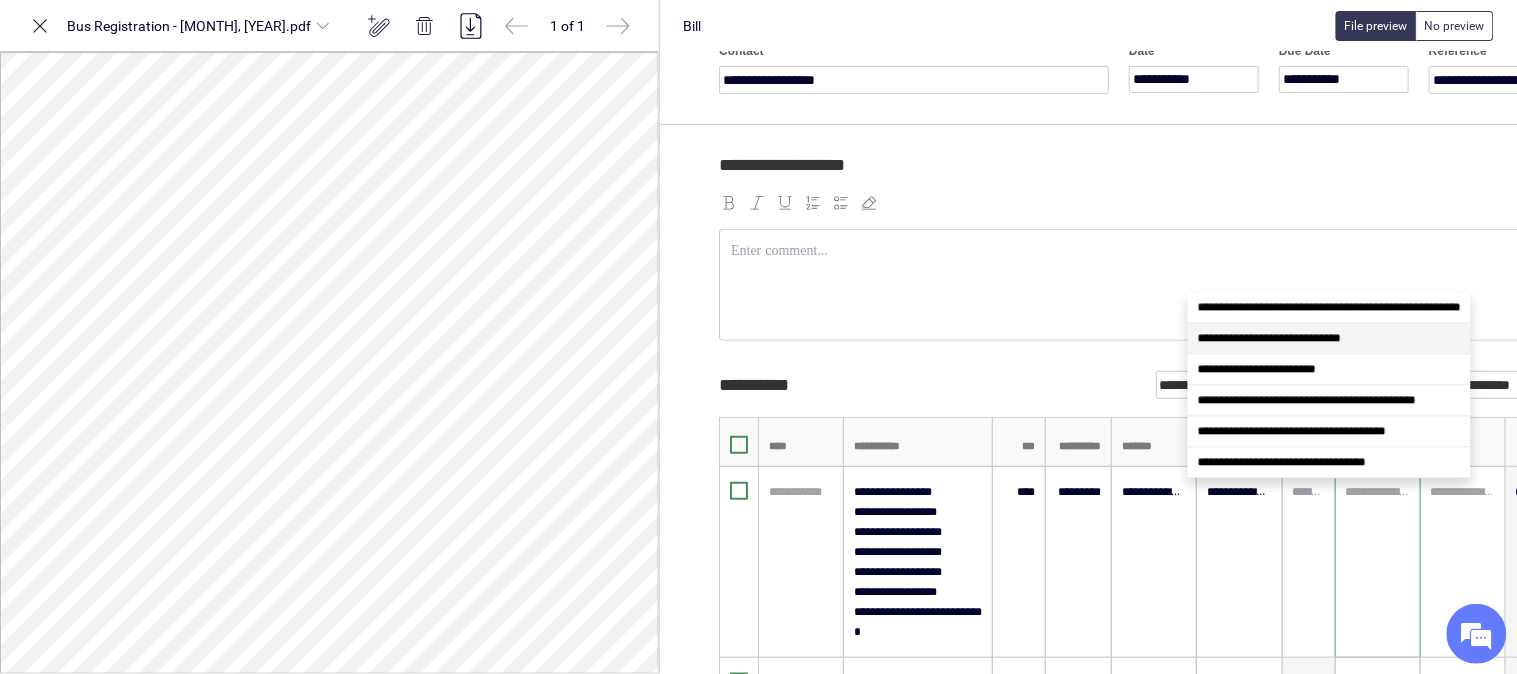 click on "**********" at bounding box center (1329, 338) 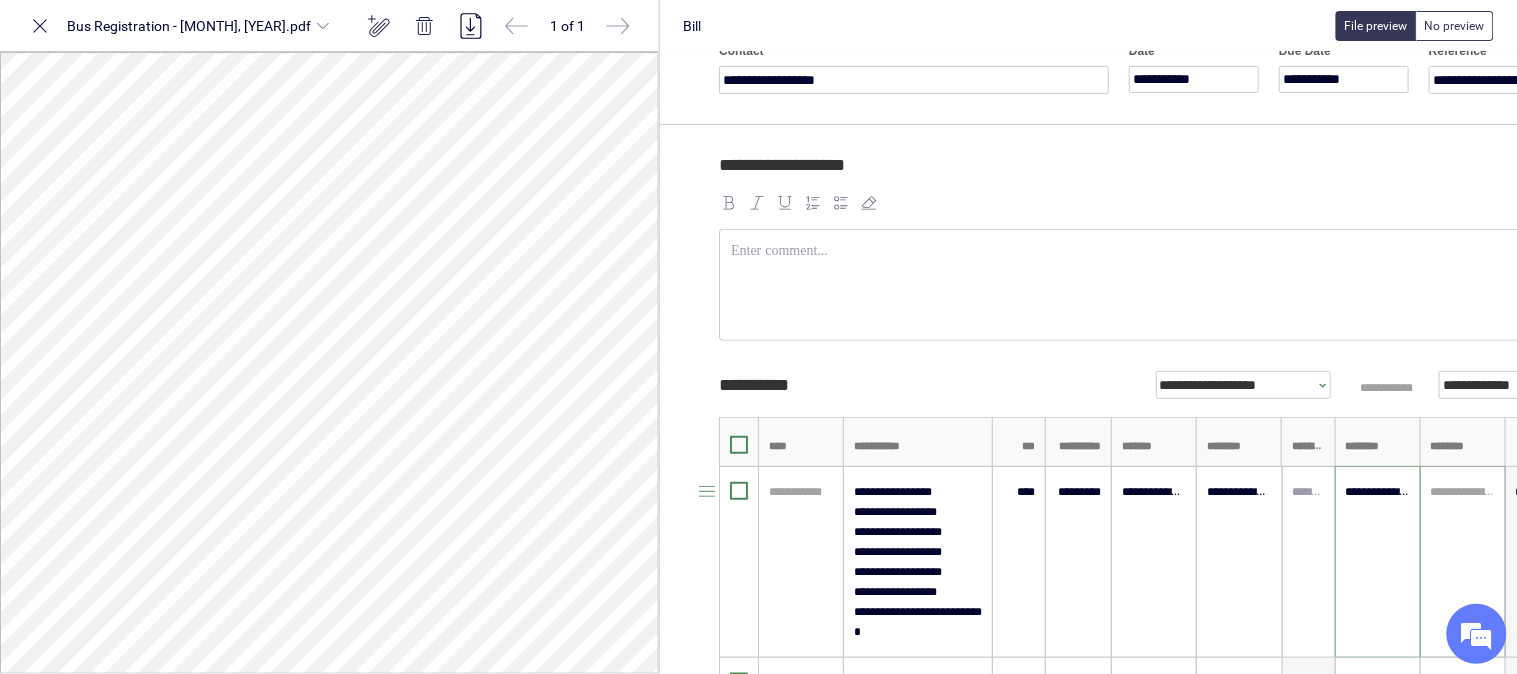 type on "**********" 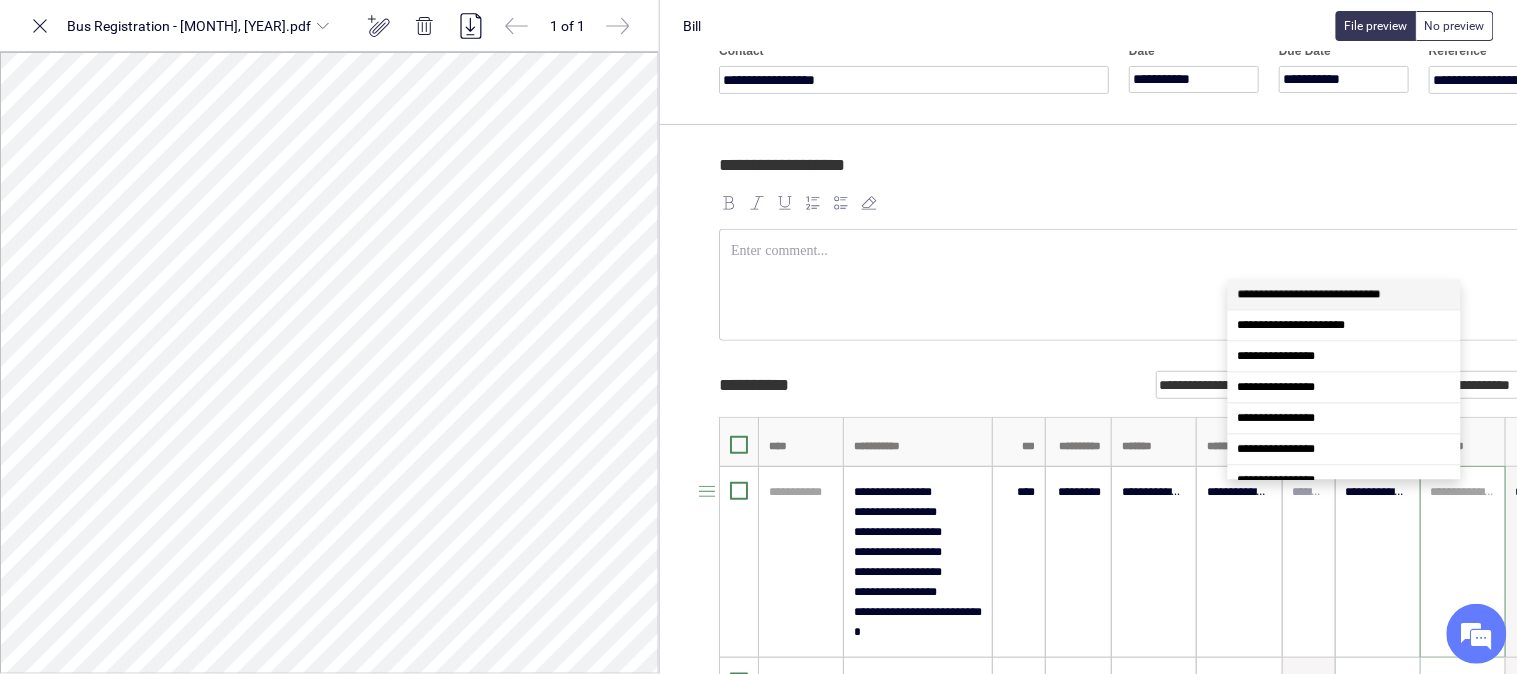 click at bounding box center [1463, 492] 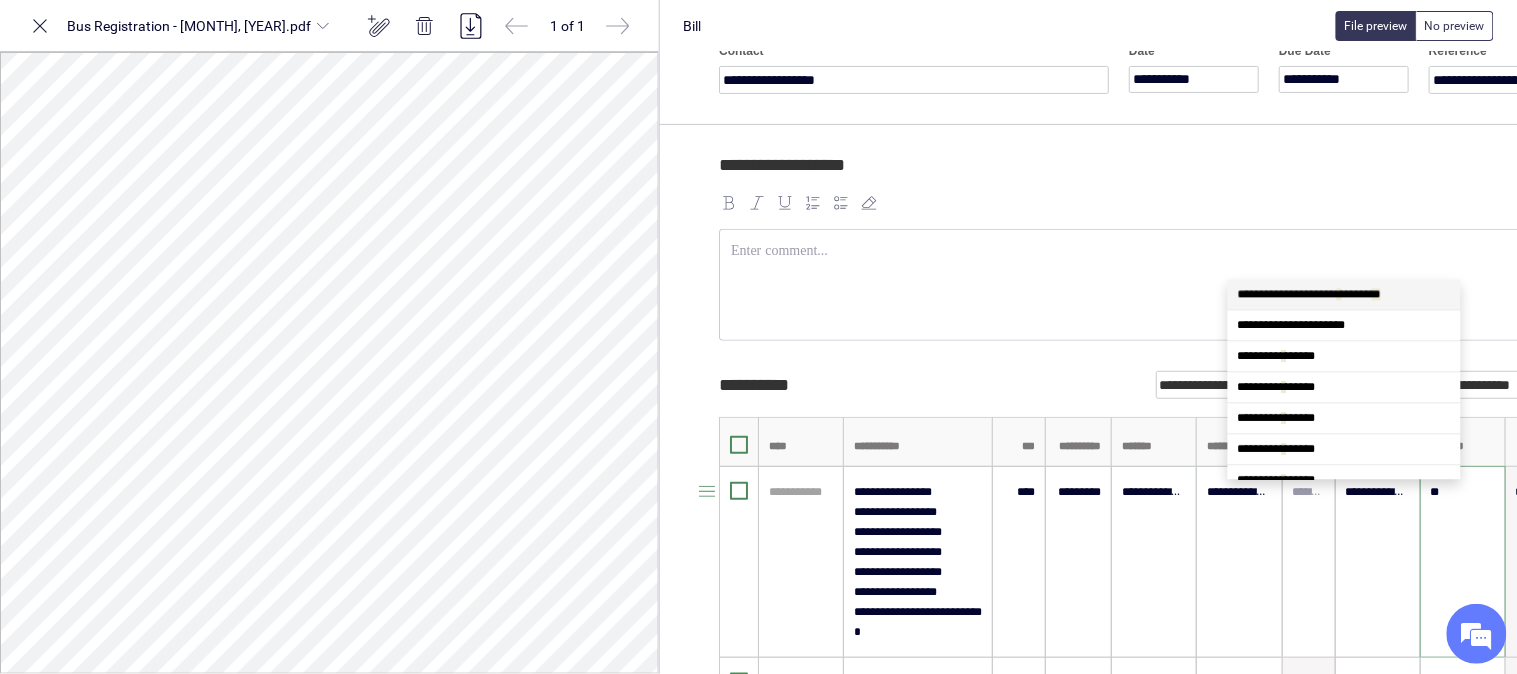scroll, scrollTop: 0, scrollLeft: 0, axis: both 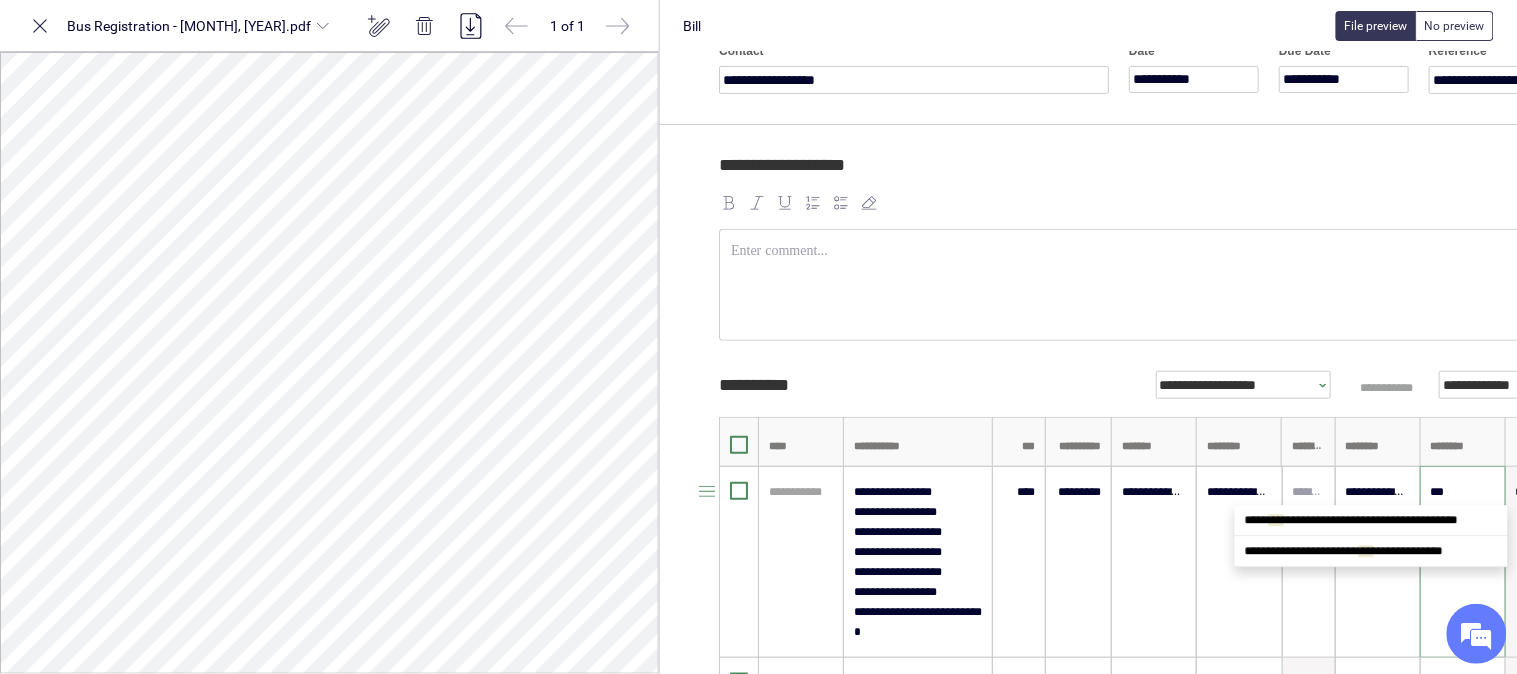 type on "****" 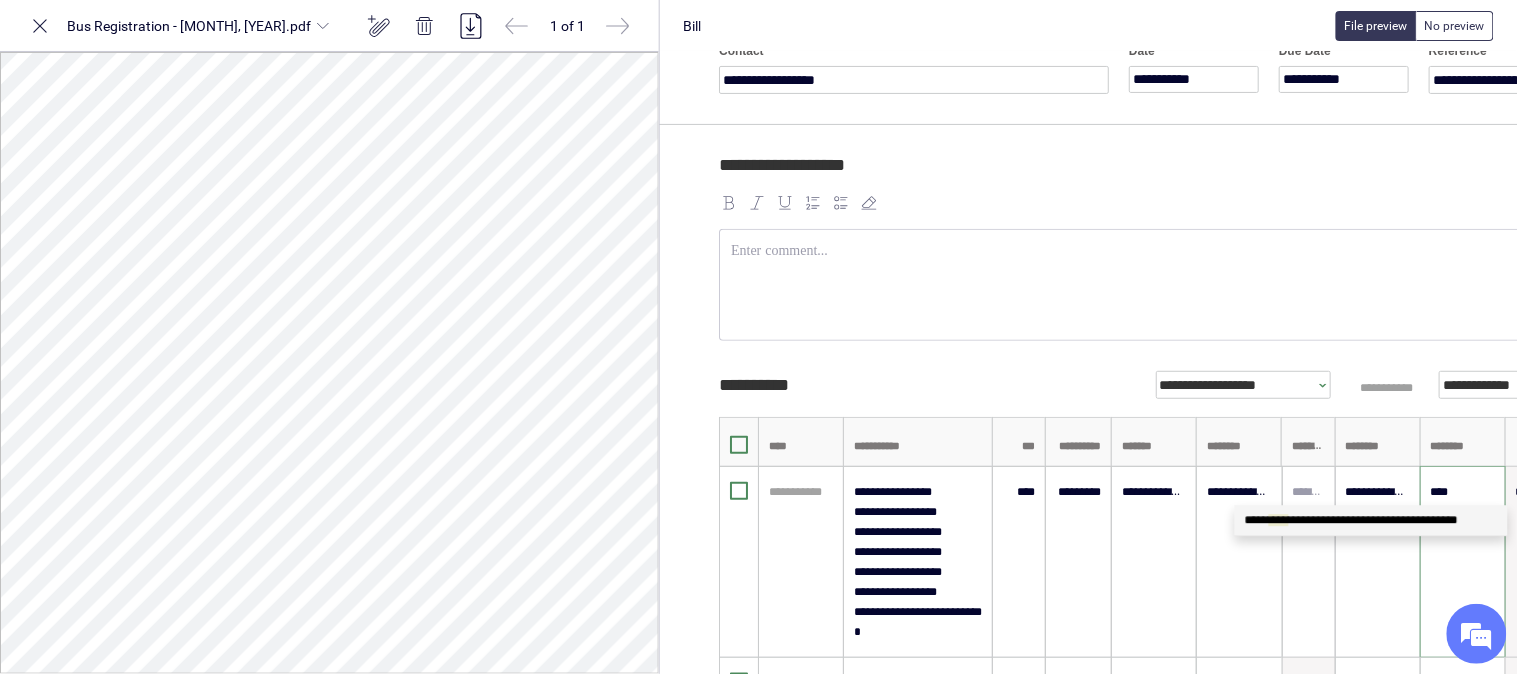 click on "**********" at bounding box center (1351, 520) 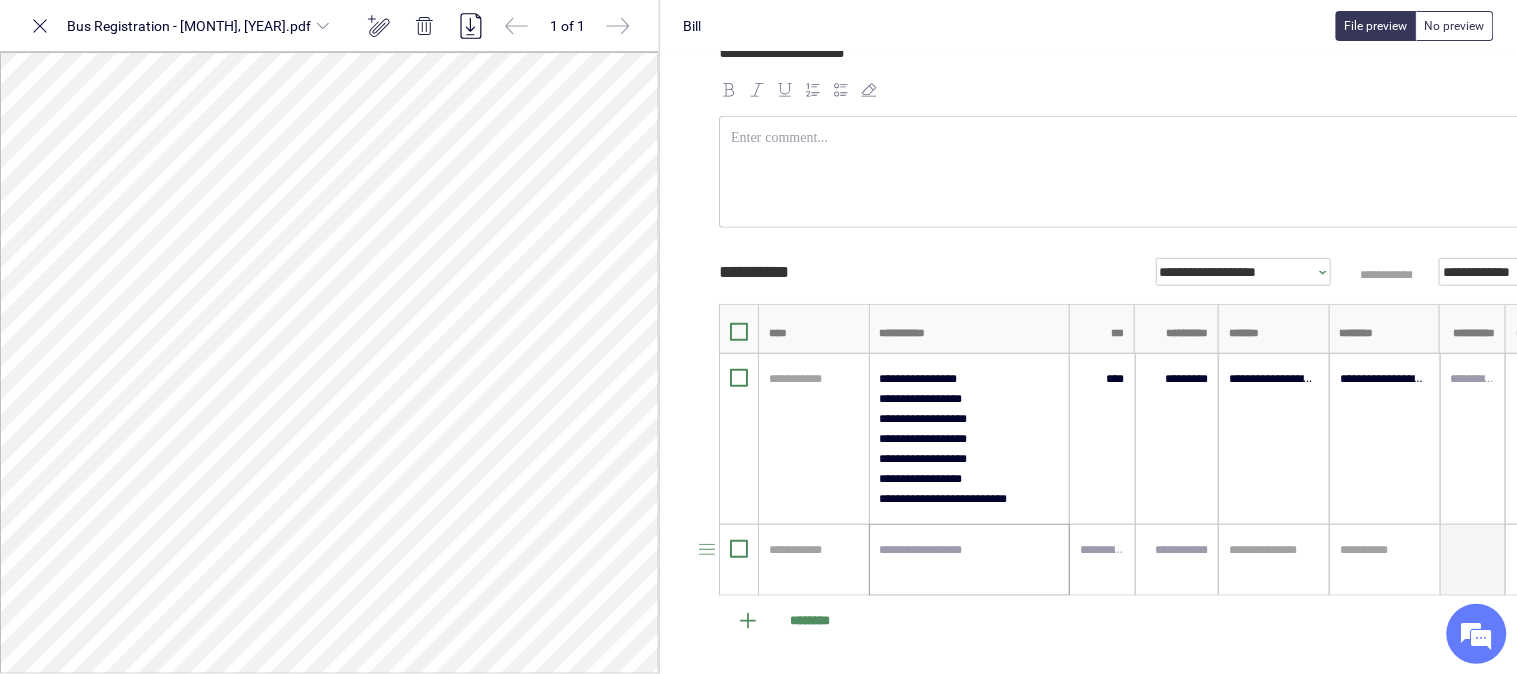 scroll, scrollTop: 480, scrollLeft: 0, axis: vertical 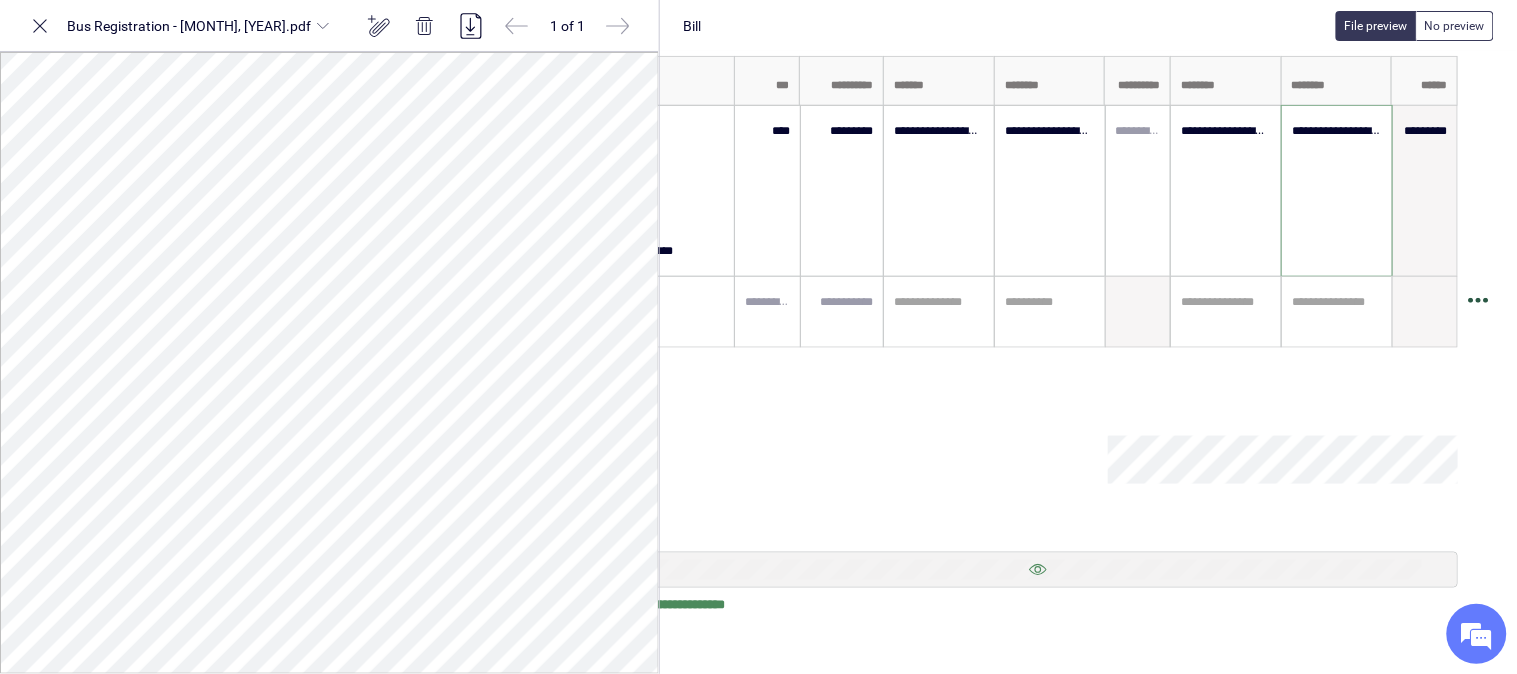 type on "**********" 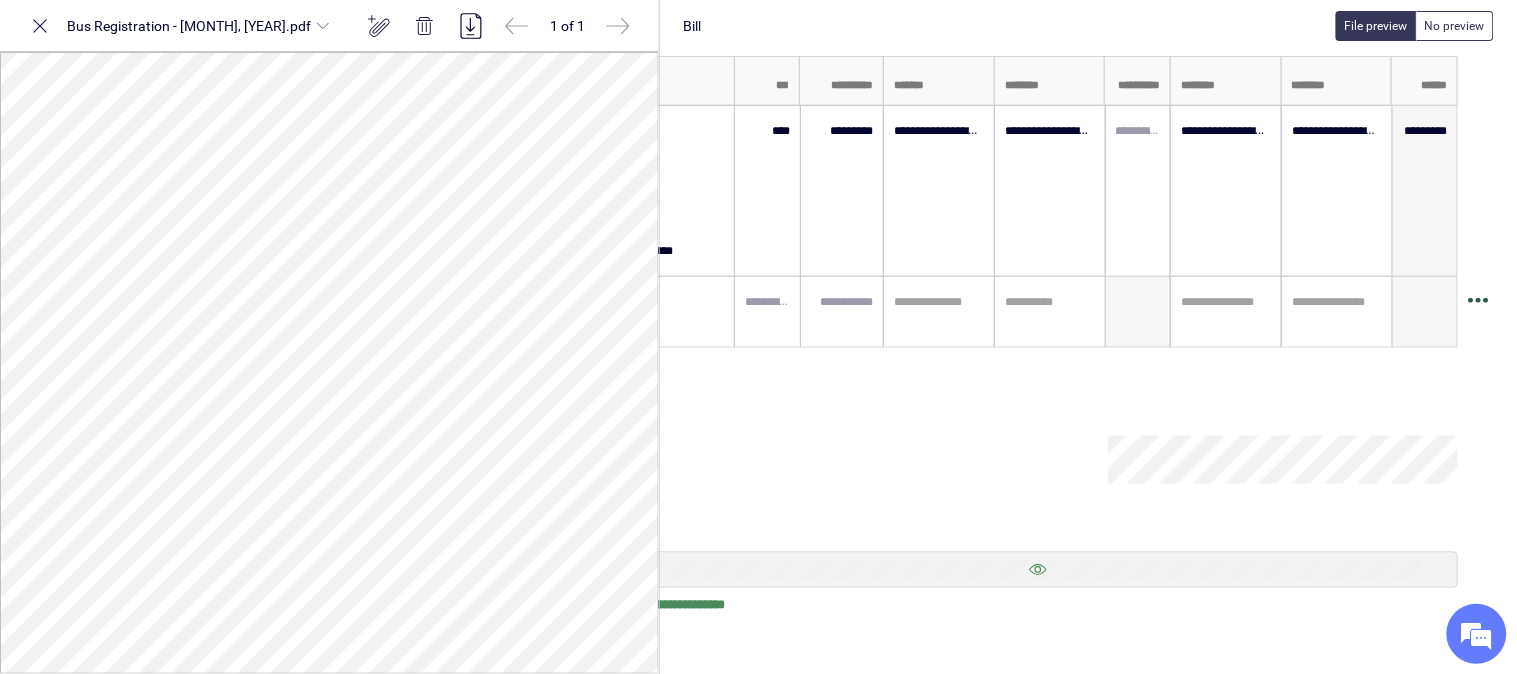 click at bounding box center (1478, 308) 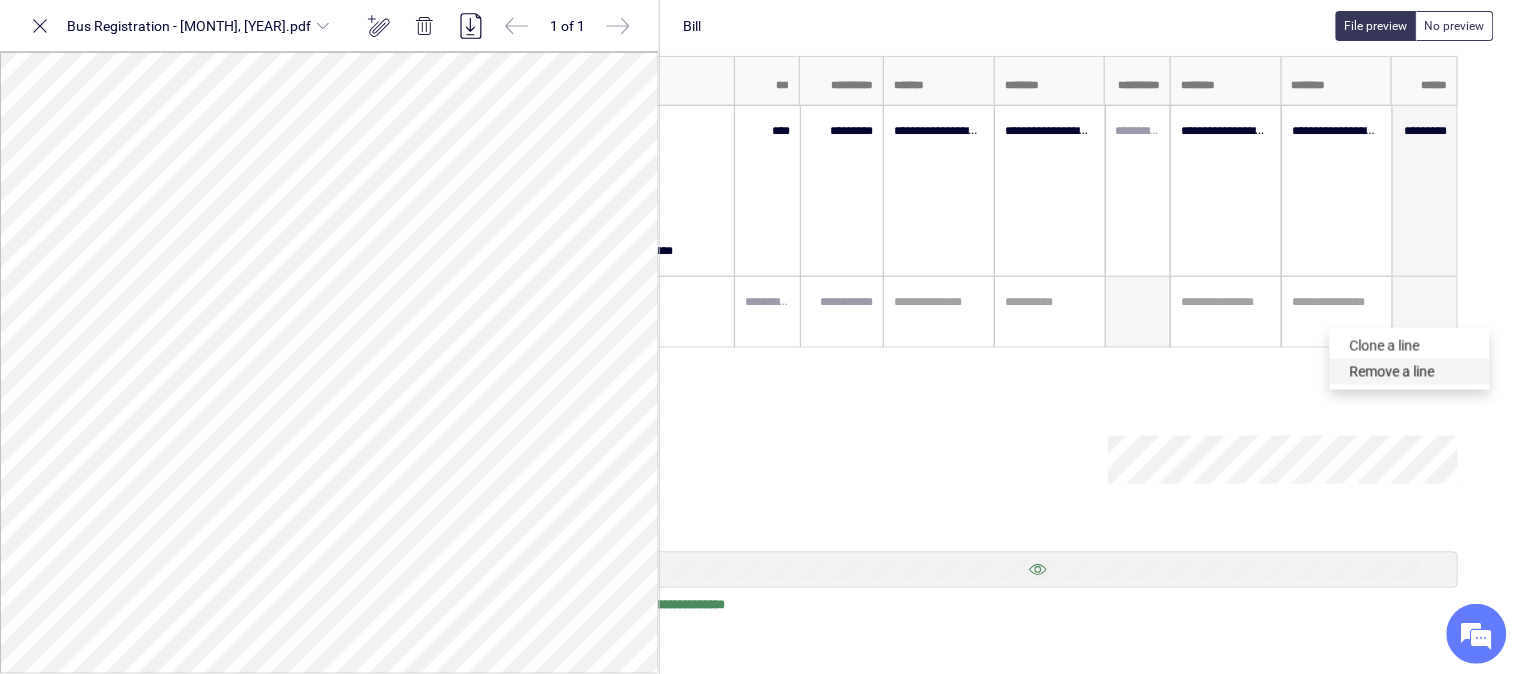 click on "Remove a line" at bounding box center (1410, 372) 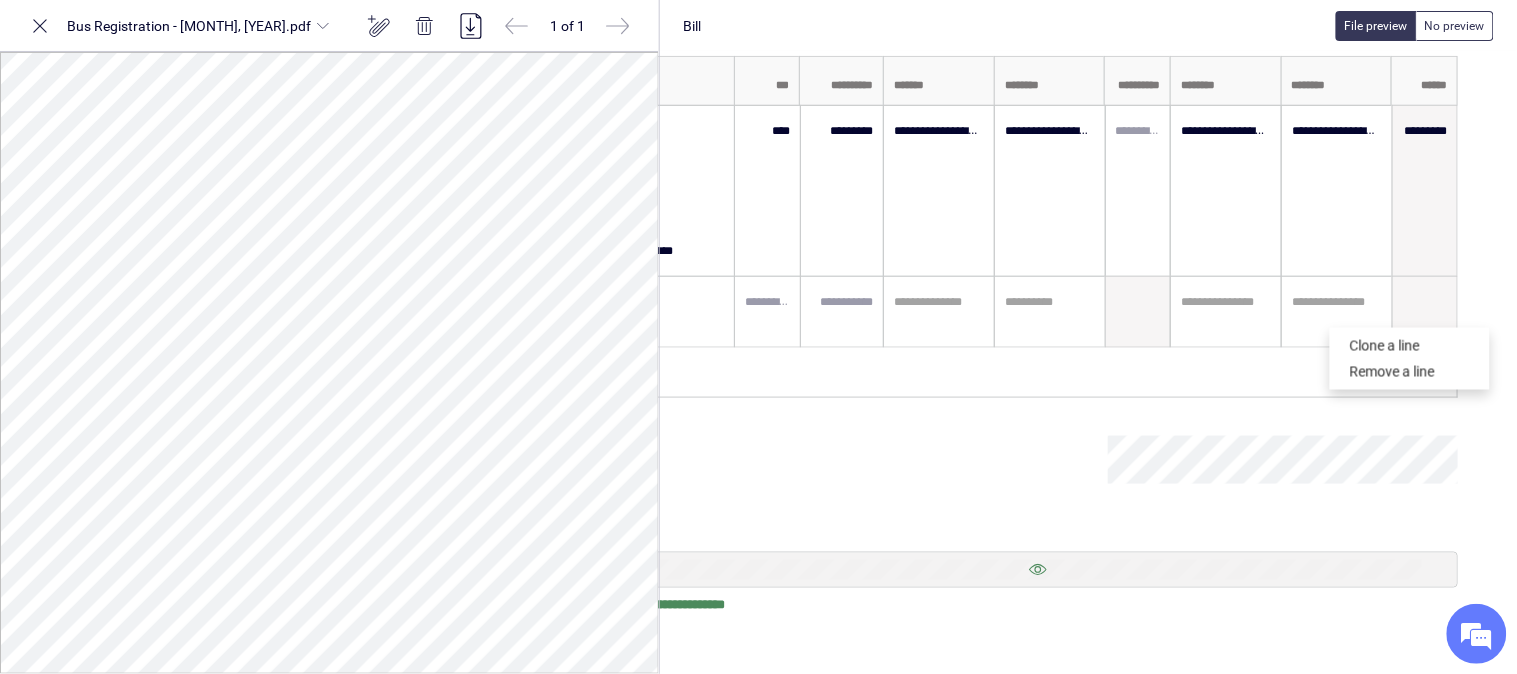 scroll, scrollTop: 408, scrollLeft: 108, axis: both 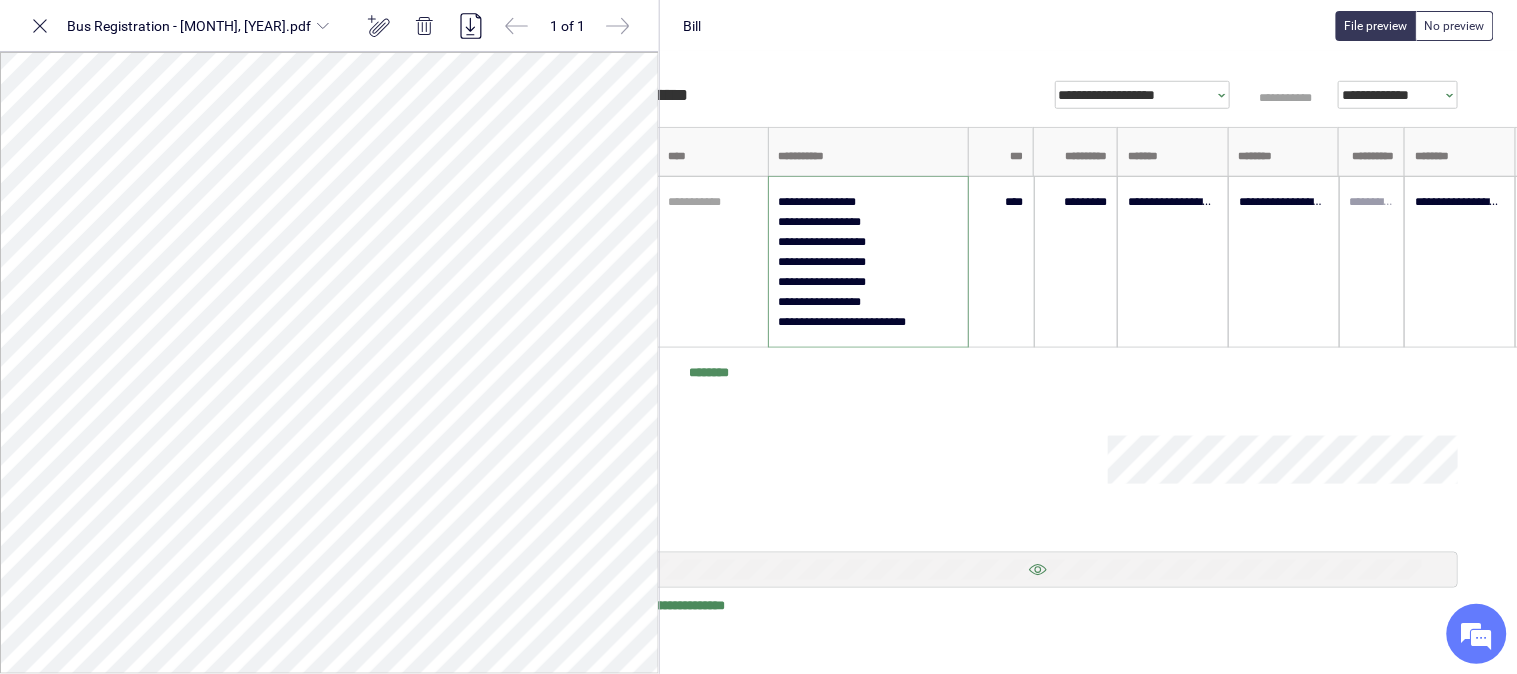 click on "**********" at bounding box center [868, 262] 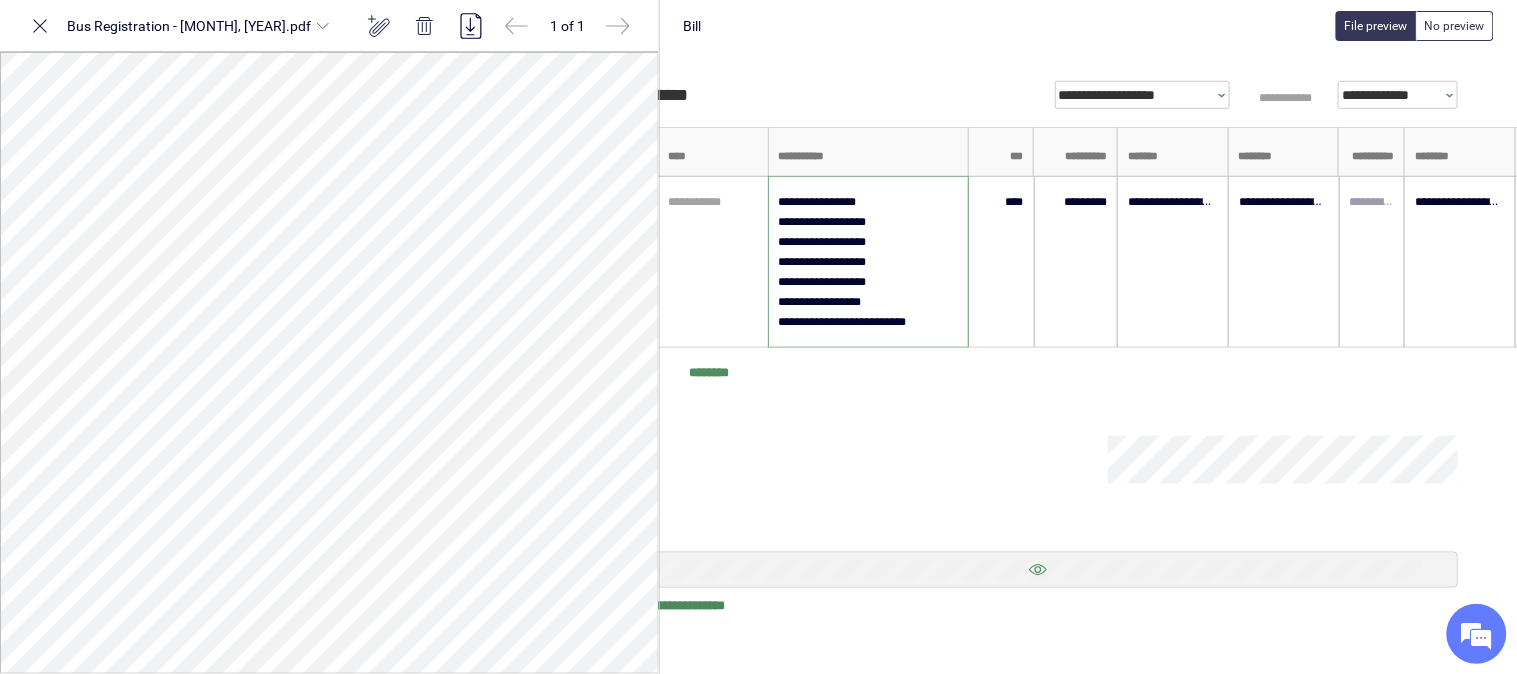 click on "**********" at bounding box center [868, 262] 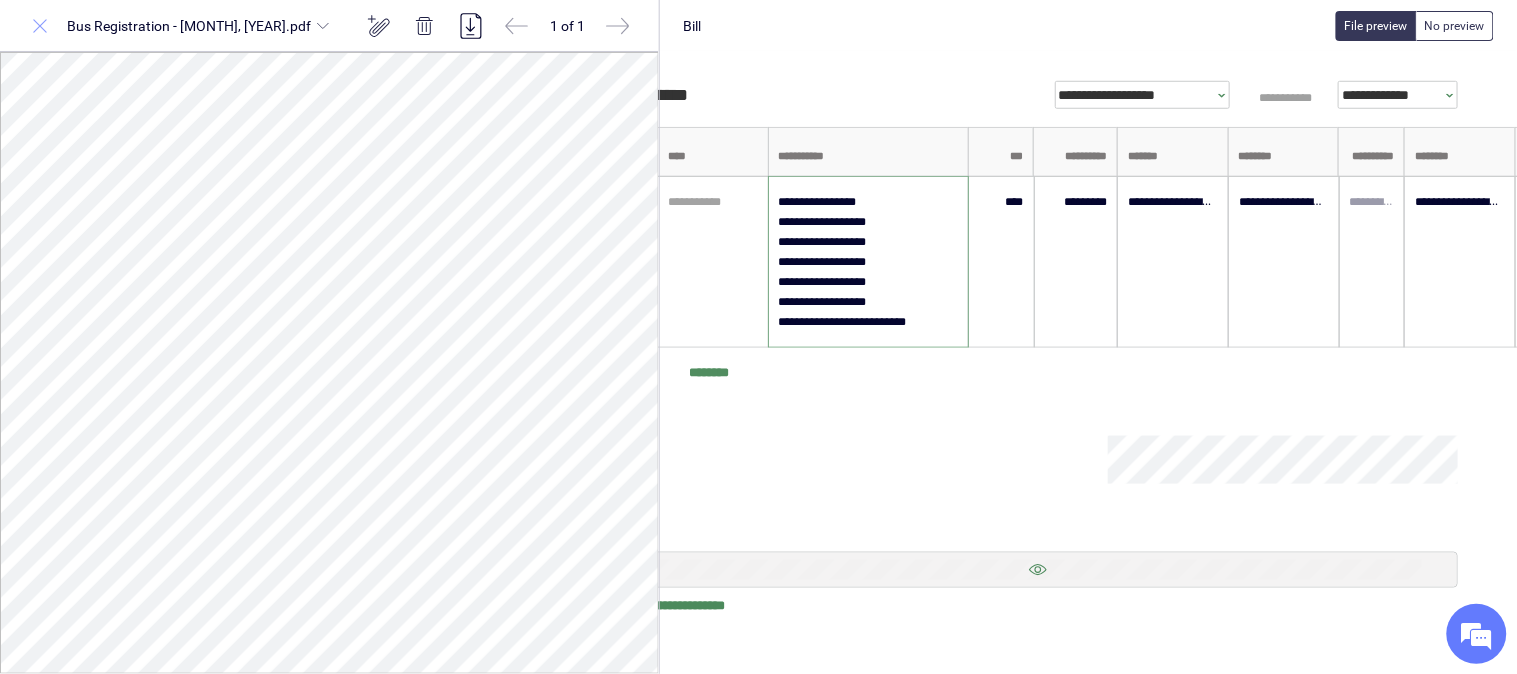 type on "**********" 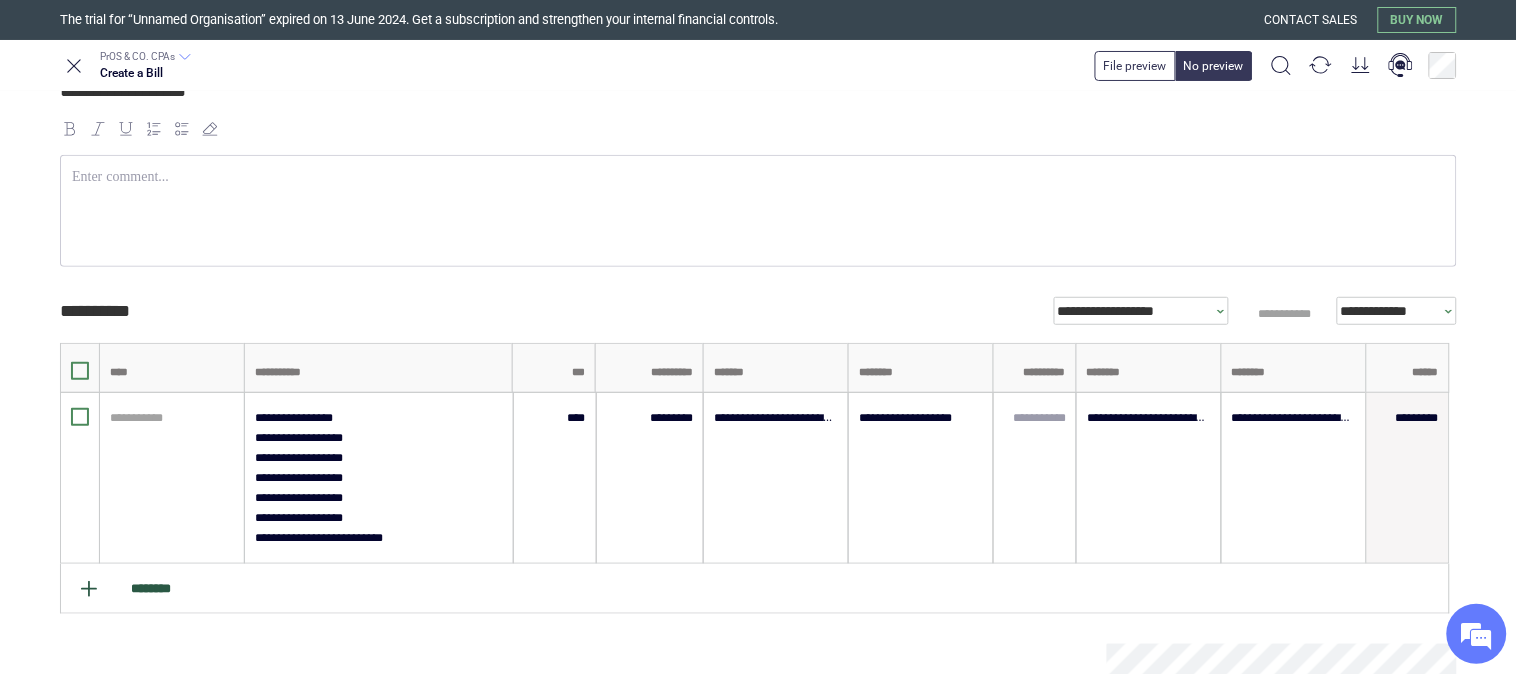 scroll, scrollTop: 0, scrollLeft: 0, axis: both 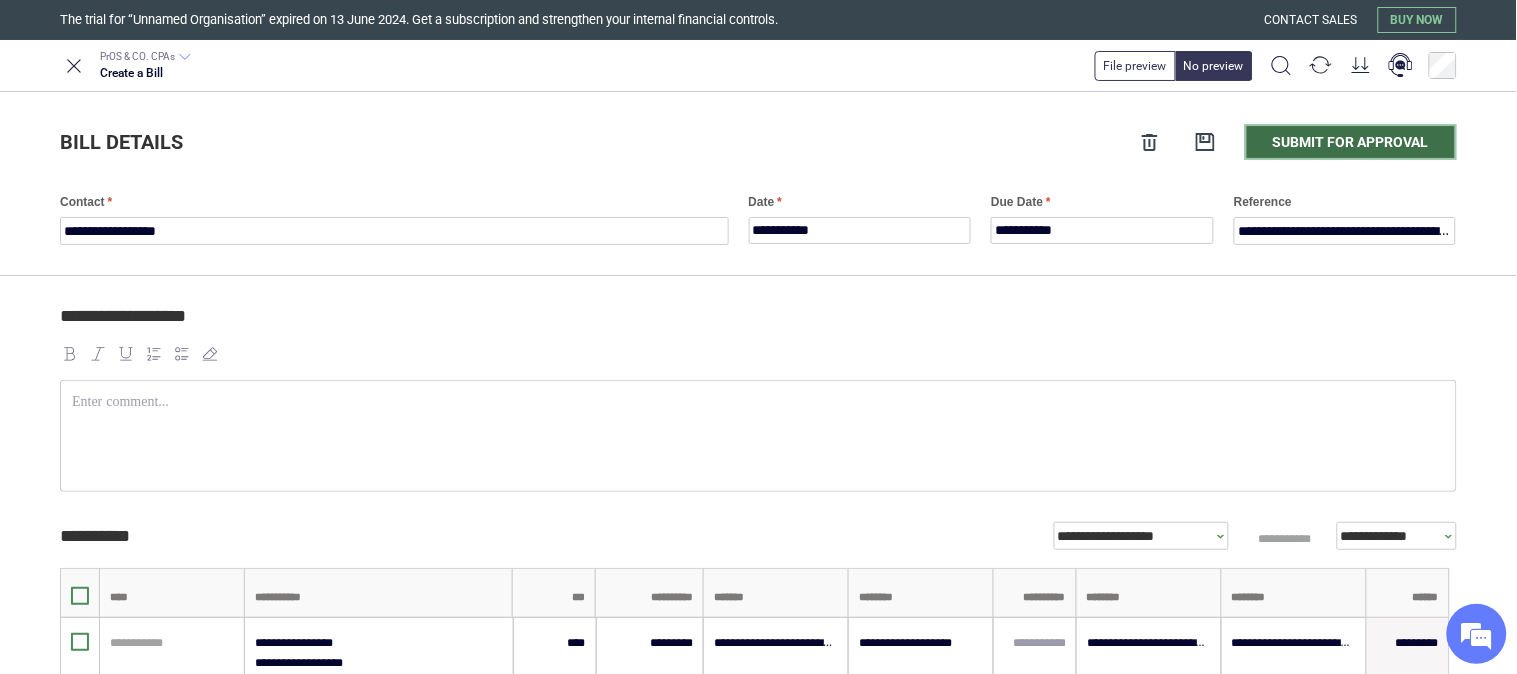 click on "Submit for approval" at bounding box center (1351, 142) 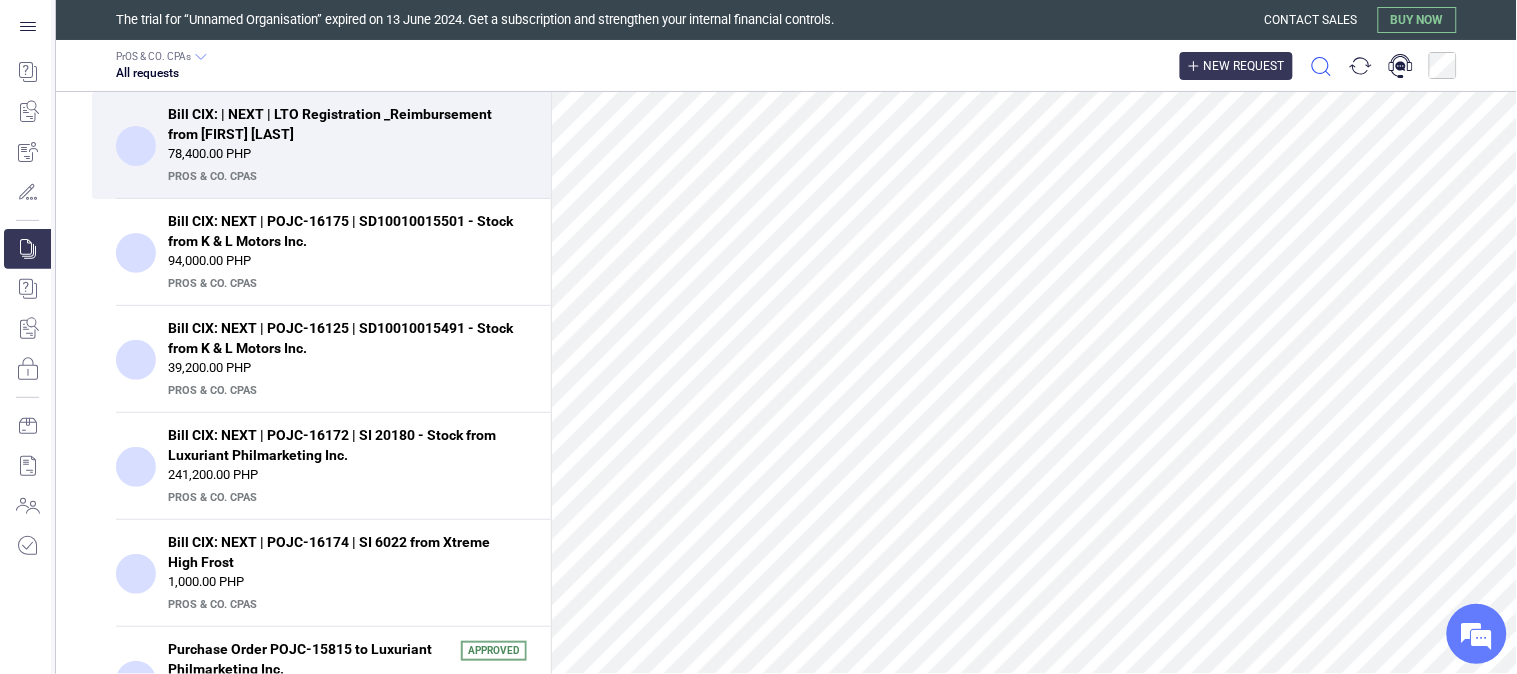 drag, startPoint x: 1326, startPoint y: 62, endPoint x: 1294, endPoint y: 64, distance: 32.06244 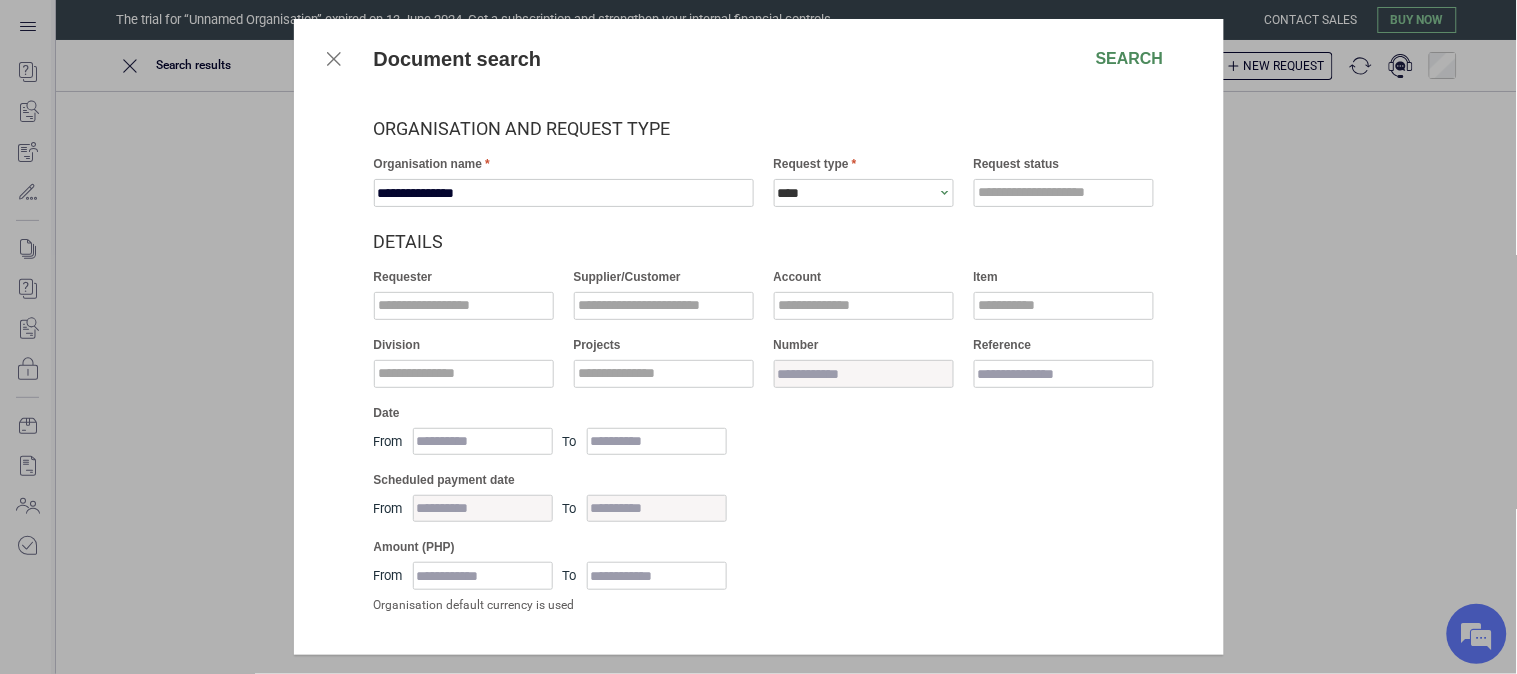 click on "**********" at bounding box center (664, 293) 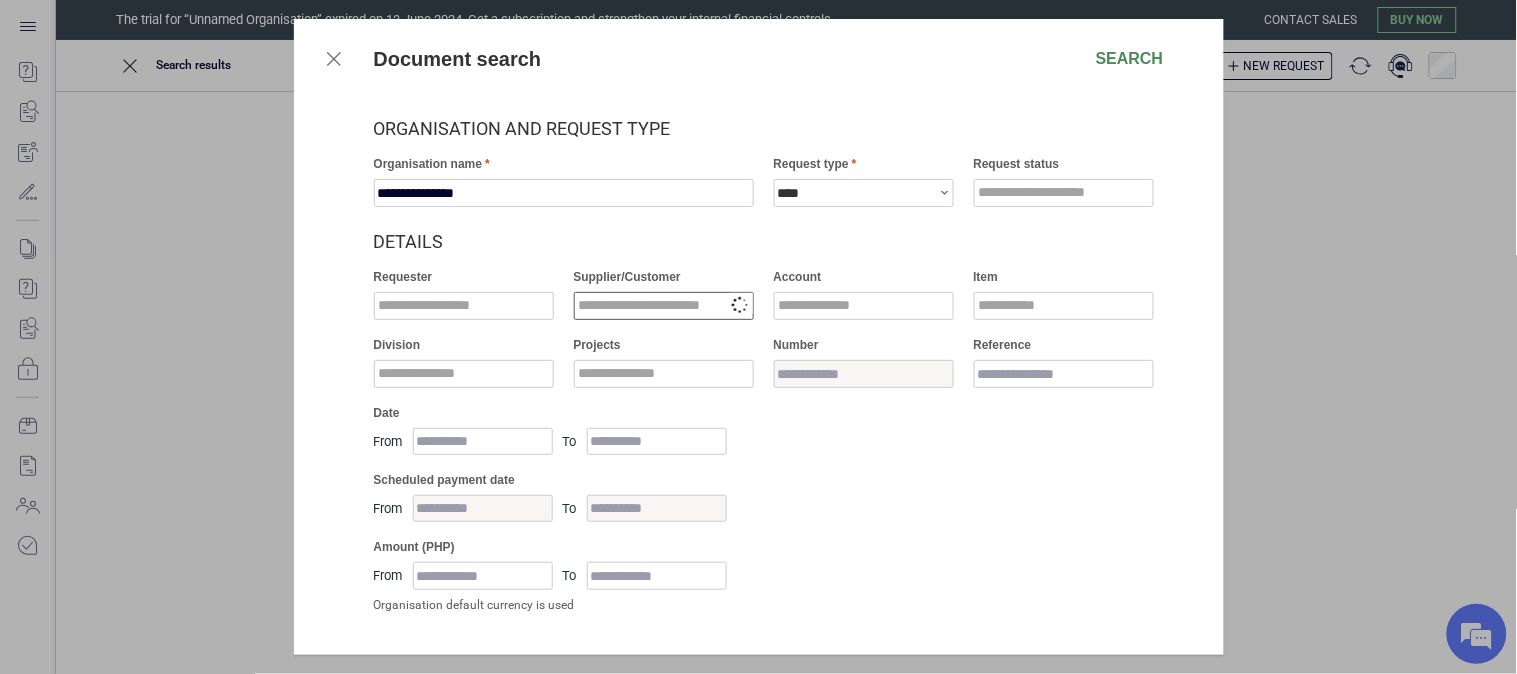 click at bounding box center (664, 306) 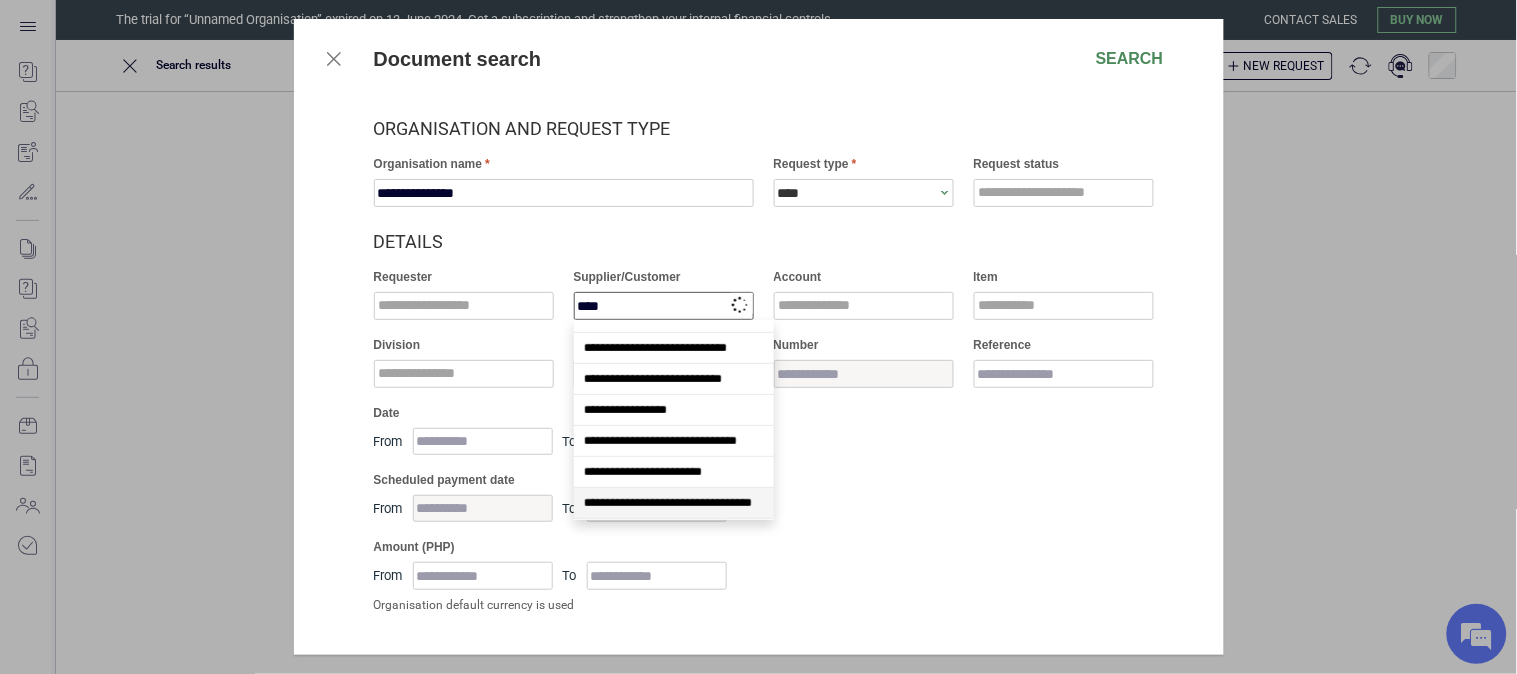 scroll, scrollTop: 2598, scrollLeft: 0, axis: vertical 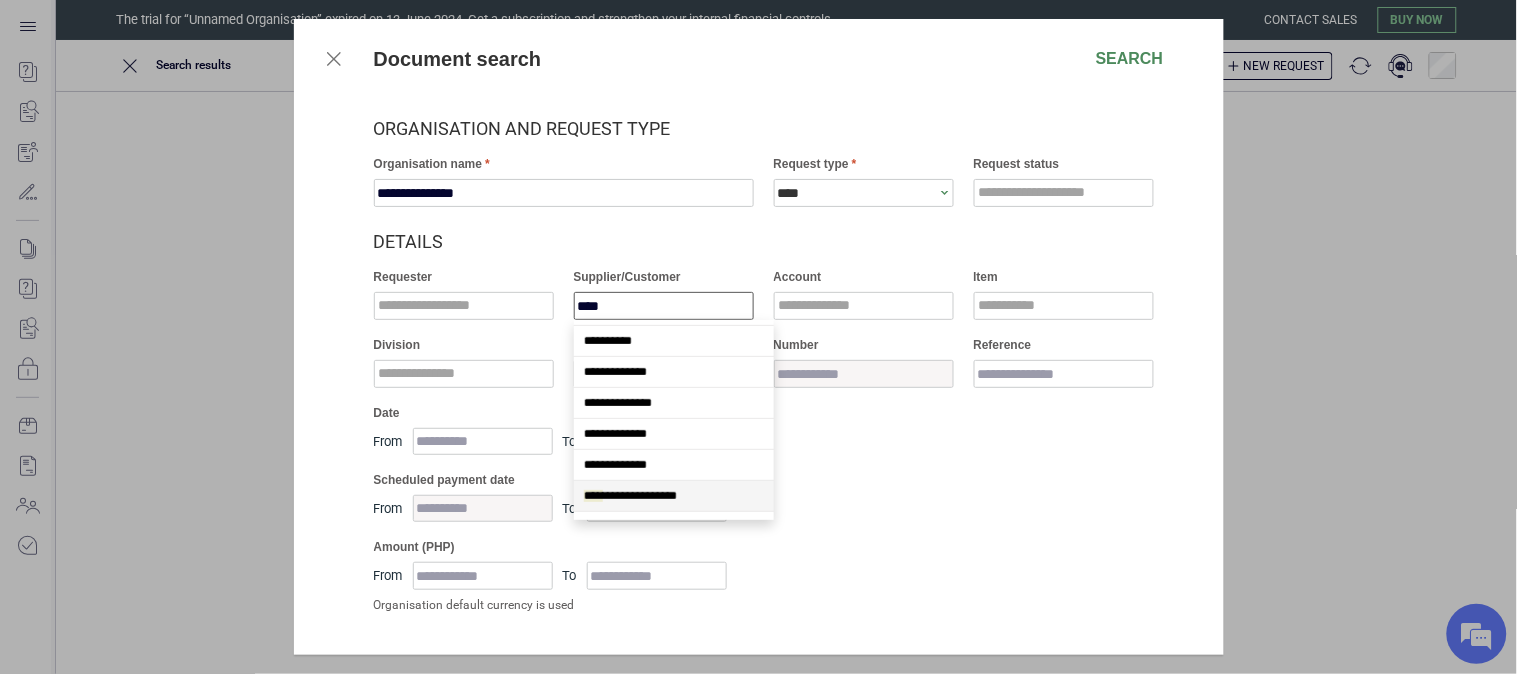 type on "*****" 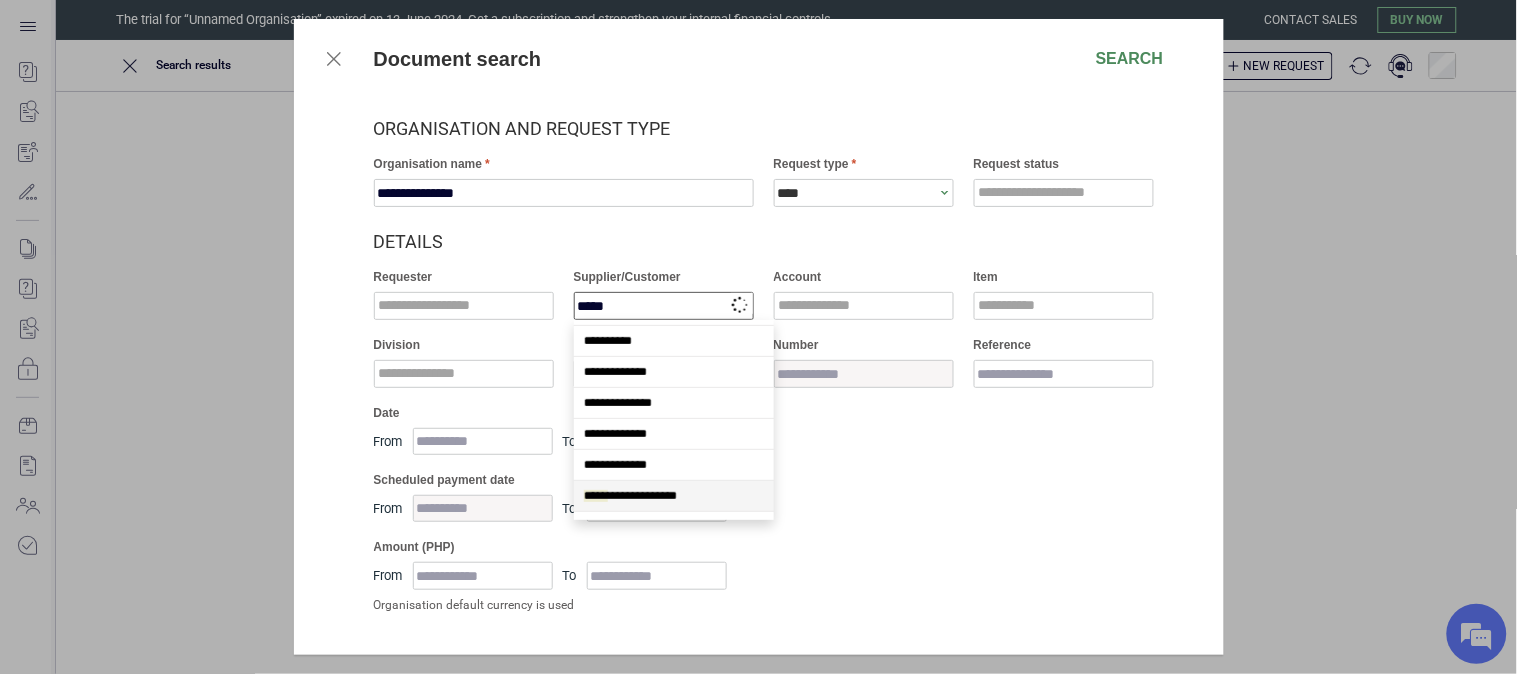 scroll, scrollTop: 0, scrollLeft: 0, axis: both 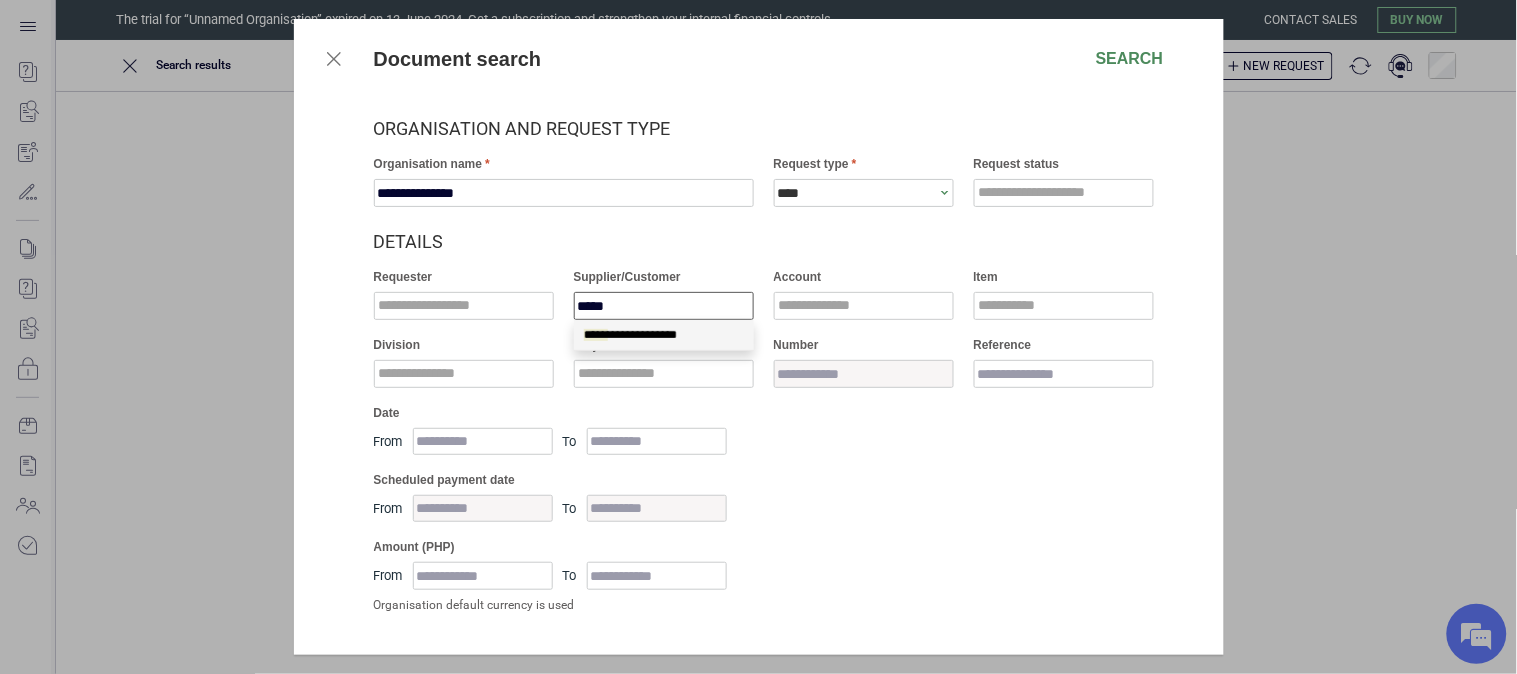 click on "**********" at bounding box center (630, 335) 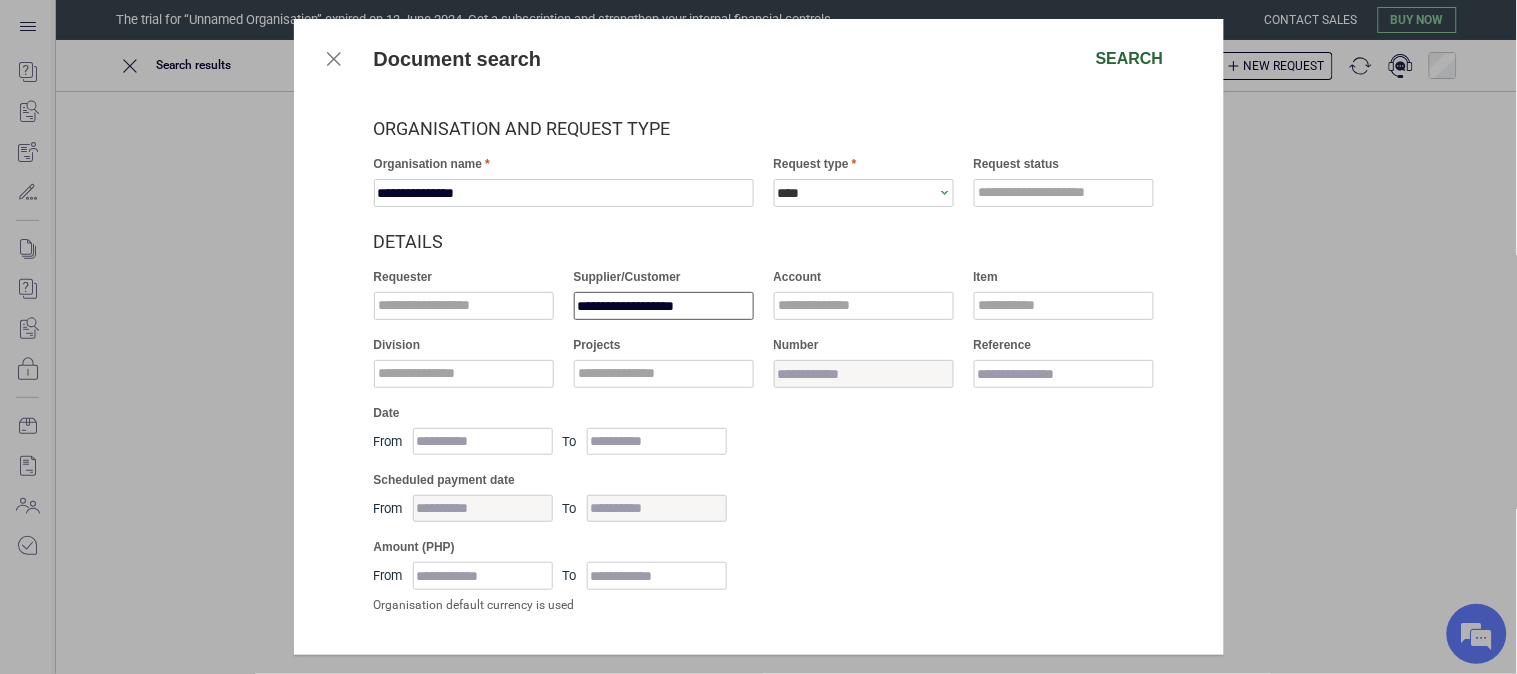 type on "**********" 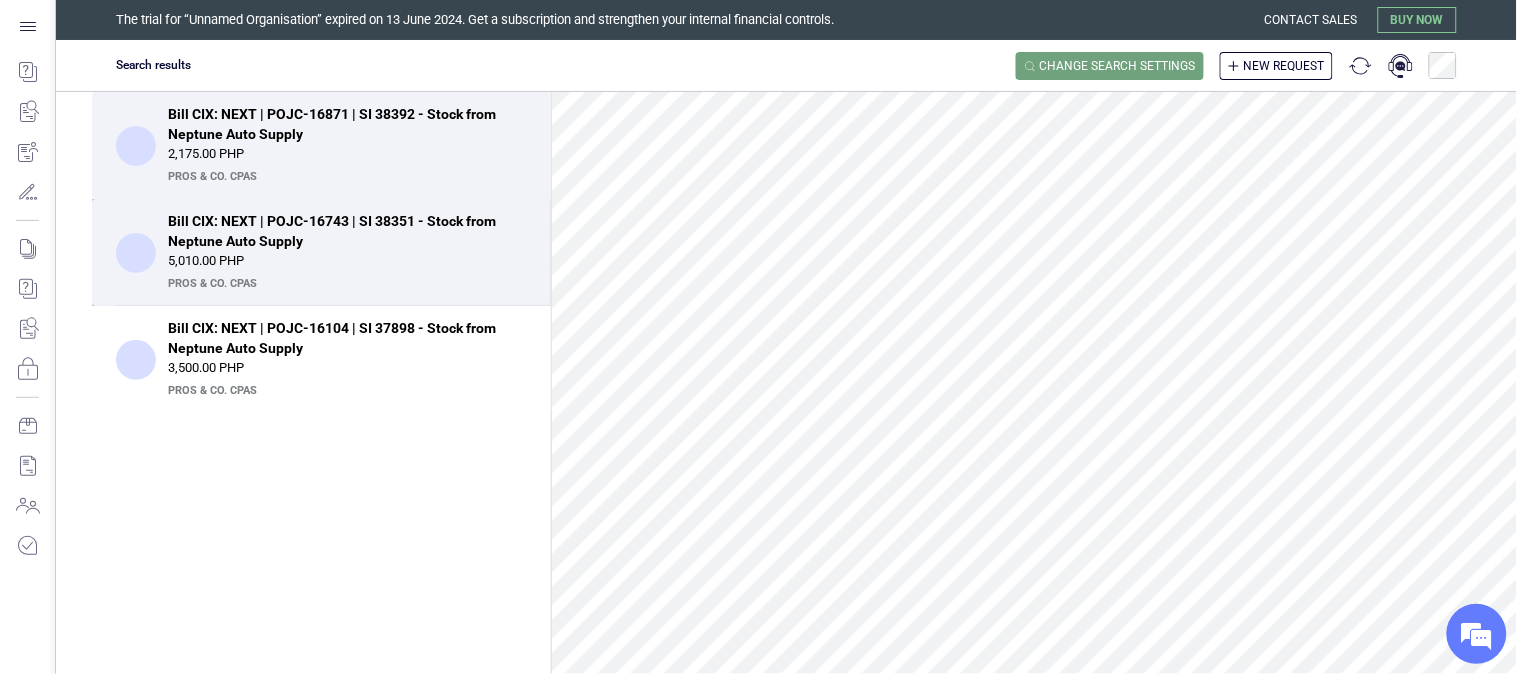 click on "Bill CIX: NEXT | POJC-16743 | SI 38351 - Stock from Neptune Auto Supply" at bounding box center [341, 231] 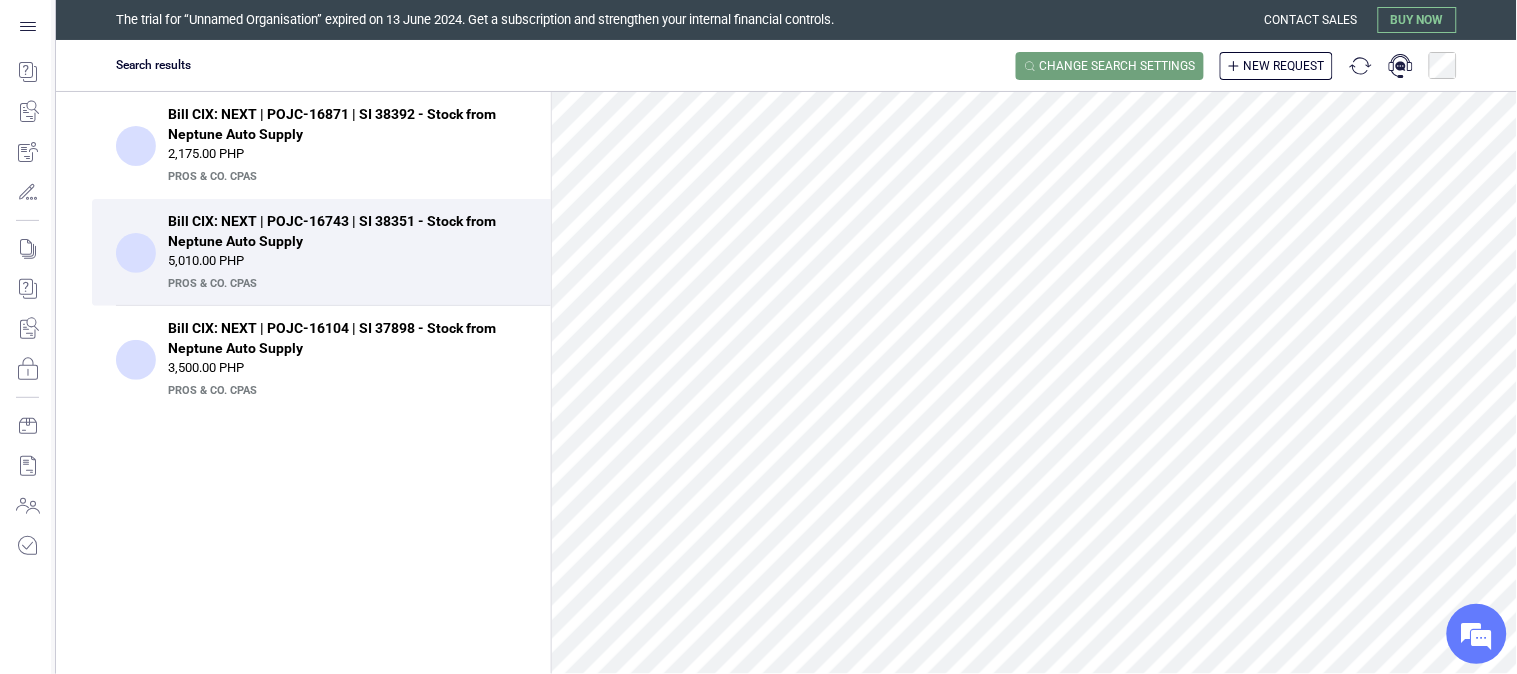 scroll, scrollTop: 0, scrollLeft: 0, axis: both 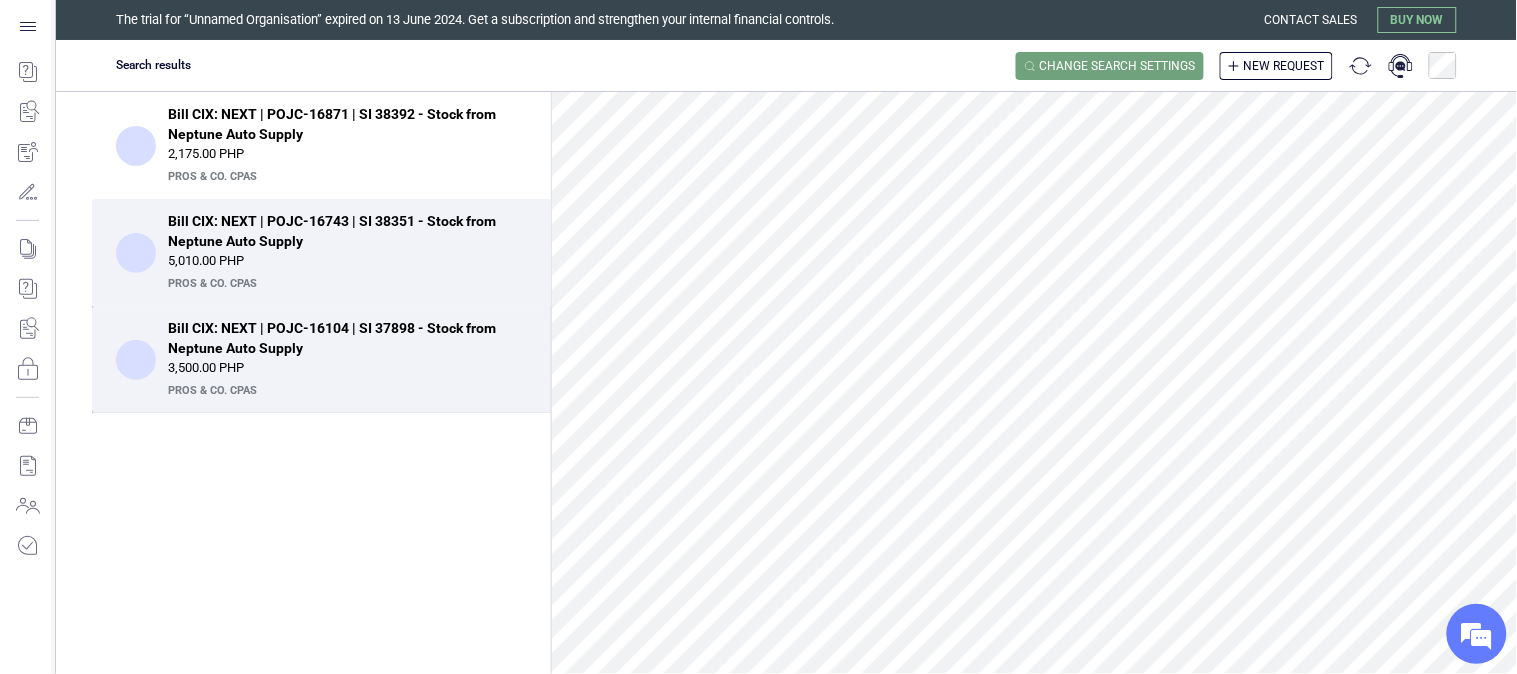 click on "Bill CIX: NEXT | POJC-16104 | SI 37898 - Stock from Neptune Auto Supply" at bounding box center (341, 338) 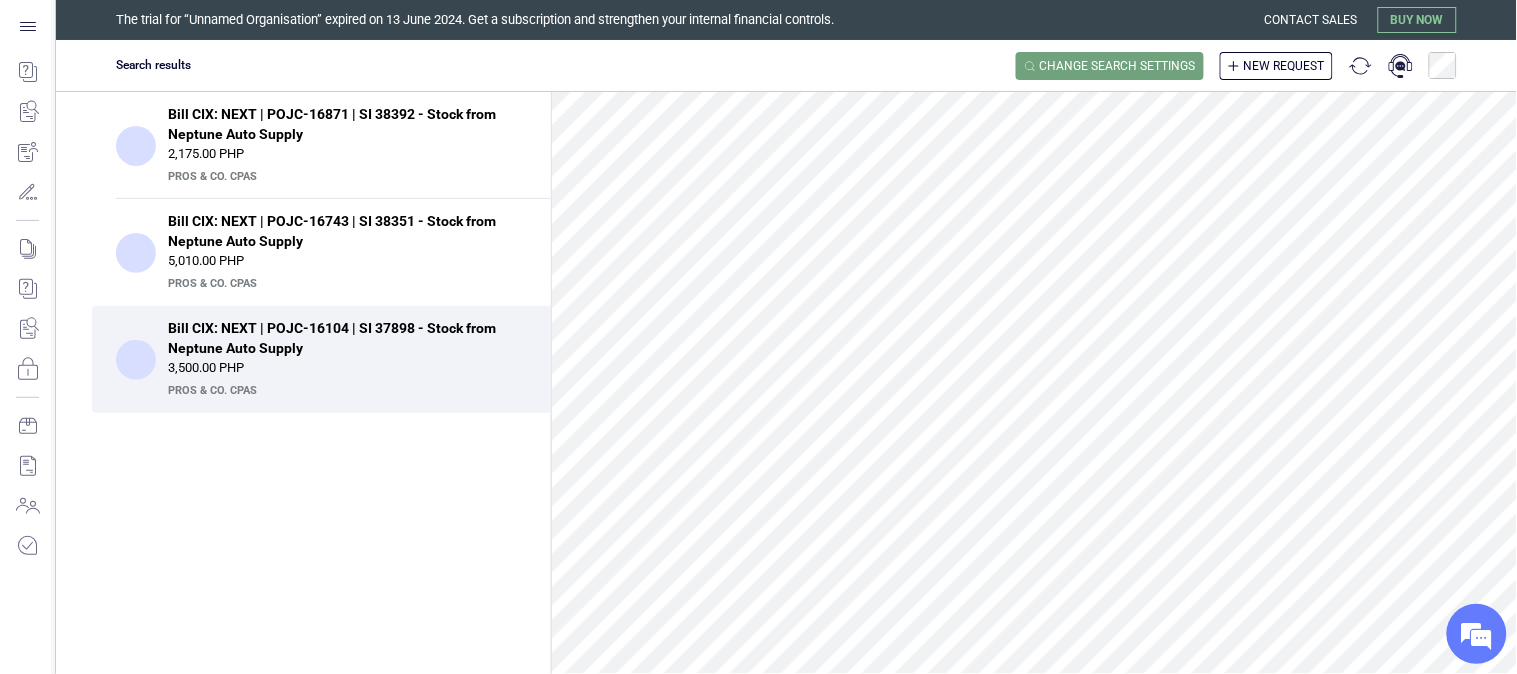 scroll, scrollTop: 790, scrollLeft: 0, axis: vertical 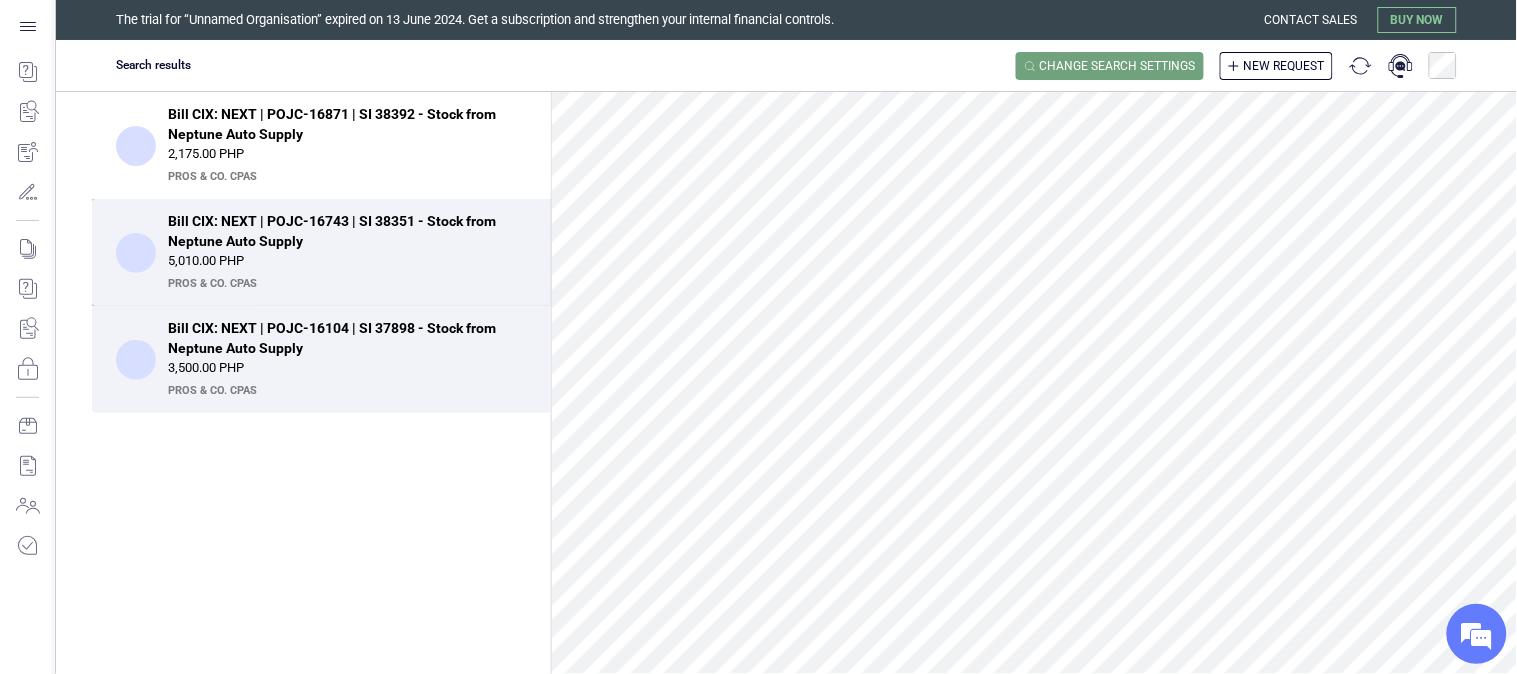 click on "Bill CIX: NEXT | POJC-16743 | SI 38351 - Stock from Neptune Auto Supply 5,010.00 PHP PrOS & CO. CPAs" at bounding box center (321, 252) 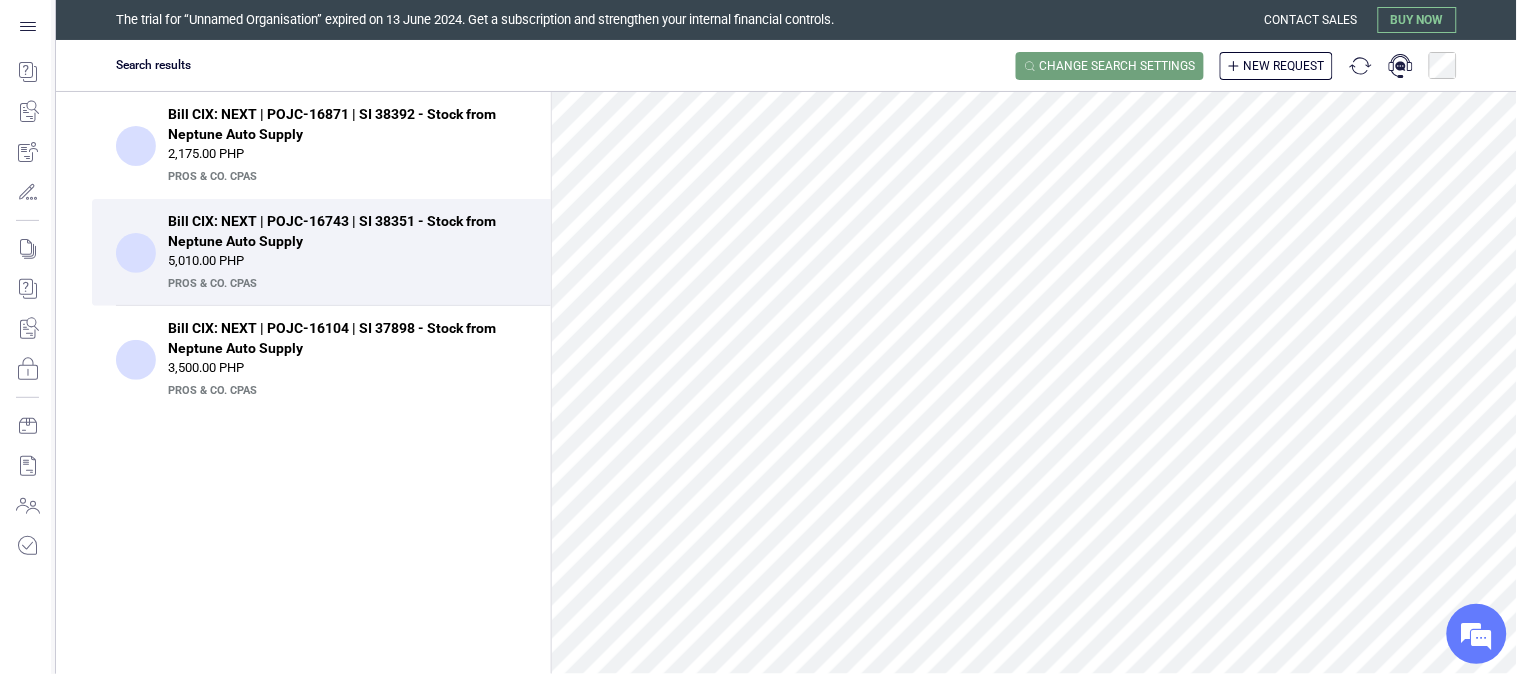 scroll, scrollTop: 0, scrollLeft: 0, axis: both 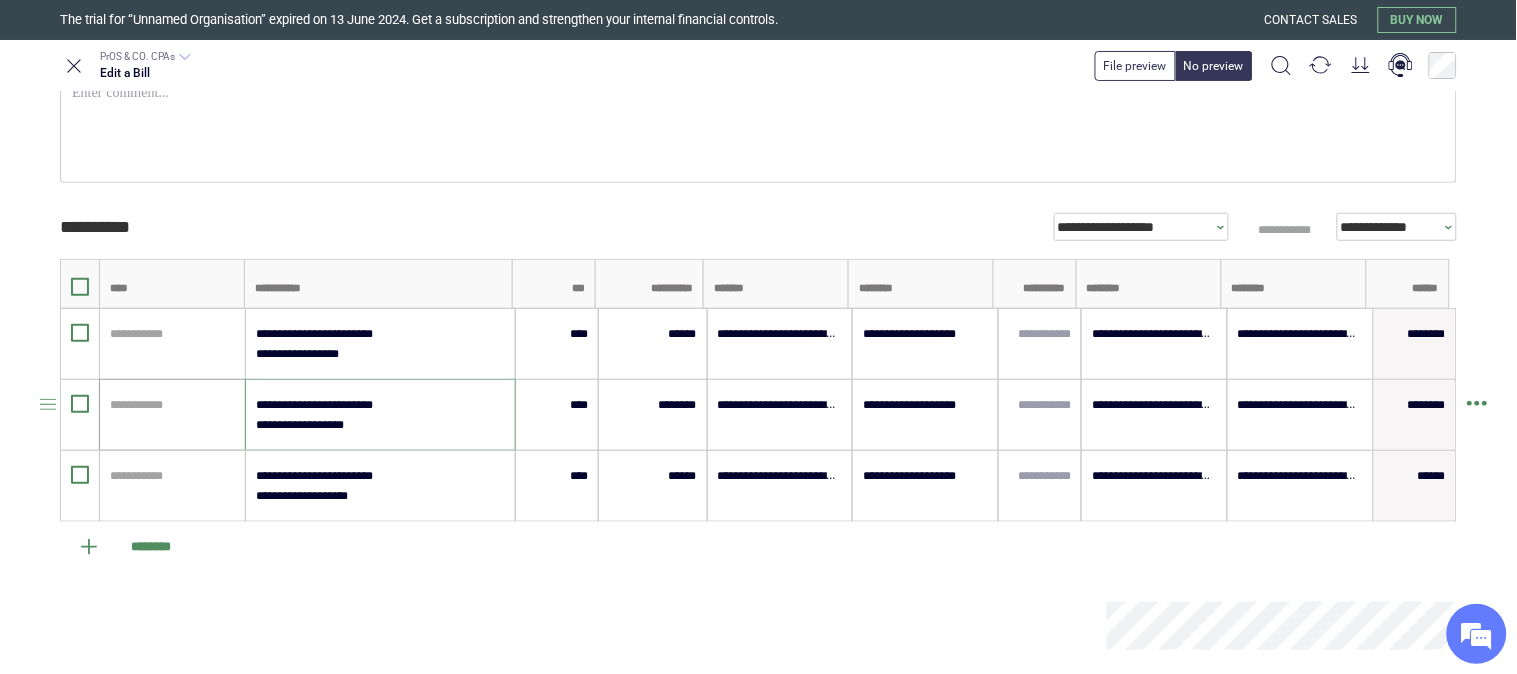 drag, startPoint x: 383, startPoint y: 401, endPoint x: 233, endPoint y: 405, distance: 150.05333 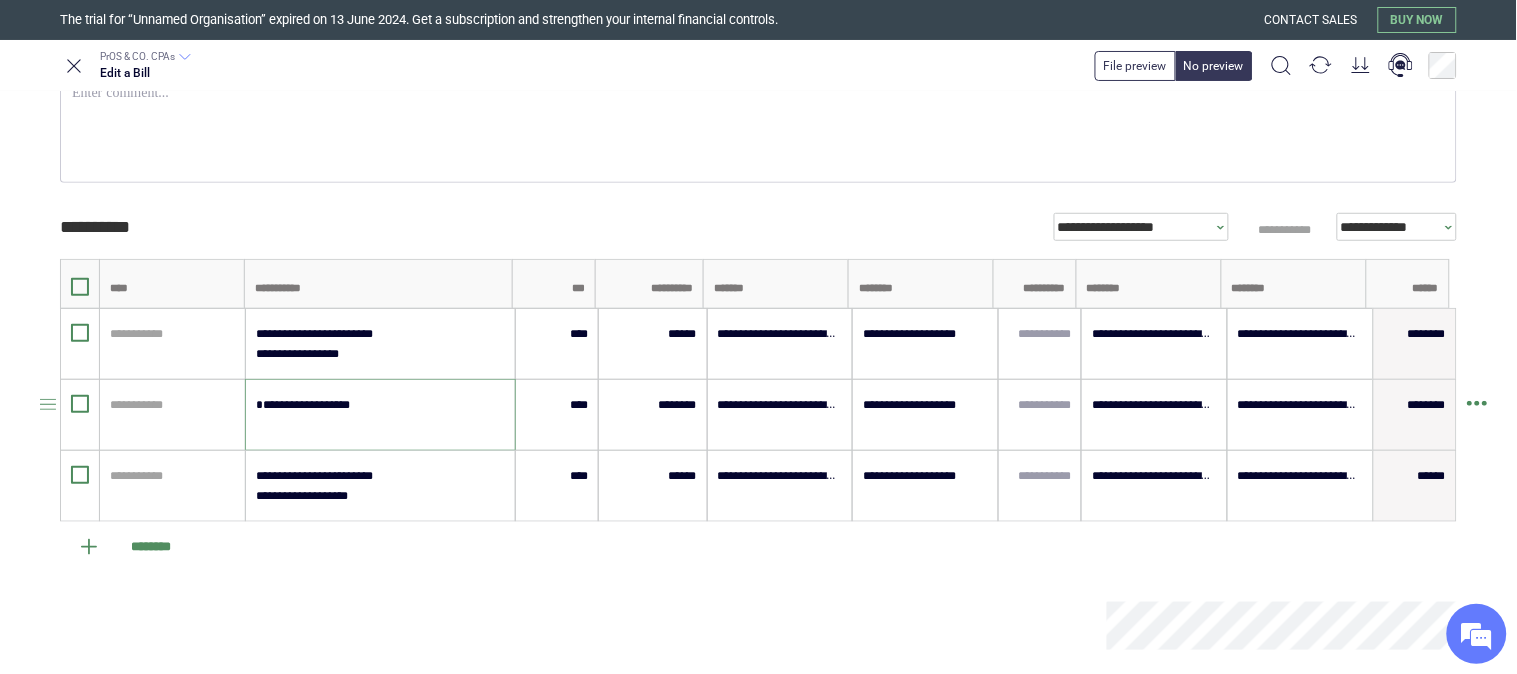 click on "**********" at bounding box center [379, 415] 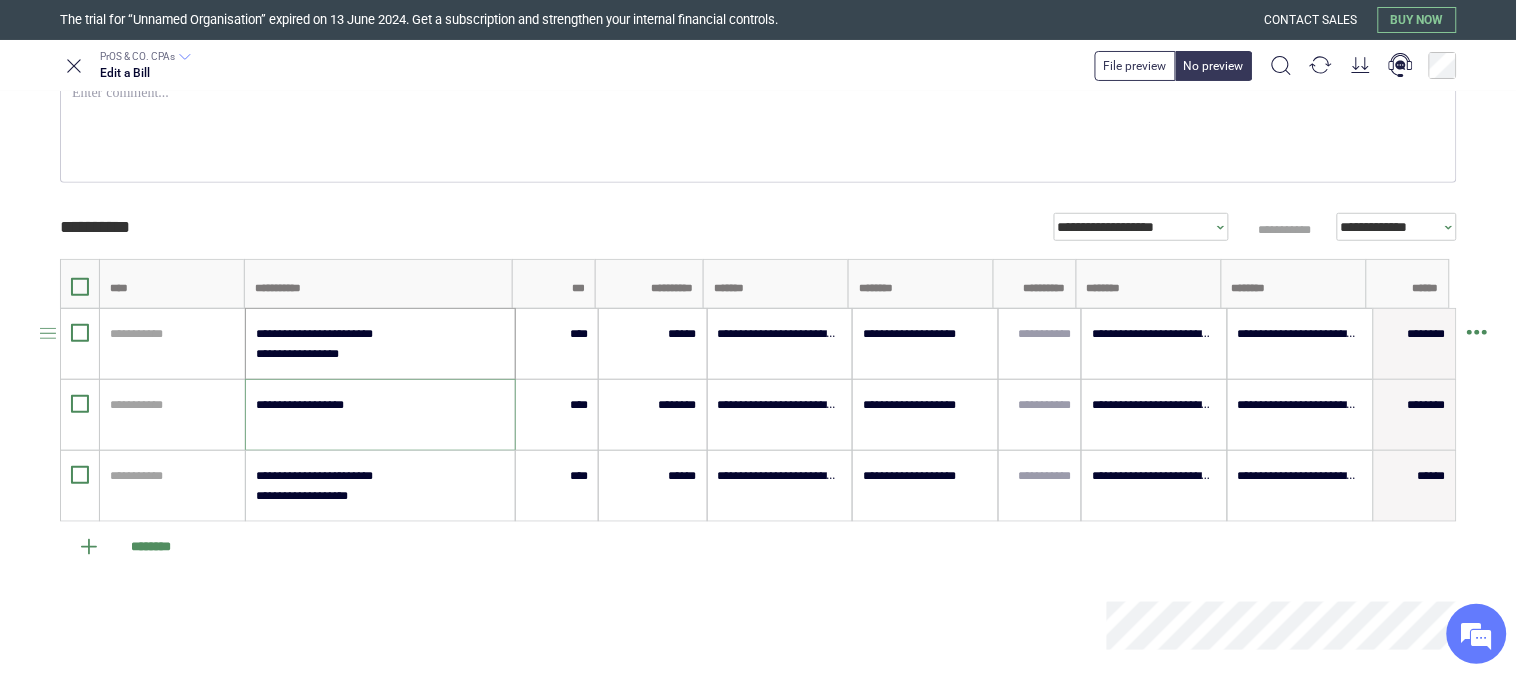 type on "**********" 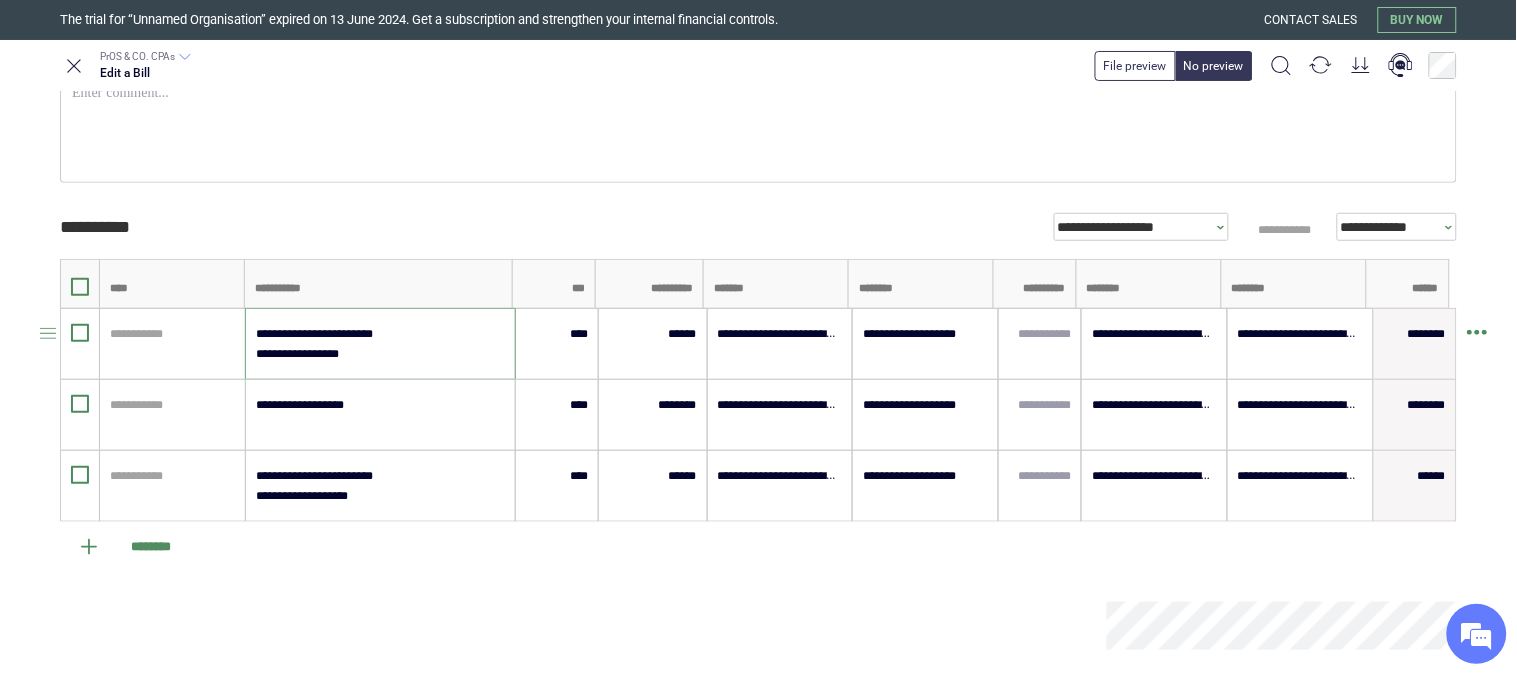 drag, startPoint x: 386, startPoint y: 331, endPoint x: 244, endPoint y: 342, distance: 142.42542 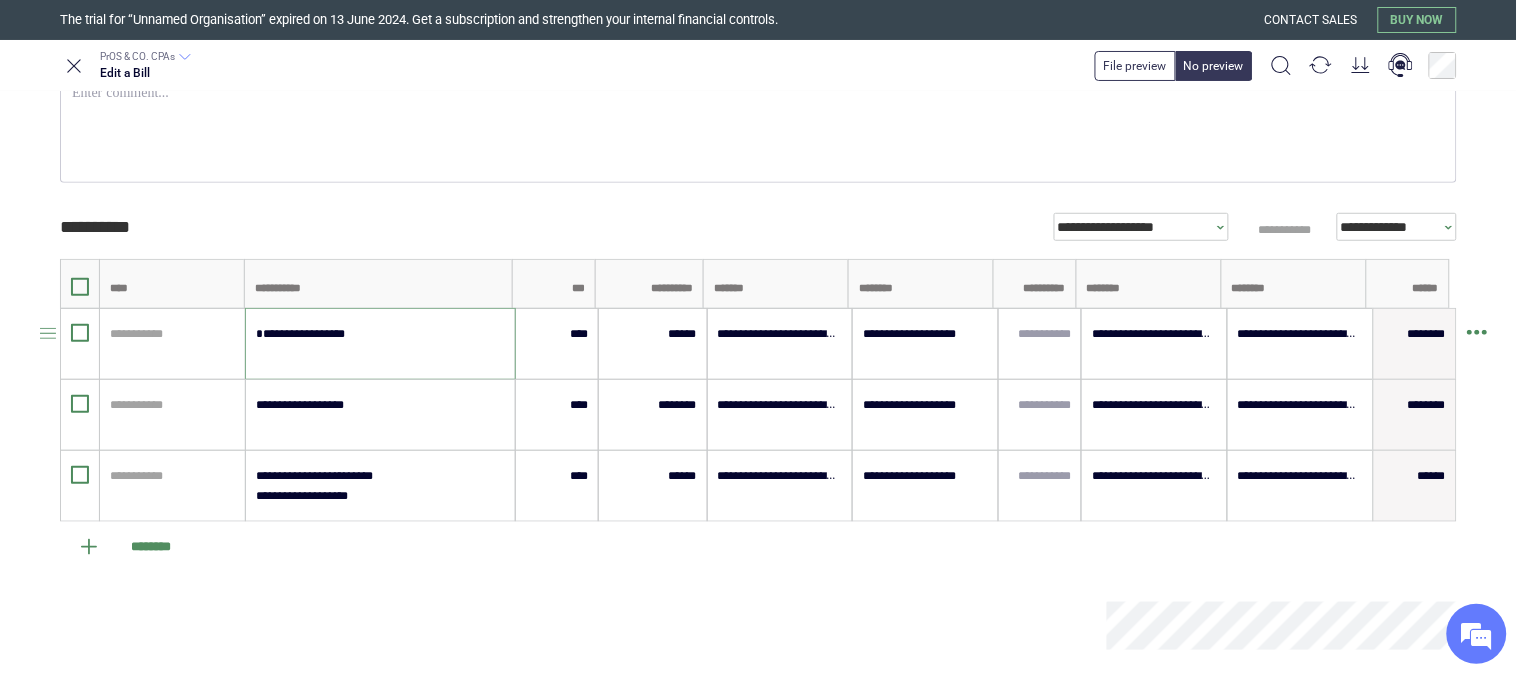 click on "**********" at bounding box center [379, 344] 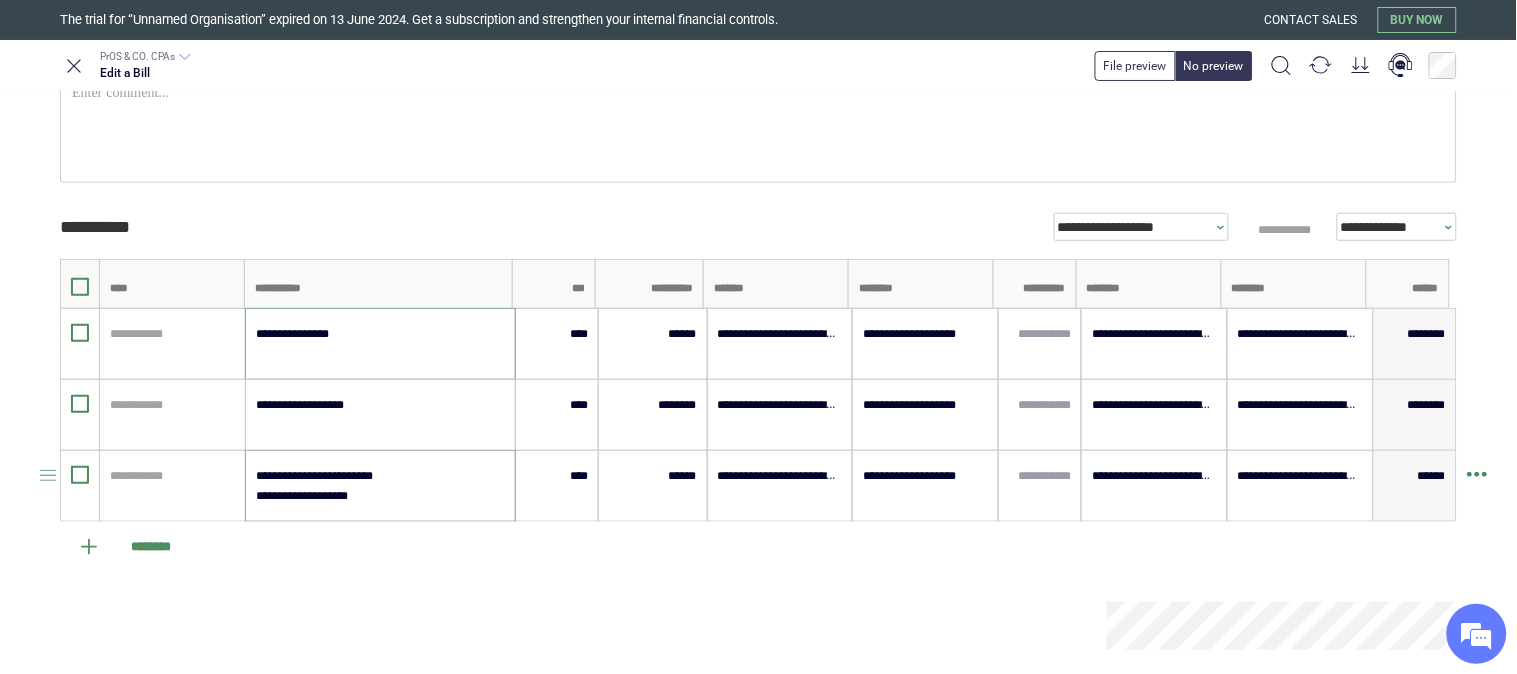 type on "**********" 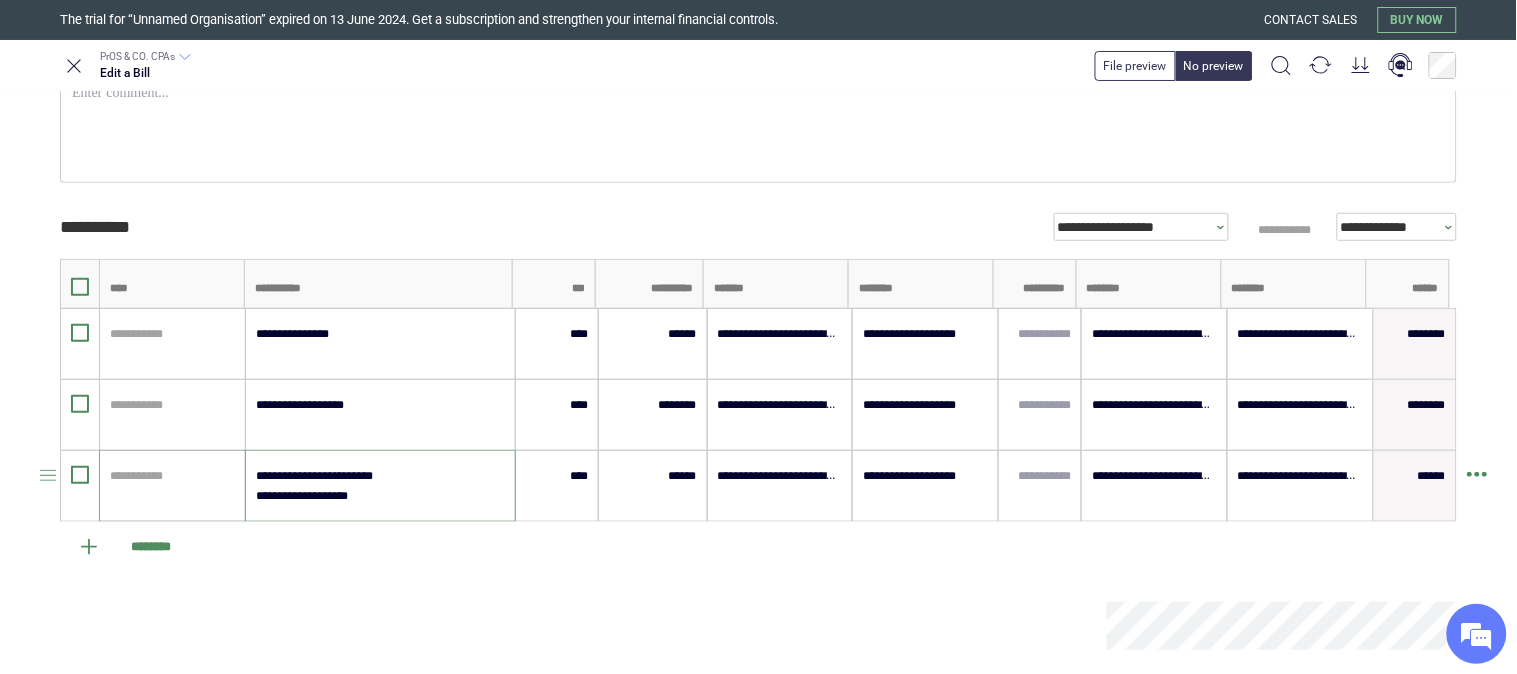 drag, startPoint x: 390, startPoint y: 480, endPoint x: 226, endPoint y: 477, distance: 164.02744 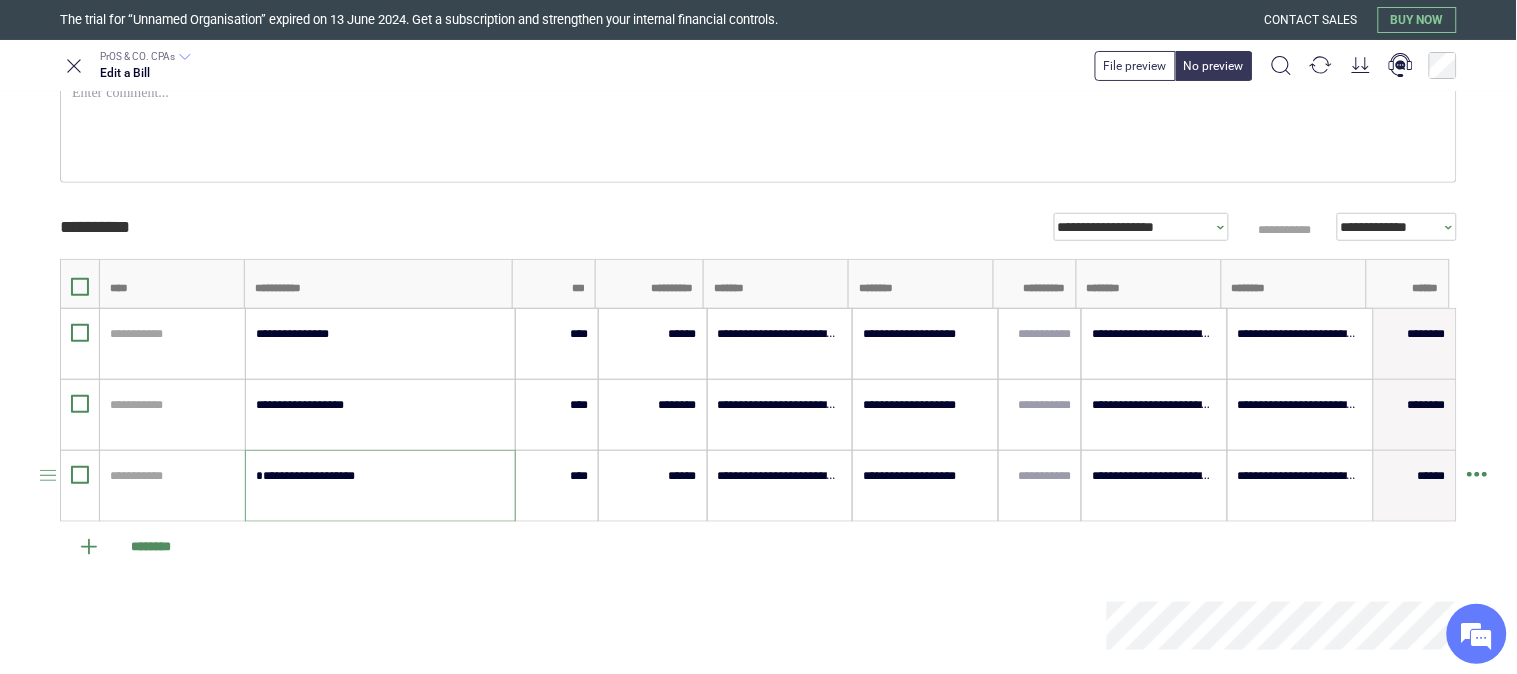 click on "**********" at bounding box center (379, 486) 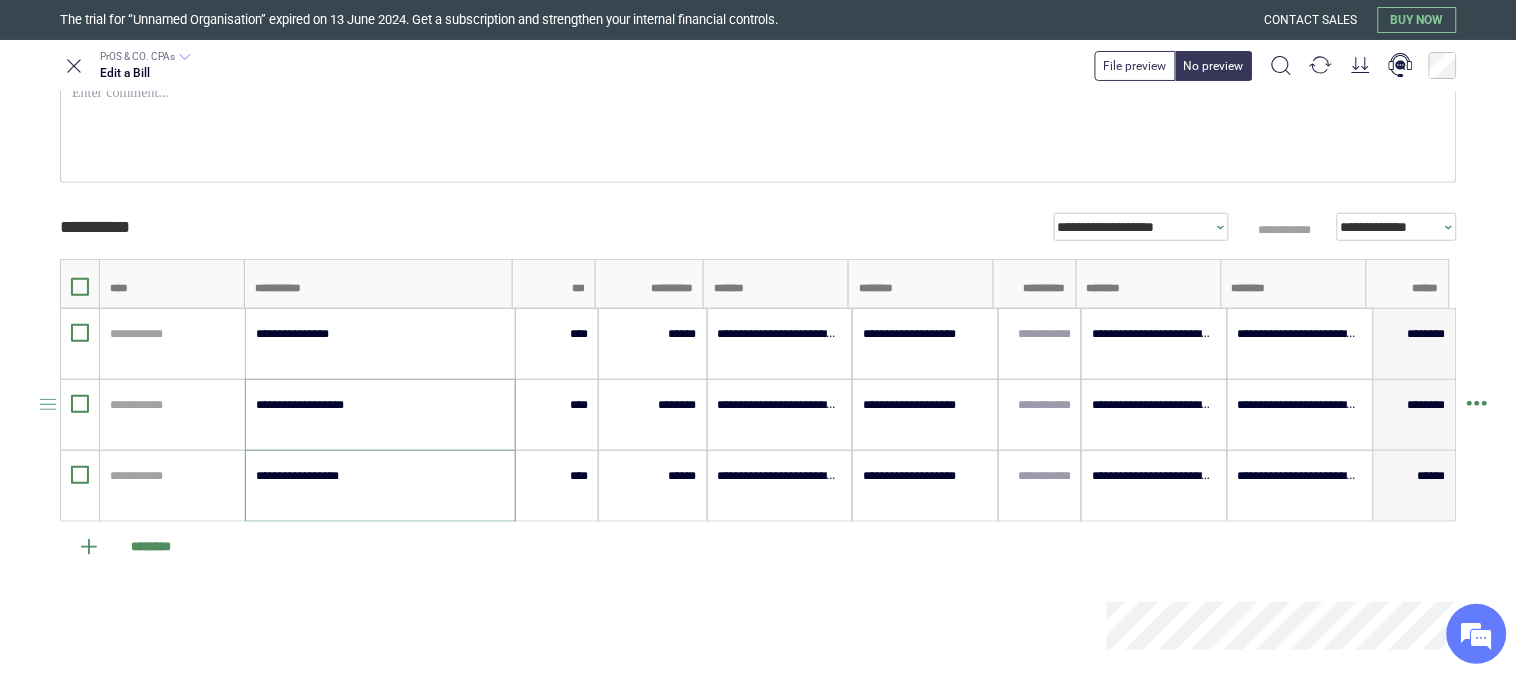 type on "**********" 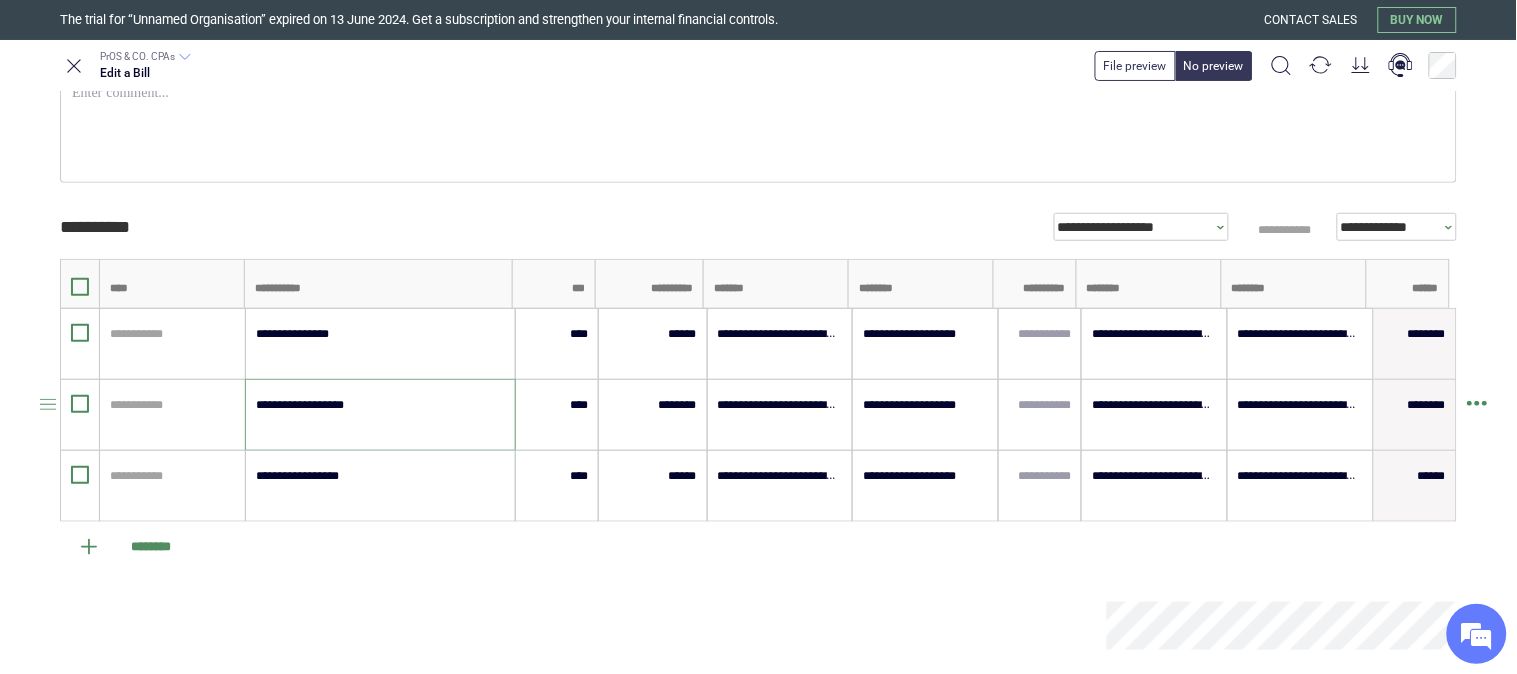 click on "**********" at bounding box center [379, 415] 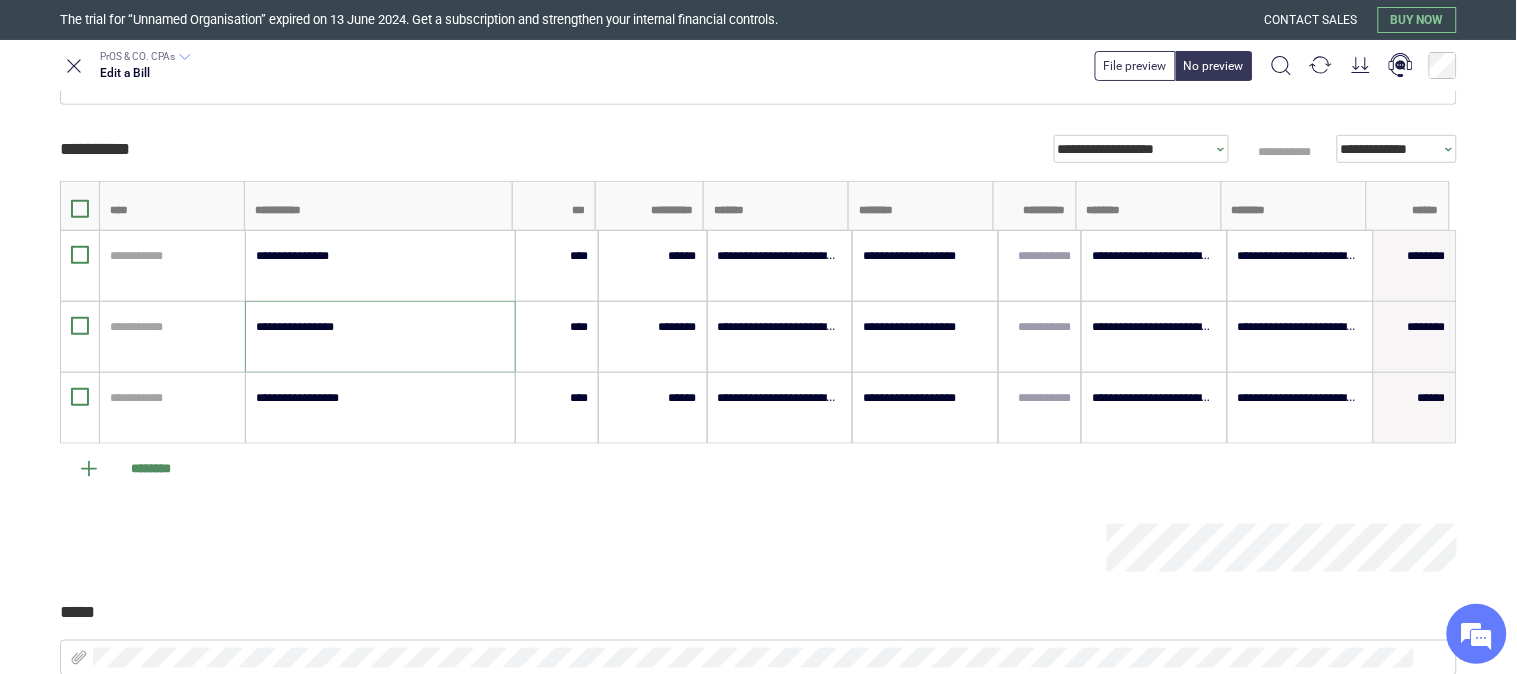 scroll, scrollTop: 444, scrollLeft: 0, axis: vertical 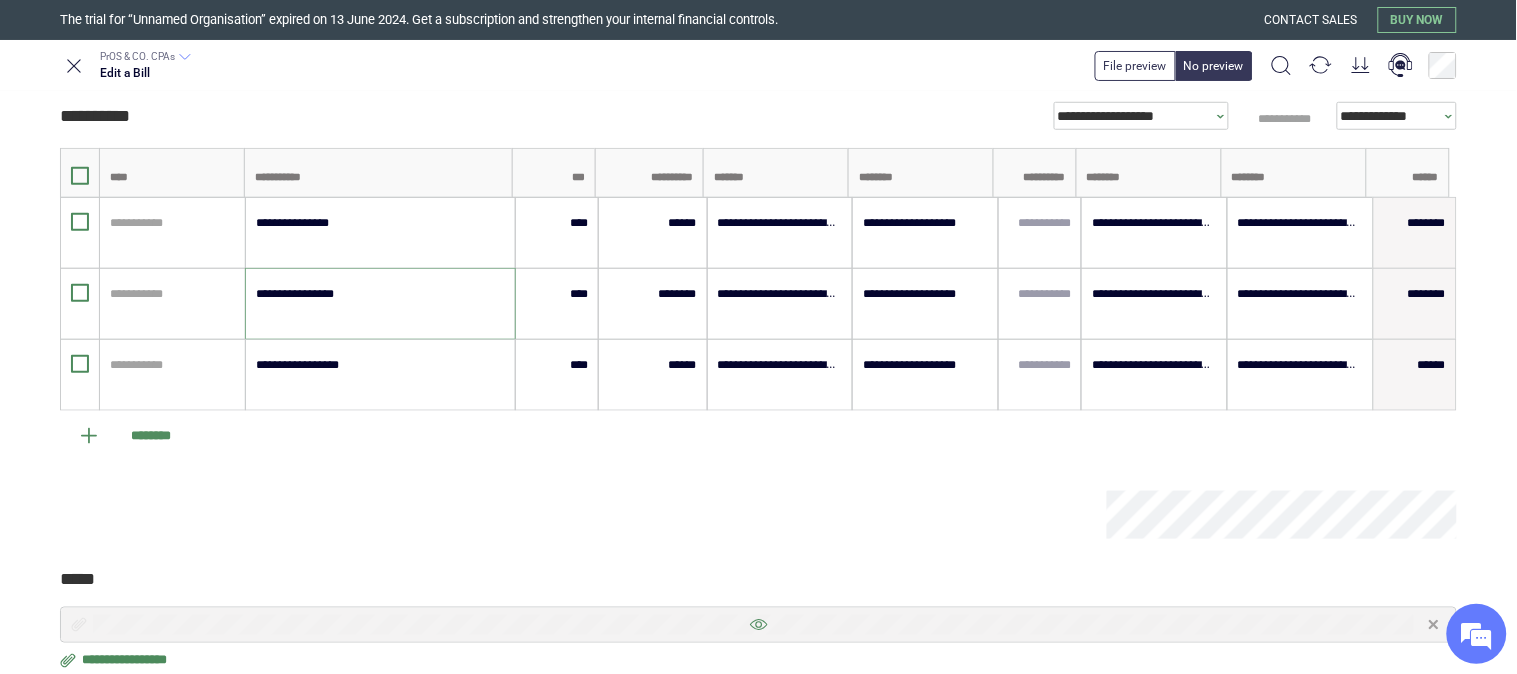 type on "**********" 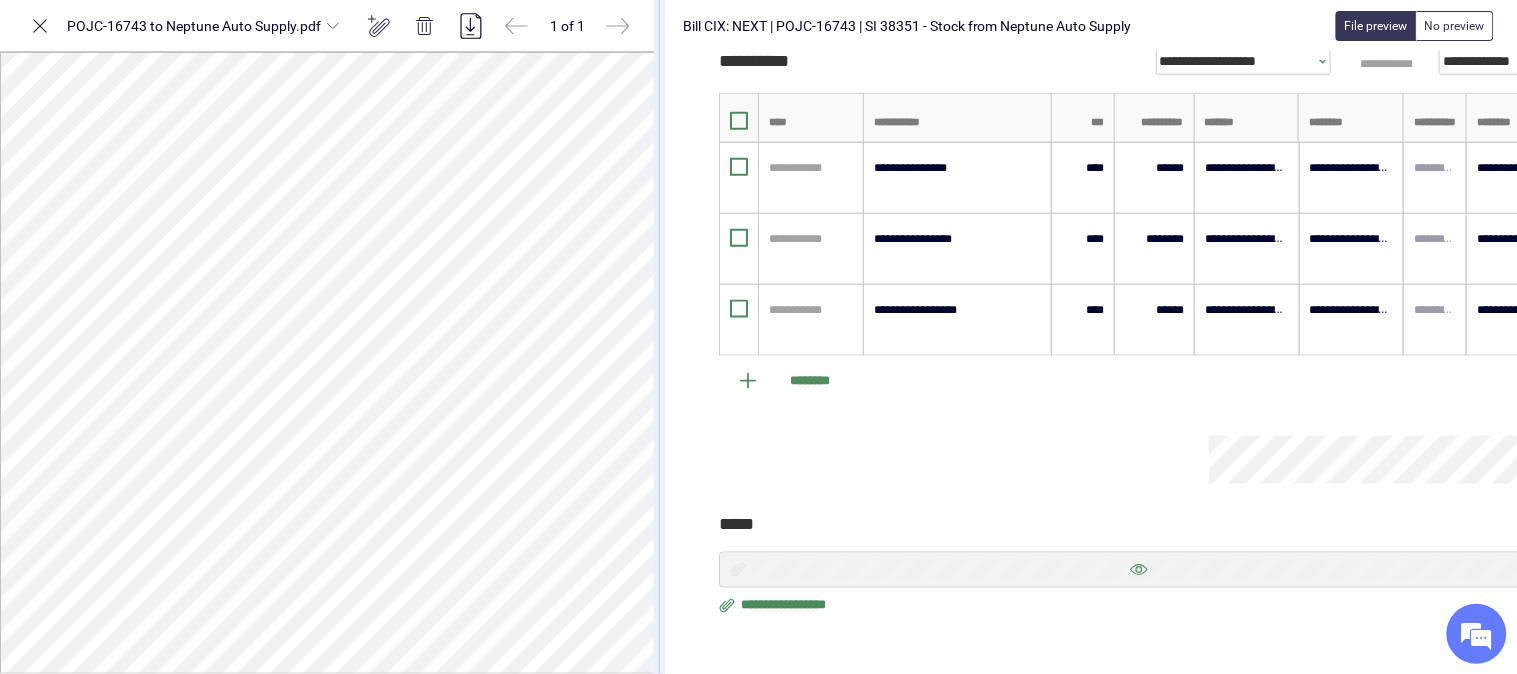 scroll, scrollTop: 506, scrollLeft: 0, axis: vertical 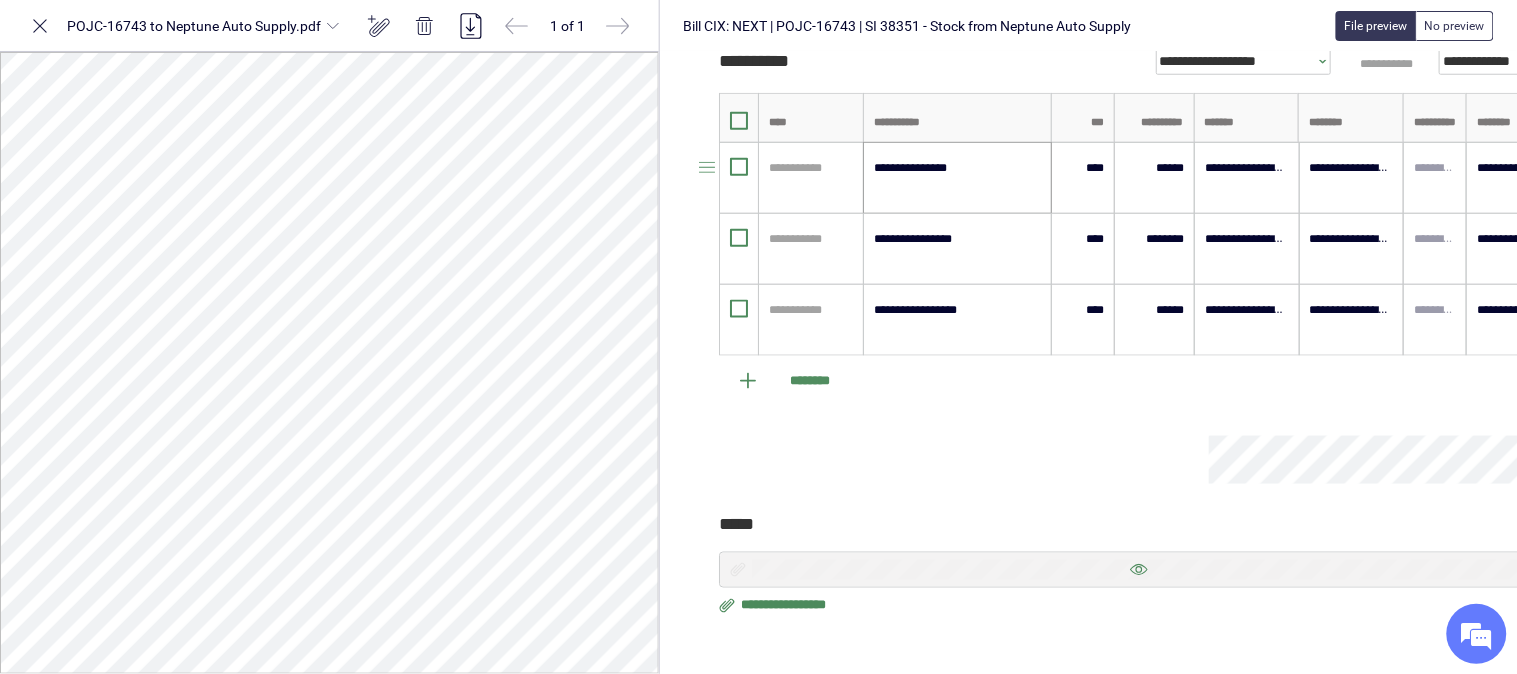 click on "**********" at bounding box center [957, 178] 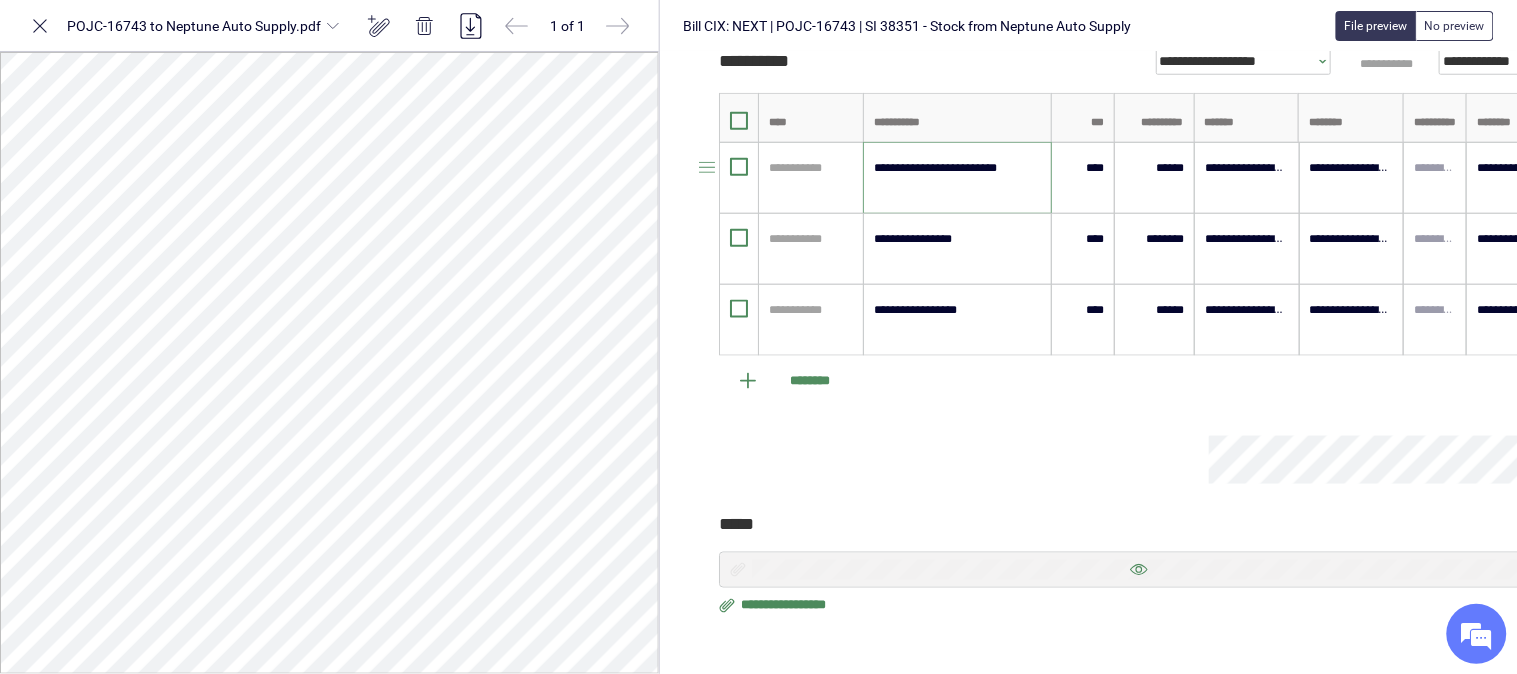 drag, startPoint x: 960, startPoint y: 160, endPoint x: 1011, endPoint y: 156, distance: 51.156624 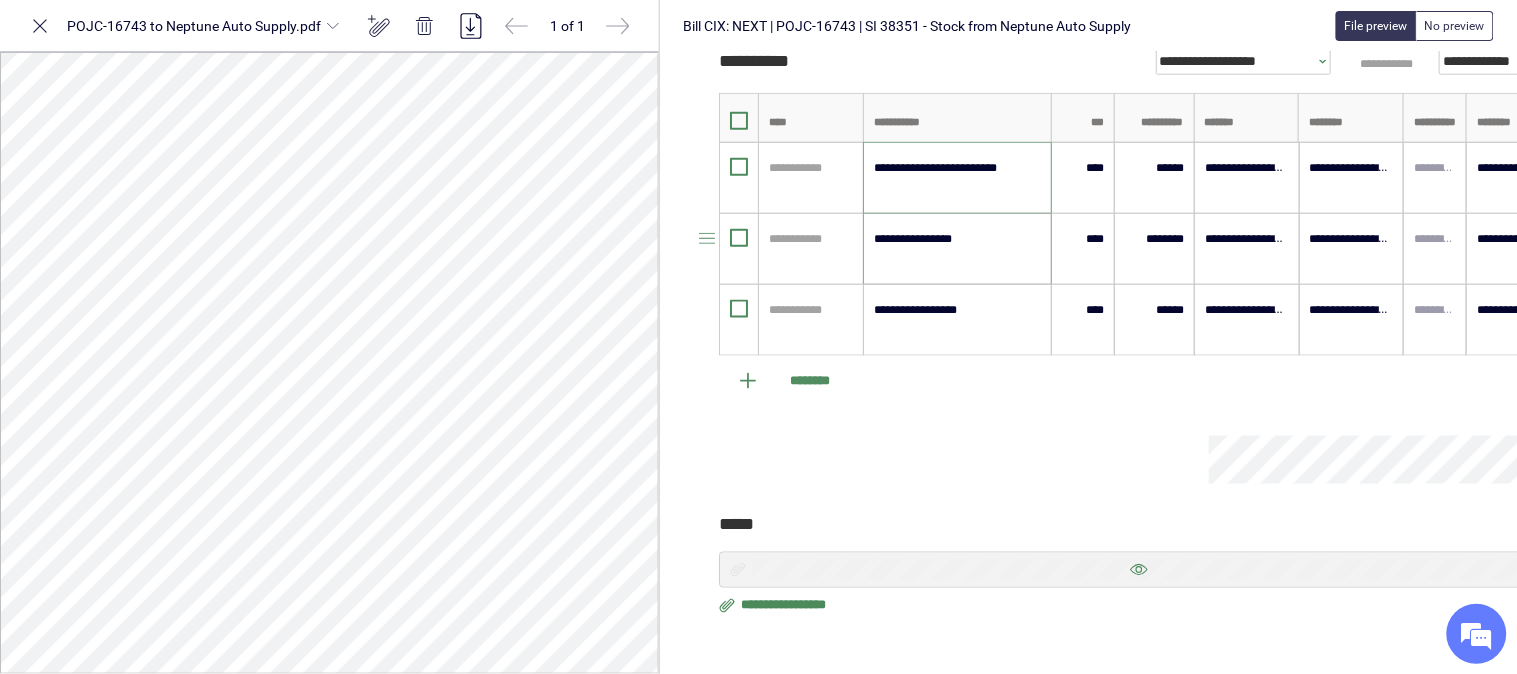 type on "**********" 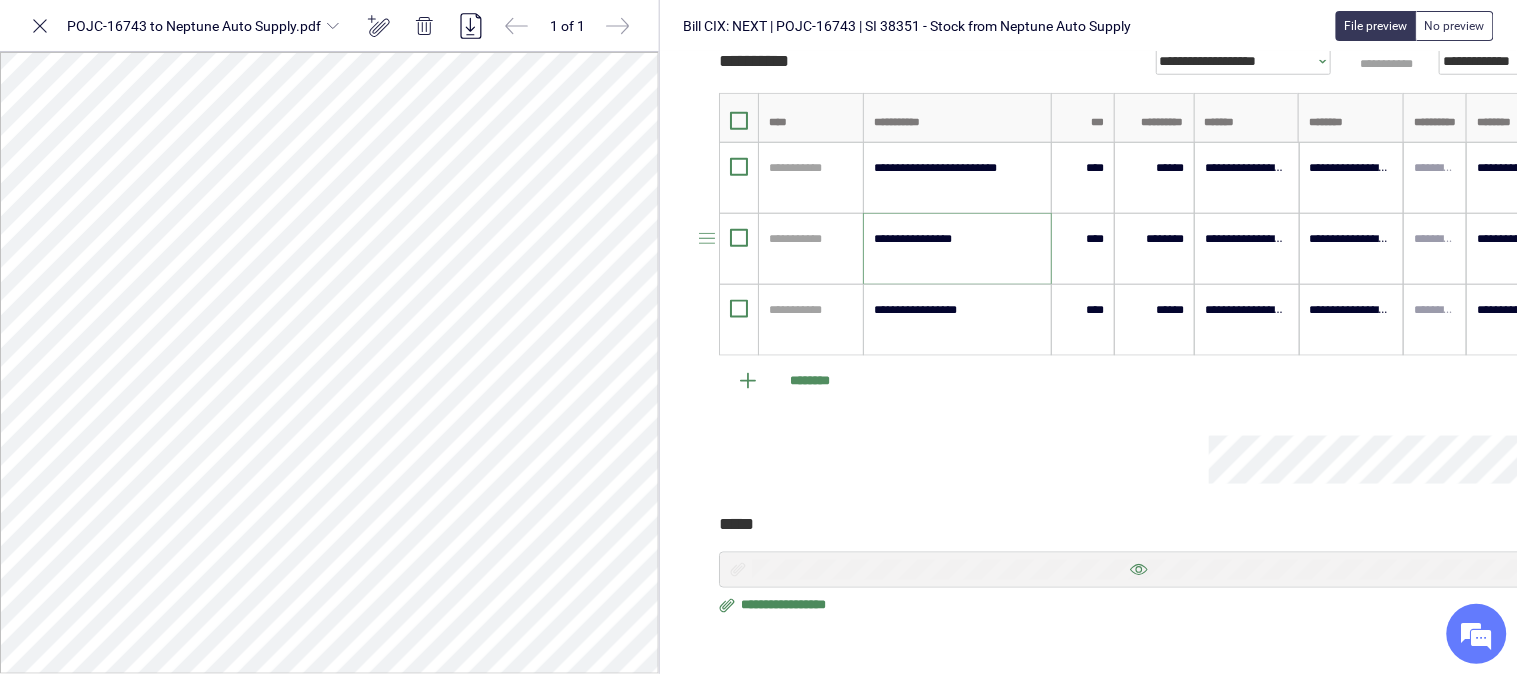 click on "**********" at bounding box center [957, 249] 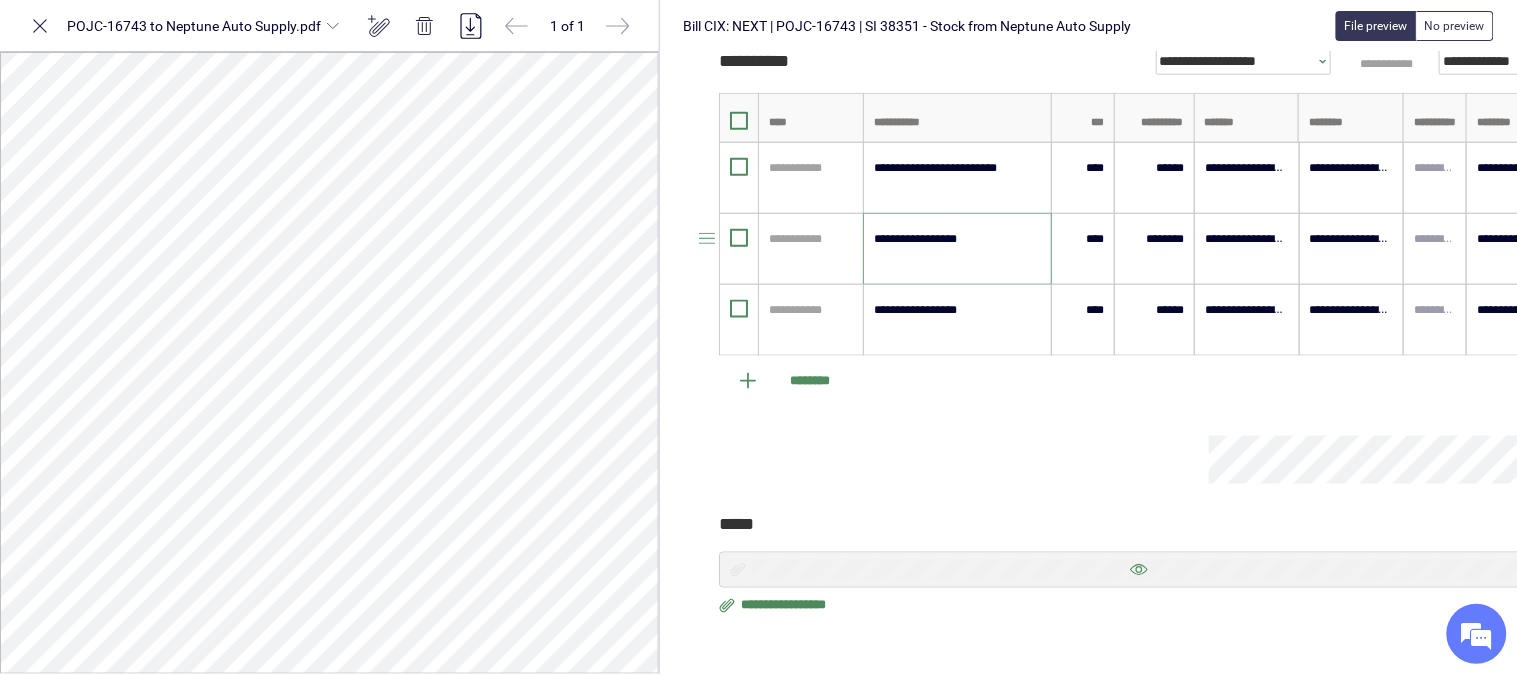 paste on "**********" 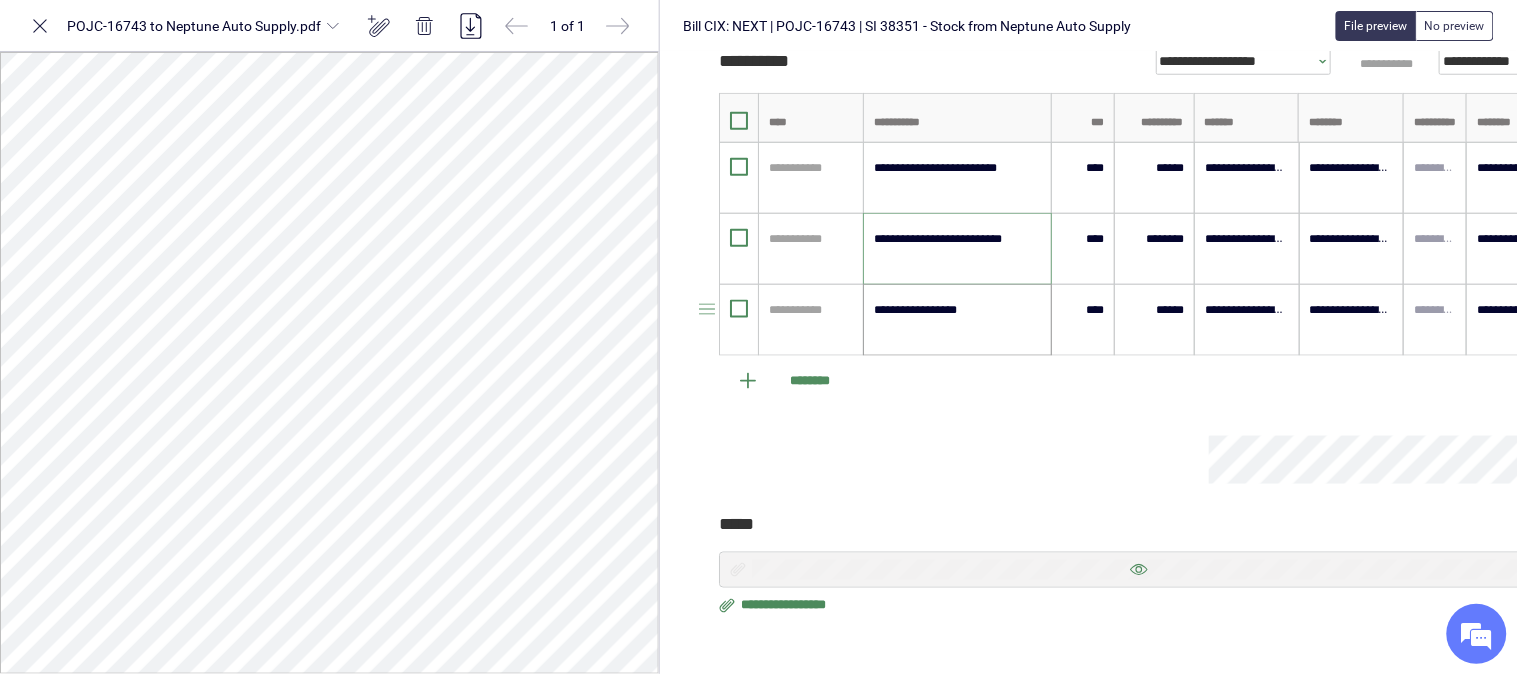 type on "**********" 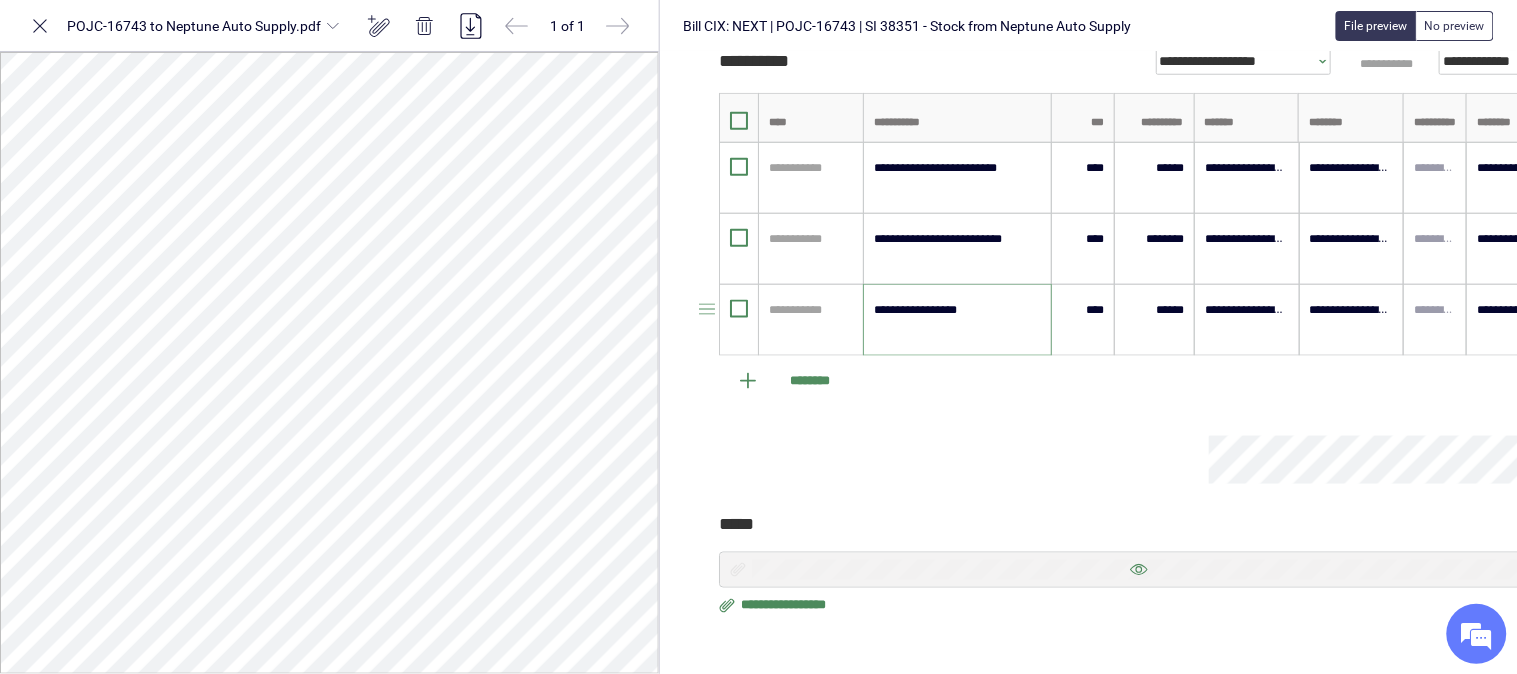 click on "**********" at bounding box center [957, 320] 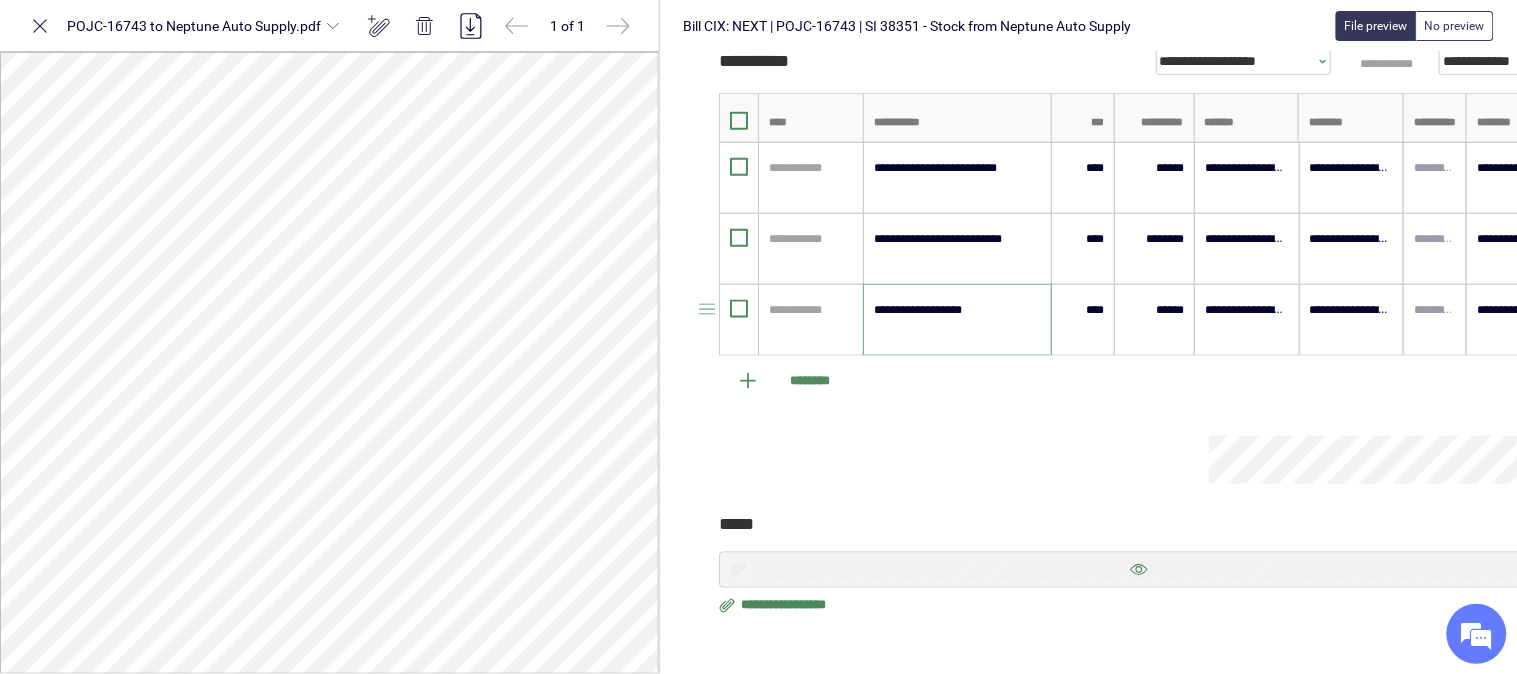 paste on "**********" 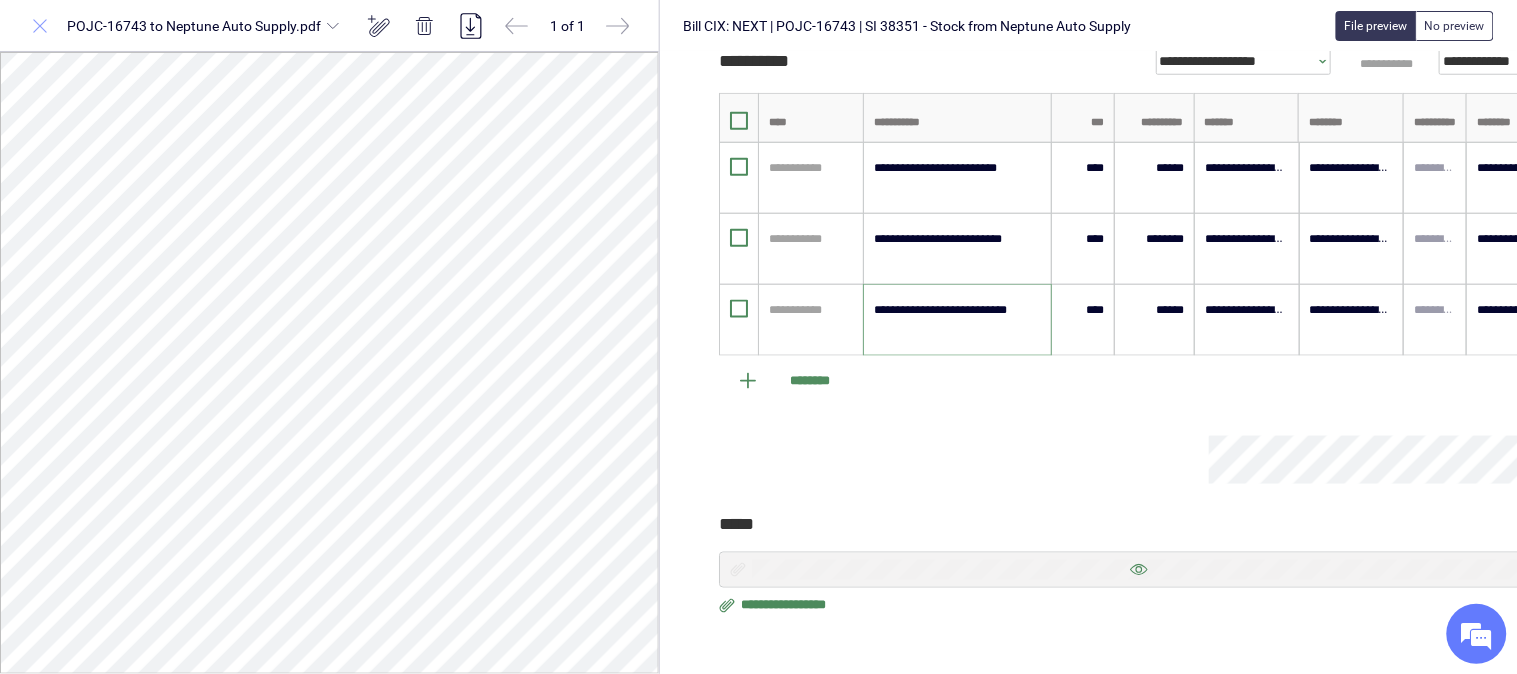 type on "**********" 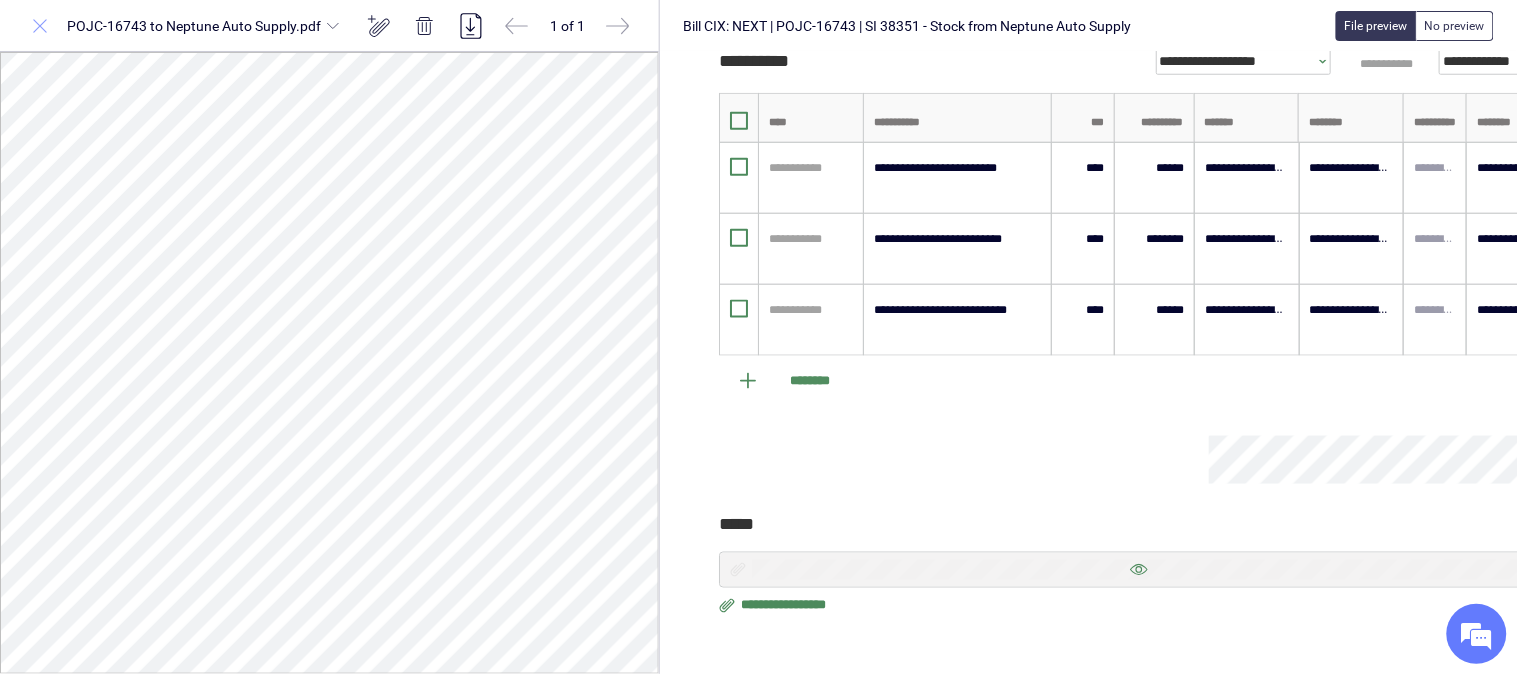 click 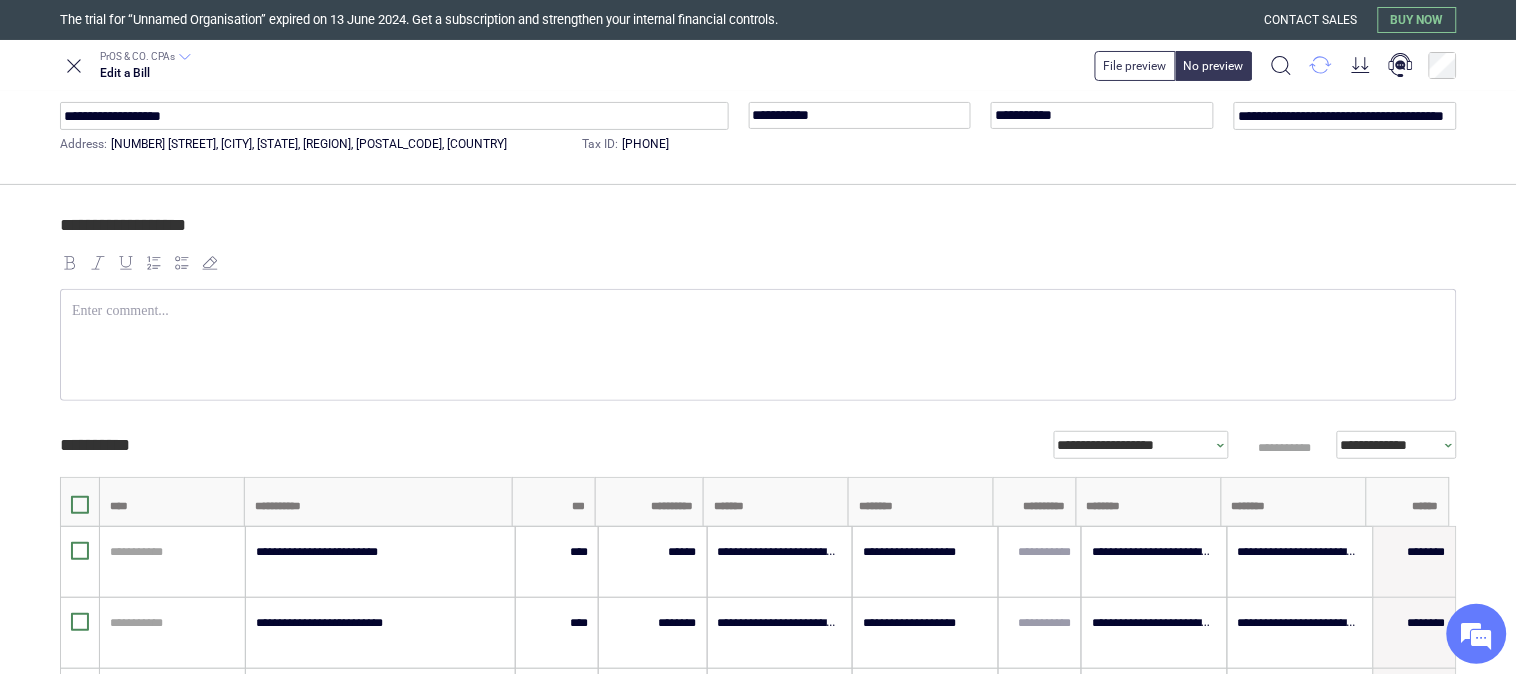 scroll, scrollTop: 0, scrollLeft: 0, axis: both 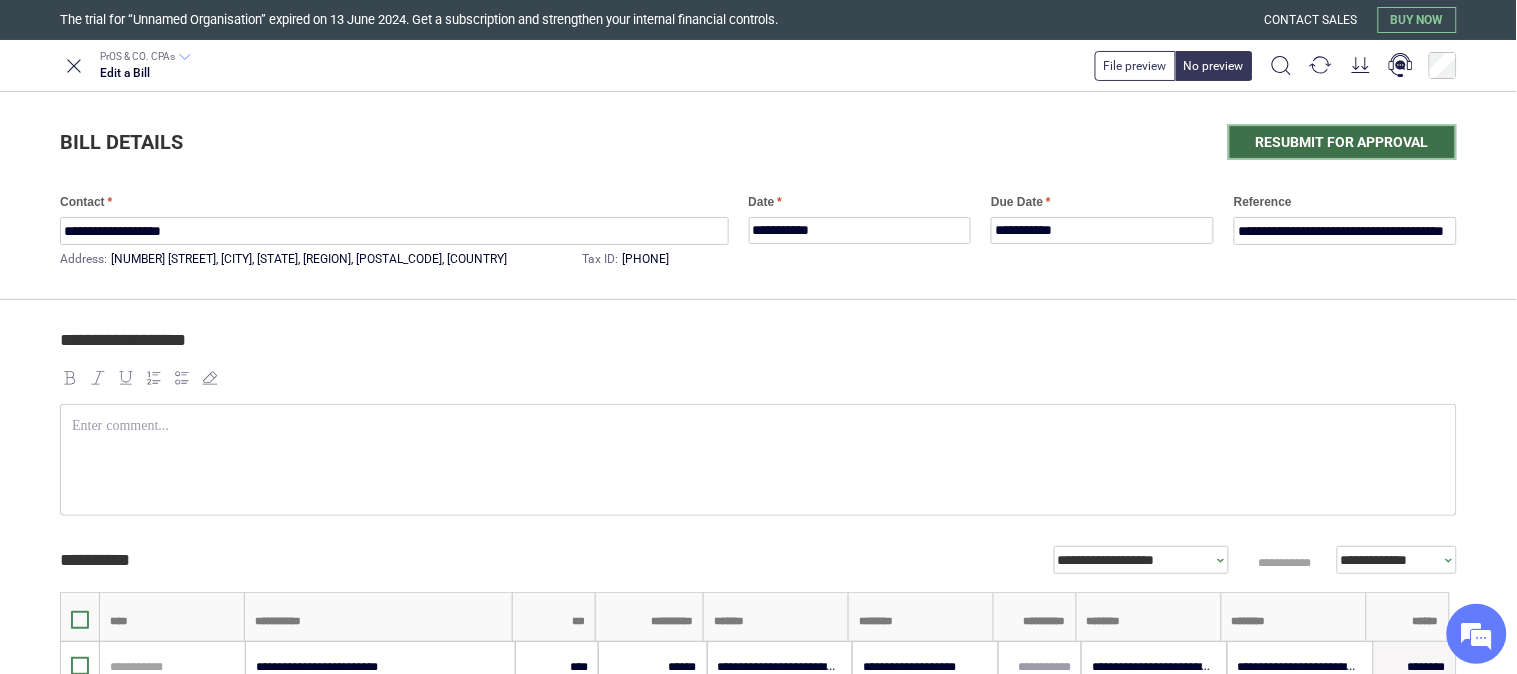 click on "Resubmit for approval" at bounding box center [1342, 142] 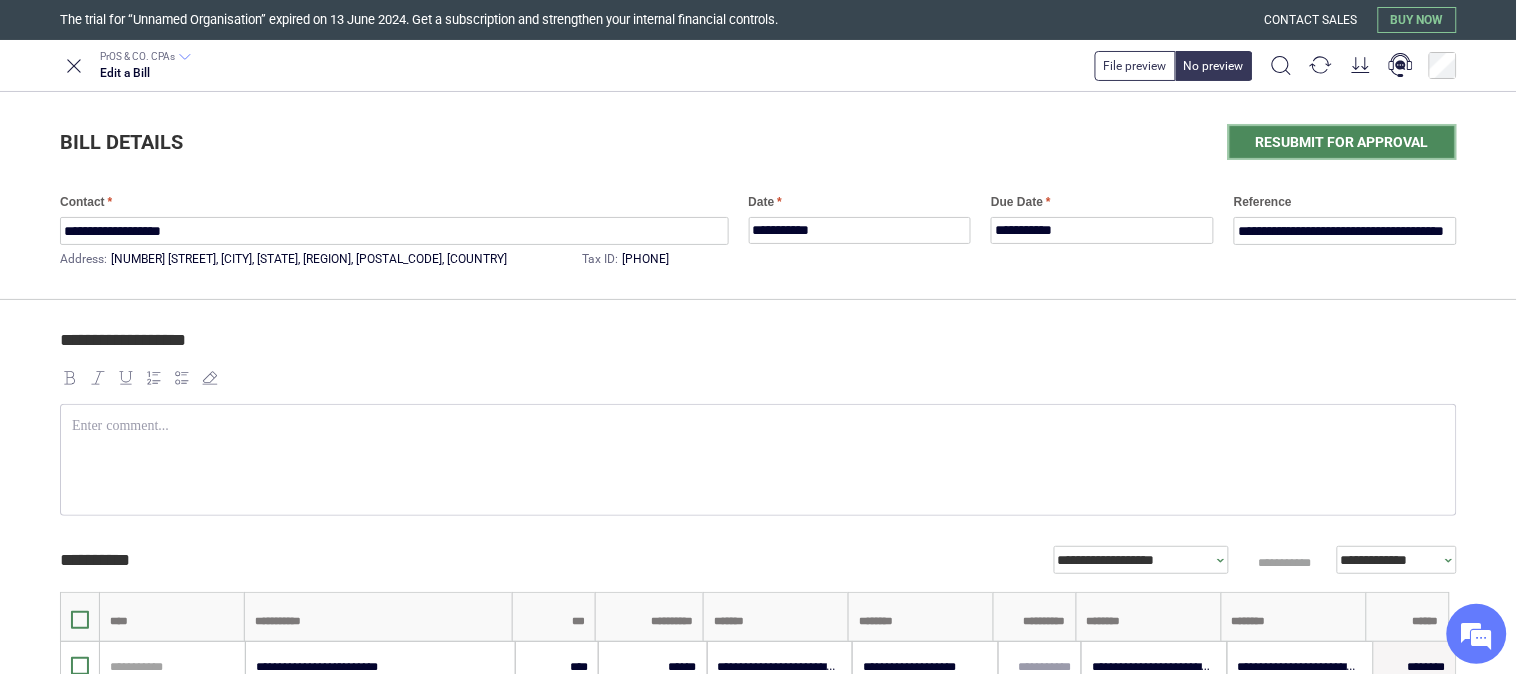 click on "Resubmit for approval" at bounding box center (1342, 142) 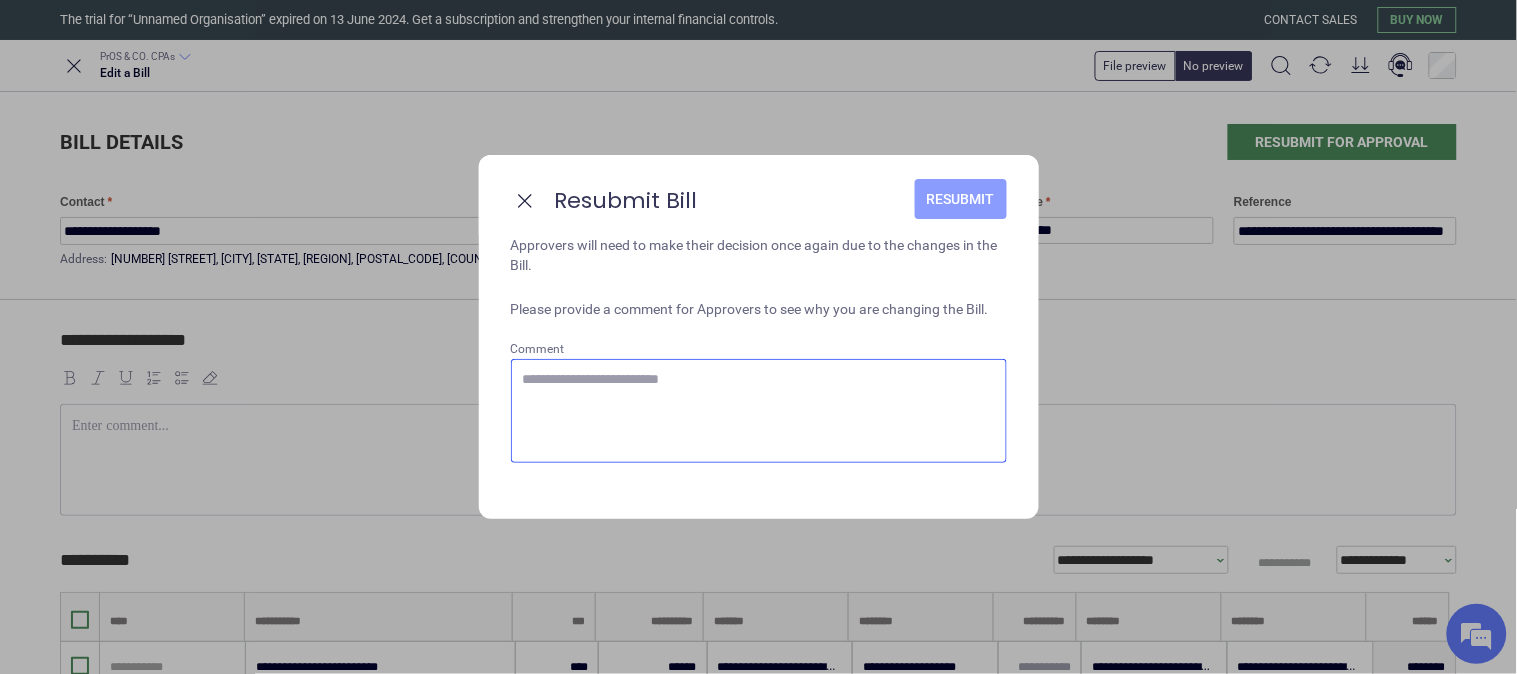 click on "Resubmit" at bounding box center (961, 199) 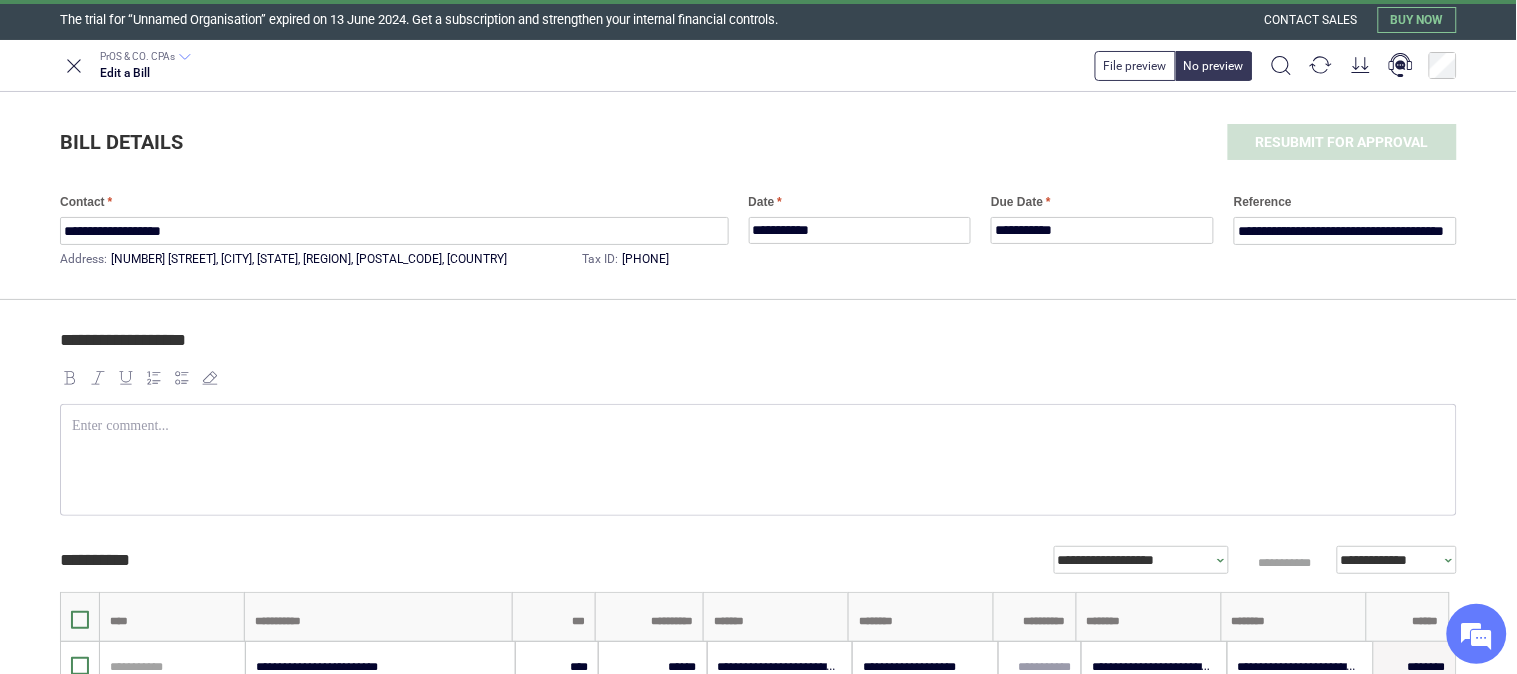 scroll, scrollTop: 96, scrollLeft: 0, axis: vertical 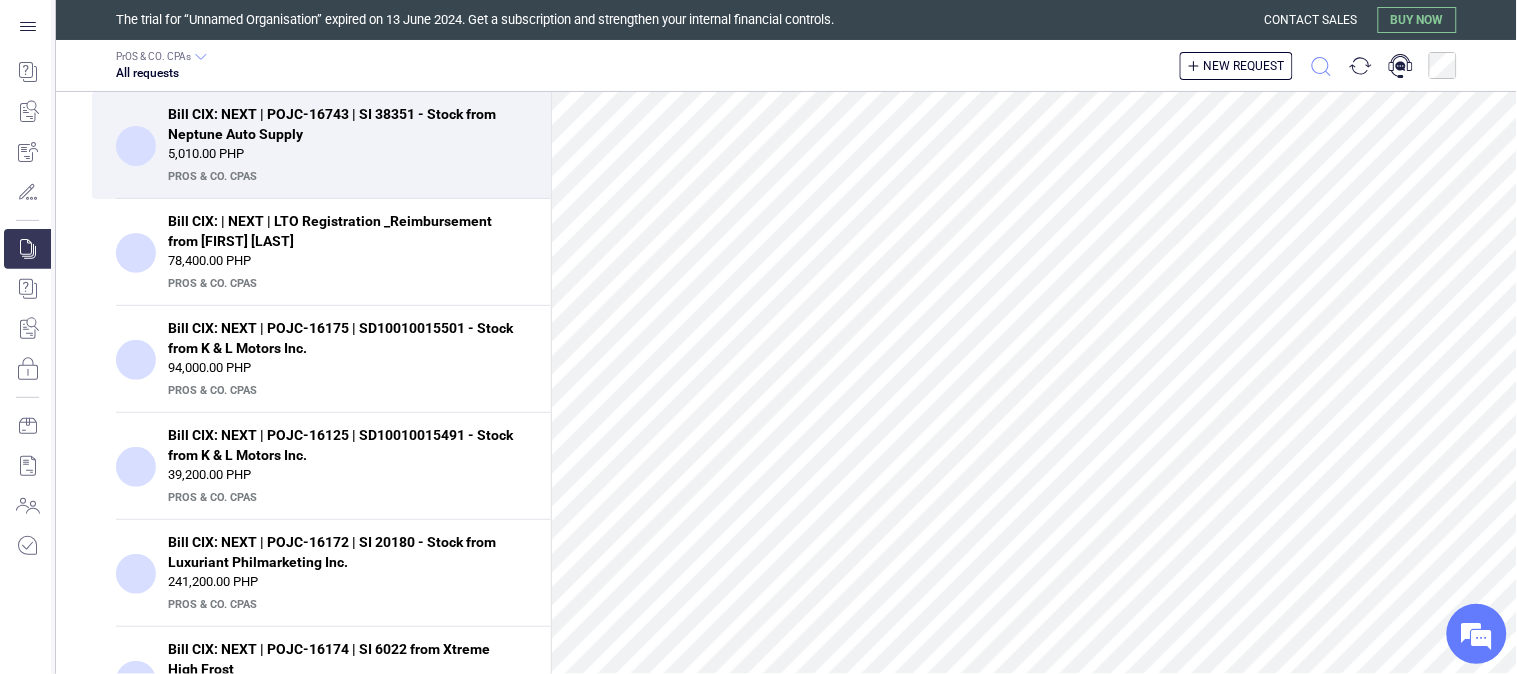 click 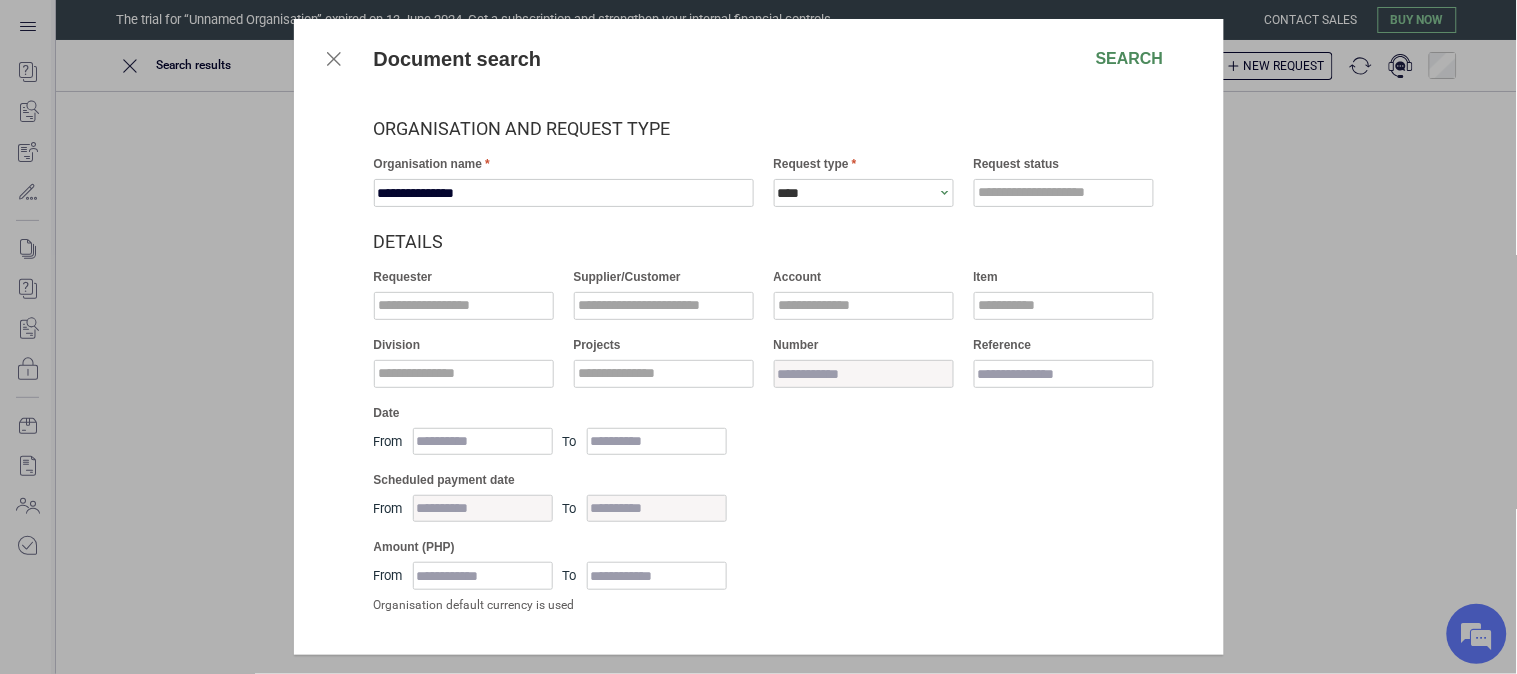 click on "Supplier/Customer" at bounding box center [664, 277] 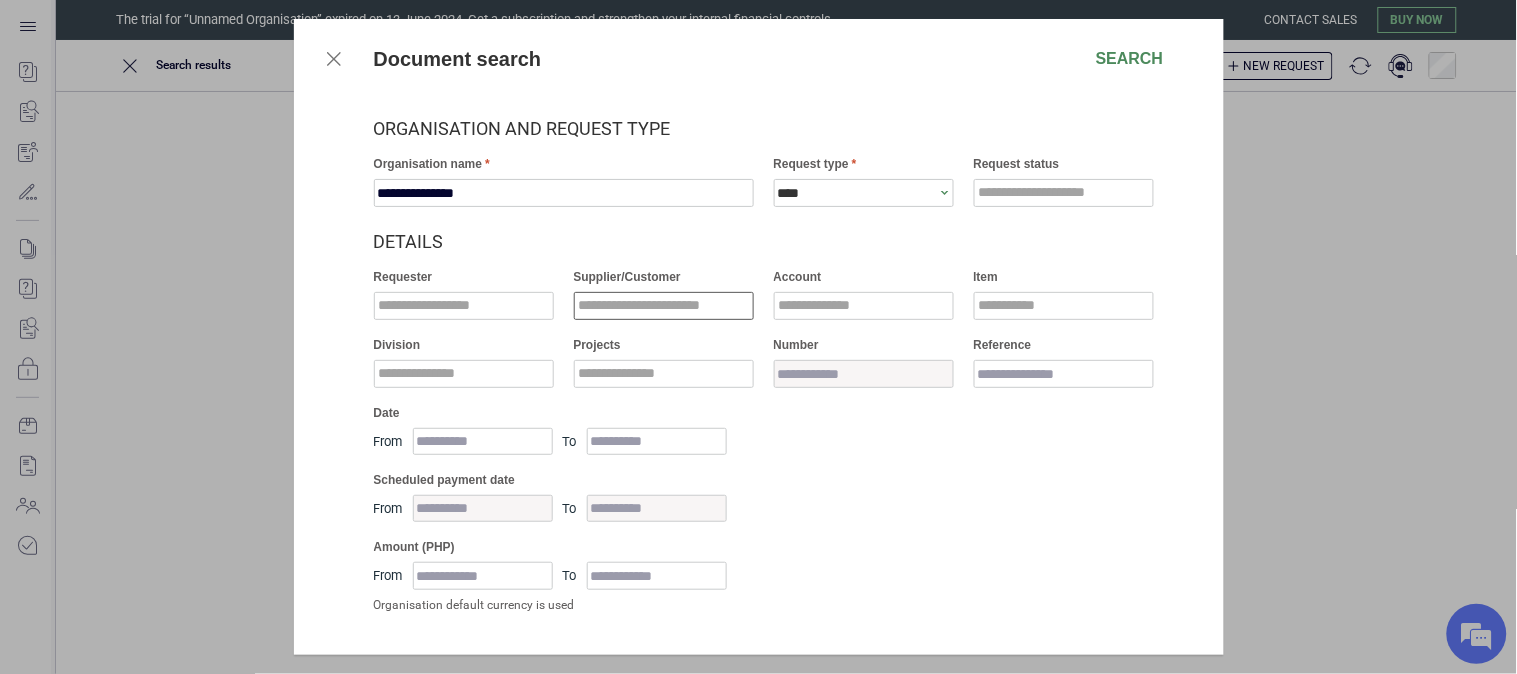 click at bounding box center (664, 306) 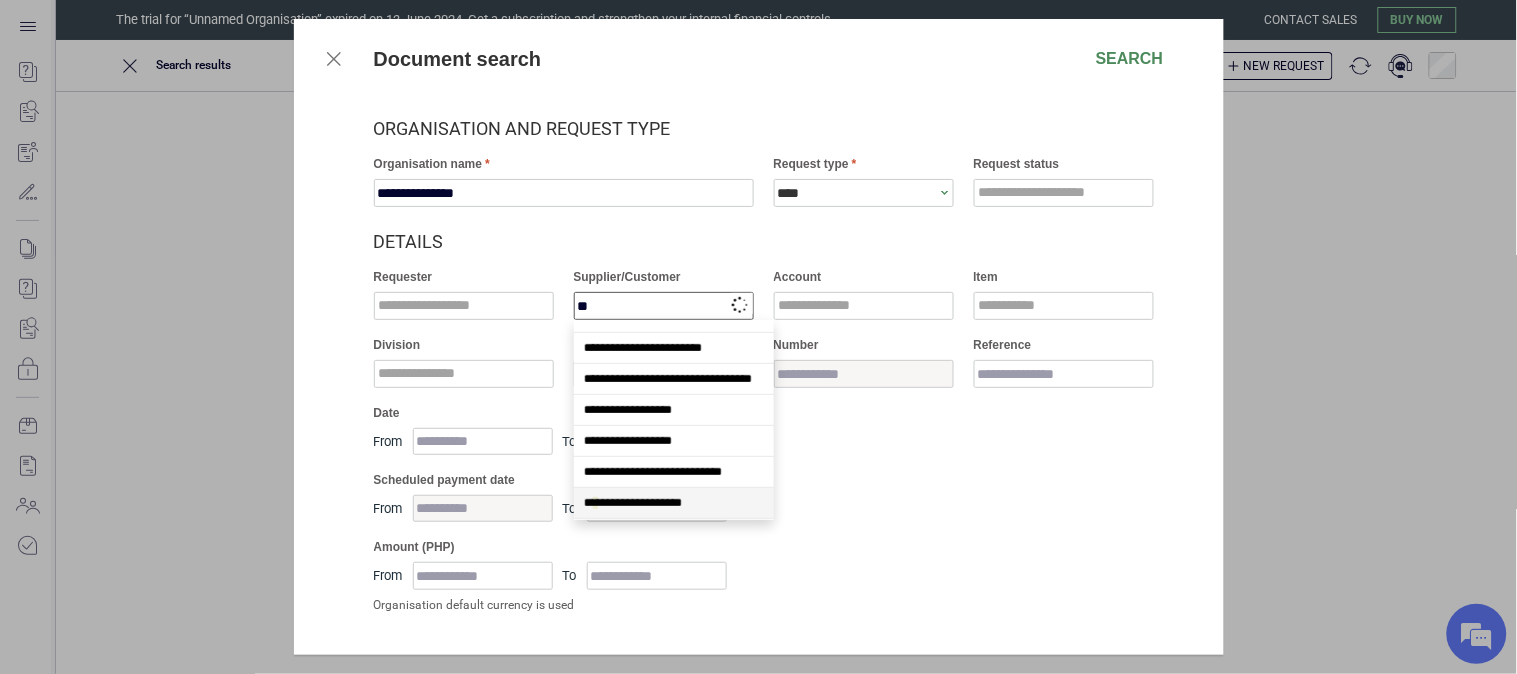 type on "*" 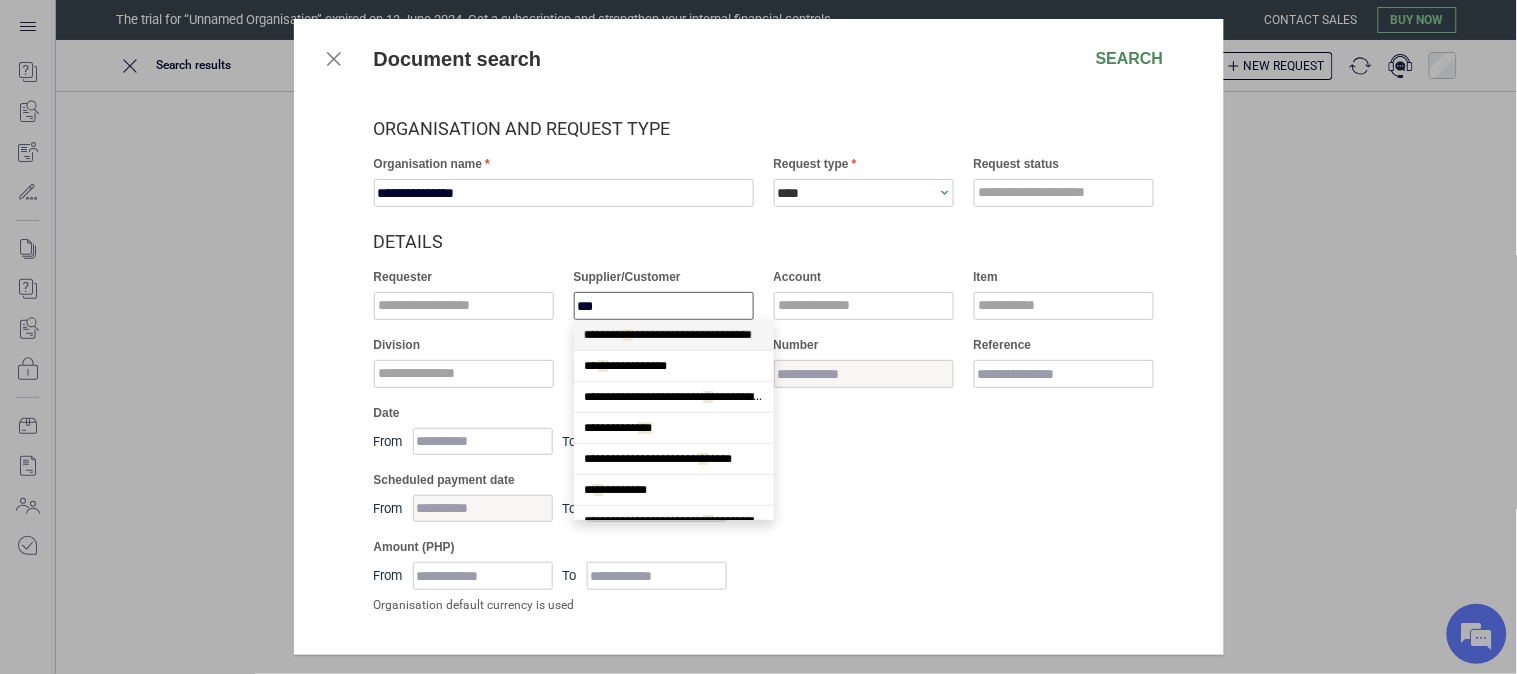 scroll, scrollTop: 2598, scrollLeft: 0, axis: vertical 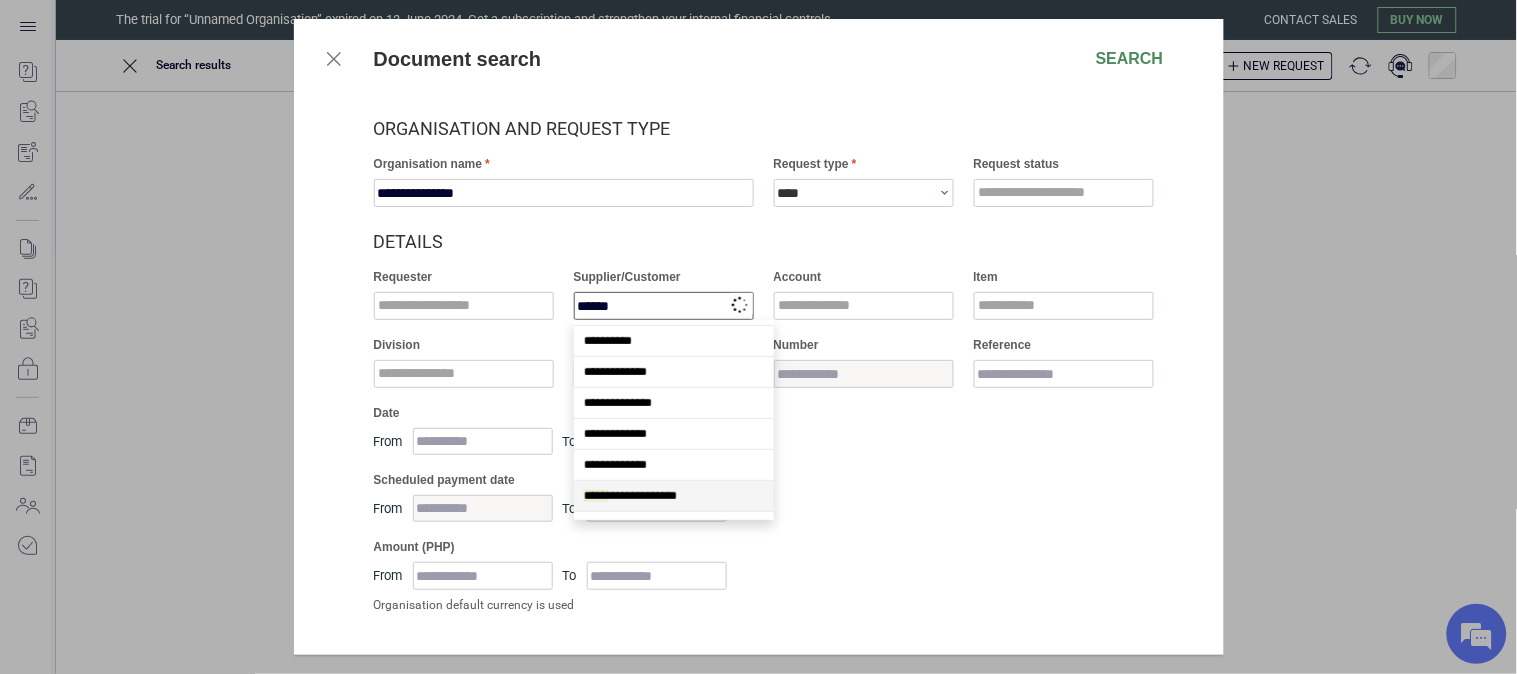 type on "*******" 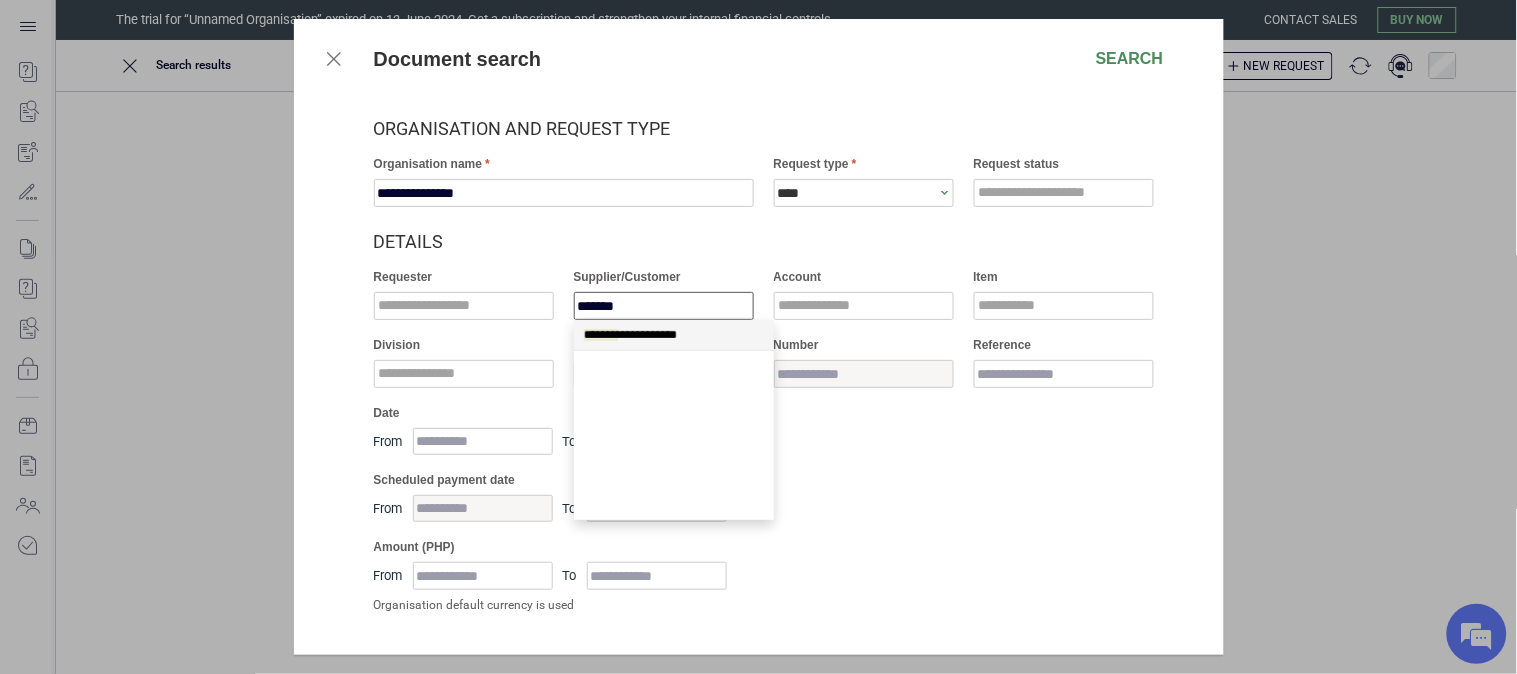 scroll, scrollTop: 0, scrollLeft: 0, axis: both 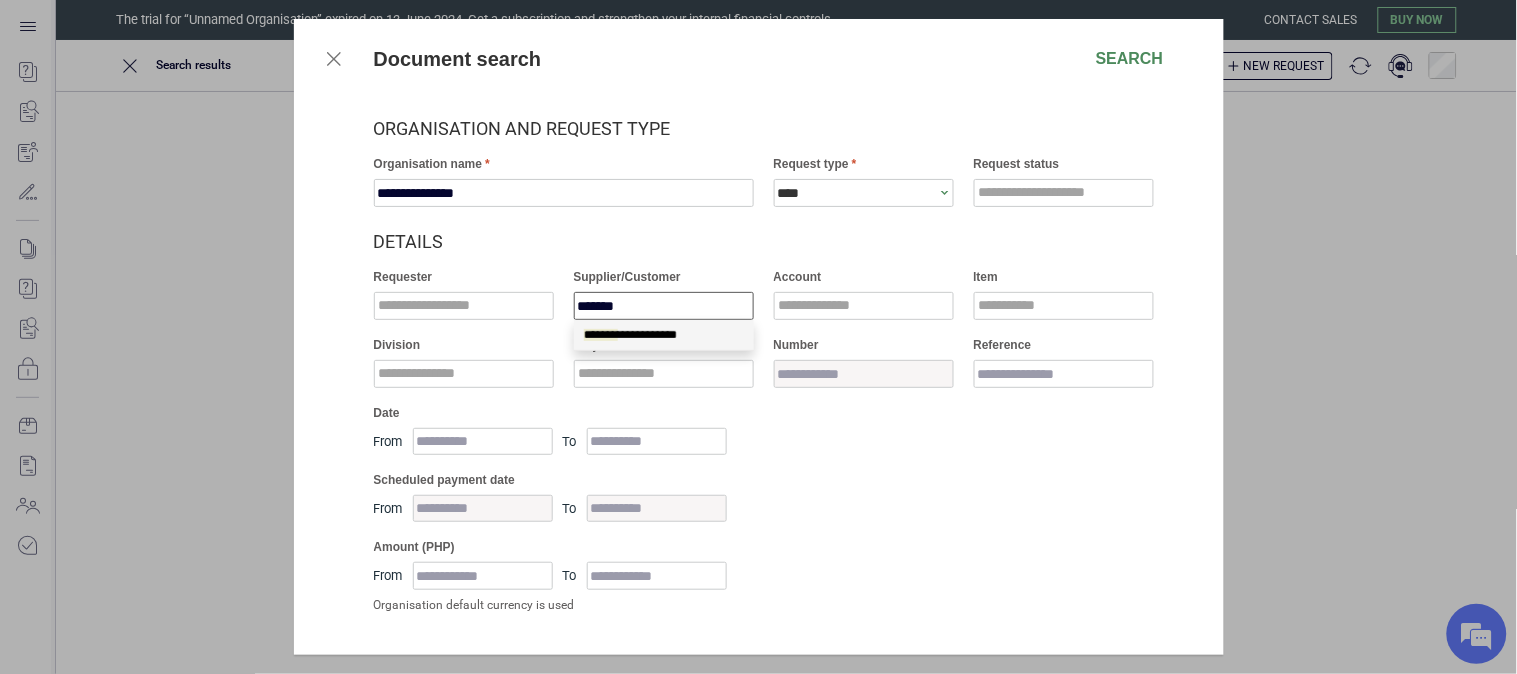 click on "**********" at bounding box center (630, 335) 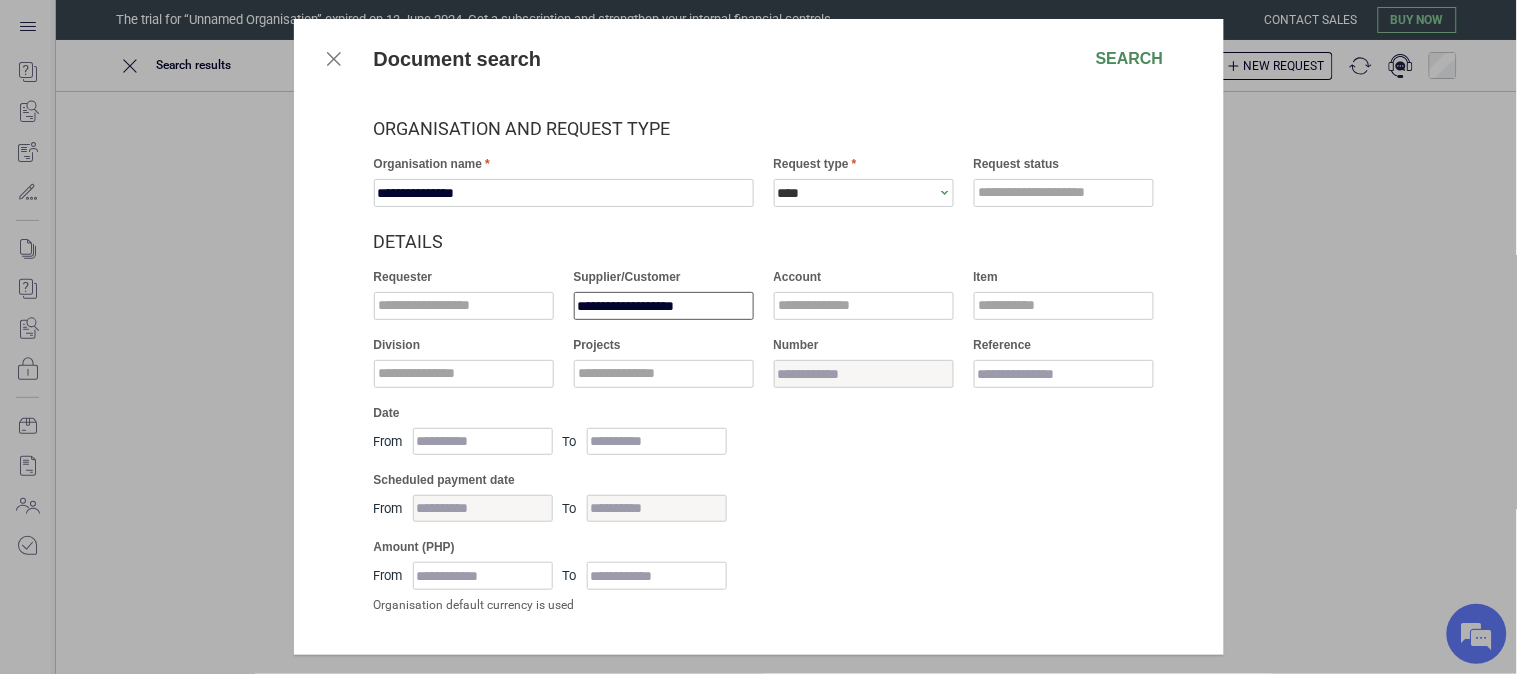 type on "**********" 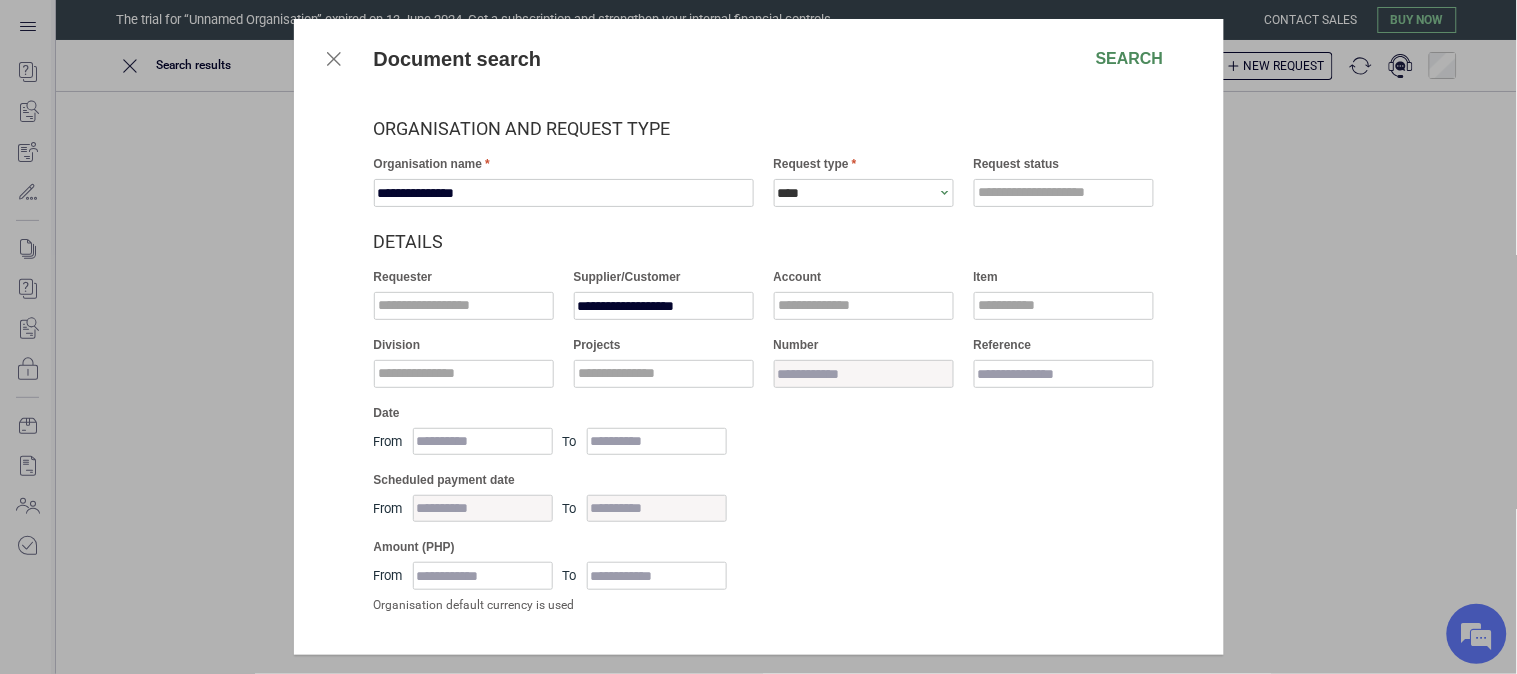 click on "Document search Search" at bounding box center (759, 59) 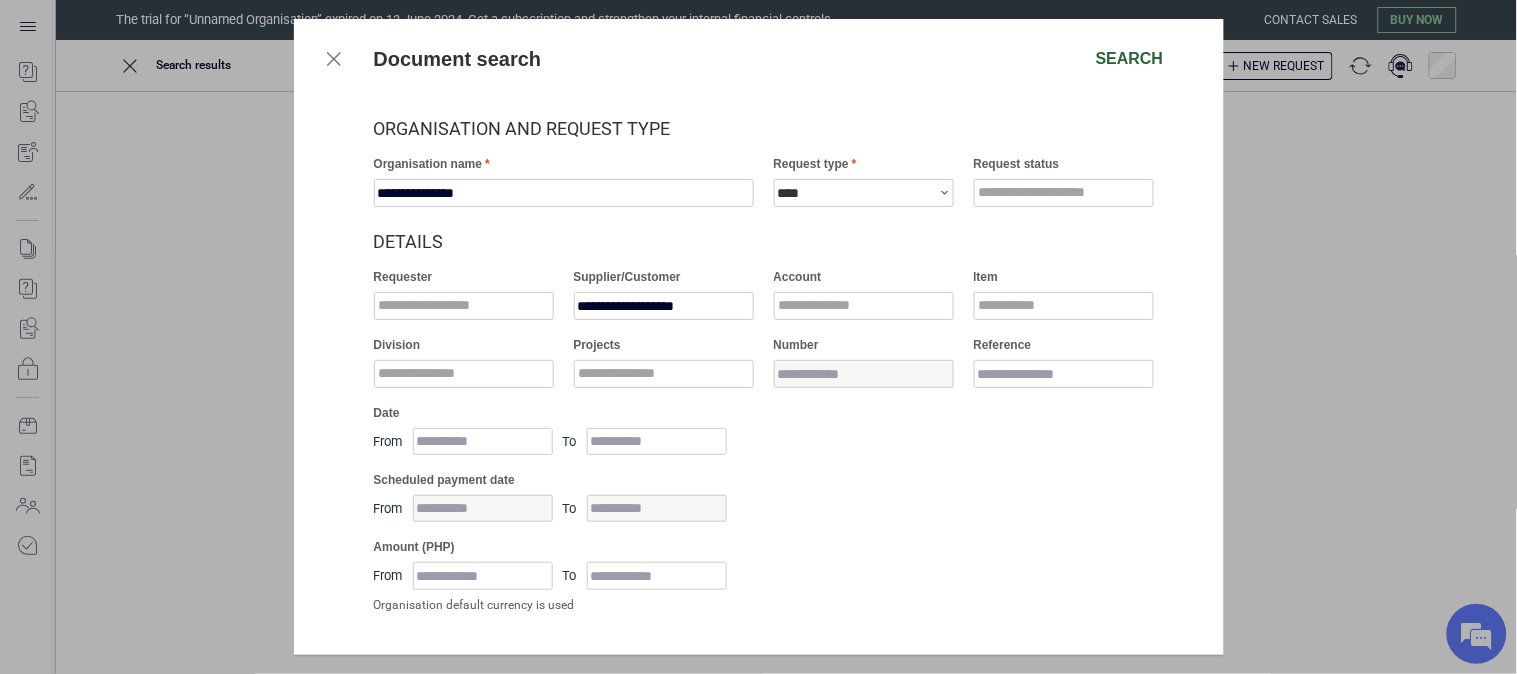 click on "Search" at bounding box center [1130, 59] 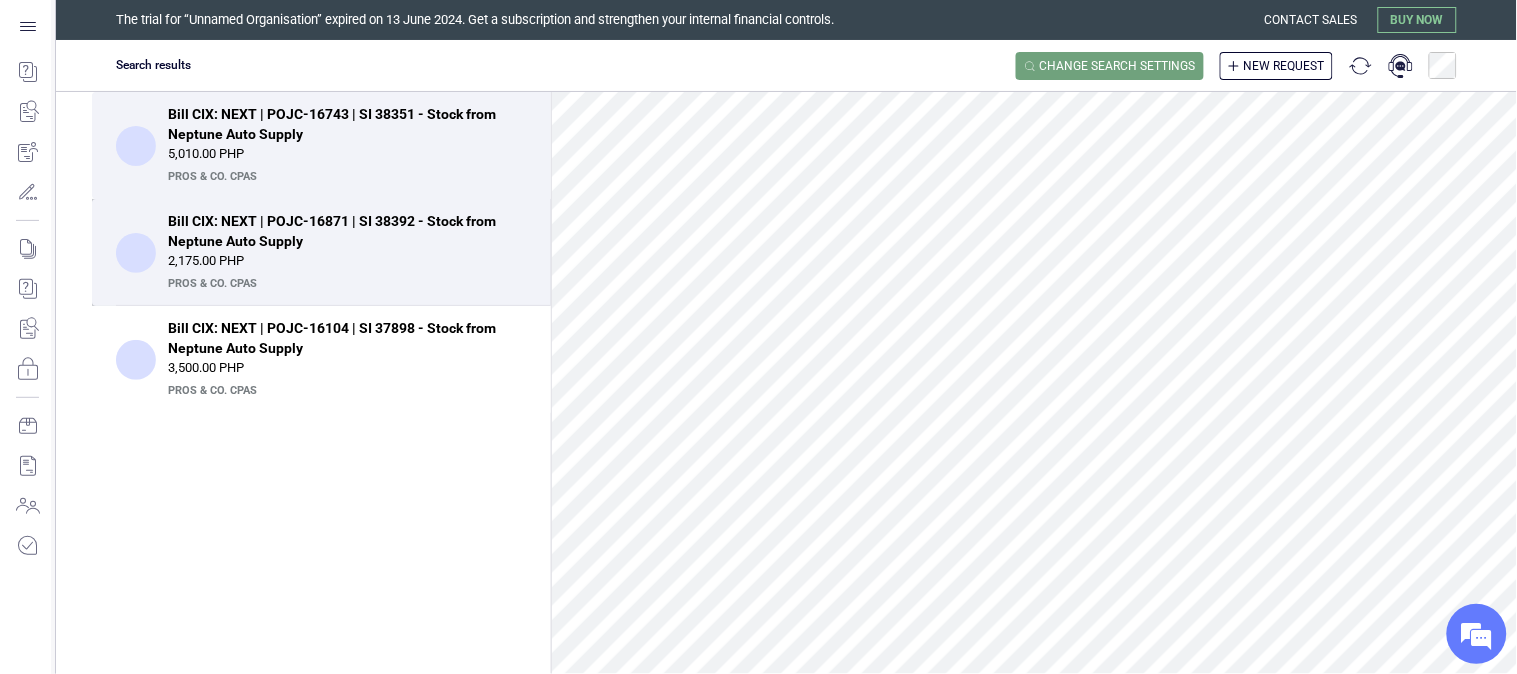 scroll, scrollTop: 333, scrollLeft: 0, axis: vertical 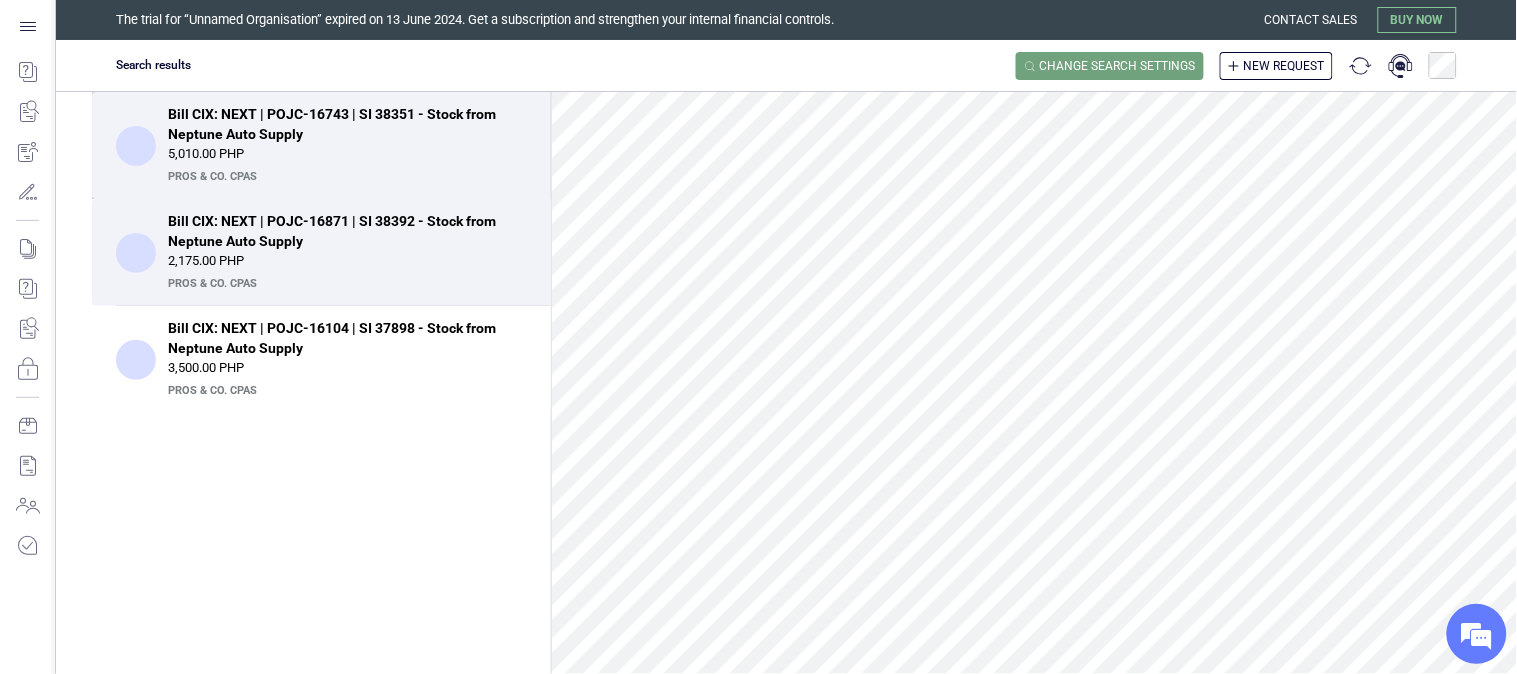 click on "PrOS & CO. CPAs" at bounding box center [345, 177] 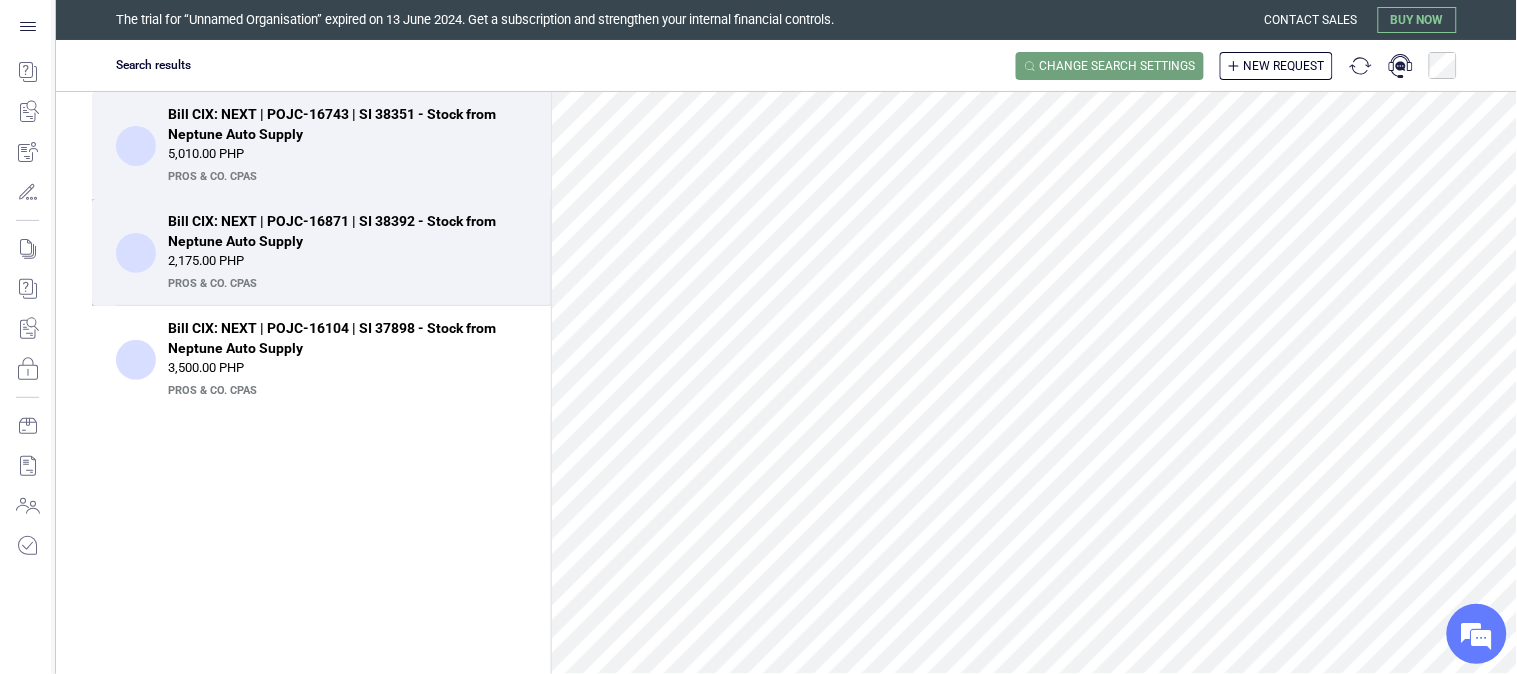 click on "Bill CIX: NEXT | POJC-16871 | SI 38392 - Stock from Neptune Auto Supply" at bounding box center [341, 231] 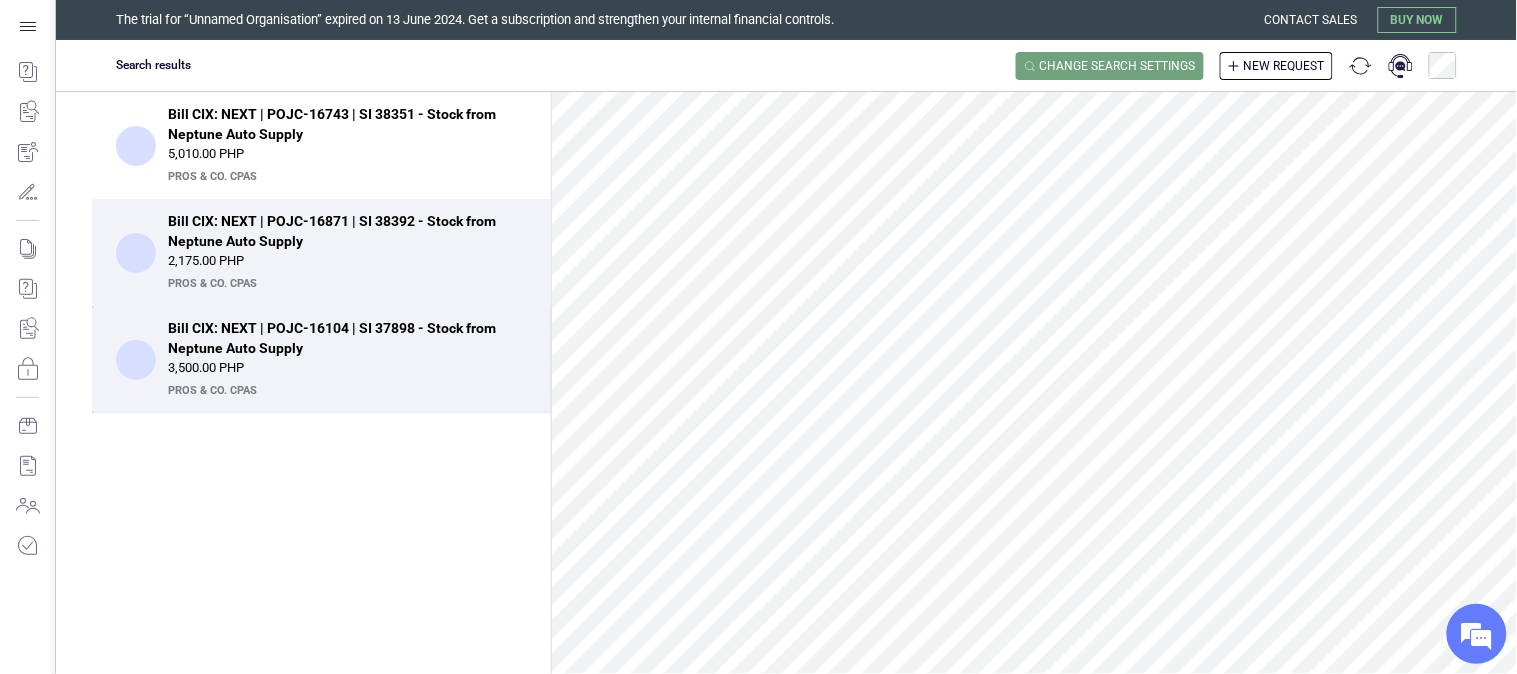 click on "3,500.00 PHP" at bounding box center (347, 368) 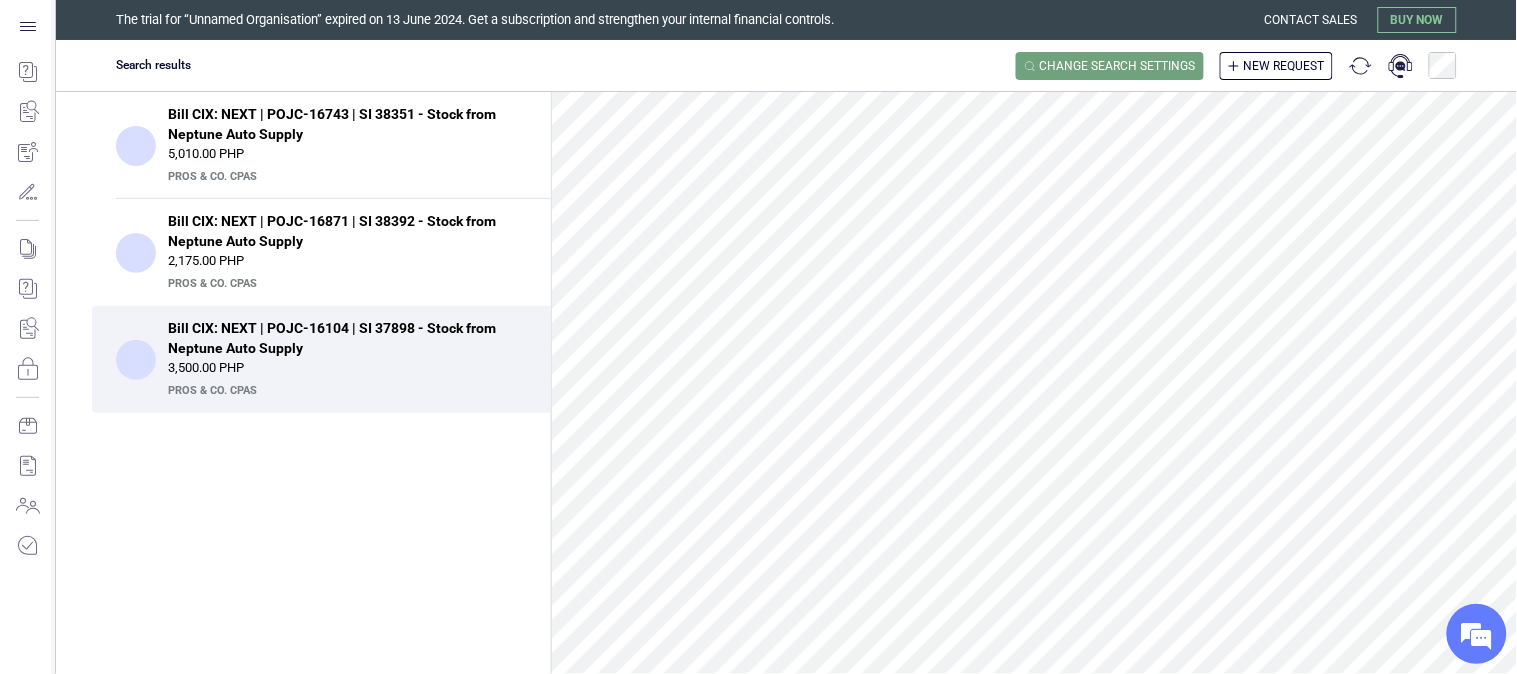 scroll, scrollTop: 123, scrollLeft: 0, axis: vertical 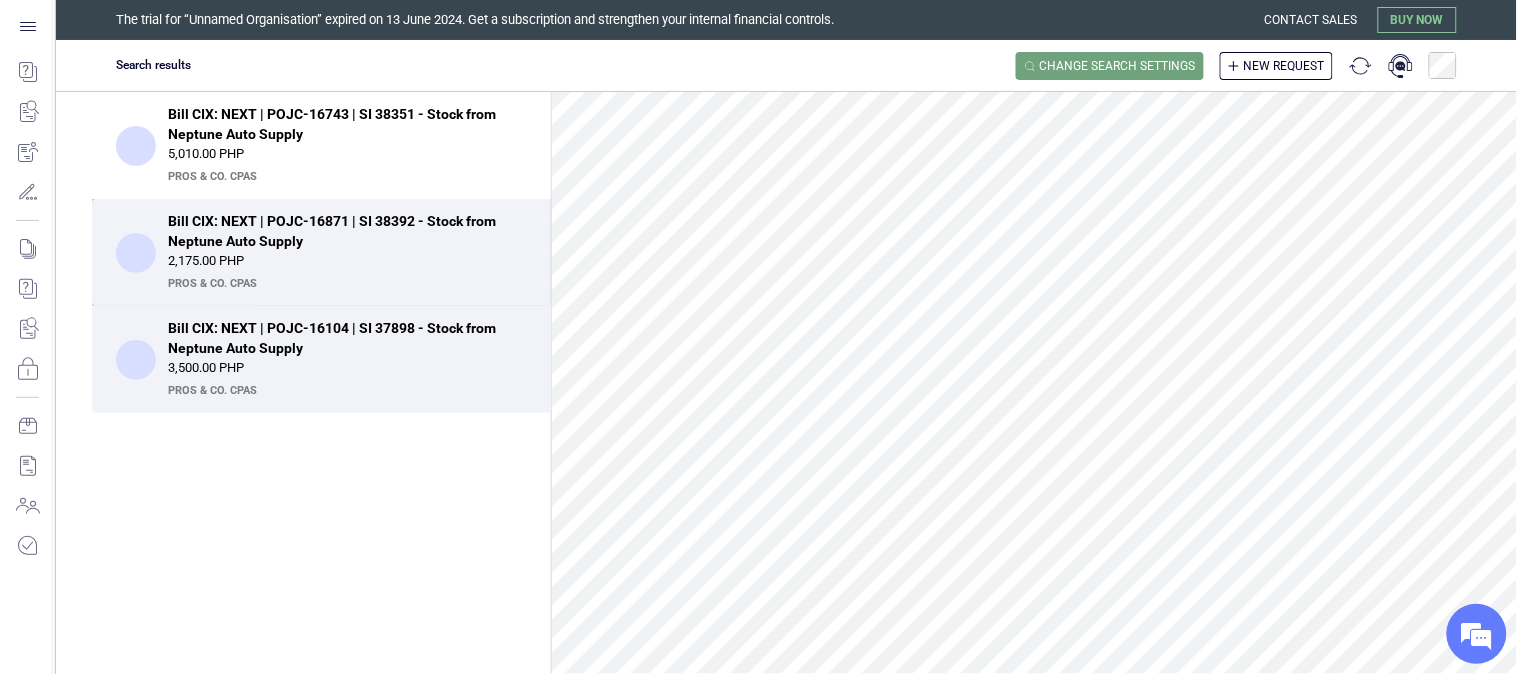 click on "2,175.00 PHP" at bounding box center (347, 261) 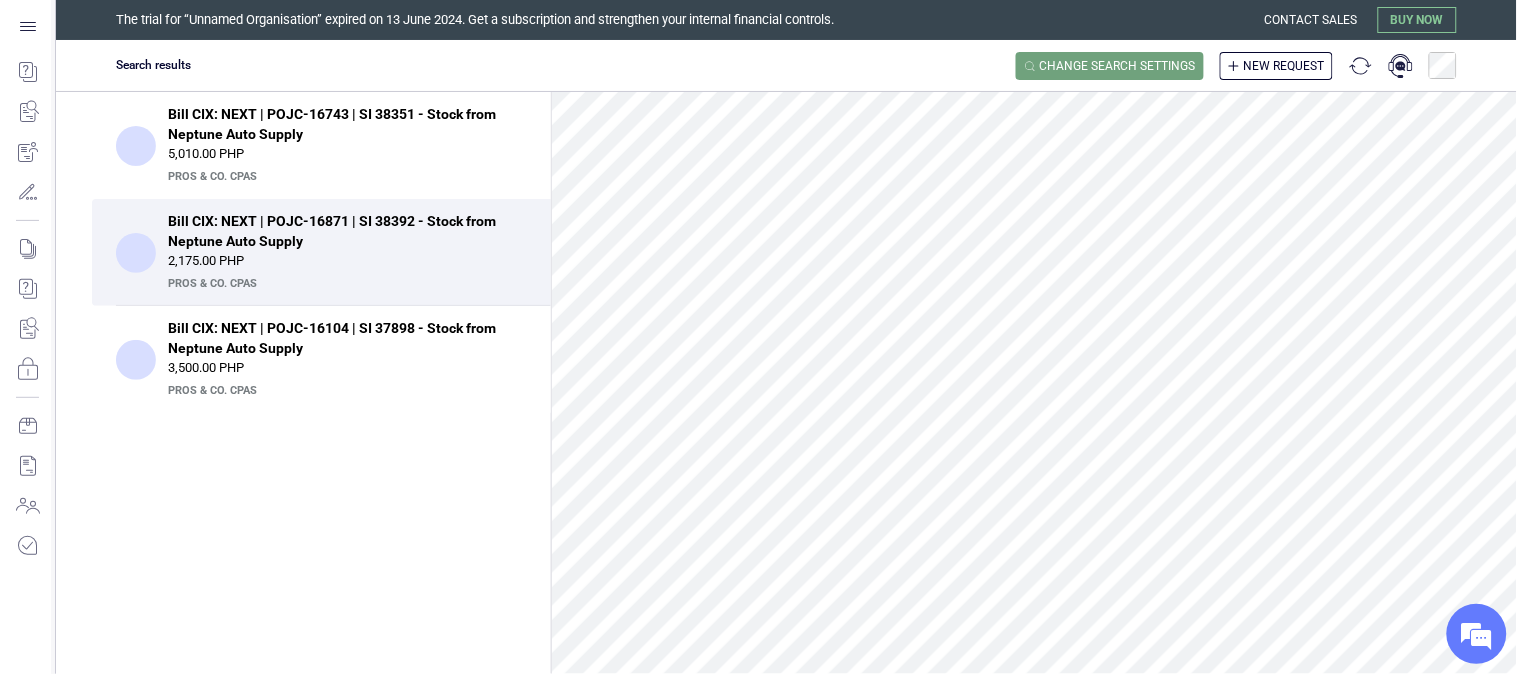 scroll, scrollTop: 0, scrollLeft: 0, axis: both 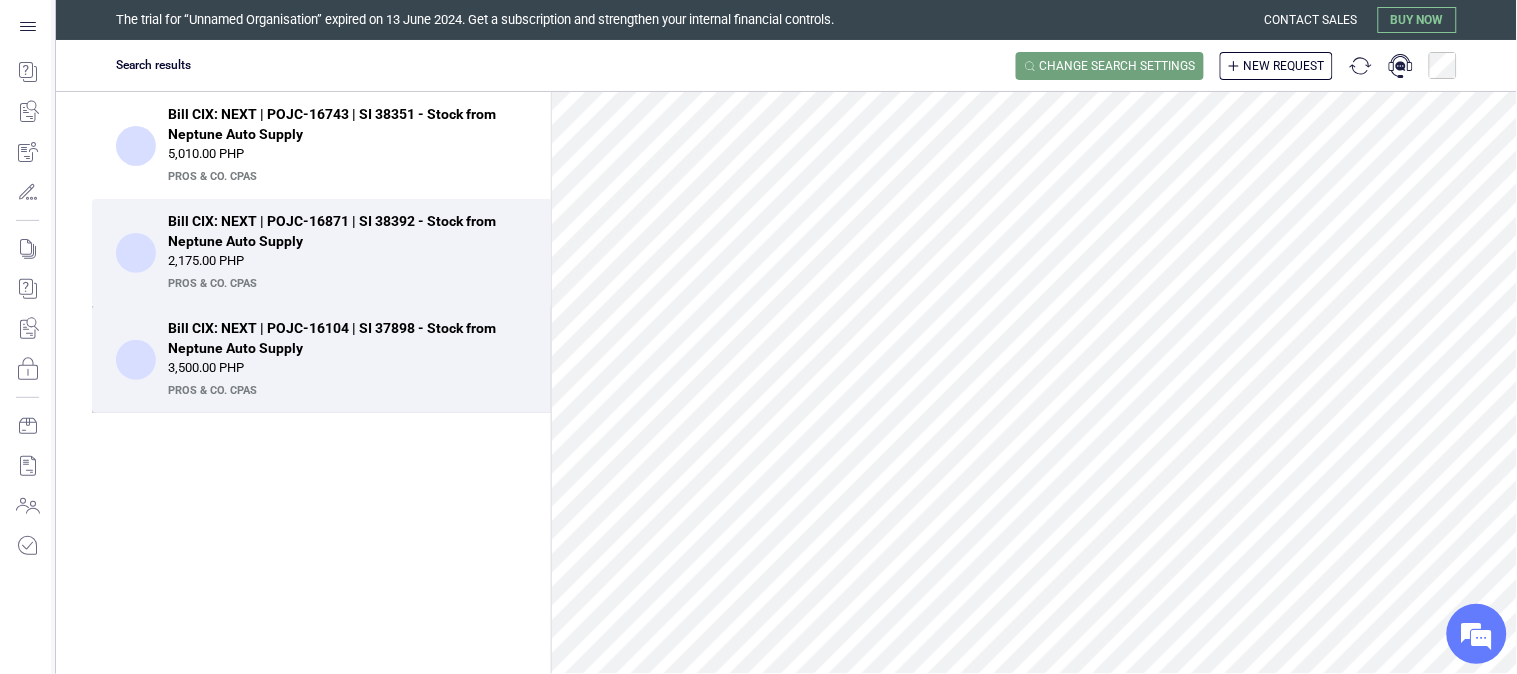 click on "Bill CIX: NEXT | POJC-16104 | SI 37898 - Stock from Neptune Auto Supply" at bounding box center (341, 338) 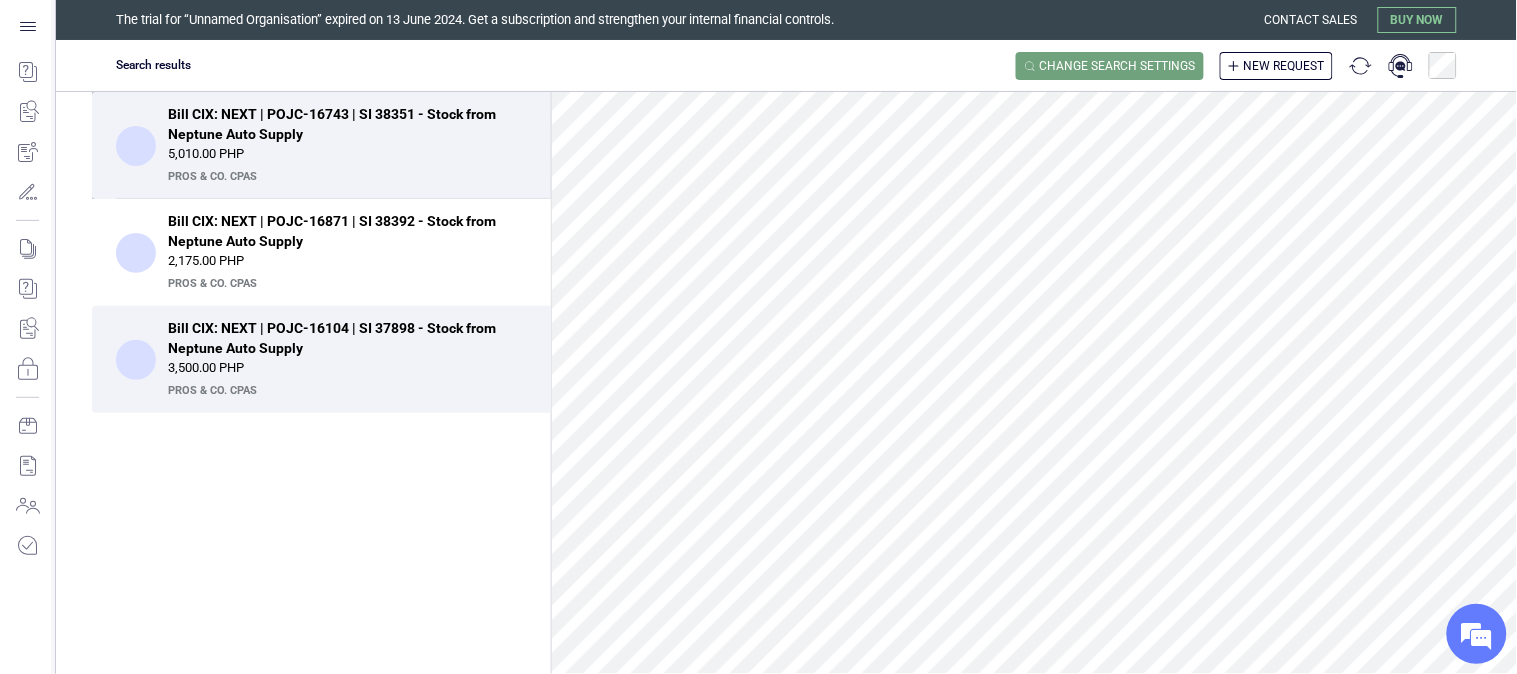 click on "Bill CIX: NEXT | POJC-16743 | SI 38351 - Stock from Neptune Auto Supply" at bounding box center [341, 124] 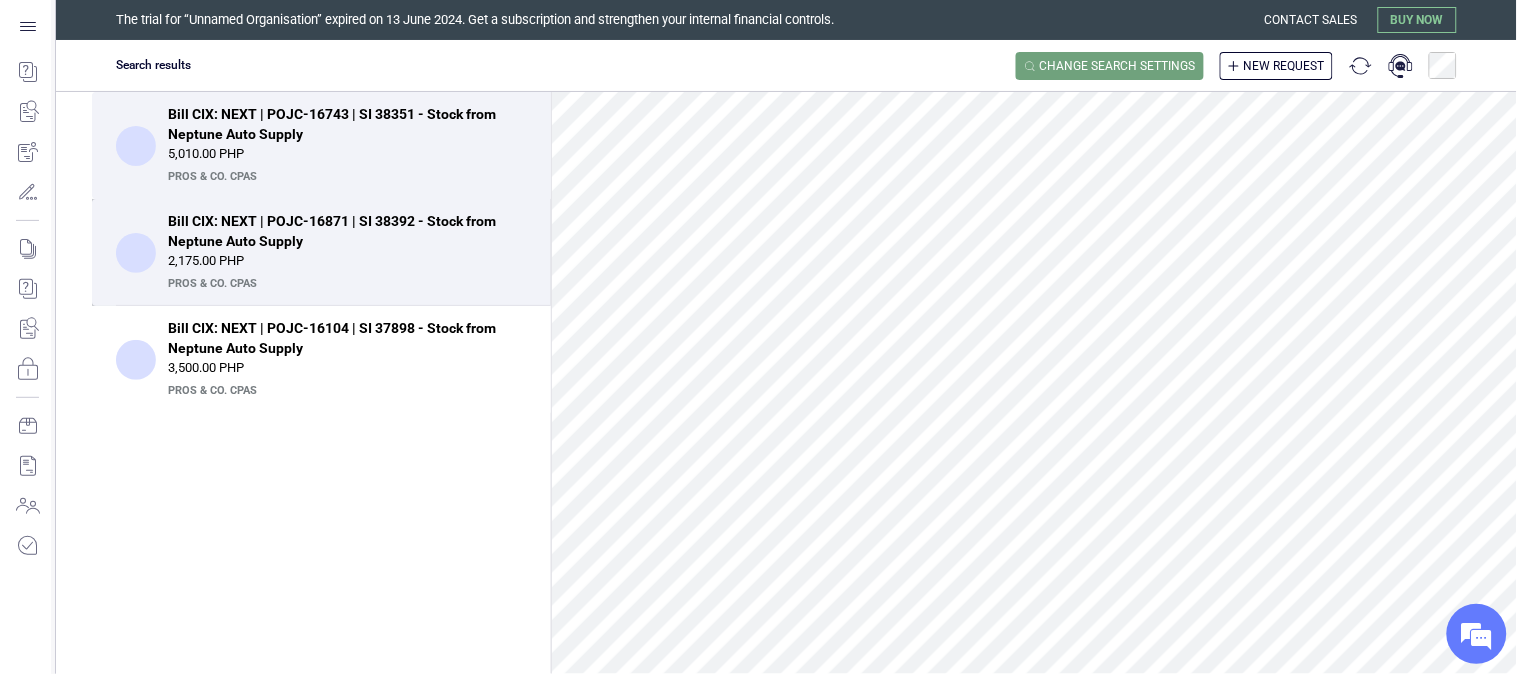 click on "2,175.00 PHP" at bounding box center [347, 261] 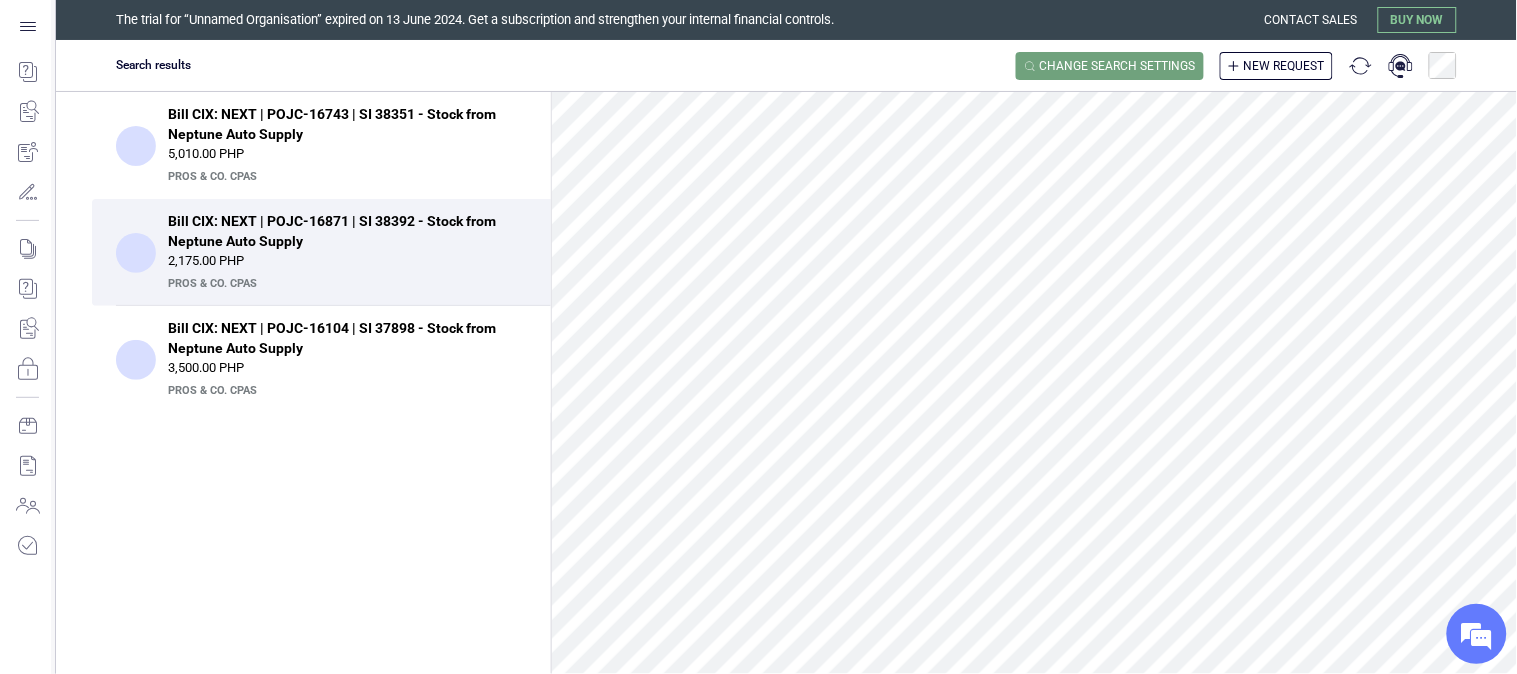 scroll, scrollTop: 444, scrollLeft: 0, axis: vertical 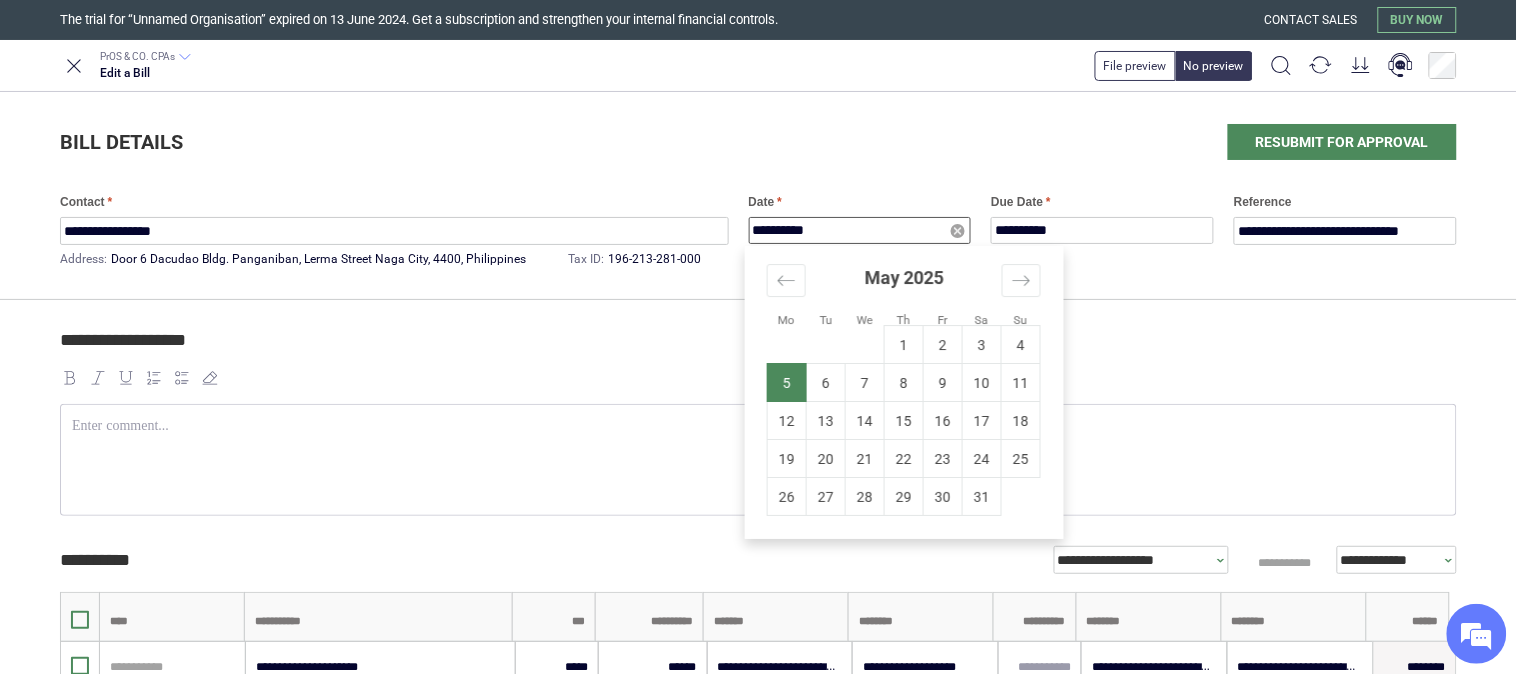 click on "**********" at bounding box center (860, 230) 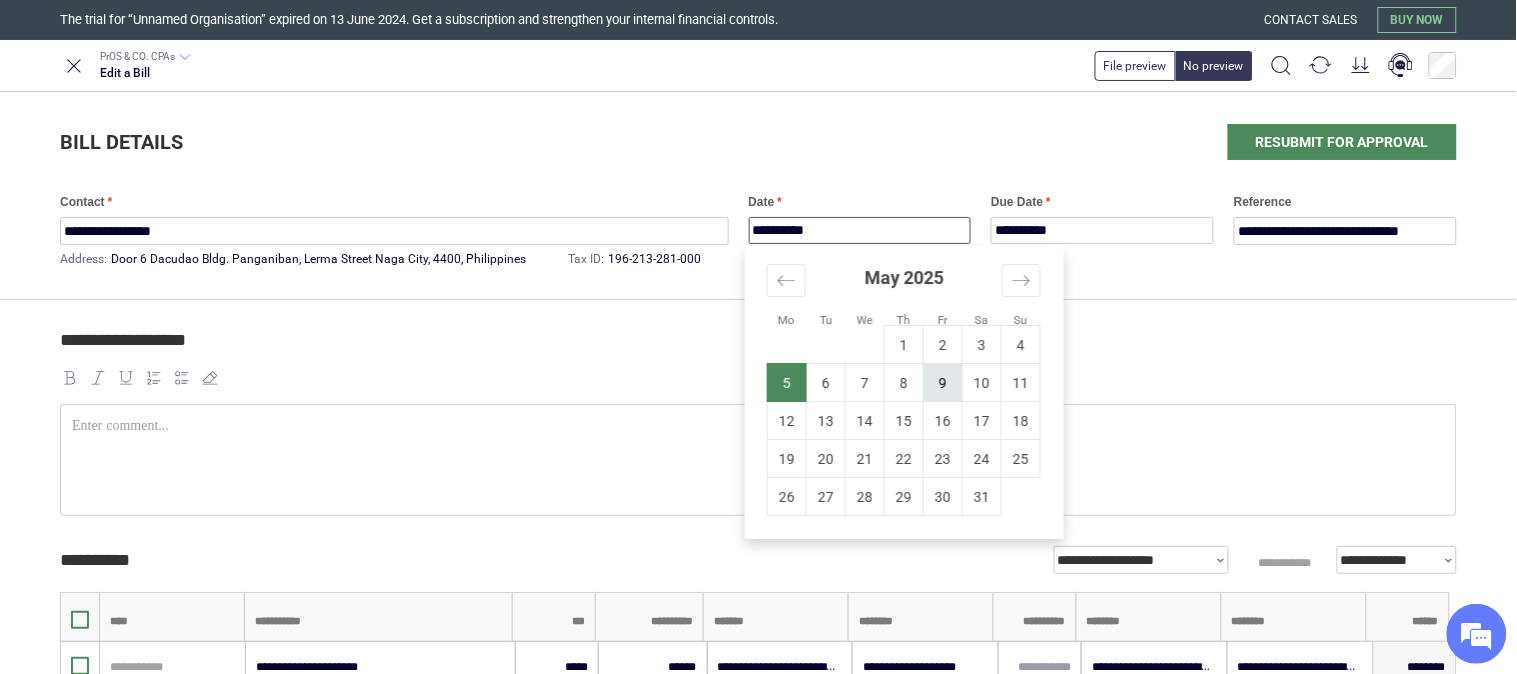 click on "9" at bounding box center (943, 383) 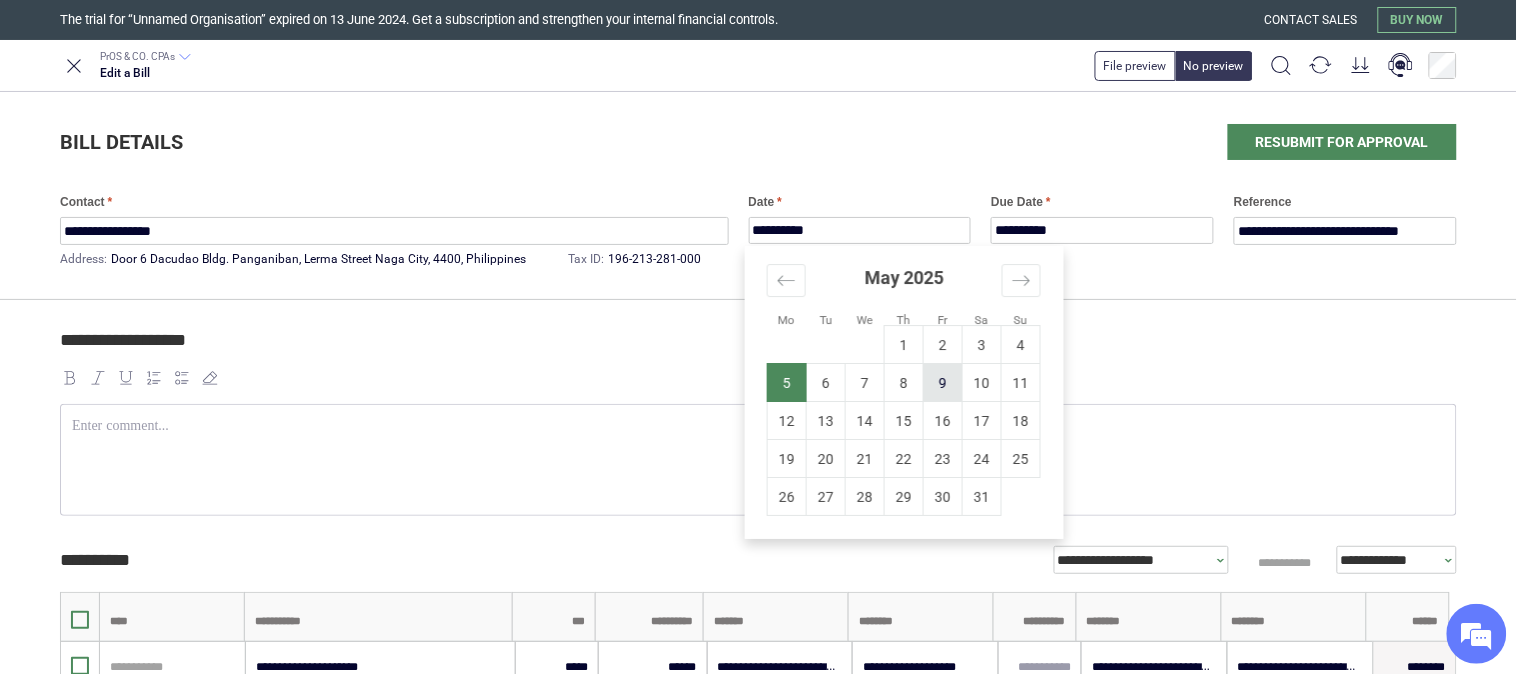 type on "**********" 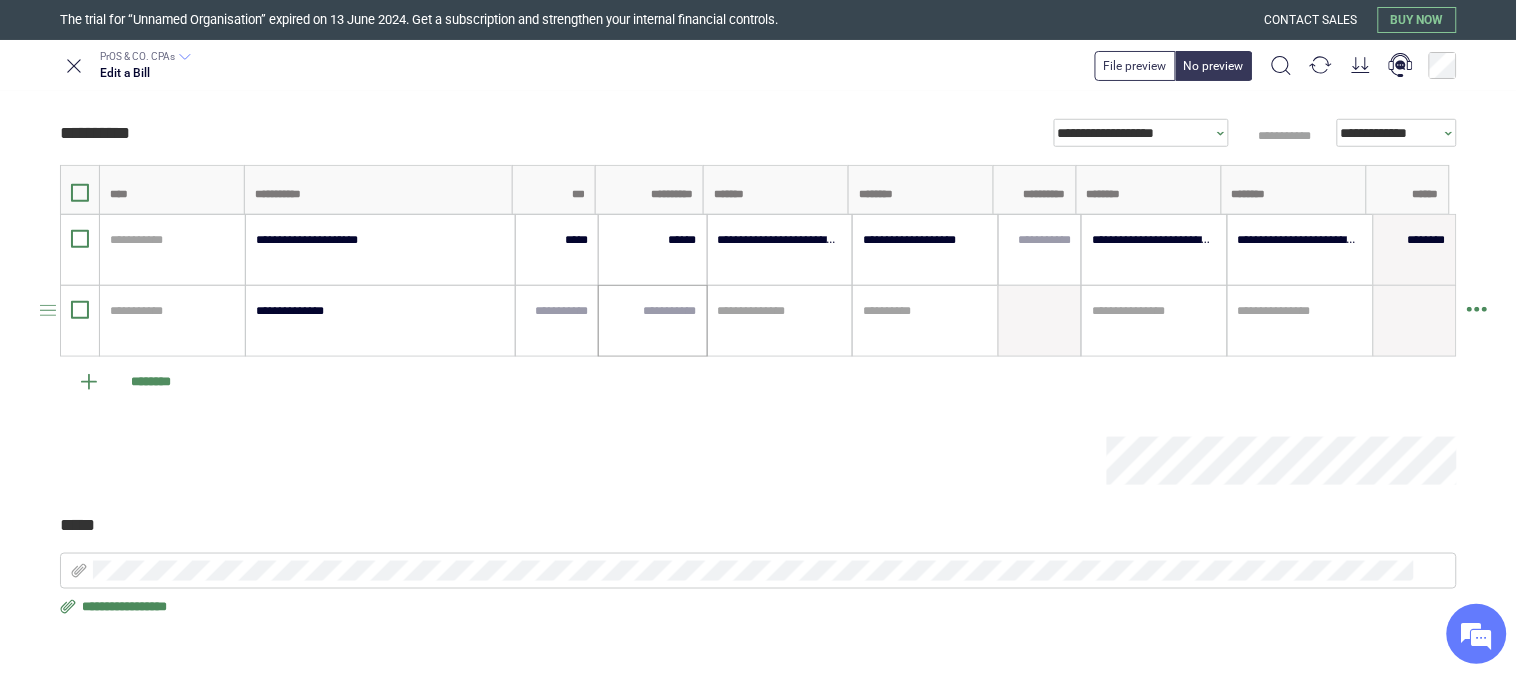 scroll, scrollTop: 428, scrollLeft: 0, axis: vertical 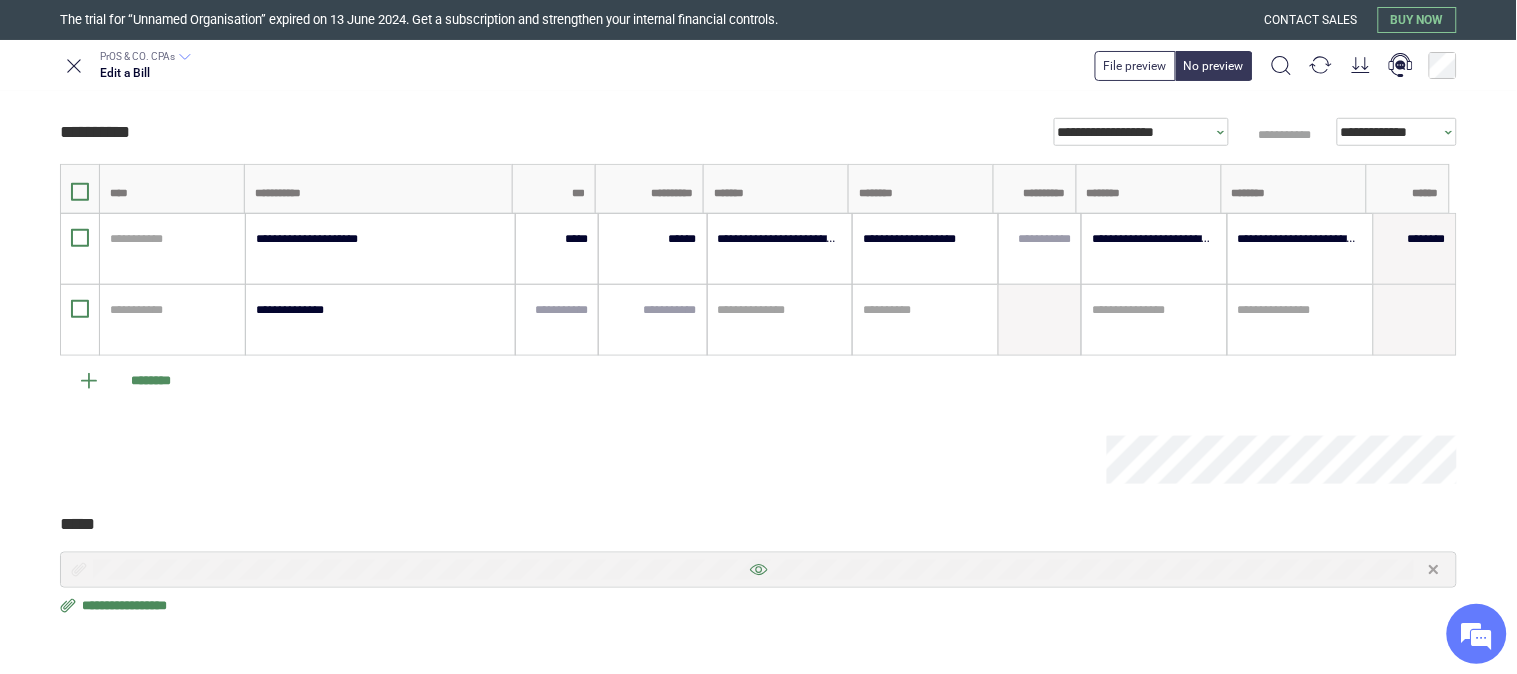 click on "*********" at bounding box center [758, 570] 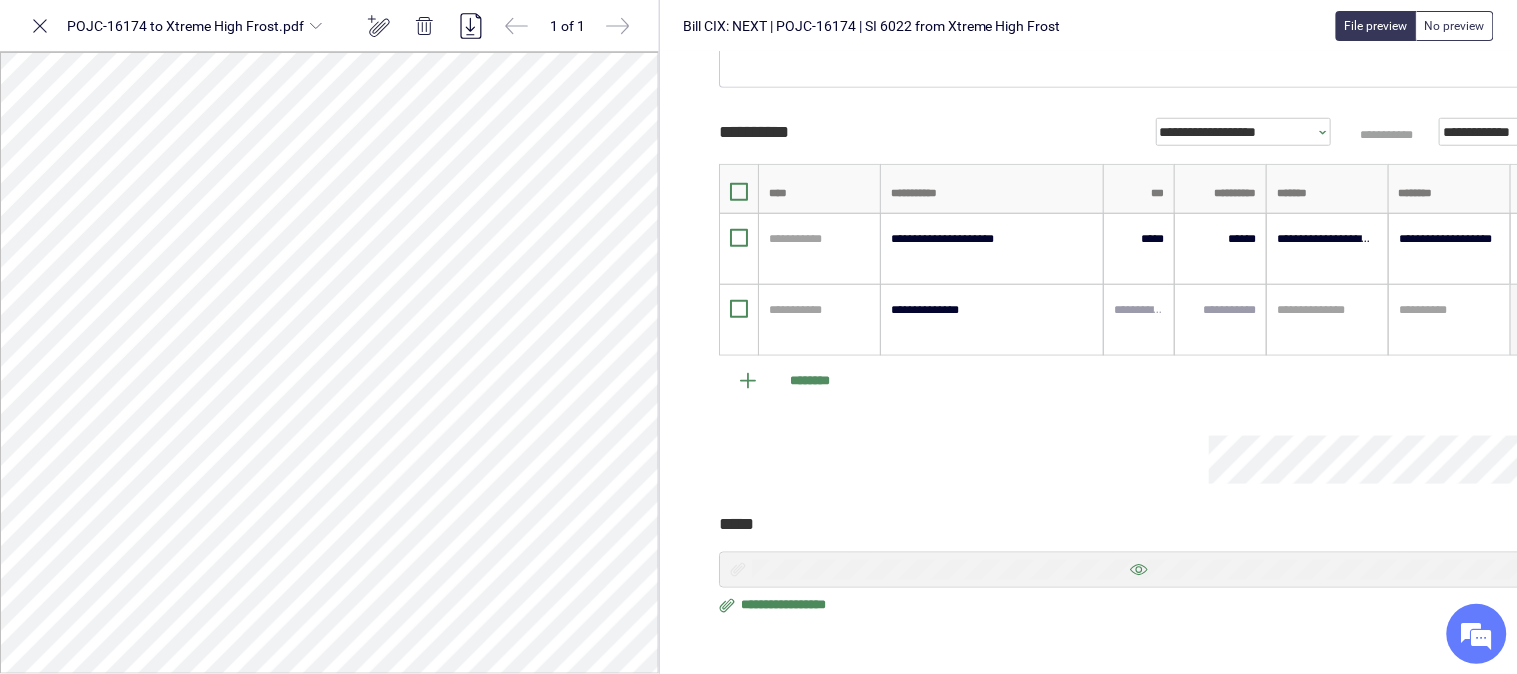 click on "**********" at bounding box center [1139, 324] 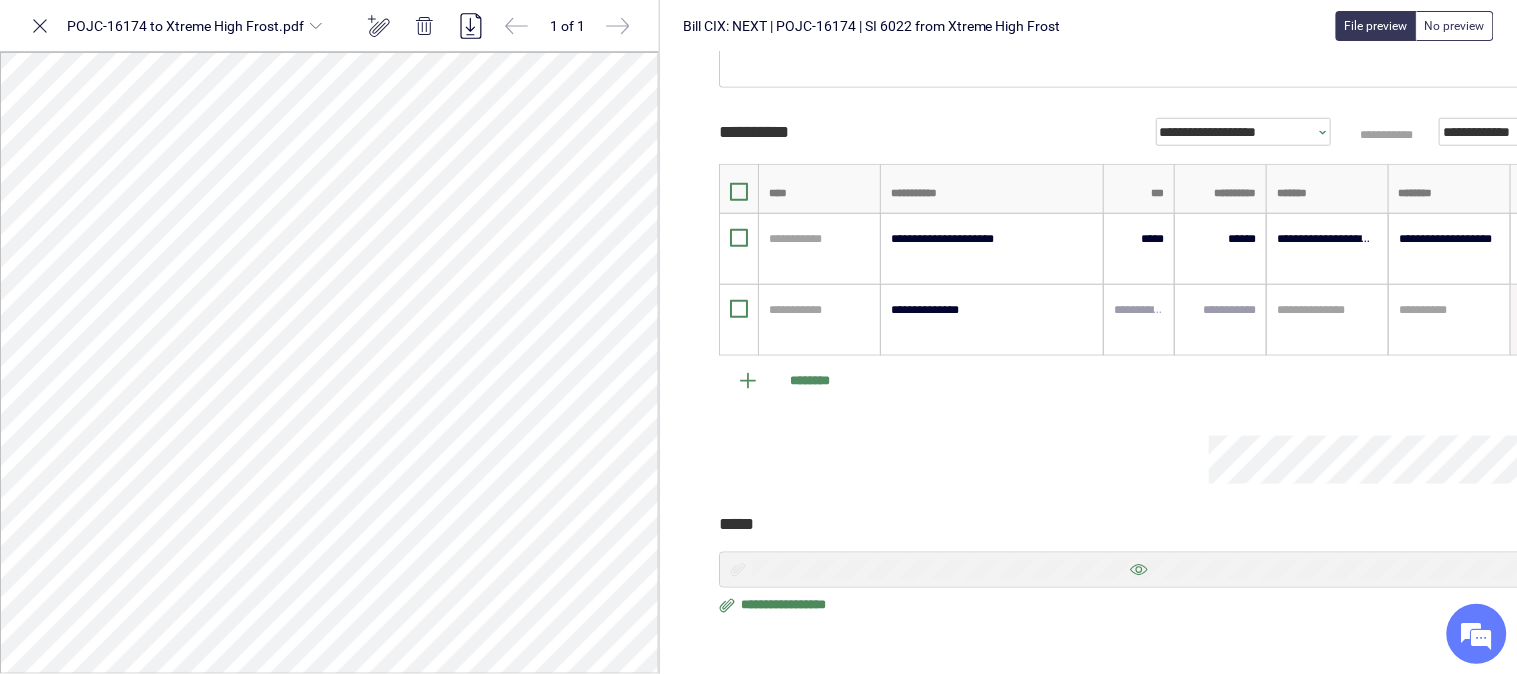 scroll, scrollTop: 435, scrollLeft: 0, axis: vertical 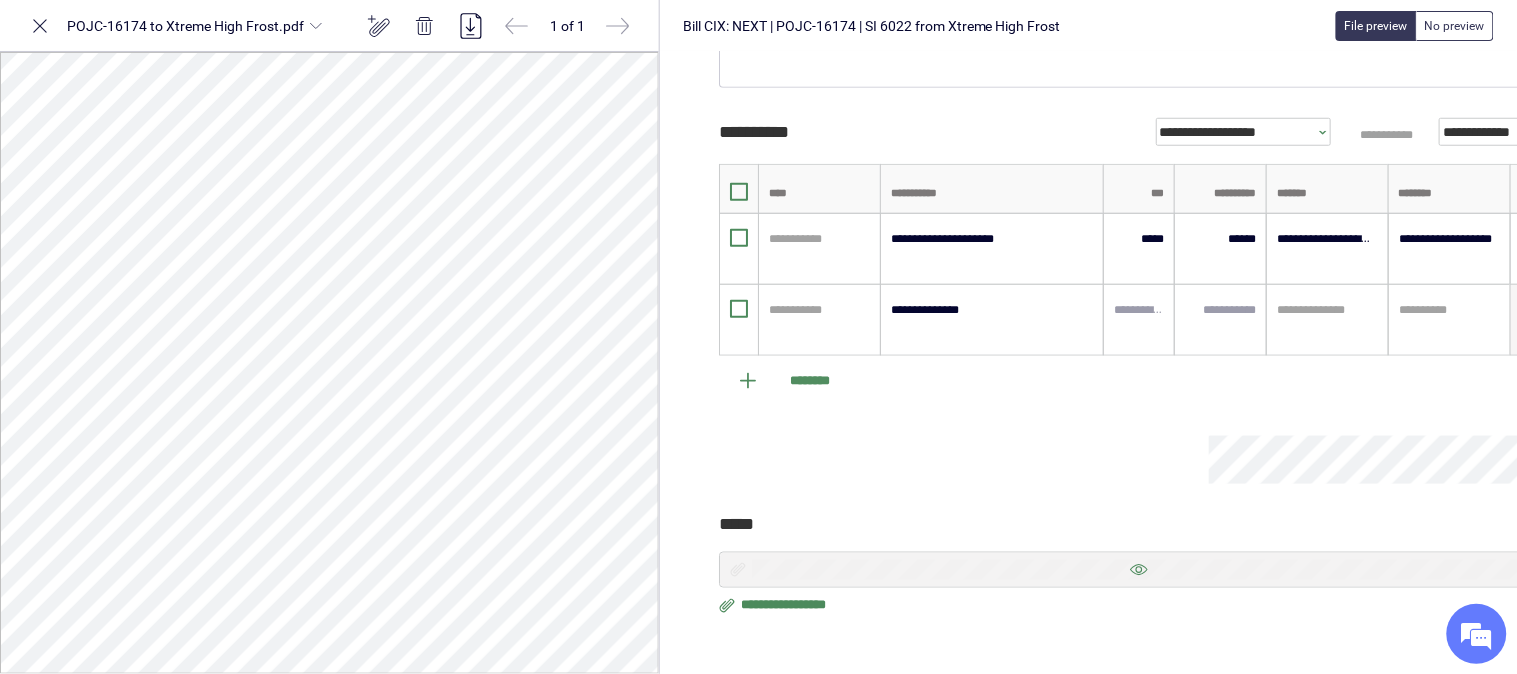 click at bounding box center (1139, 570) 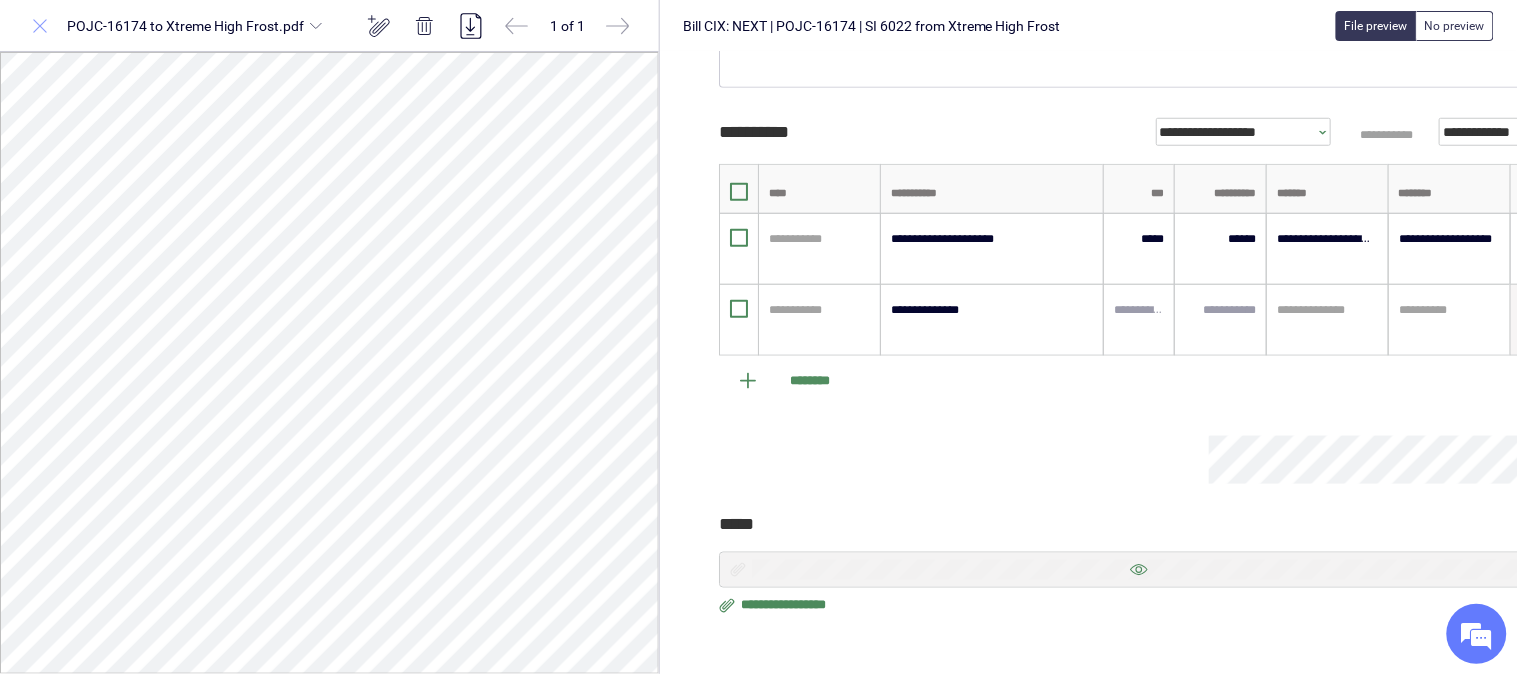 click 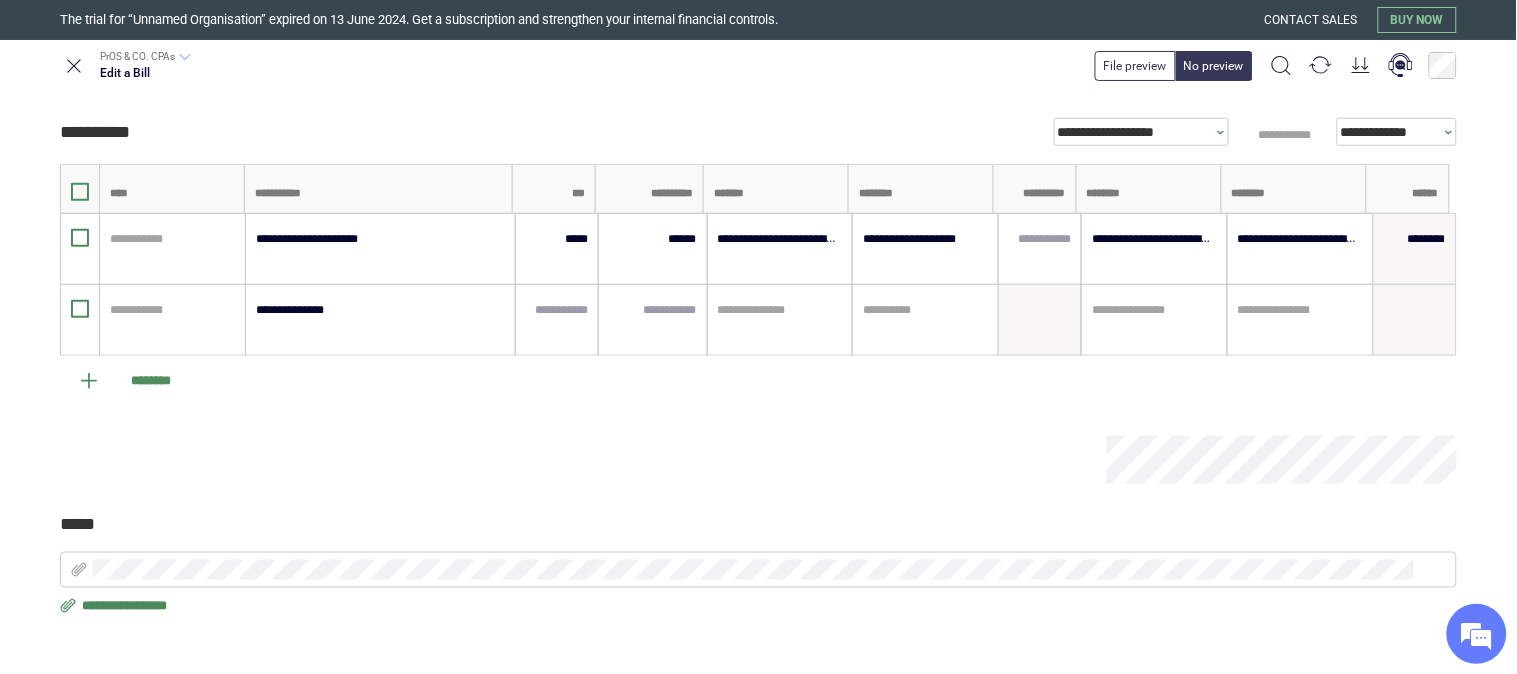 scroll, scrollTop: 428, scrollLeft: 0, axis: vertical 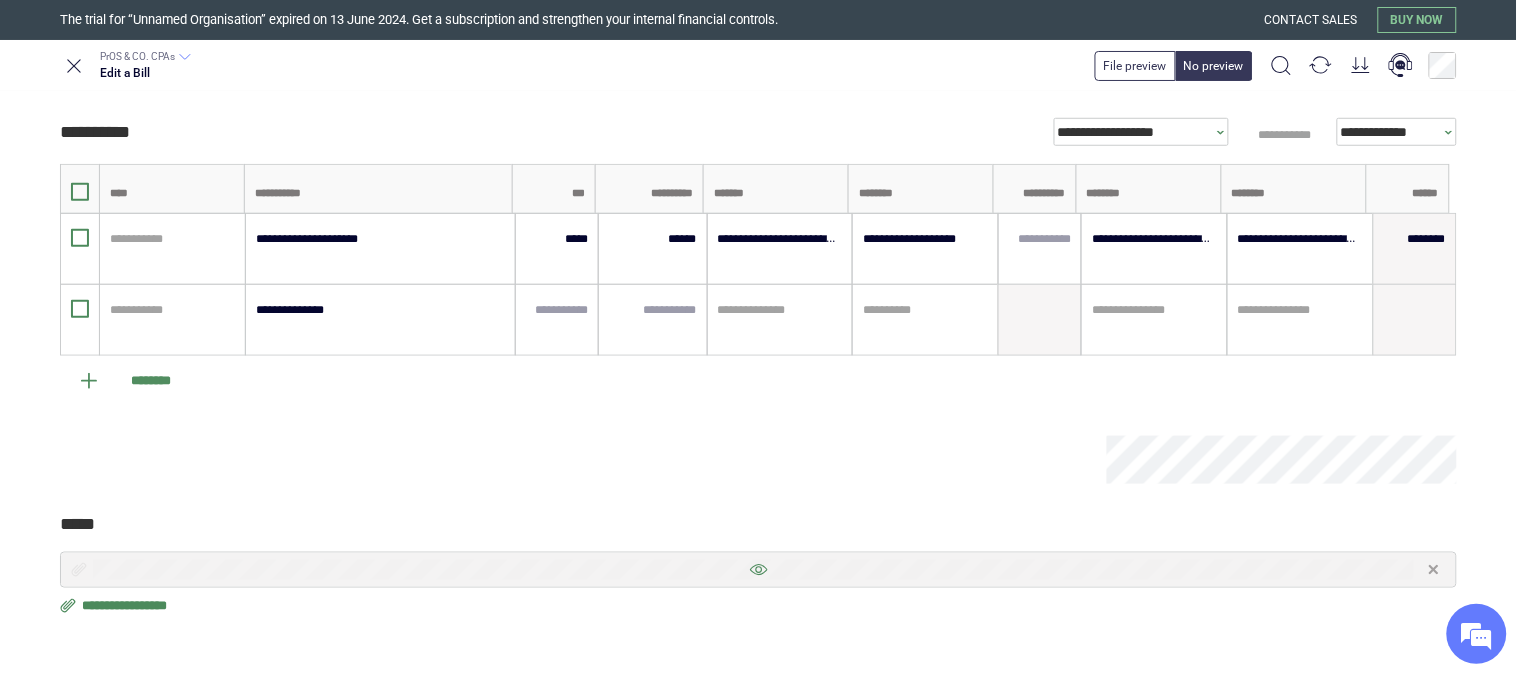 click at bounding box center (758, 570) 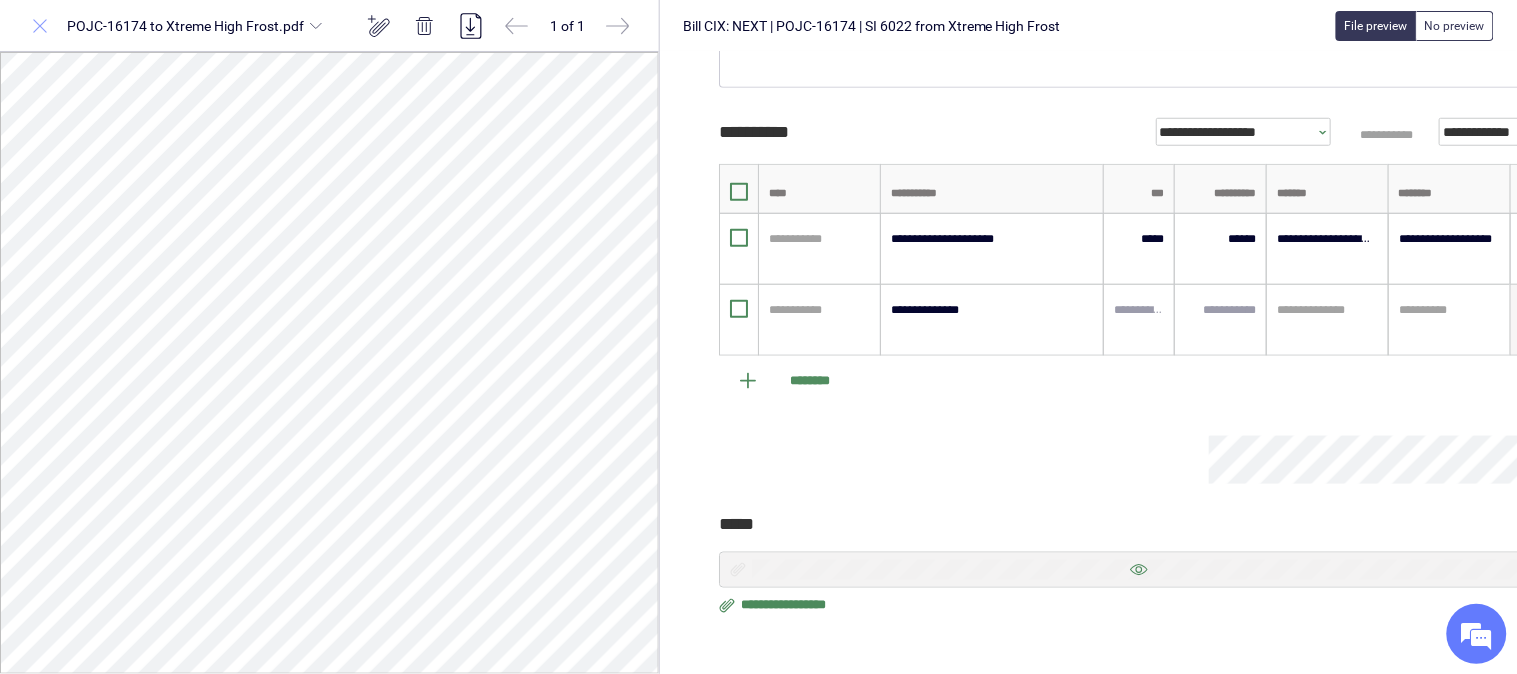 click 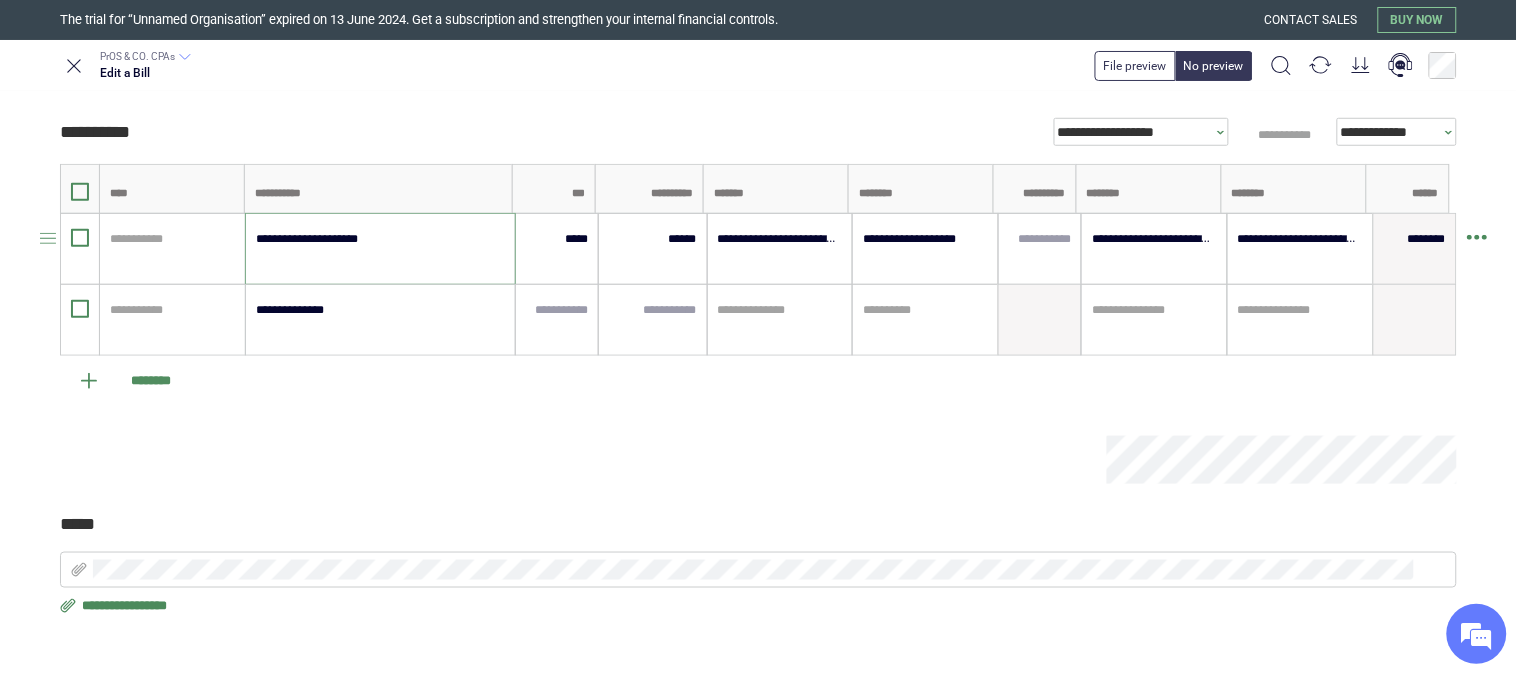 click on "**********" at bounding box center [379, 249] 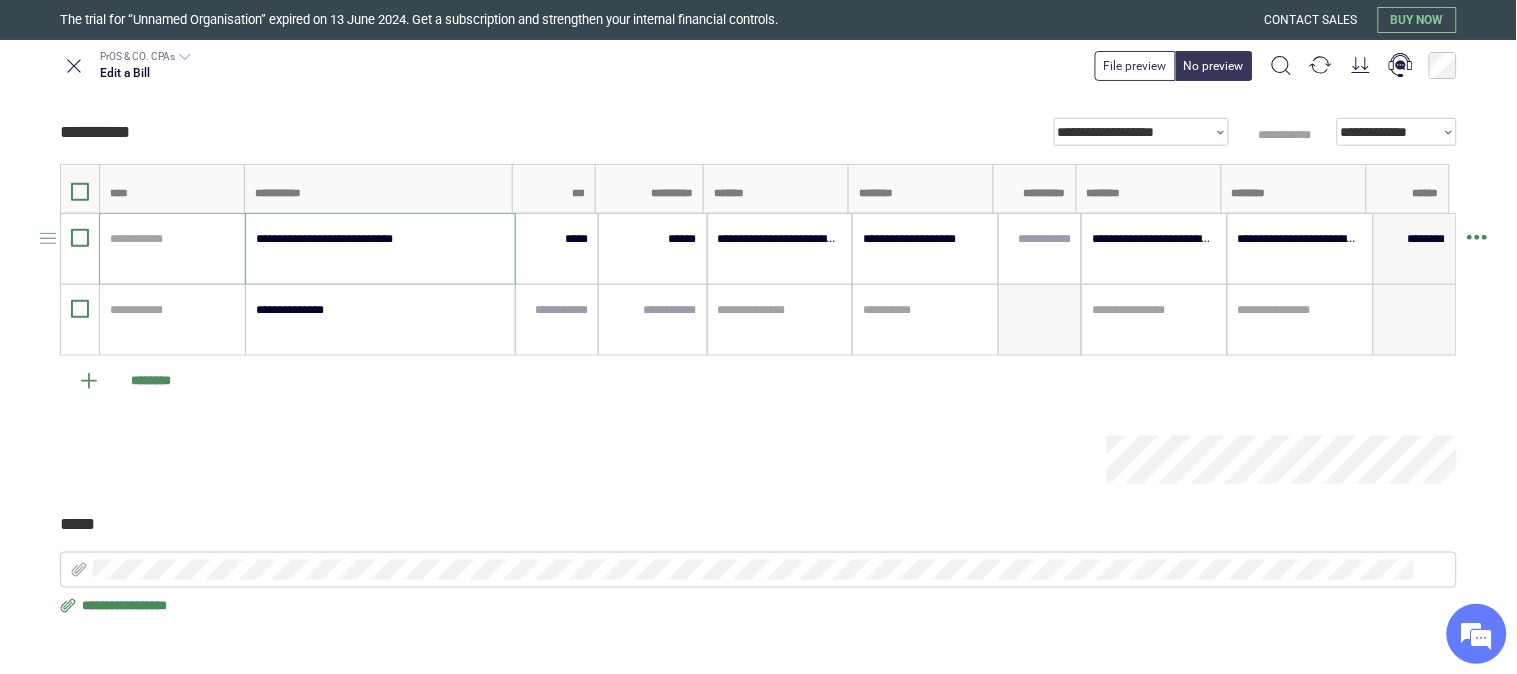 drag, startPoint x: 291, startPoint y: 243, endPoint x: 238, endPoint y: 243, distance: 53 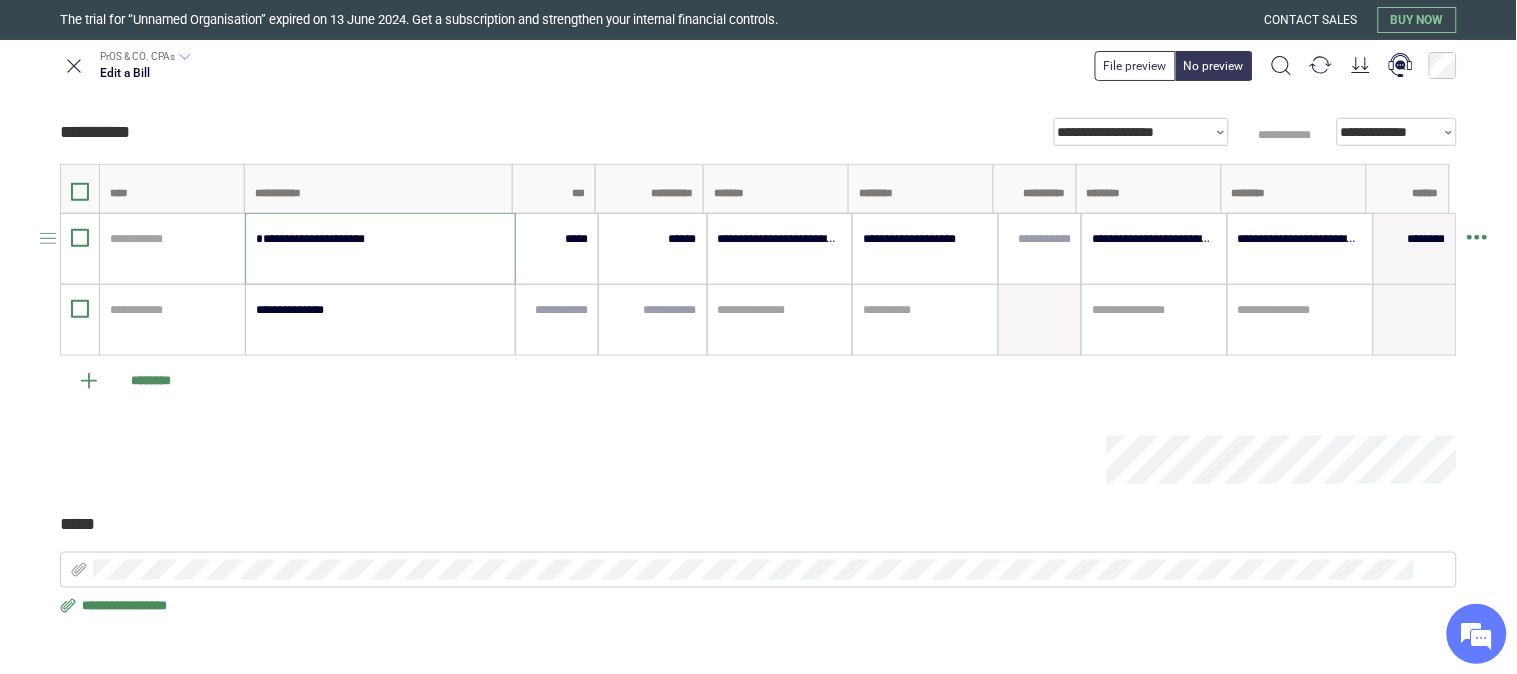 click on "**********" at bounding box center (379, 249) 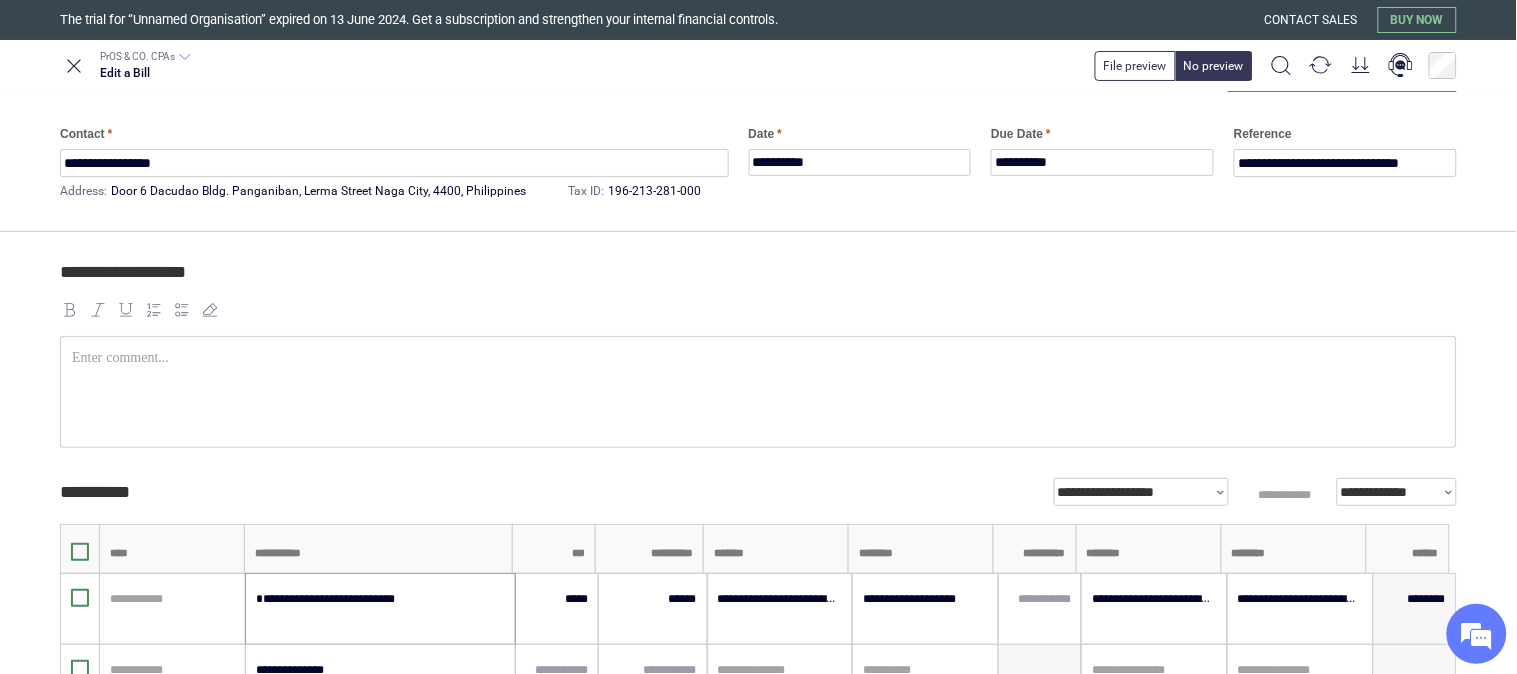scroll, scrollTop: 0, scrollLeft: 0, axis: both 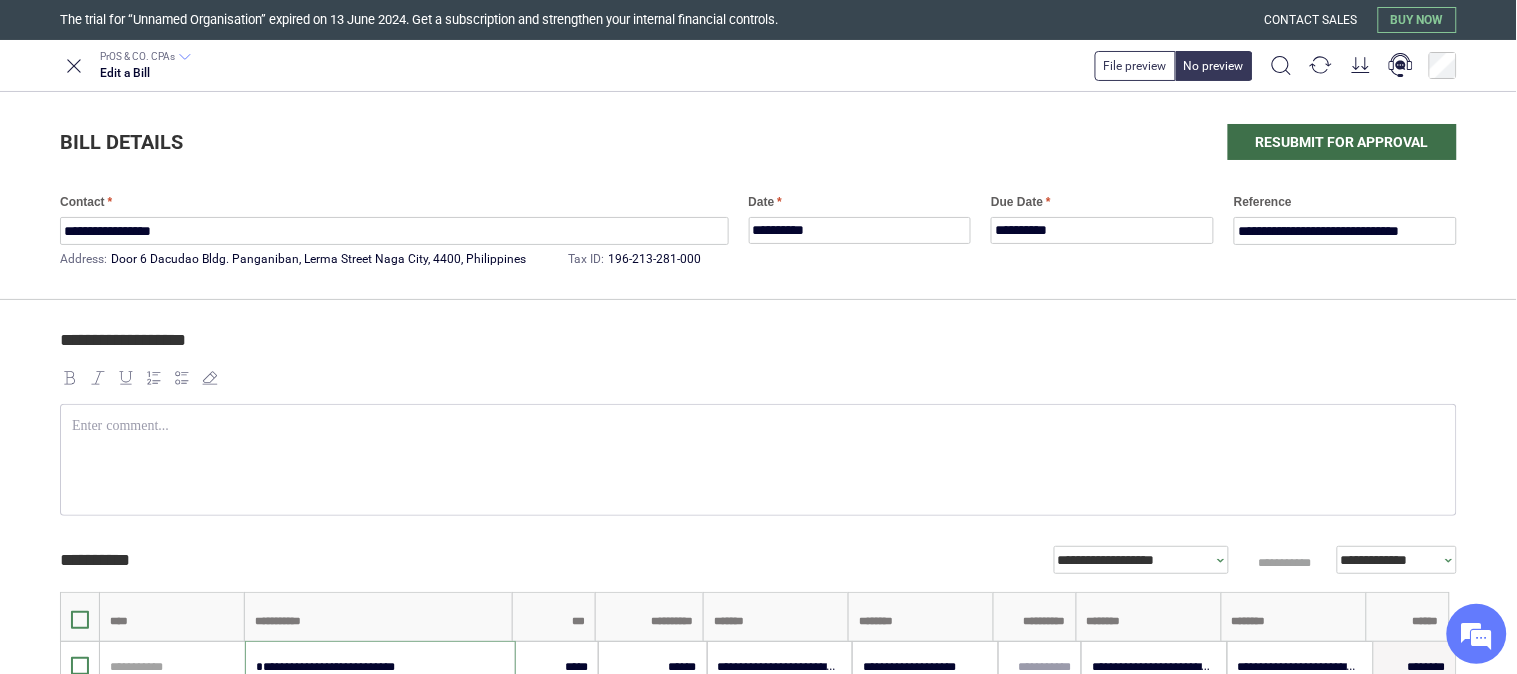 type on "**********" 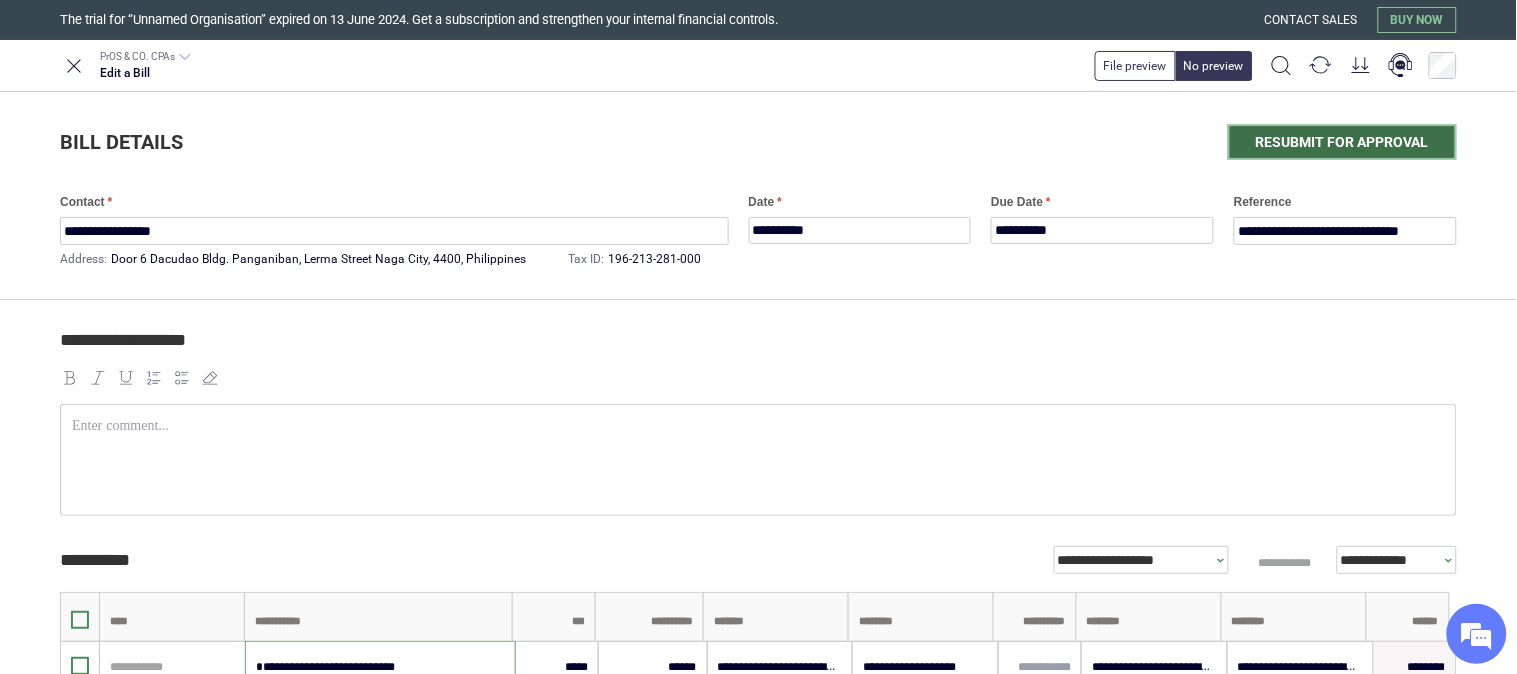 click on "Resubmit for approval" at bounding box center (1342, 142) 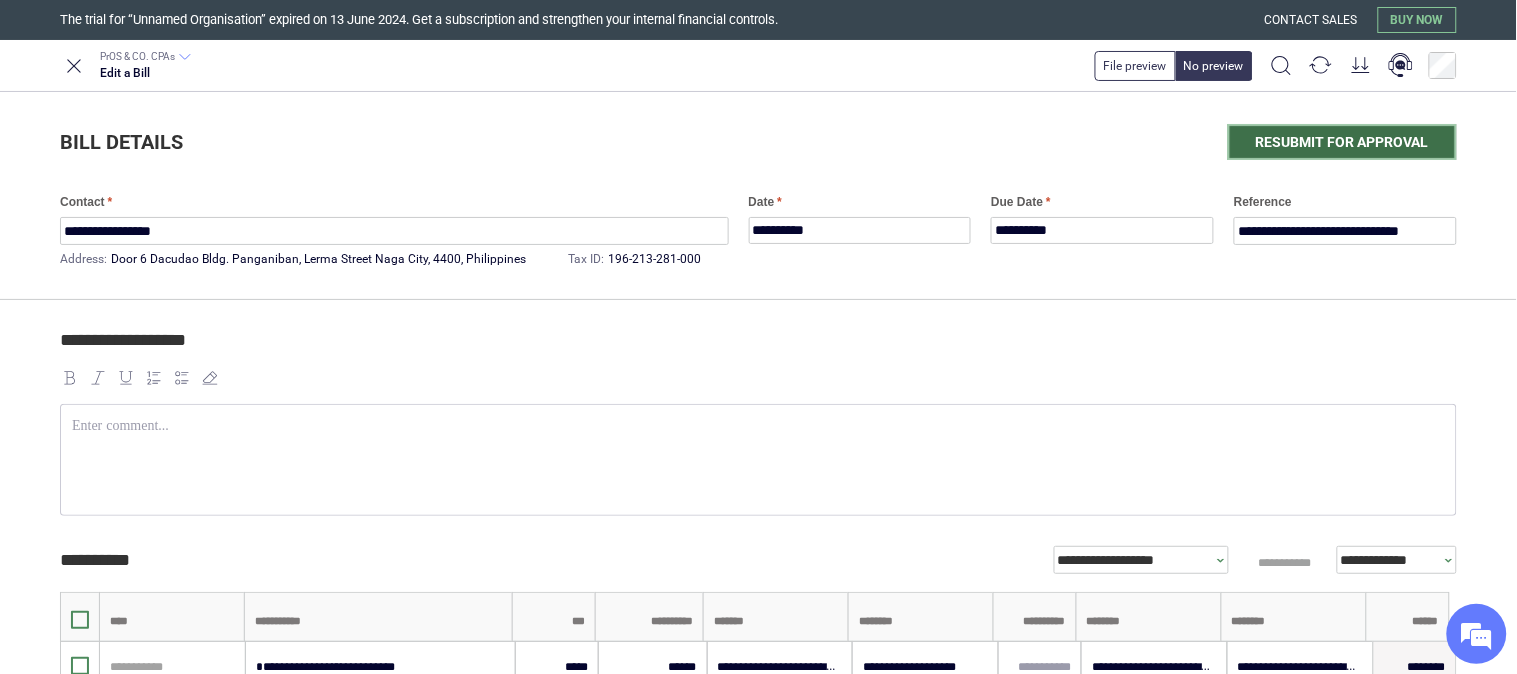 click on "Resubmit for approval" at bounding box center [1342, 142] 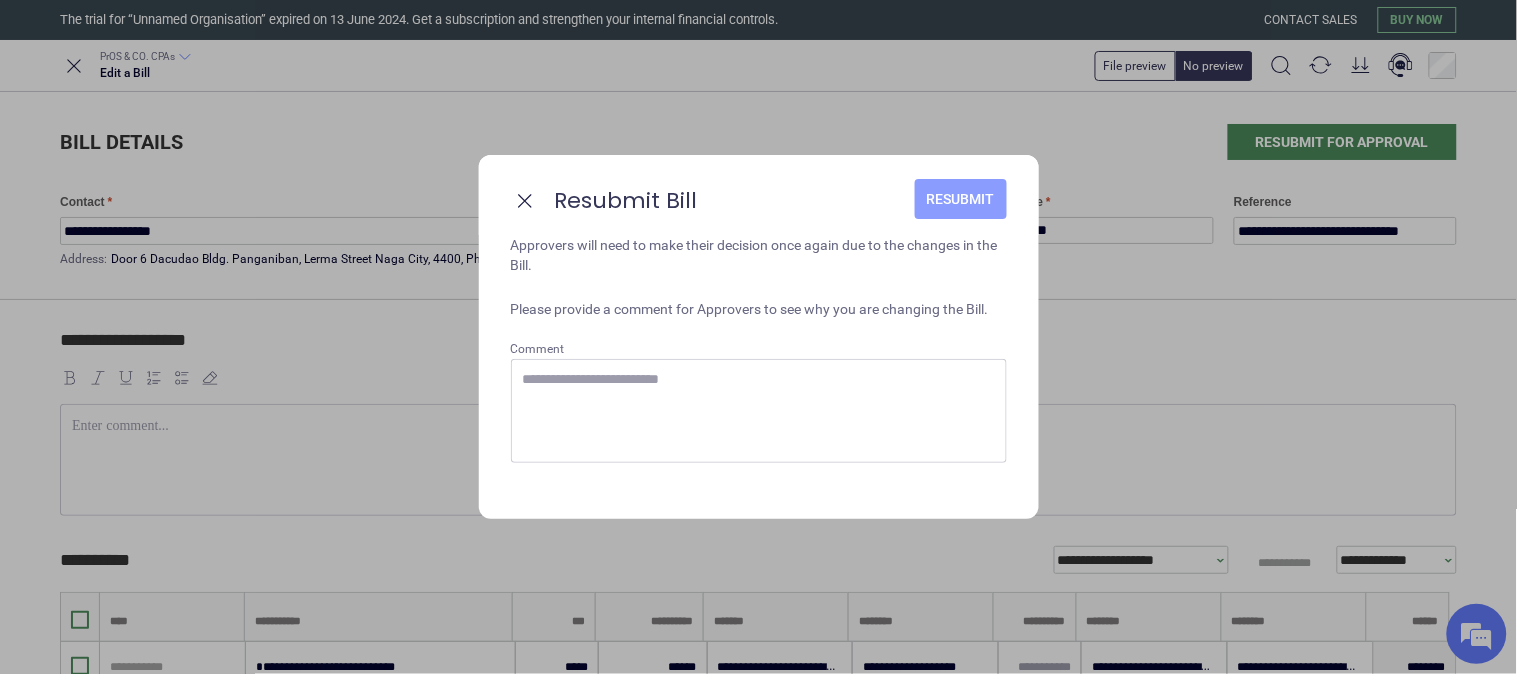click on "Resubmit" at bounding box center (961, 199) 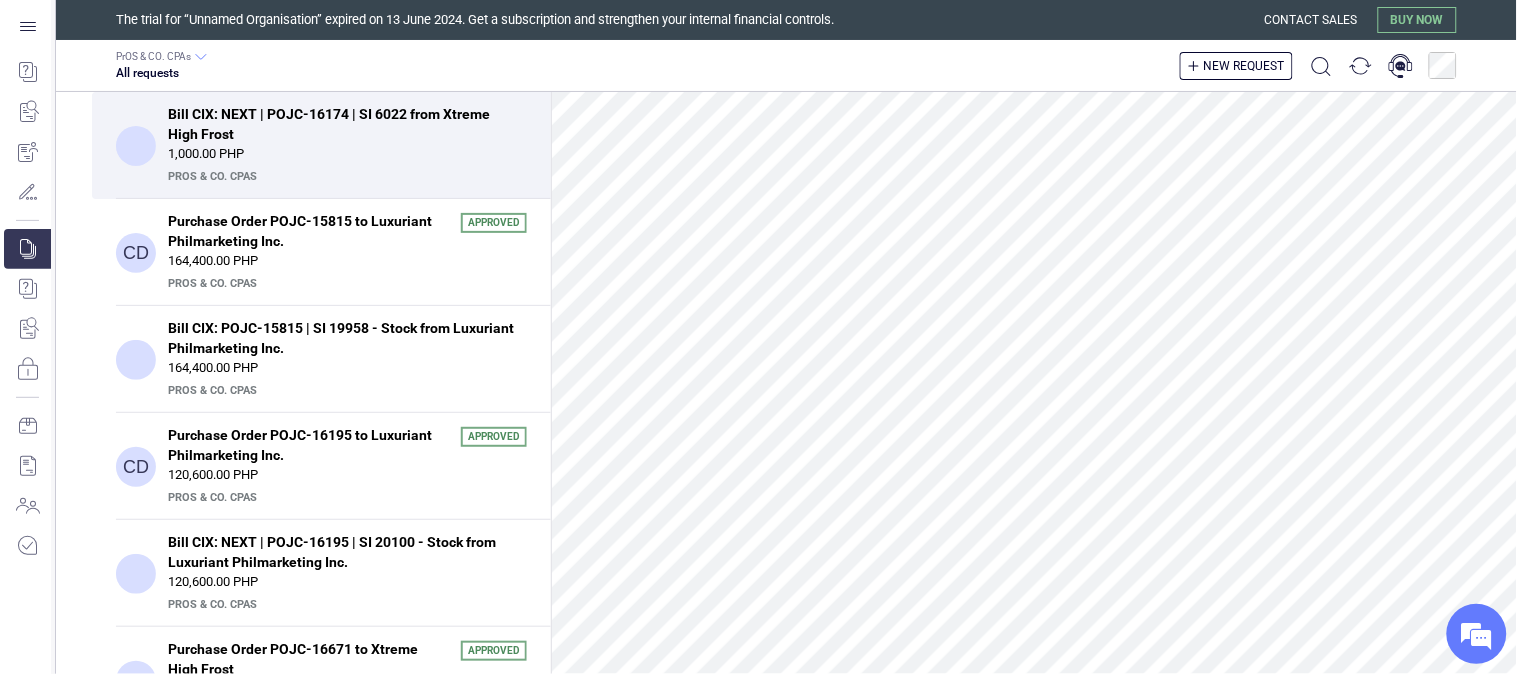 scroll, scrollTop: 1022, scrollLeft: 0, axis: vertical 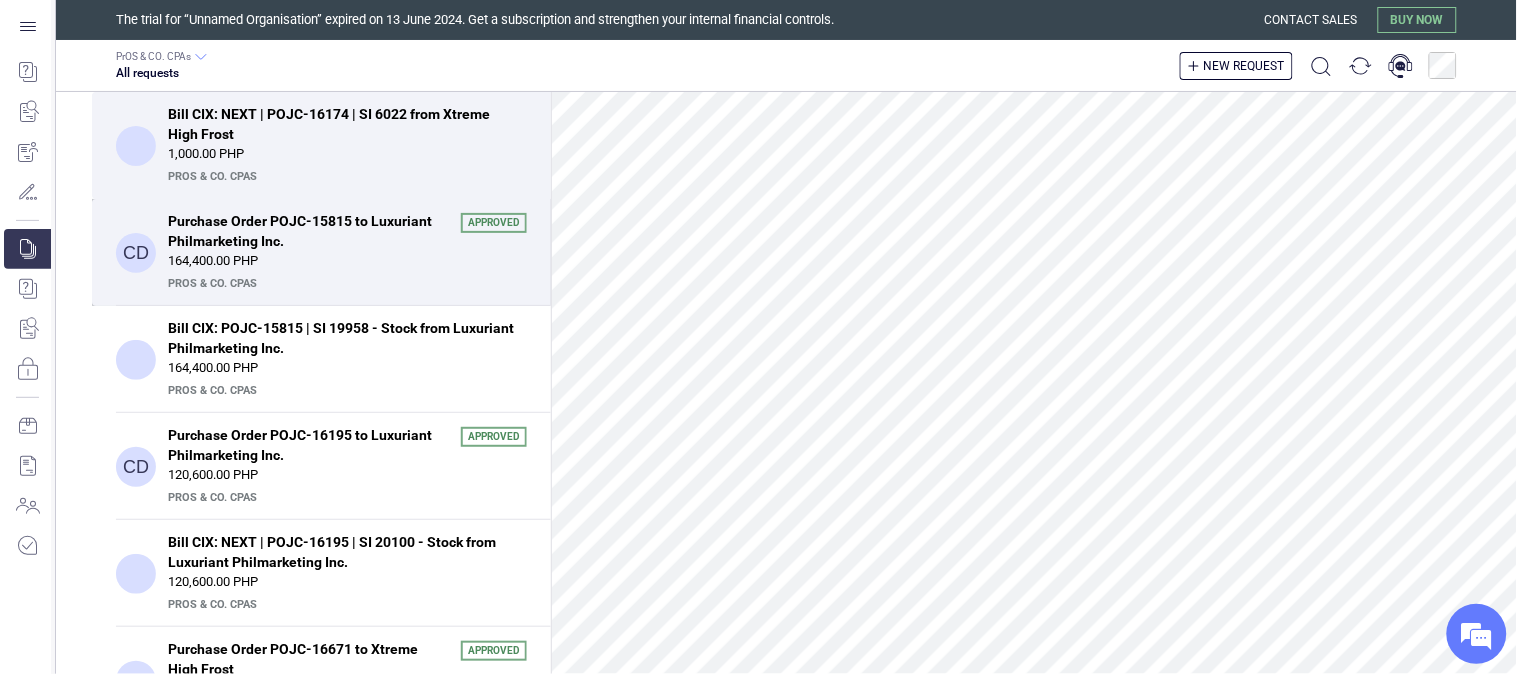 click on "164,400.00 PHP" at bounding box center [347, 261] 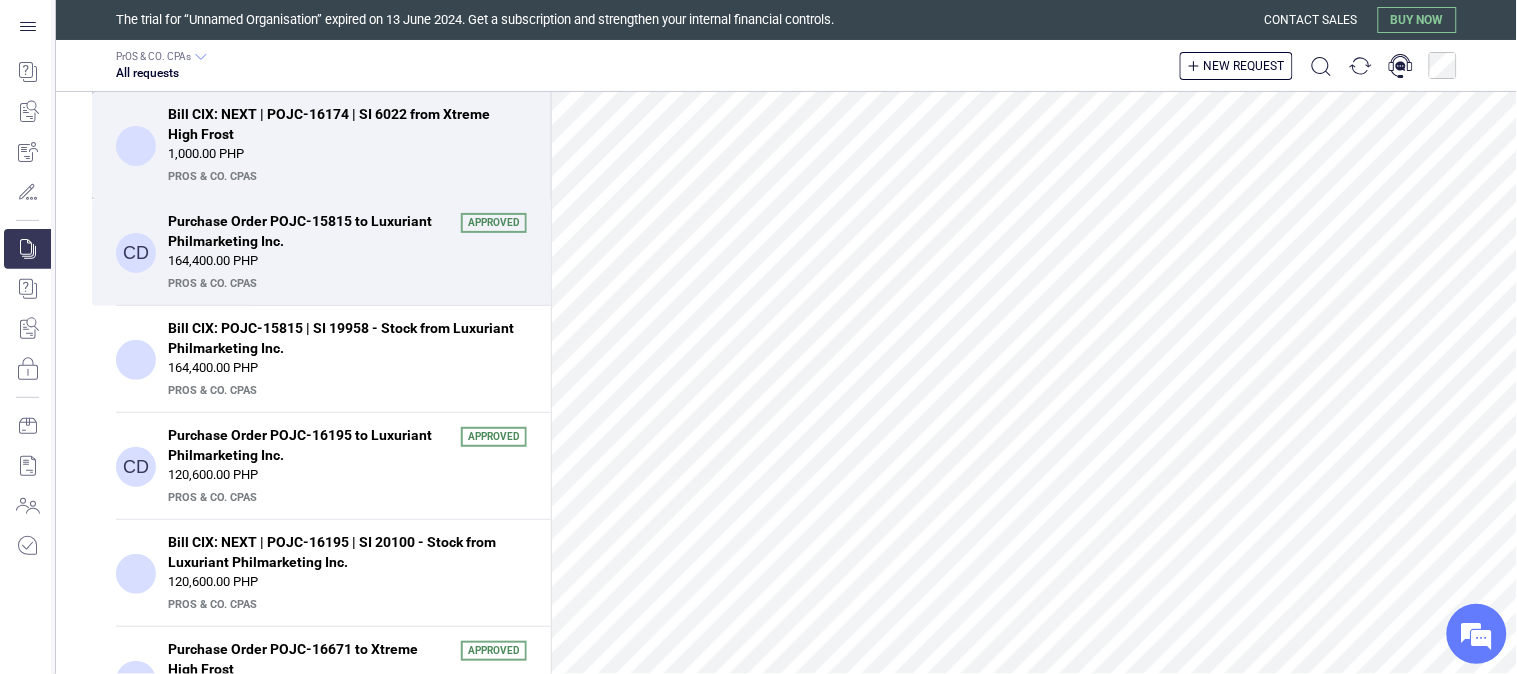 click on "1,000.00 PHP" at bounding box center [347, 154] 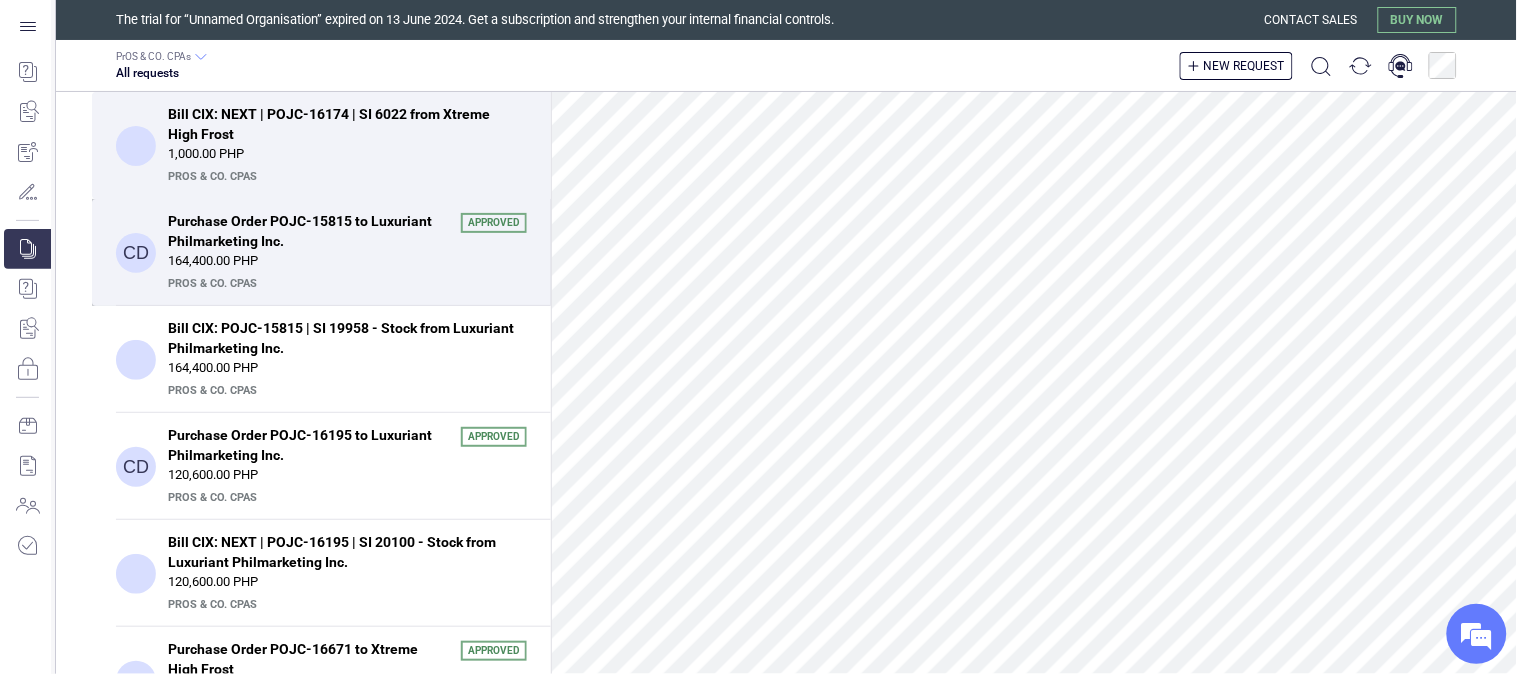 click on "PrOS & CO. CPAs" at bounding box center (345, 284) 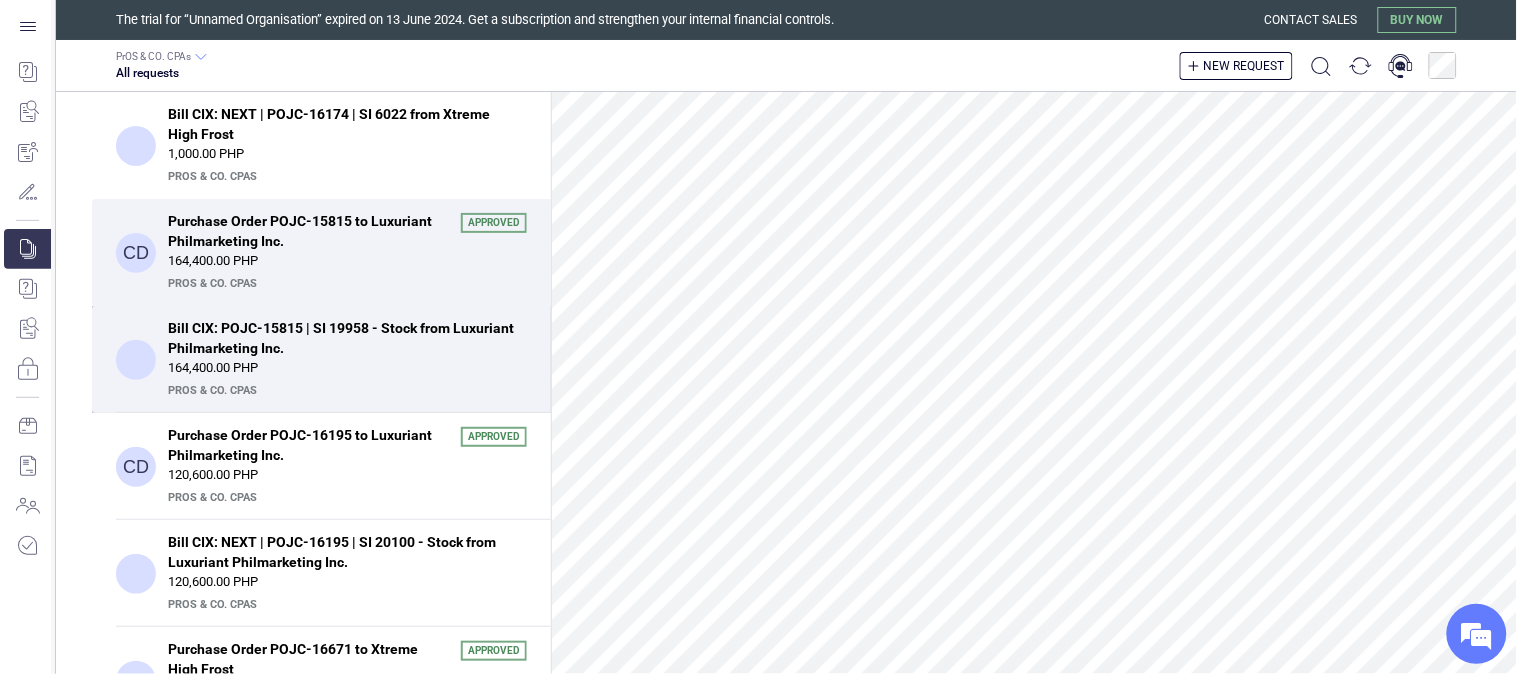 click on "164,400.00 PHP" at bounding box center (347, 368) 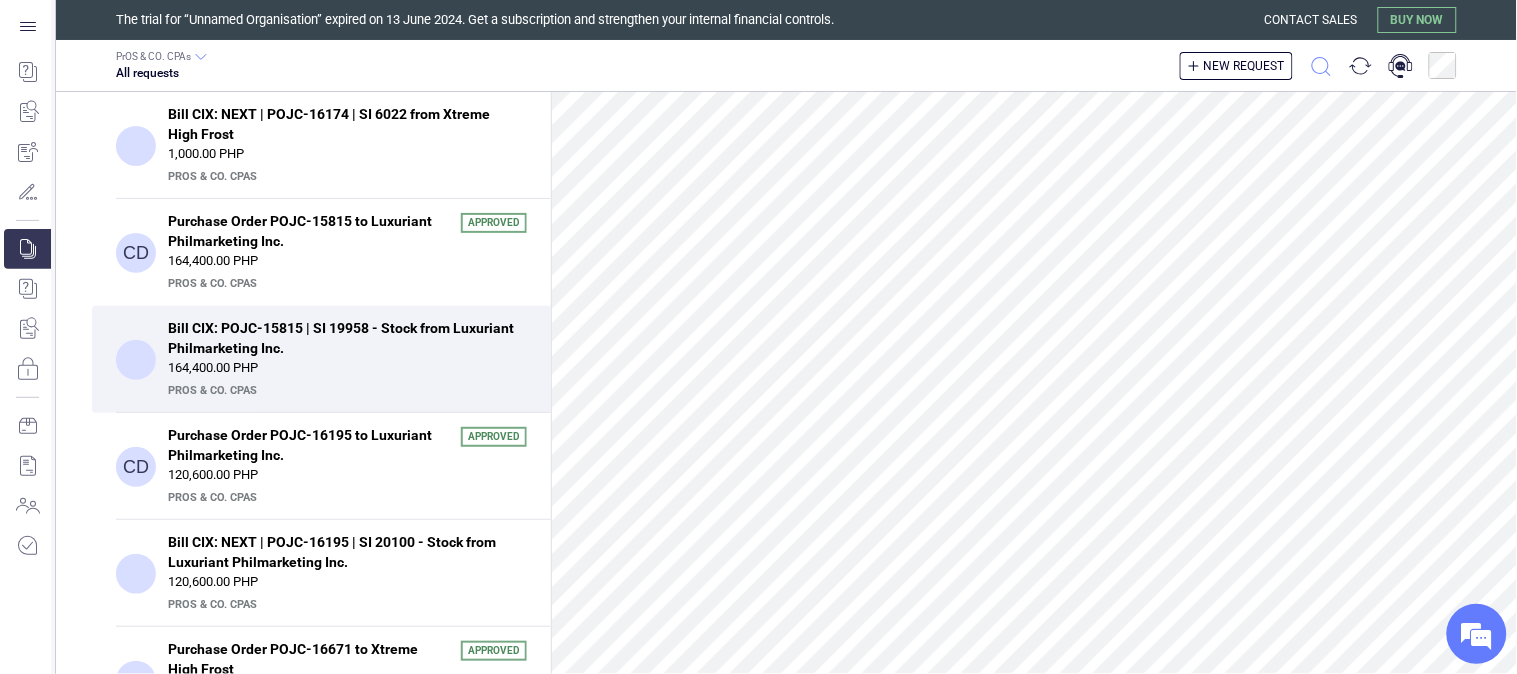 click 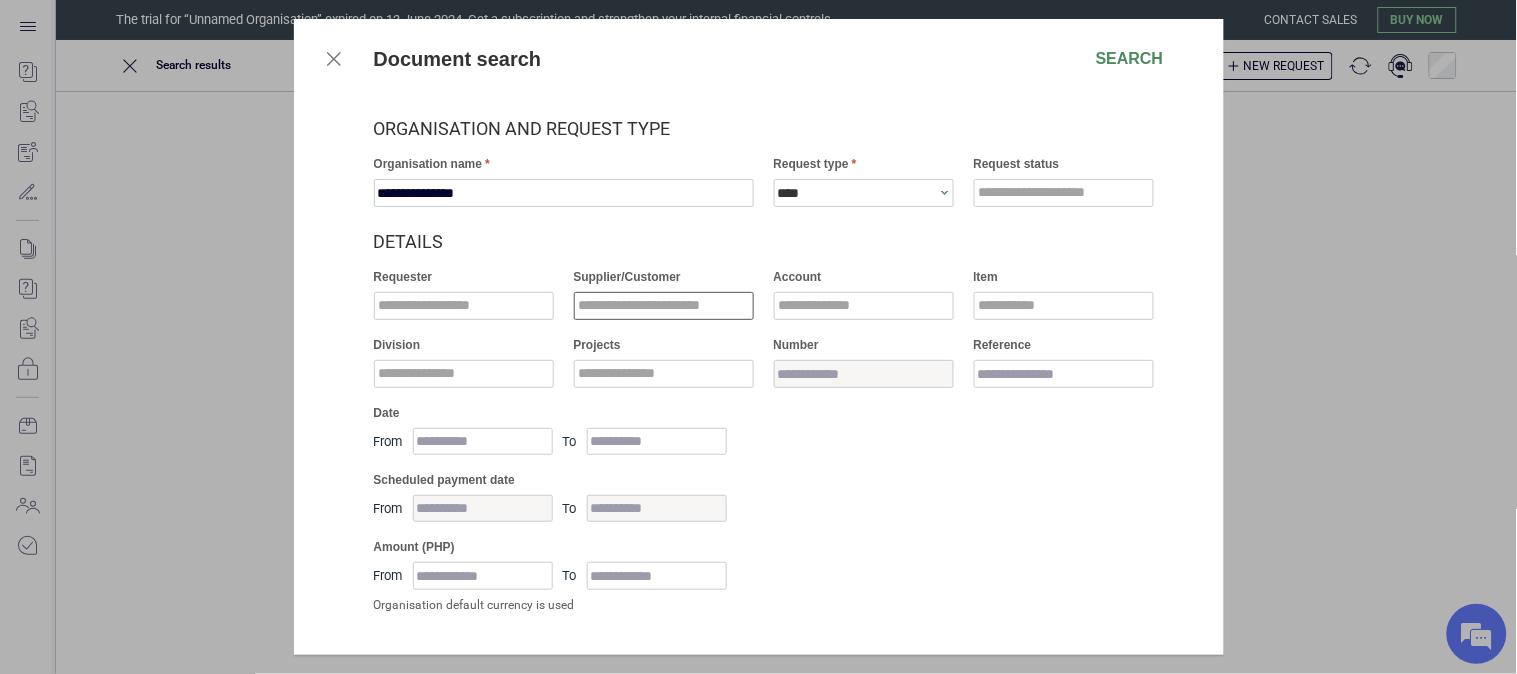 click at bounding box center (664, 306) 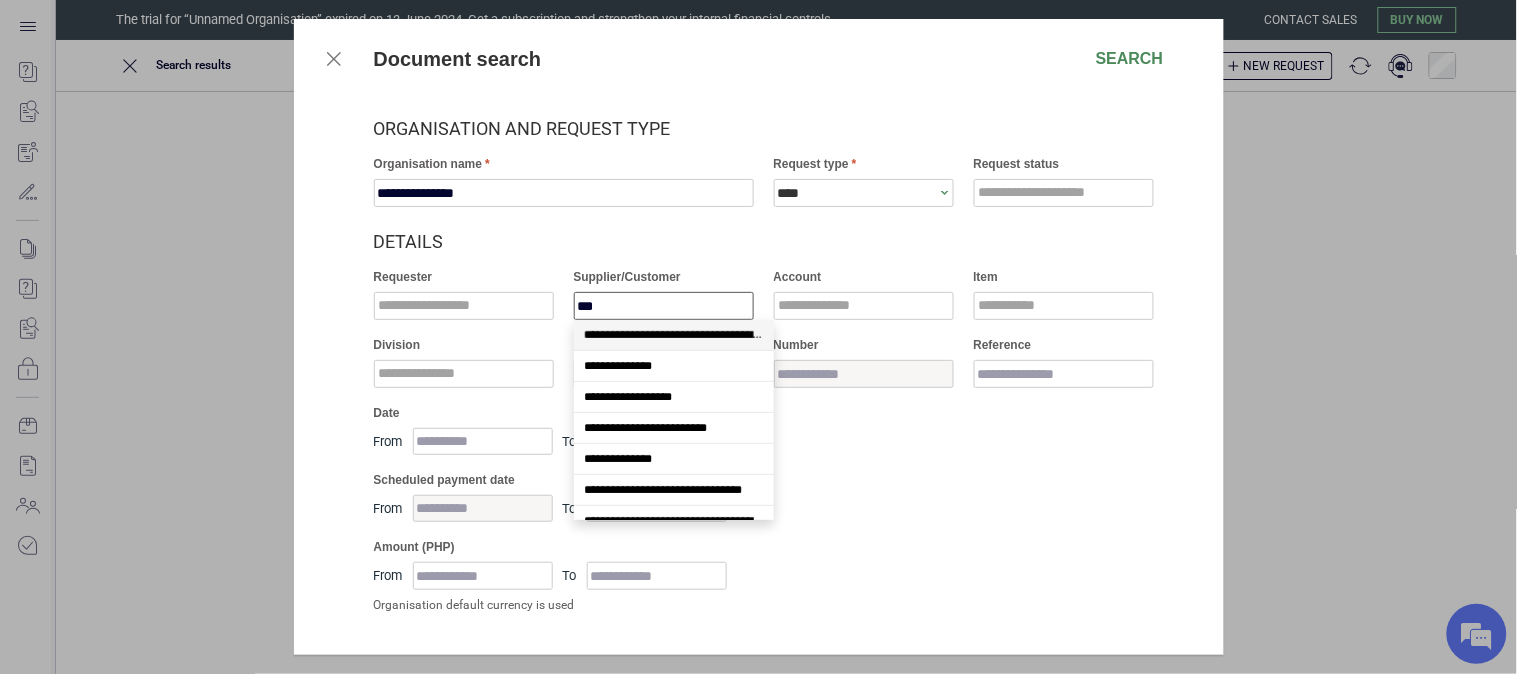 type on "****" 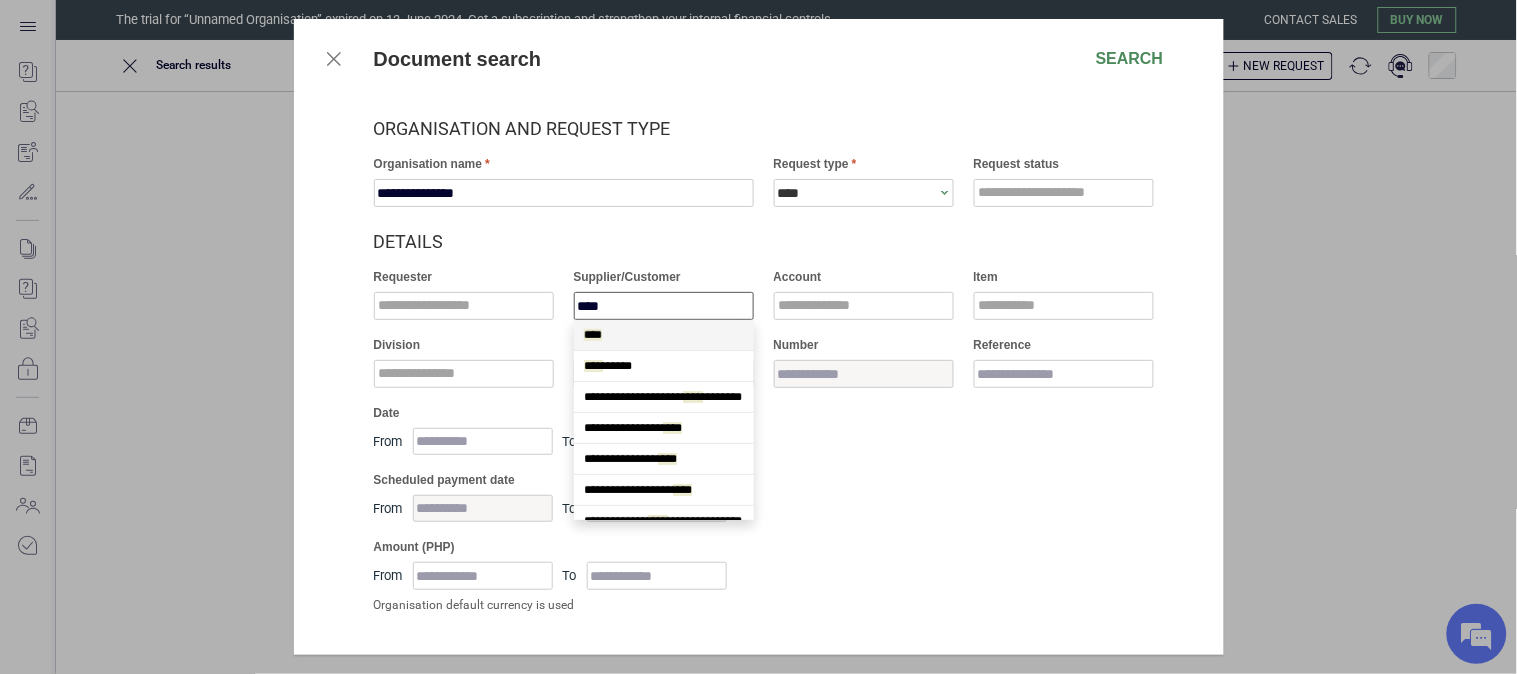 drag, startPoint x: 682, startPoint y: 338, endPoint x: 687, endPoint y: 354, distance: 16.763054 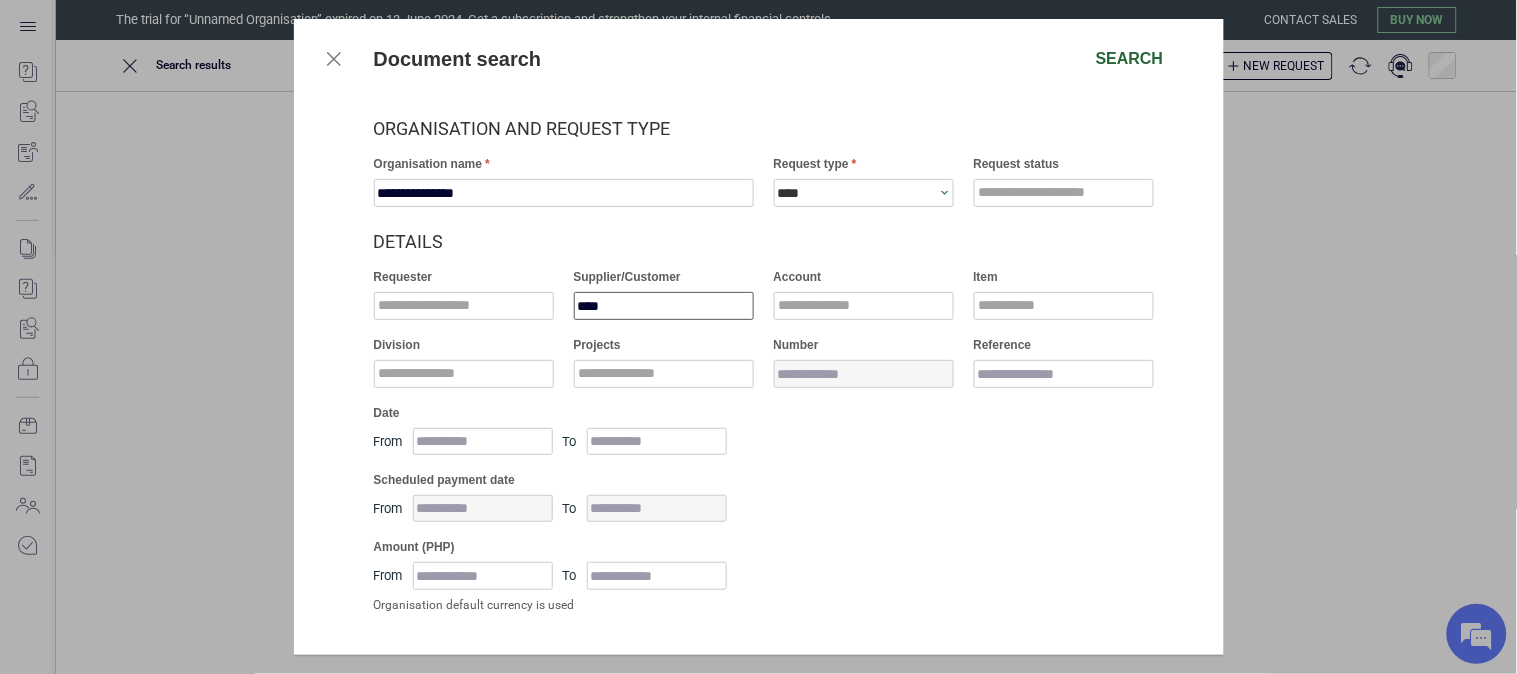 type on "****" 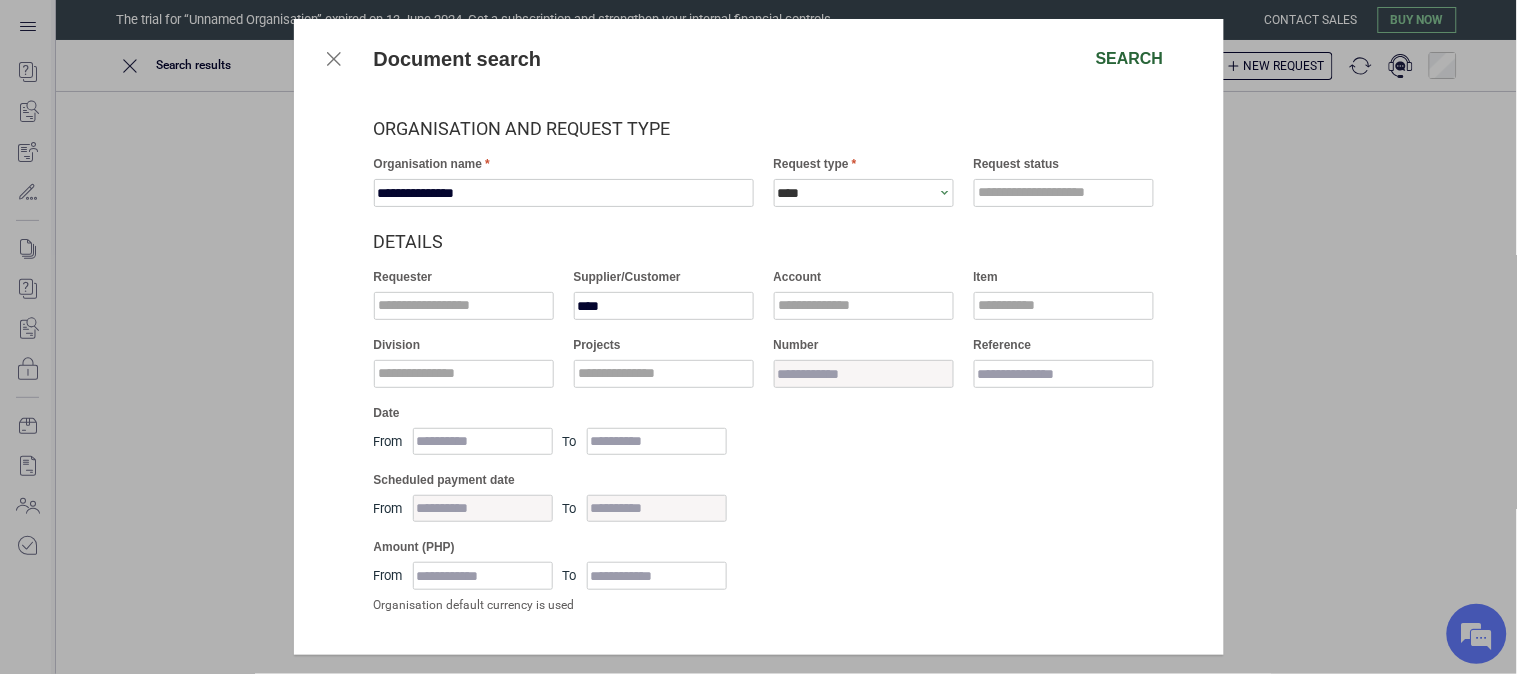 click on "Search" at bounding box center [1130, 59] 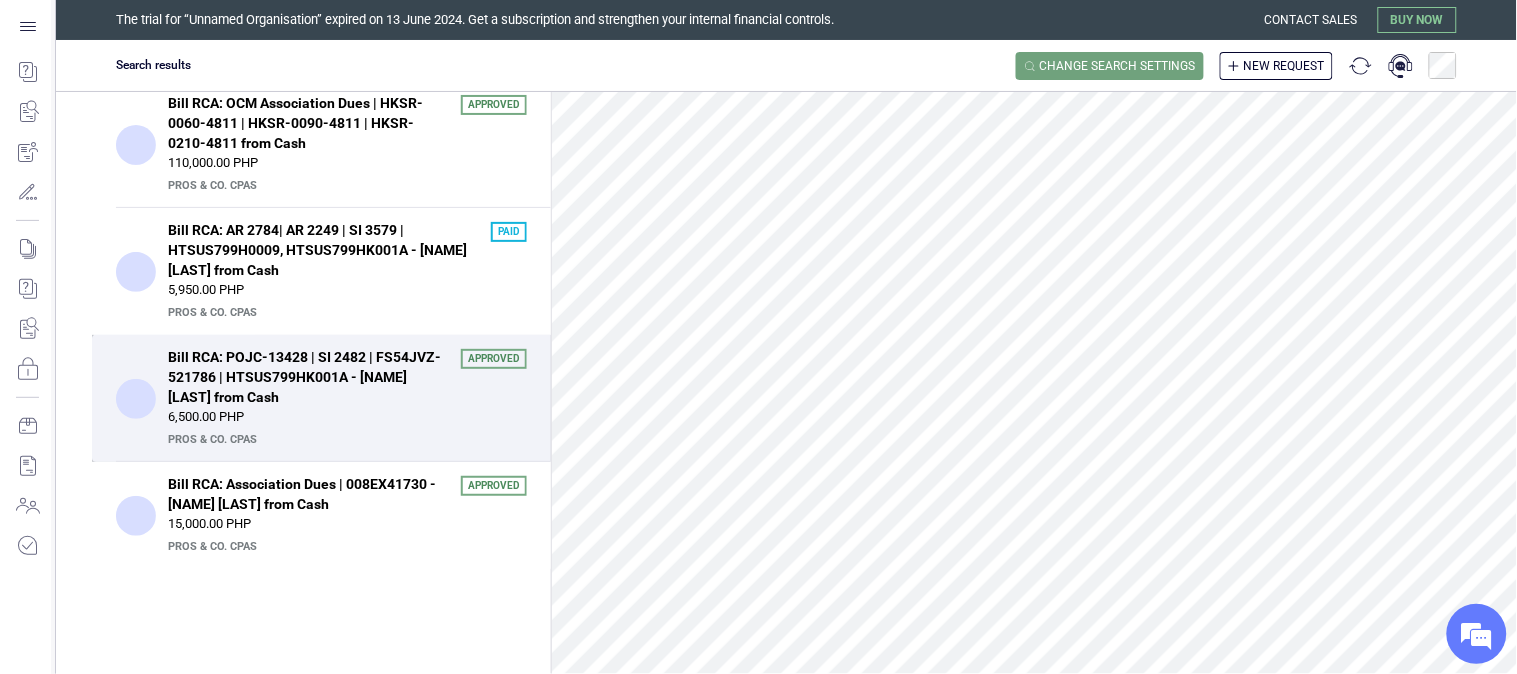 scroll, scrollTop: 3145, scrollLeft: 0, axis: vertical 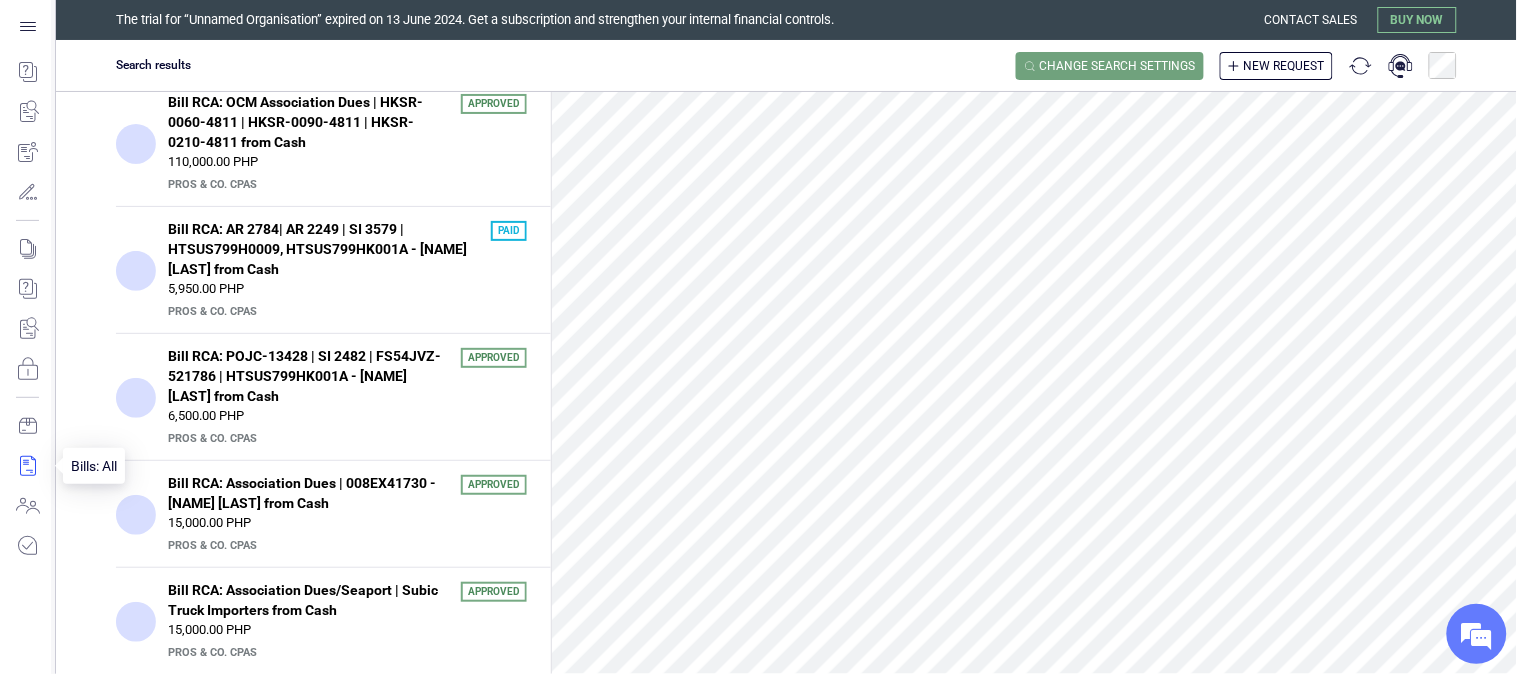 drag, startPoint x: 24, startPoint y: 470, endPoint x: 8, endPoint y: 466, distance: 16.492422 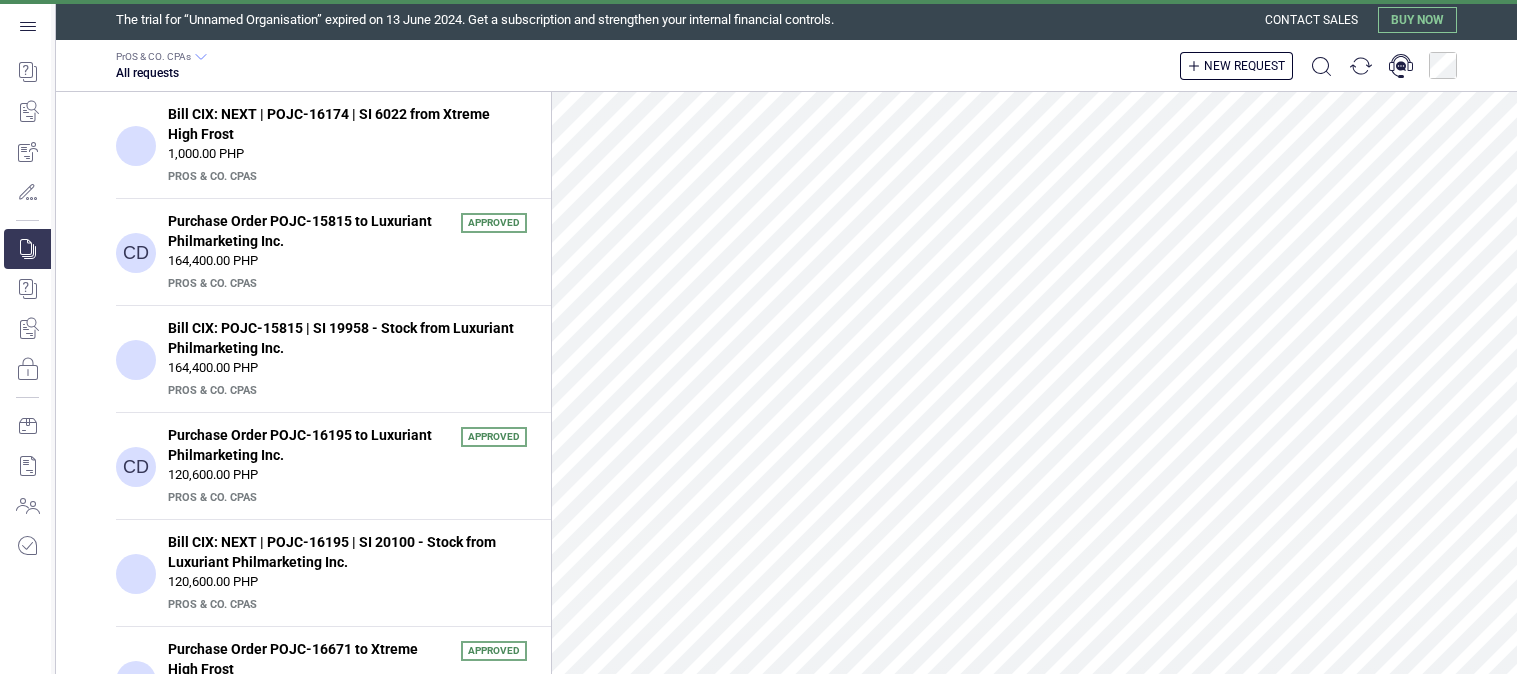 scroll, scrollTop: 0, scrollLeft: 0, axis: both 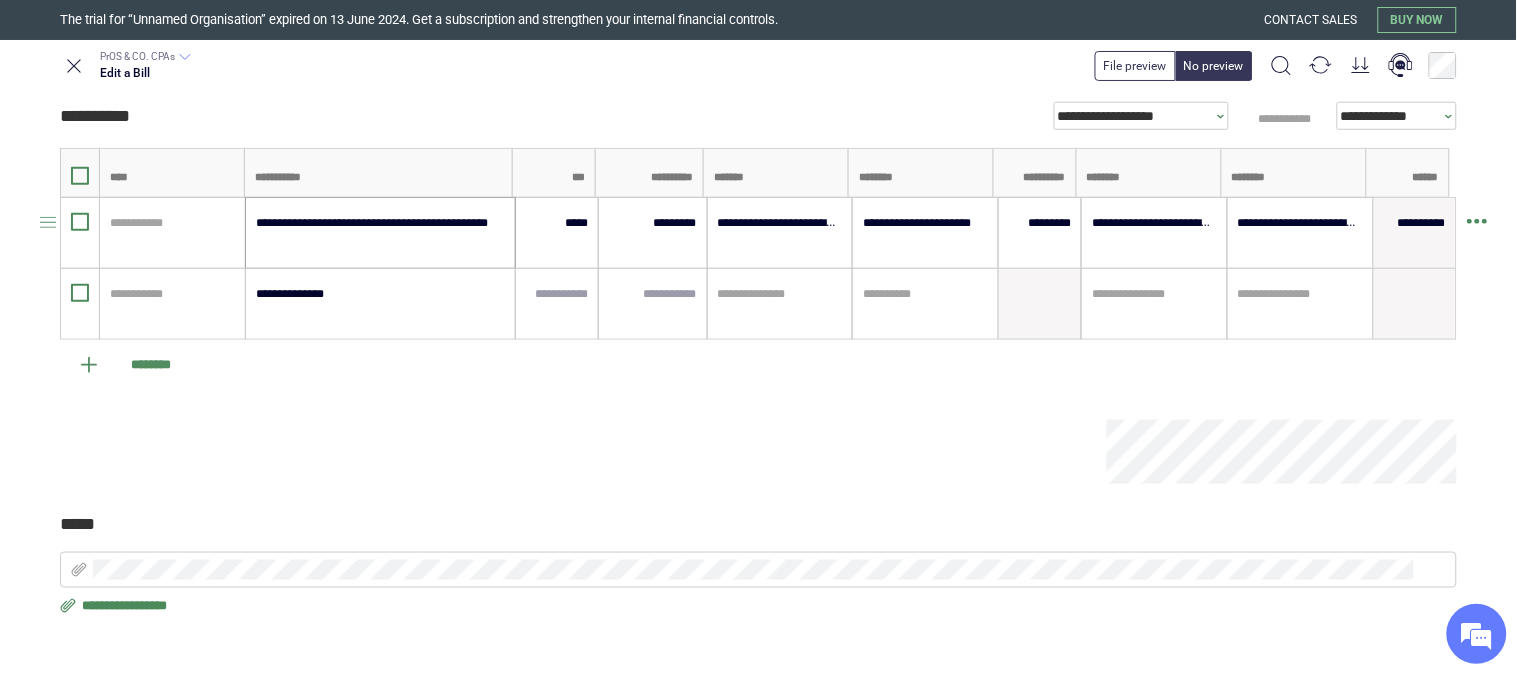click on "**********" at bounding box center (379, 233) 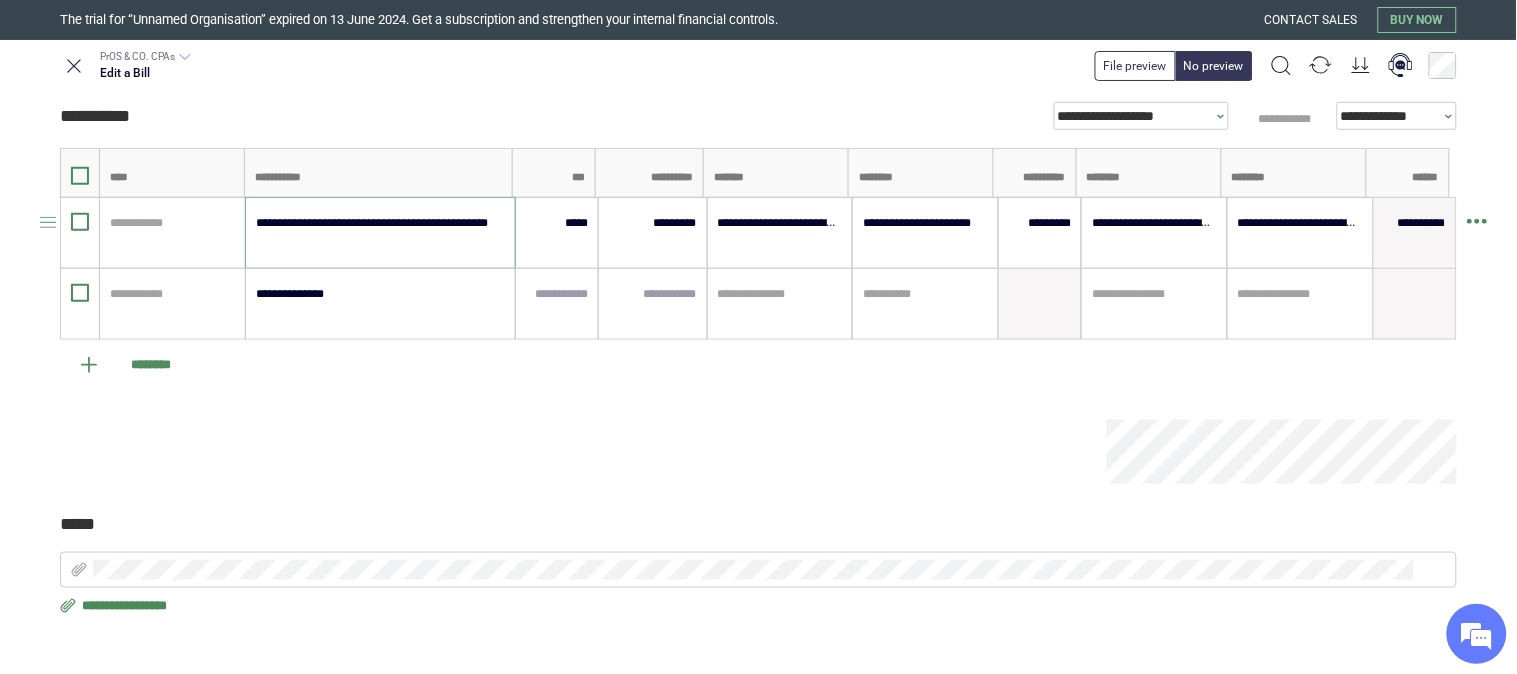 click on "**********" at bounding box center (379, 233) 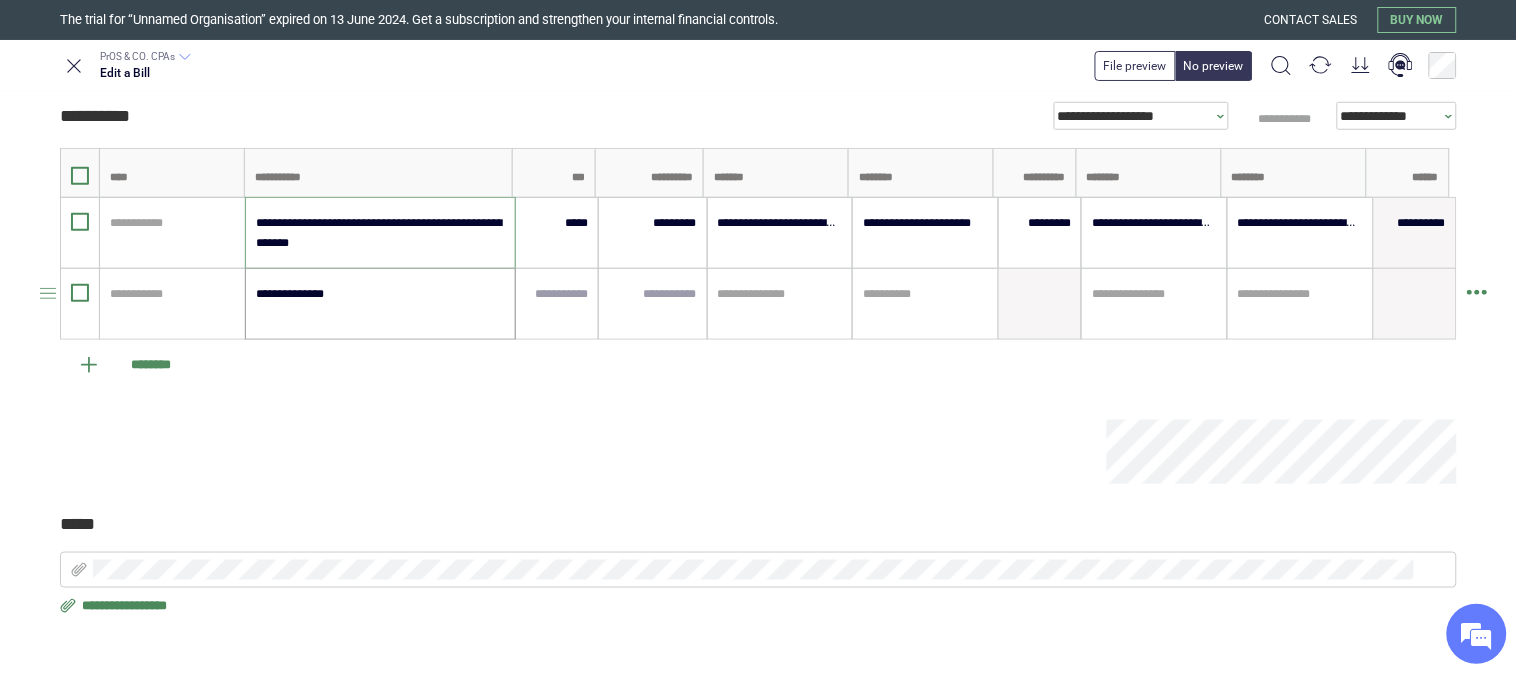 click on "**********" at bounding box center [379, 304] 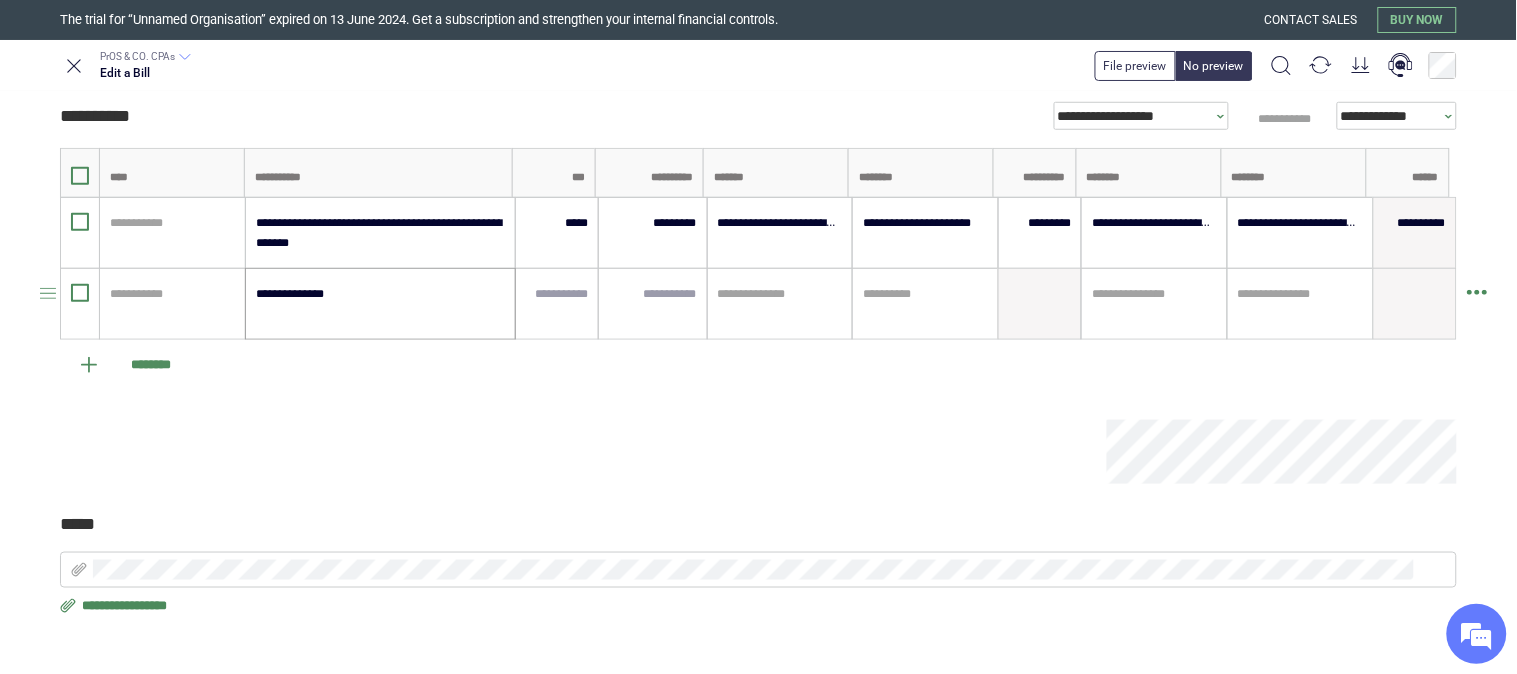 click on "**********" at bounding box center [380, 304] 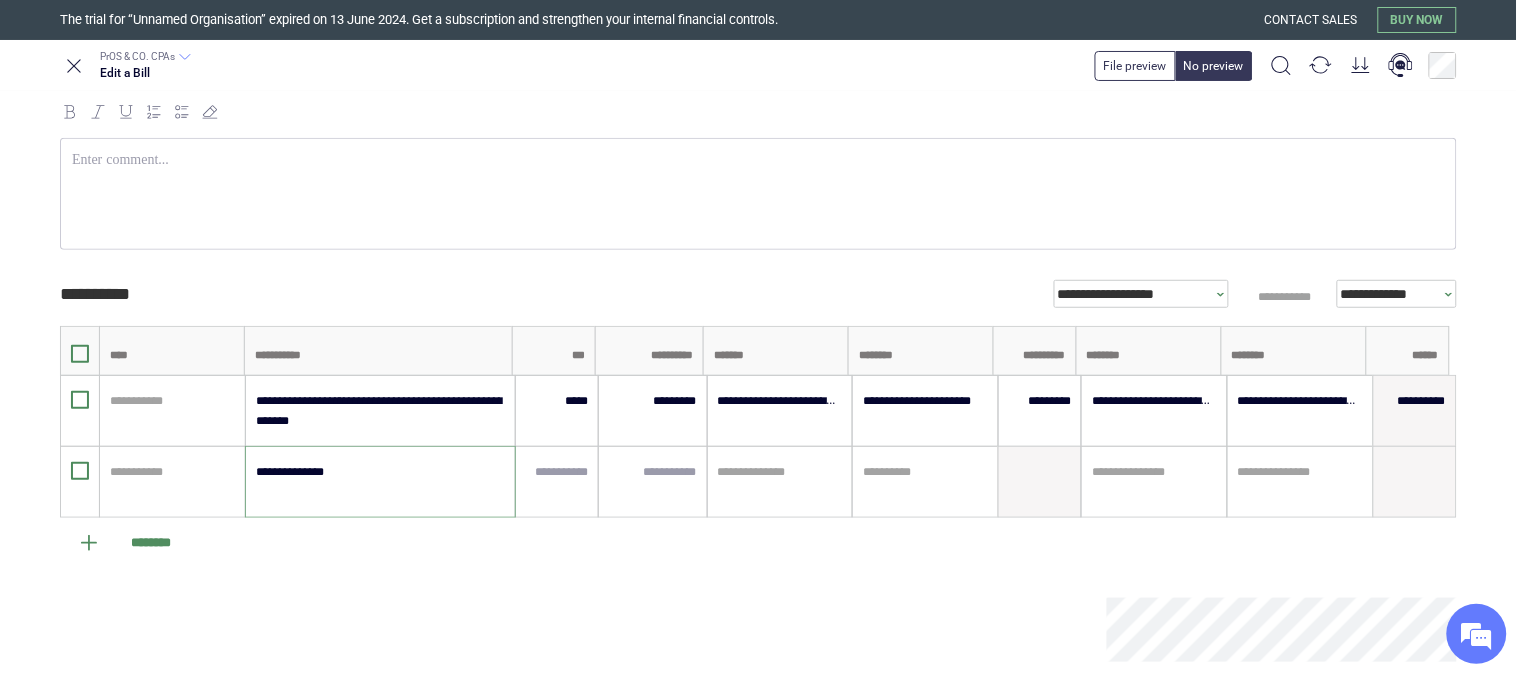 scroll, scrollTop: 0, scrollLeft: 0, axis: both 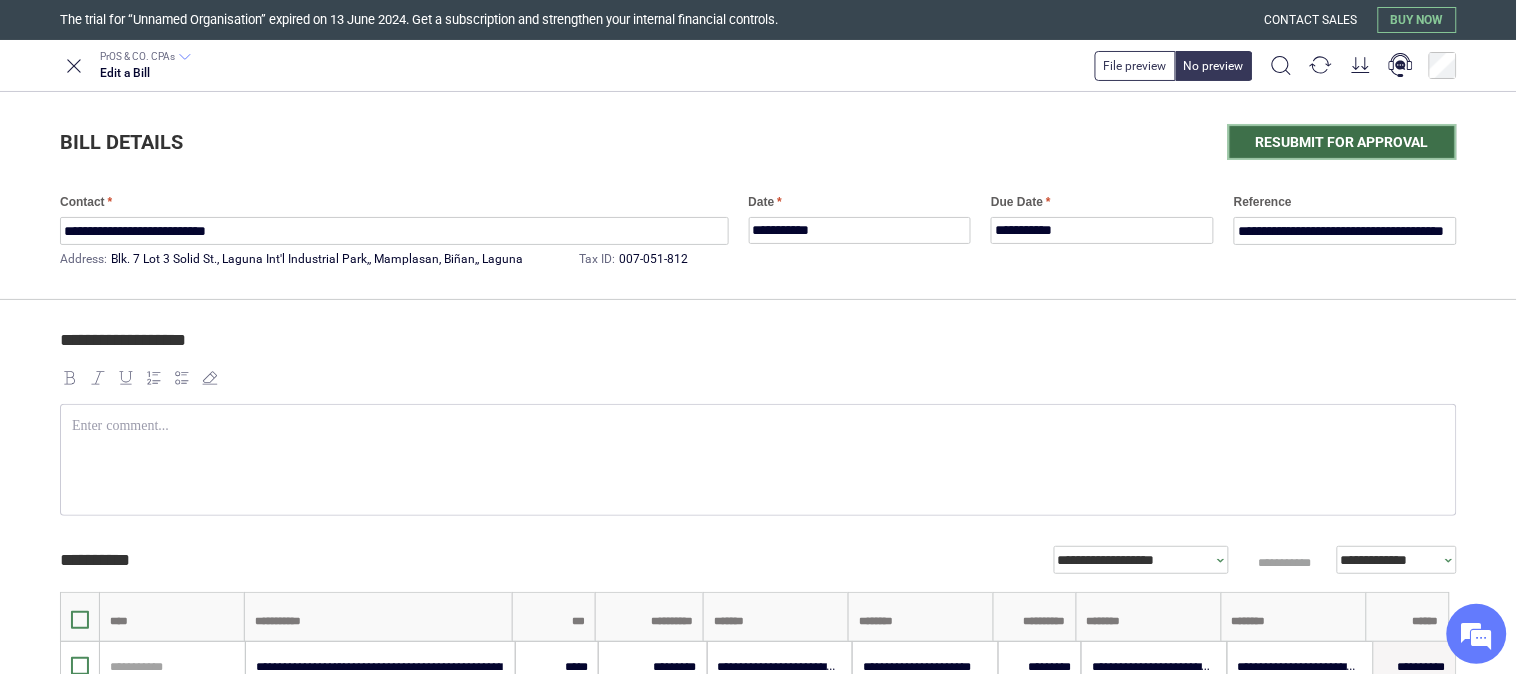 click on "Resubmit for approval" at bounding box center [1342, 142] 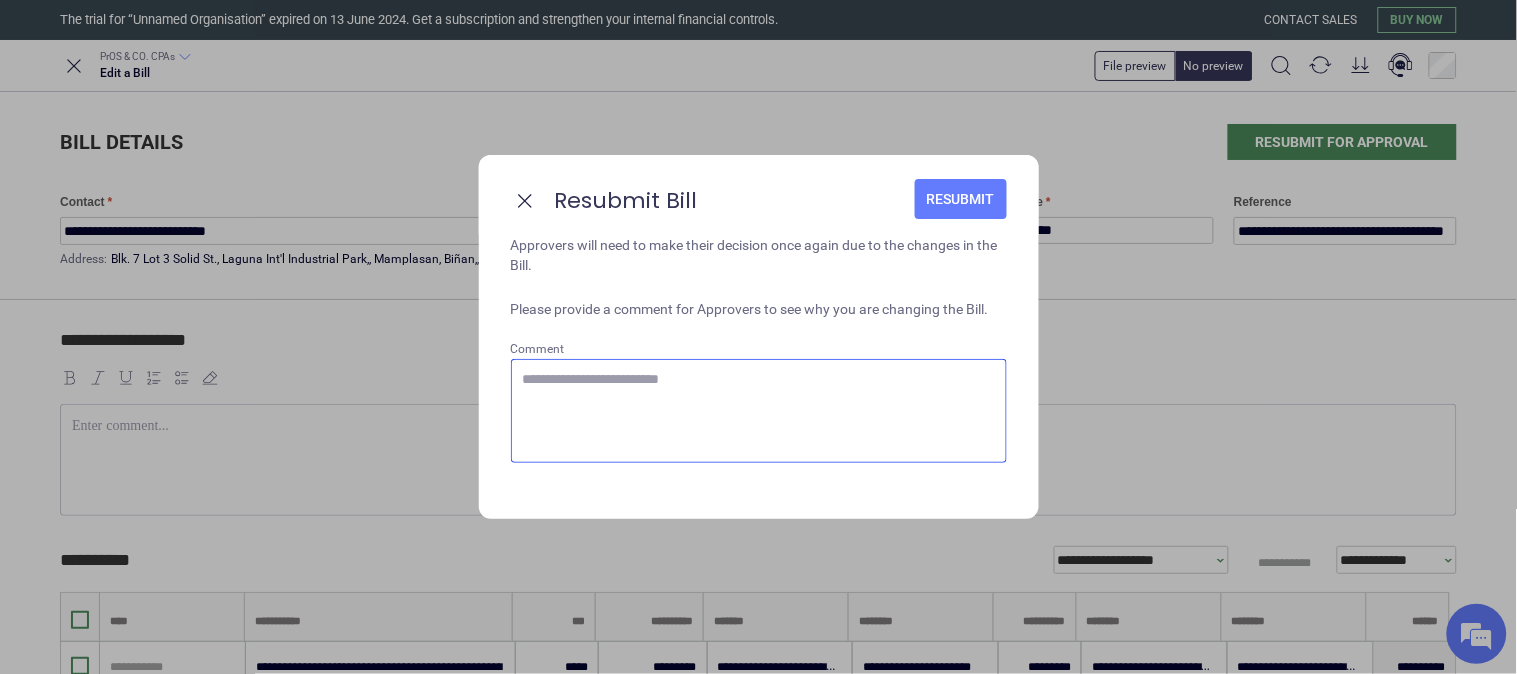 click on "Resubmit" at bounding box center [961, 199] 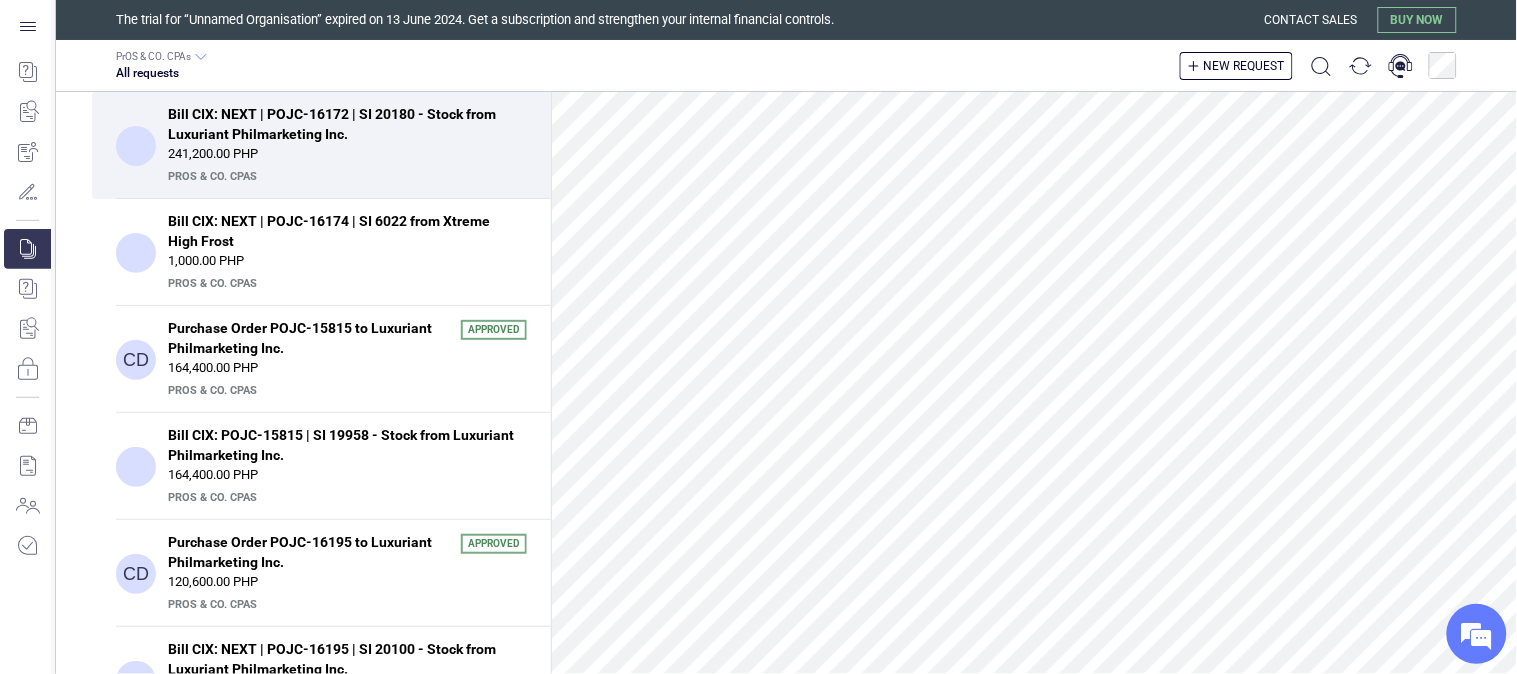 scroll, scrollTop: 273, scrollLeft: 0, axis: vertical 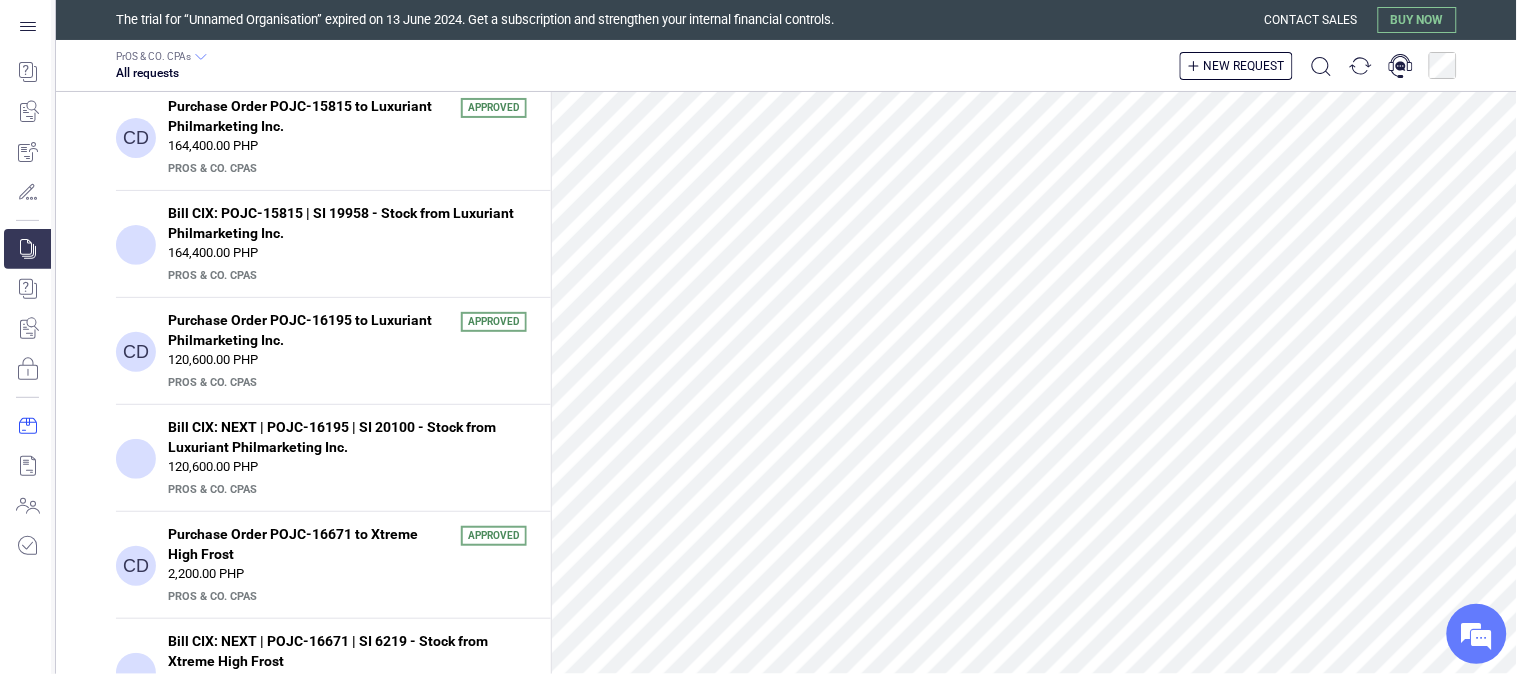 click at bounding box center [27, 426] 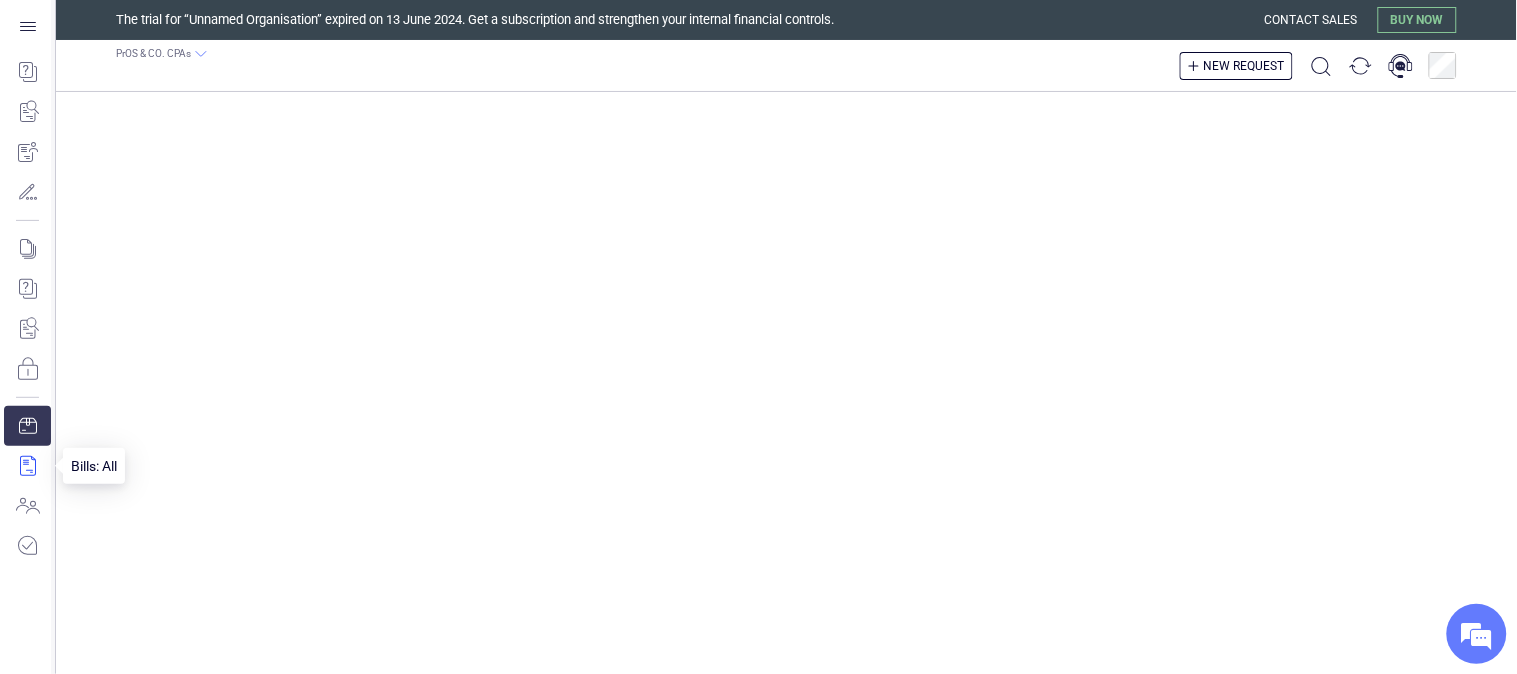 click at bounding box center (27, 466) 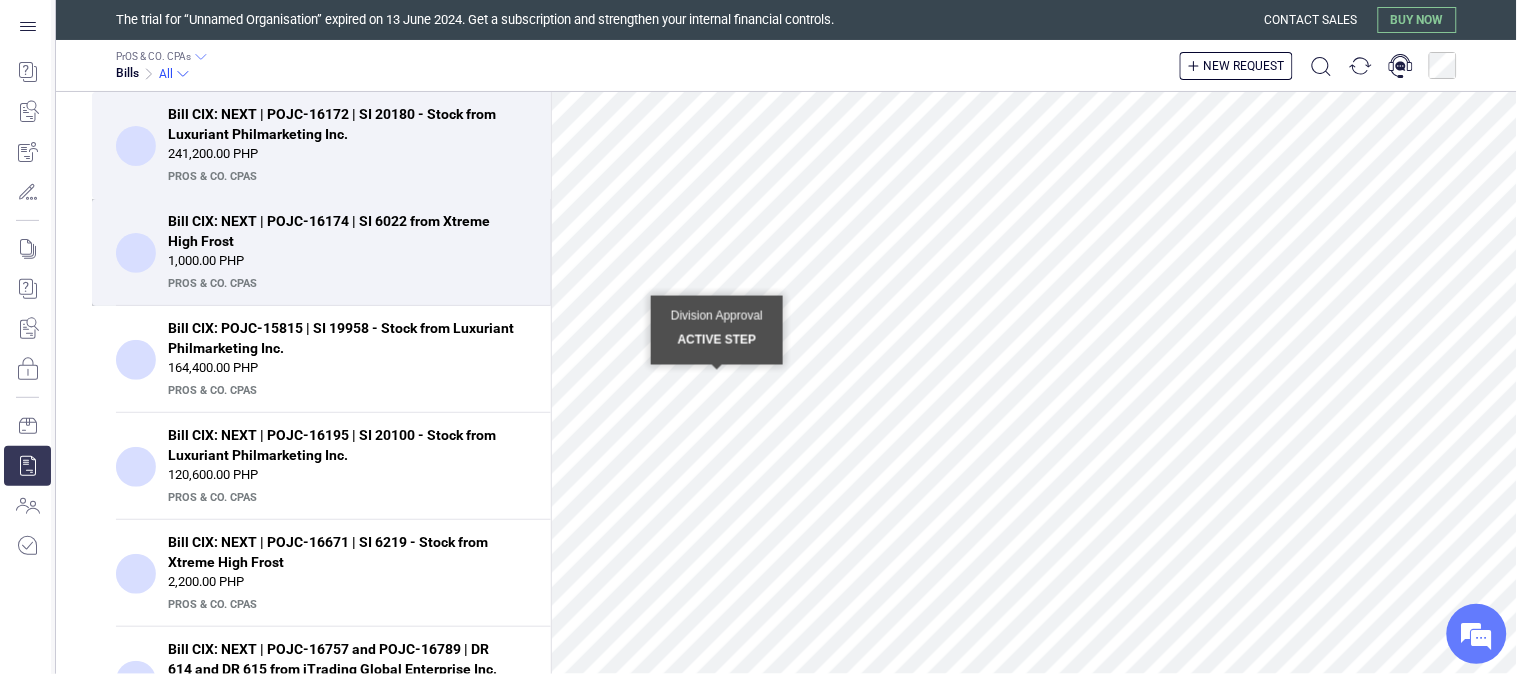scroll, scrollTop: 384, scrollLeft: 0, axis: vertical 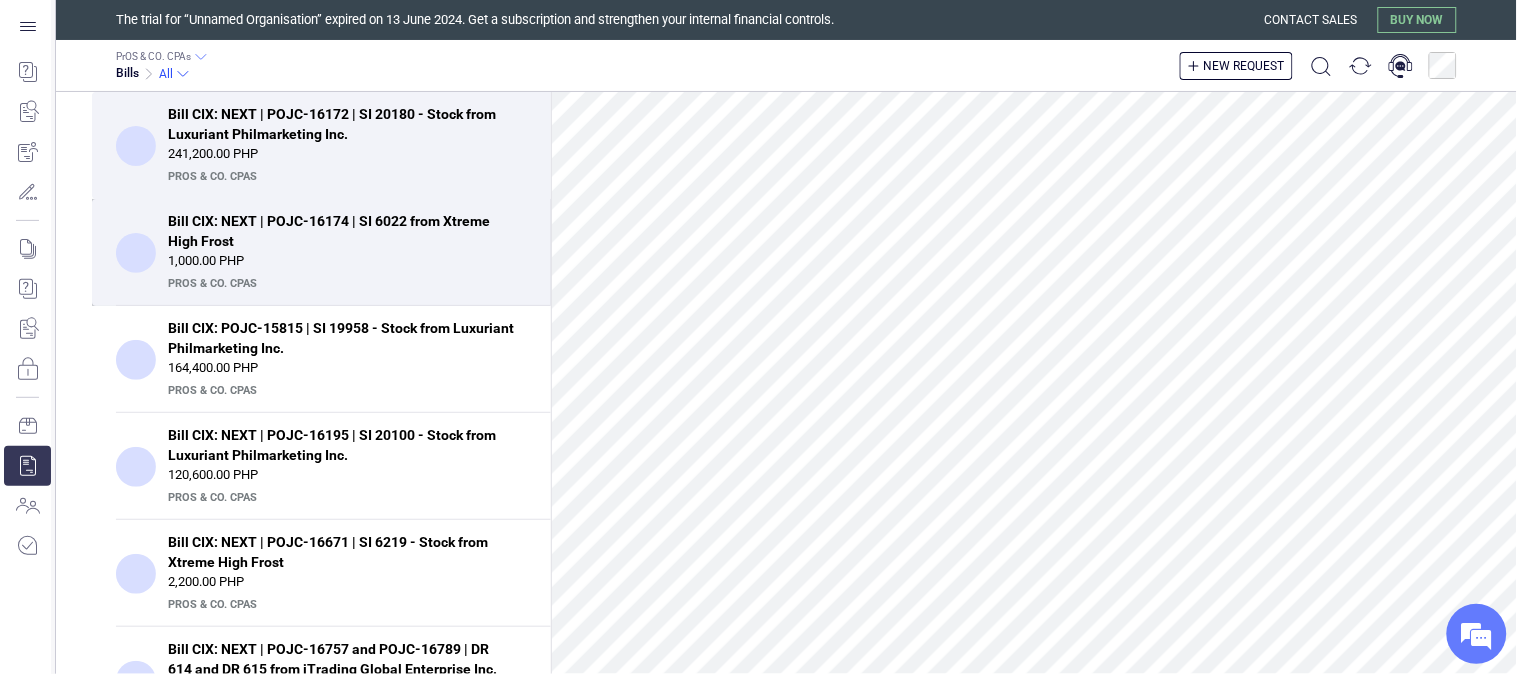 click on "1,000.00 PHP" at bounding box center (347, 261) 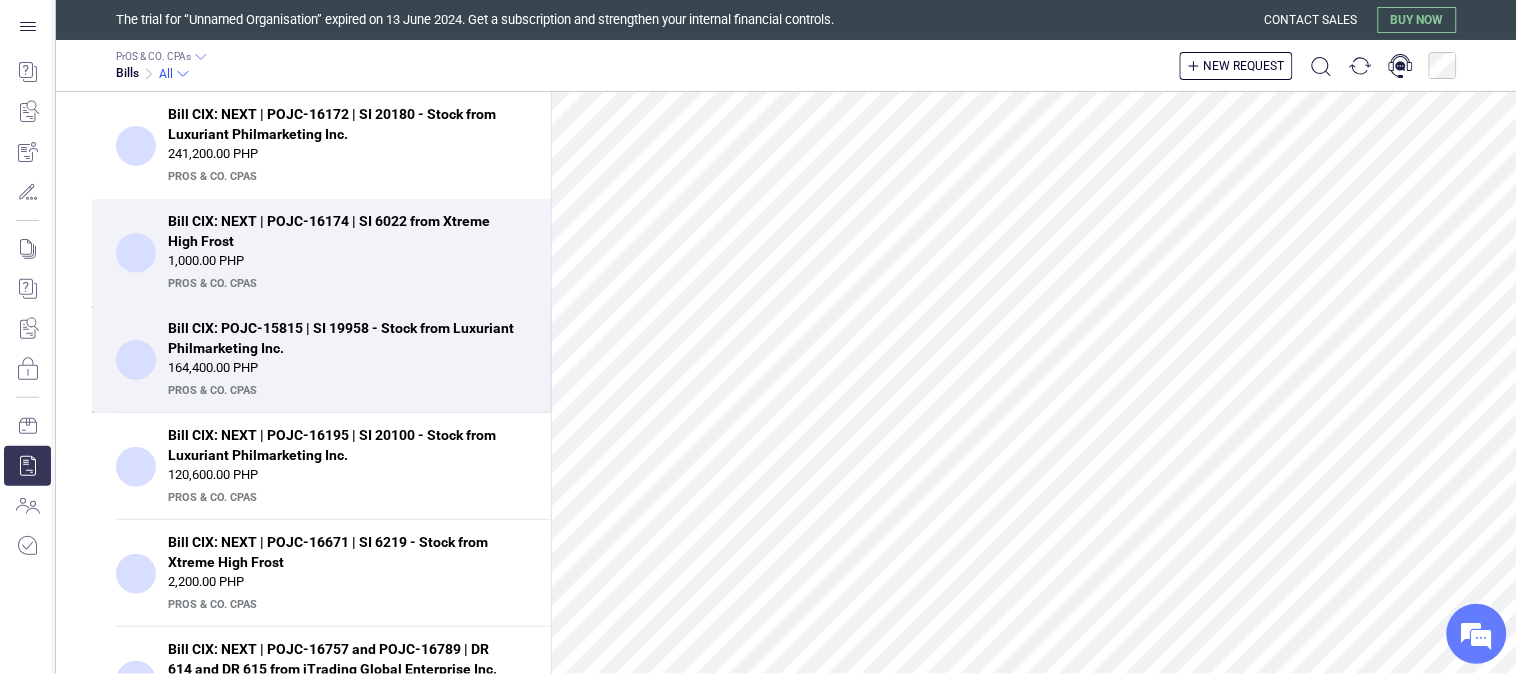 scroll, scrollTop: 1022, scrollLeft: 0, axis: vertical 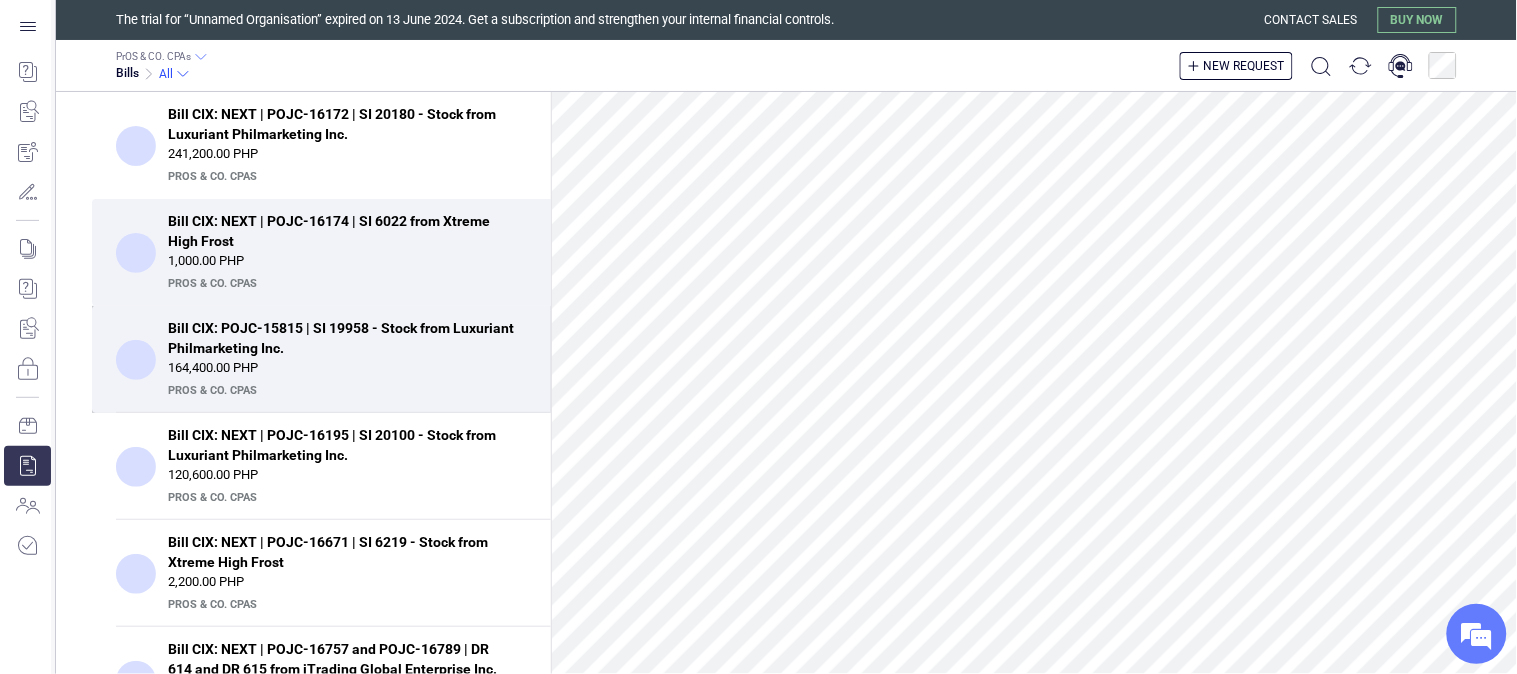 click on "164,400.00 PHP" at bounding box center (347, 368) 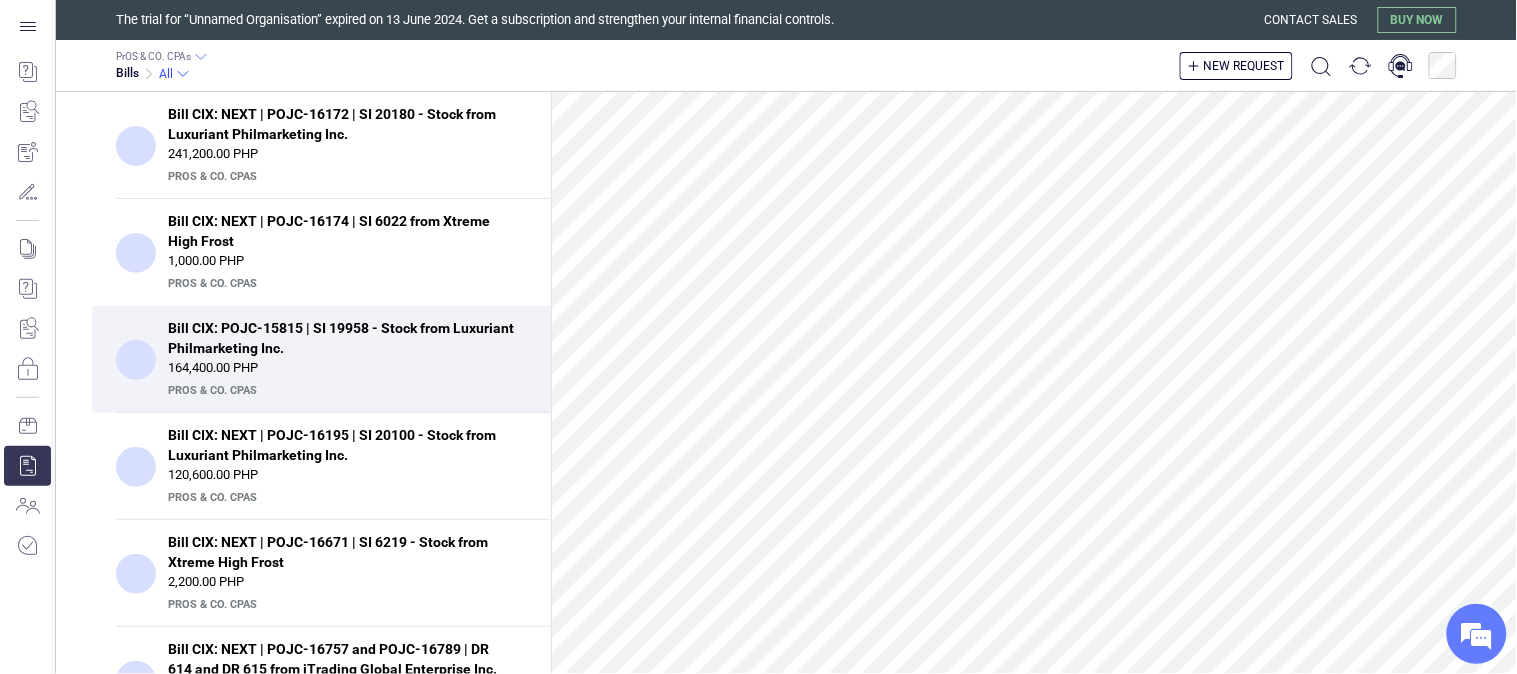 scroll, scrollTop: 163, scrollLeft: 0, axis: vertical 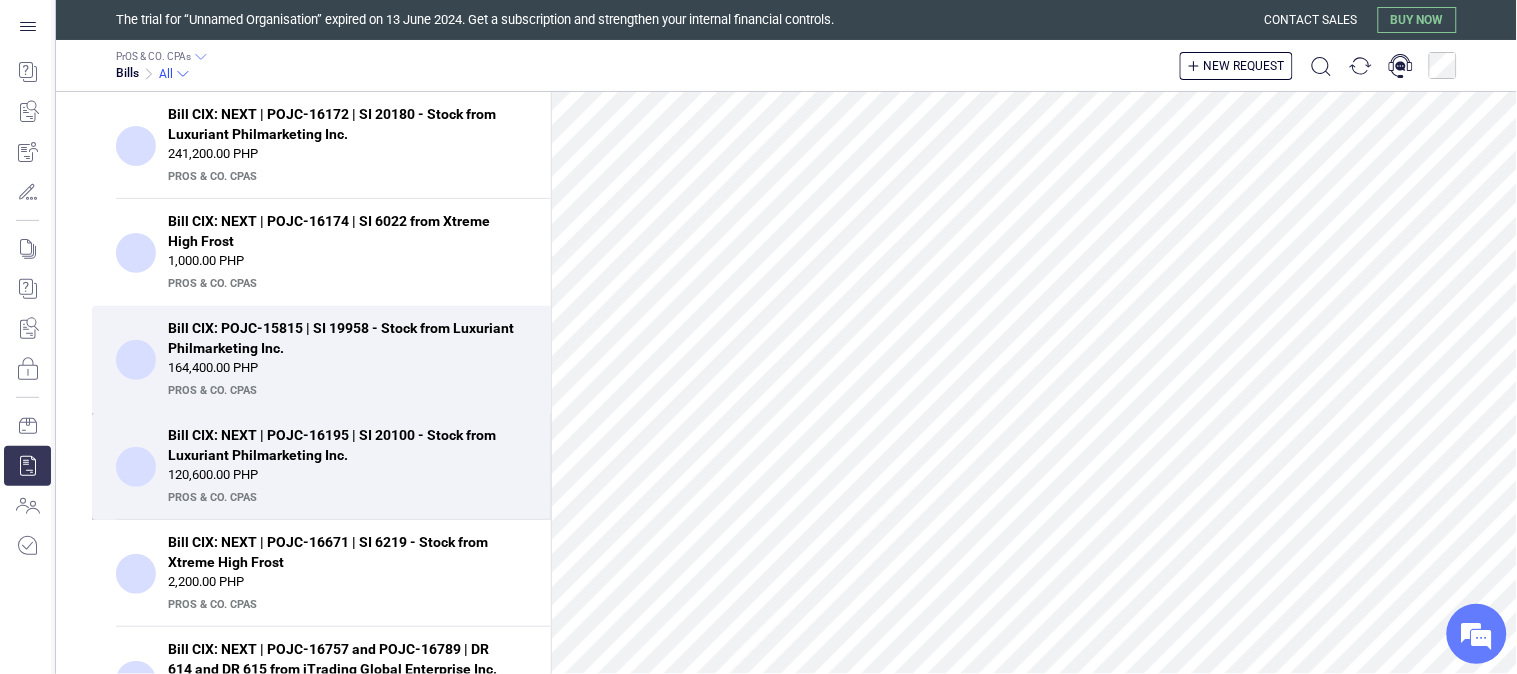 click on "Bill CIX: NEXT | POJC-16195 | SI 20100 - Stock from Luxuriant Philmarketing Inc." at bounding box center [341, 445] 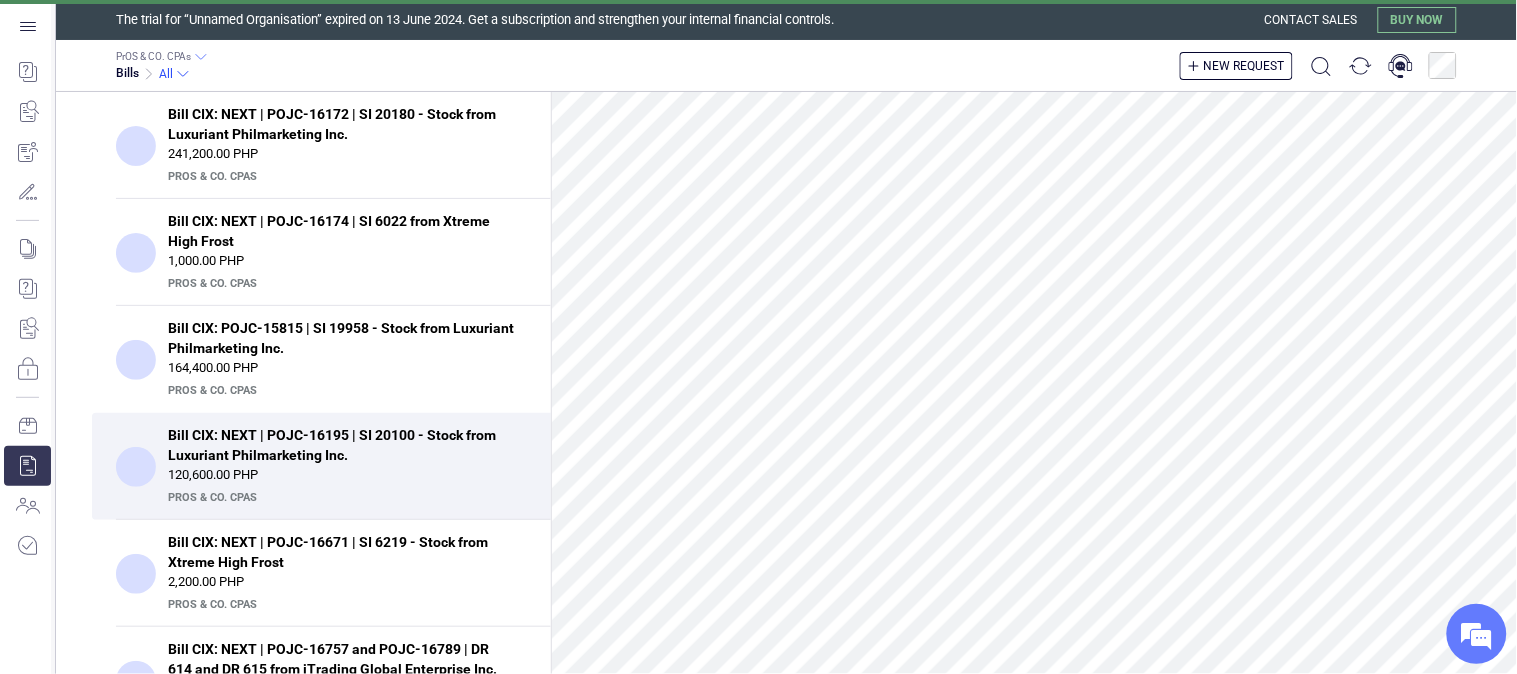 scroll, scrollTop: 1021, scrollLeft: 0, axis: vertical 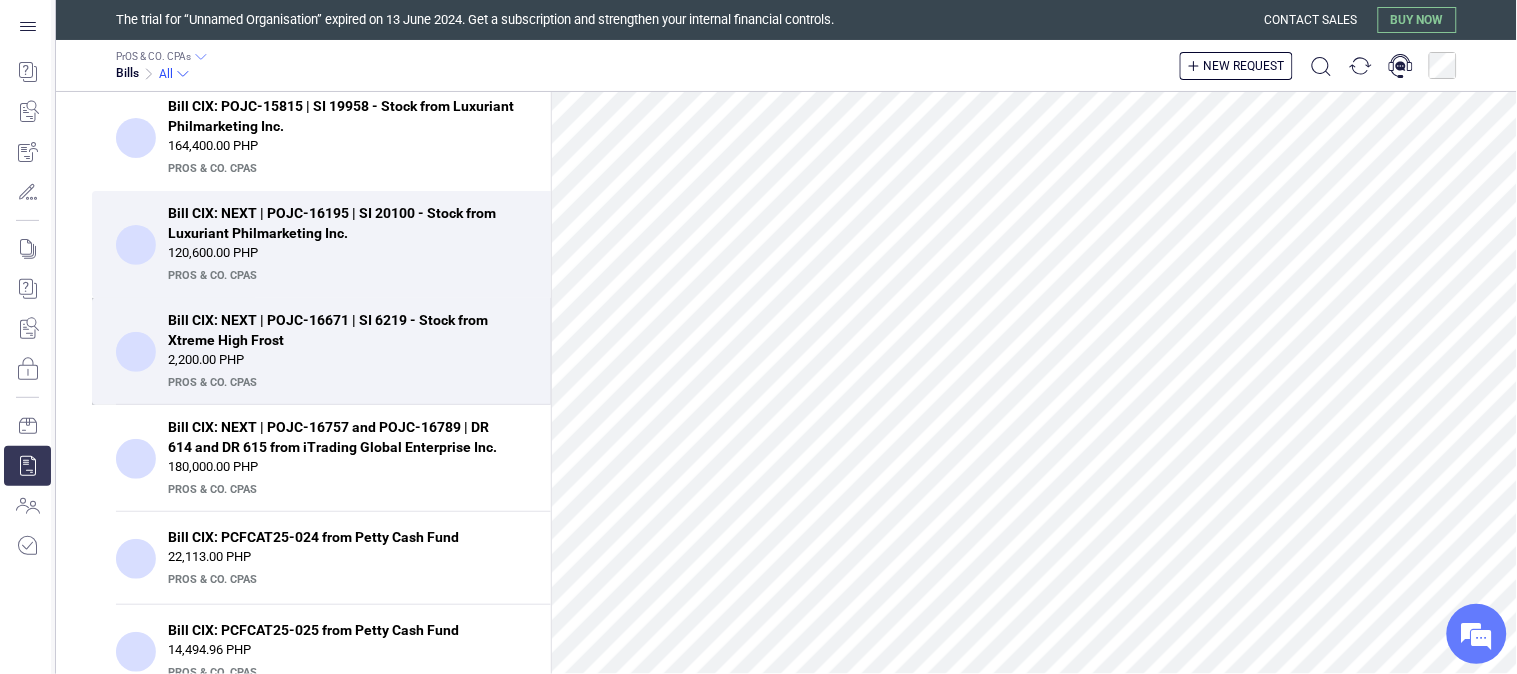 click on "Bill CIX: NEXT | POJC-16671 | SI 6219 - Stock from Xtreme High Frost" at bounding box center (341, 330) 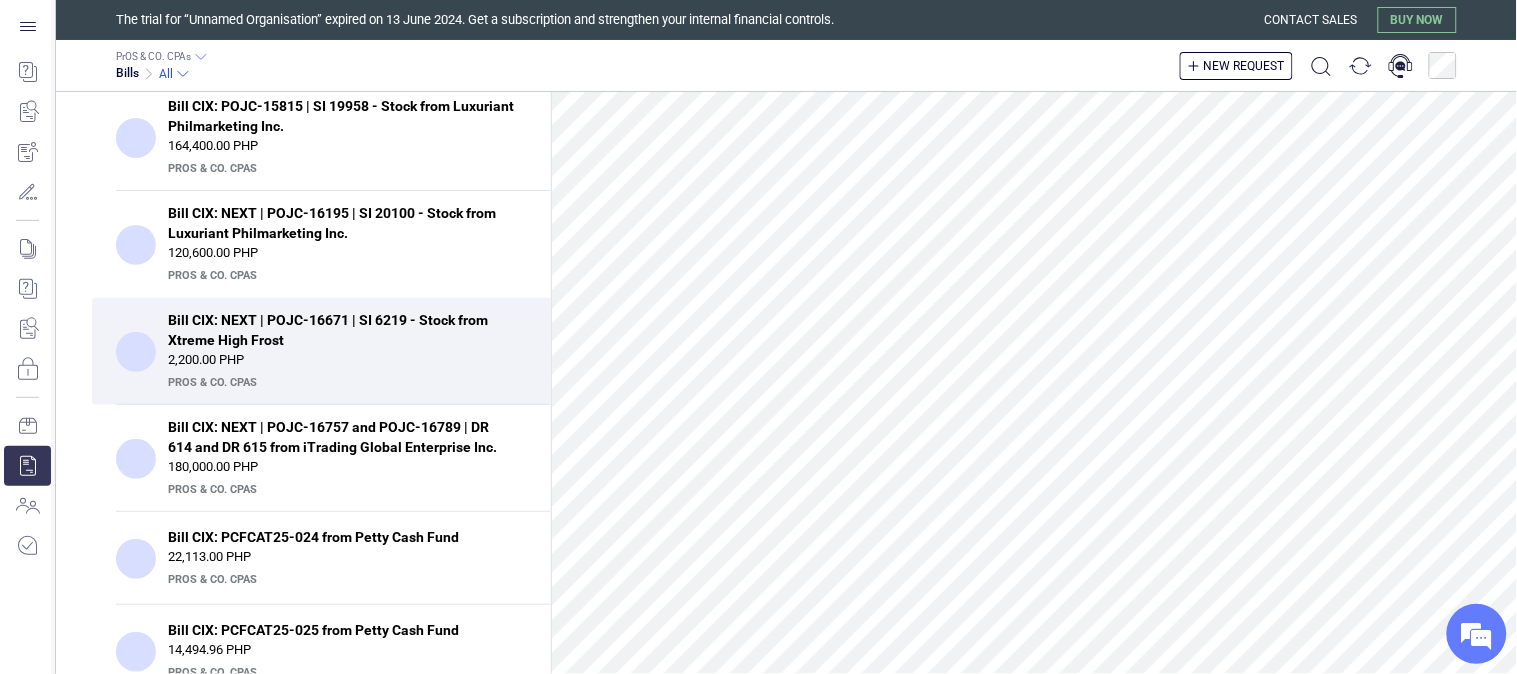 scroll, scrollTop: 1002, scrollLeft: 0, axis: vertical 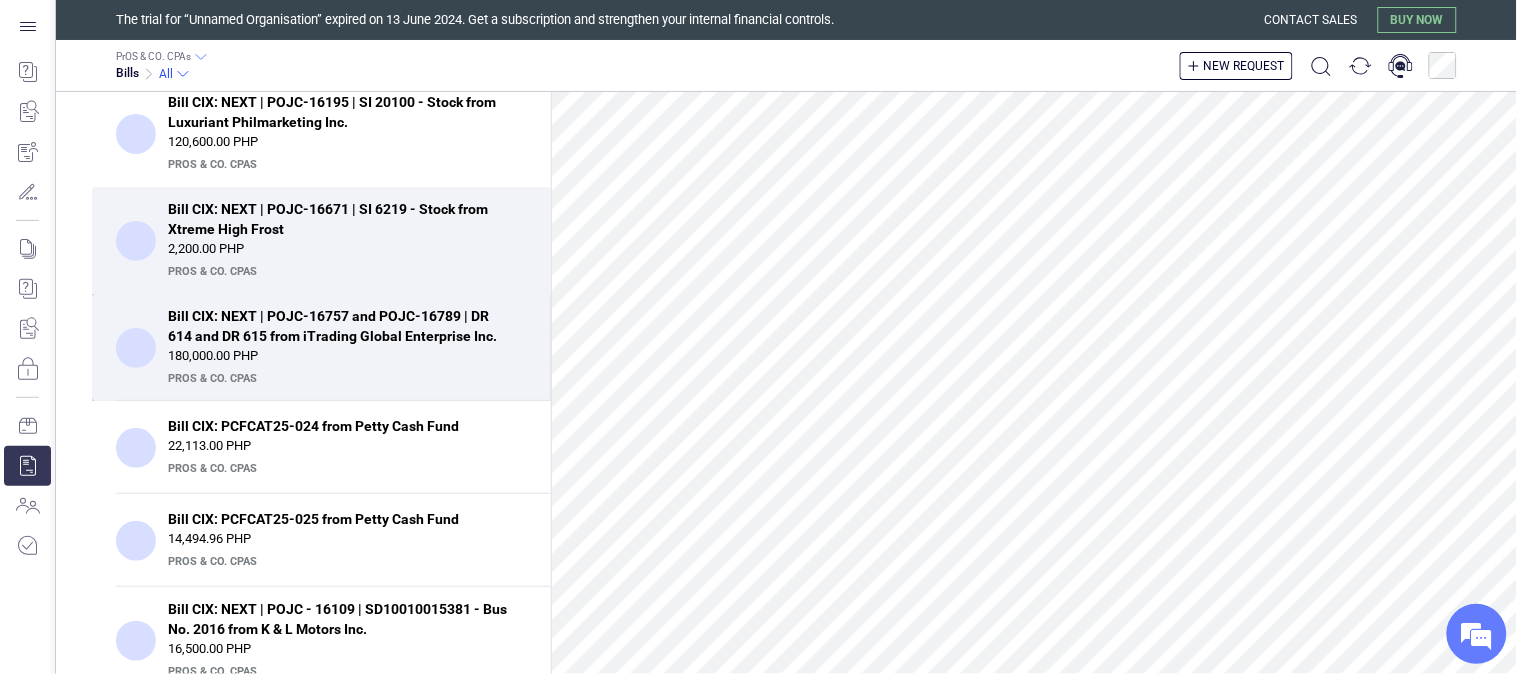 click on "Bill CIX: NEXT | POJC-16757 and POJC-16789 | DR 614 and DR 615 from iTrading Global Enterprise Inc." at bounding box center [341, 326] 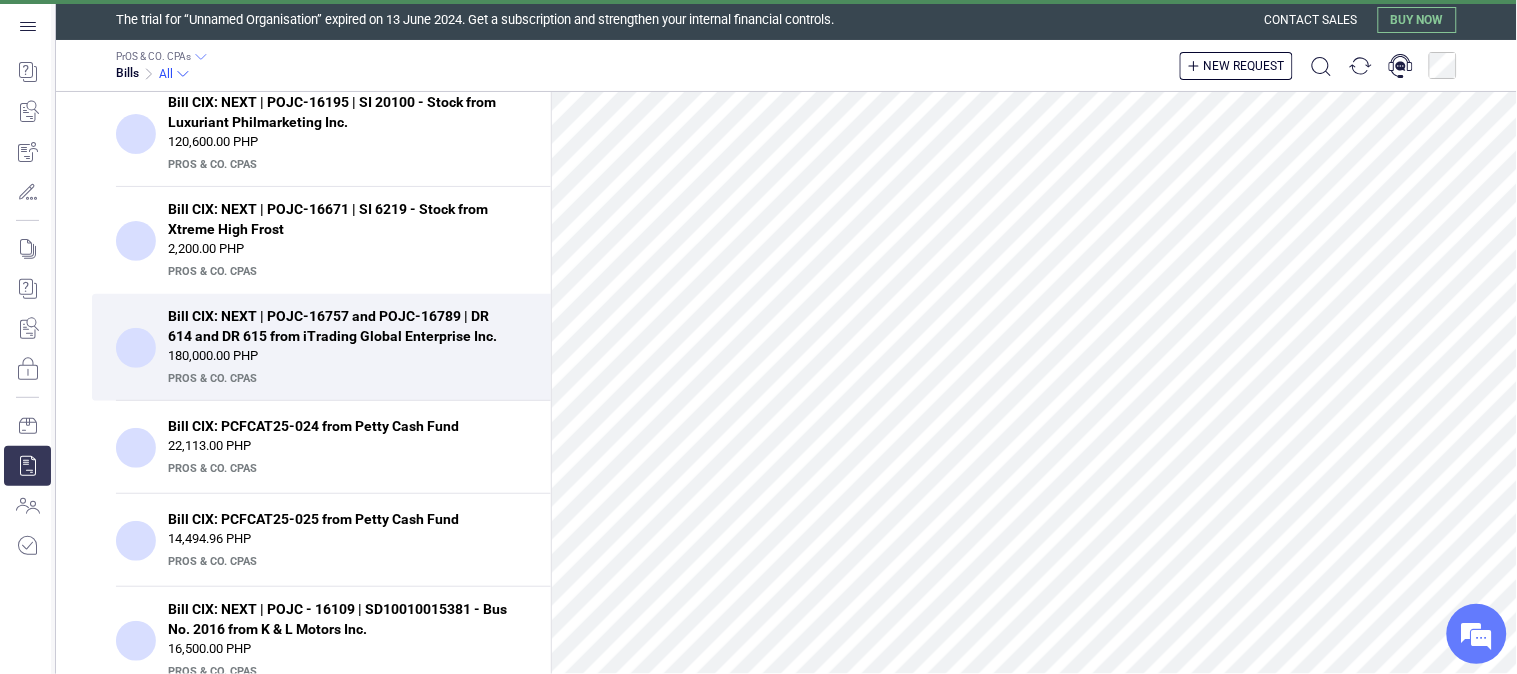 scroll, scrollTop: 0, scrollLeft: 0, axis: both 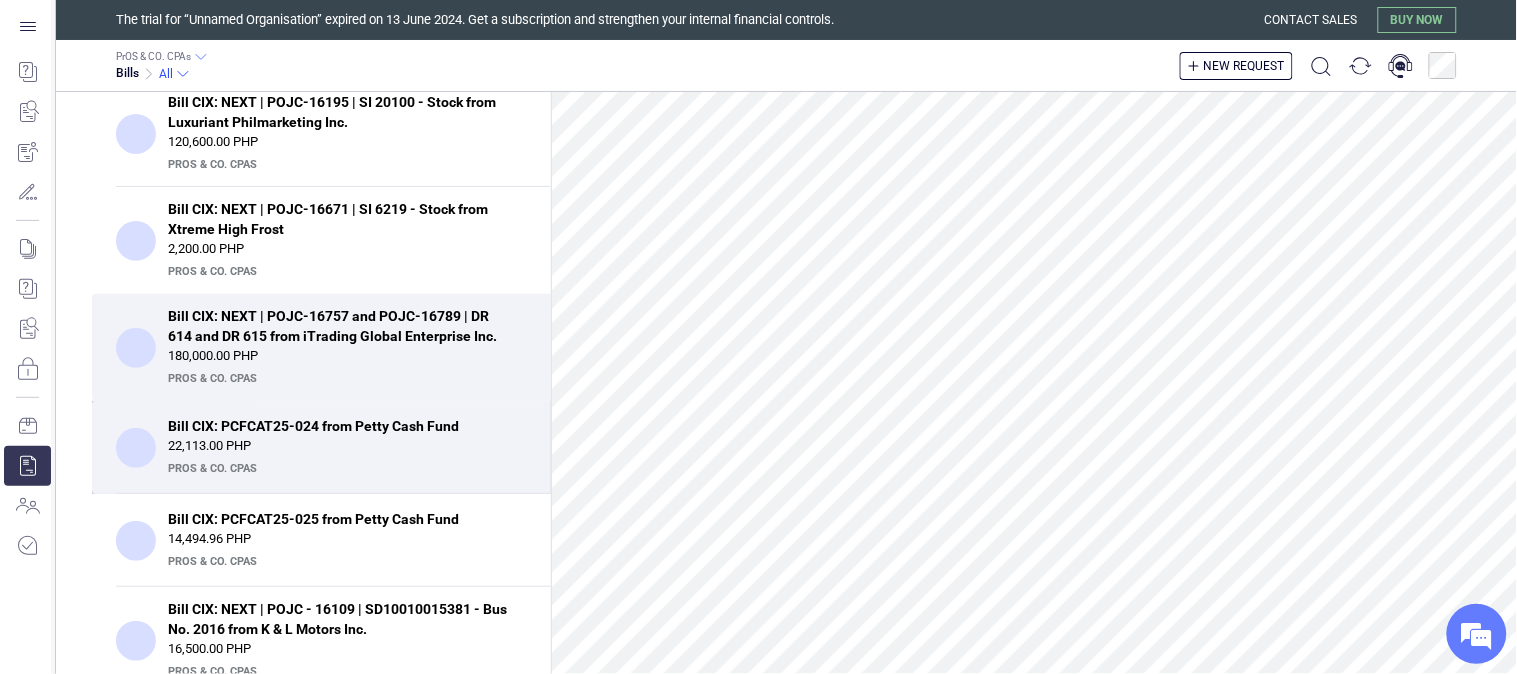 click on "Bill CIX: PCFCAT25-024 from Petty Cash Fund" at bounding box center (341, 426) 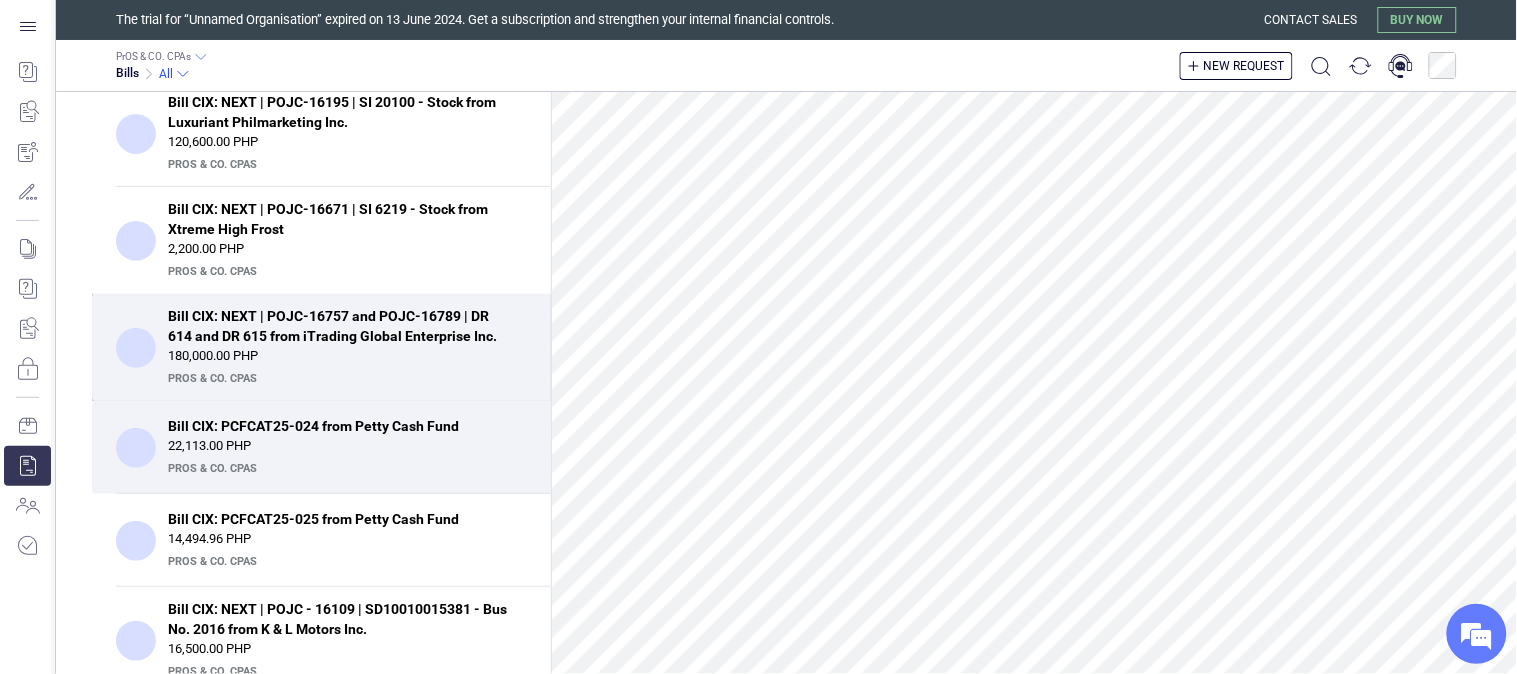 click on "180,000.00 PHP" at bounding box center (347, 356) 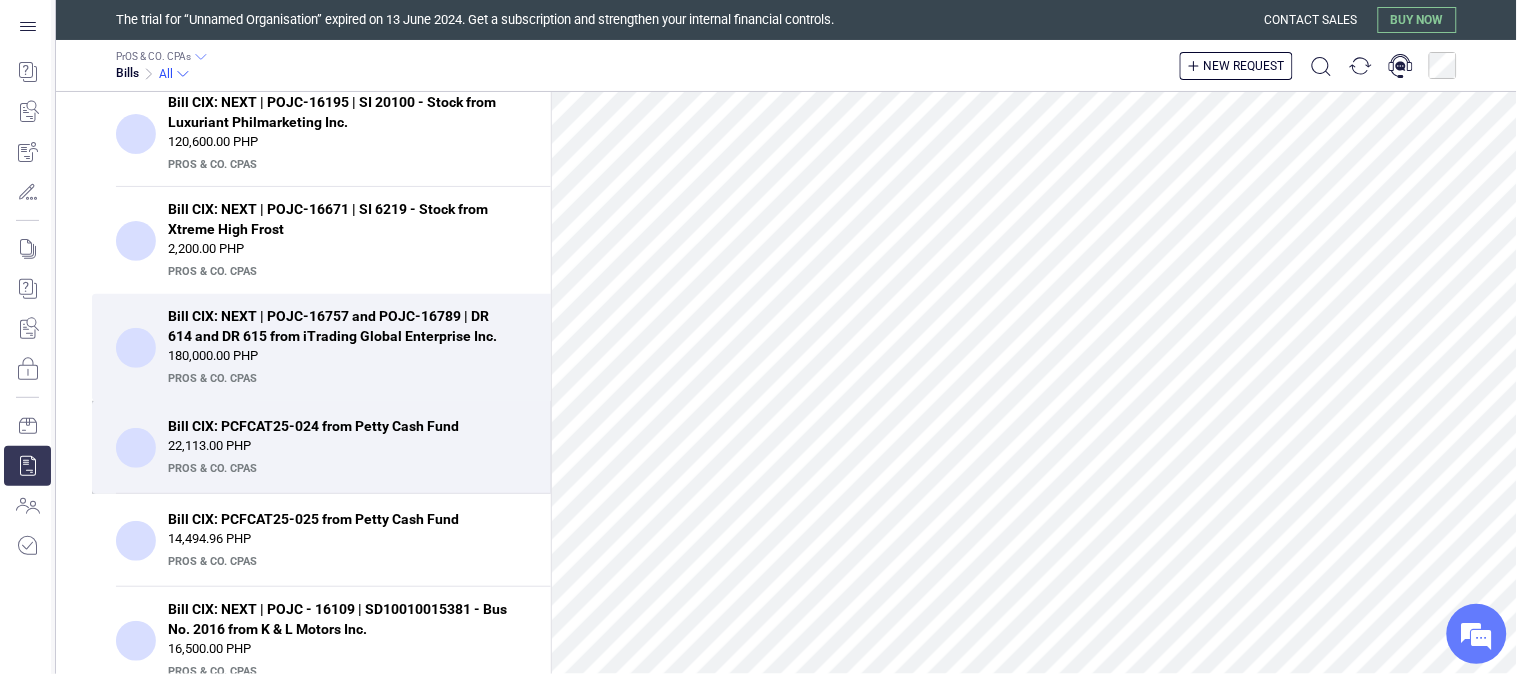 click on "Bill CIX: PCFCAT25-024 from Petty Cash Fund" at bounding box center (341, 426) 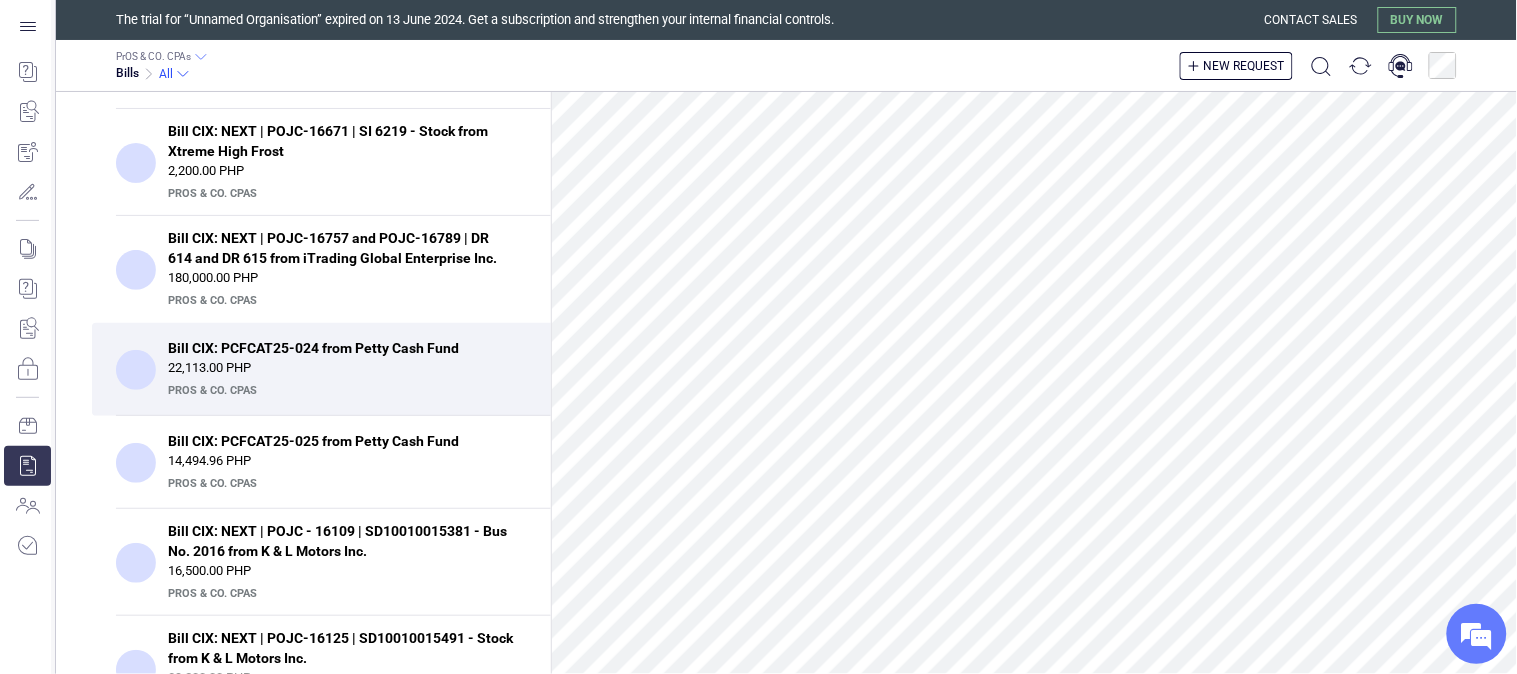 scroll, scrollTop: 444, scrollLeft: 0, axis: vertical 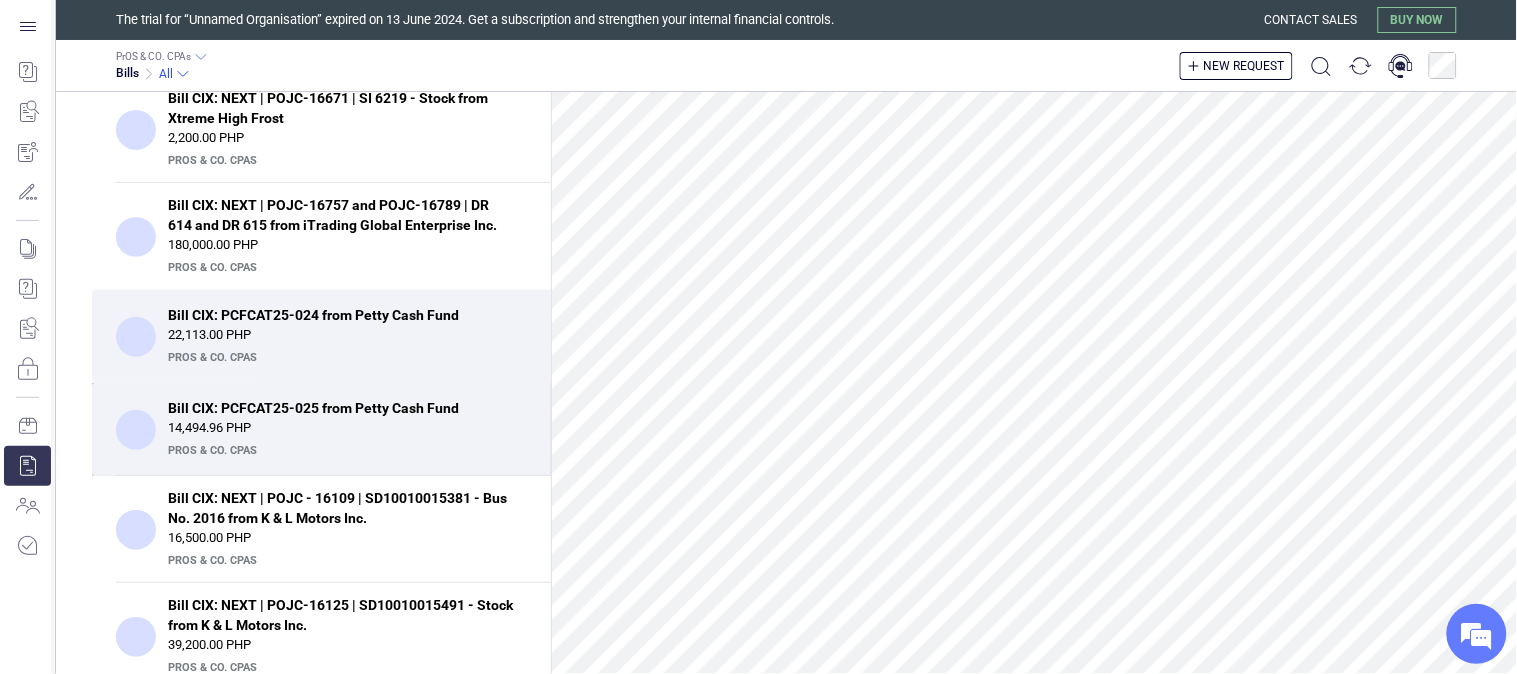 click on "PrOS & CO. CPAs" at bounding box center [345, 451] 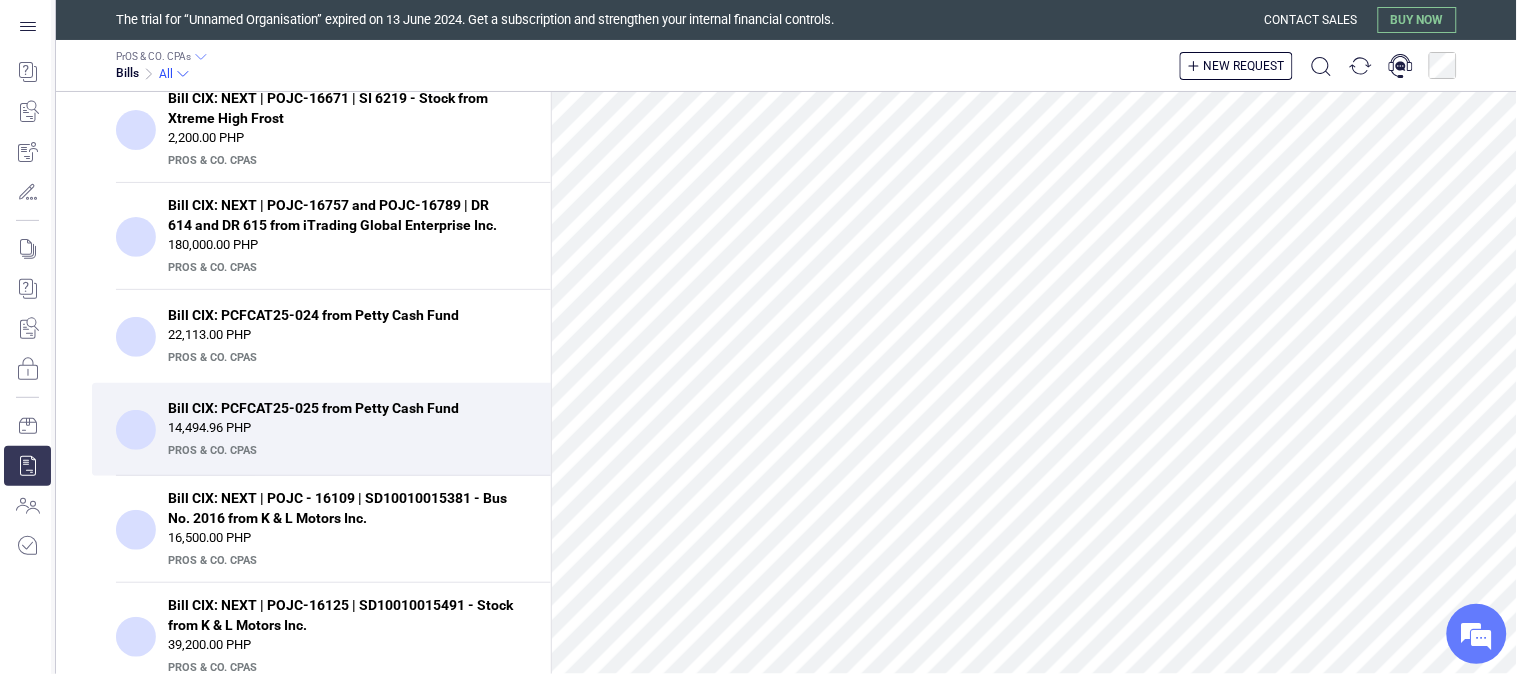 scroll, scrollTop: 3111, scrollLeft: 0, axis: vertical 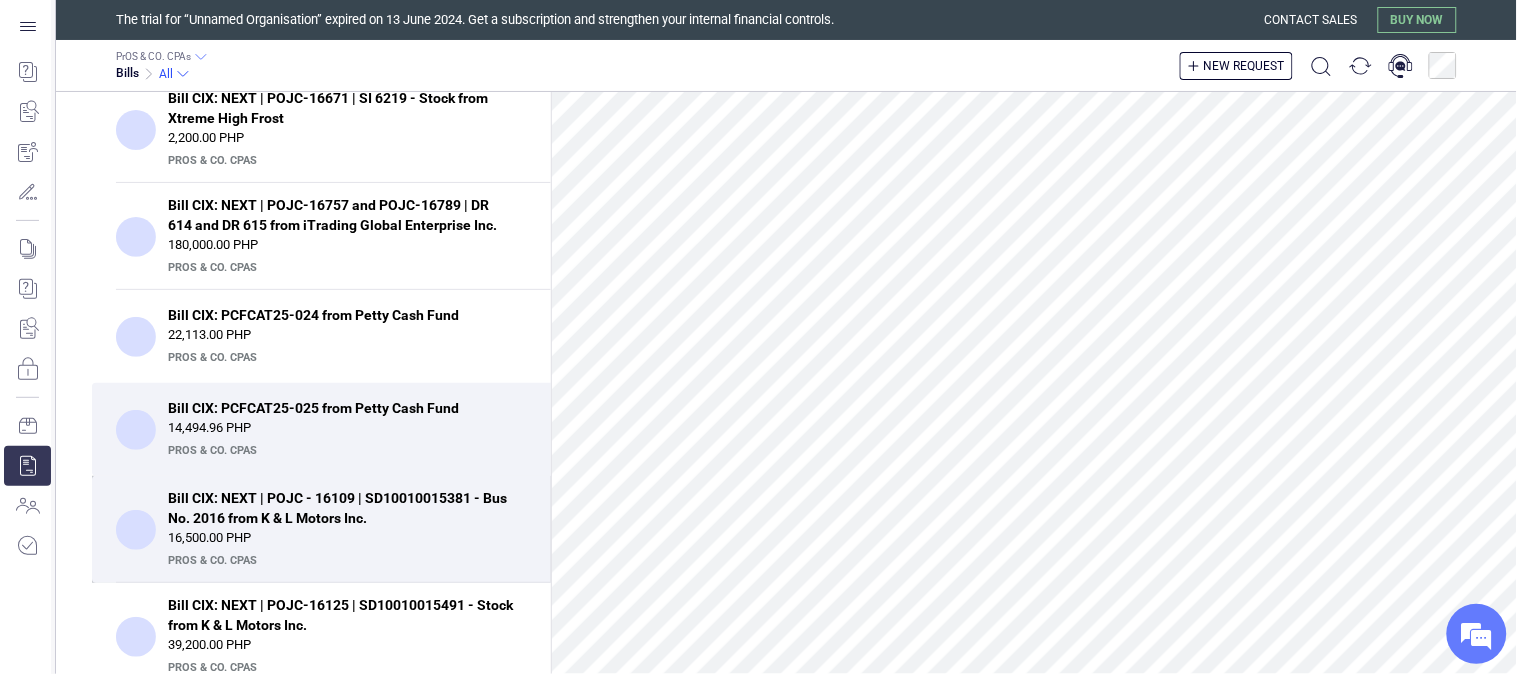 click on "Bill CIX: NEXT | POJC - 16109 | SD10010015381 - Bus No. 2016 from K & L Motors Inc." at bounding box center [341, 508] 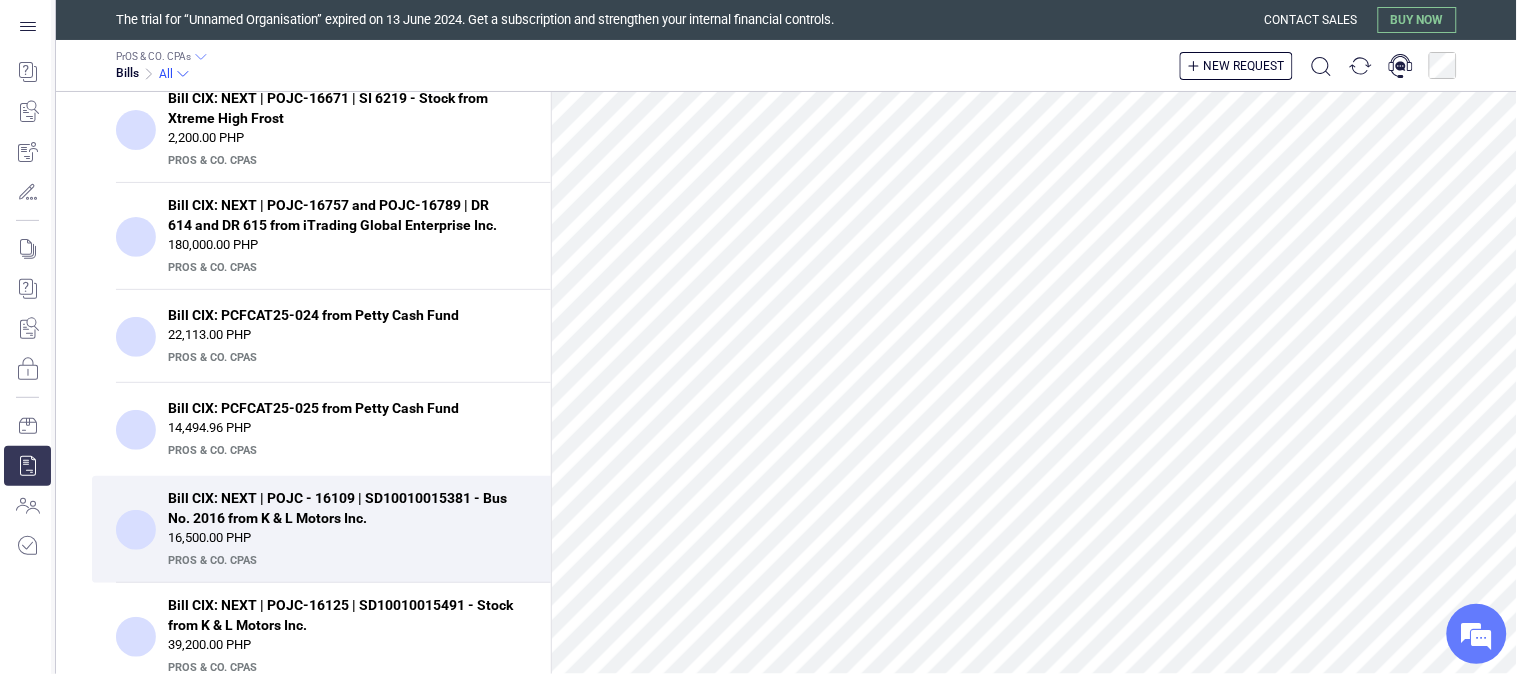 scroll, scrollTop: 222, scrollLeft: 0, axis: vertical 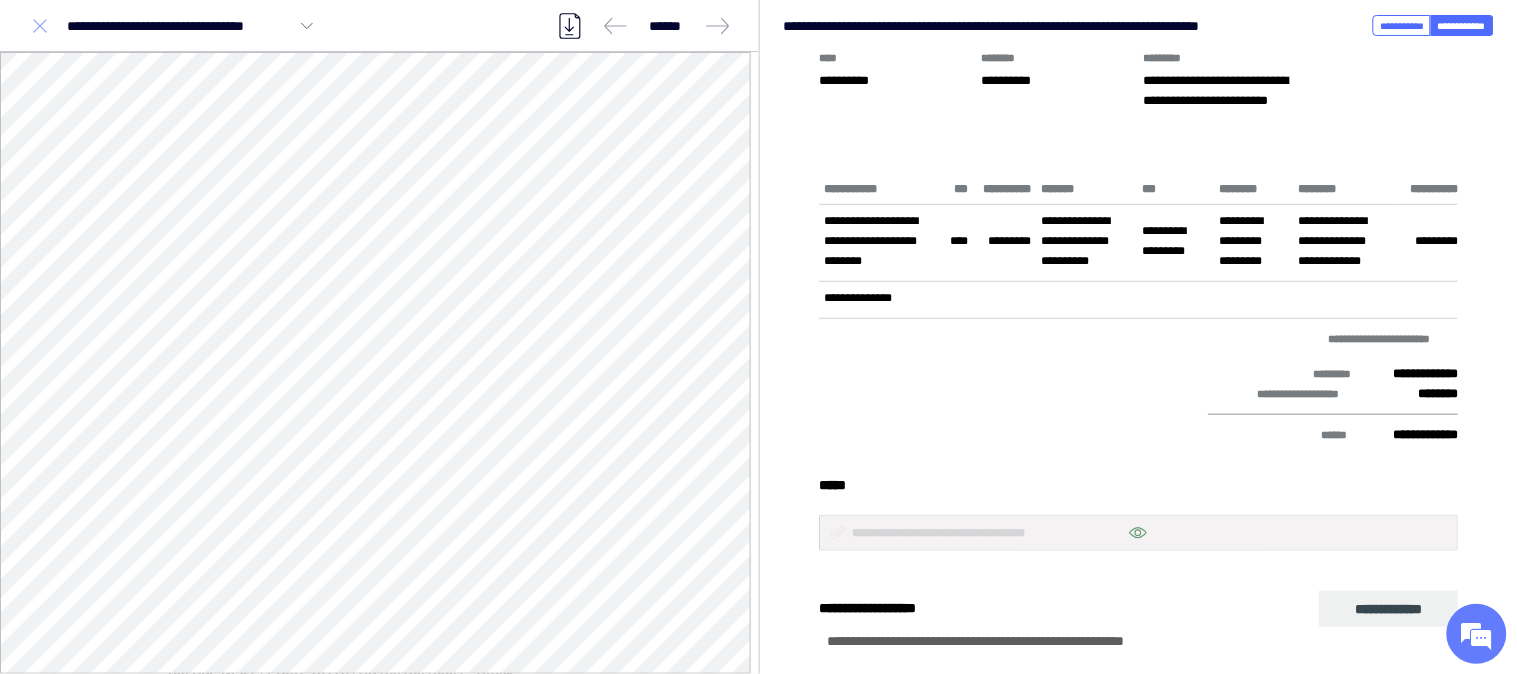 click 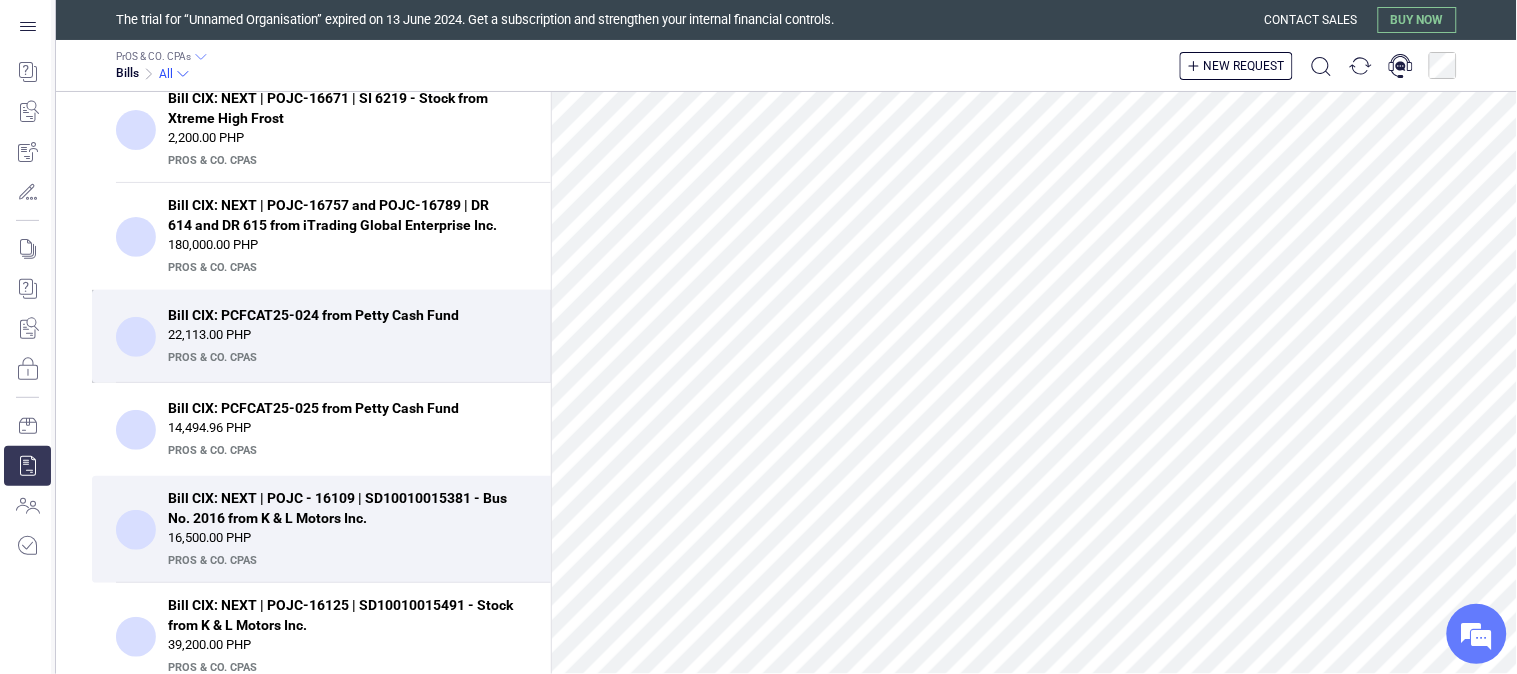 scroll, scrollTop: 555, scrollLeft: 0, axis: vertical 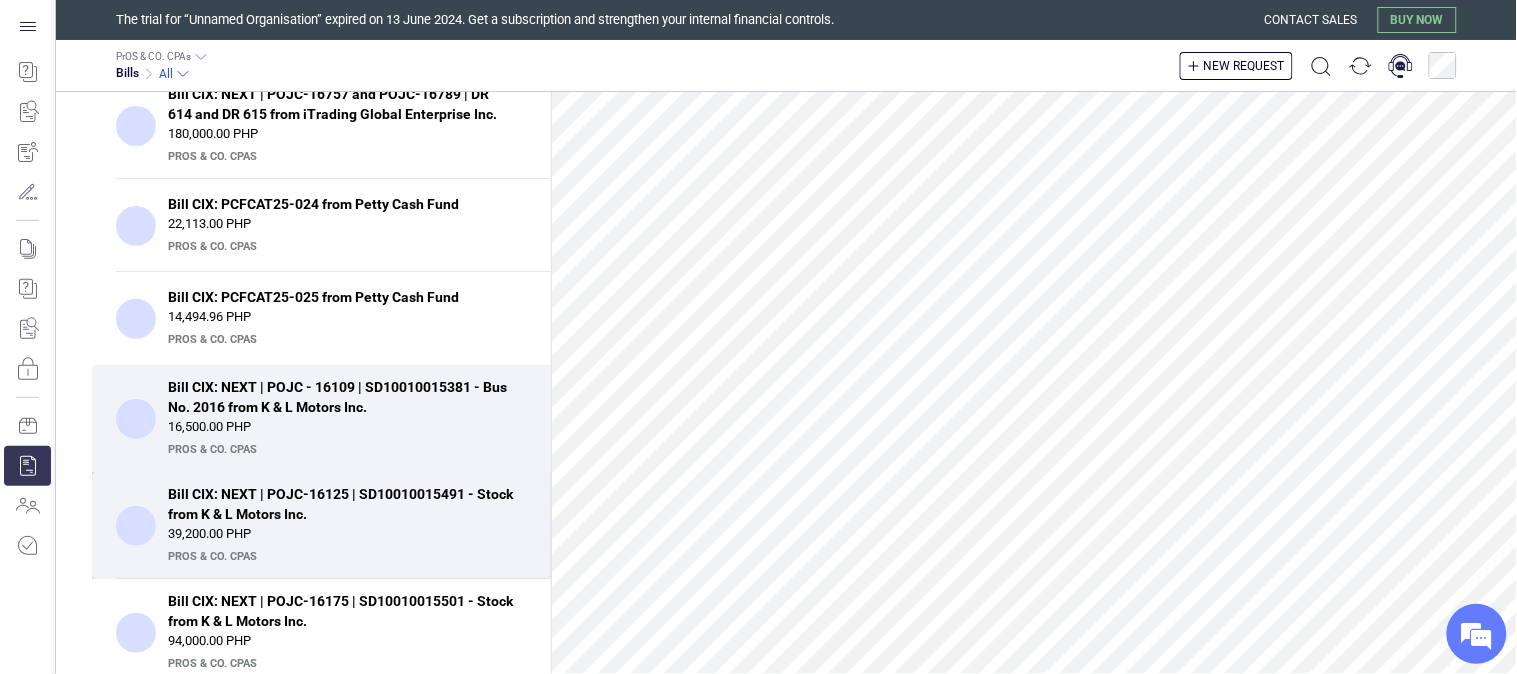 click on "Bill CIX: NEXT | POJC-16125 | SD10010015491 - Stock from K & L Motors Inc." at bounding box center (341, 504) 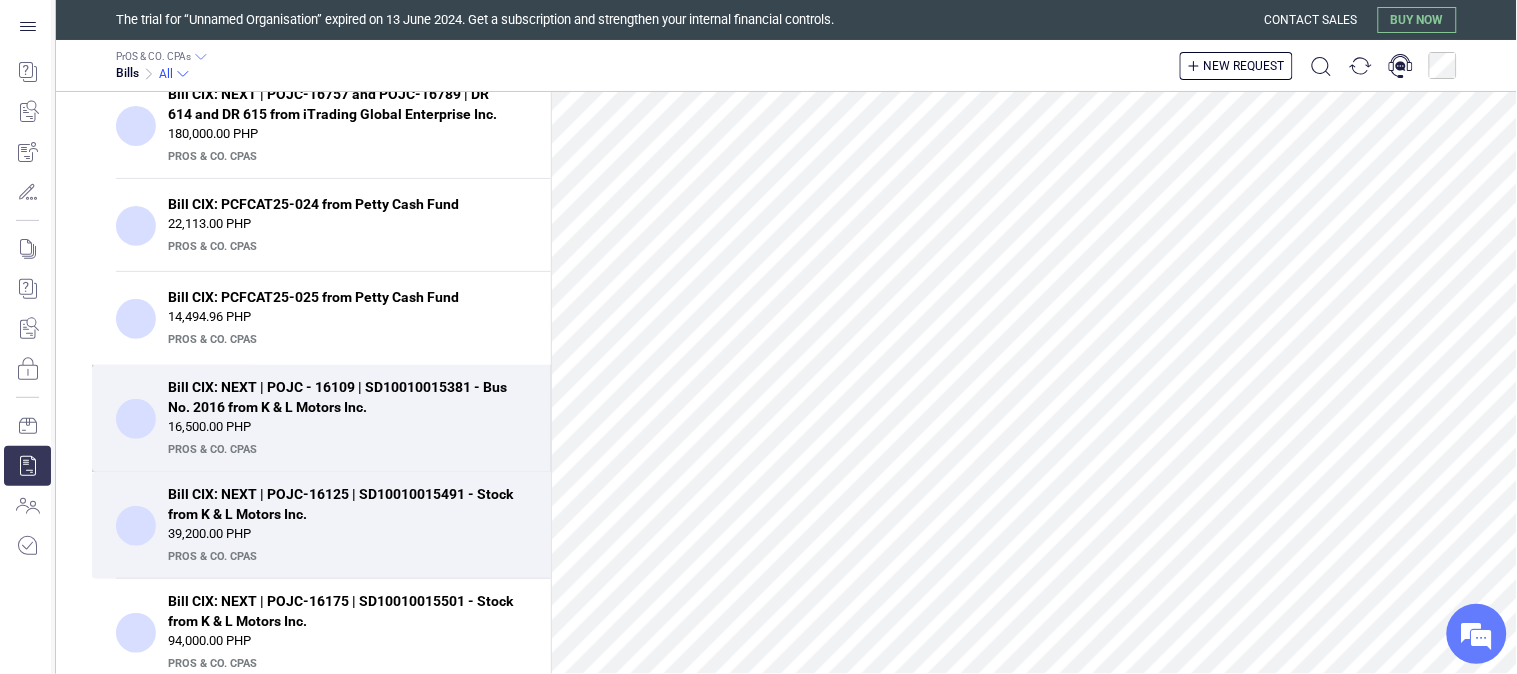 scroll, scrollTop: 333, scrollLeft: 0, axis: vertical 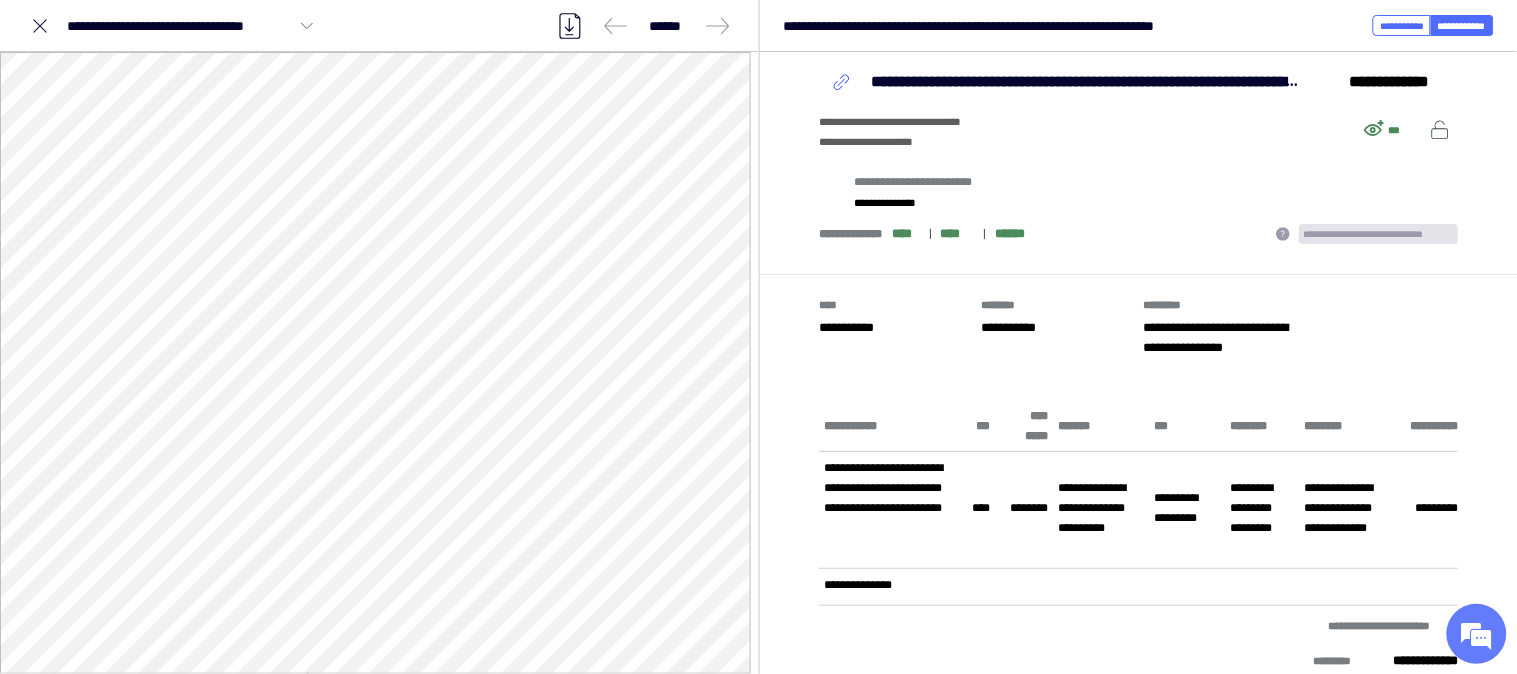 click on "**********" at bounding box center (1138, 163) 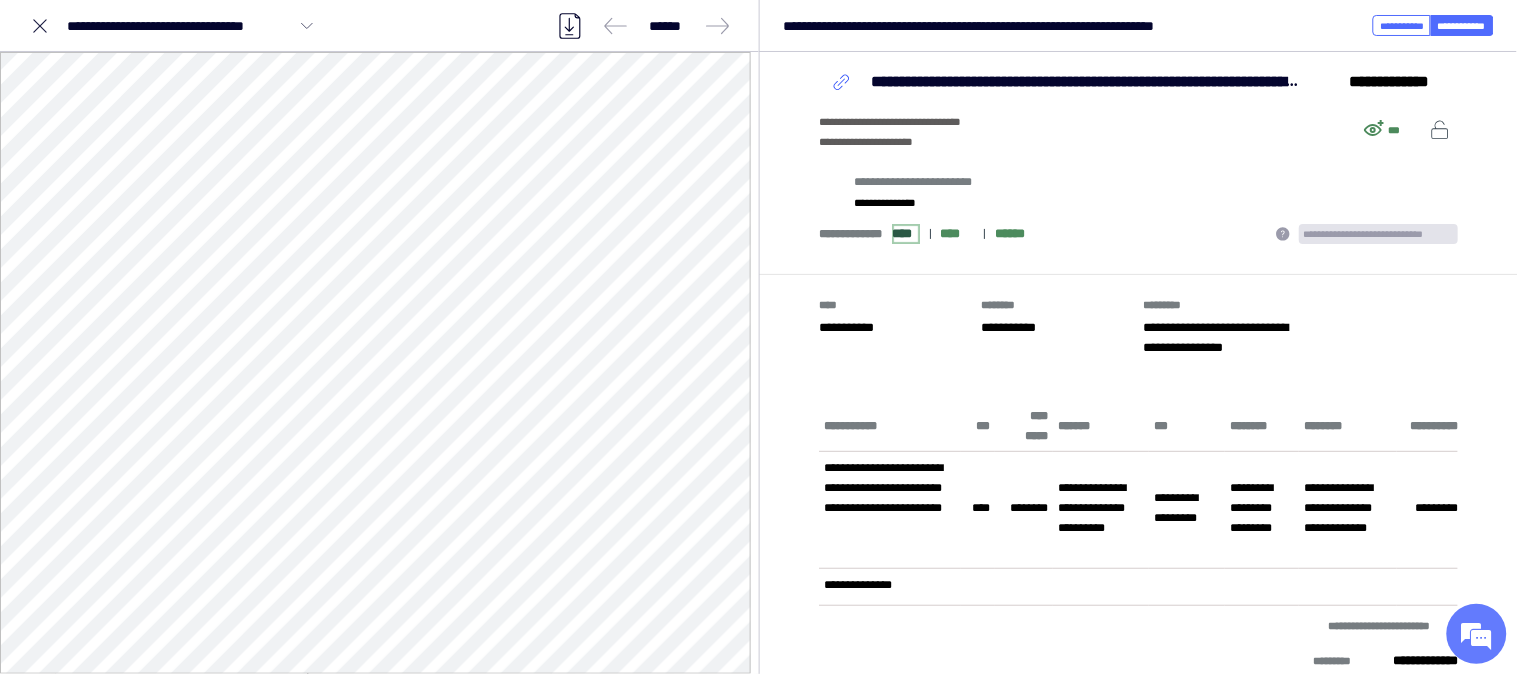 click on "****" at bounding box center (905, 234) 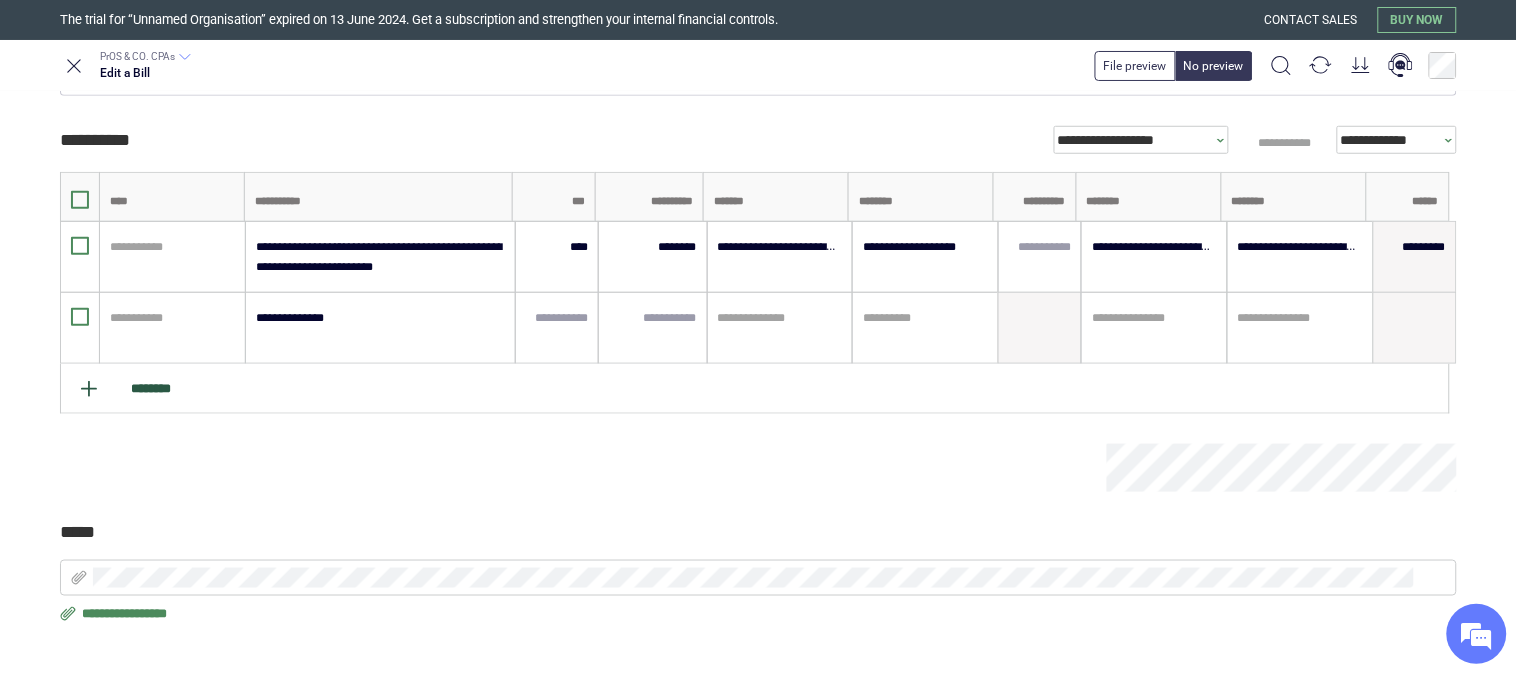 scroll, scrollTop: 428, scrollLeft: 0, axis: vertical 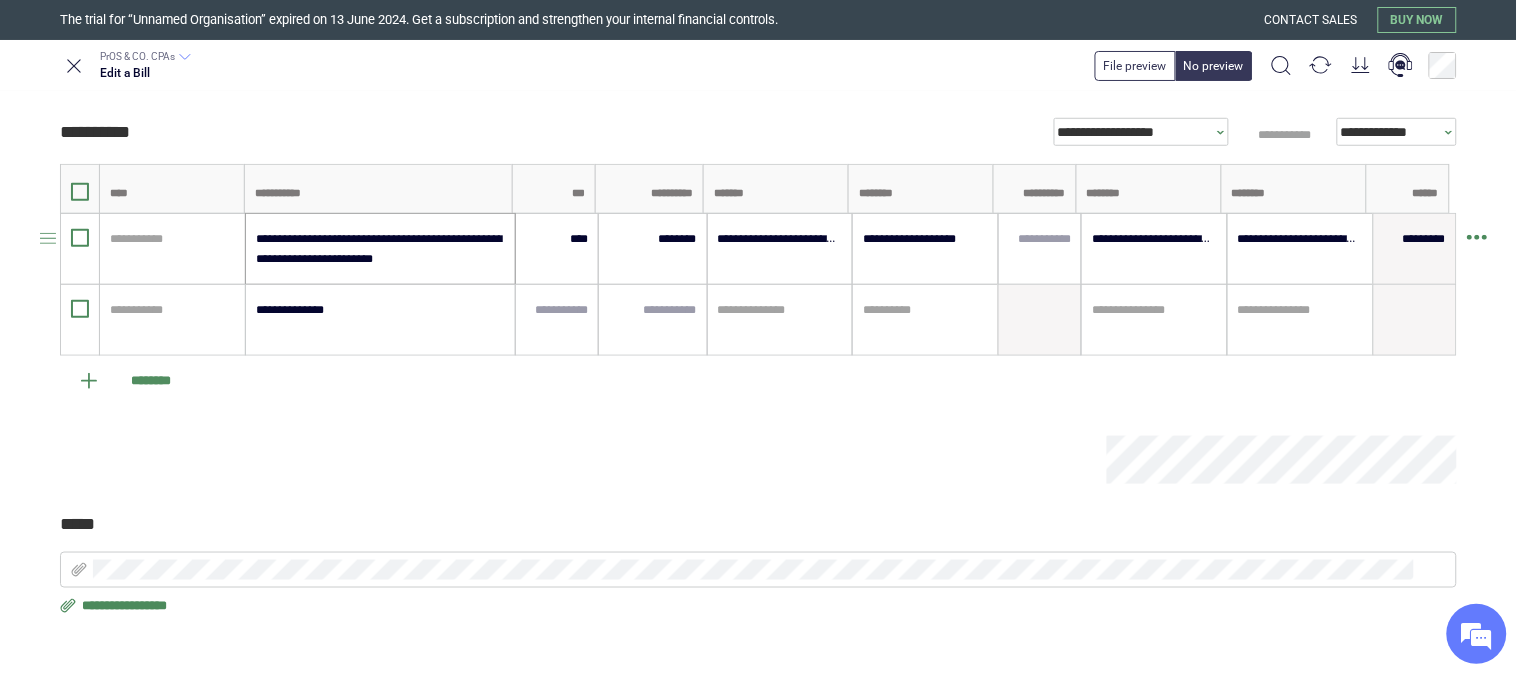 click on "**********" at bounding box center [379, 249] 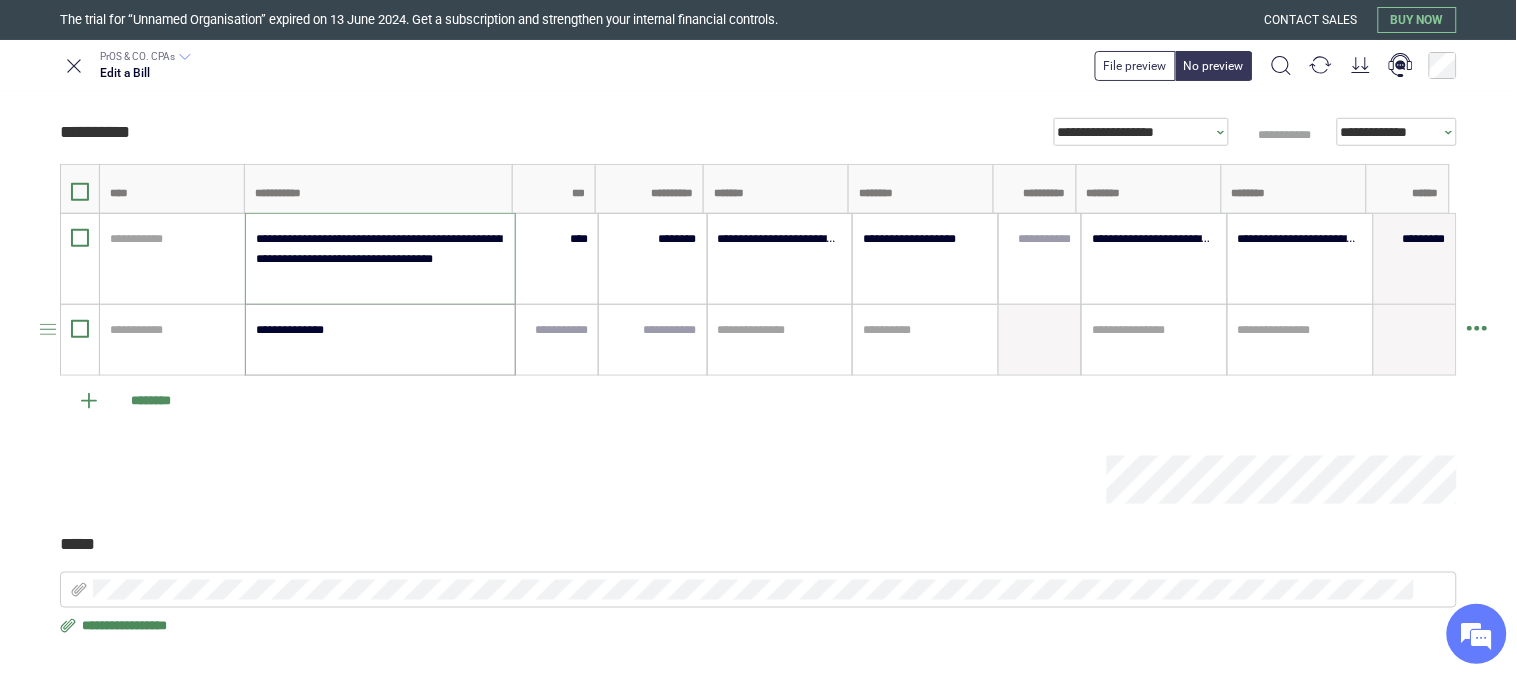 click on "**********" at bounding box center (379, 340) 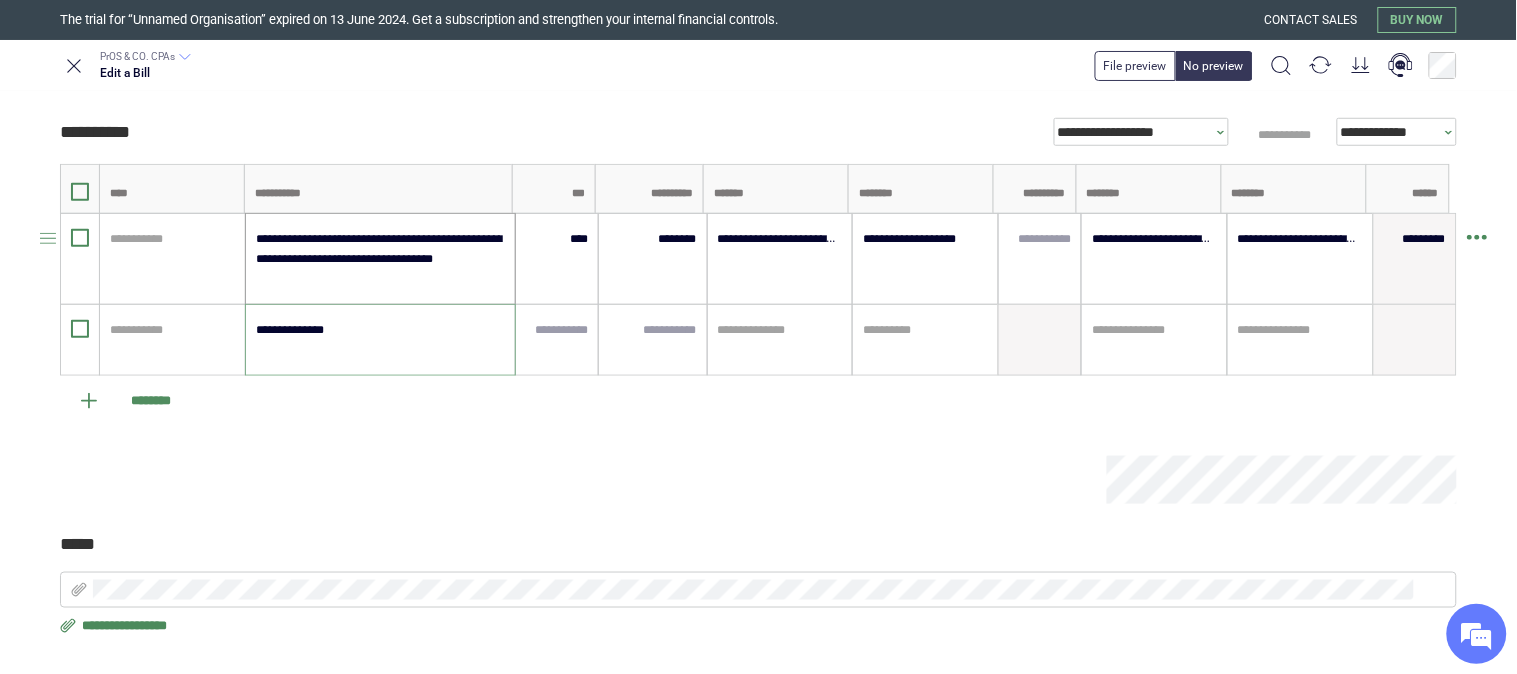 click on "**********" at bounding box center [379, 259] 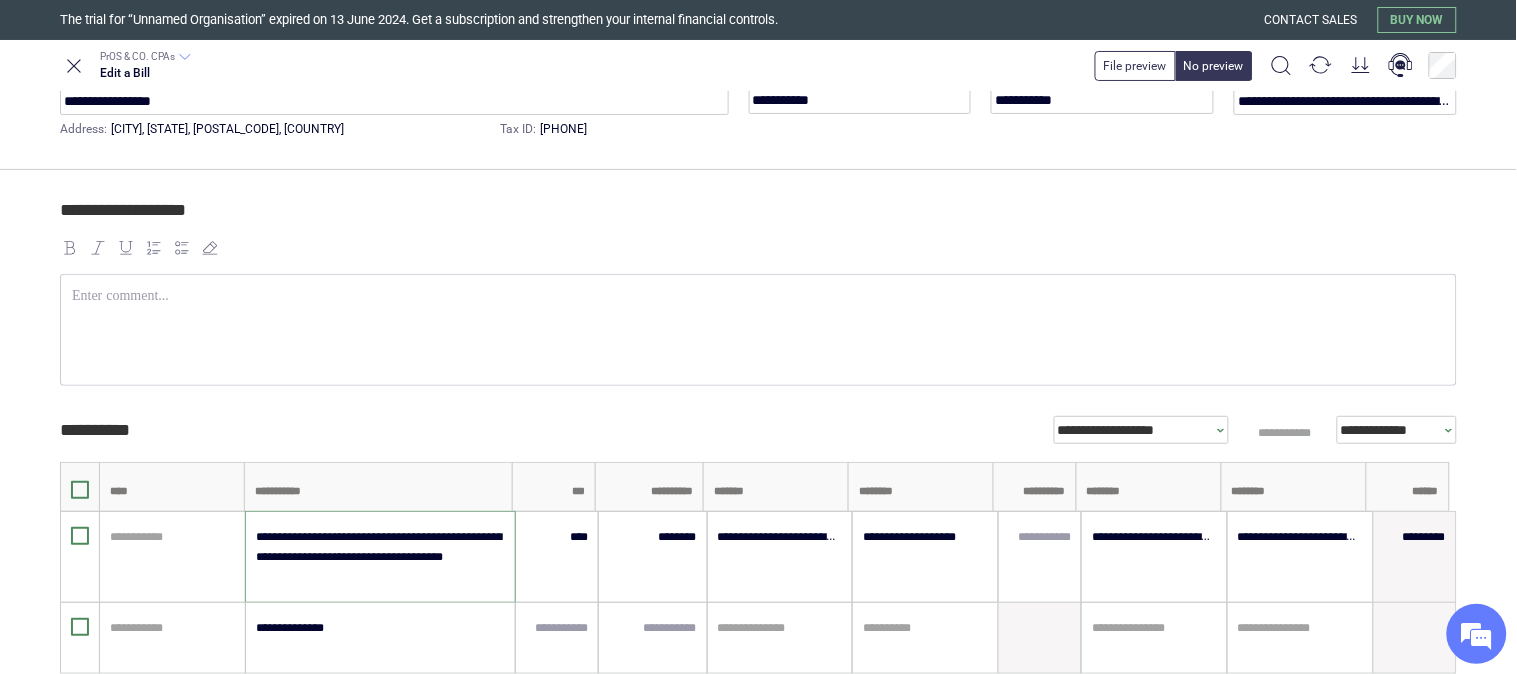 scroll, scrollTop: 0, scrollLeft: 0, axis: both 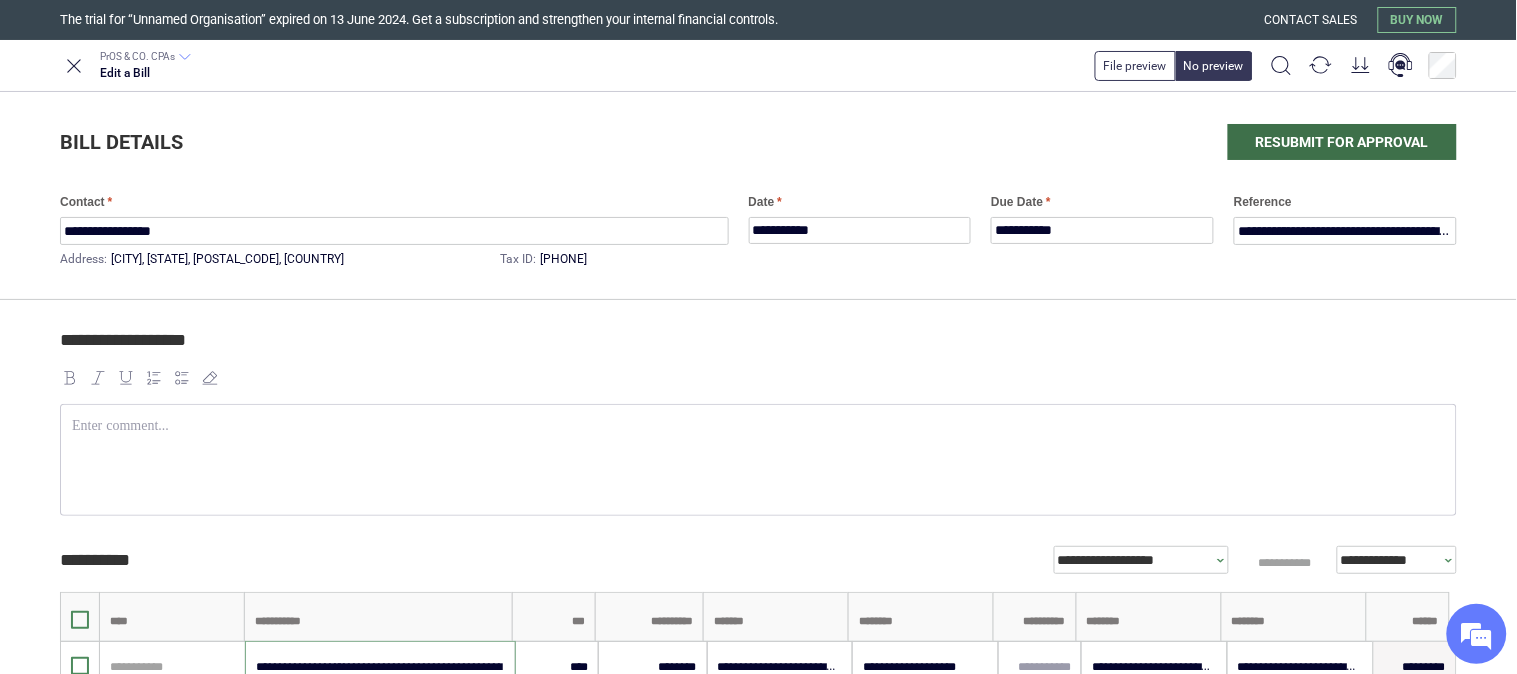 type on "**********" 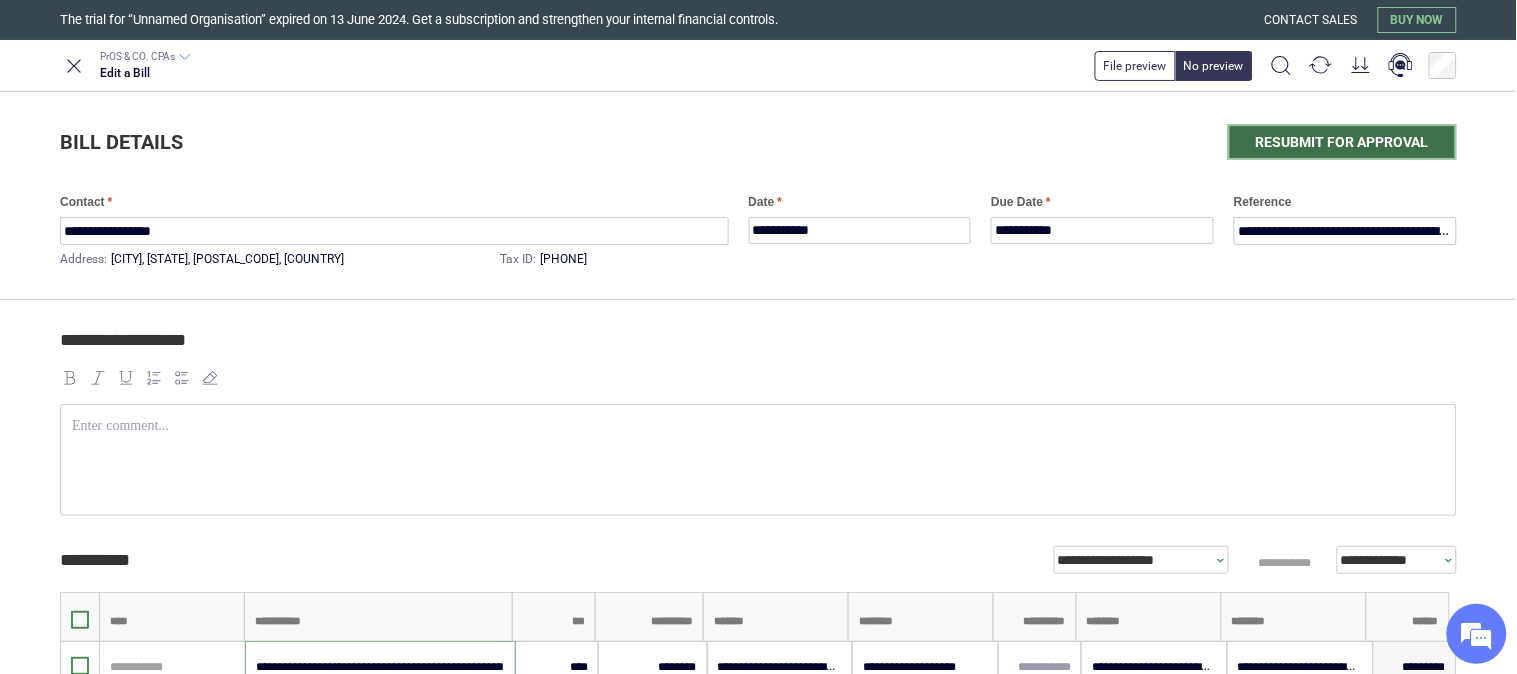 click on "Resubmit for approval" at bounding box center (1342, 142) 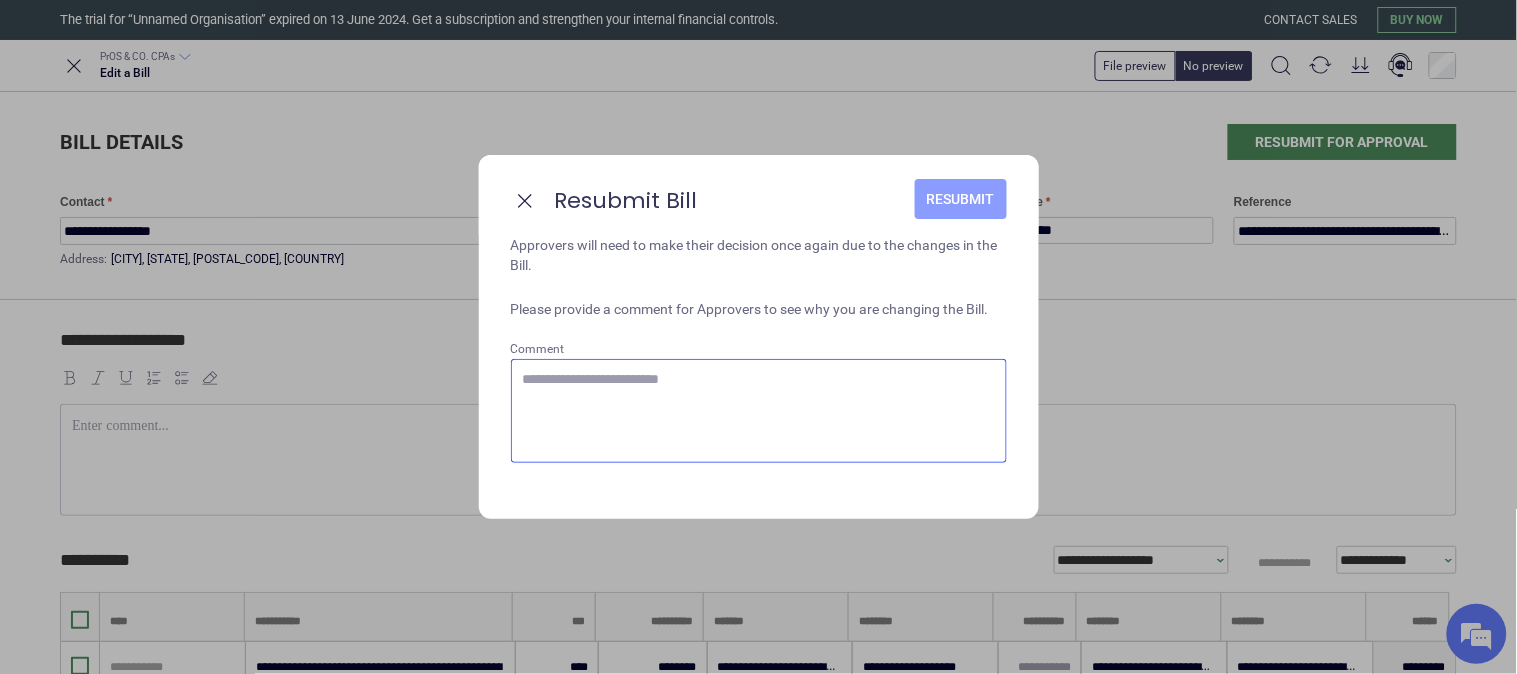 click on "Resubmit" at bounding box center [961, 199] 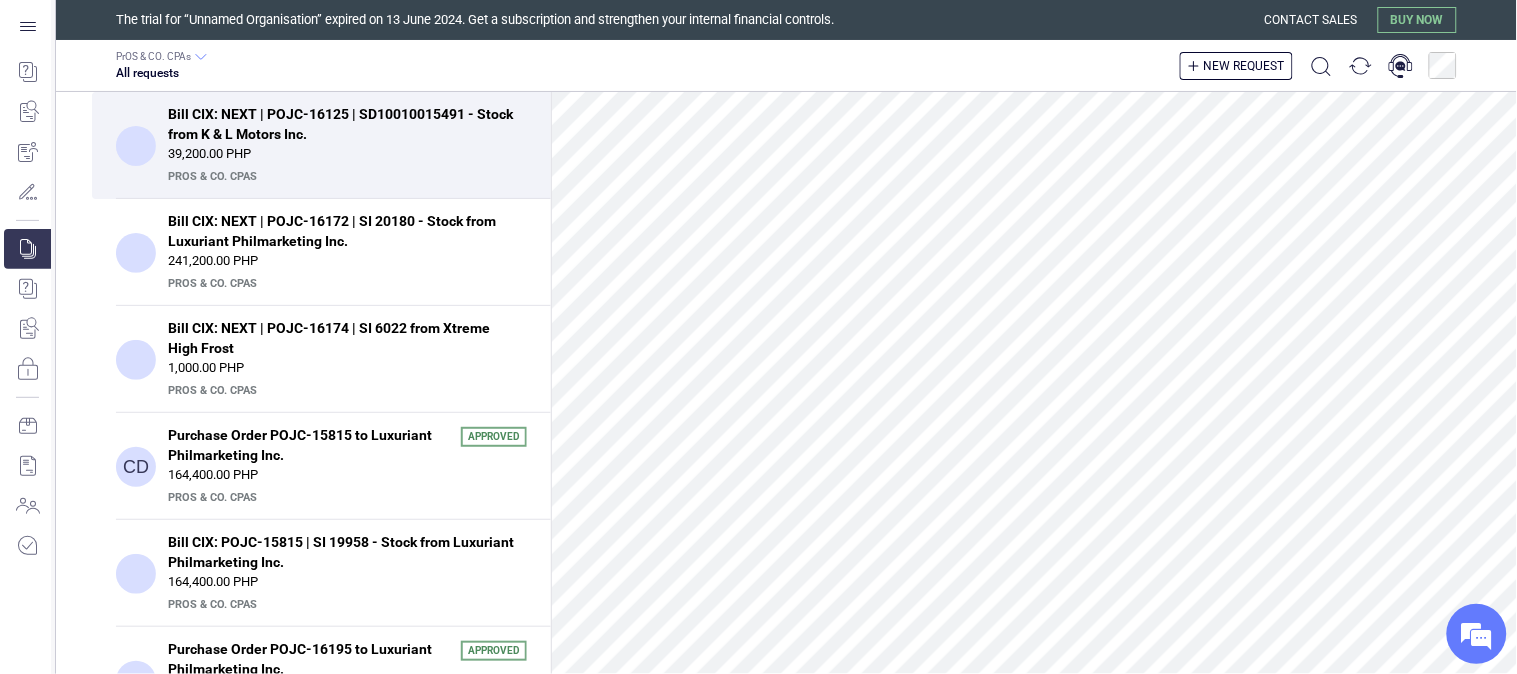 scroll, scrollTop: 961, scrollLeft: 0, axis: vertical 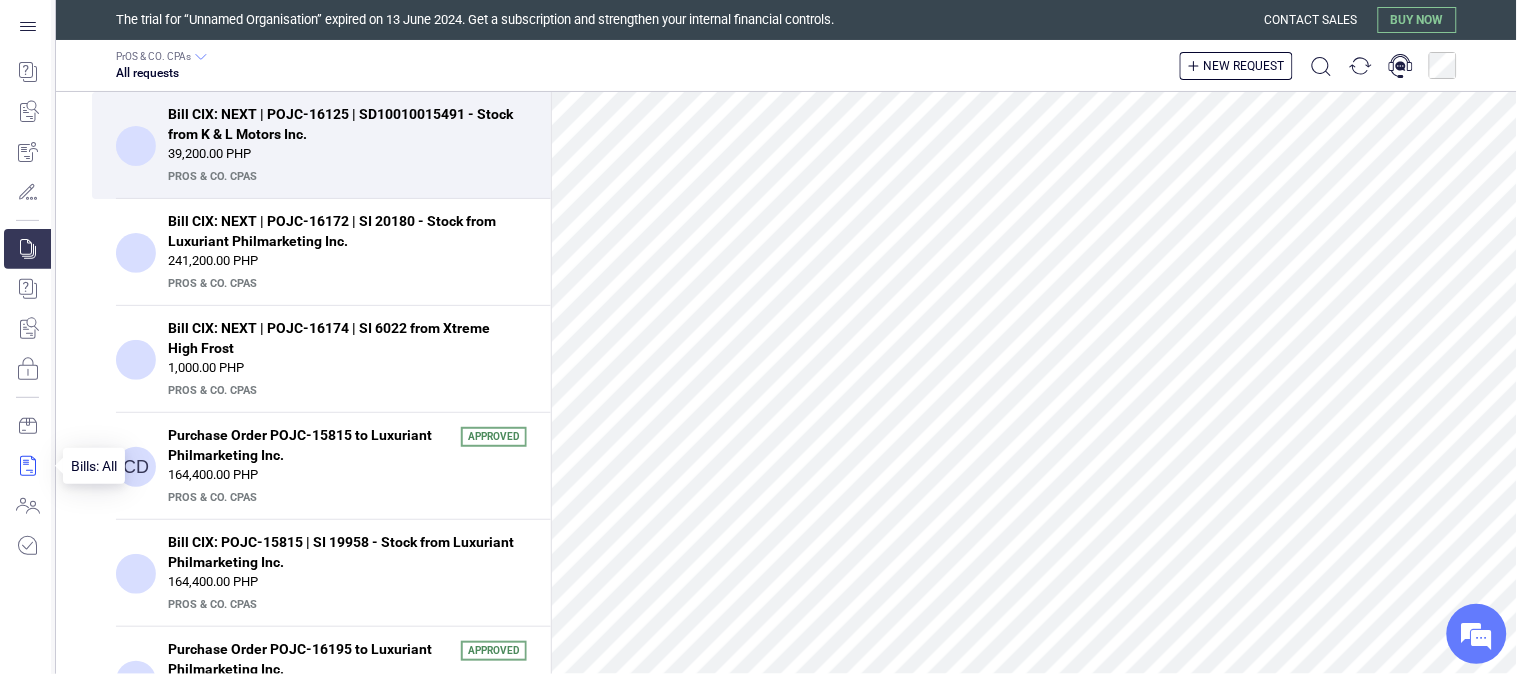 click at bounding box center [27, 466] 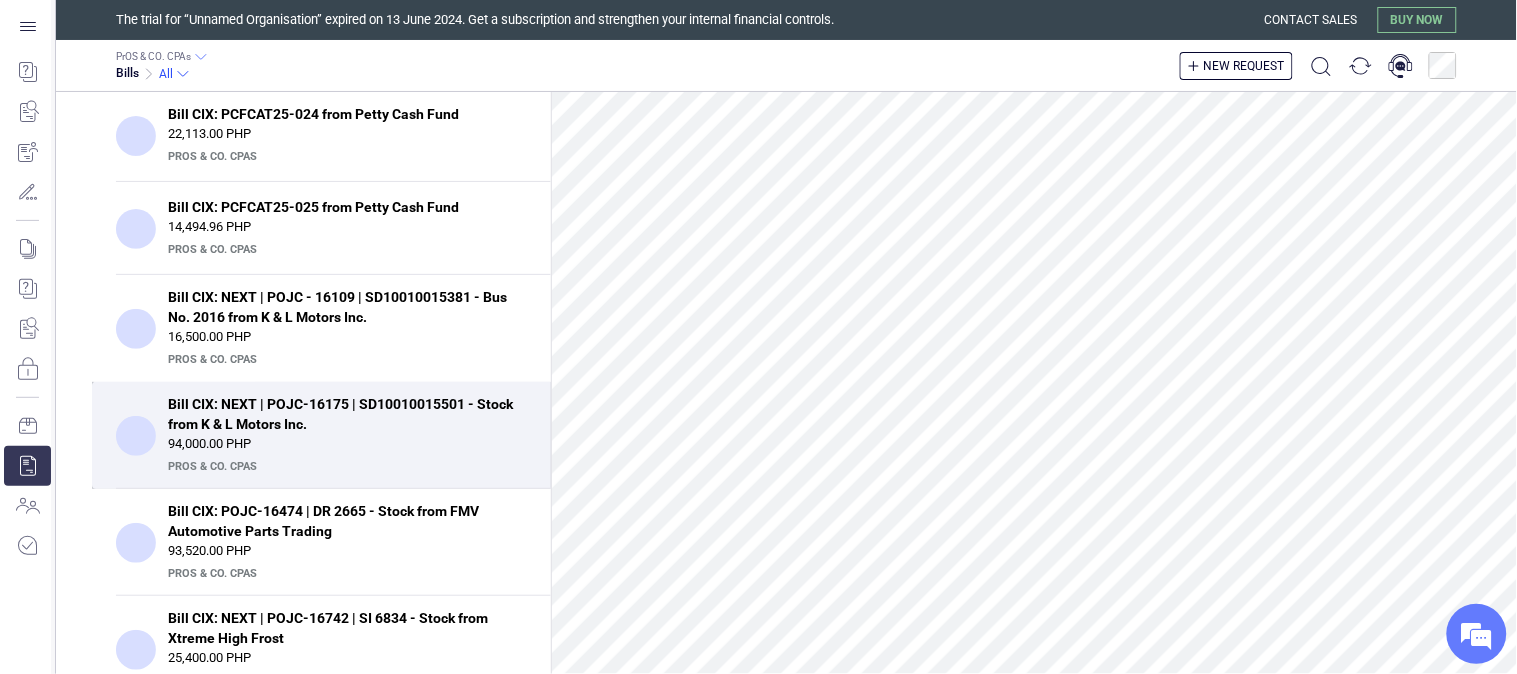 scroll, scrollTop: 777, scrollLeft: 0, axis: vertical 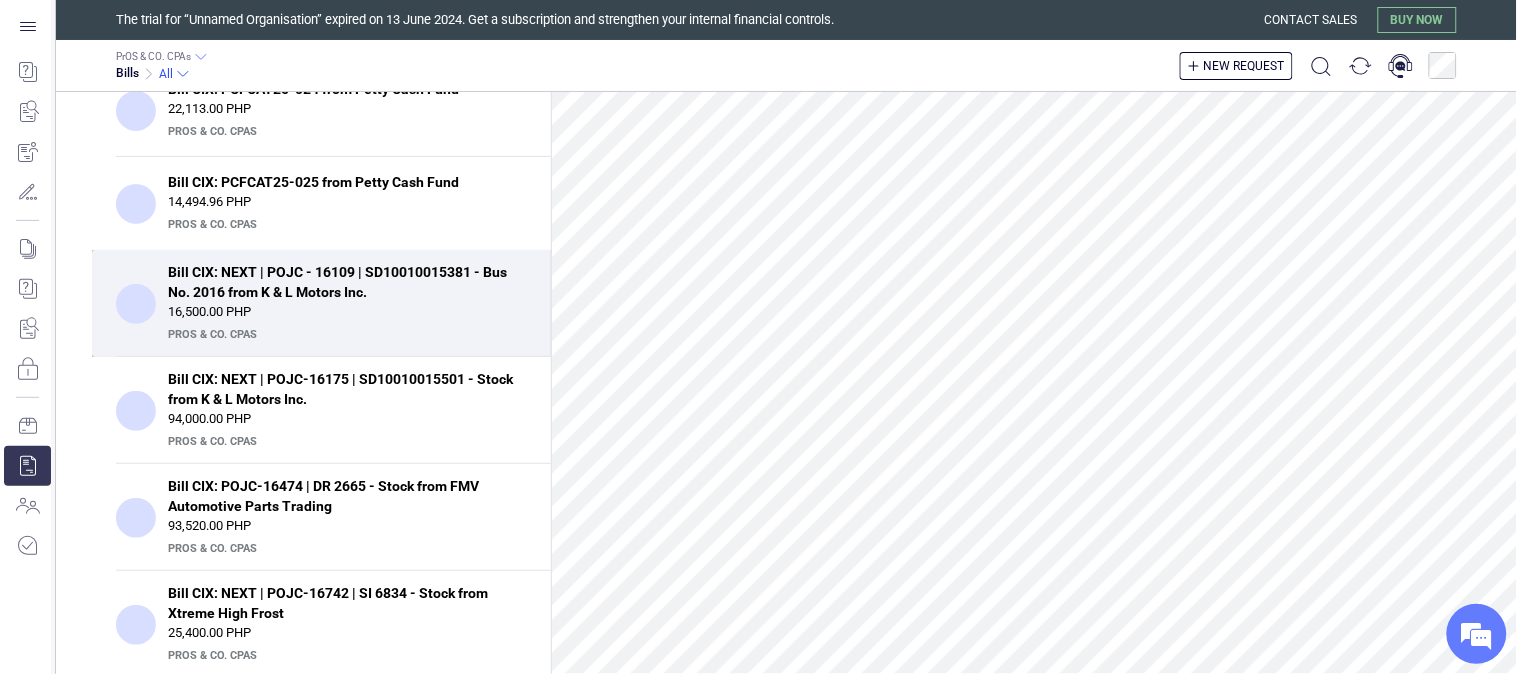 click on "Bill CIX: NEXT | POJC - 16109 | SD10010015381 - Bus No. 2016 from K & L Motors Inc." at bounding box center (341, 282) 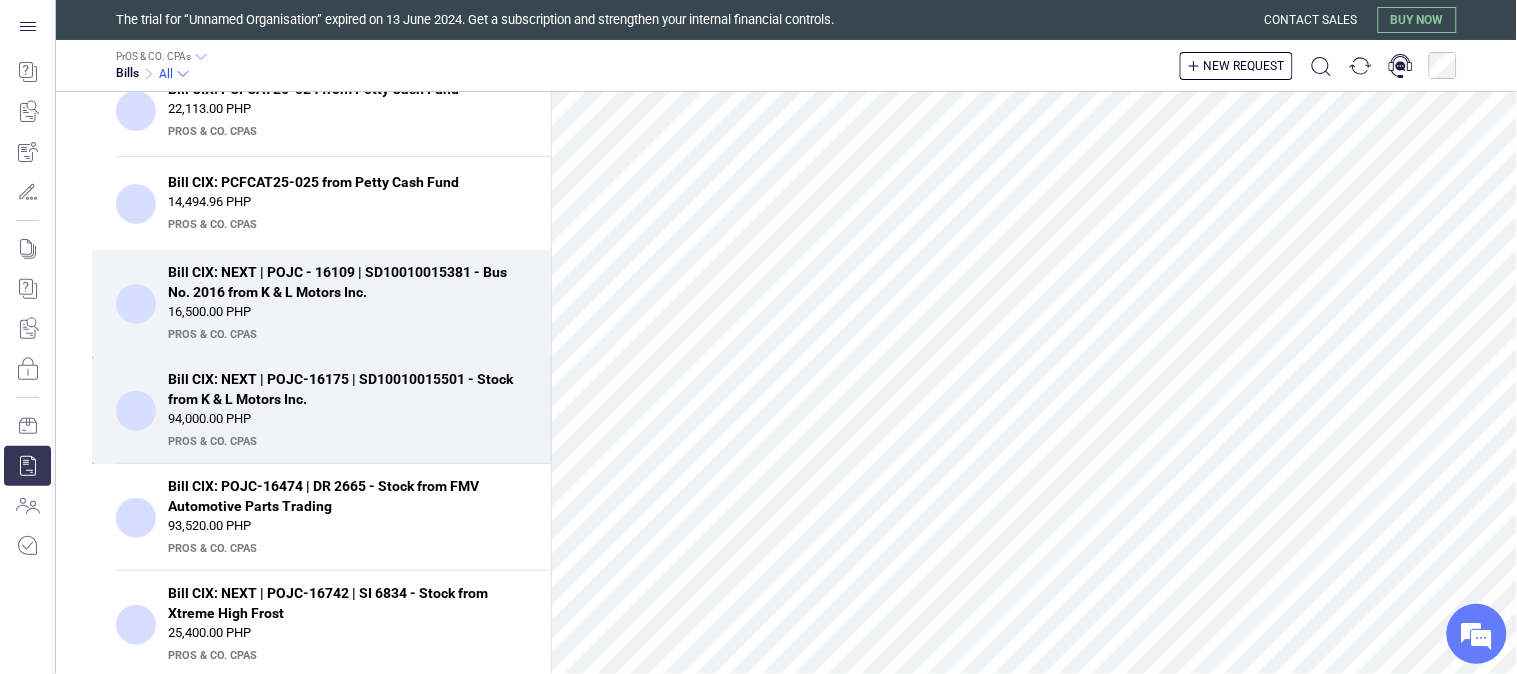 click on "Bill CIX: NEXT | POJC-16175 | SD10010015501 - Stock from K & L Motors Inc." at bounding box center (341, 389) 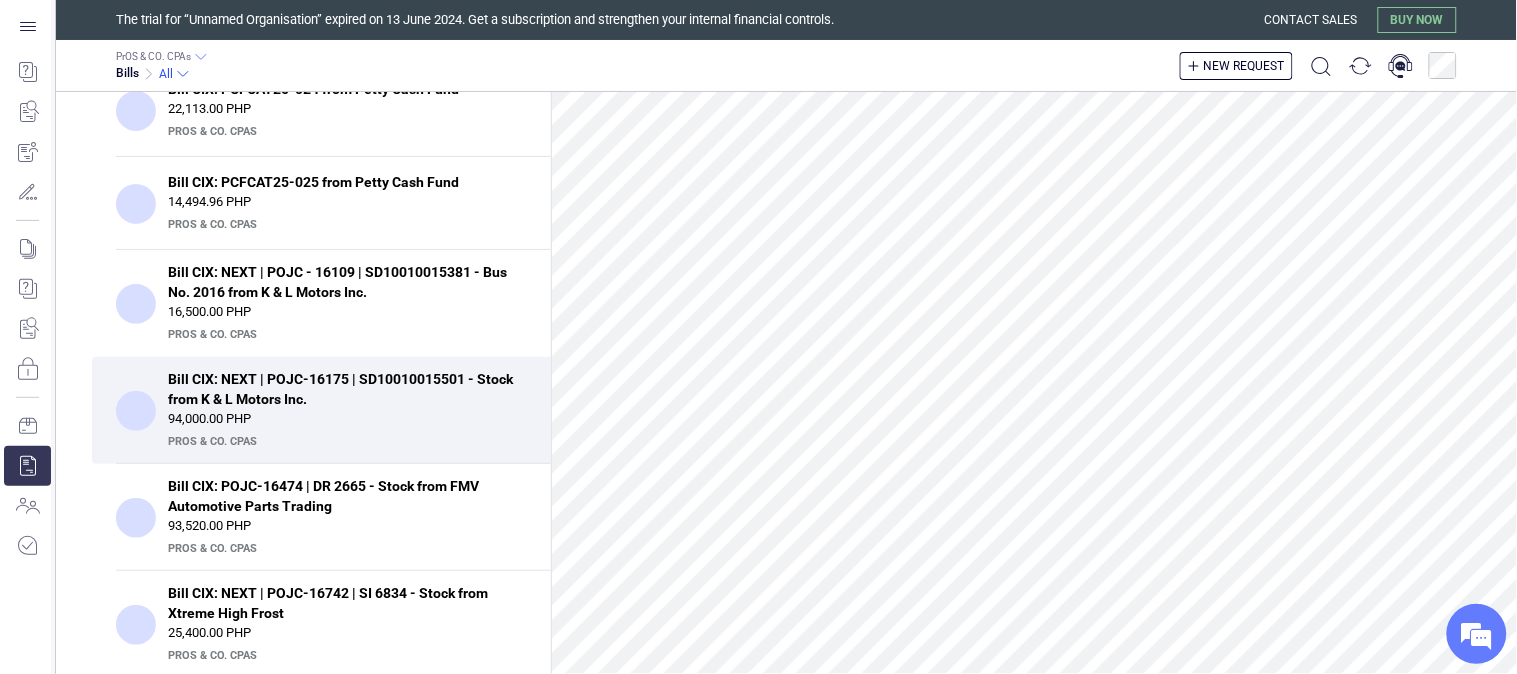 scroll, scrollTop: 951, scrollLeft: 0, axis: vertical 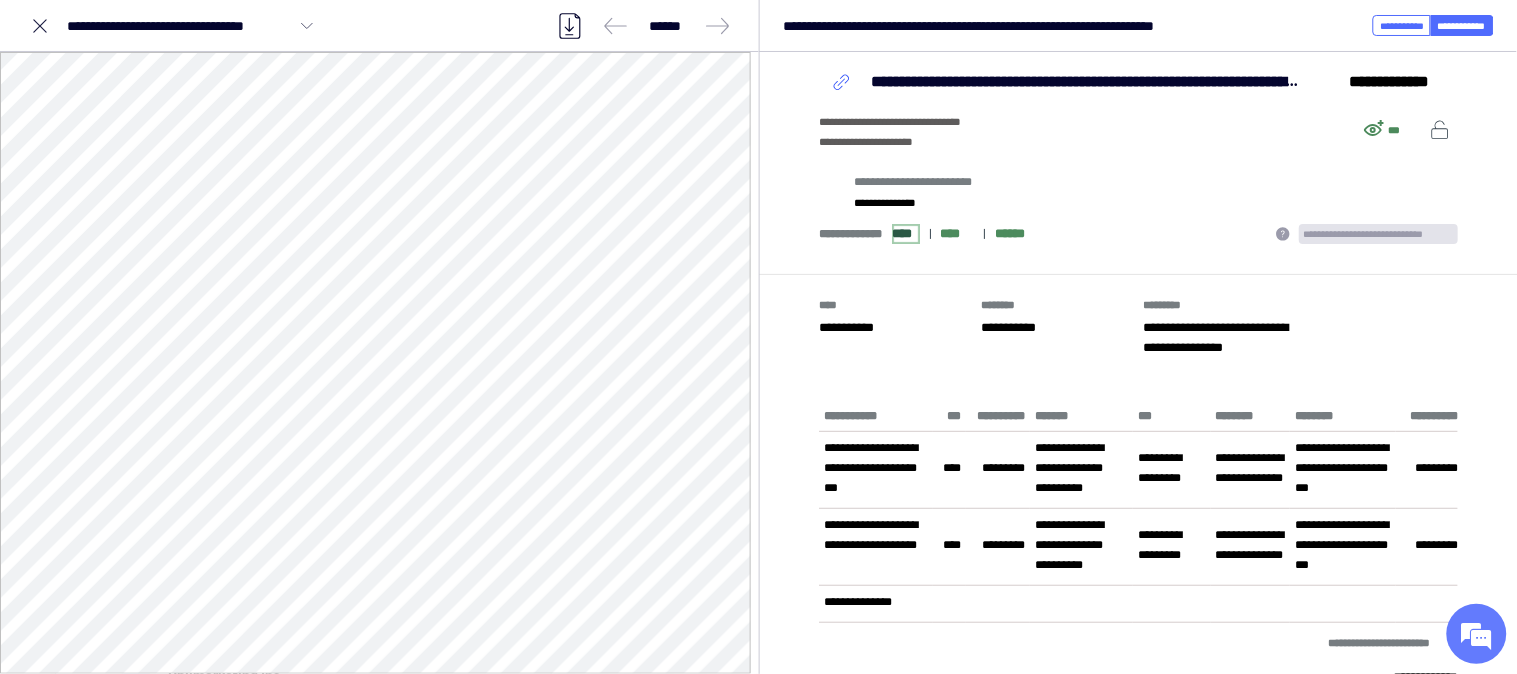 click on "****" at bounding box center (905, 234) 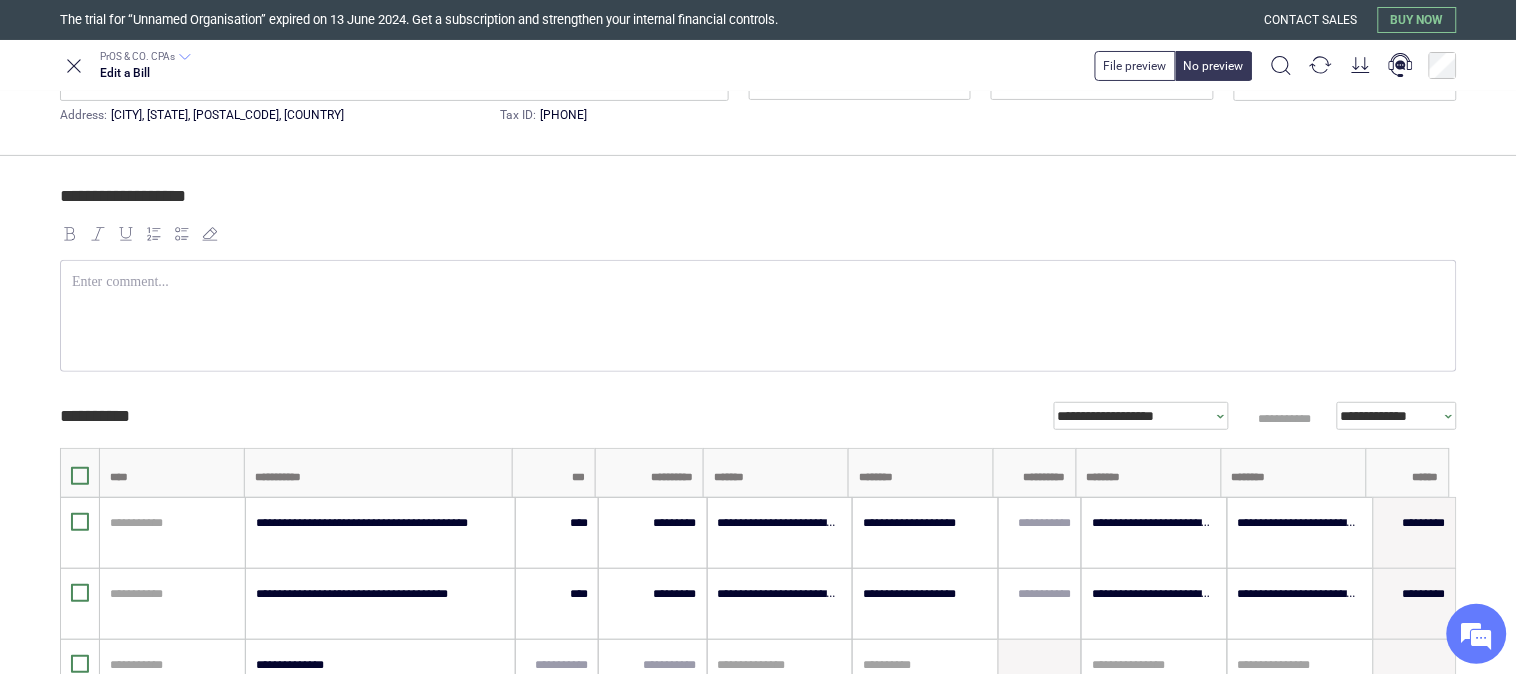 scroll, scrollTop: 333, scrollLeft: 0, axis: vertical 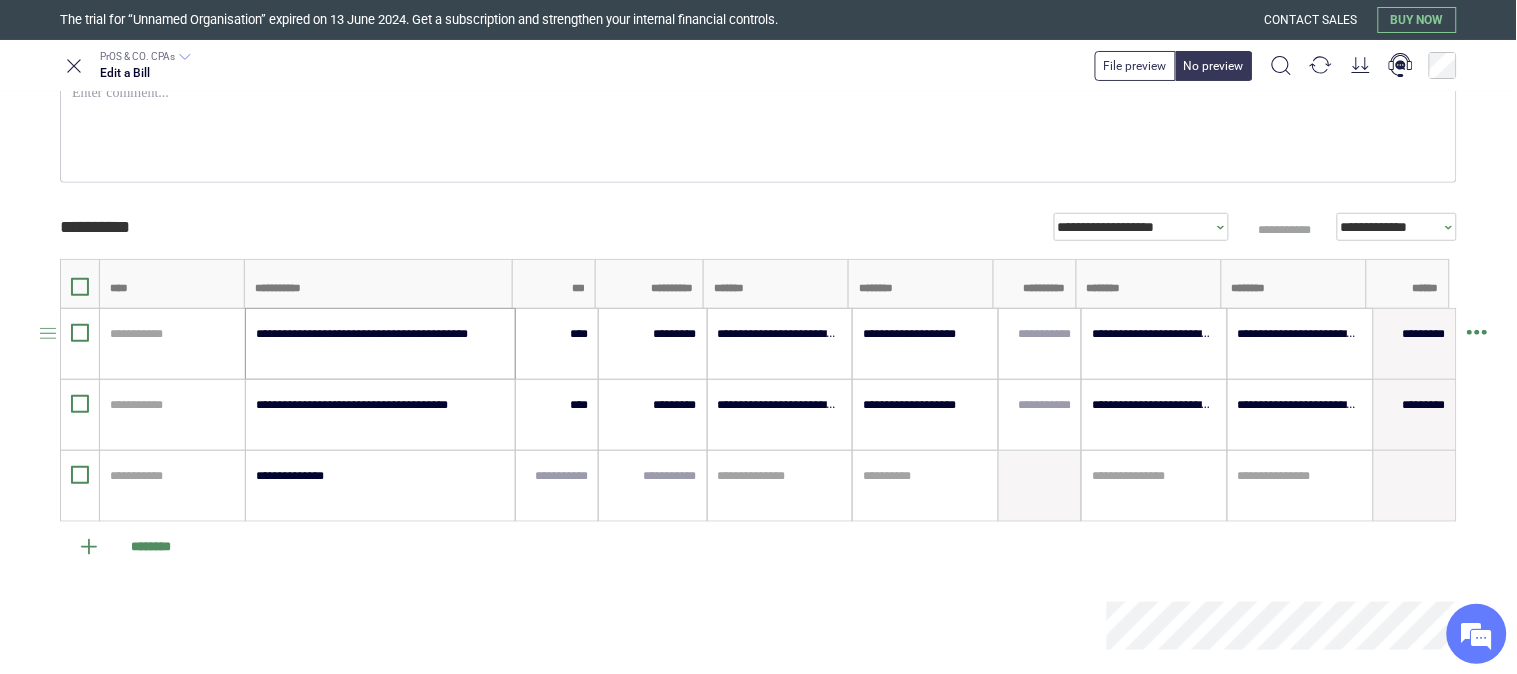 click on "**********" at bounding box center (379, 344) 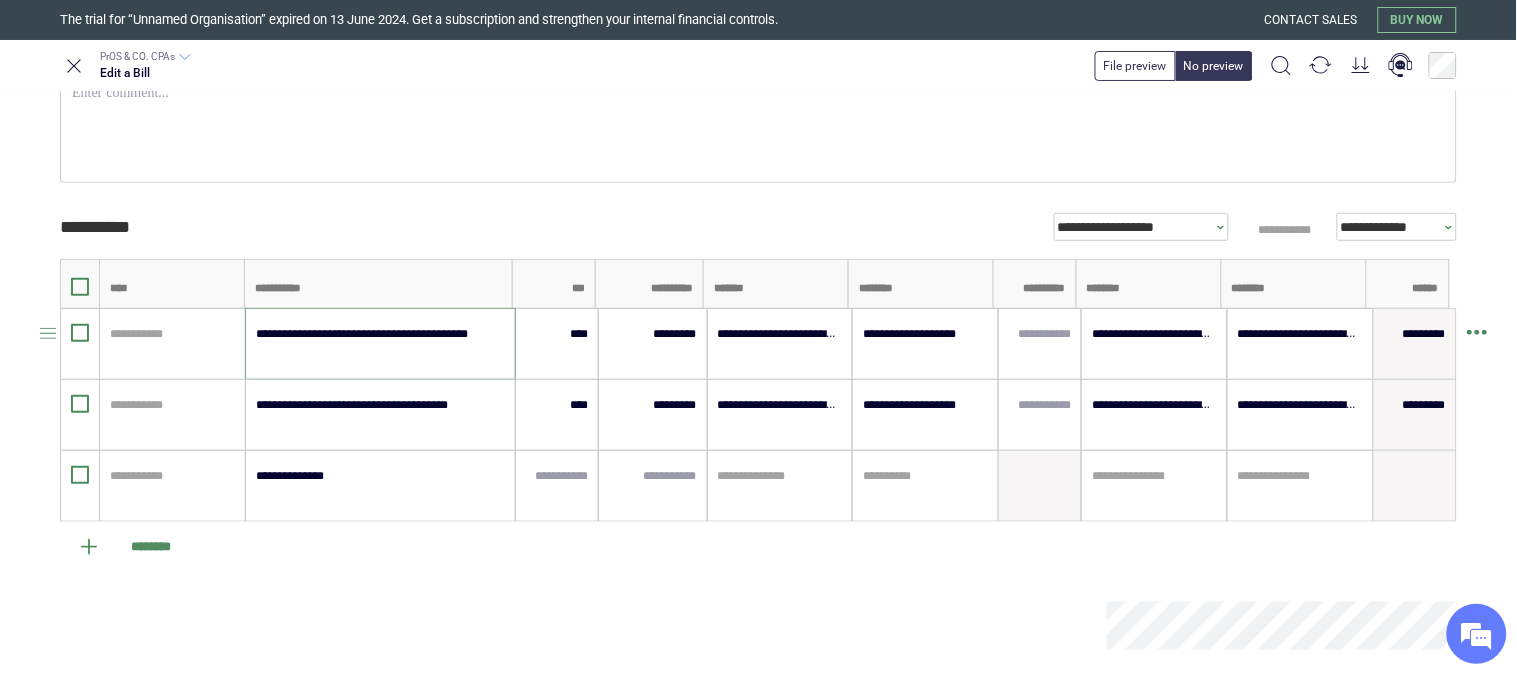 click on "**********" at bounding box center [379, 344] 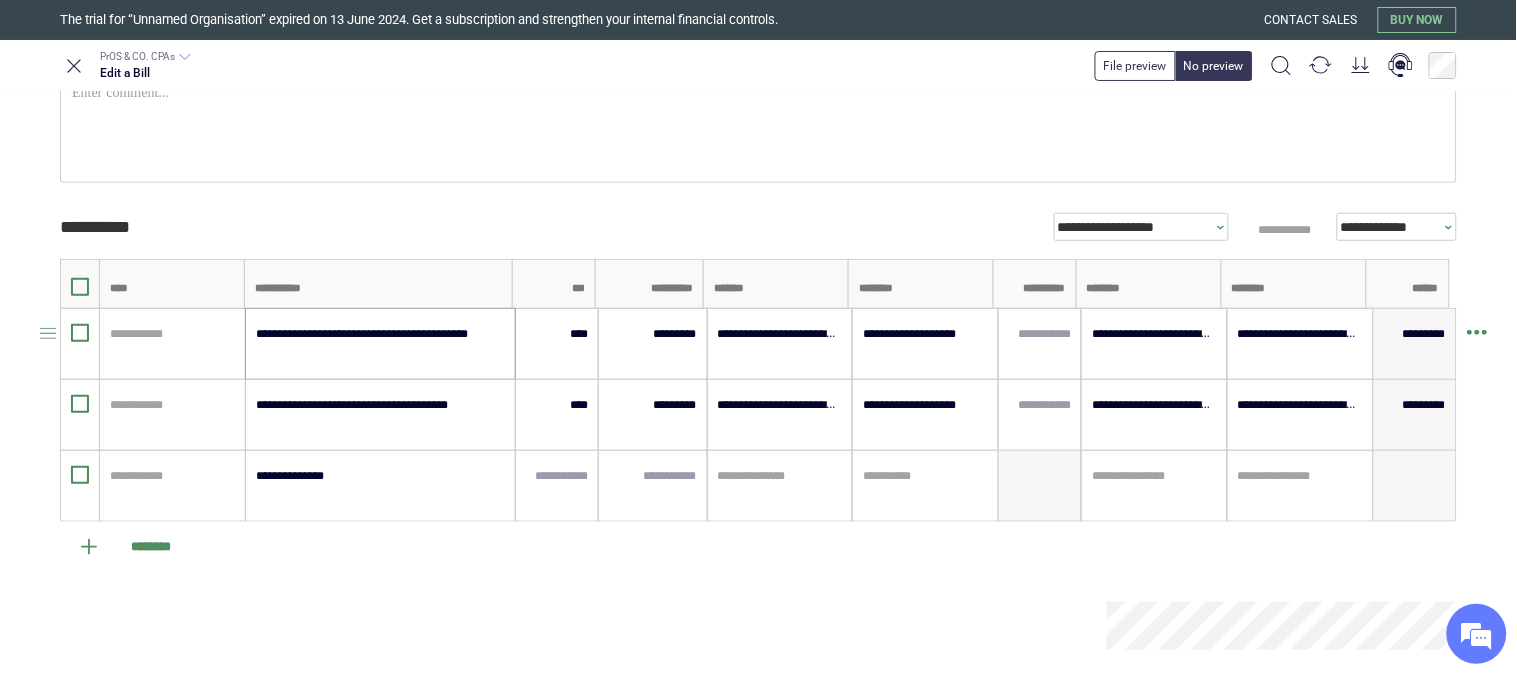 click on "**********" at bounding box center (380, 344) 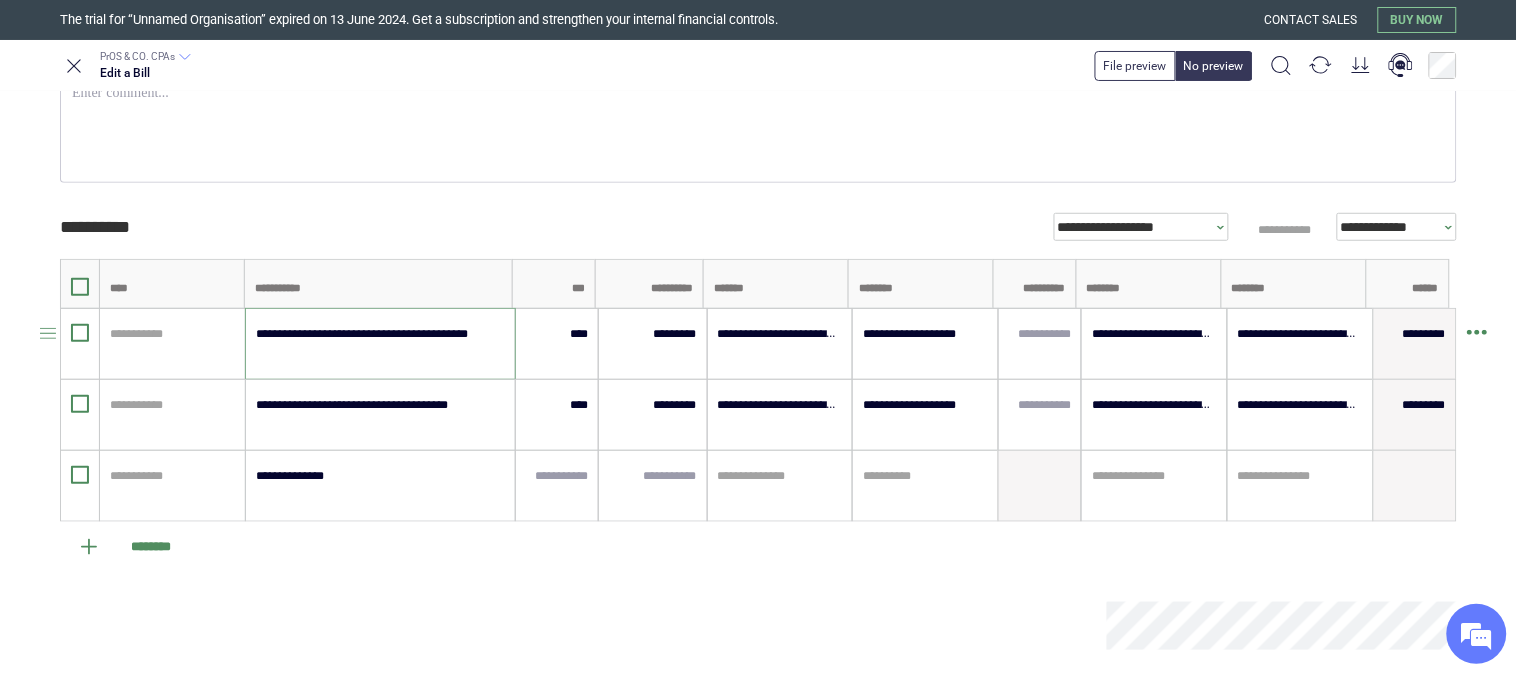 click on "**********" at bounding box center [379, 344] 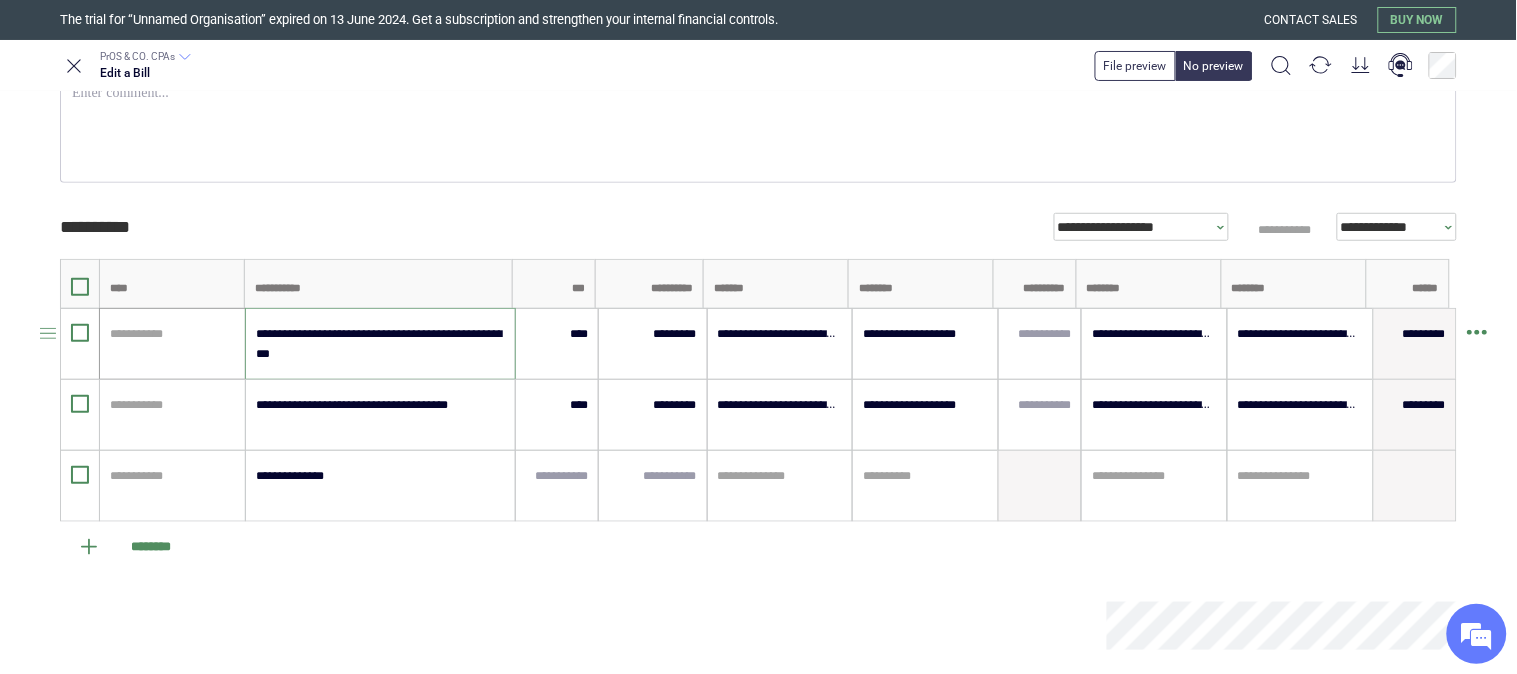 drag, startPoint x: 305, startPoint y: 355, endPoint x: 227, endPoint y: 366, distance: 78.77182 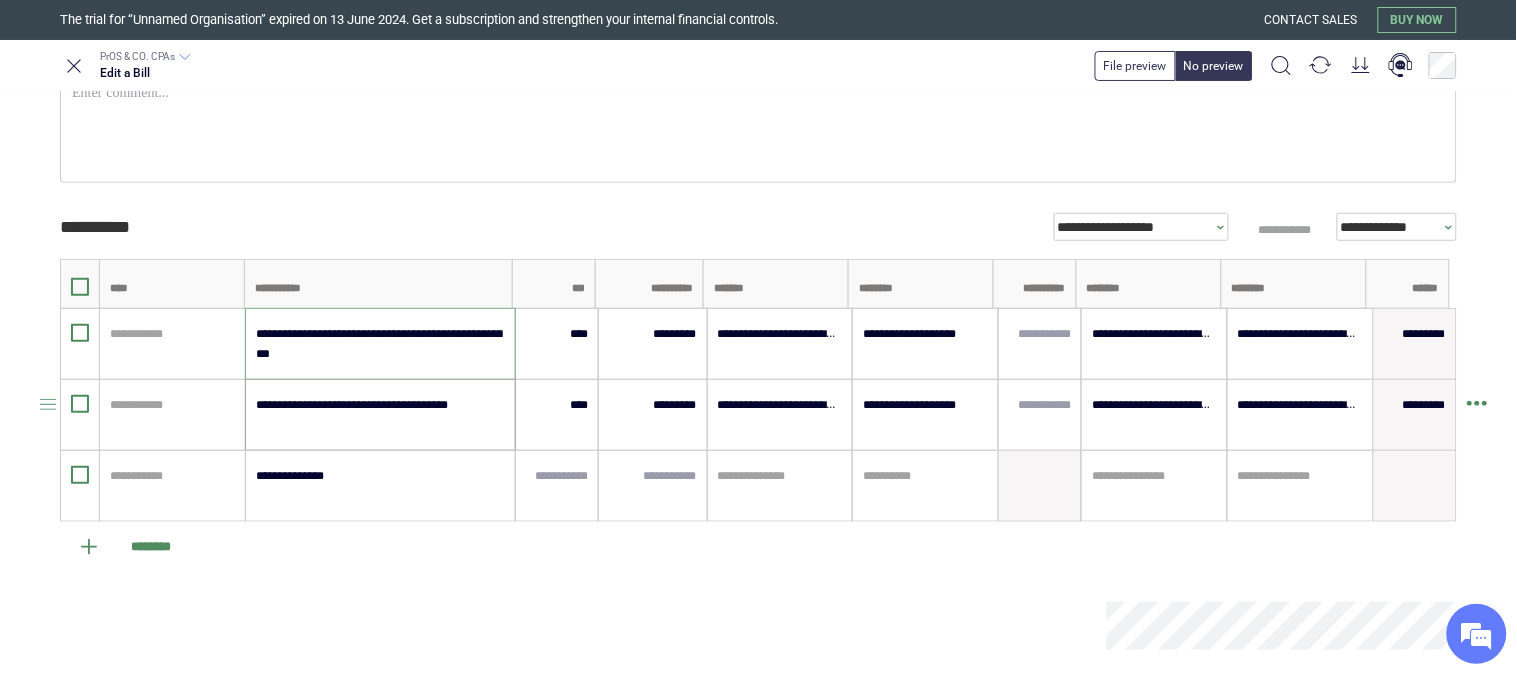 type on "**********" 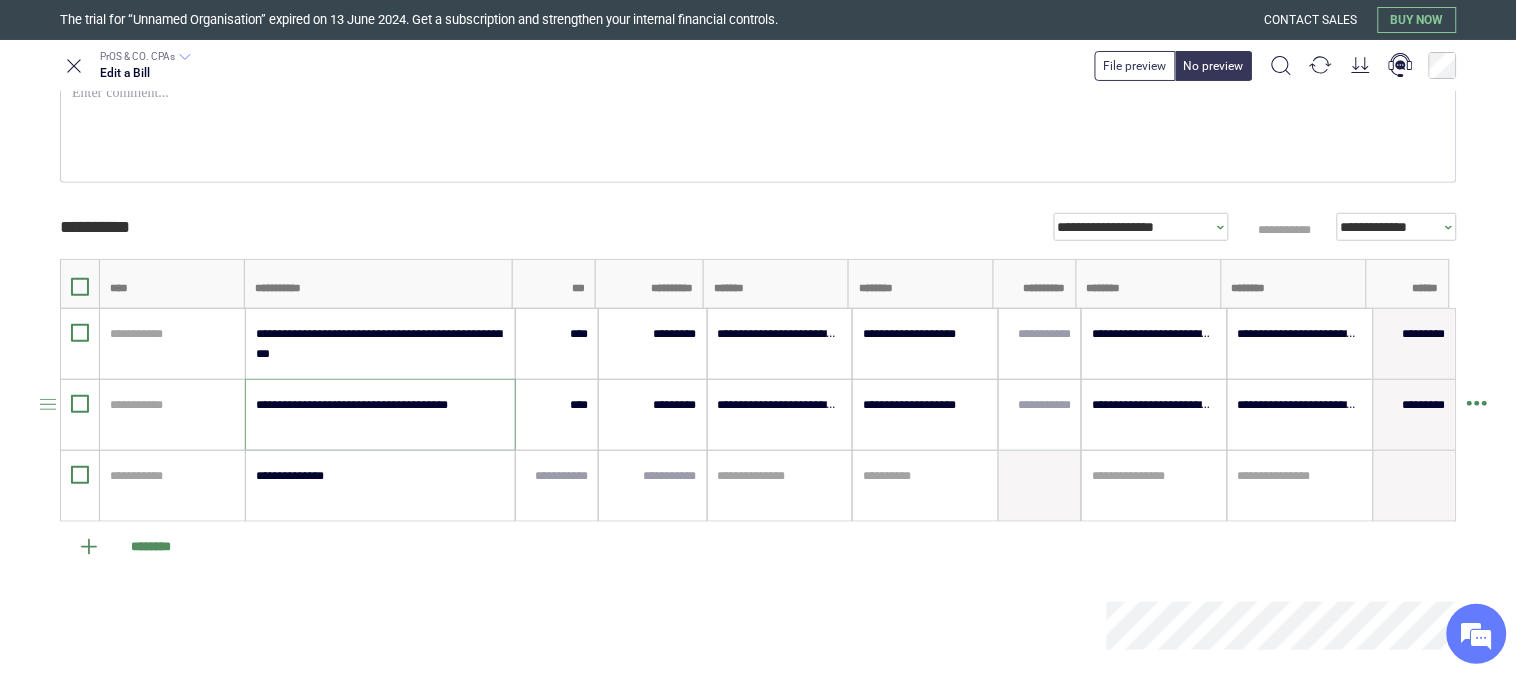 click on "**********" at bounding box center (379, 415) 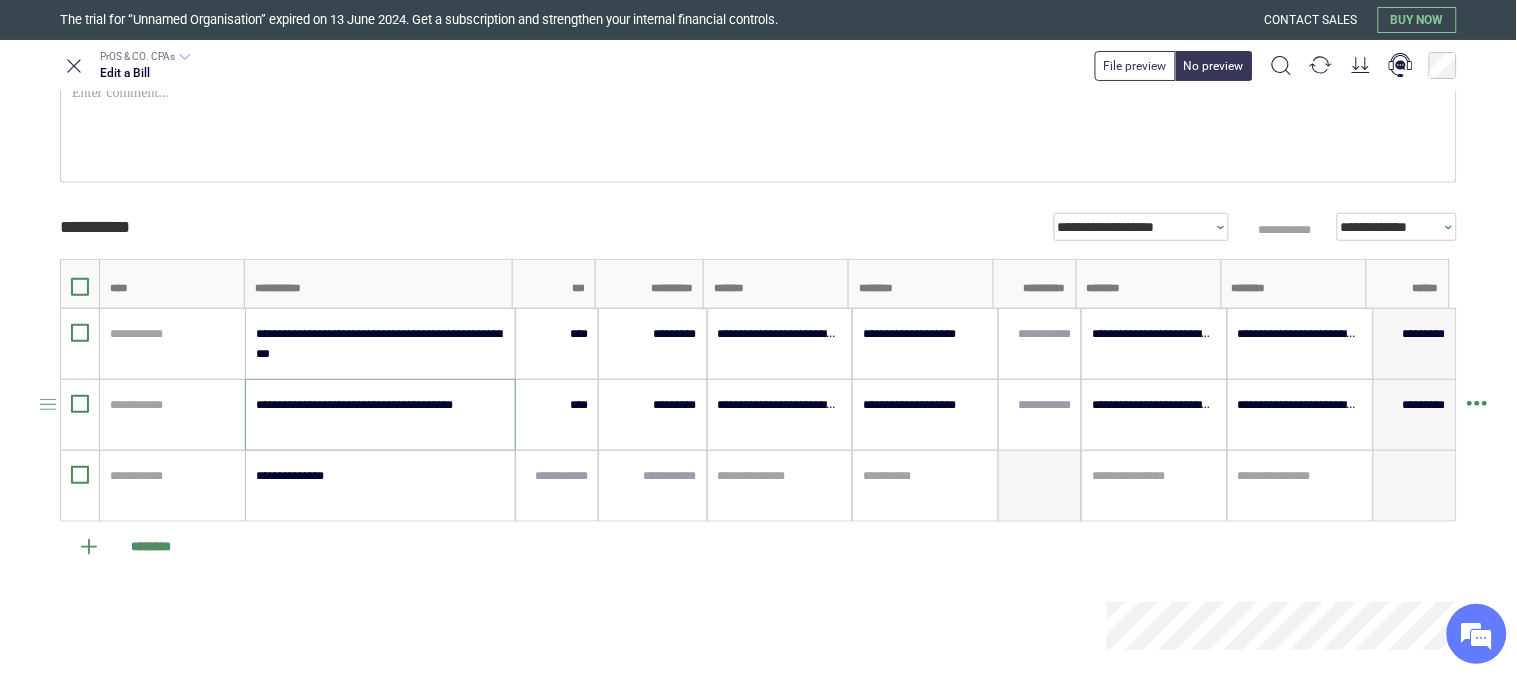 paste on "*********" 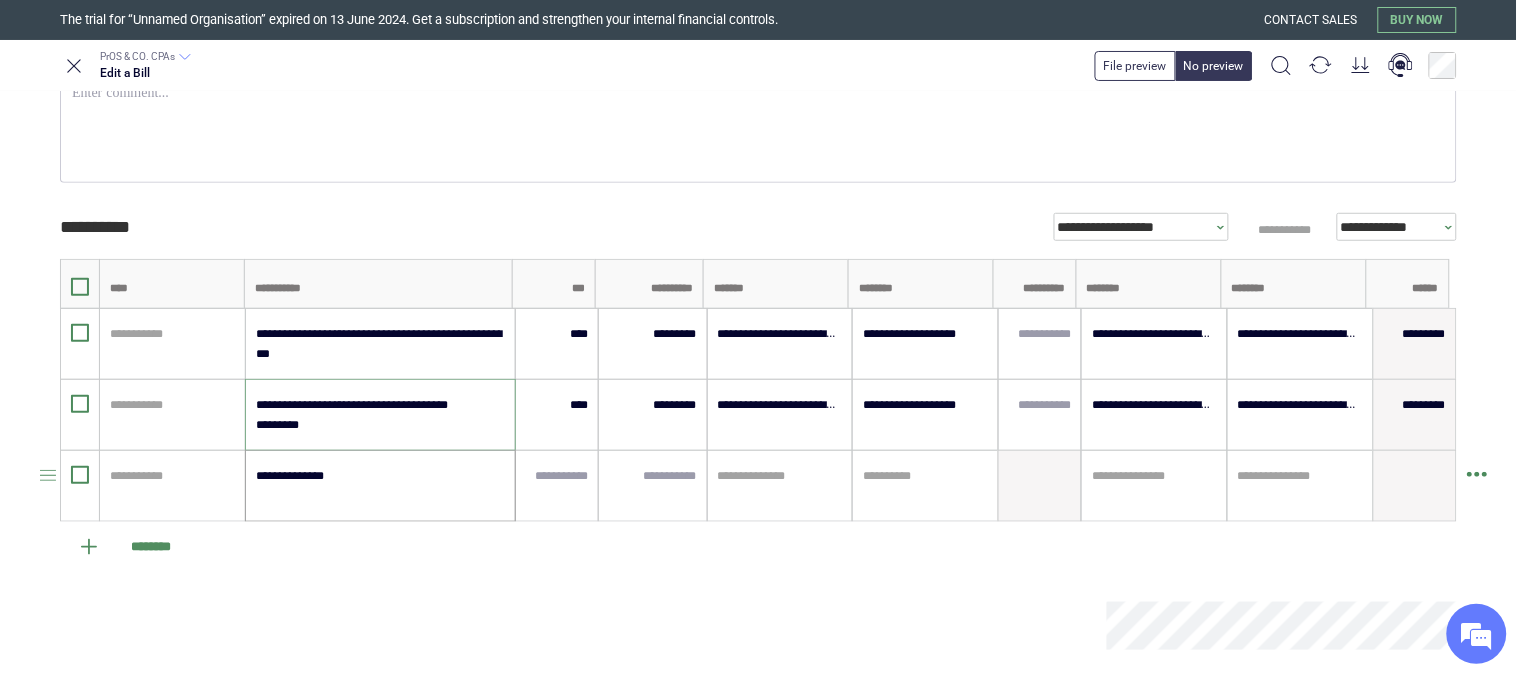 type on "**********" 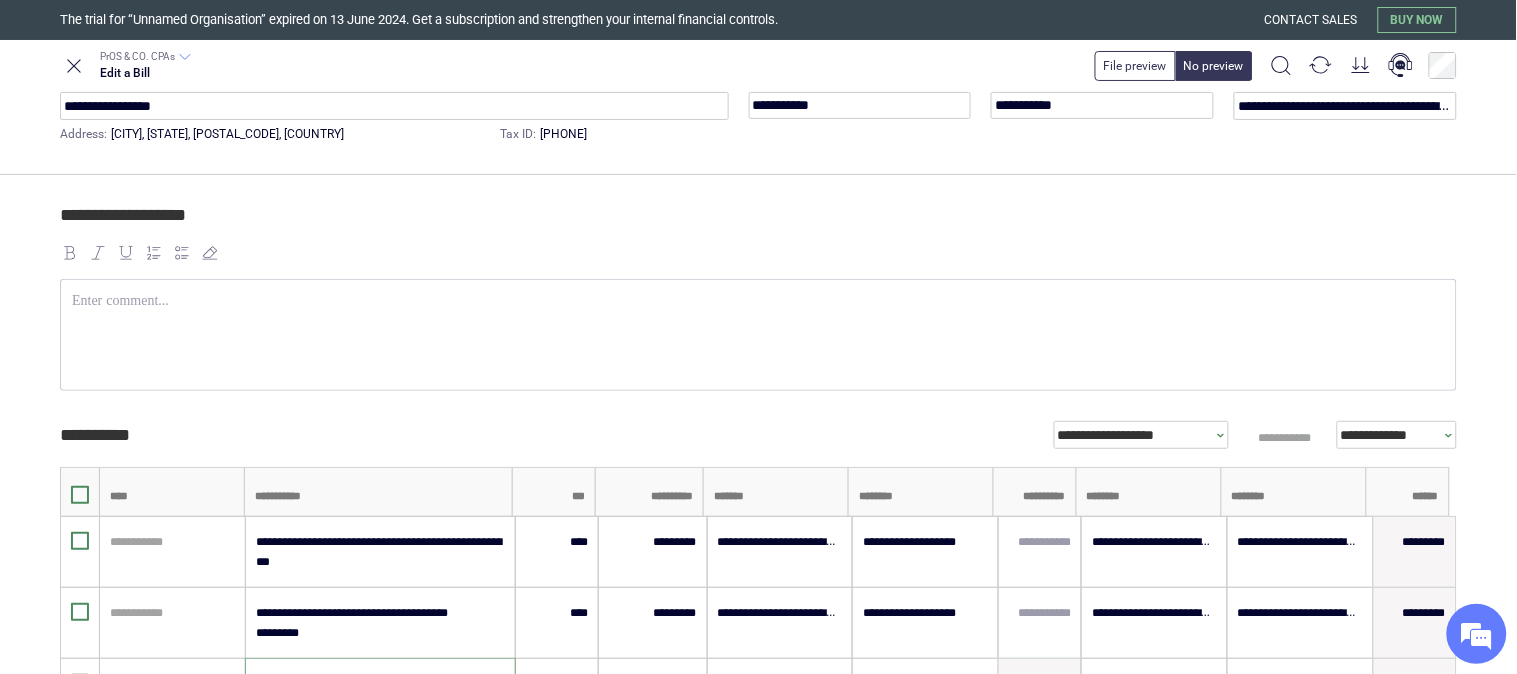scroll, scrollTop: 0, scrollLeft: 0, axis: both 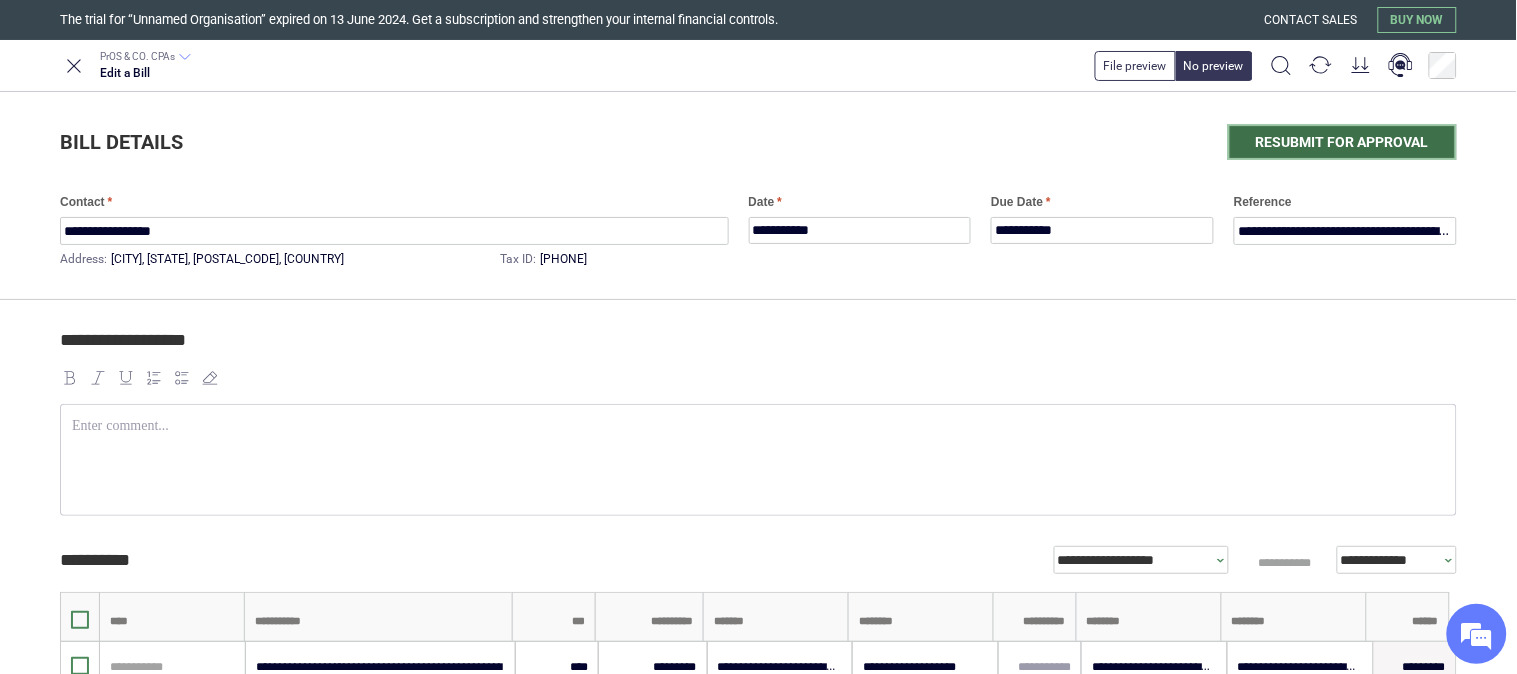 click on "Resubmit for approval" at bounding box center (1342, 142) 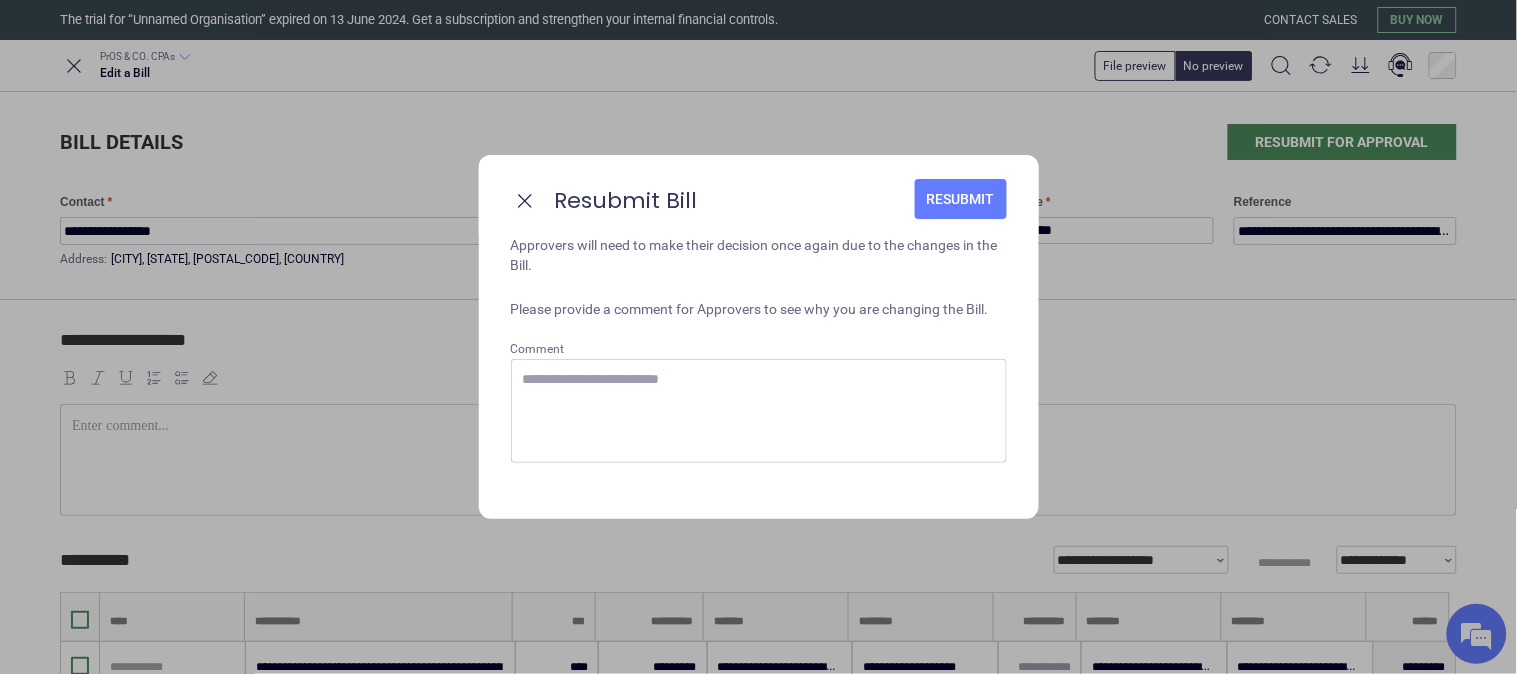 click on "Resubmit" at bounding box center (961, 199) 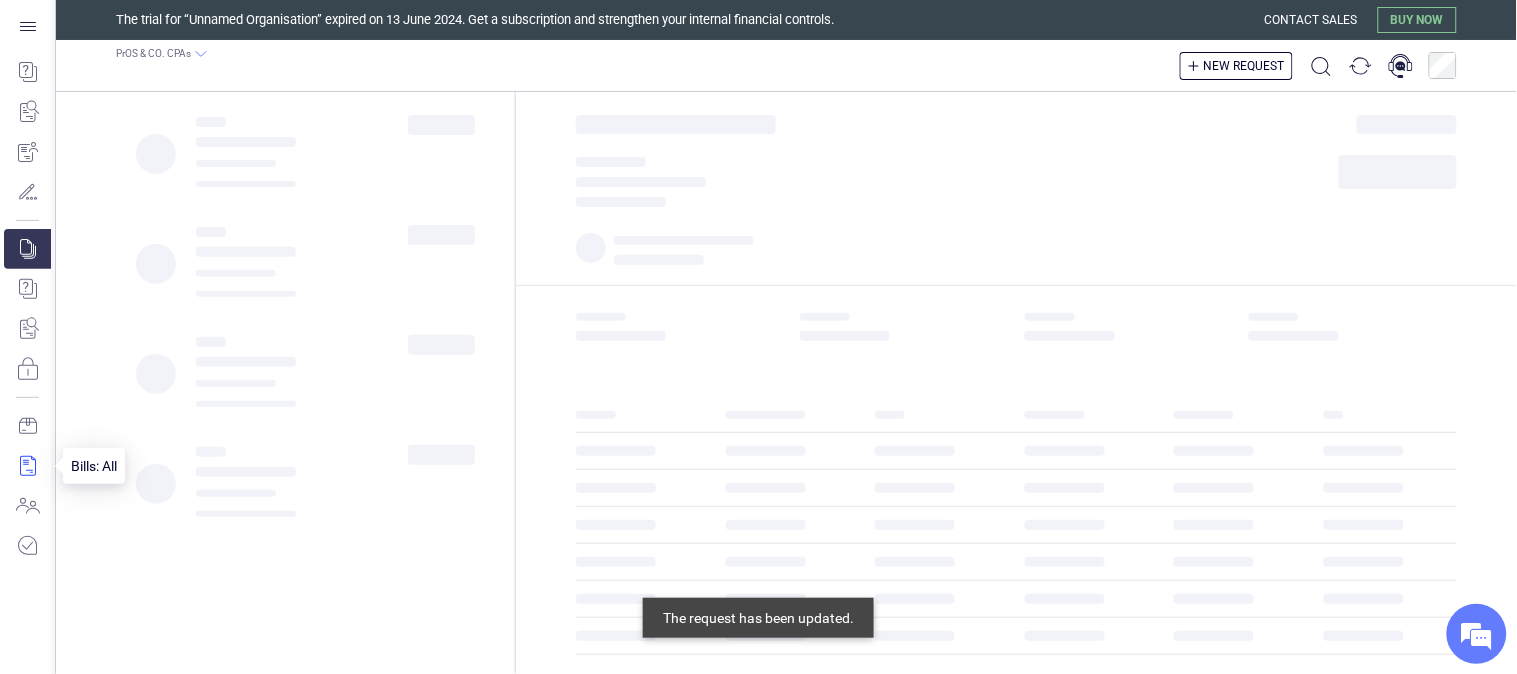 click at bounding box center [27, 466] 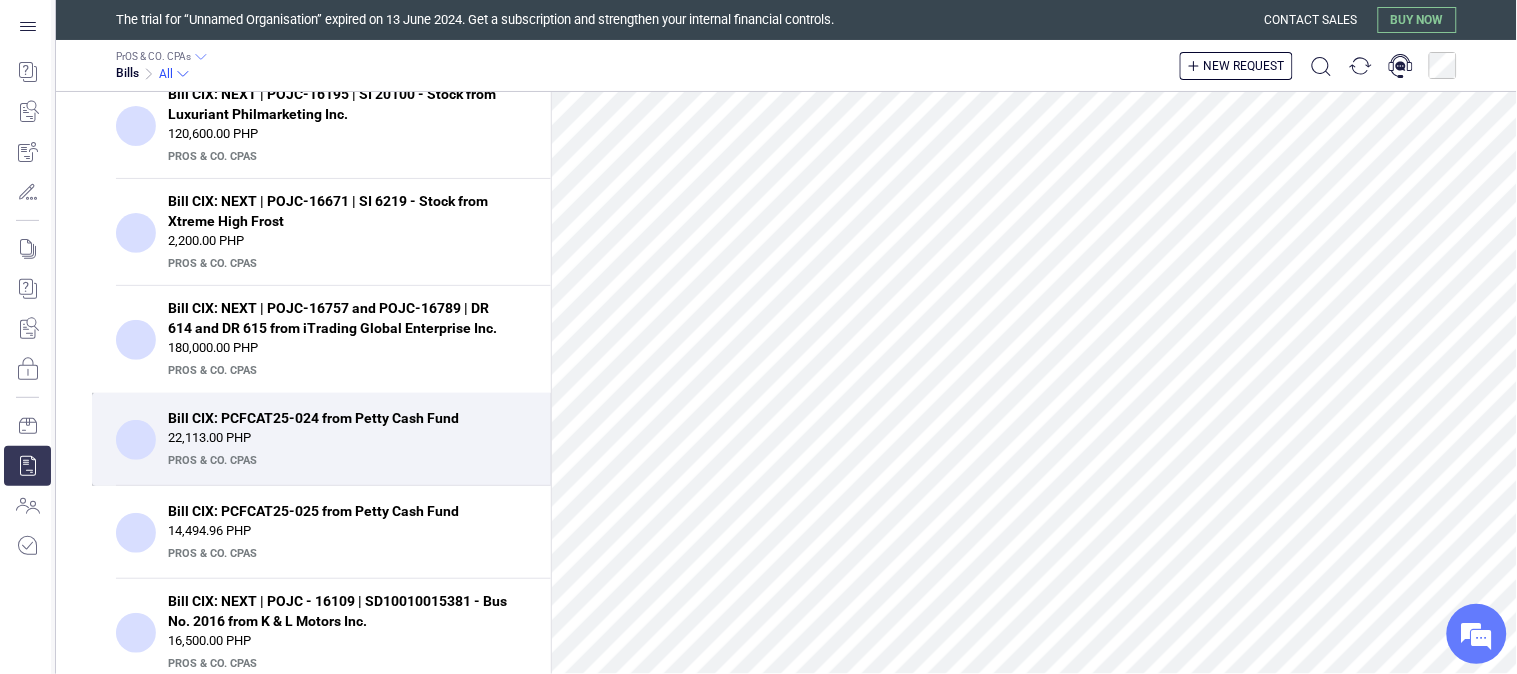 scroll, scrollTop: 888, scrollLeft: 0, axis: vertical 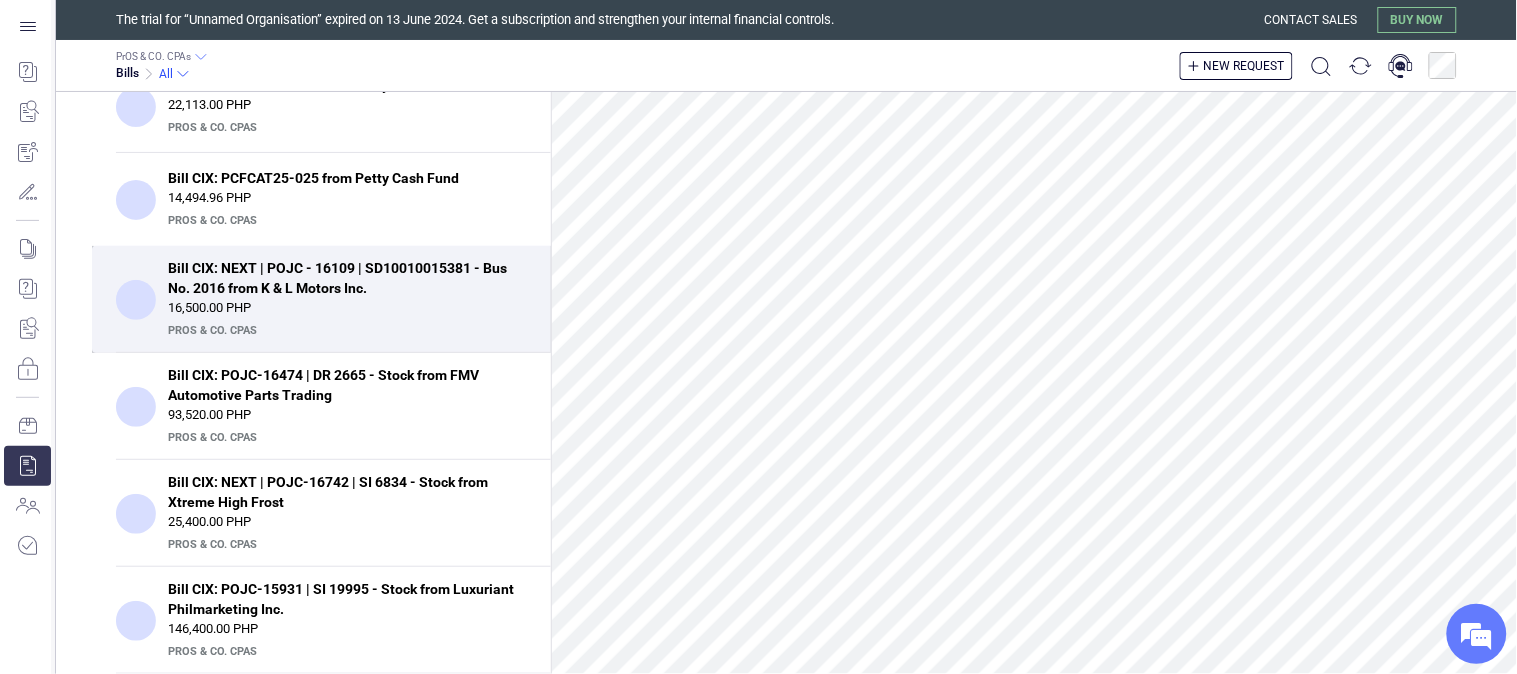 click on "PrOS & CO. CPAs" at bounding box center (345, 331) 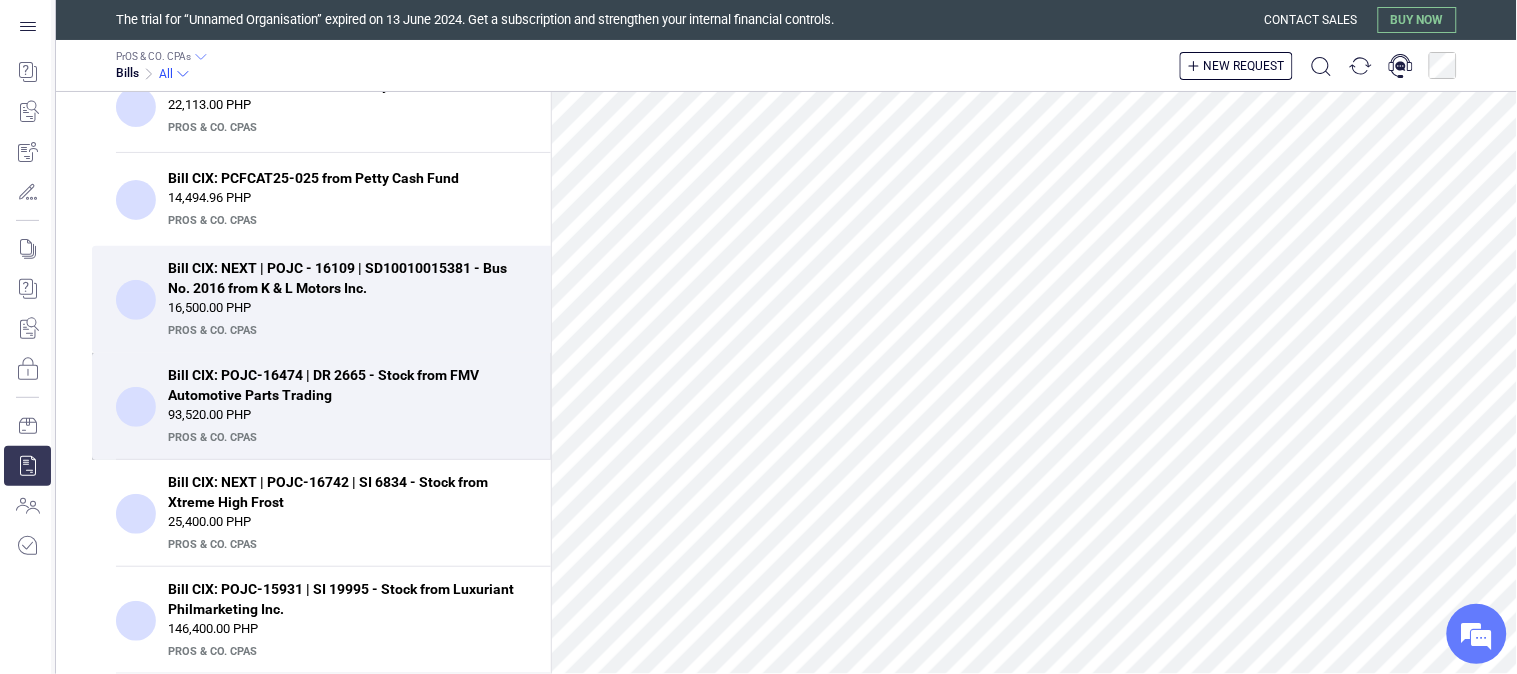 scroll, scrollTop: 333, scrollLeft: 0, axis: vertical 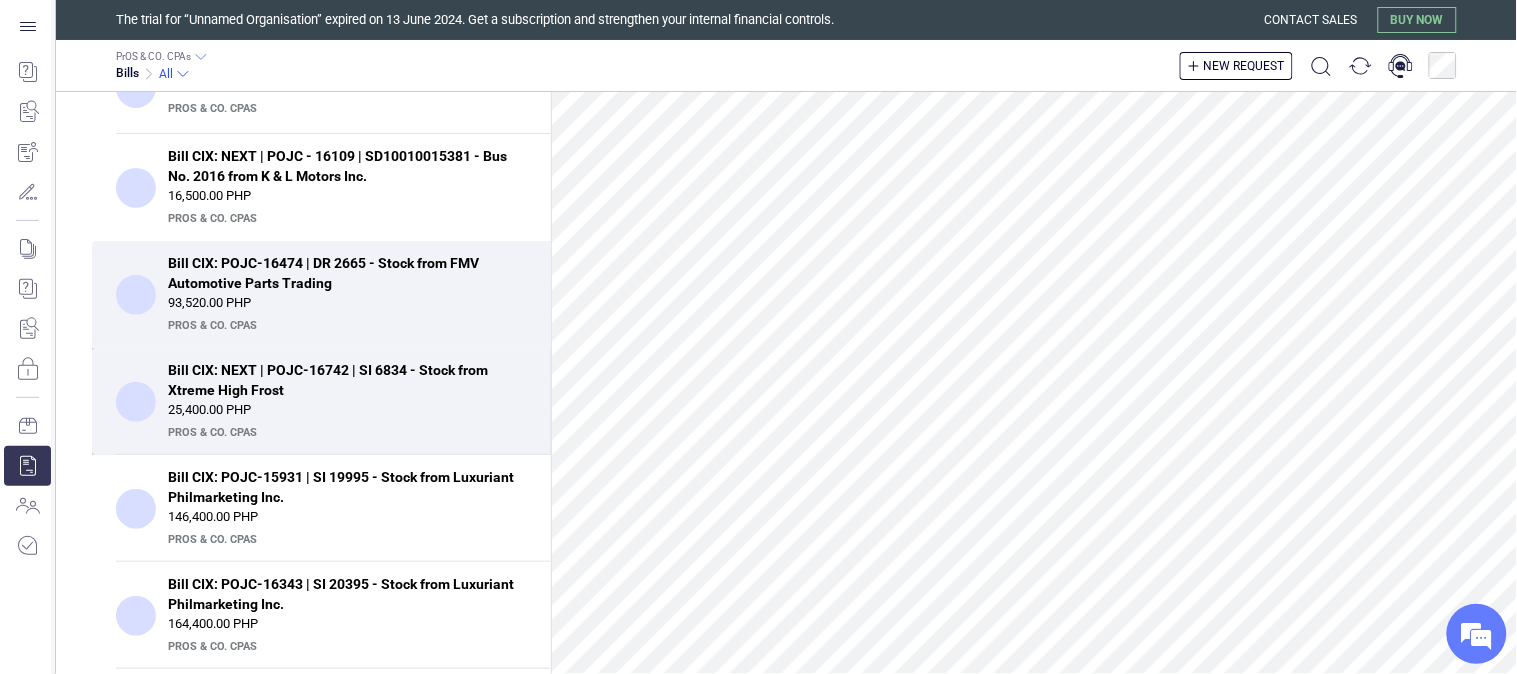 click on "25,400.00 PHP" at bounding box center [347, 410] 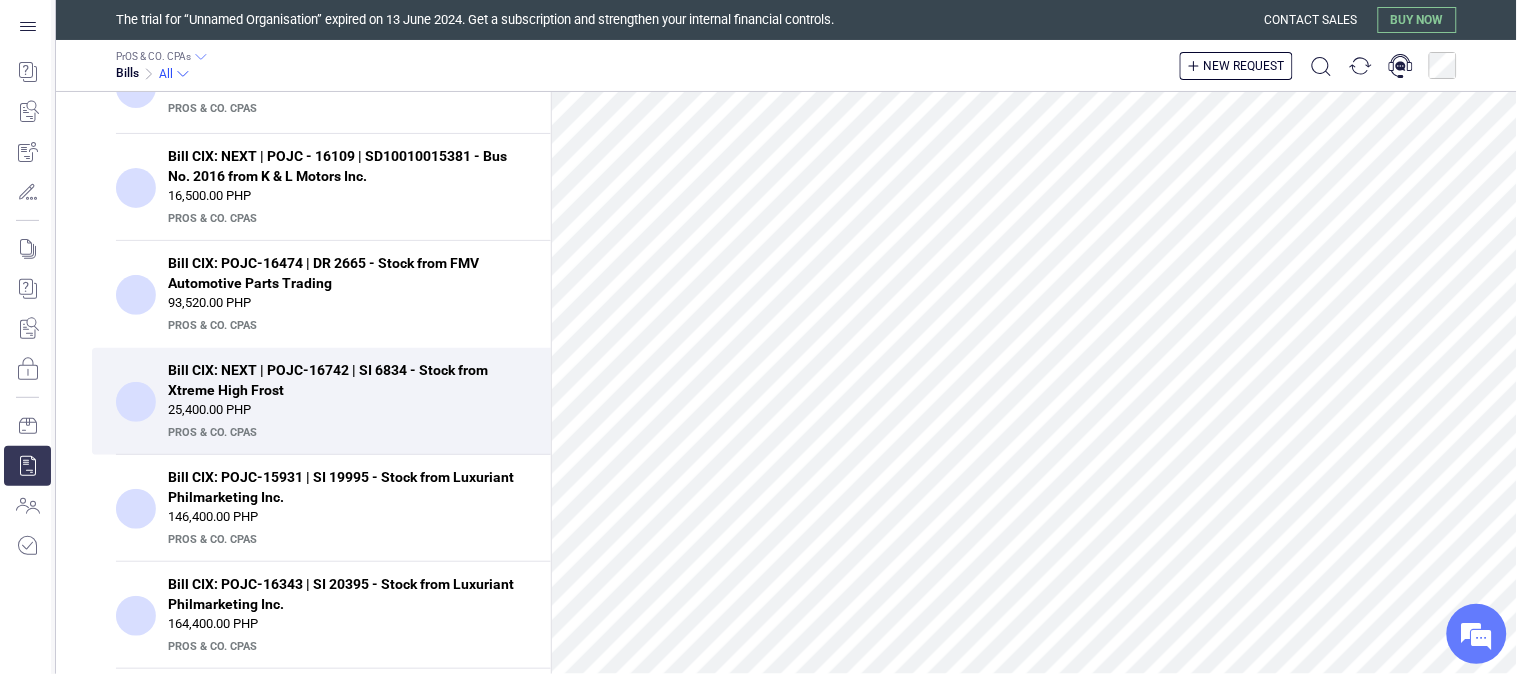 scroll, scrollTop: 45, scrollLeft: 0, axis: vertical 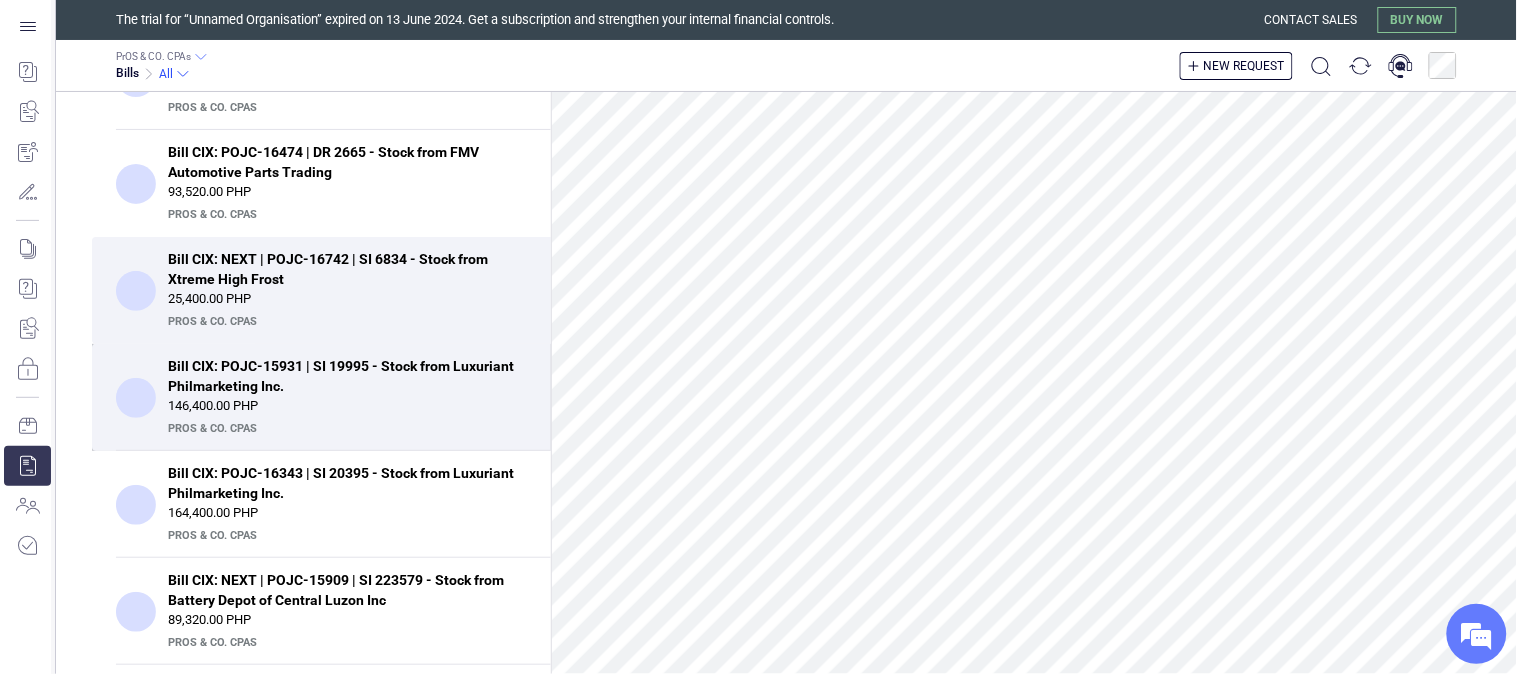 click on "146,400.00 PHP" at bounding box center (347, 406) 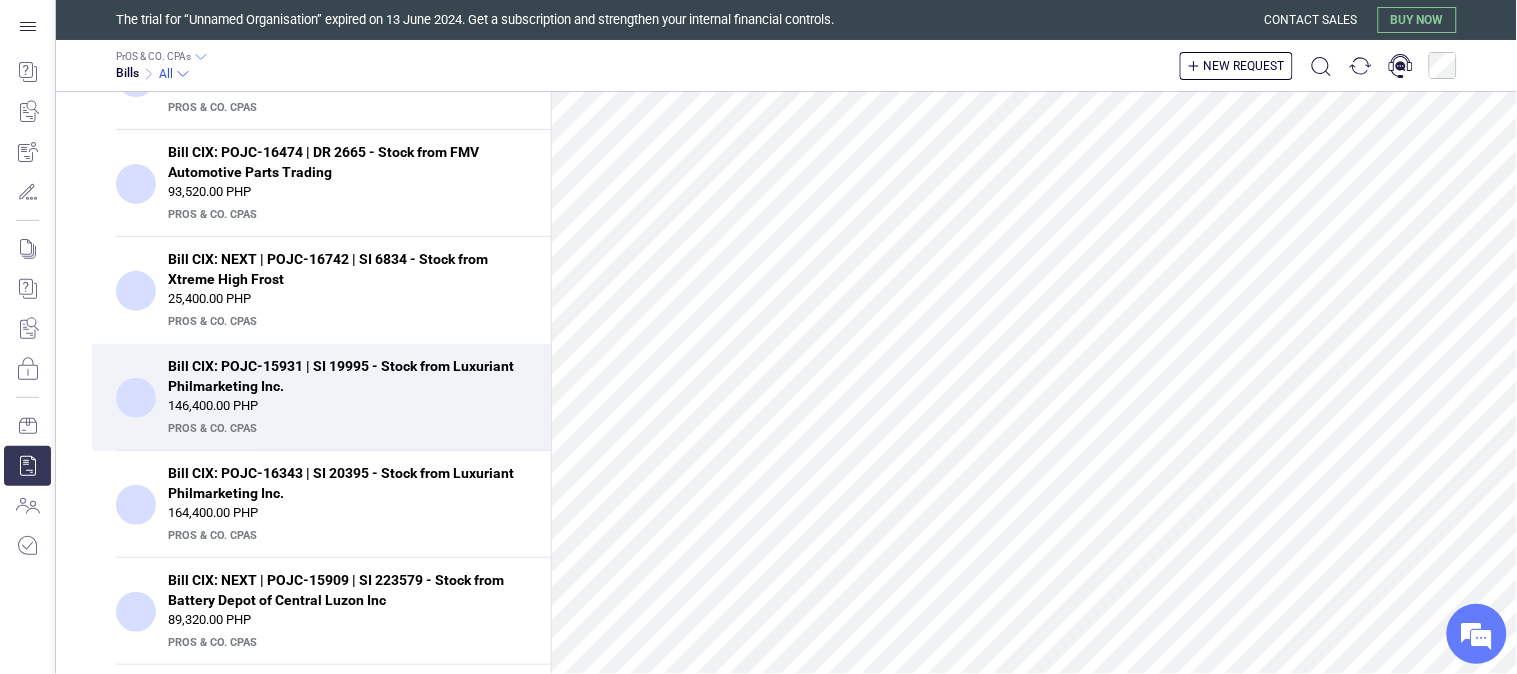 scroll, scrollTop: 991, scrollLeft: 0, axis: vertical 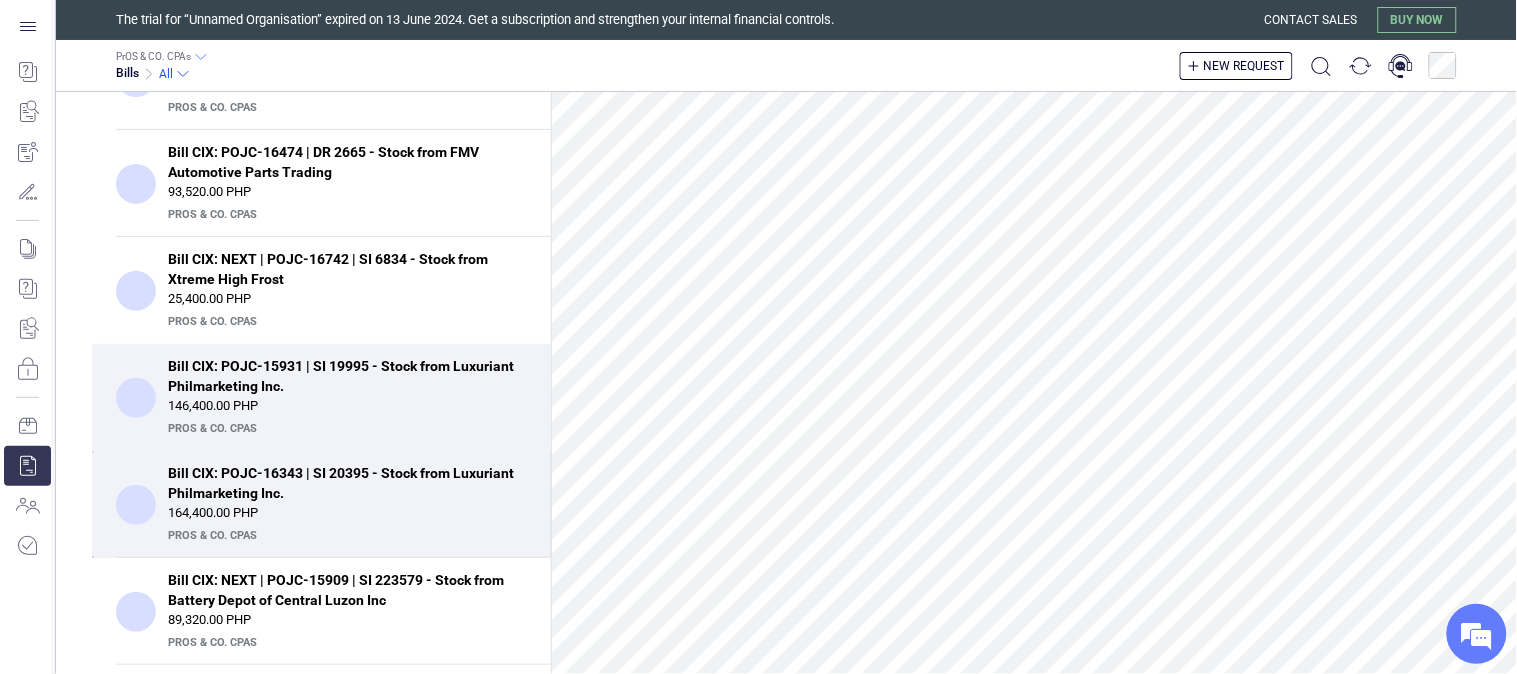 click on "164,400.00 PHP" at bounding box center (347, 513) 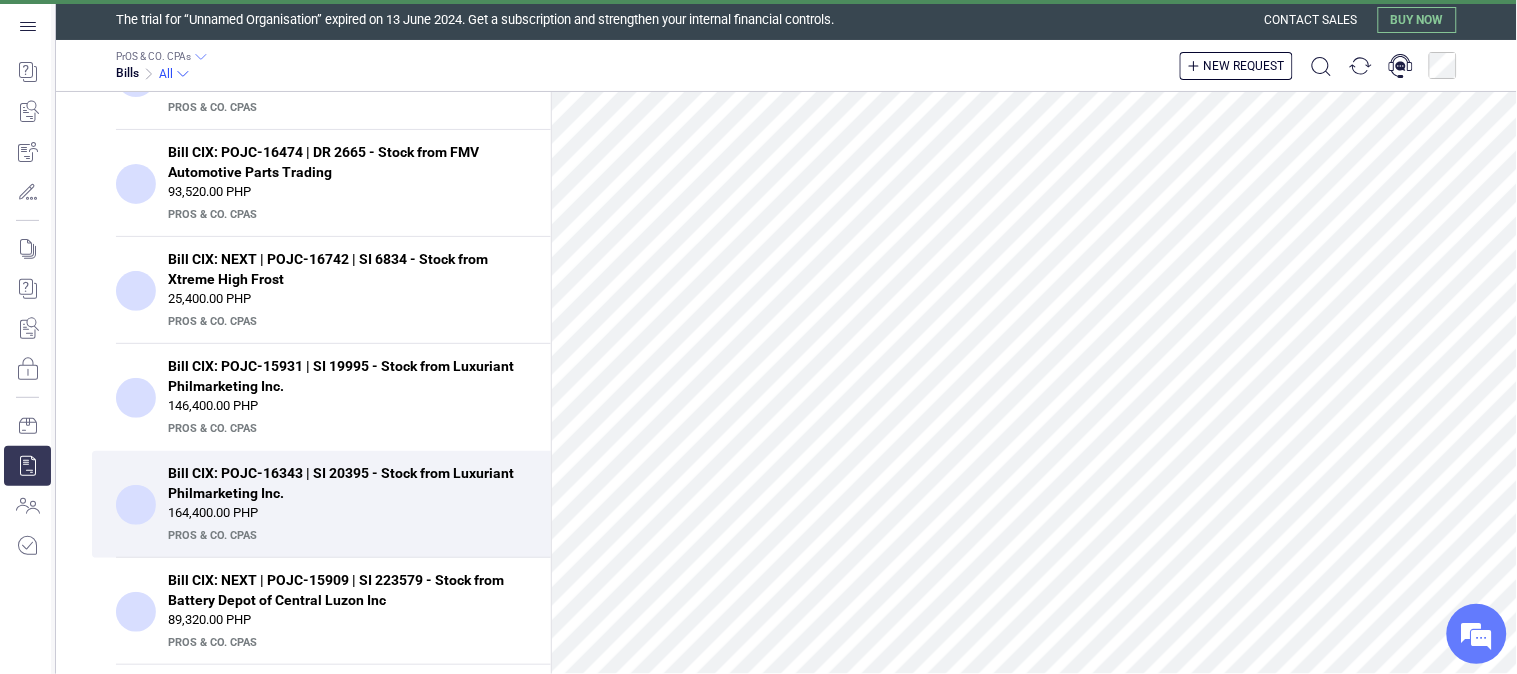 scroll, scrollTop: 981, scrollLeft: 0, axis: vertical 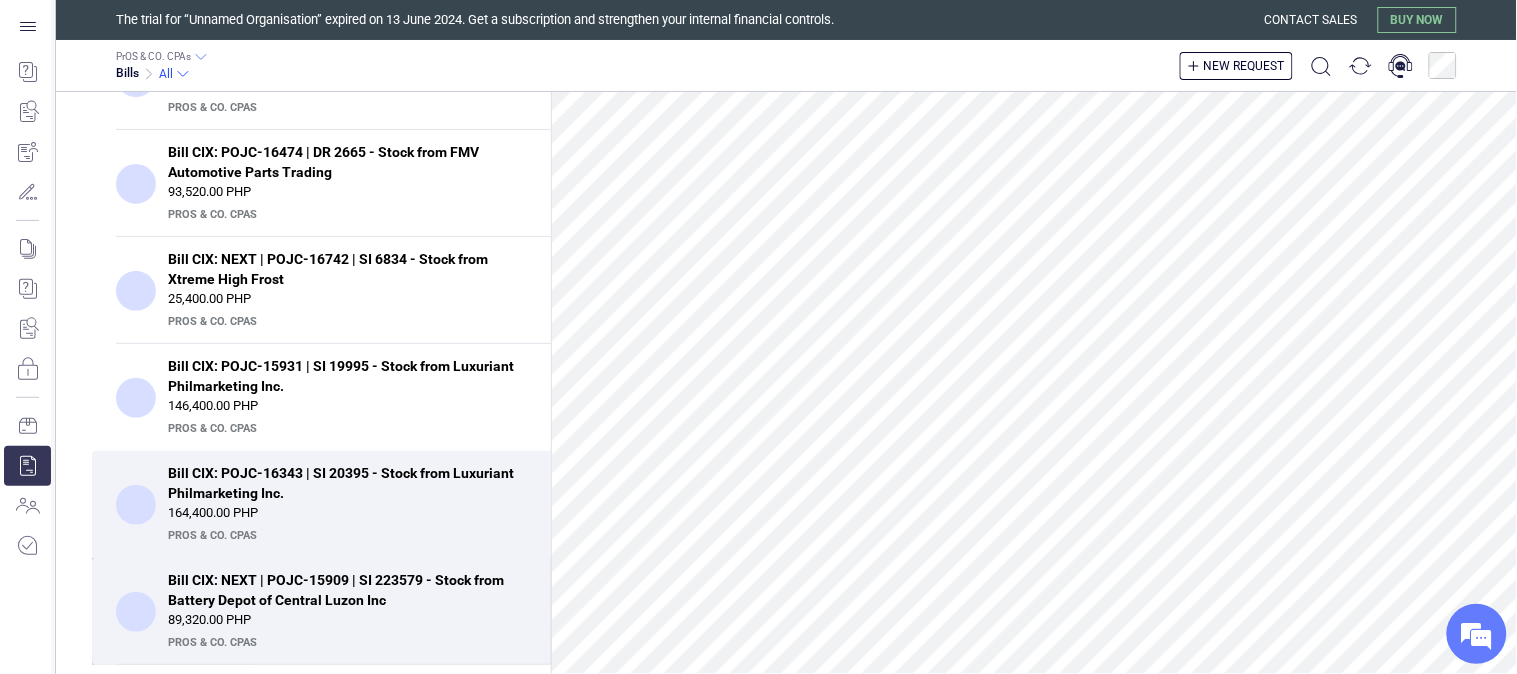click on "Bill CIX: NEXT | POJC-15909 | SI 223579 - Stock from Battery Depot of Central Luzon Inc" at bounding box center (341, 590) 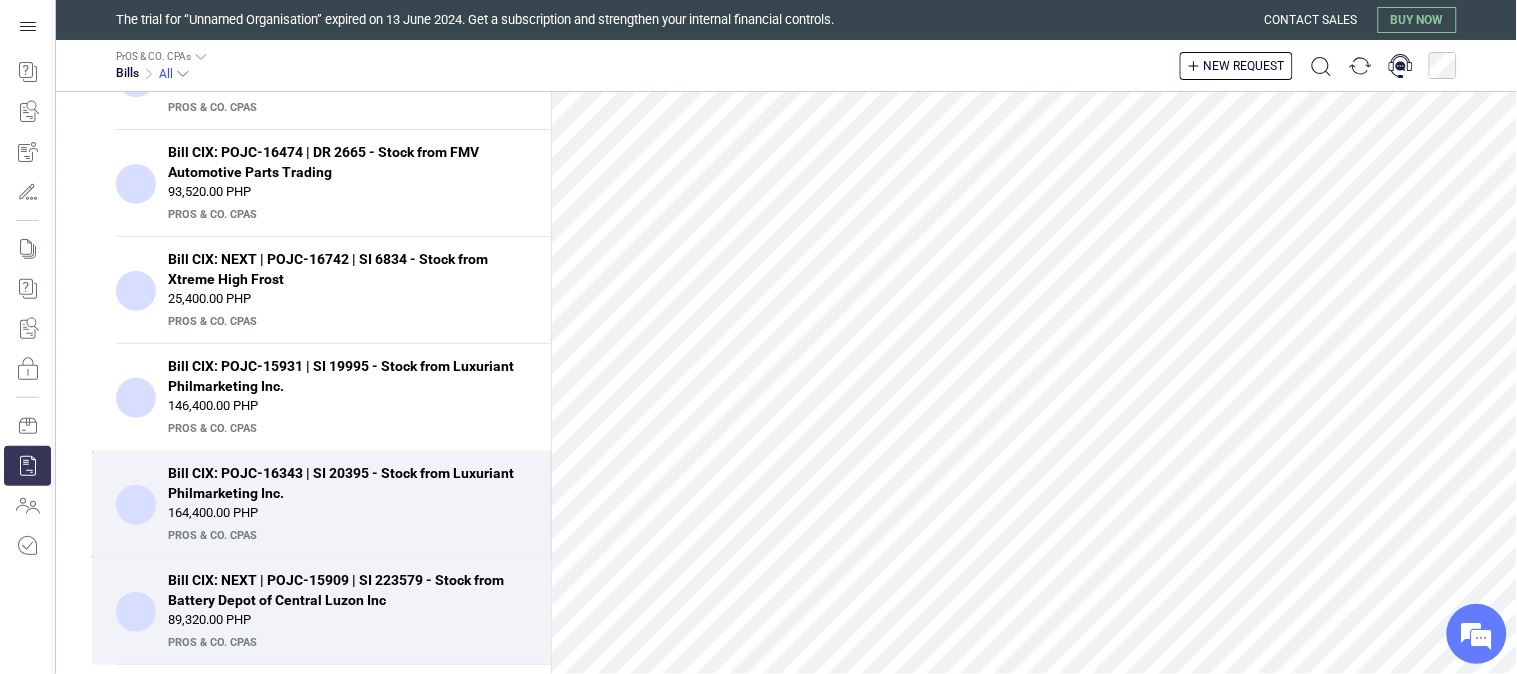 scroll, scrollTop: 1123, scrollLeft: 0, axis: vertical 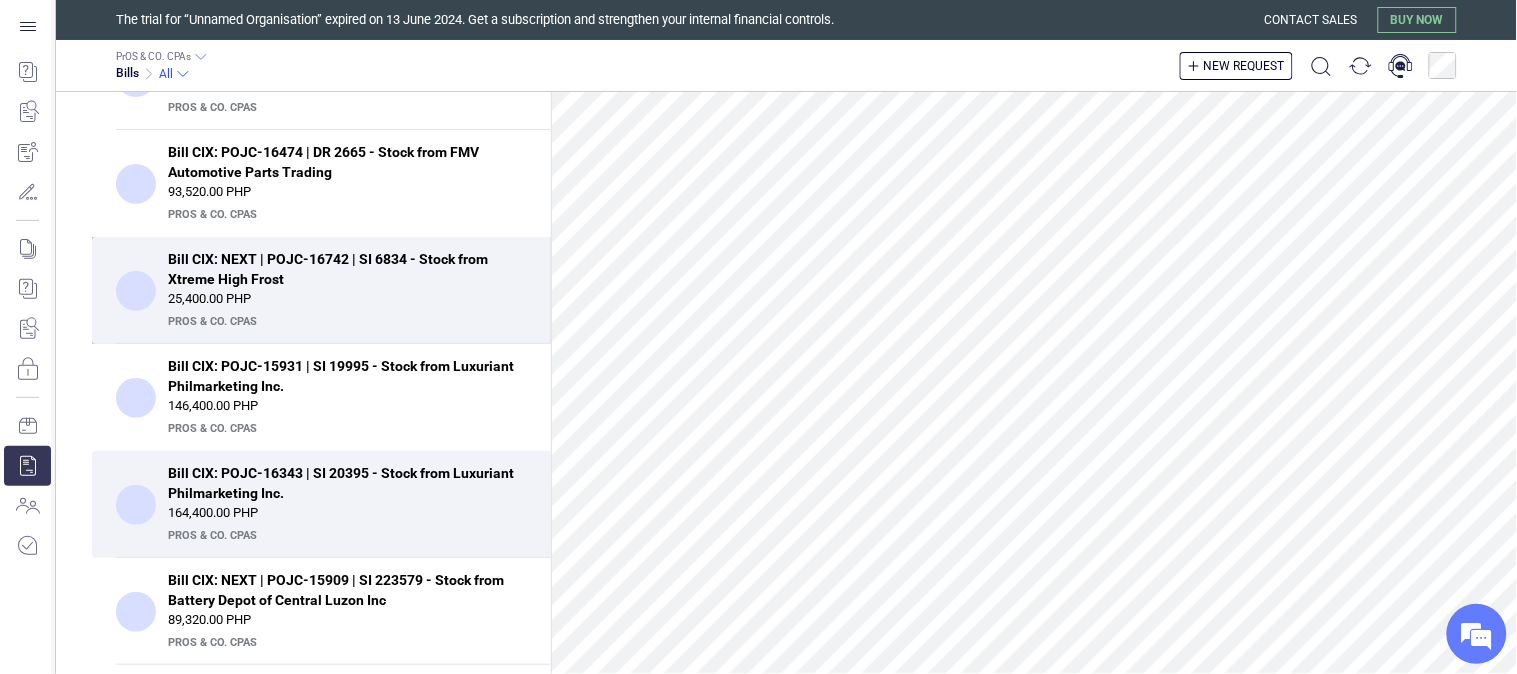 click on "PrOS & CO. CPAs" at bounding box center [345, 322] 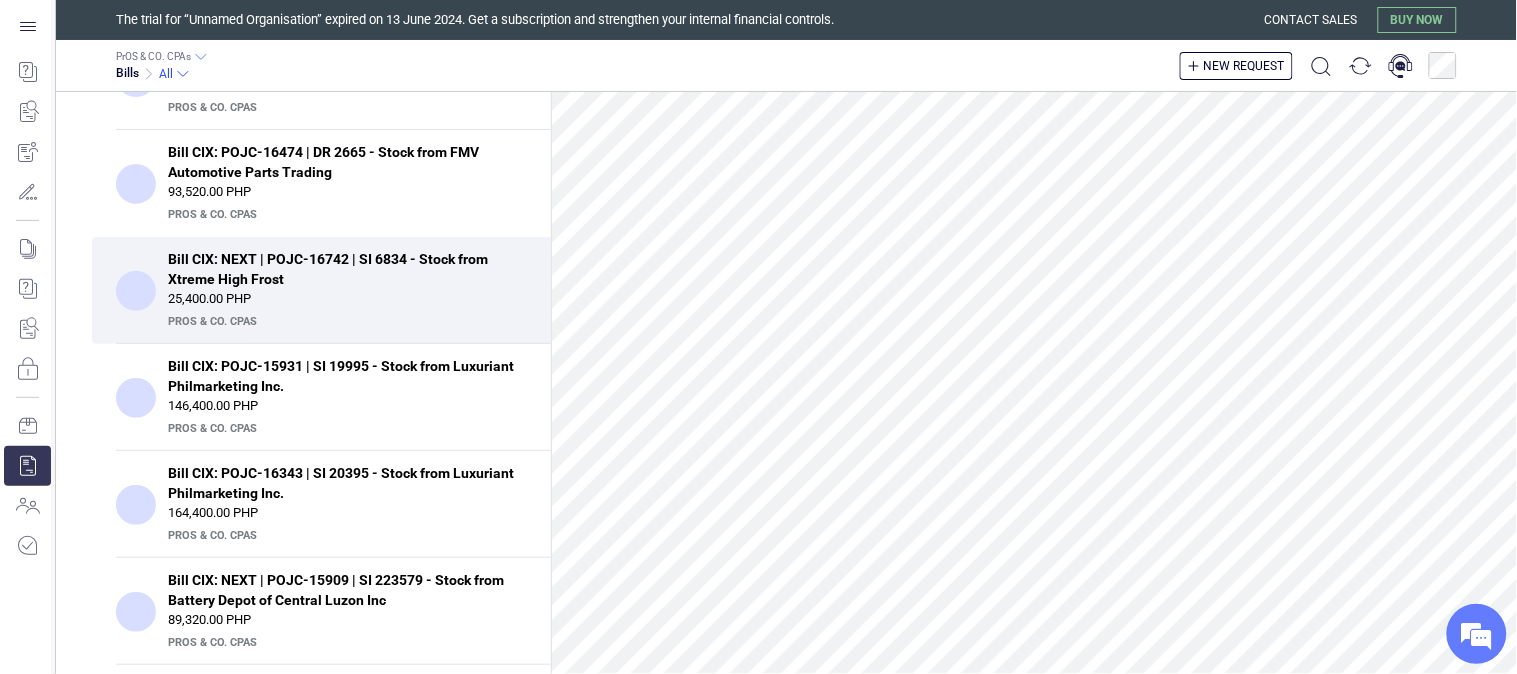scroll, scrollTop: 0, scrollLeft: 0, axis: both 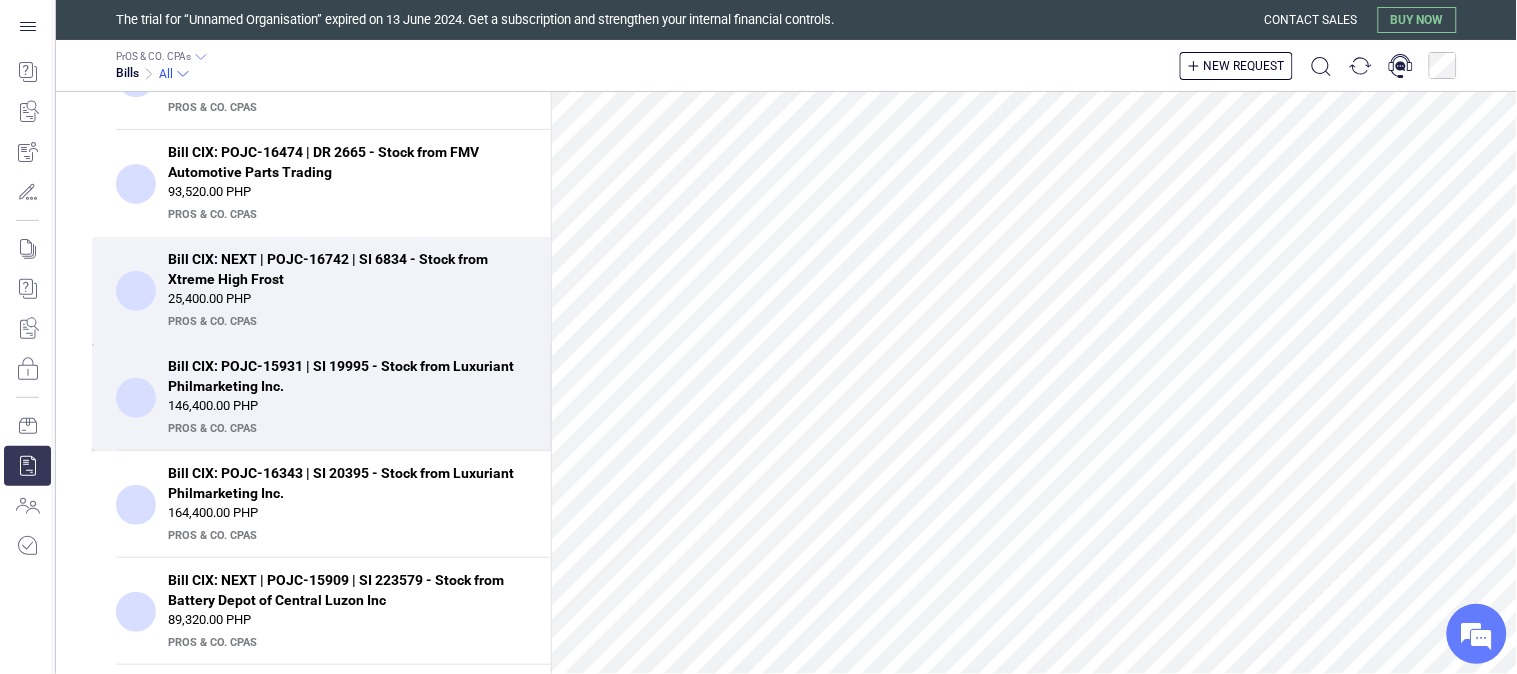 click on "146,400.00 PHP" at bounding box center (347, 406) 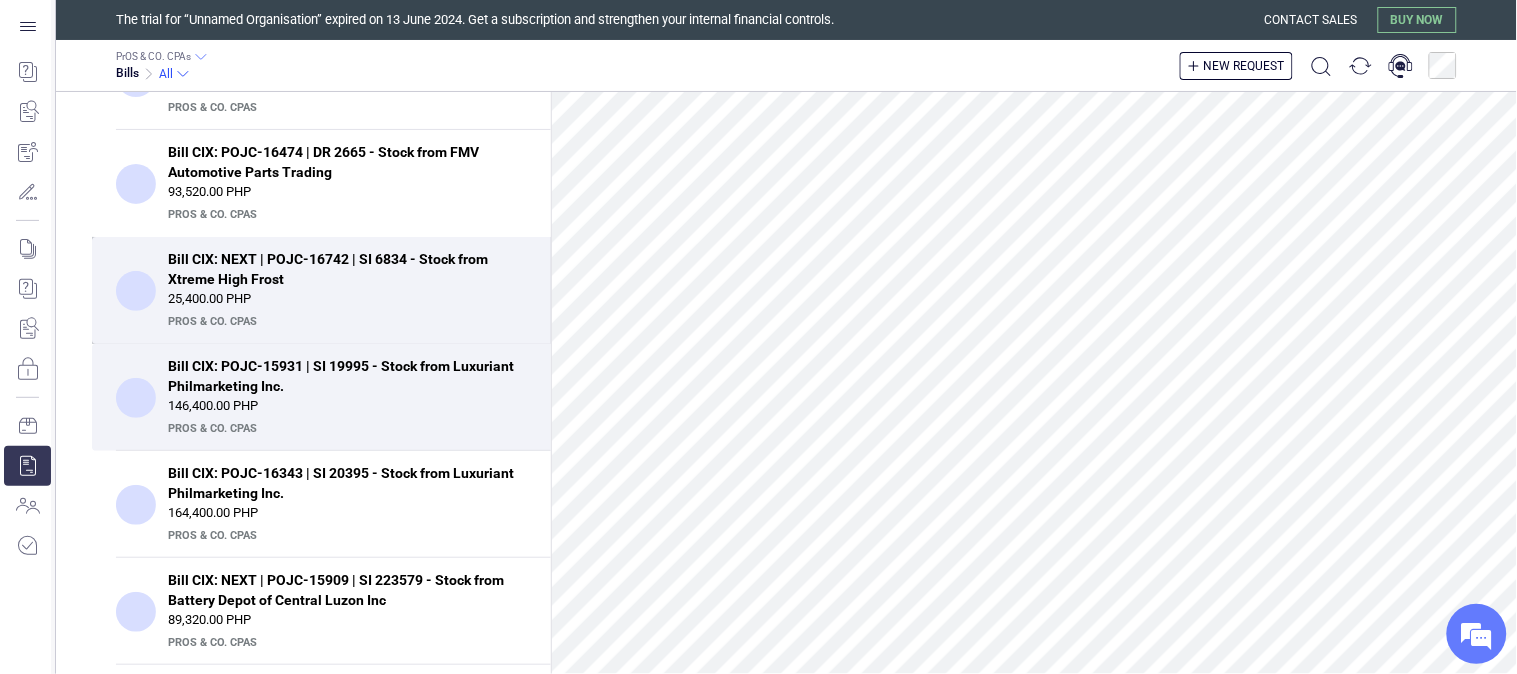 click on "Bill CIX: NEXT | POJC-16742 | SI 6834 - Stock from Xtreme High Frost" at bounding box center (341, 269) 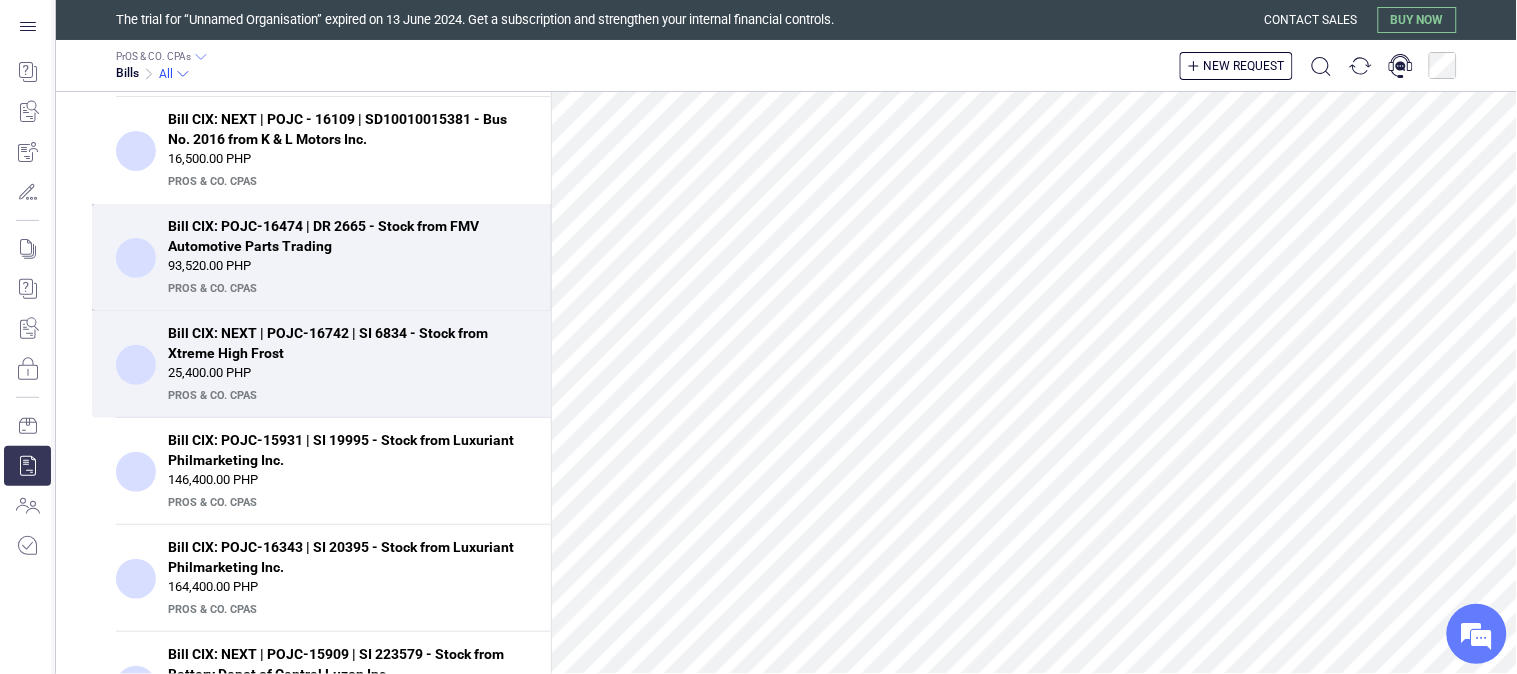 scroll, scrollTop: 1000, scrollLeft: 0, axis: vertical 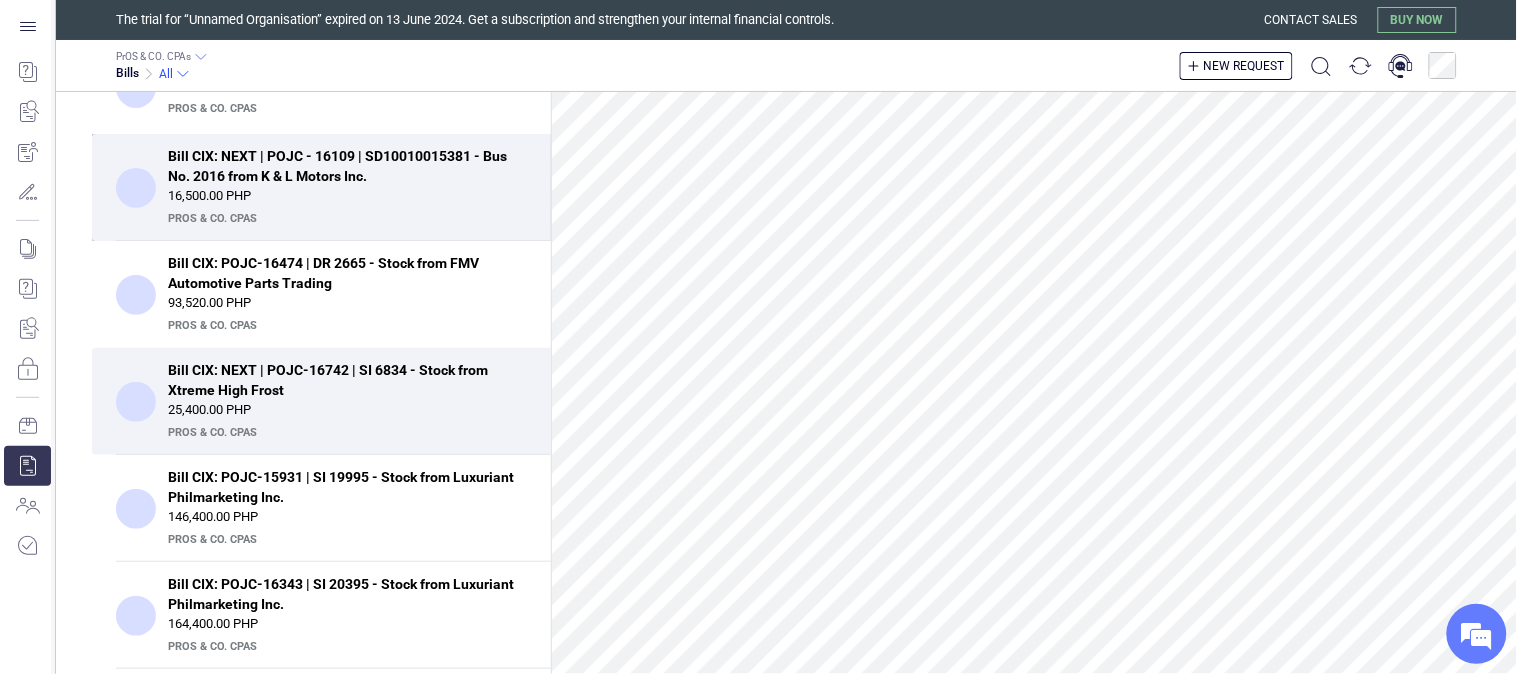 click on "Bill CIX: NEXT | POJC - 16109 | SD10010015381 - Bus No. 2016 from K & L Motors Inc. 16,500.00 PHP PrOS & CO. CPAs" at bounding box center (321, 187) 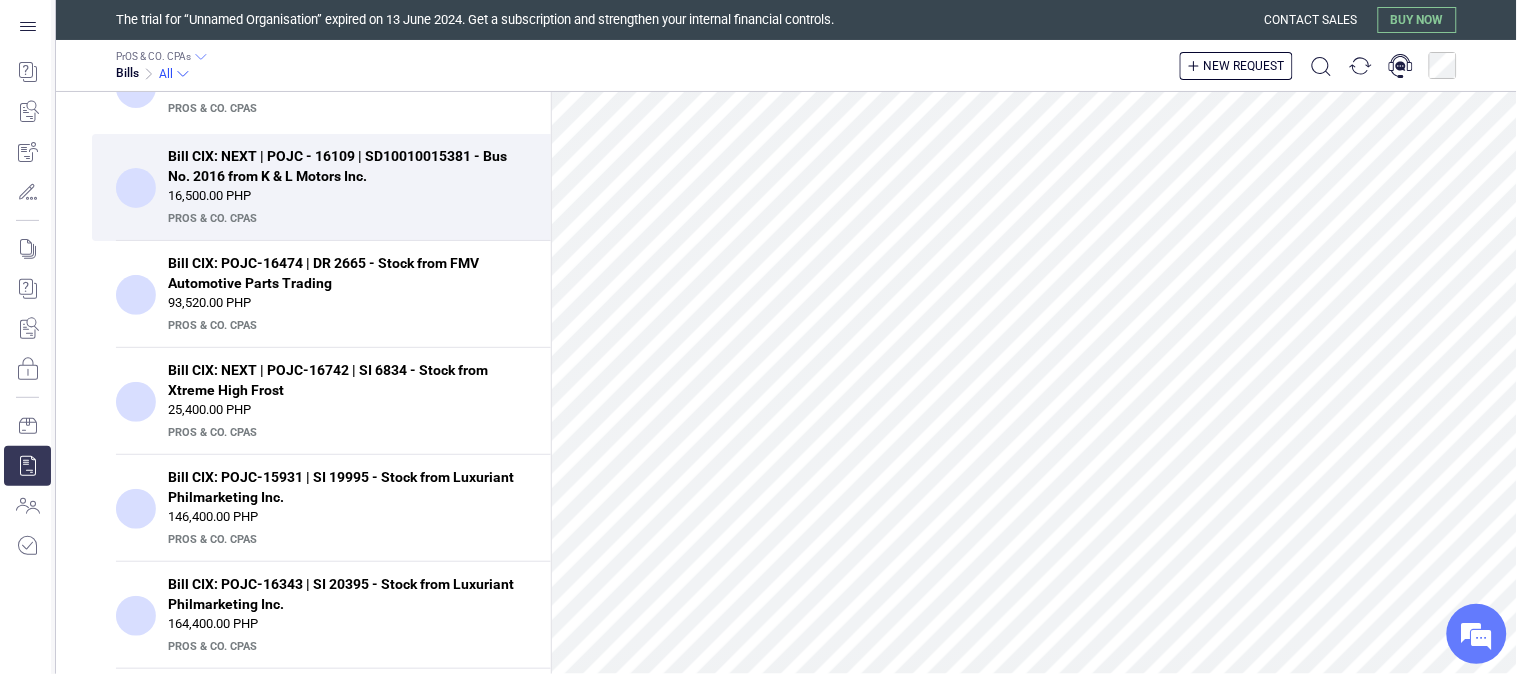 click on "16,500.00 PHP" at bounding box center [347, 196] 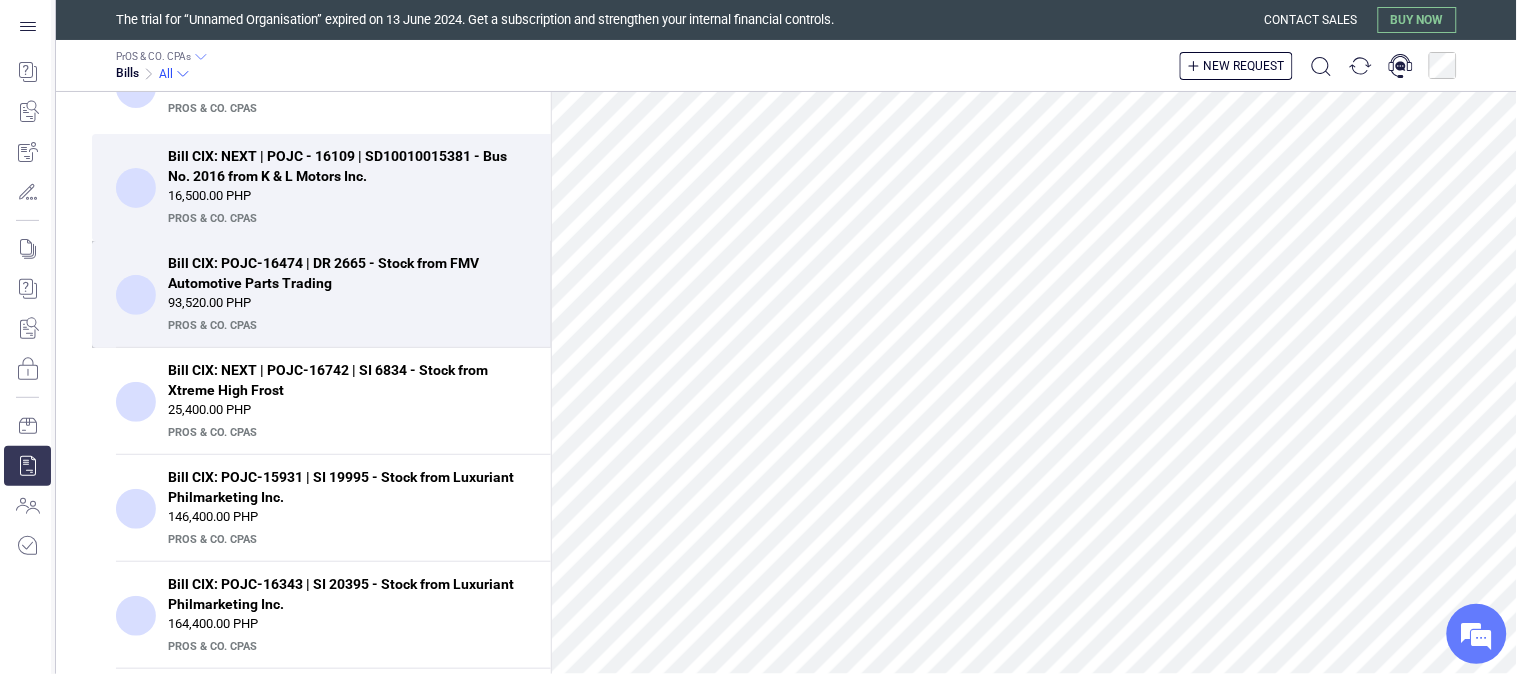 click on "Bill CIX: POJC-16474 | DR 2665 - Stock from FMV Automotive Parts Trading" at bounding box center [341, 273] 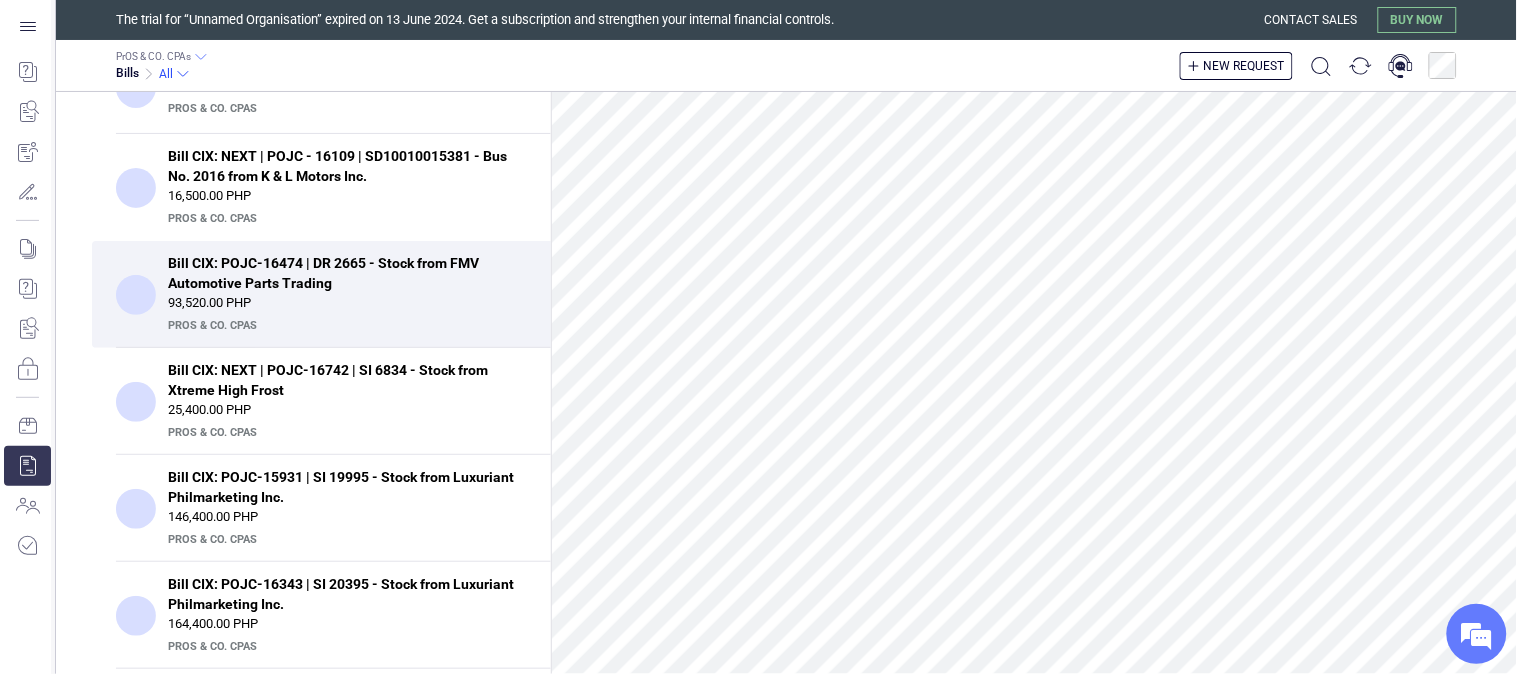 scroll, scrollTop: 402, scrollLeft: 0, axis: vertical 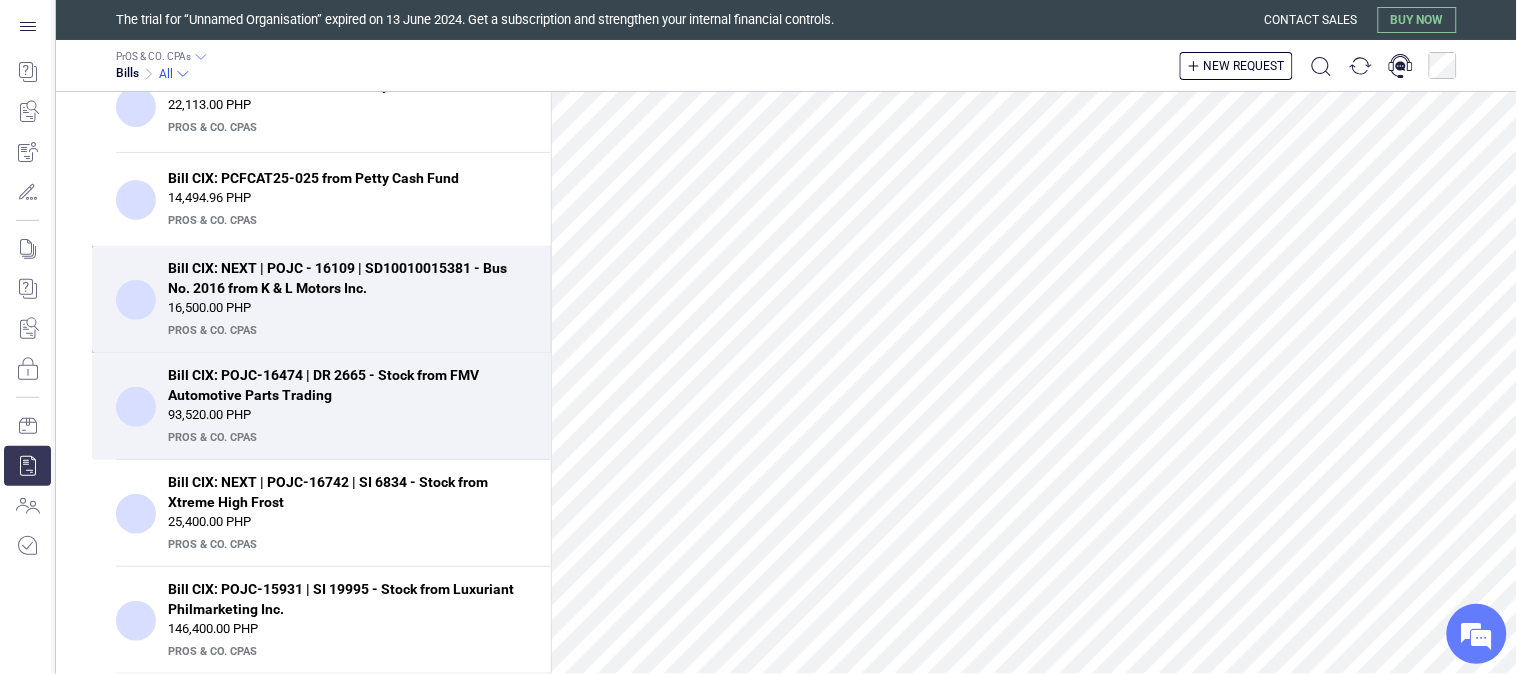 click on "Bill CIX: NEXT | POJC - 16109 | SD10010015381 - Bus No. 2016 from K & L Motors Inc." at bounding box center (341, 278) 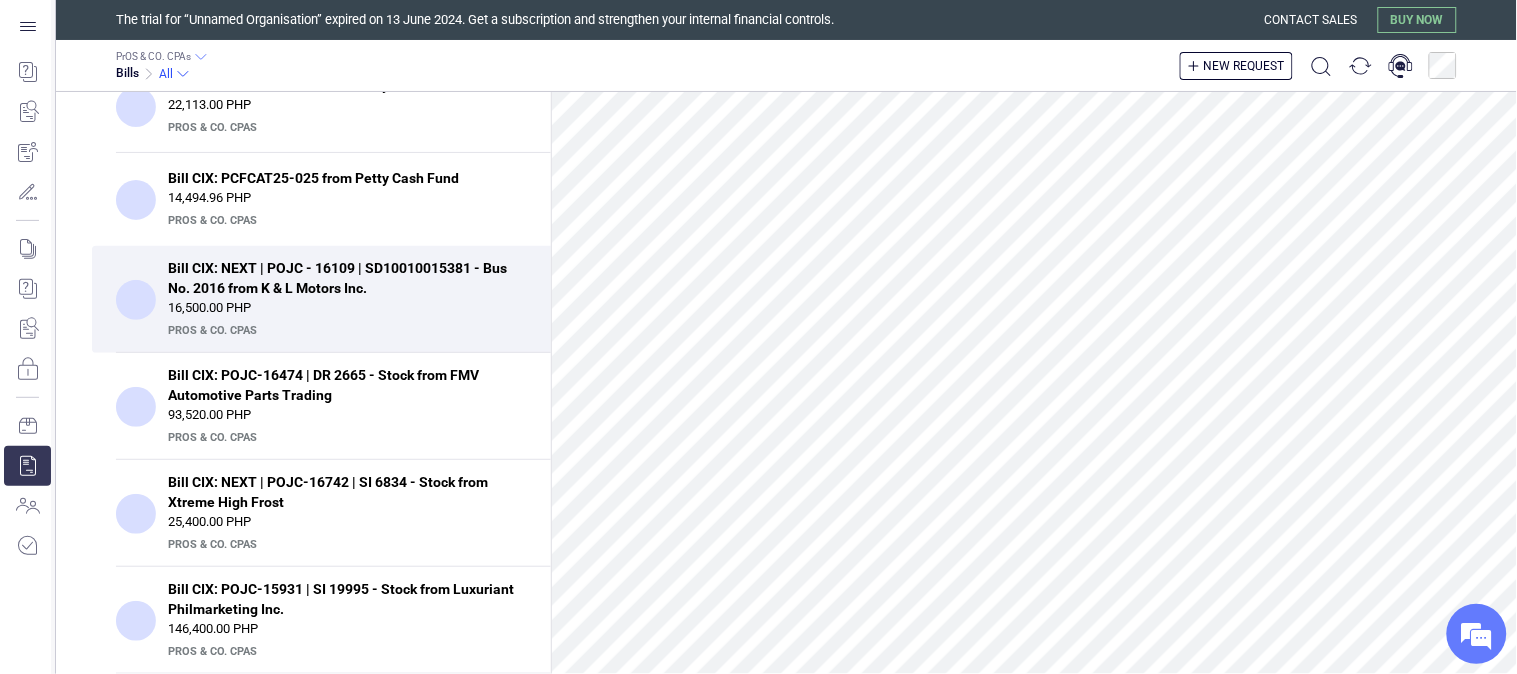 scroll, scrollTop: 0, scrollLeft: 0, axis: both 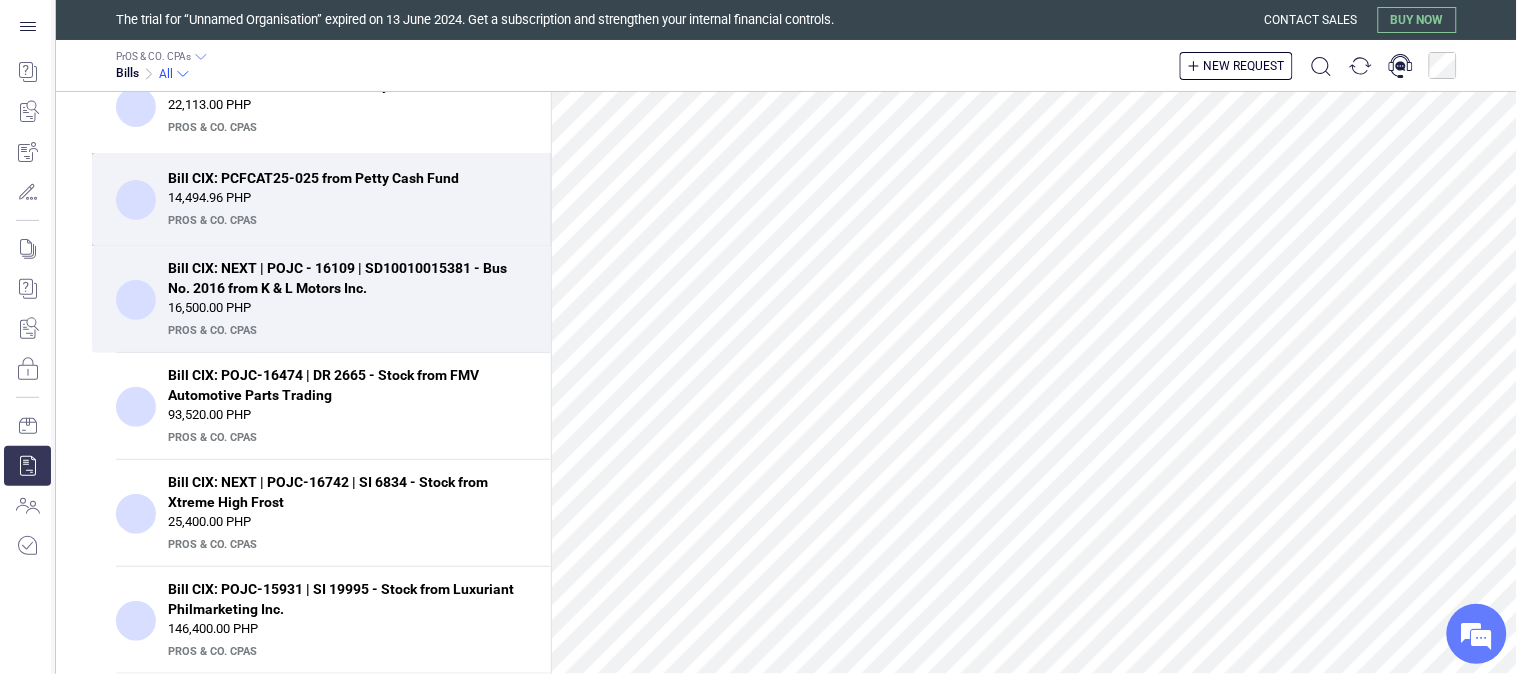 click on "Bill CIX: PCFCAT25-025 from Petty Cash Fund 14,494.96 PHP PrOS & CO. CPAs" at bounding box center [347, 199] 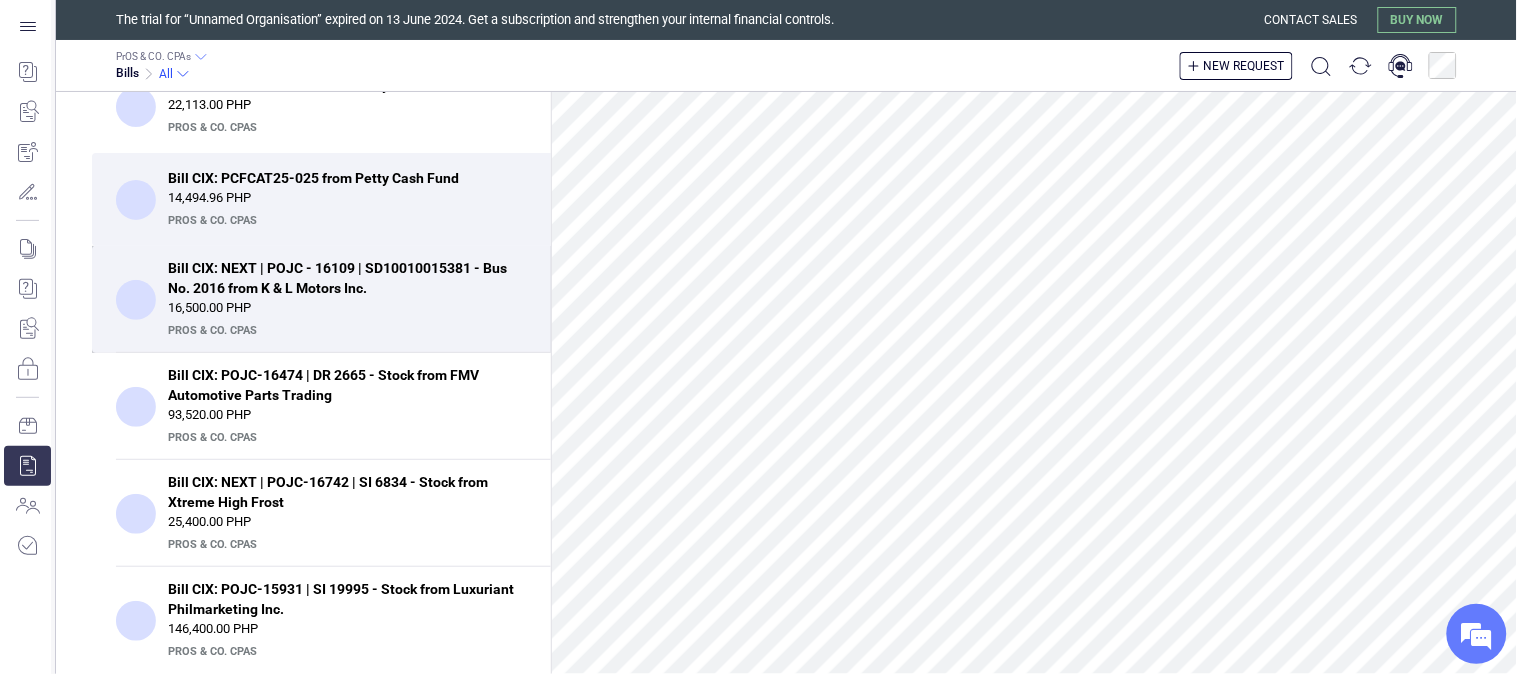 scroll, scrollTop: 777, scrollLeft: 0, axis: vertical 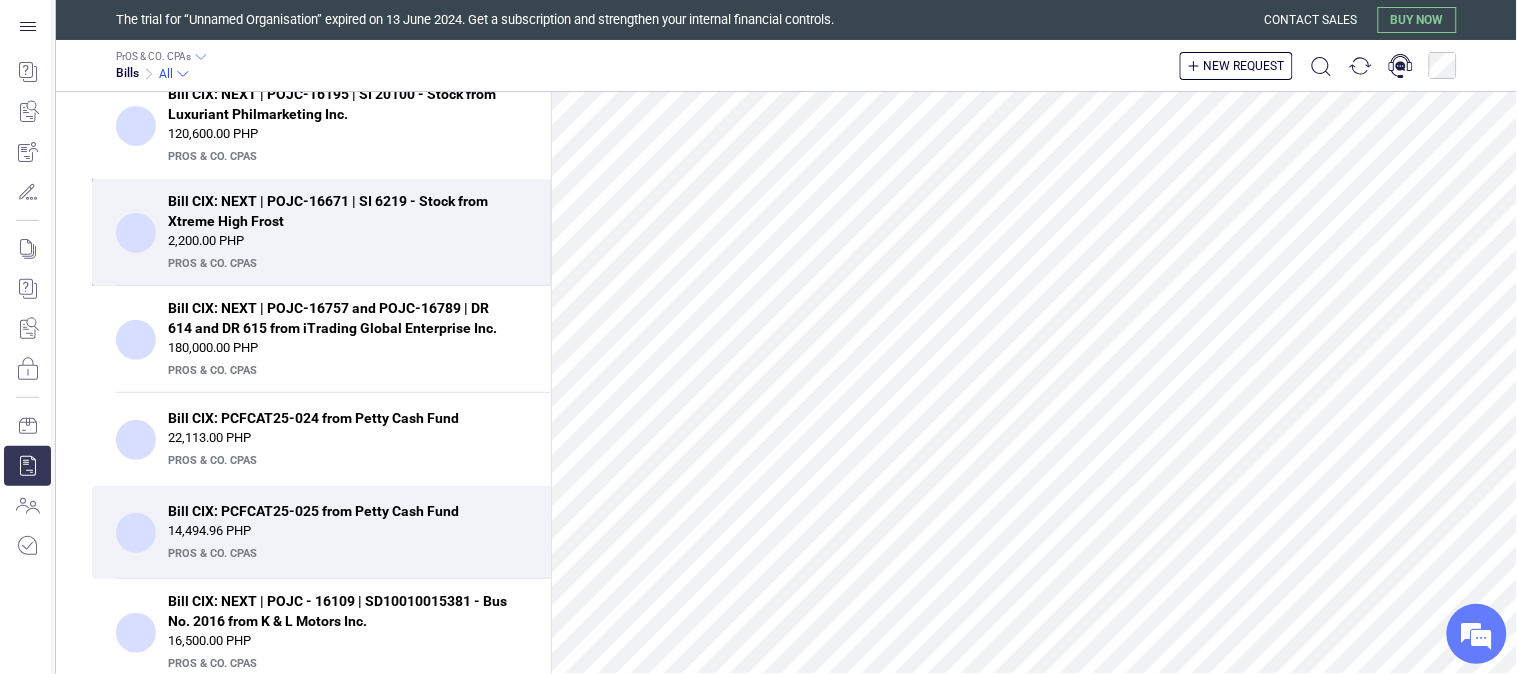 click on "Bill CIX: NEXT | POJC-16671 | SI 6219 - Stock from Xtreme High Frost" at bounding box center [341, 211] 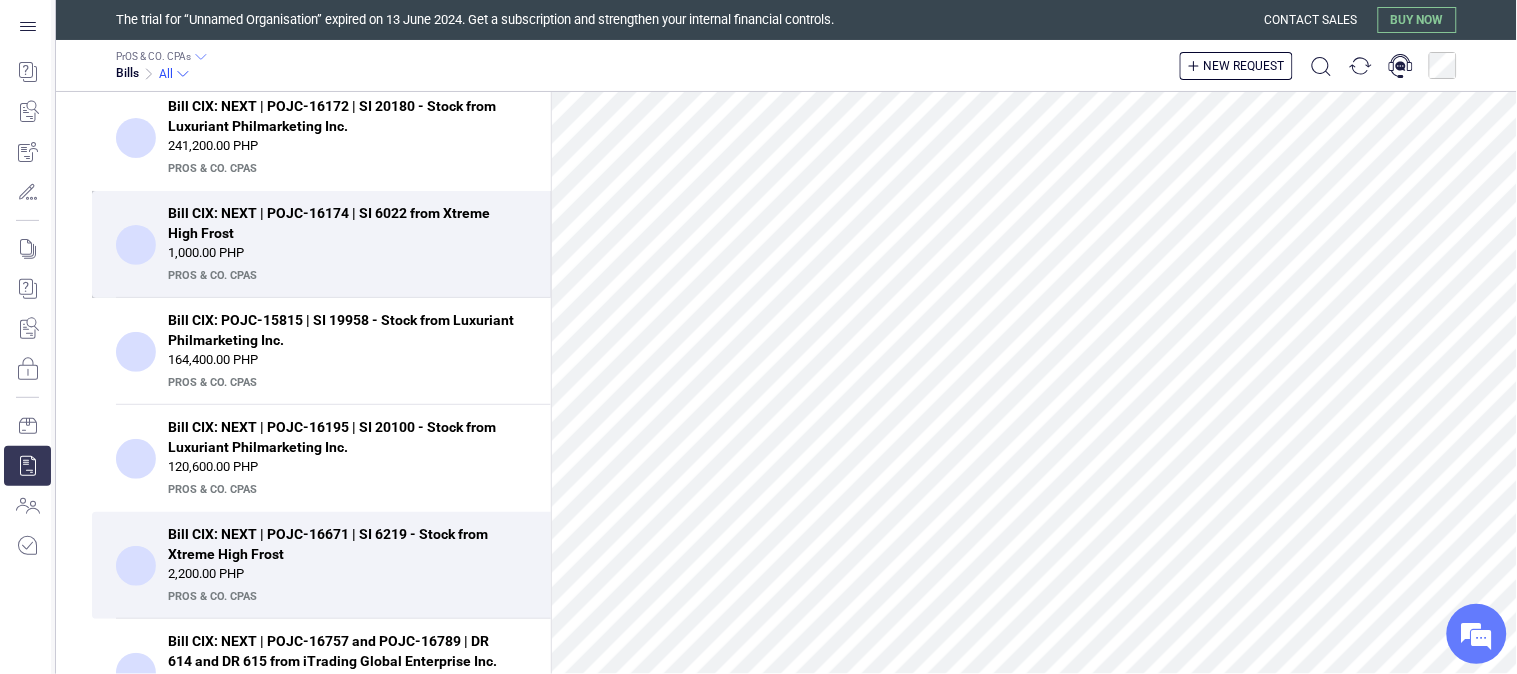 click on "PrOS & CO. CPAs" at bounding box center [345, 276] 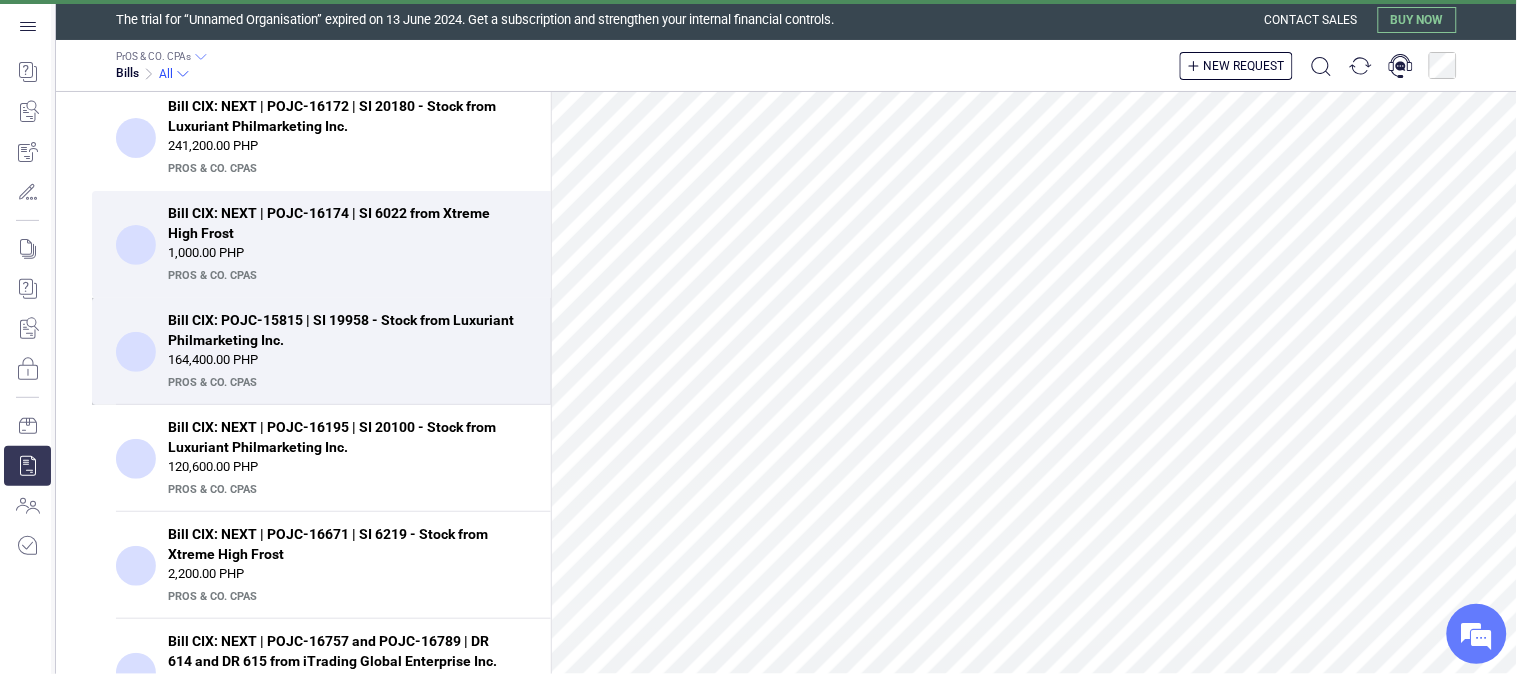 click on "Bill CIX: POJC-15815 | SI 19958 - Stock from Luxuriant Philmarketing Inc." at bounding box center [341, 330] 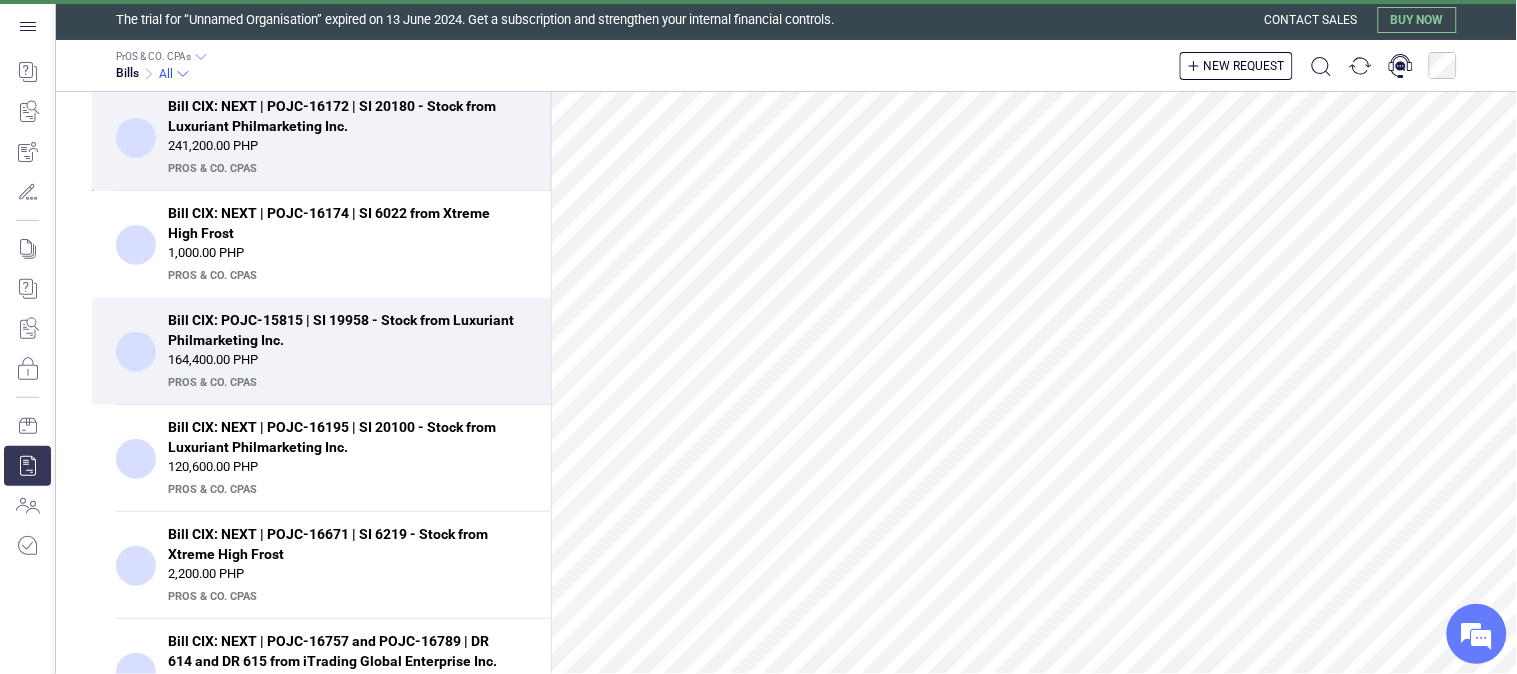 click on "241,200.00 PHP" at bounding box center (347, 146) 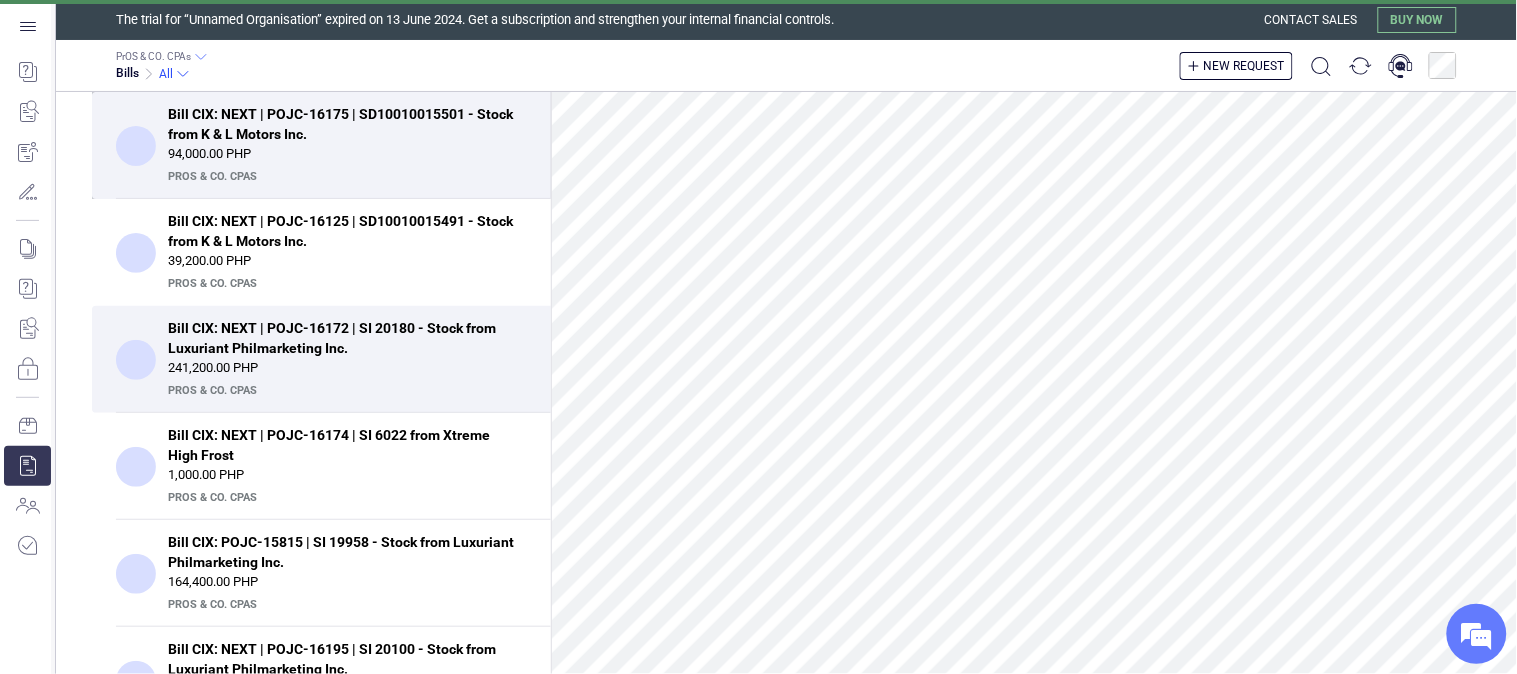 click on "94,000.00 PHP" at bounding box center [347, 154] 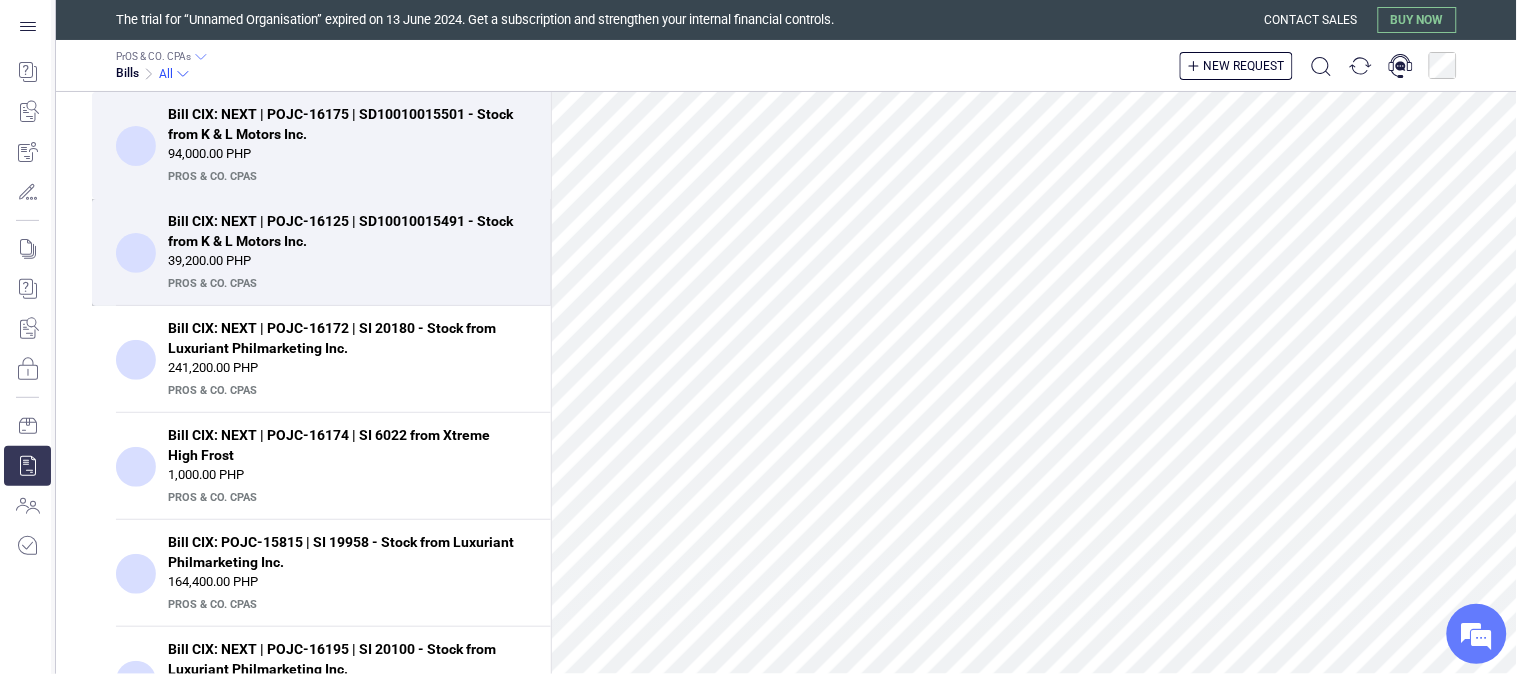 click on "Bill CIX: NEXT | POJC-16125 | SD10010015491 - Stock from K & L Motors Inc." at bounding box center [341, 231] 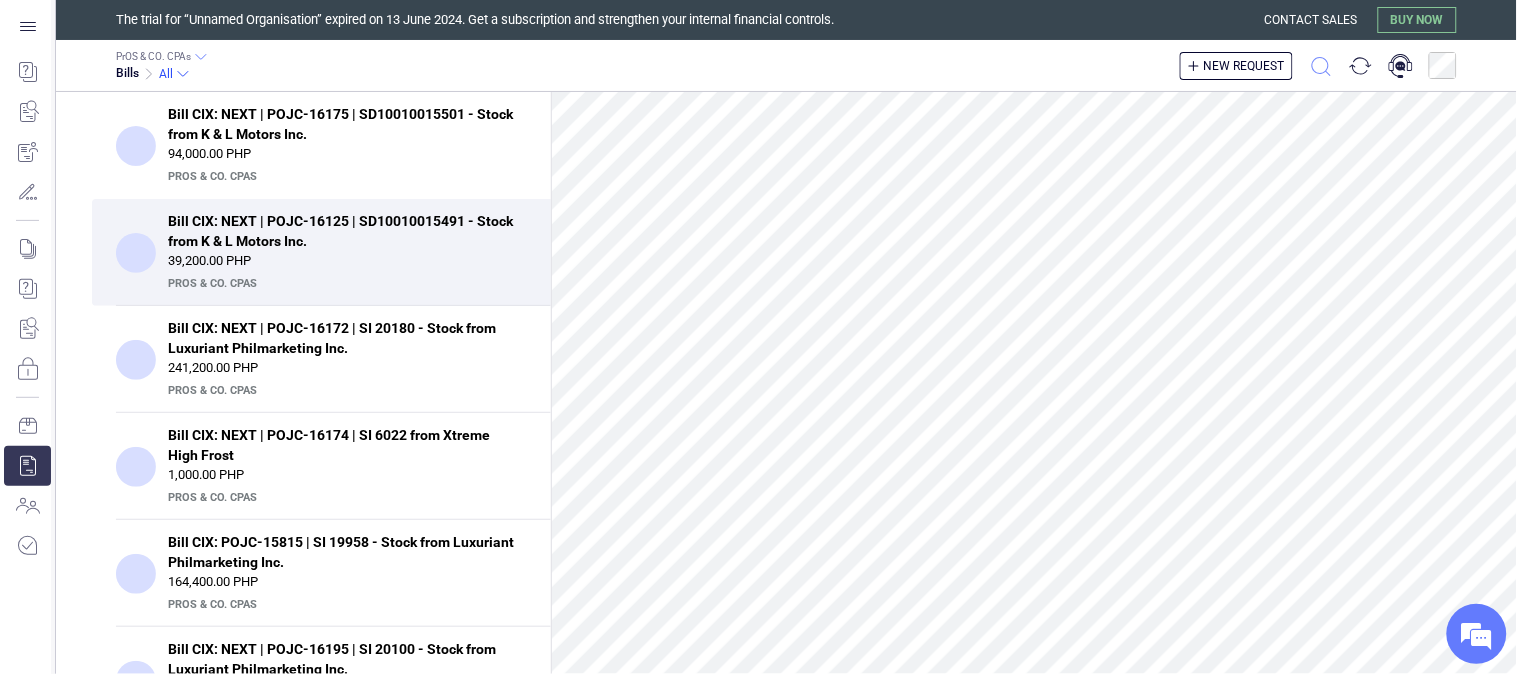click 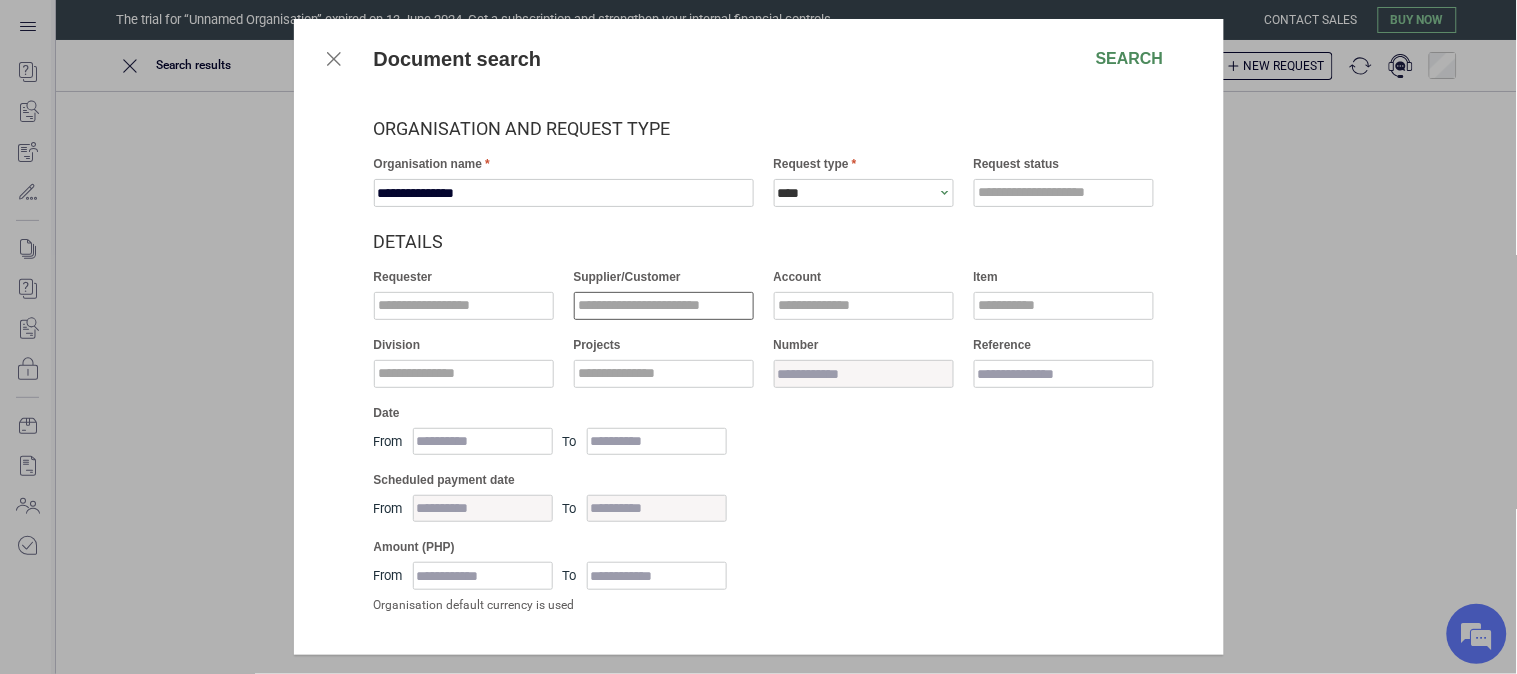 click at bounding box center (664, 306) 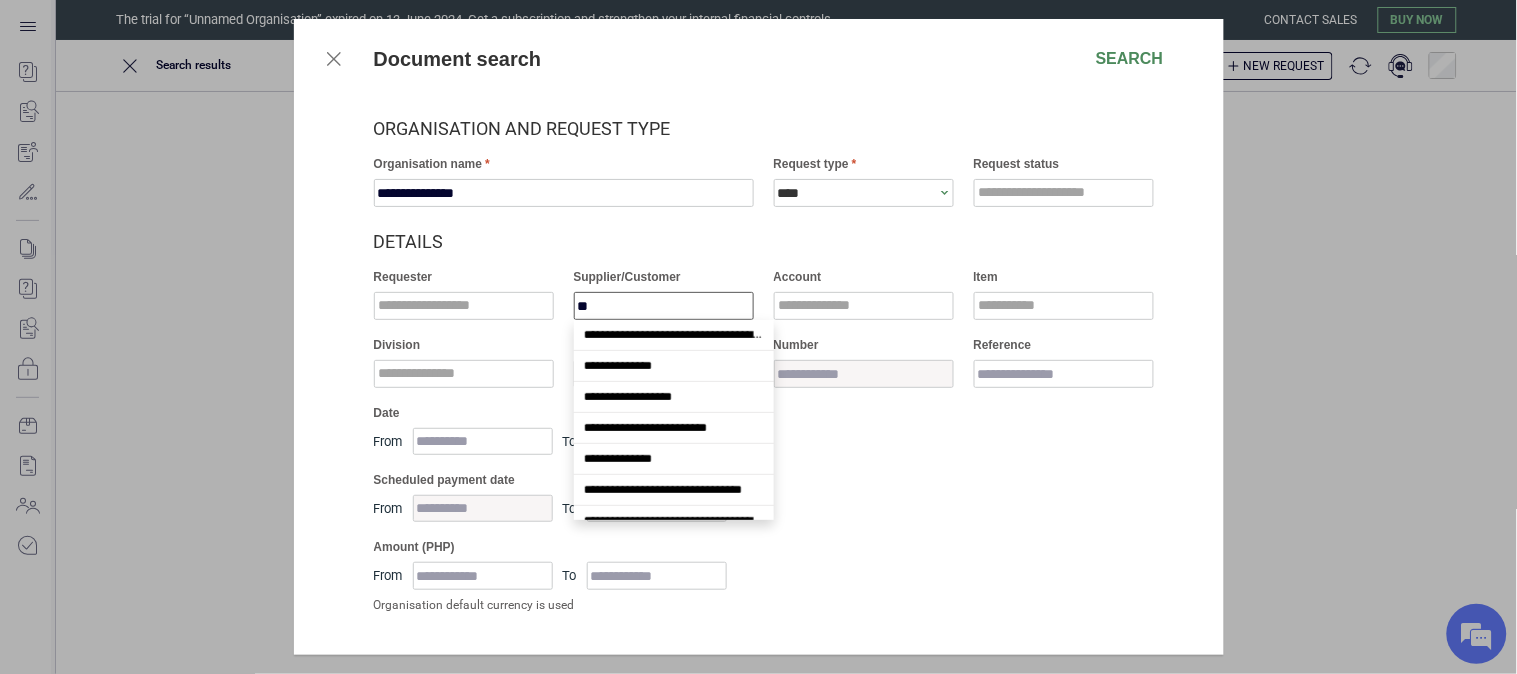 scroll, scrollTop: 1852, scrollLeft: 0, axis: vertical 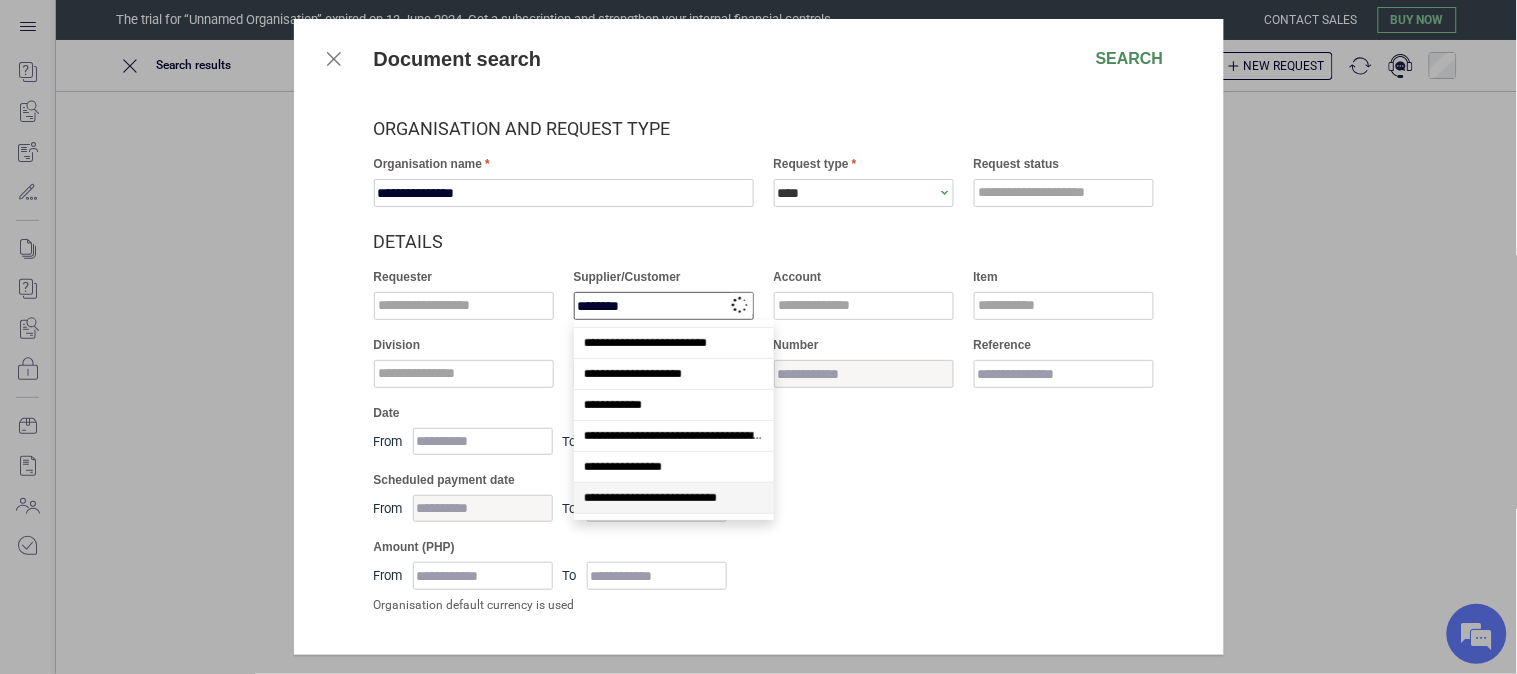 type on "*********" 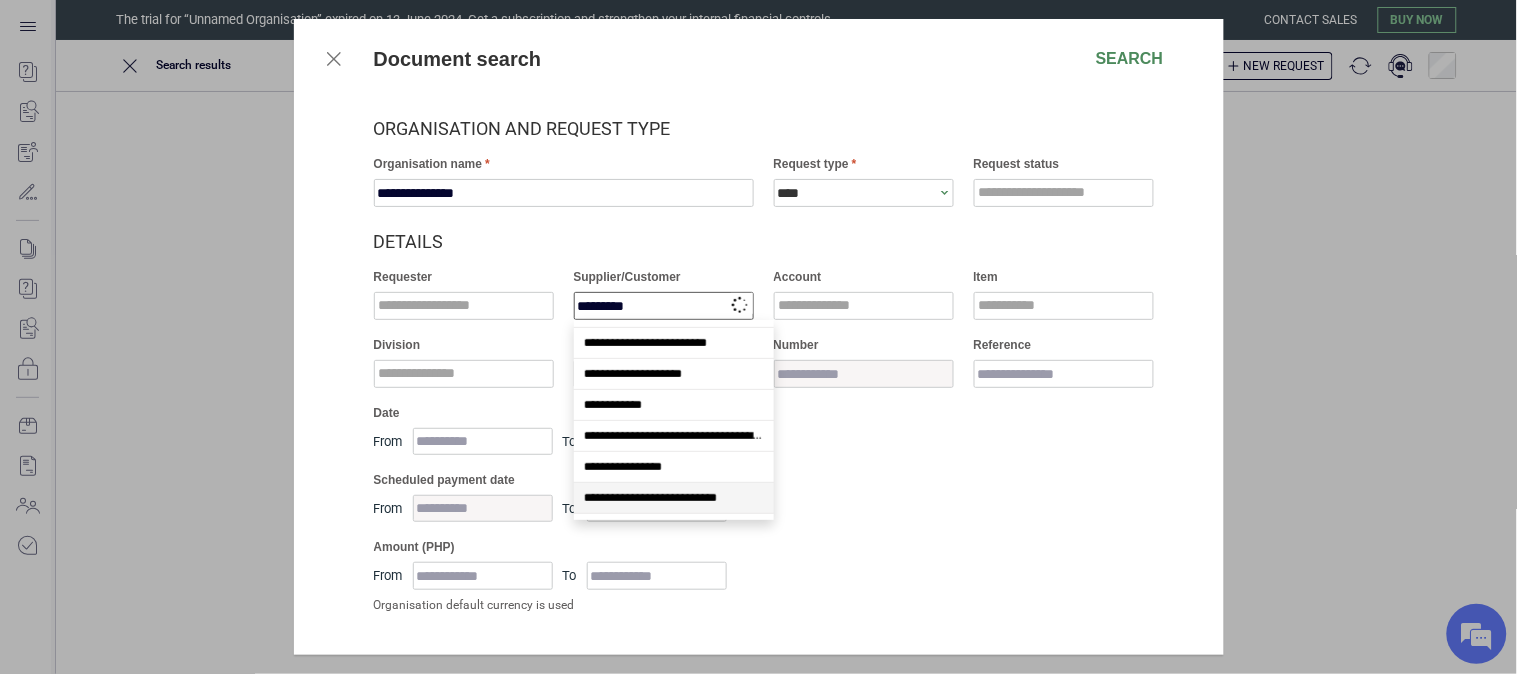 scroll, scrollTop: 0, scrollLeft: 0, axis: both 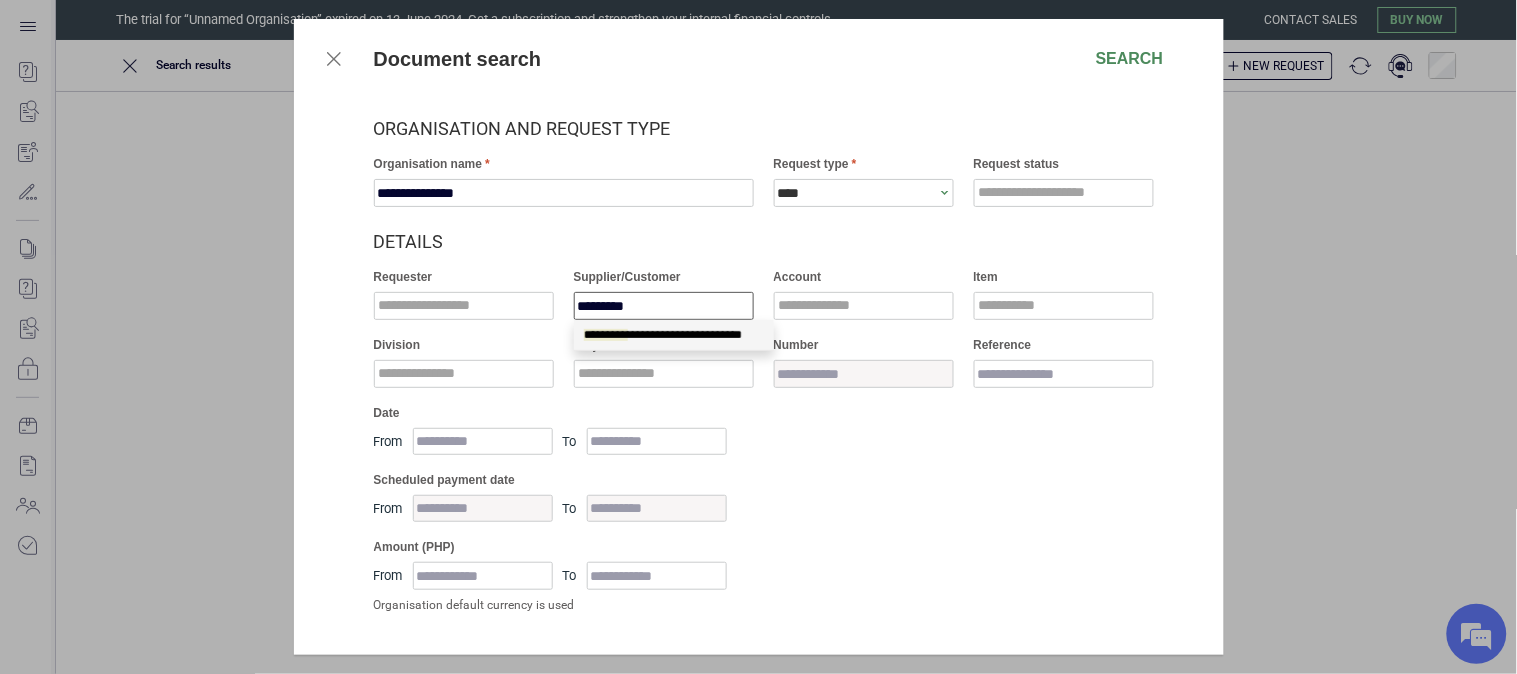 click on "**********" at bounding box center [674, 335] 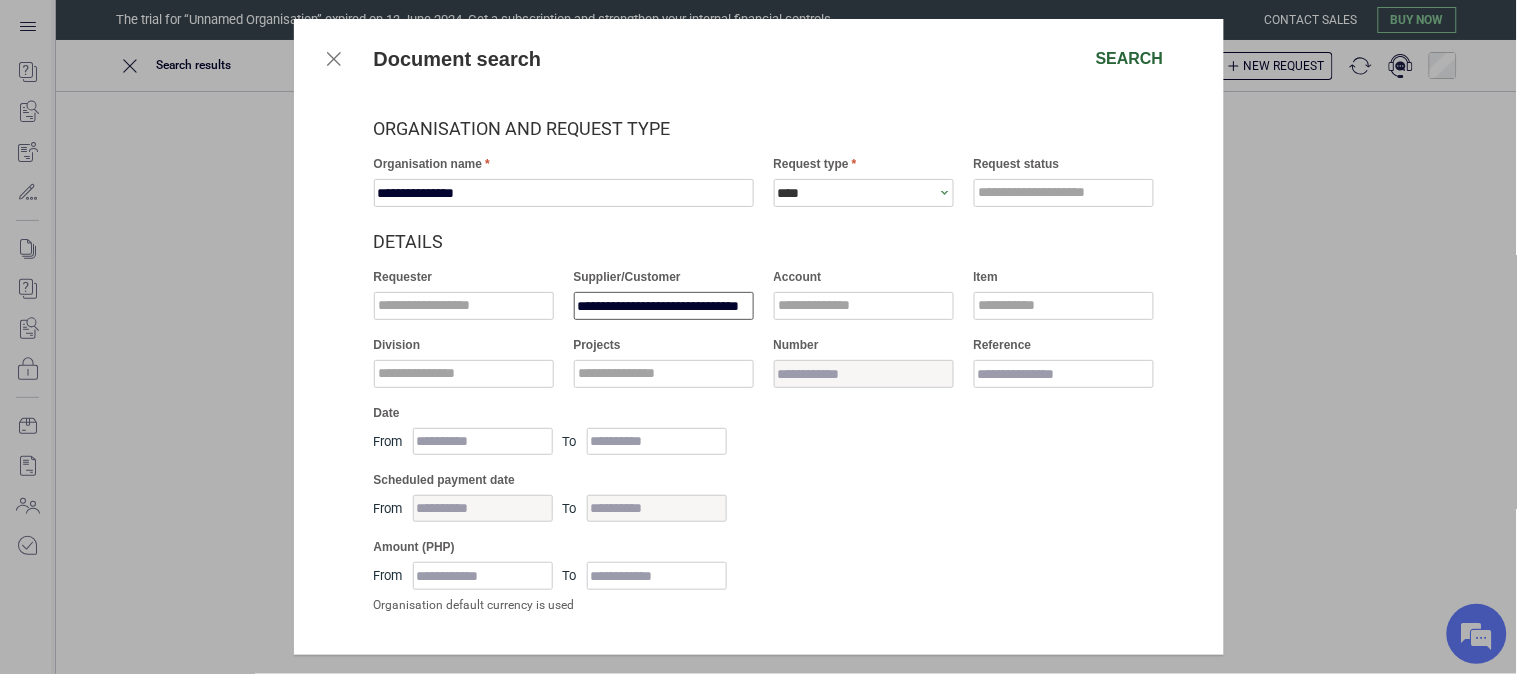 type on "**********" 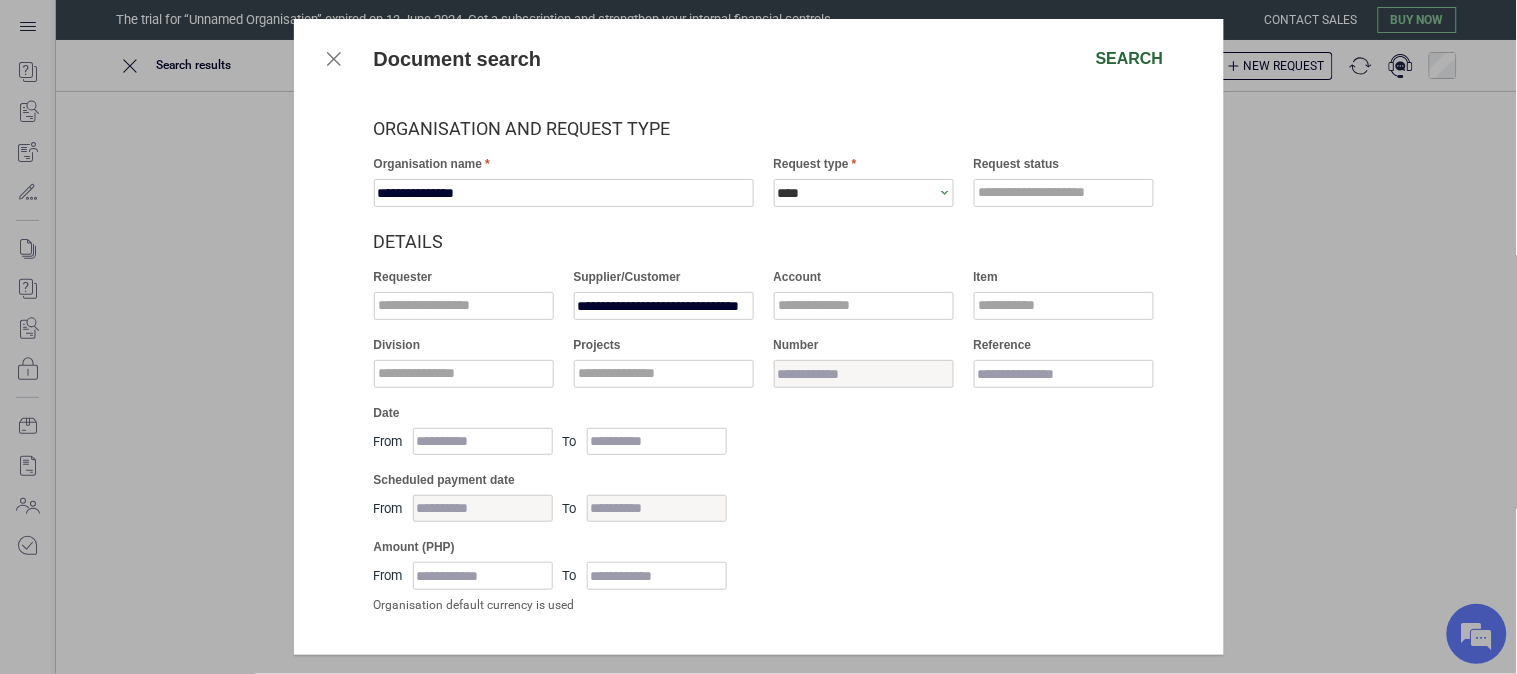 click on "Search" at bounding box center (1130, 59) 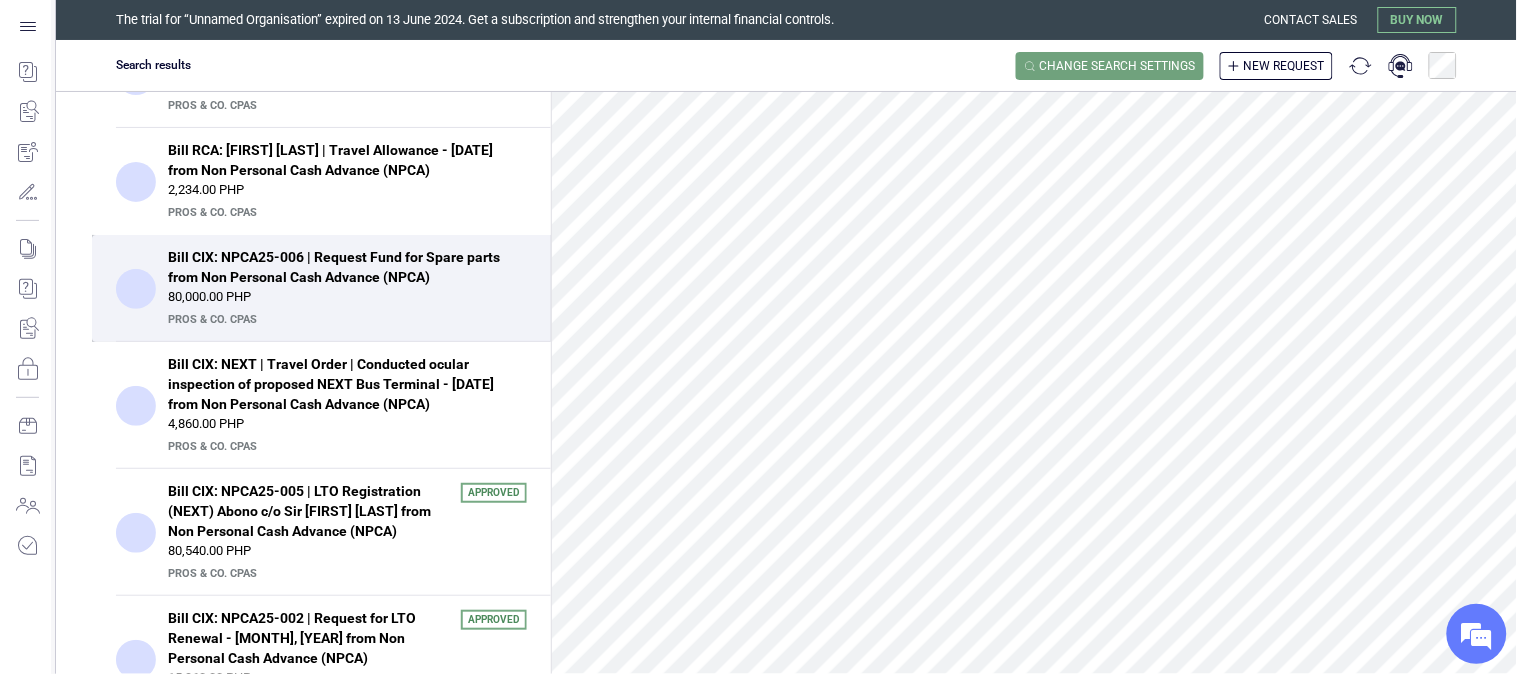 scroll, scrollTop: 222, scrollLeft: 0, axis: vertical 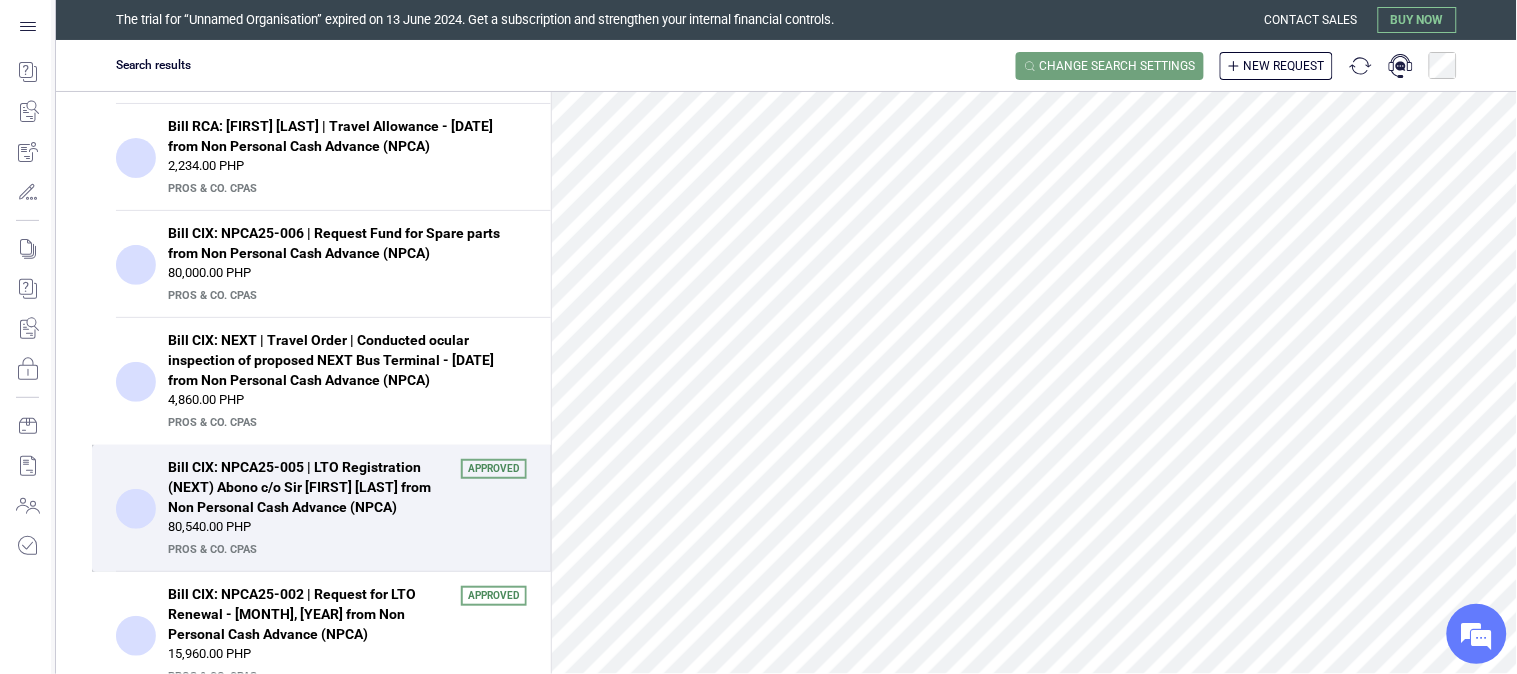 click on "Bill CIX: NPCA25-005 | LTO Registration (NEXT) Abono c/o Sir Bryan Cu from Non Personal Cash Advance (NPCA)" at bounding box center (308, 487) 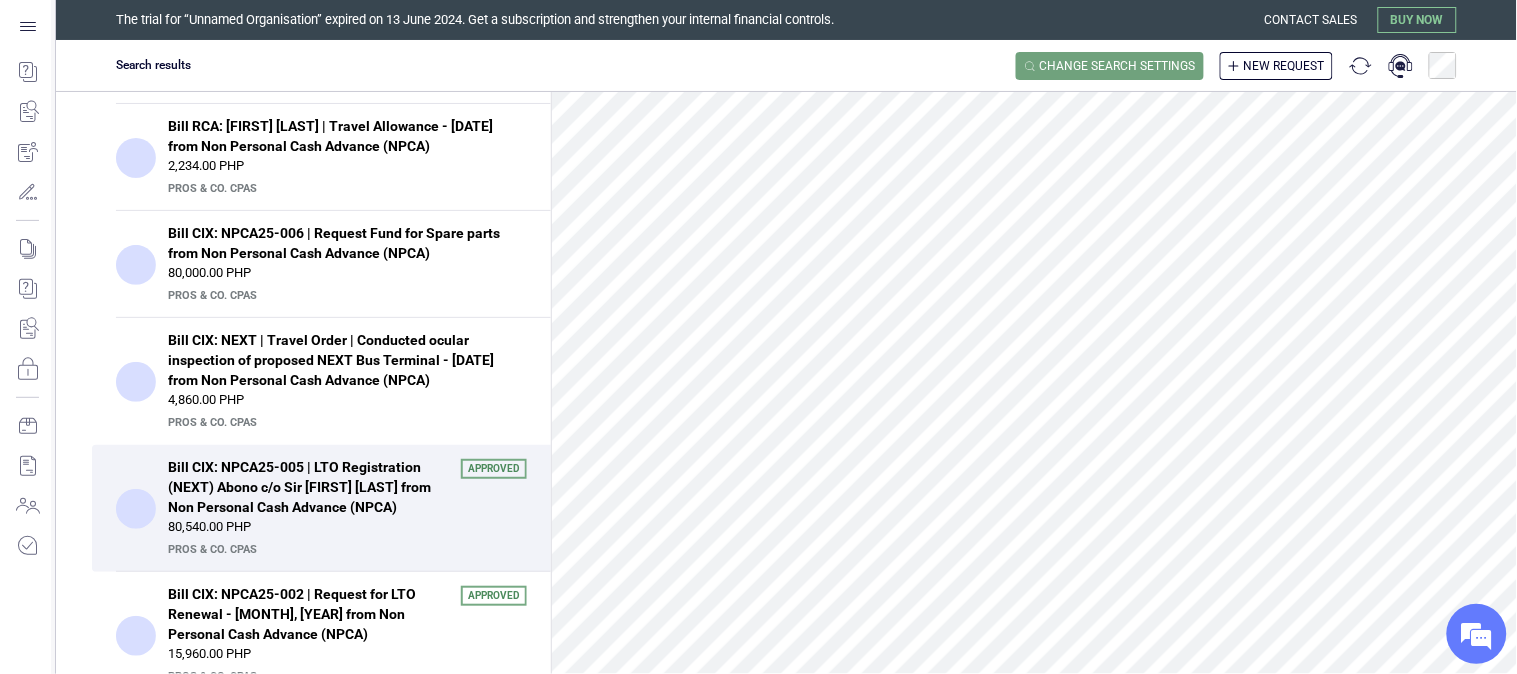 scroll, scrollTop: 444, scrollLeft: 0, axis: vertical 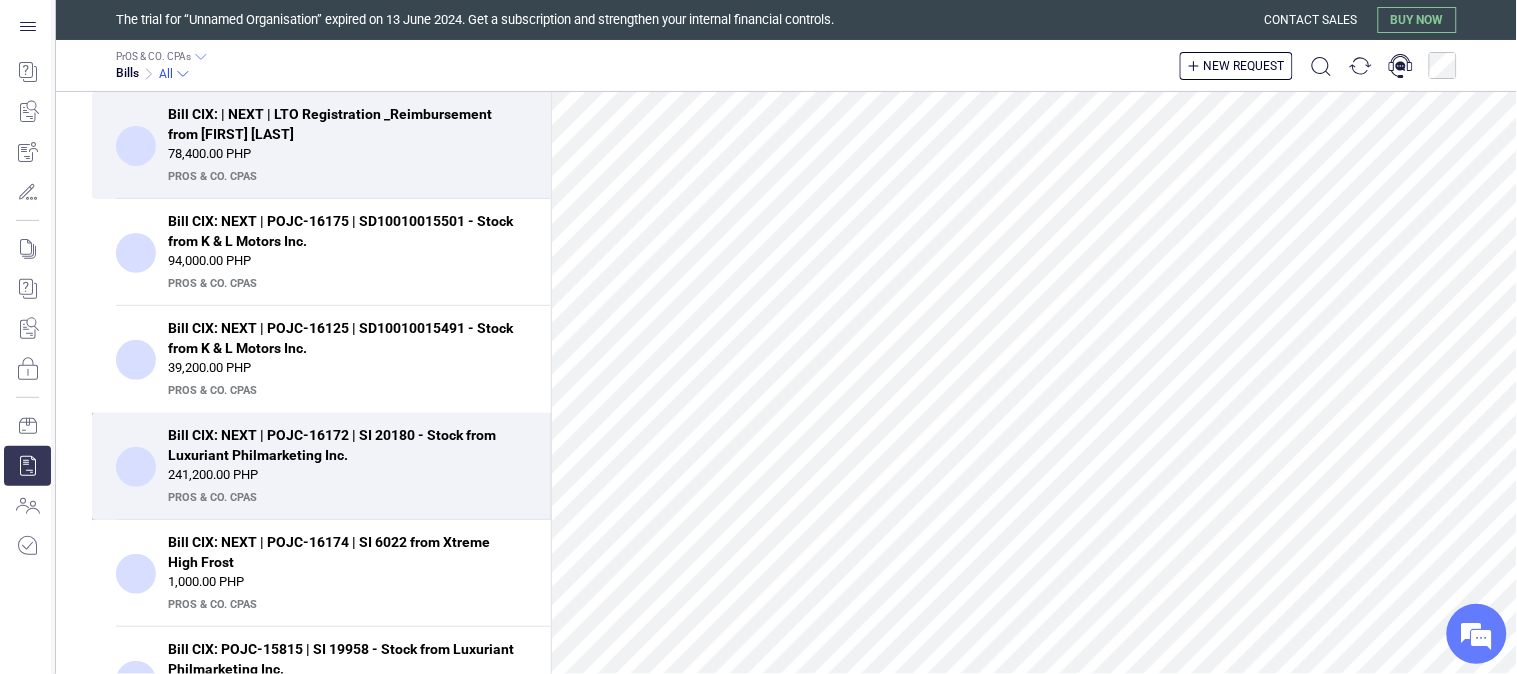 click on "Bill CIX: NEXT | POJC-16172 | SI 20180 - Stock from Luxuriant Philmarketing Inc." at bounding box center (341, 445) 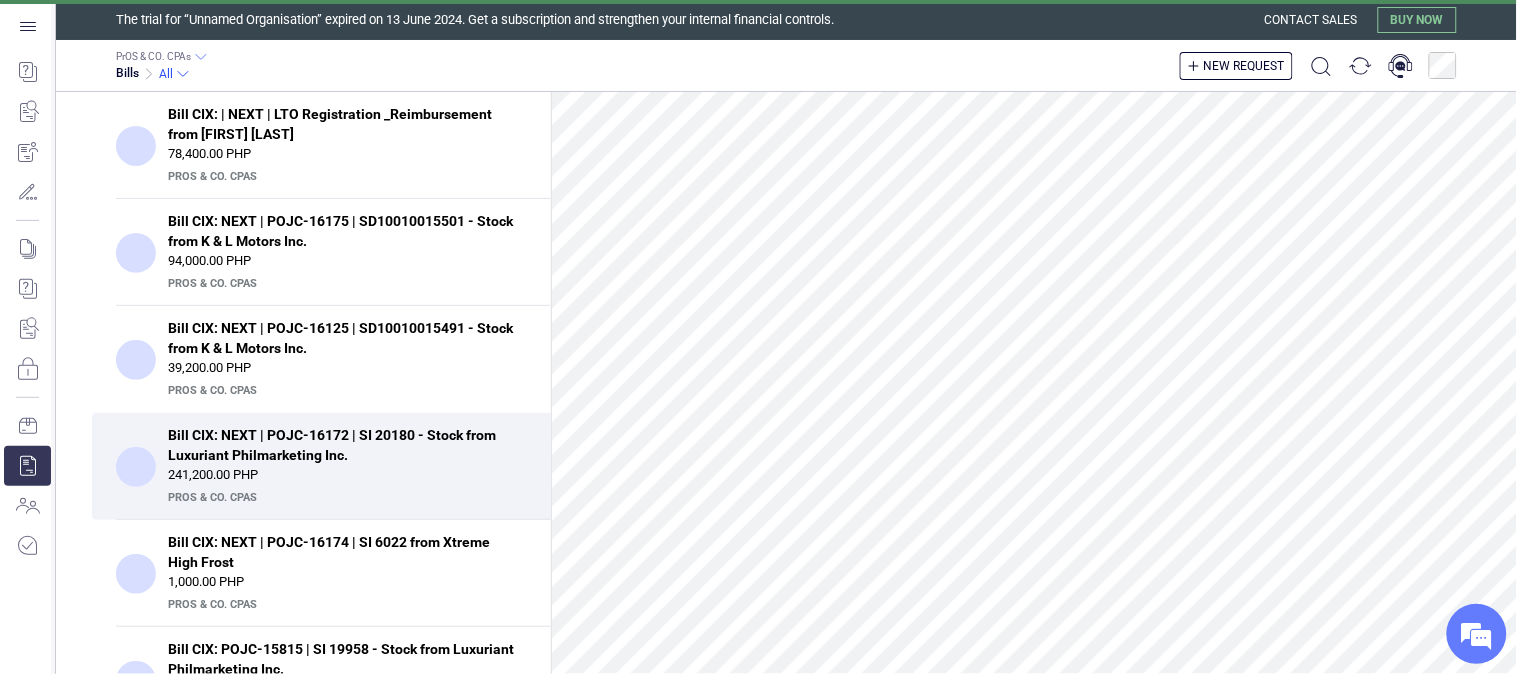 scroll, scrollTop: 1051, scrollLeft: 0, axis: vertical 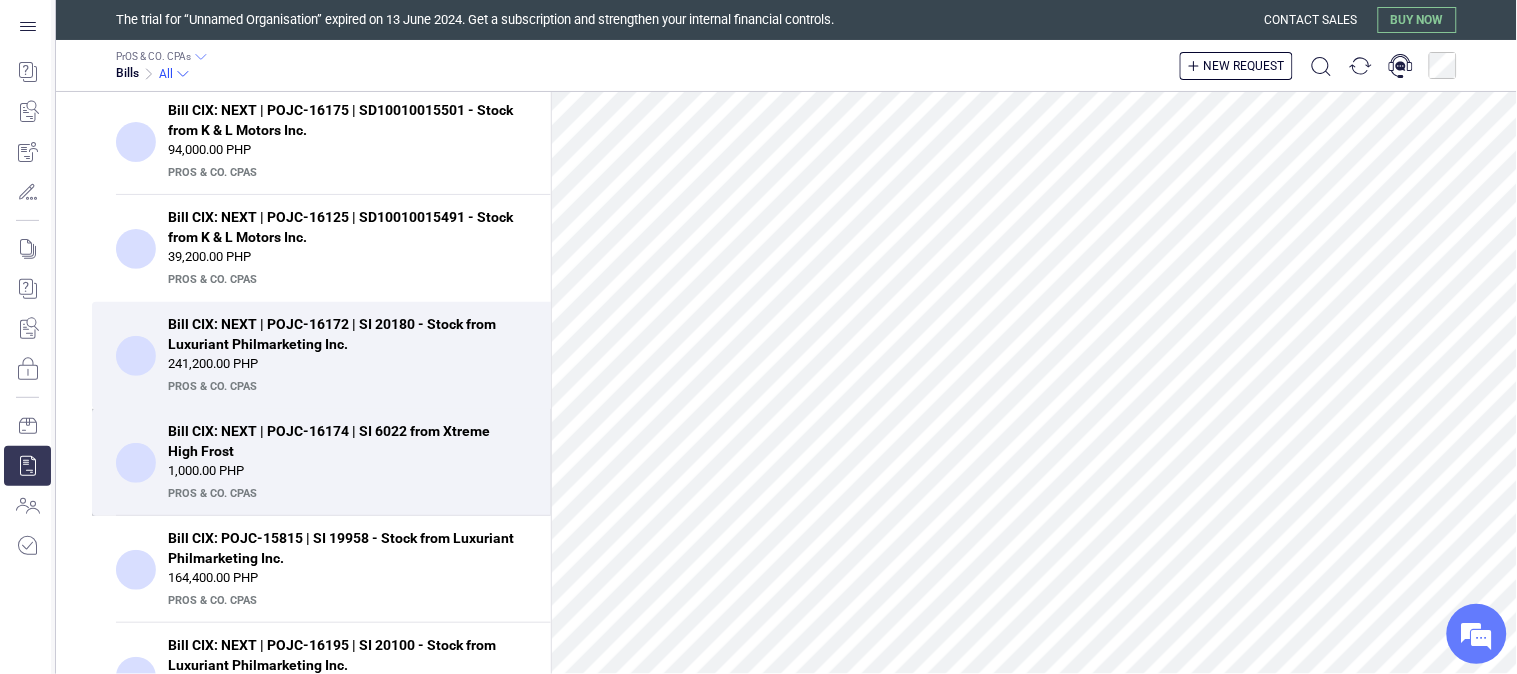 click on "Bill CIX: NEXT | POJC-16174 | SI 6022 from Xtreme High Frost" at bounding box center (341, 441) 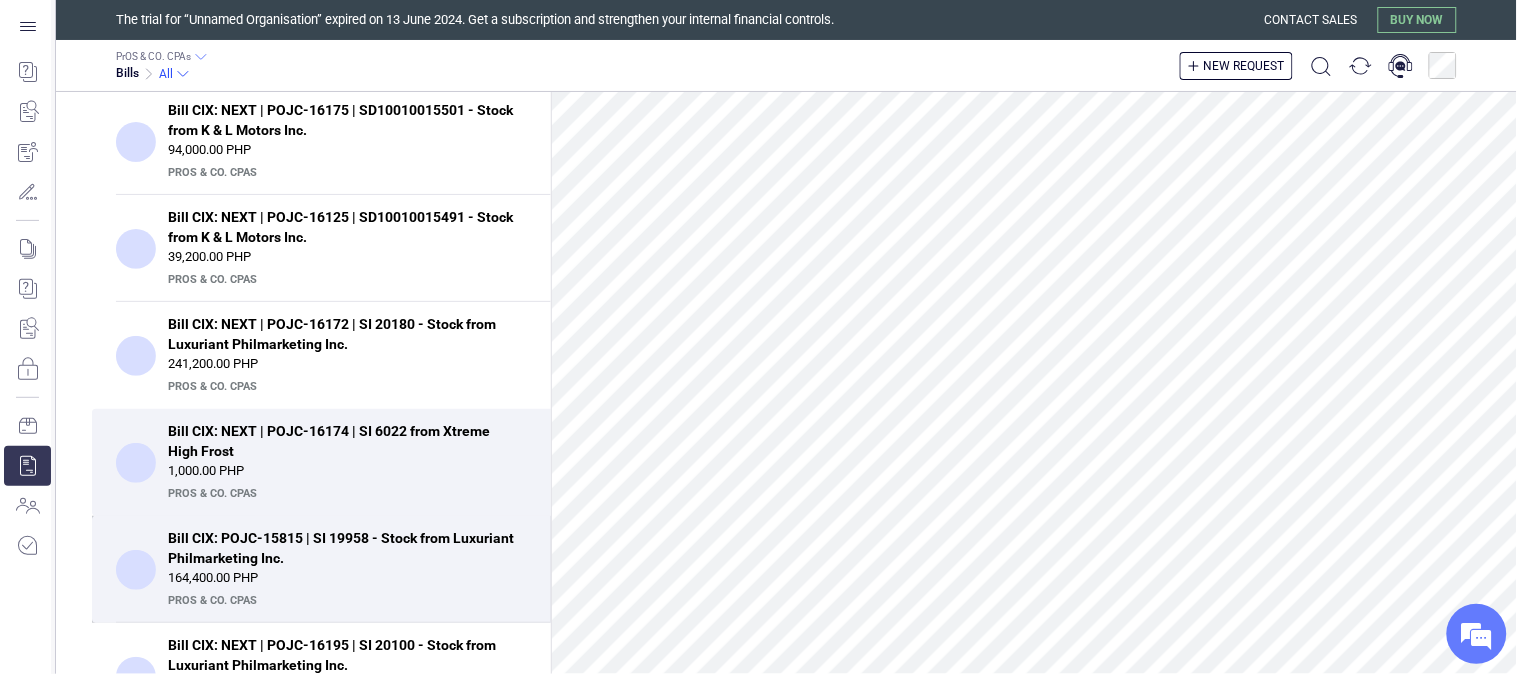 drag, startPoint x: 375, startPoint y: 582, endPoint x: 381, endPoint y: 573, distance: 10.816654 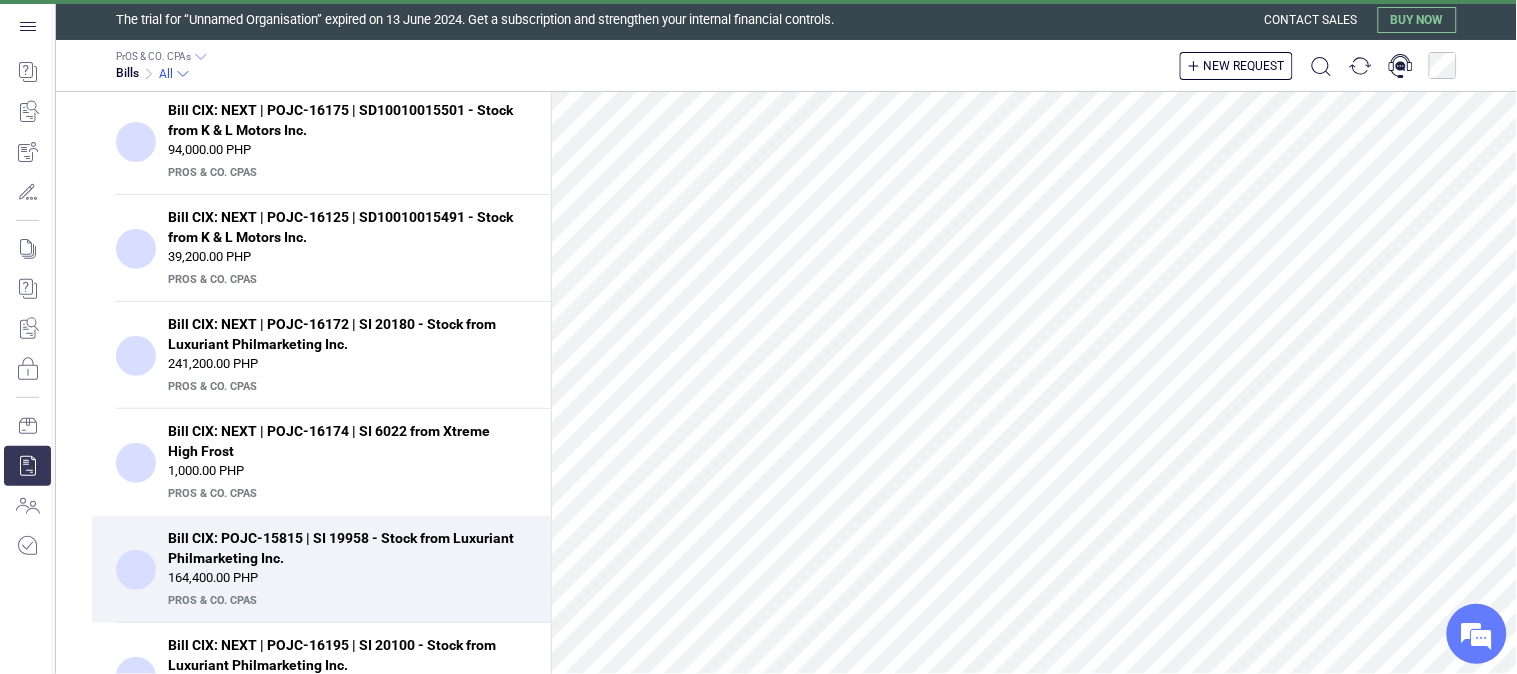 scroll, scrollTop: 1042, scrollLeft: 0, axis: vertical 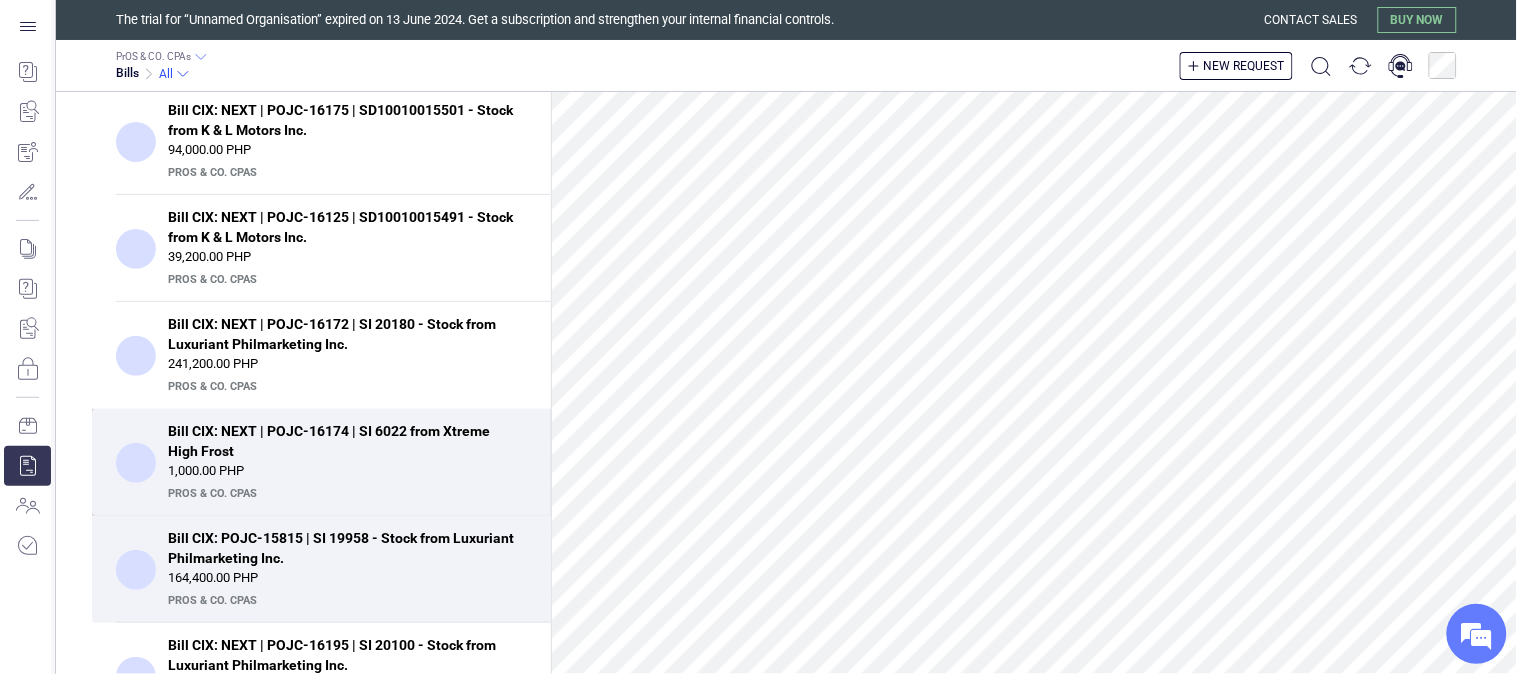 click on "Bill CIX: NEXT | POJC-16174 | SI 6022 from Xtreme High Frost" at bounding box center (341, 441) 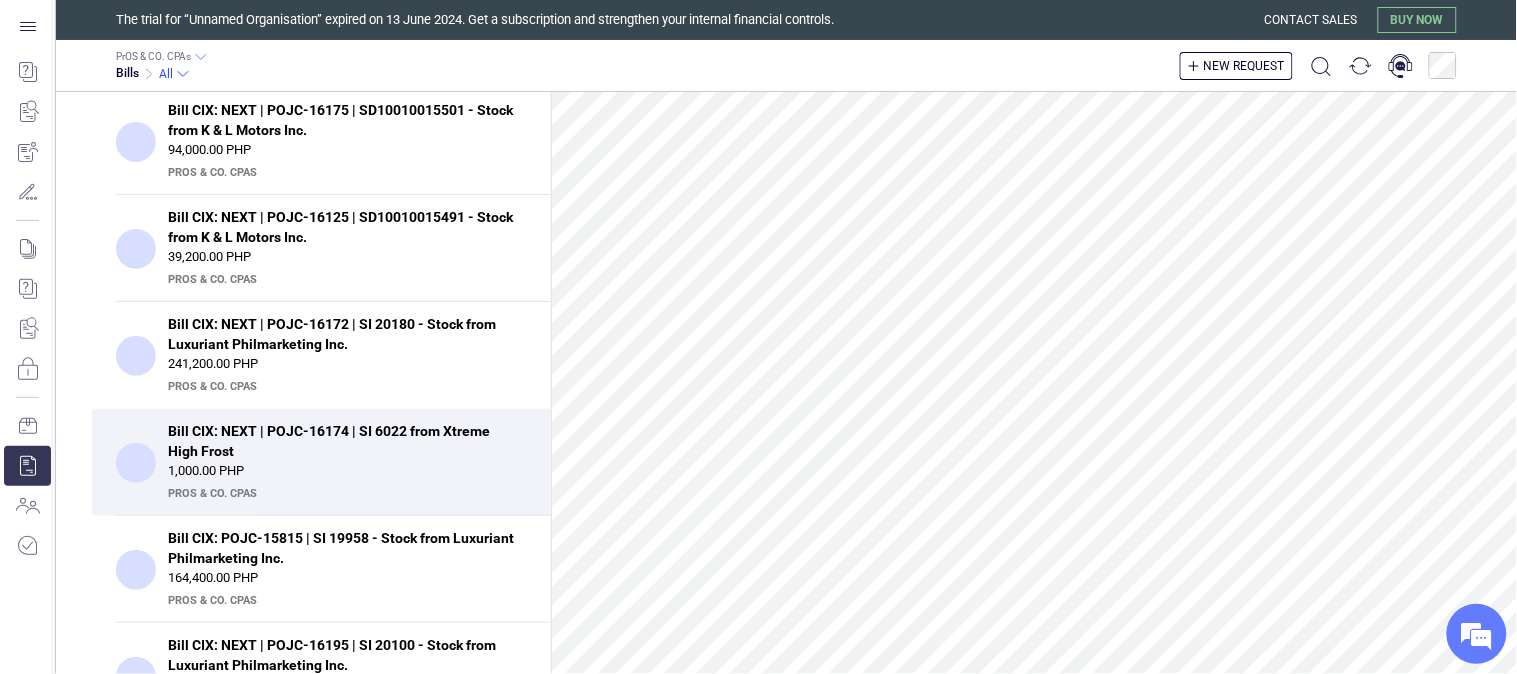 scroll, scrollTop: 0, scrollLeft: 0, axis: both 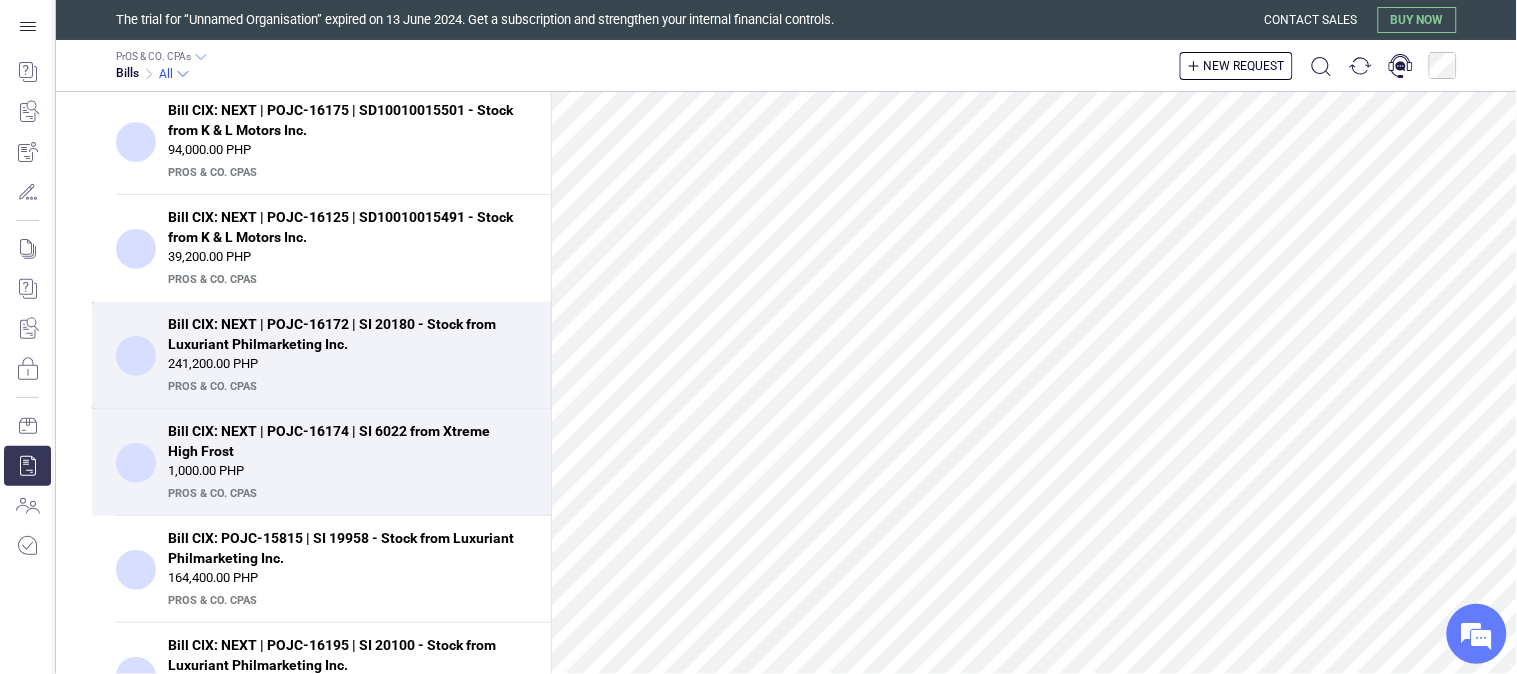 click on "PrOS & CO. CPAs" at bounding box center (345, 387) 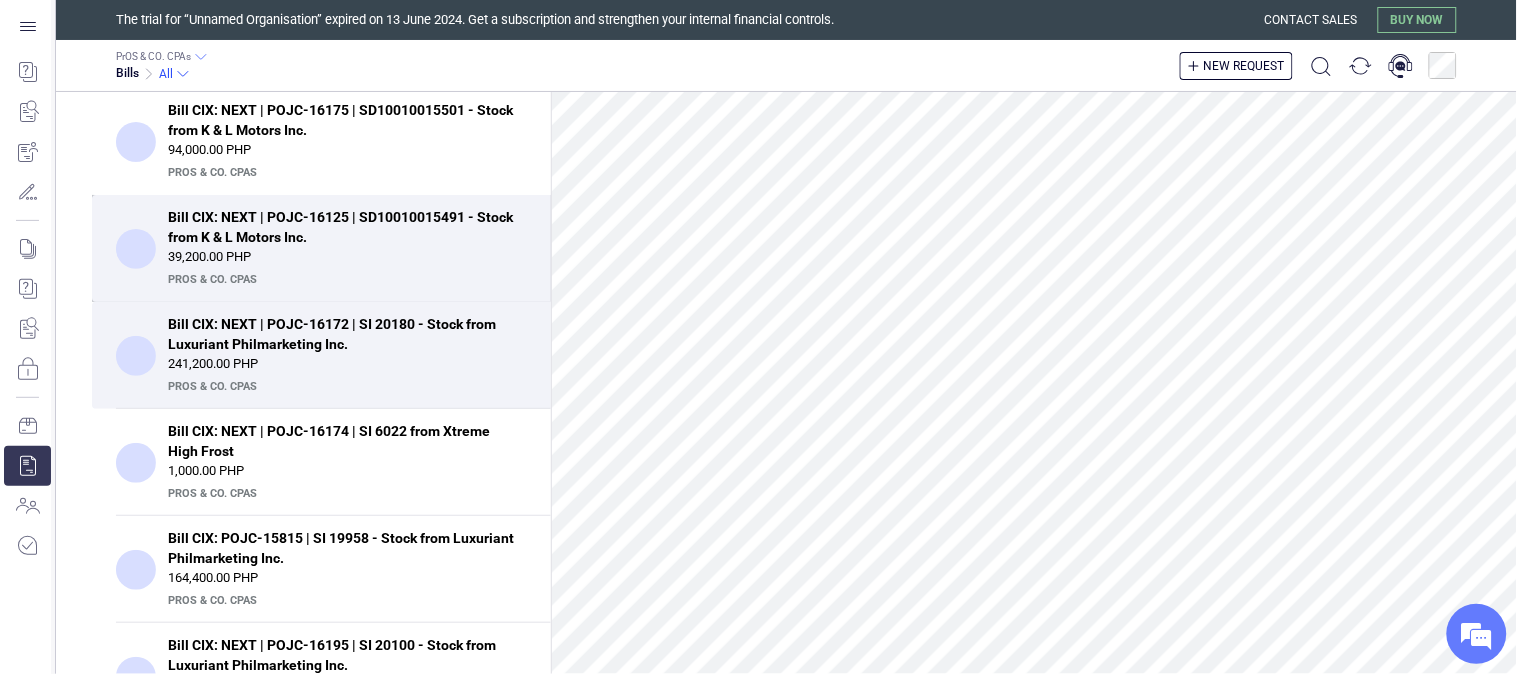 click on "39,200.00 PHP" at bounding box center [347, 257] 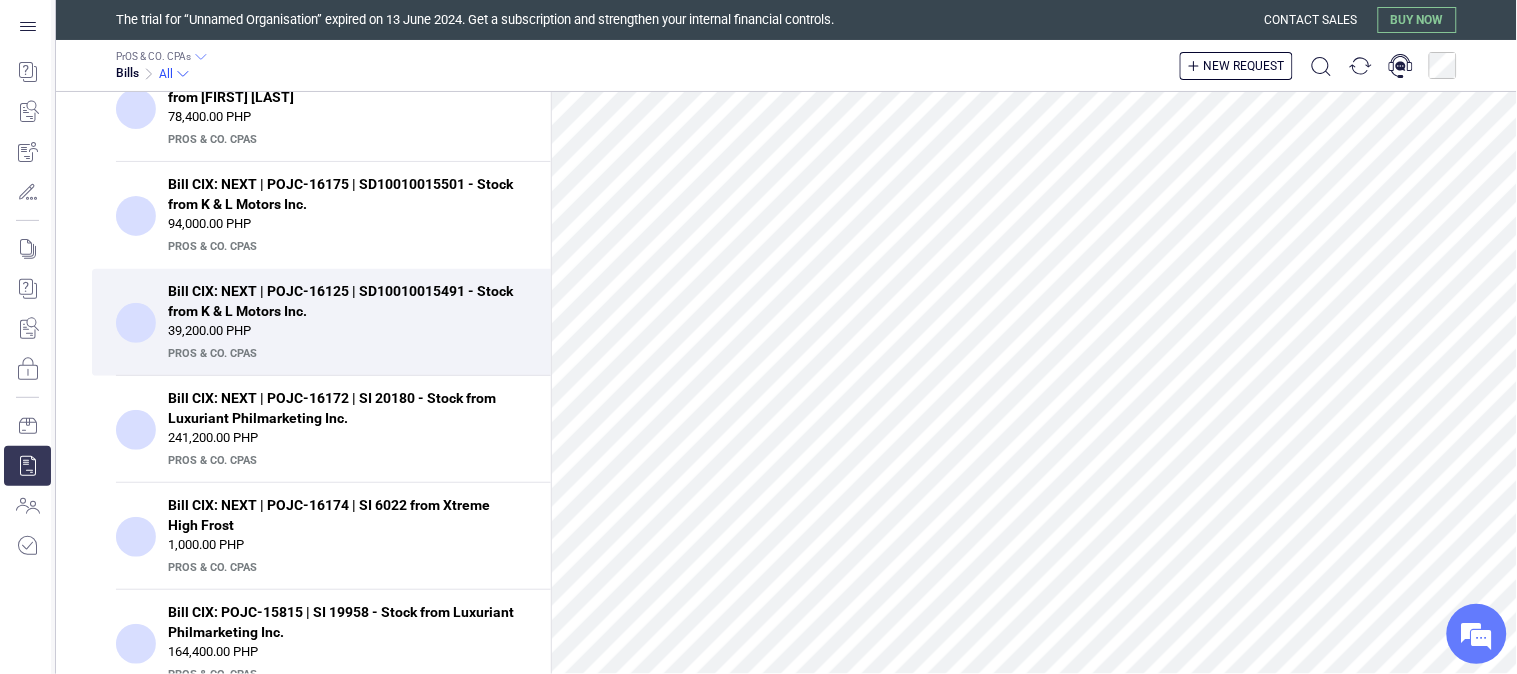 scroll, scrollTop: 0, scrollLeft: 0, axis: both 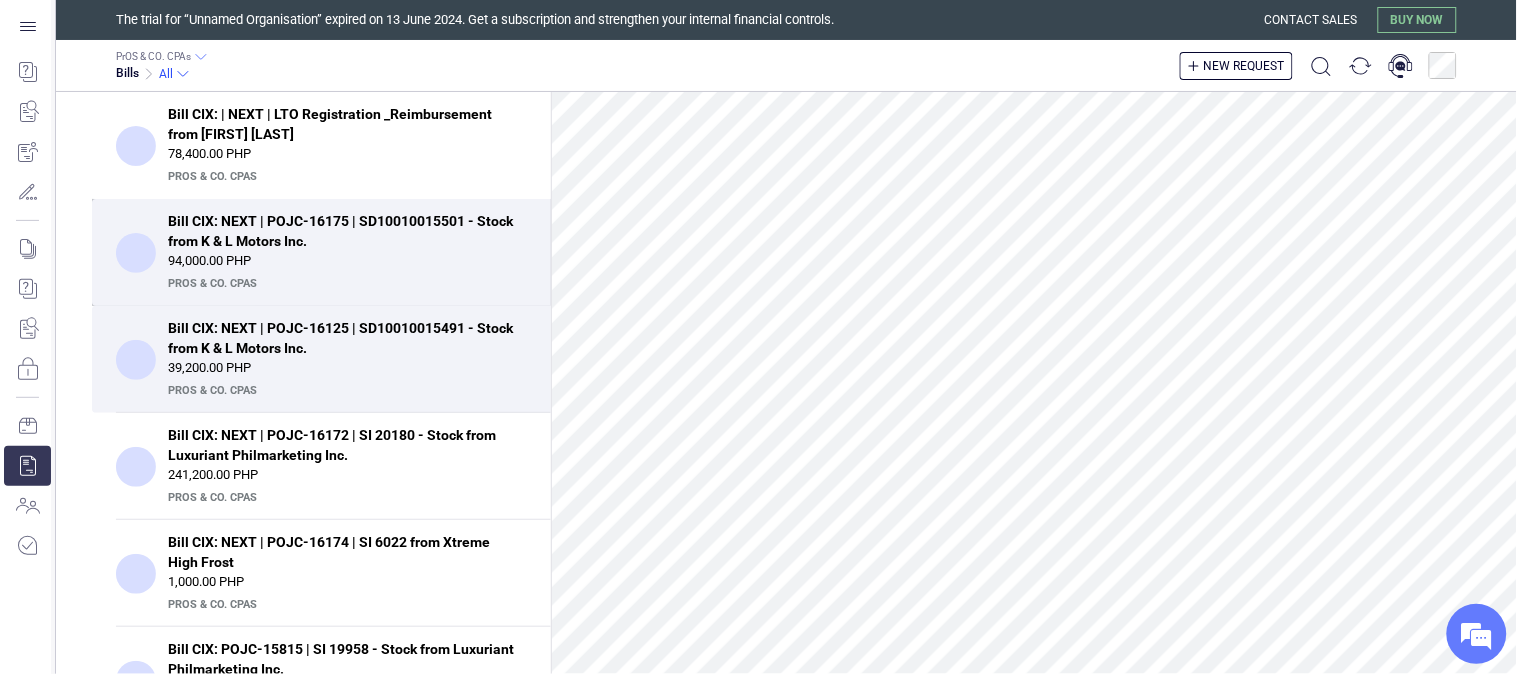 click on "Bill CIX: NEXT | POJC-16175 | SD10010015501 - Stock from K & L Motors Inc. 94,000.00 PHP PrOS & CO. CPAs" at bounding box center (321, 252) 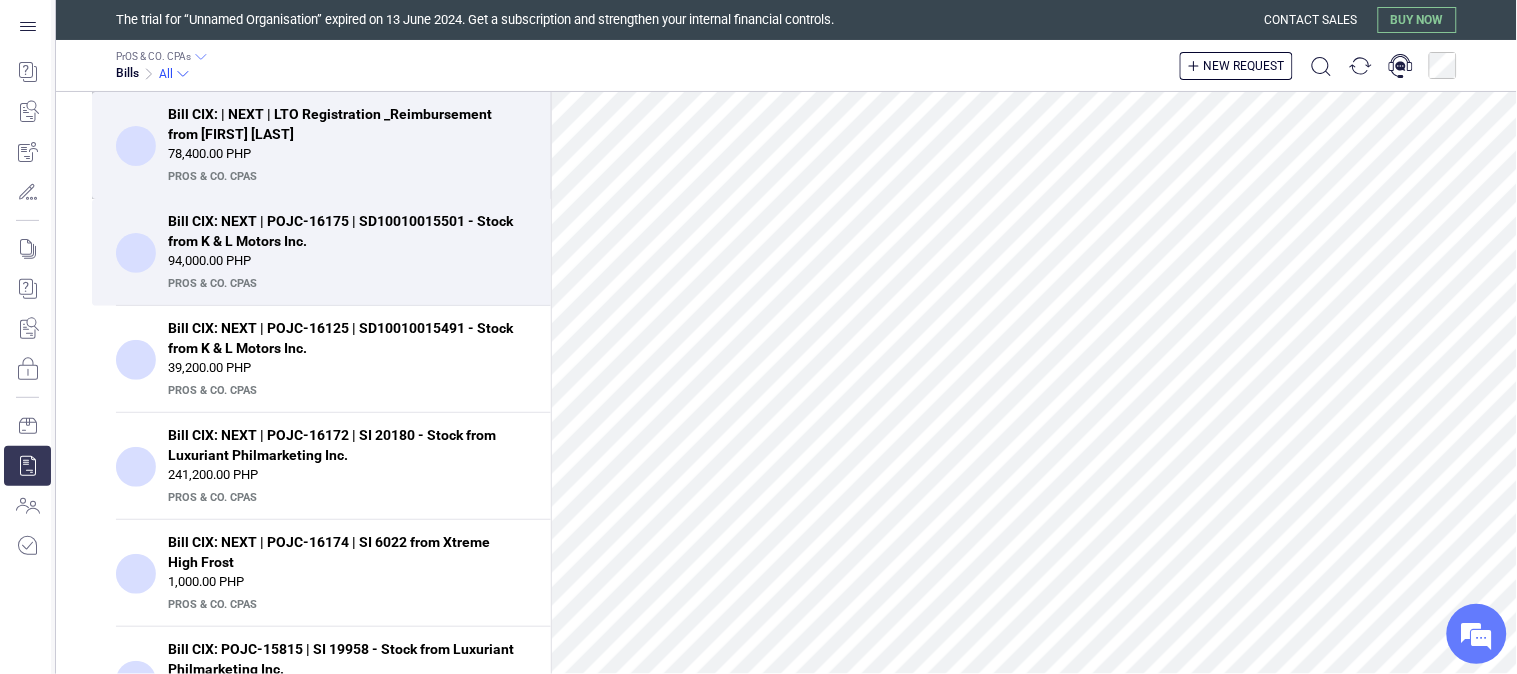 click on "78,400.00 PHP" at bounding box center [347, 154] 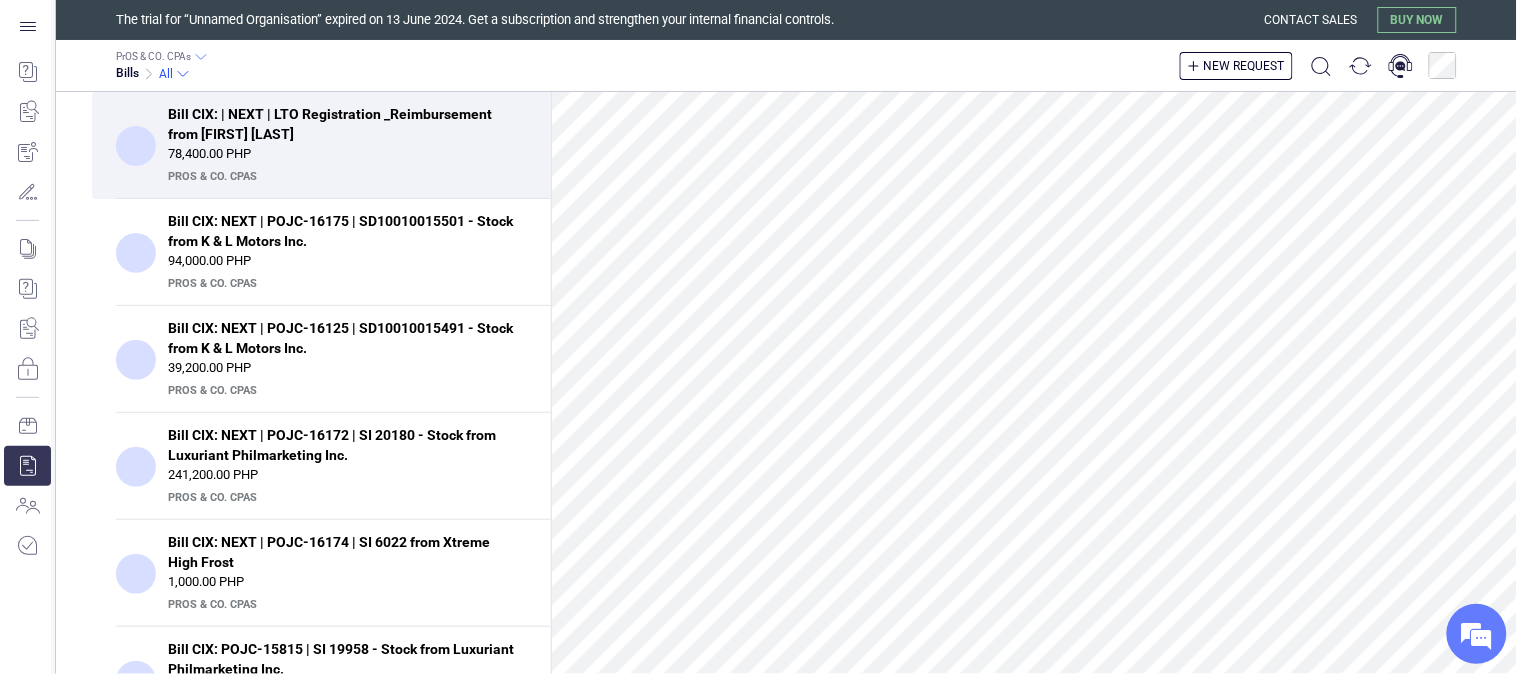 scroll, scrollTop: 111, scrollLeft: 0, axis: vertical 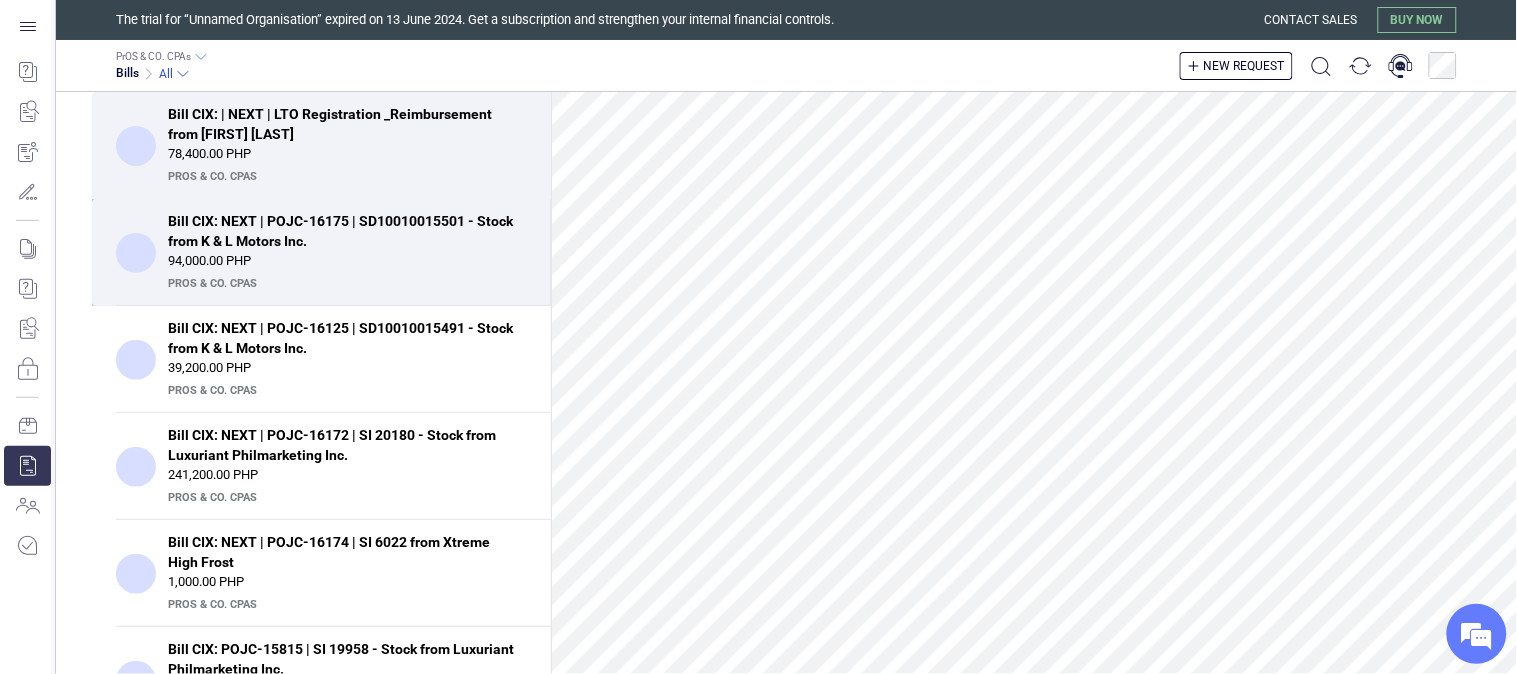 drag, startPoint x: 305, startPoint y: 258, endPoint x: 287, endPoint y: 256, distance: 18.110771 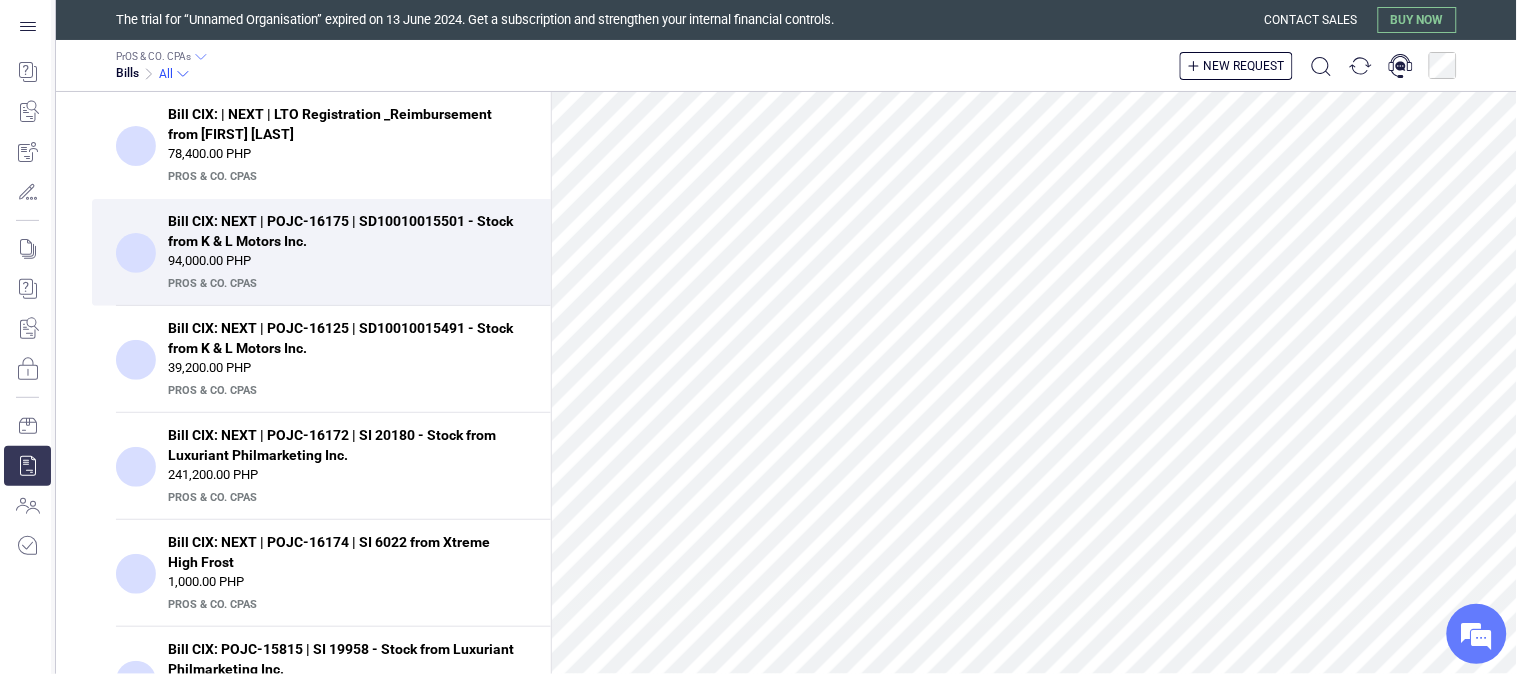 scroll, scrollTop: 0, scrollLeft: 0, axis: both 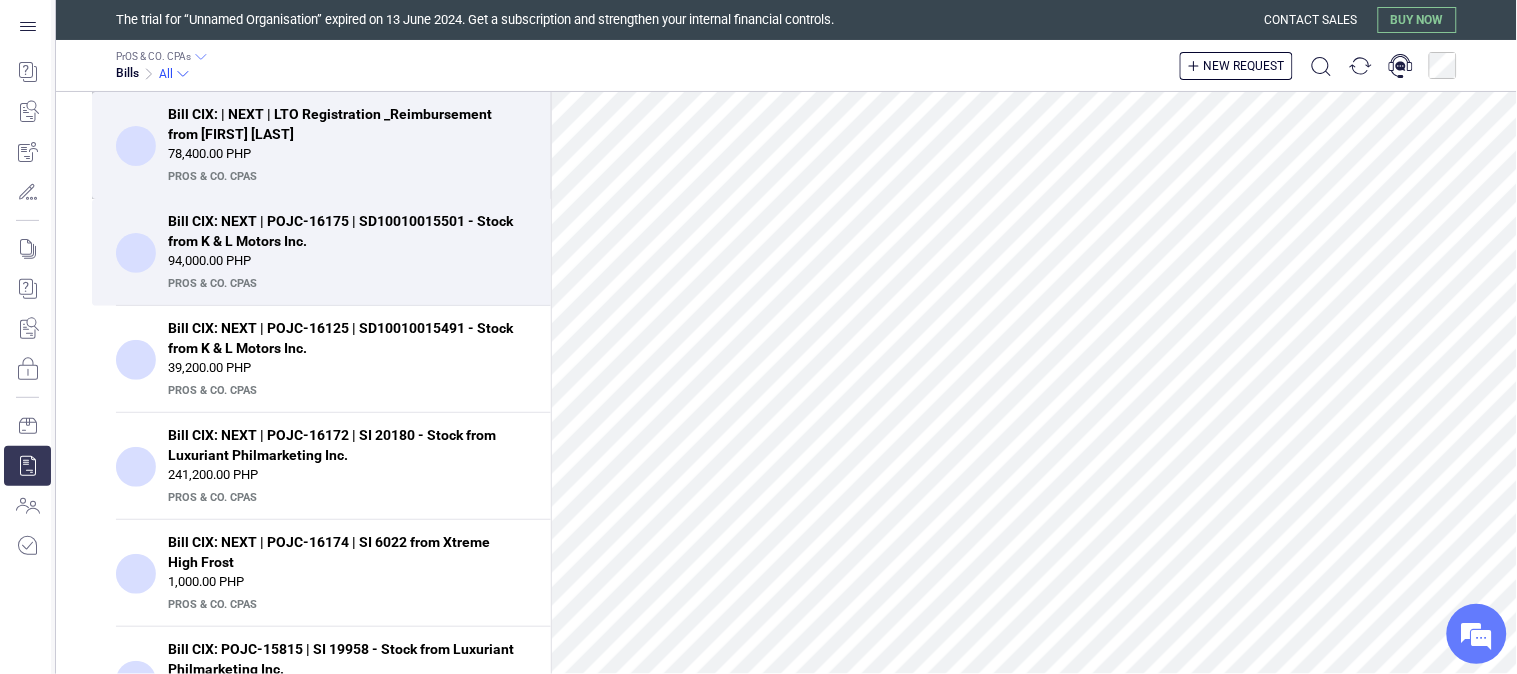 click on "Bill CIX: | NEXT | LTO Registration _Reimbursement from [FIRST] [LAST]" at bounding box center (341, 124) 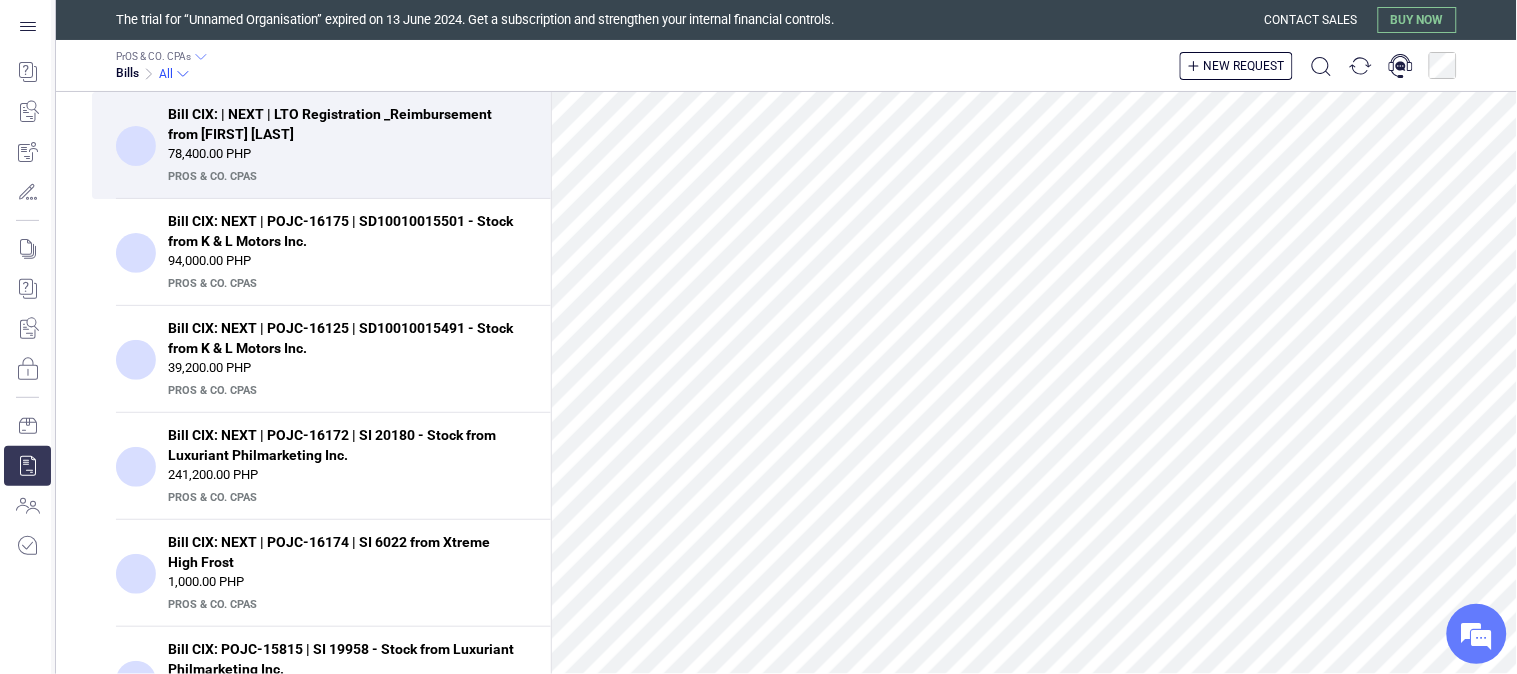 scroll, scrollTop: 444, scrollLeft: 0, axis: vertical 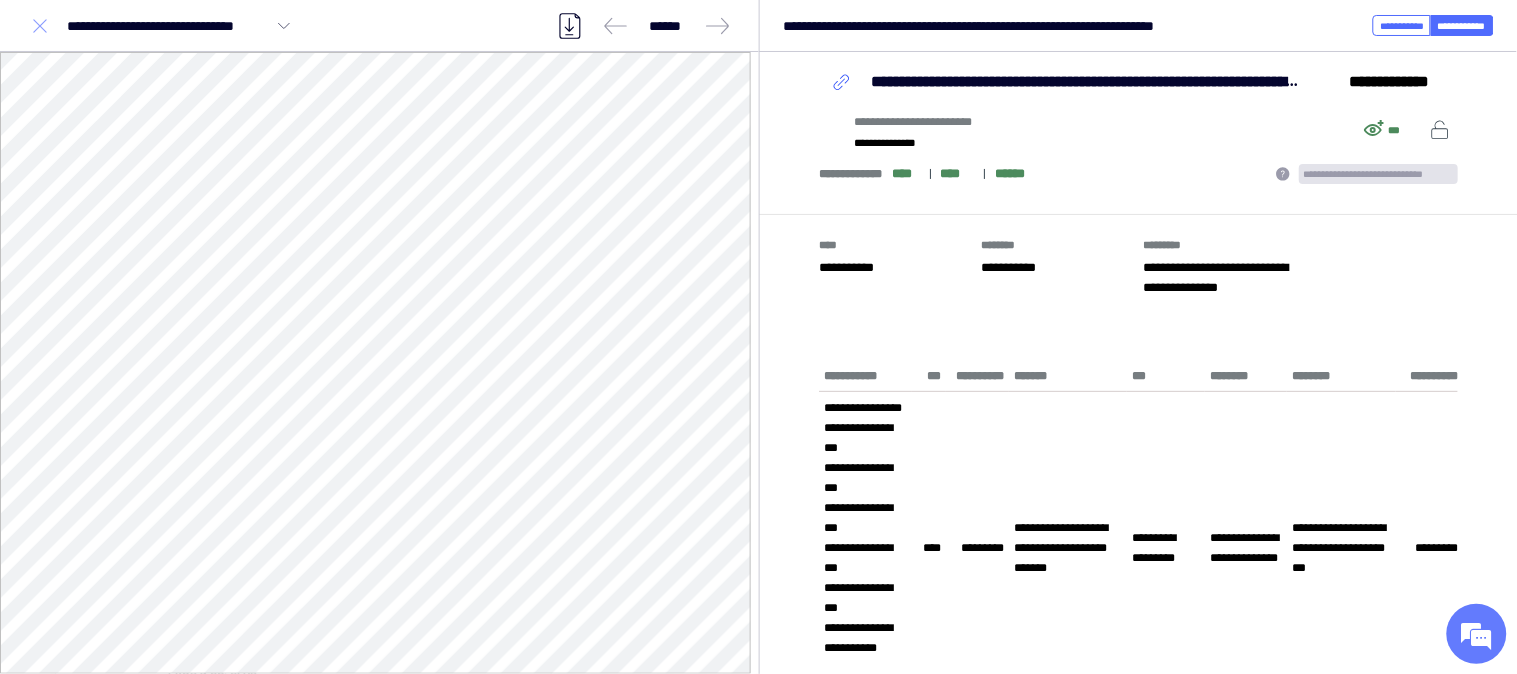 click 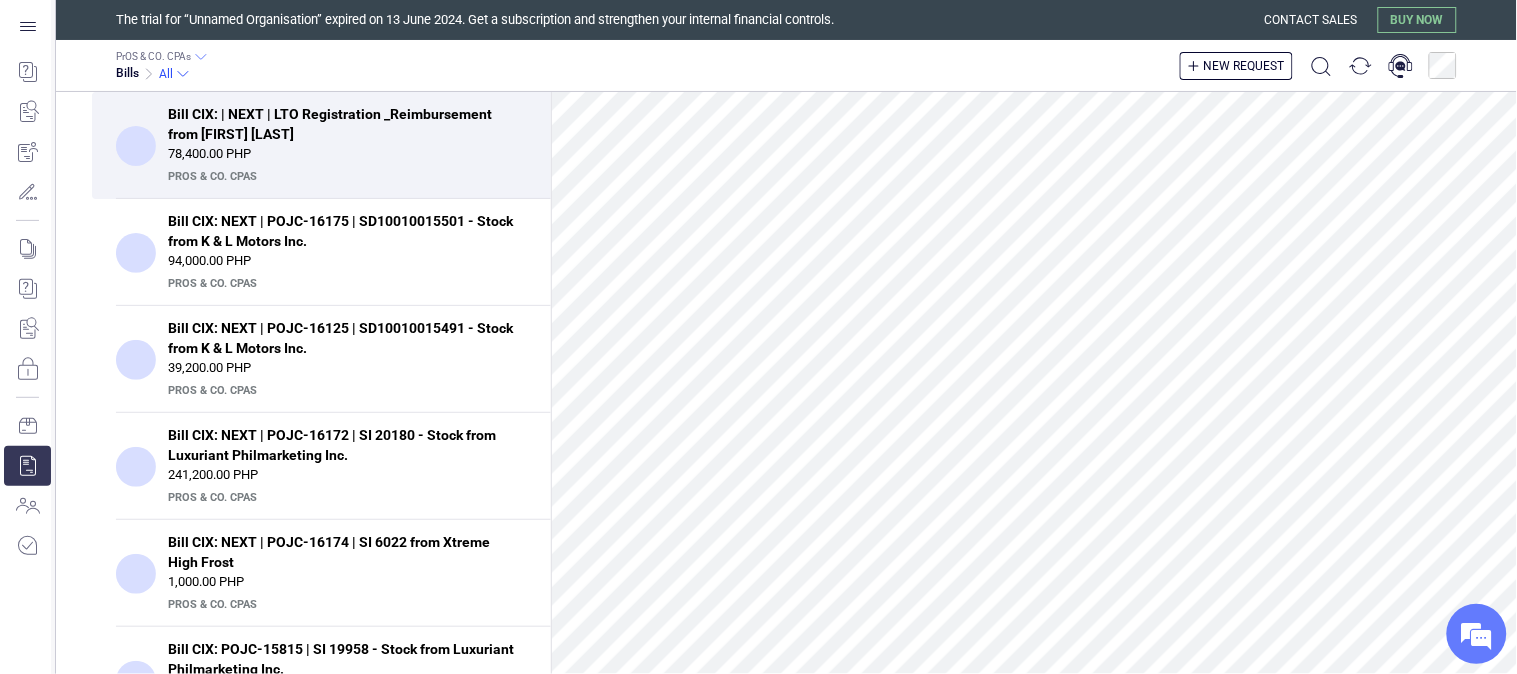 scroll, scrollTop: 0, scrollLeft: 0, axis: both 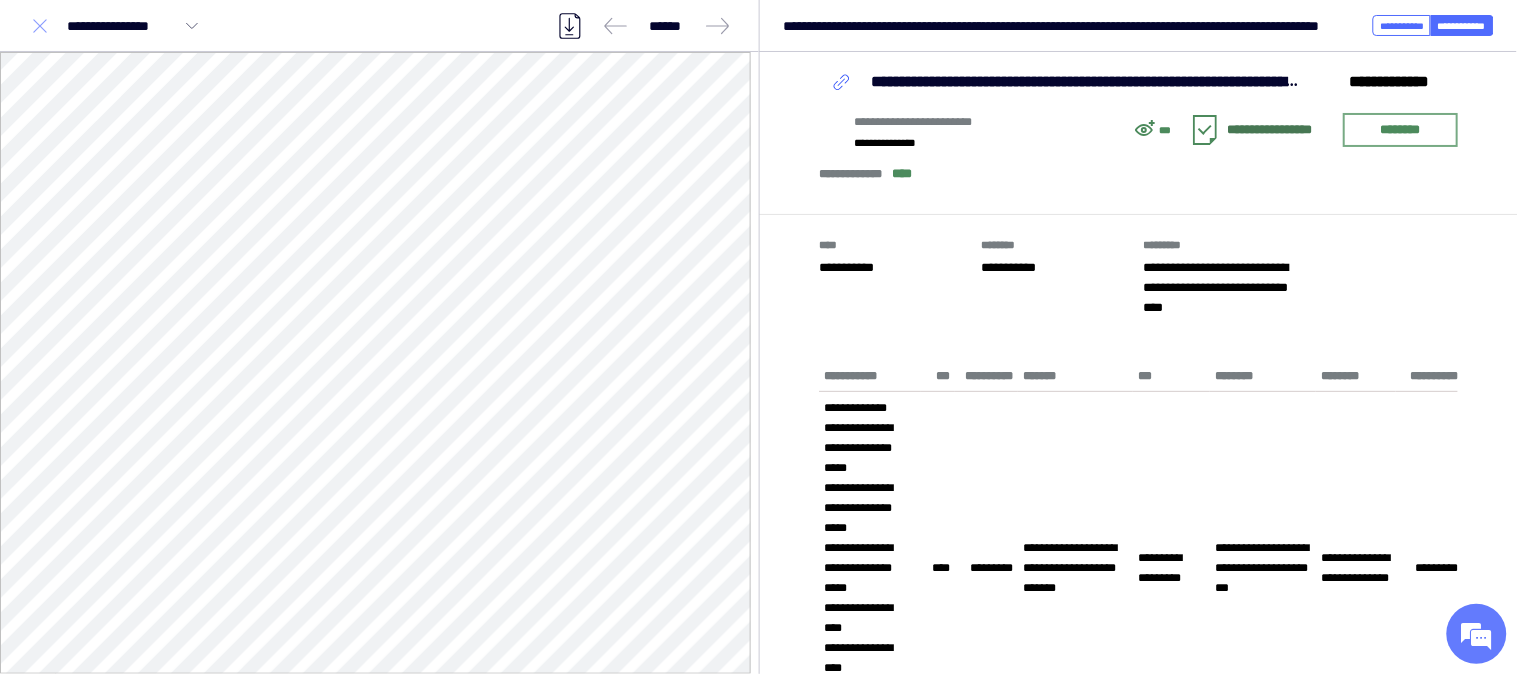 click 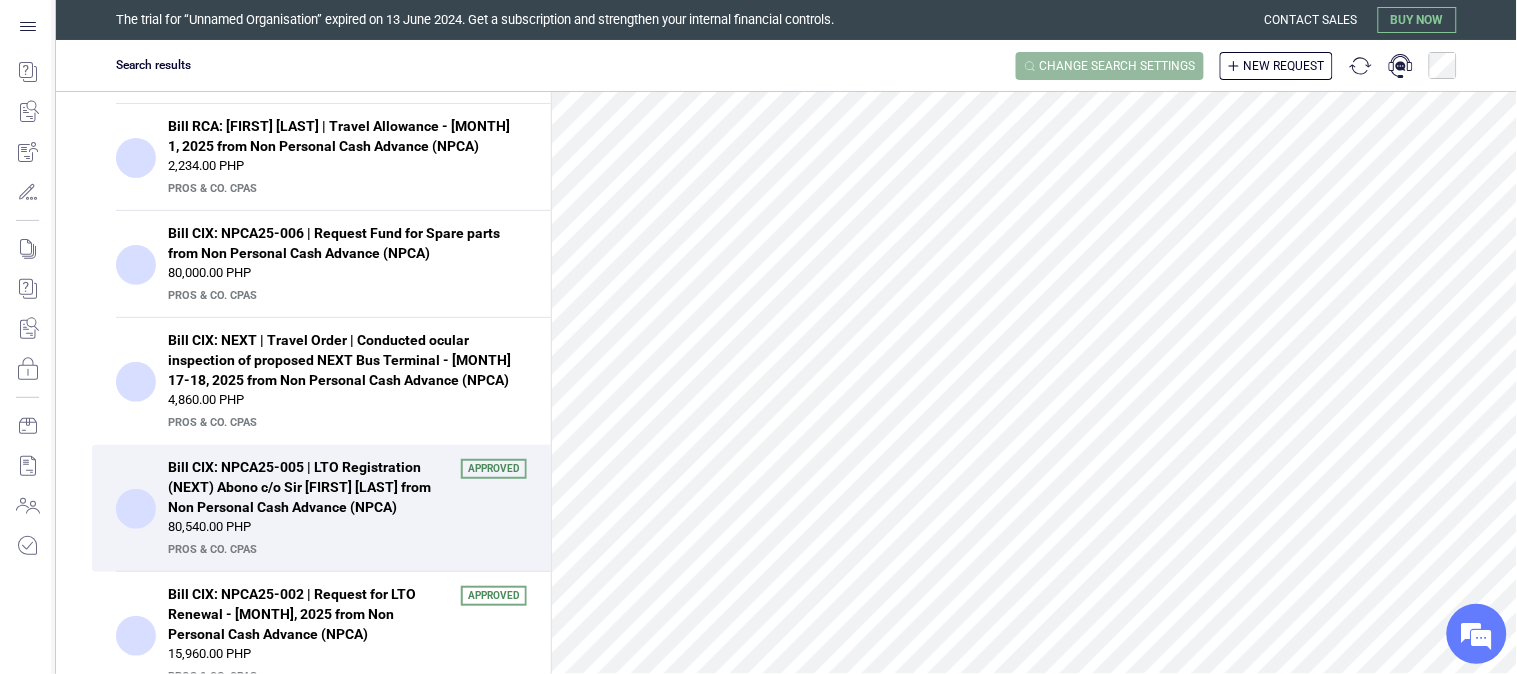 click on "Change search settings" at bounding box center (1118, 66) 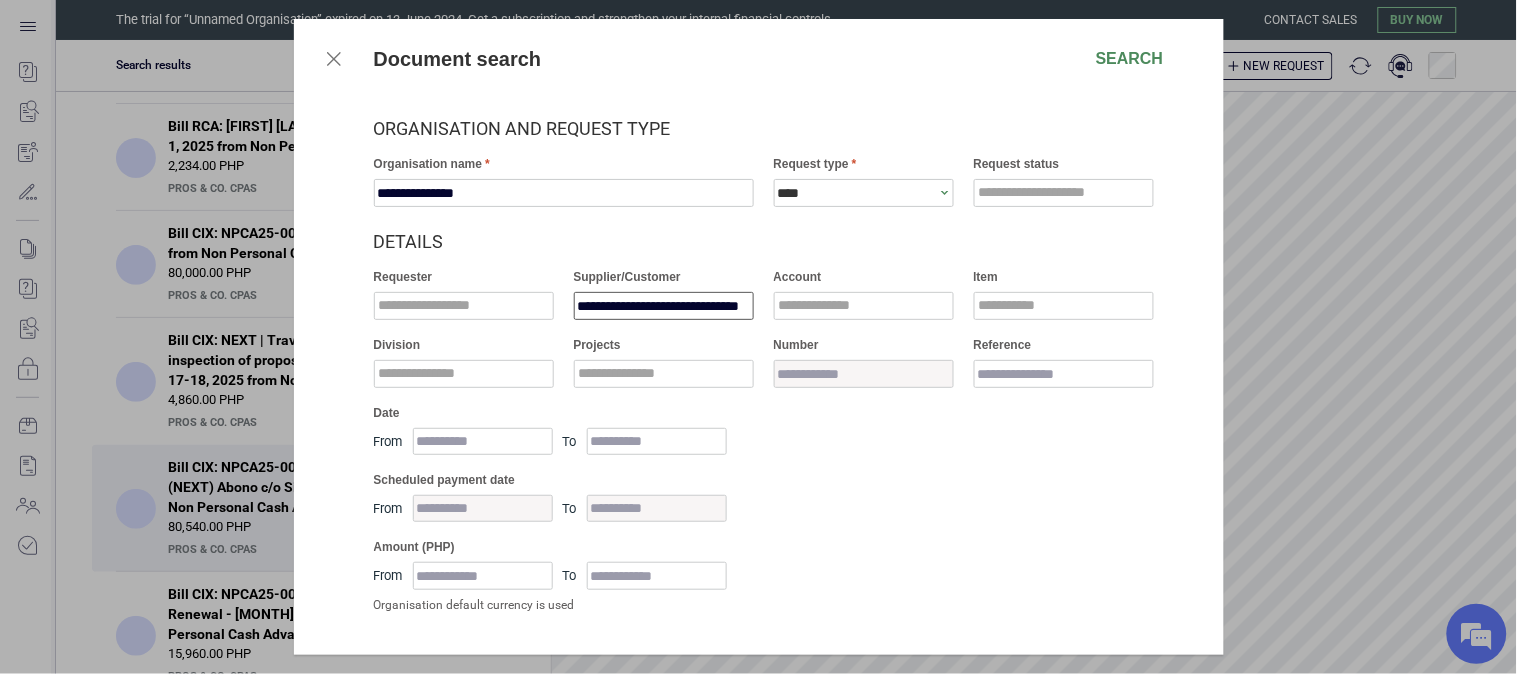 click on "**********" at bounding box center (664, 306) 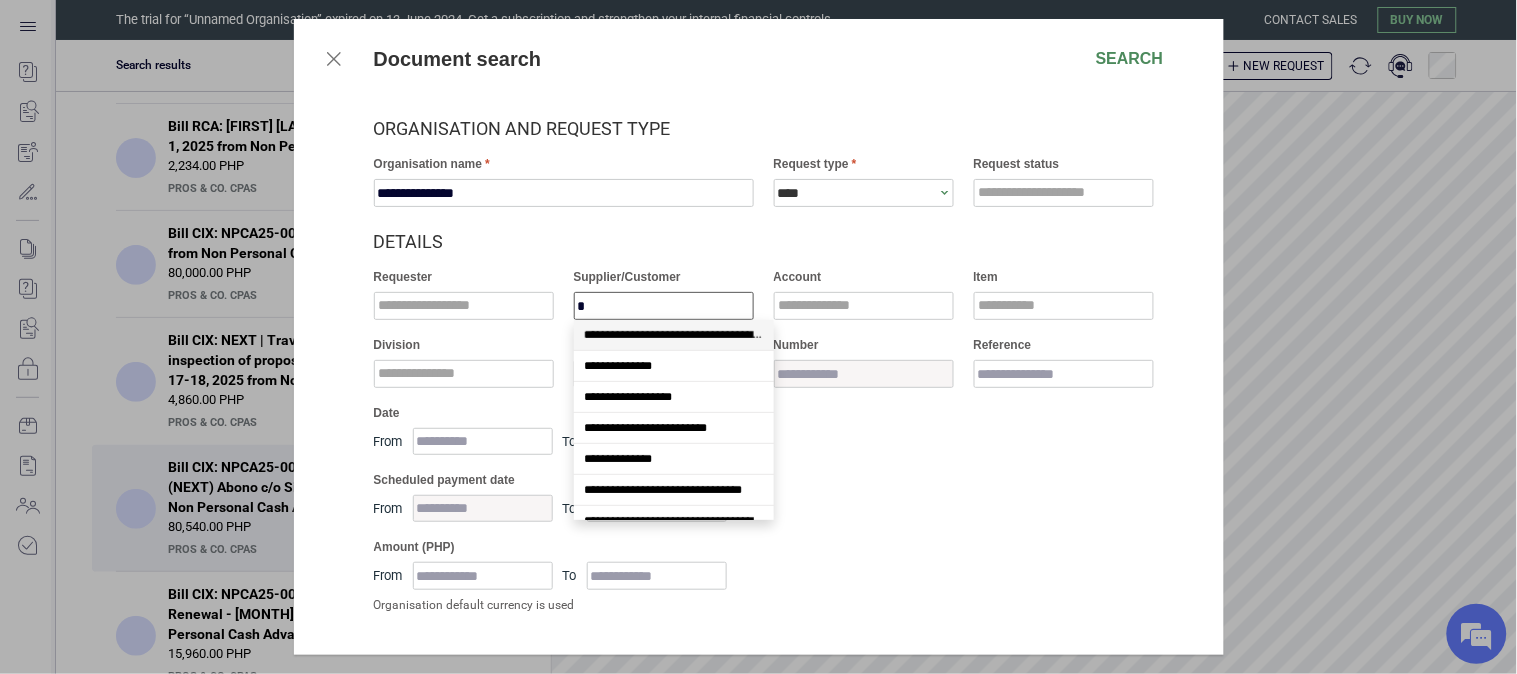 scroll, scrollTop: 48, scrollLeft: 0, axis: vertical 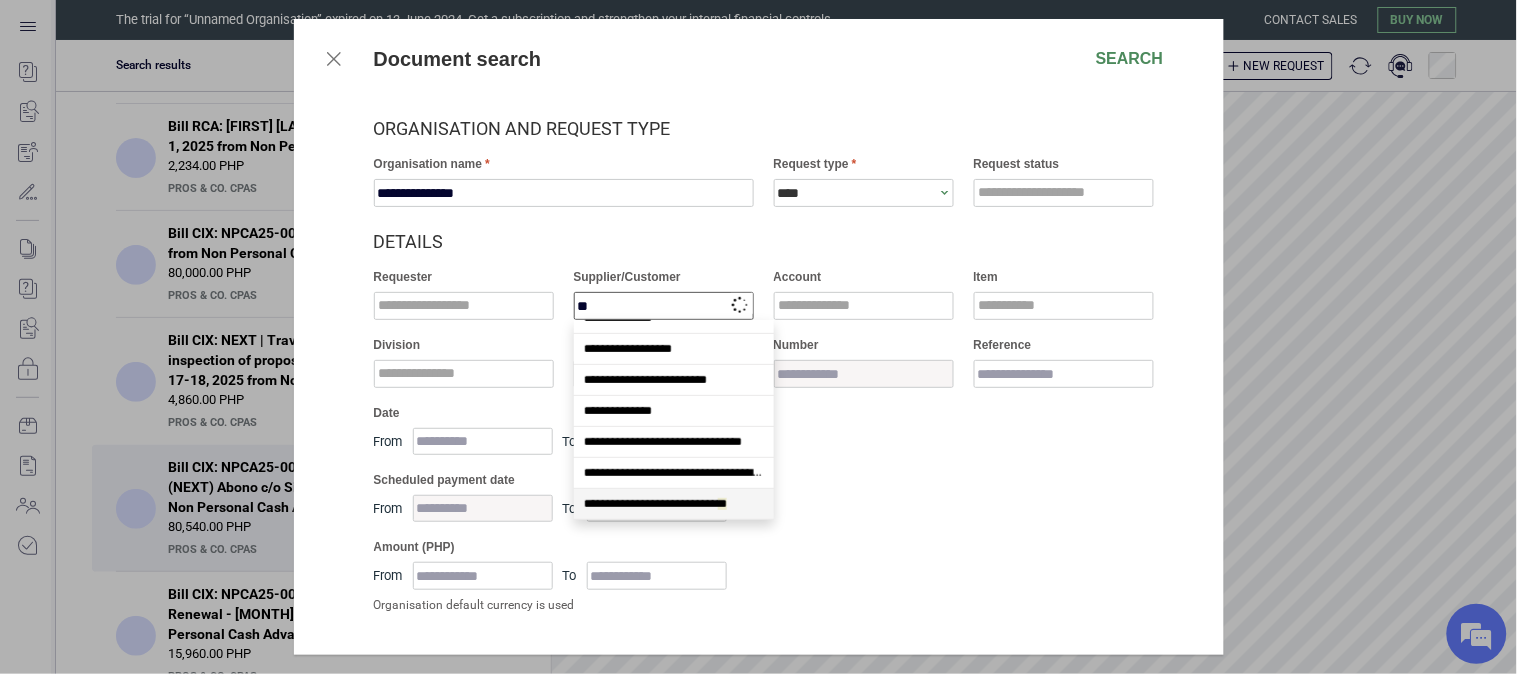 type on "***" 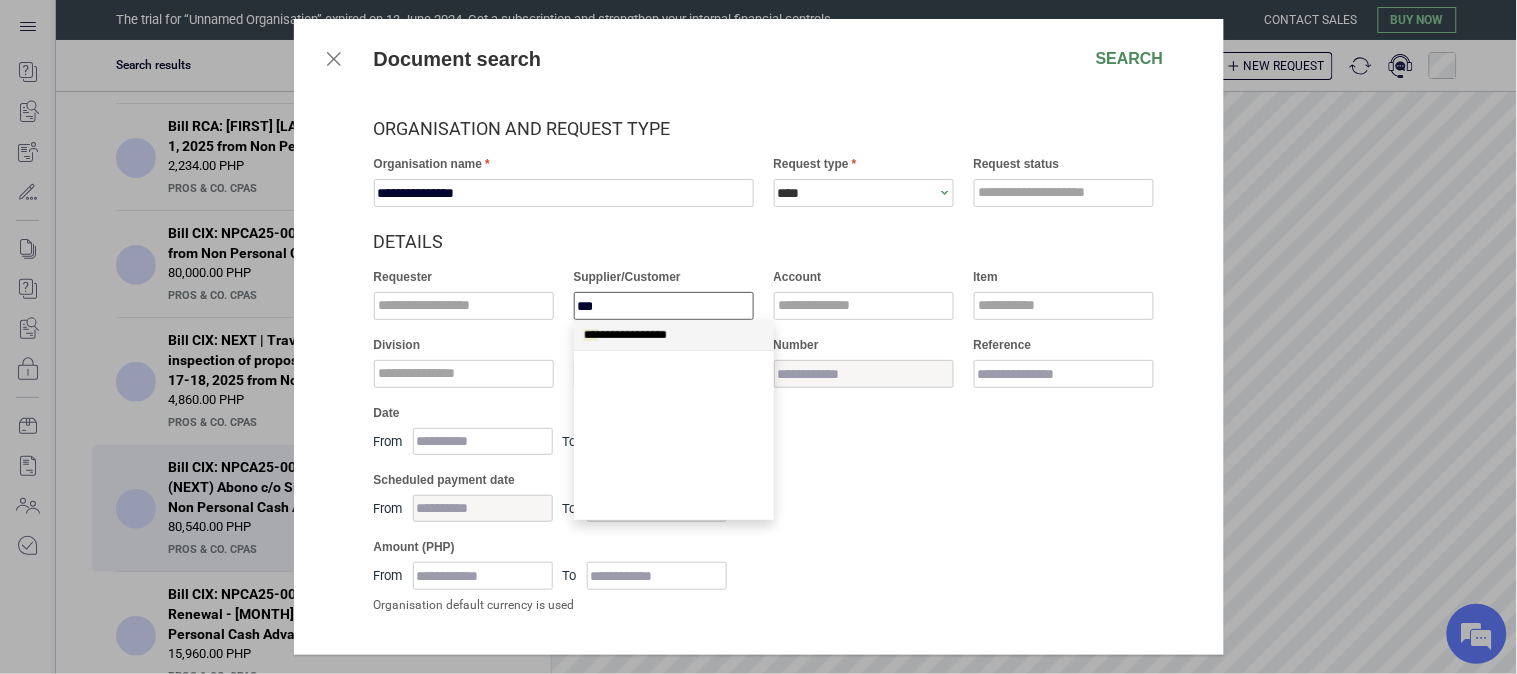 scroll, scrollTop: 0, scrollLeft: 0, axis: both 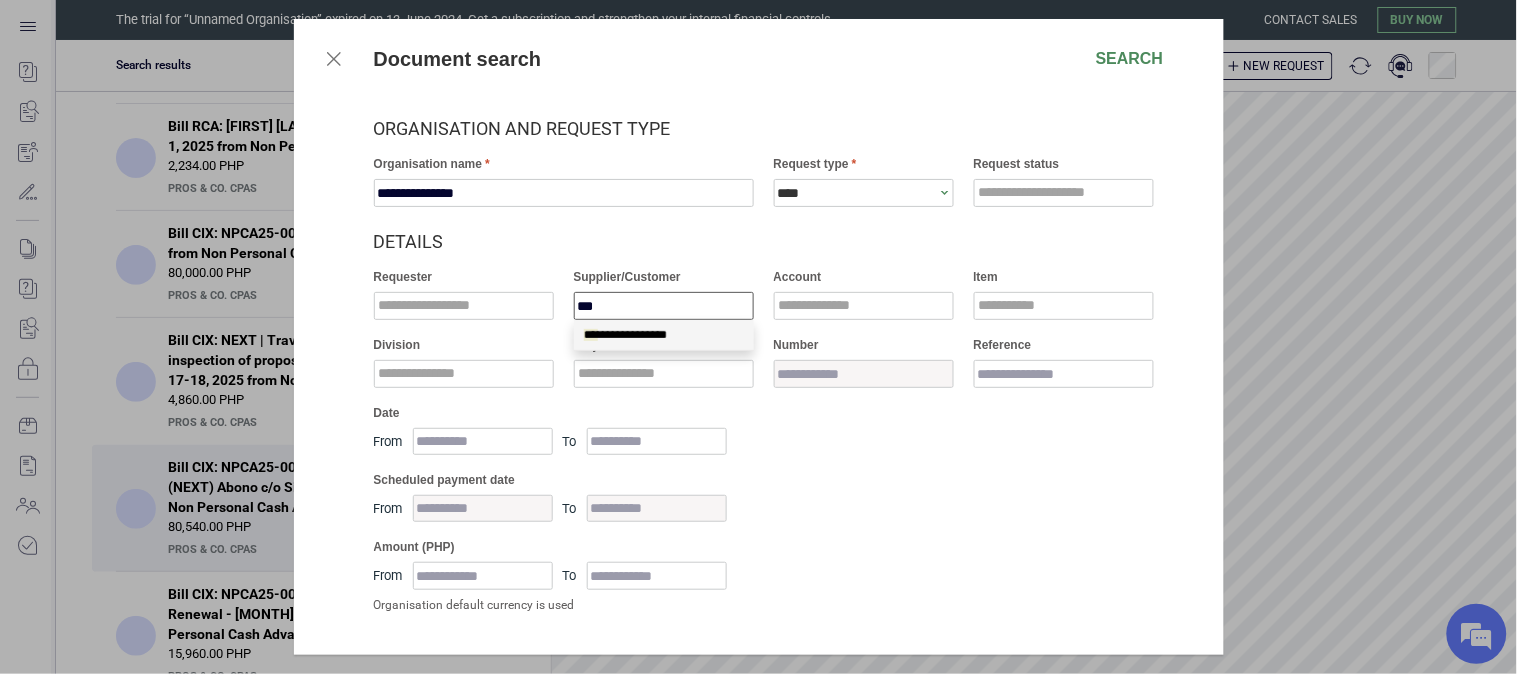 click on "**********" at bounding box center [625, 335] 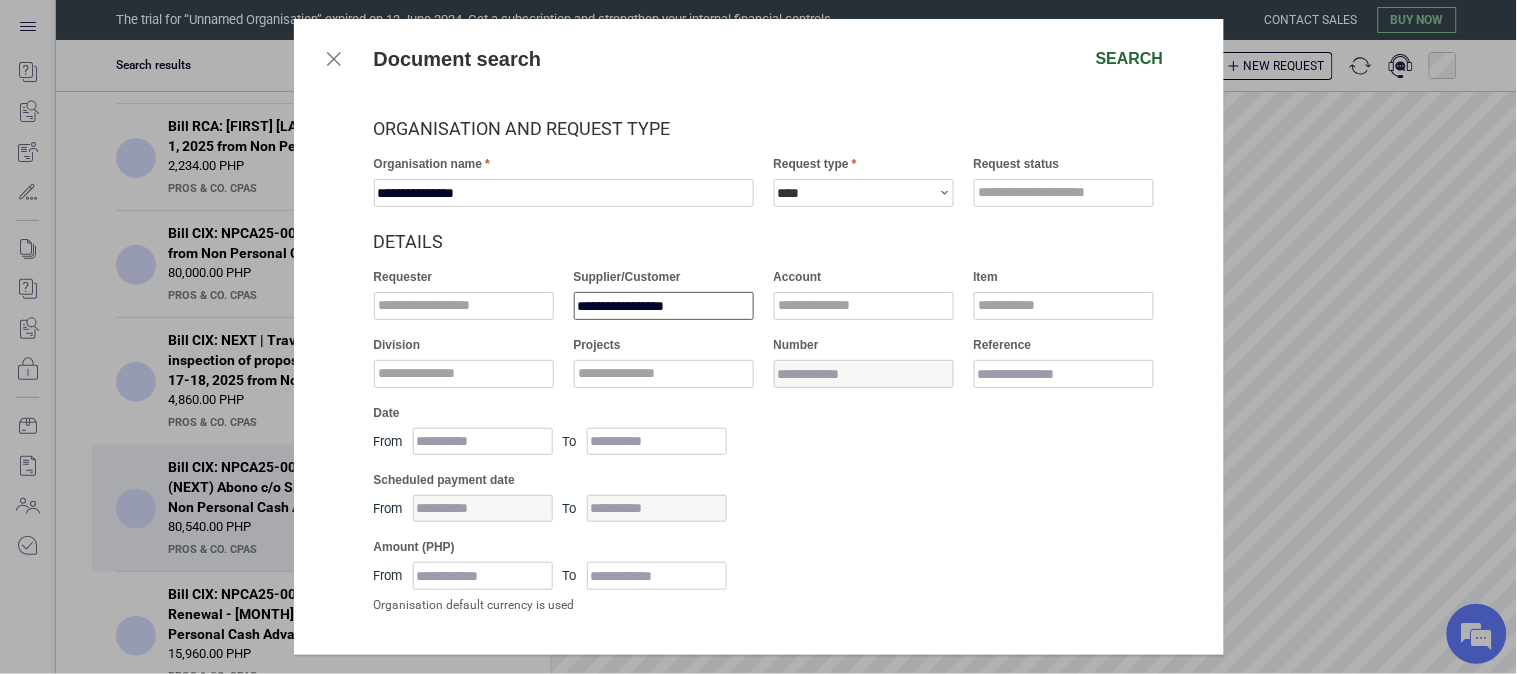 type on "**********" 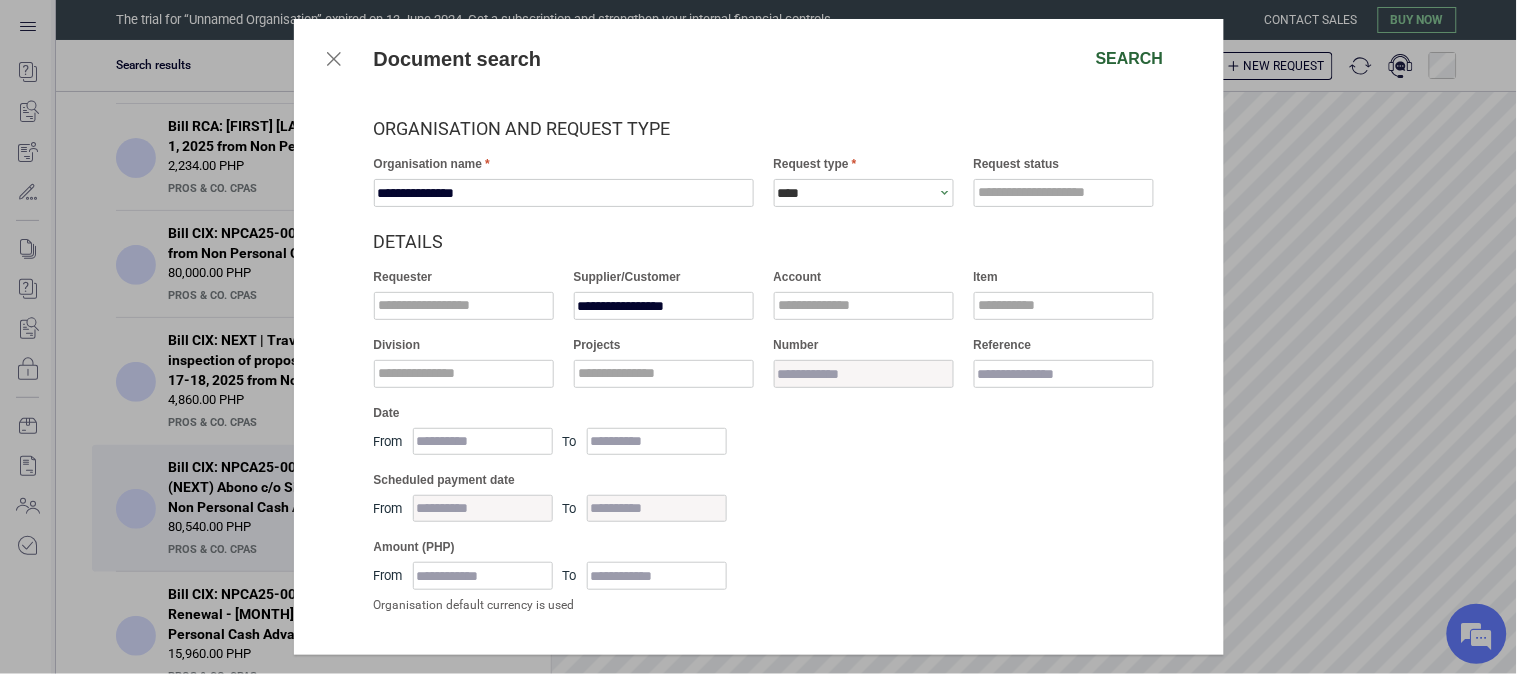 click on "Search" at bounding box center (1130, 59) 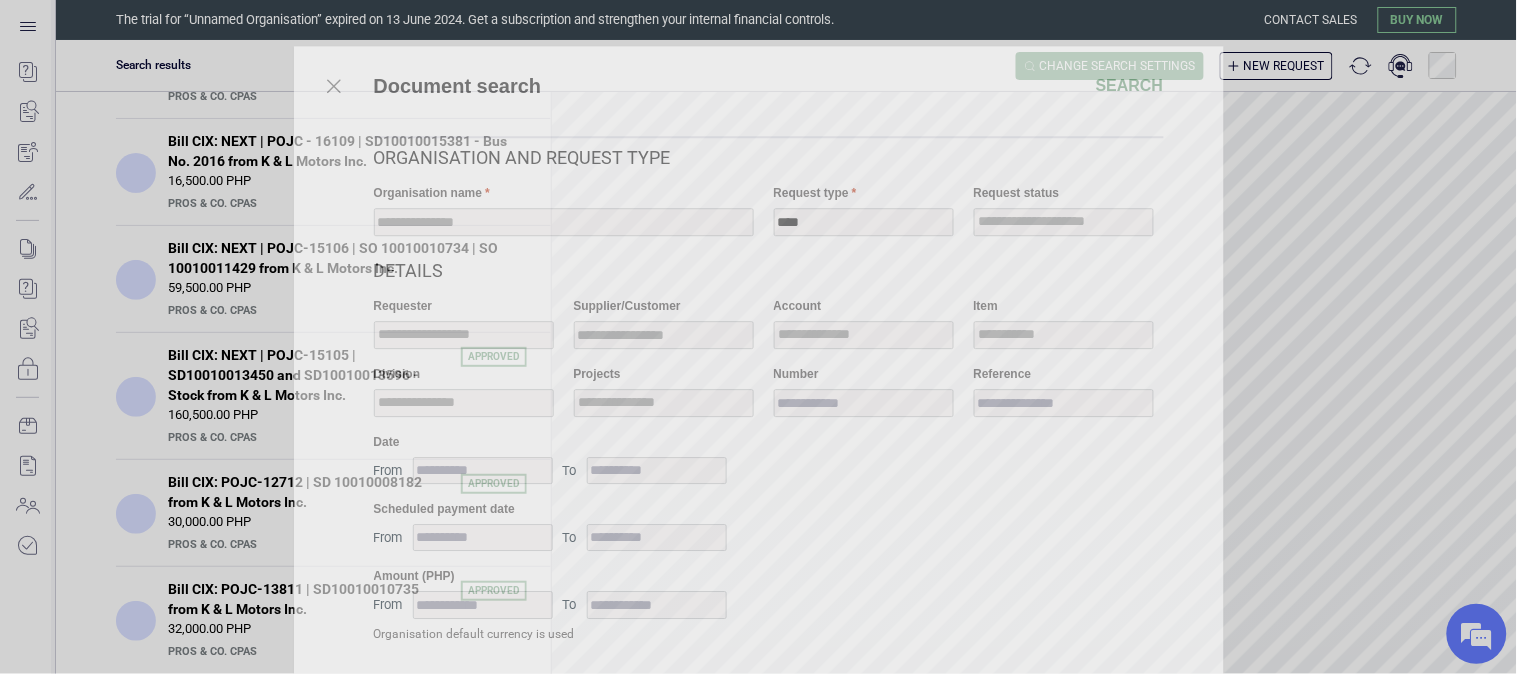 scroll, scrollTop: 0, scrollLeft: 0, axis: both 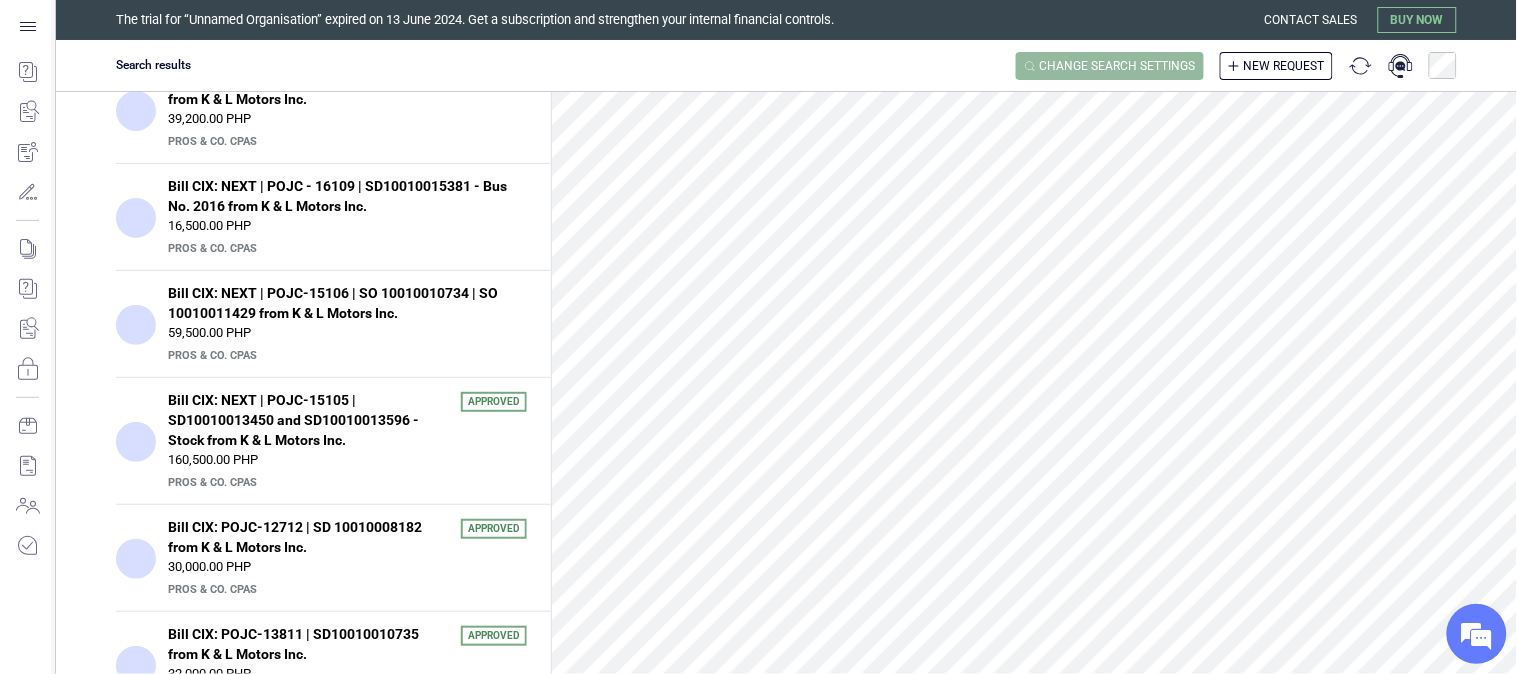 click on "Change search settings" at bounding box center (1118, 66) 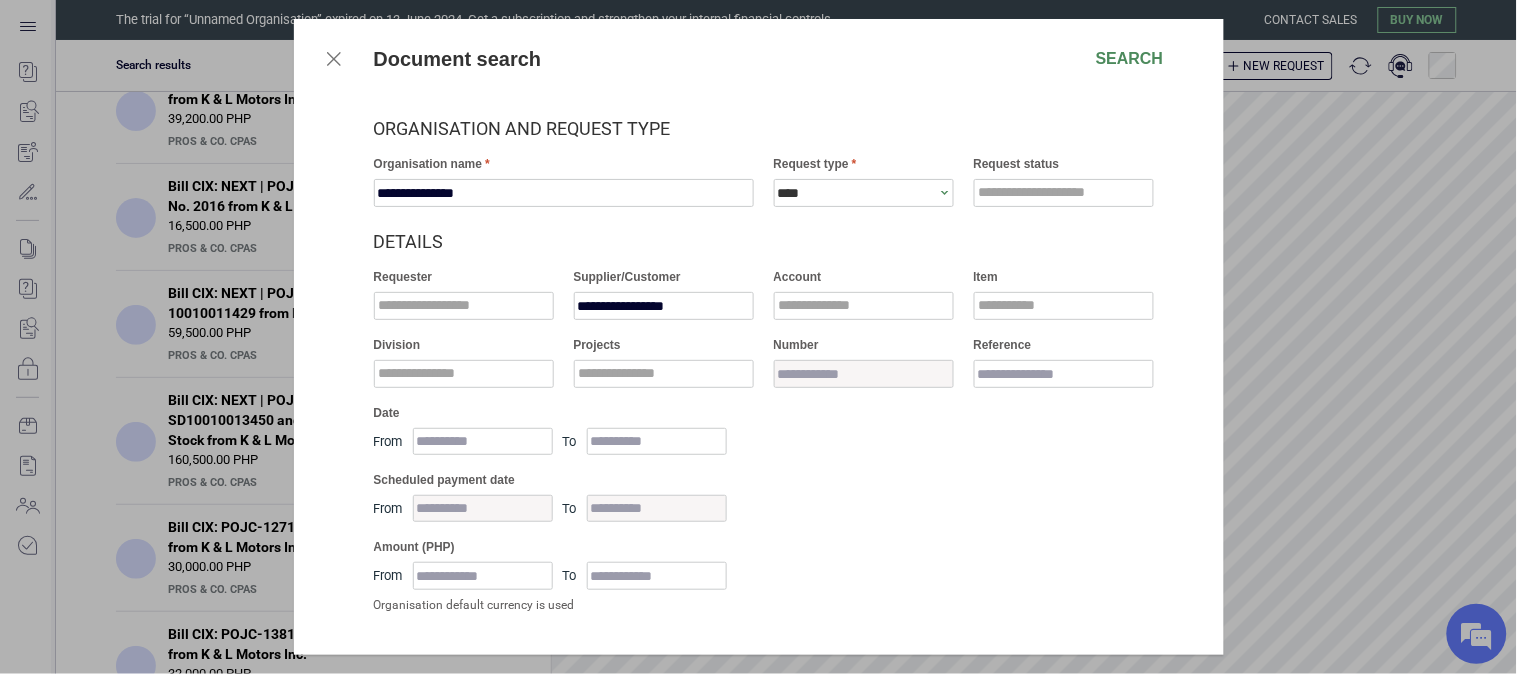 click on "****" at bounding box center (857, 193) 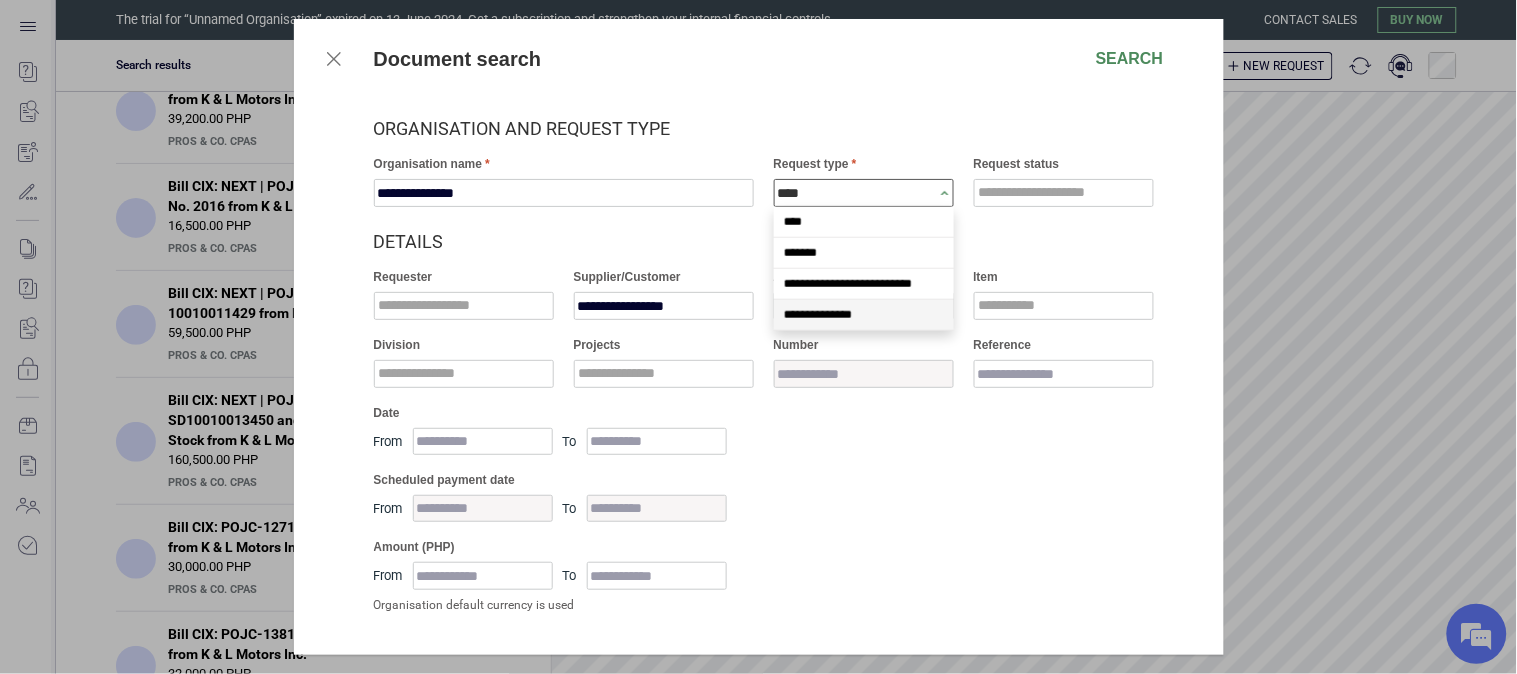 click on "**********" at bounding box center (864, 315) 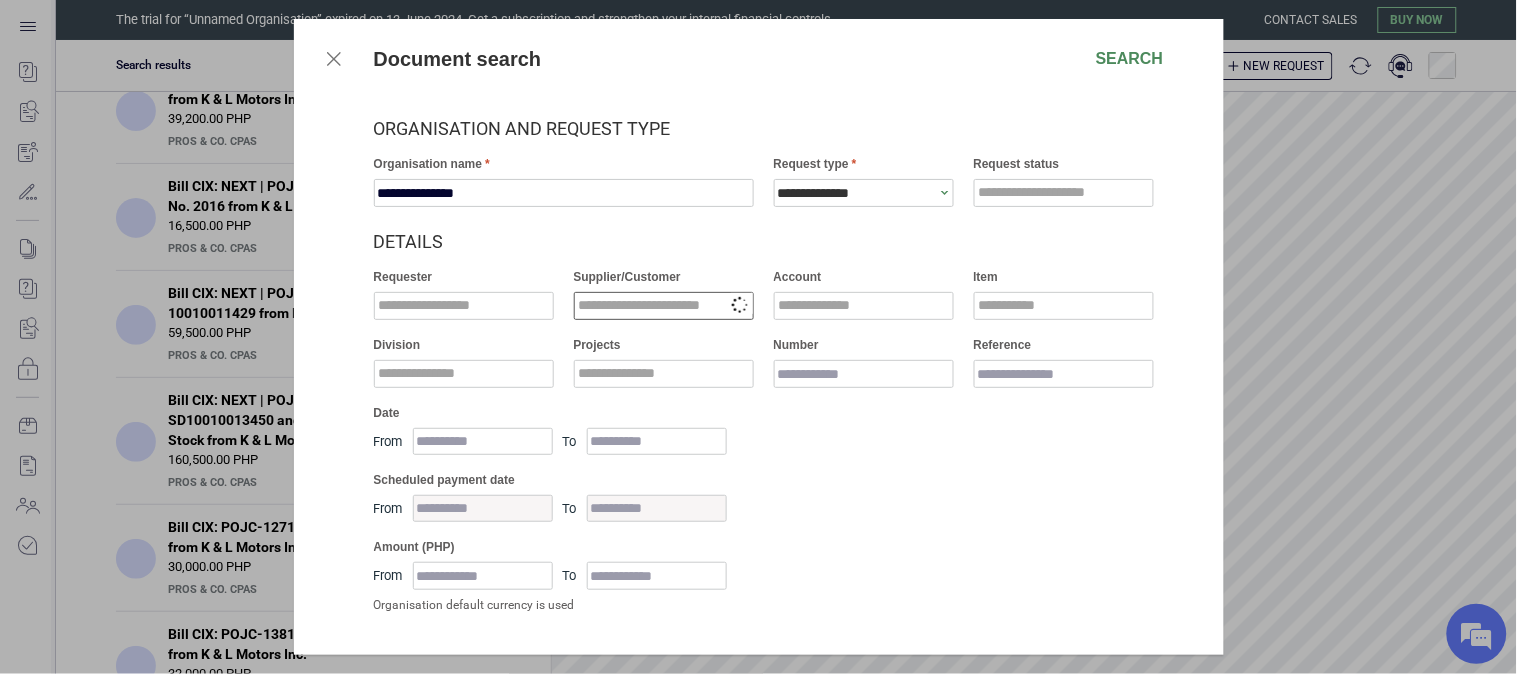 click at bounding box center [664, 306] 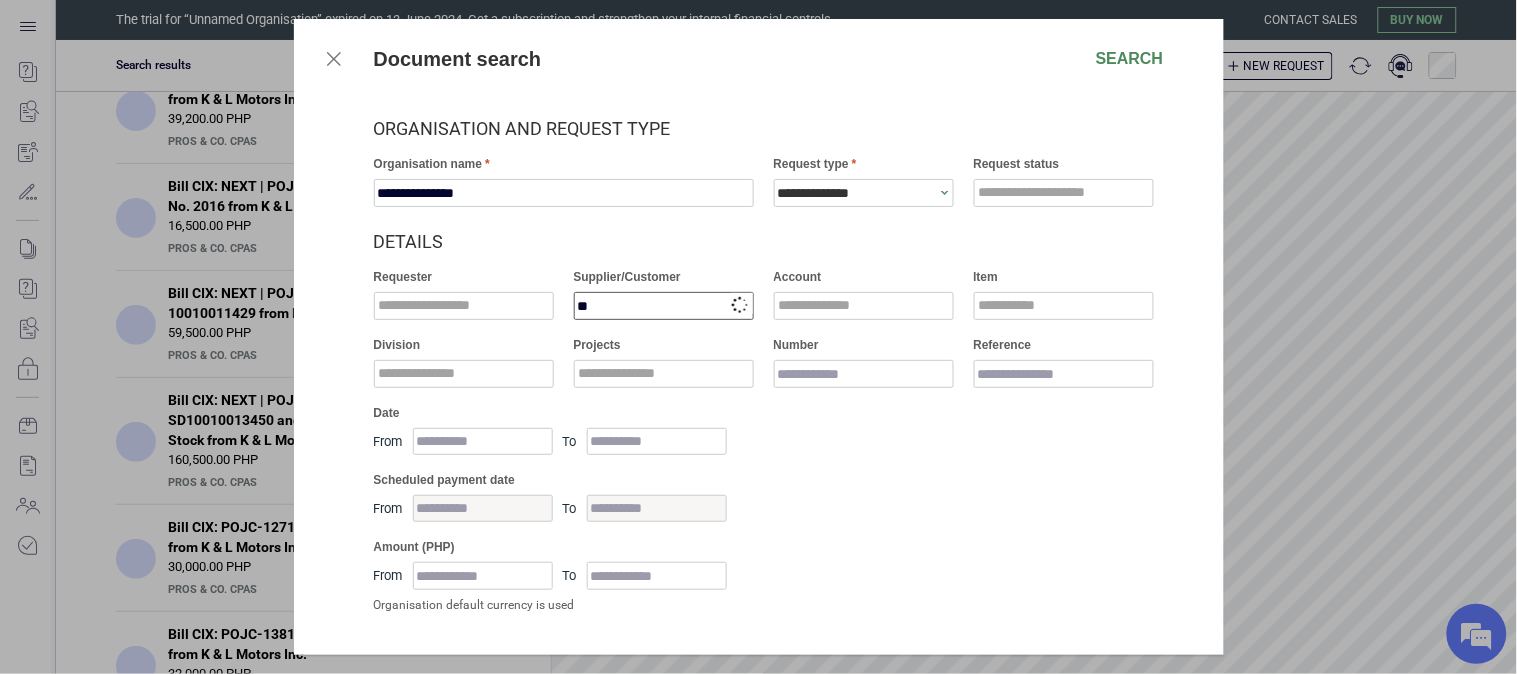 type on "***" 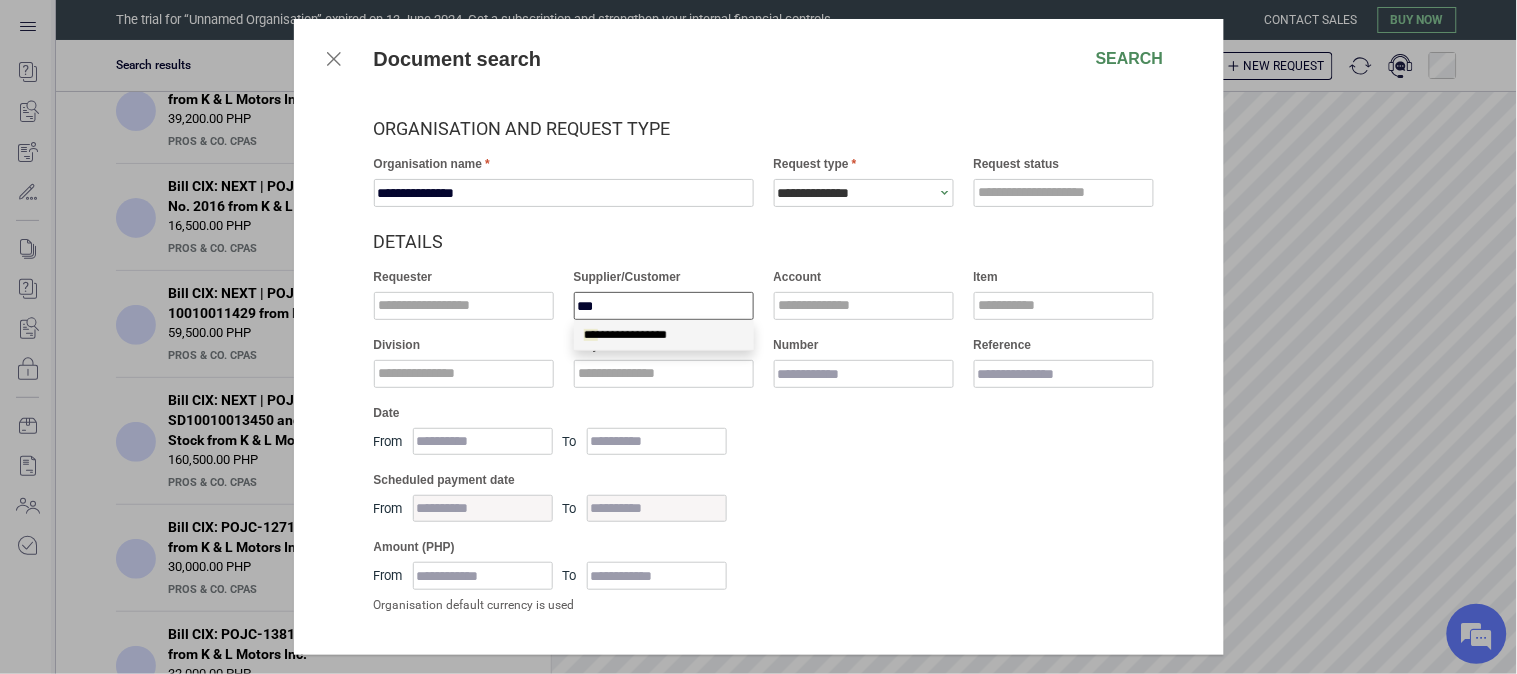 click on "**********" at bounding box center (625, 335) 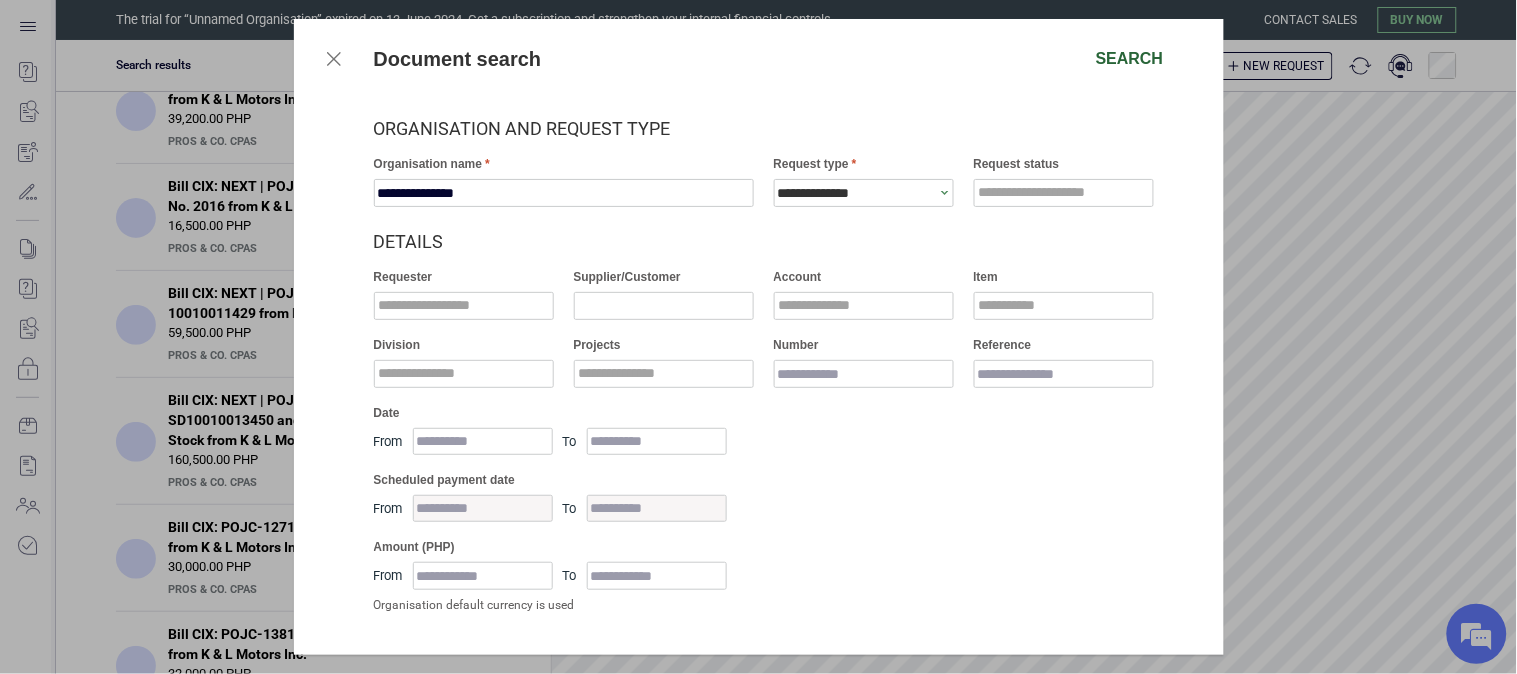 type on "**********" 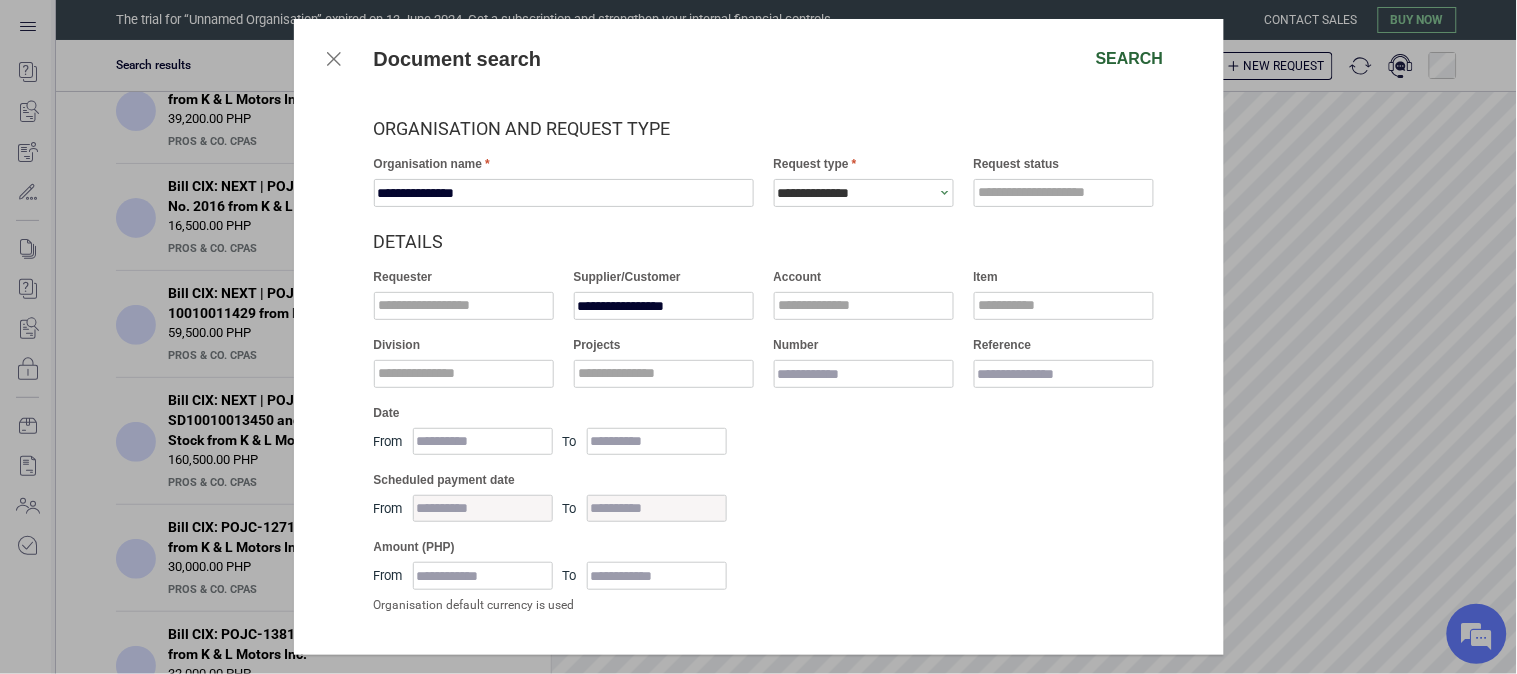 click on "Search" at bounding box center (1130, 59) 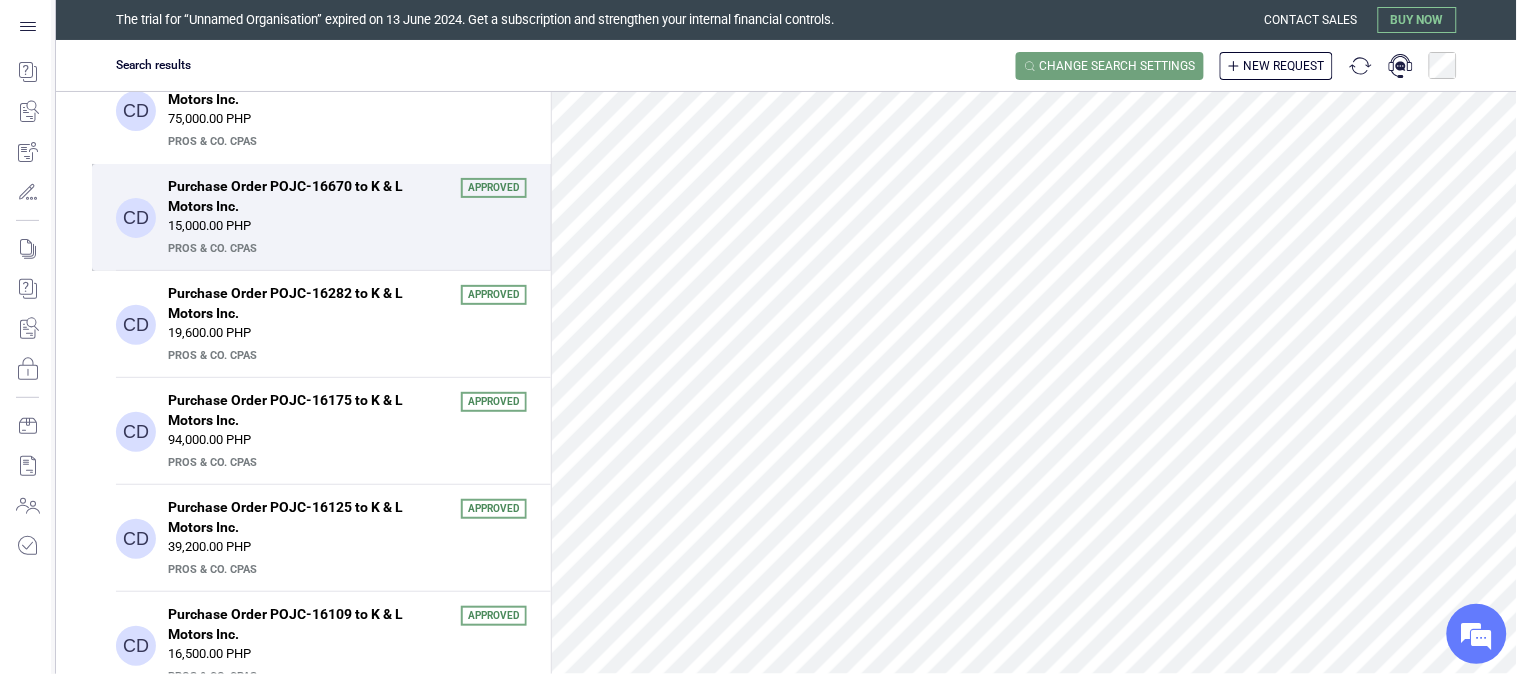 click on "Purchase Order POJC-16670 to K & L Motors Inc." at bounding box center [308, 196] 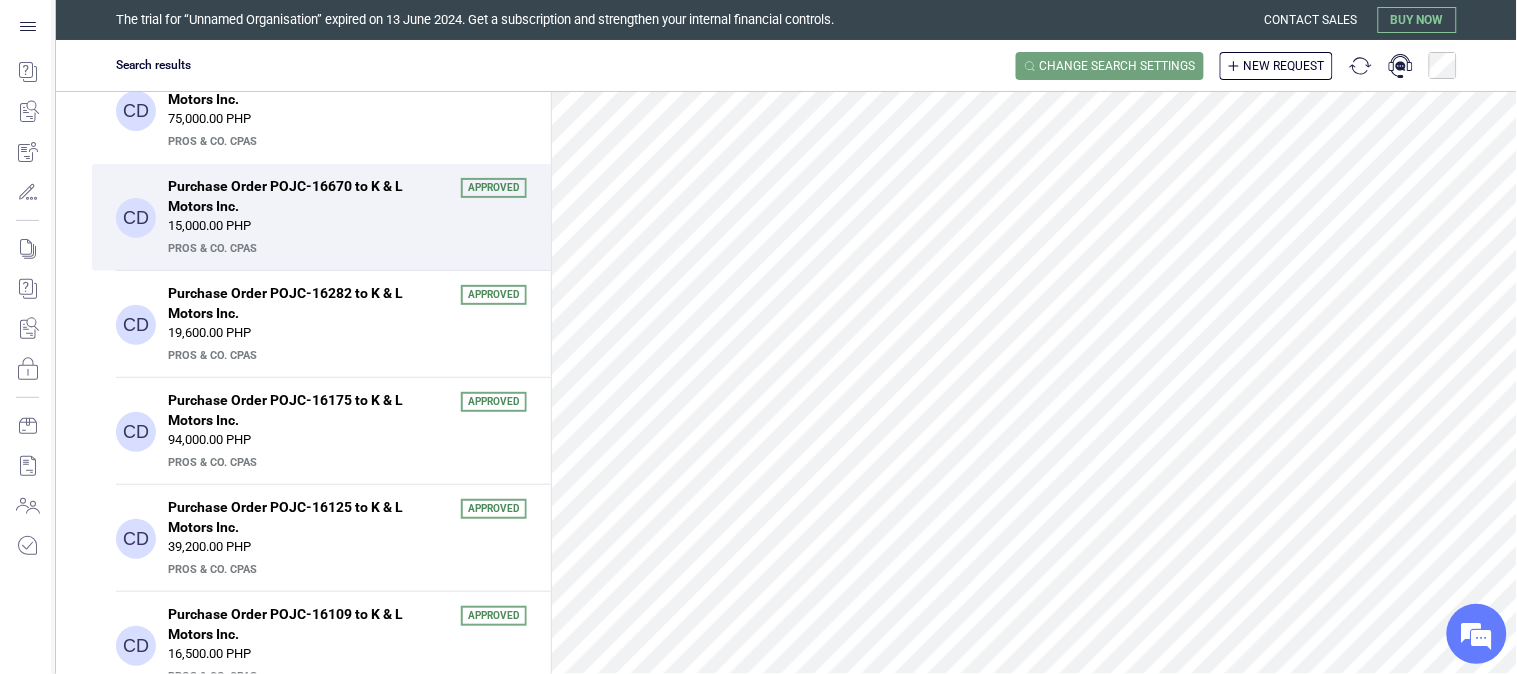 scroll, scrollTop: 234, scrollLeft: 0, axis: vertical 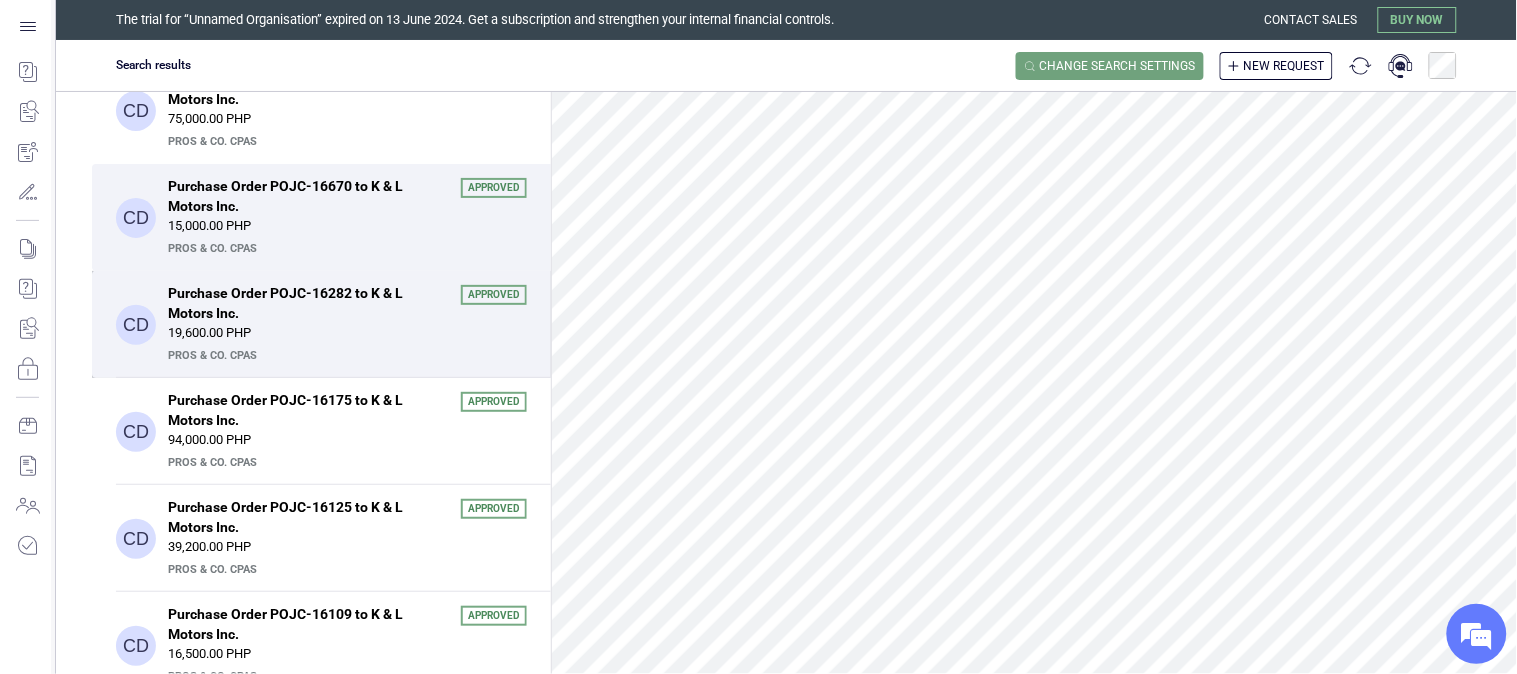 click on "19,600.00 PHP" at bounding box center [347, 333] 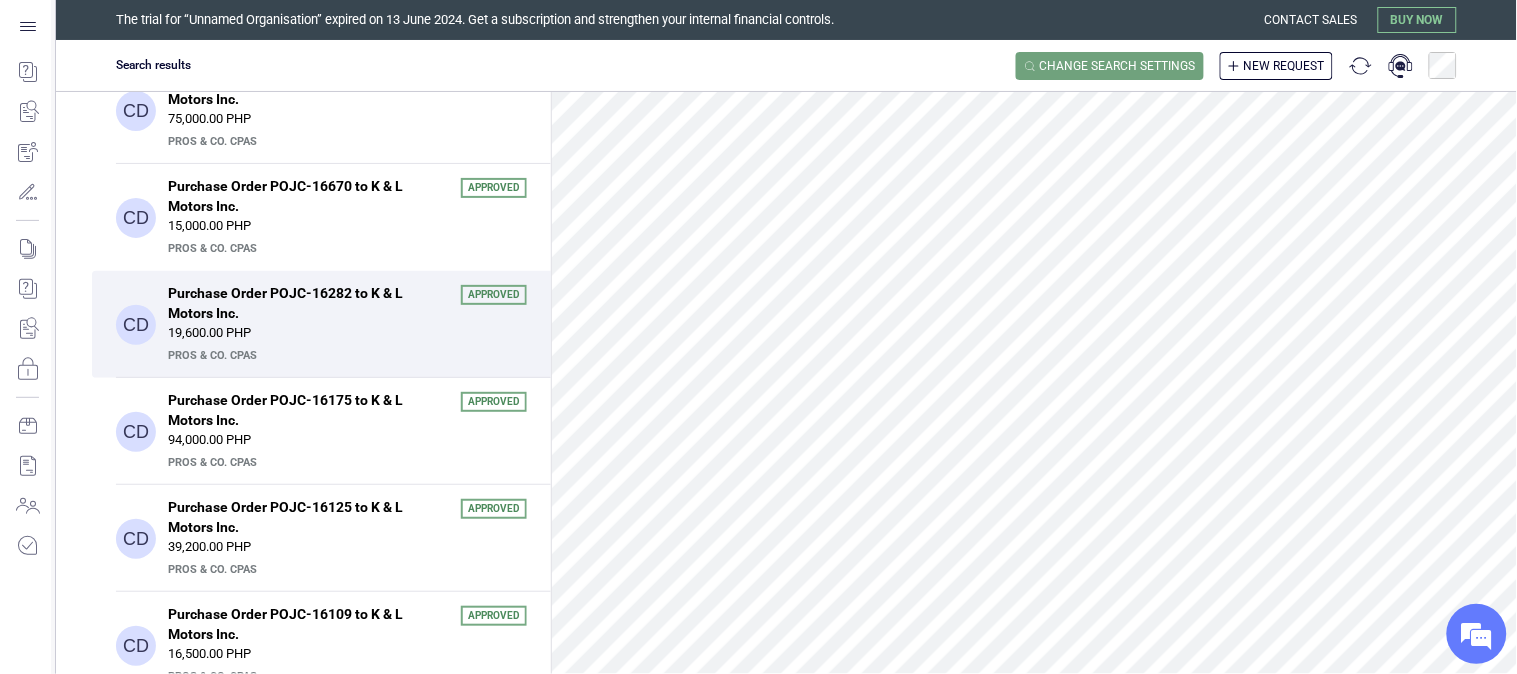 scroll, scrollTop: 111, scrollLeft: 0, axis: vertical 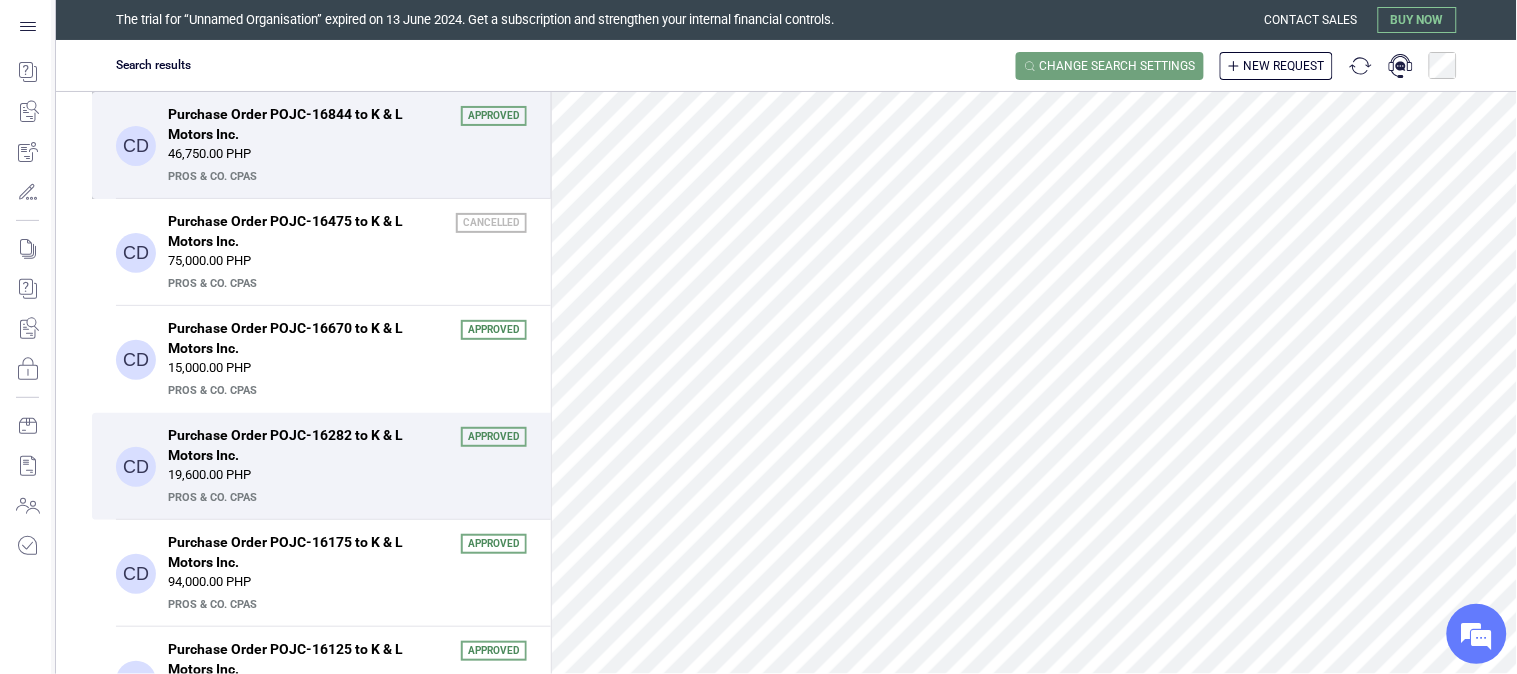 click on "Purchase Order POJC-16844 to K & L Motors Inc." at bounding box center [308, 124] 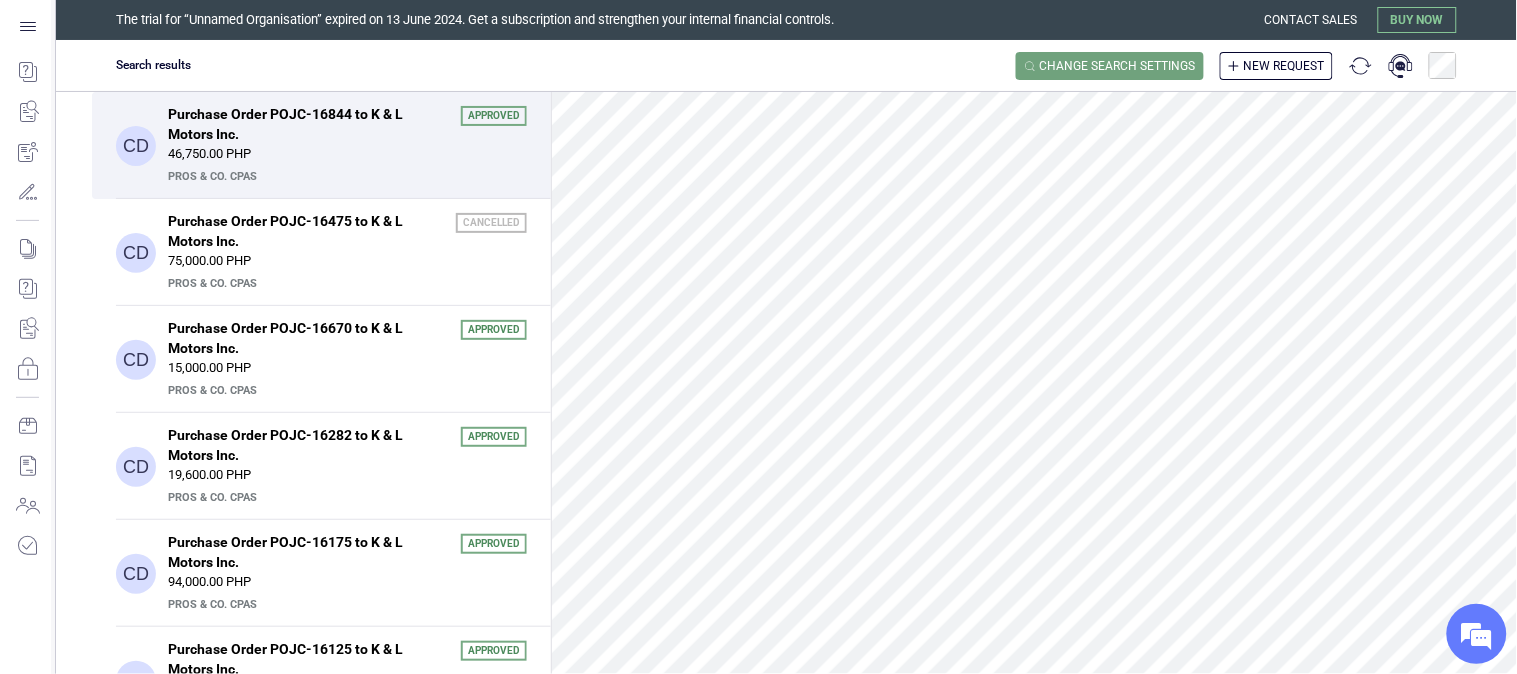 scroll, scrollTop: 222, scrollLeft: 0, axis: vertical 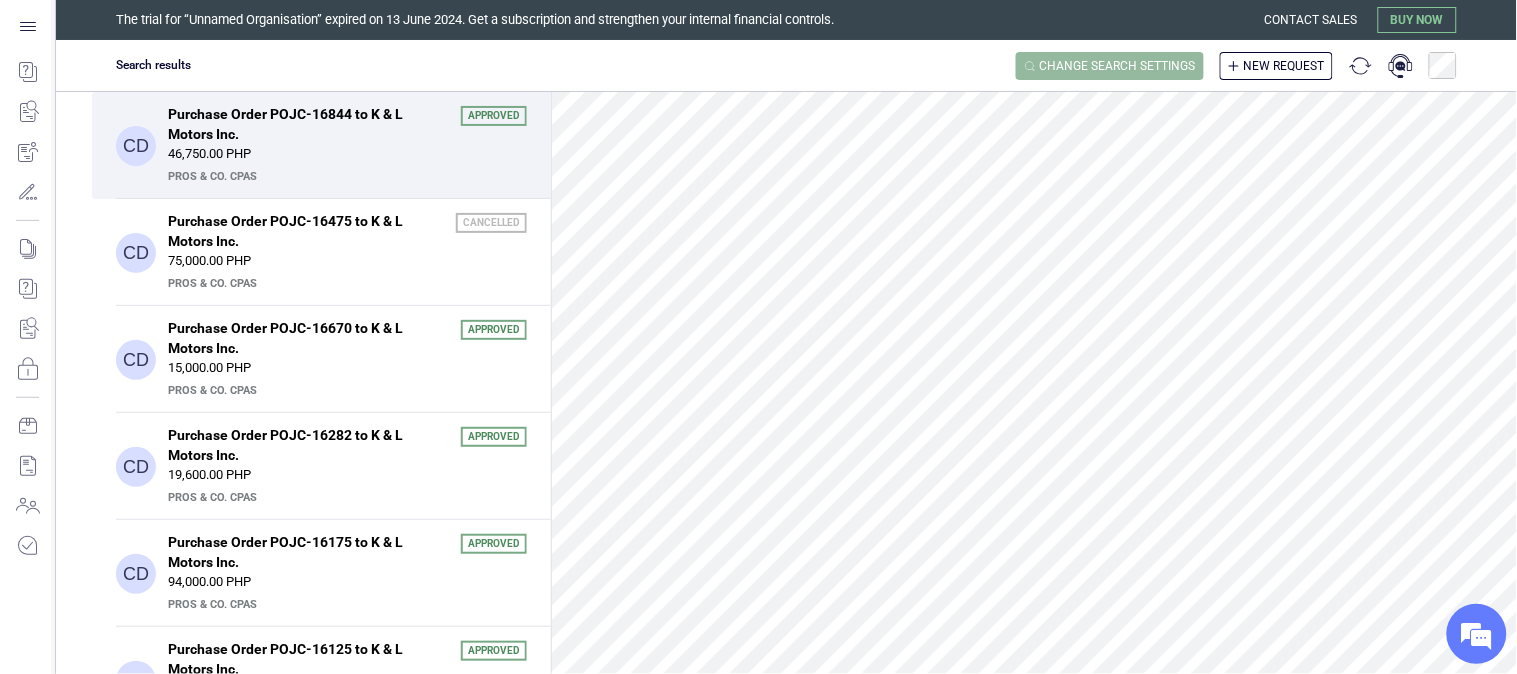 click on "Change search settings" at bounding box center [1110, 66] 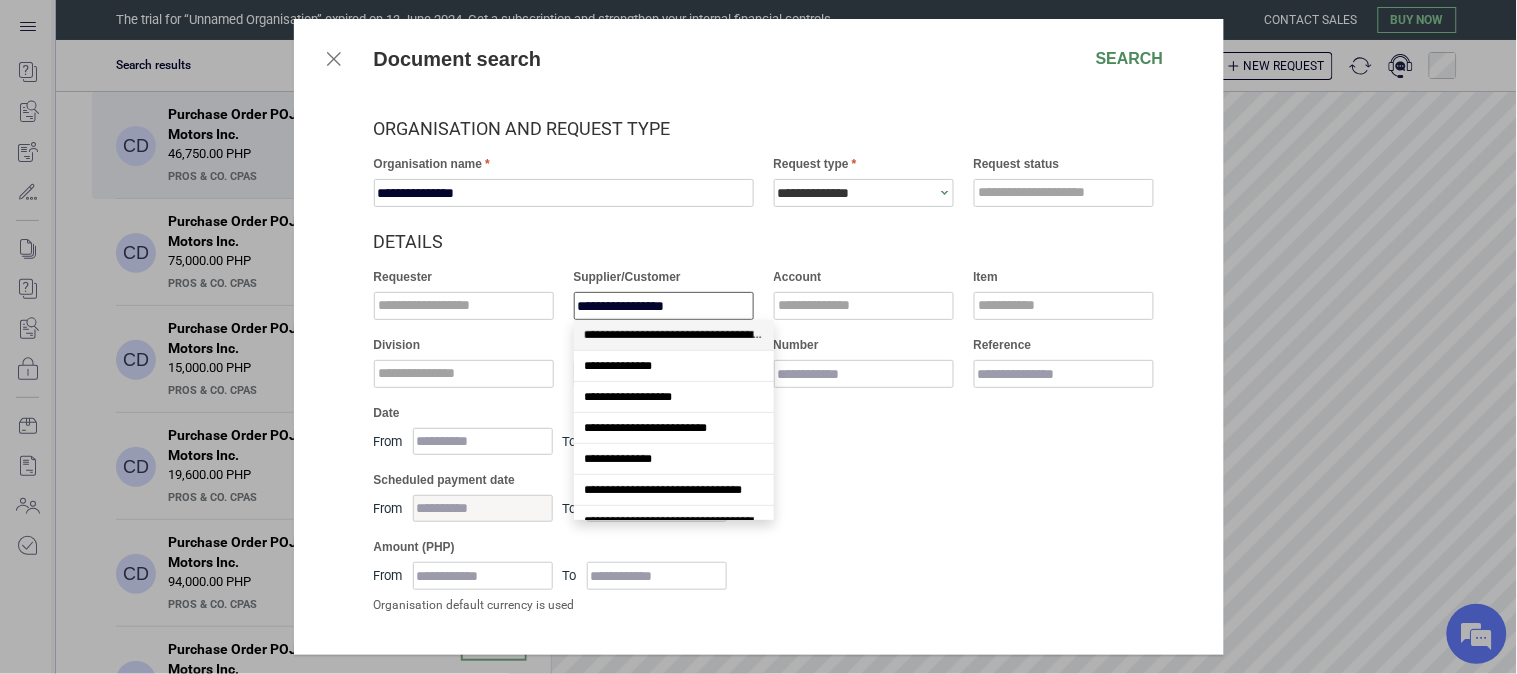 click on "**********" at bounding box center (664, 306) 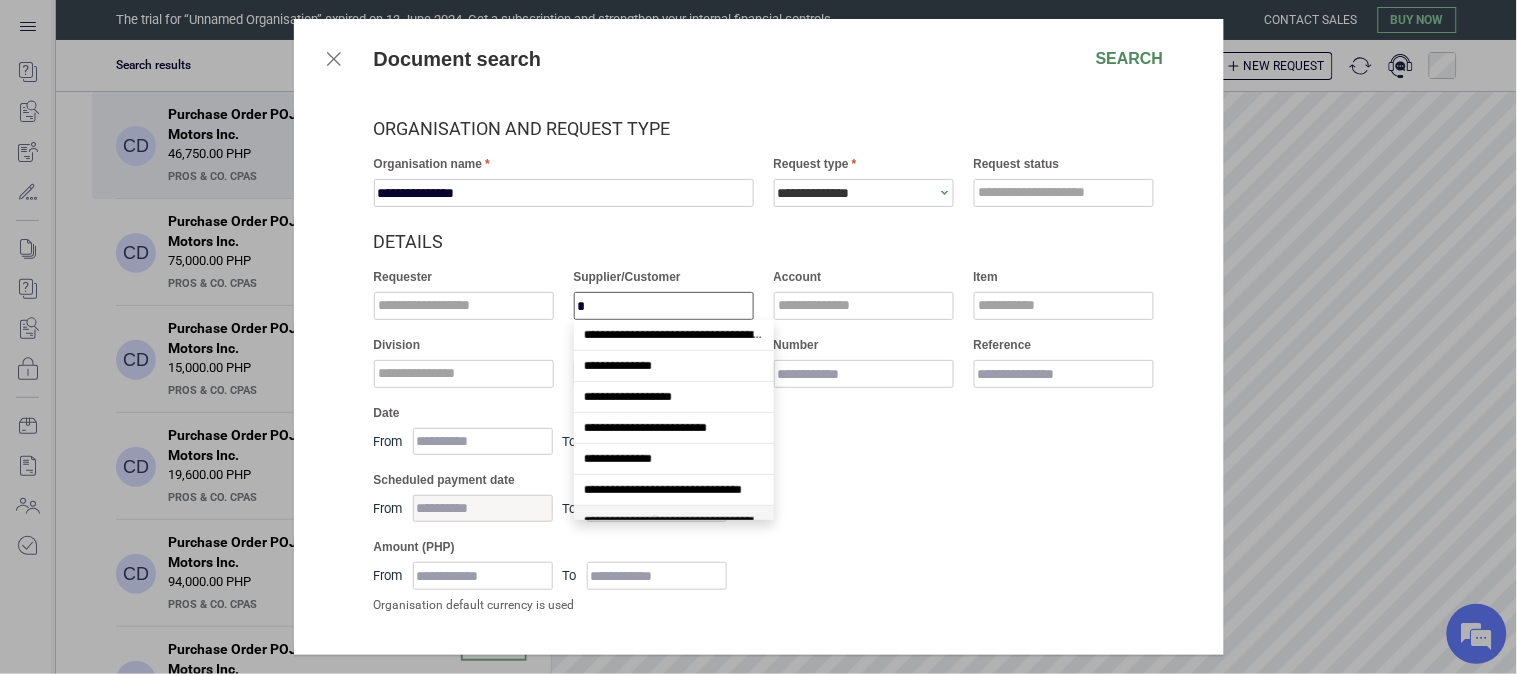 scroll, scrollTop: 17, scrollLeft: 0, axis: vertical 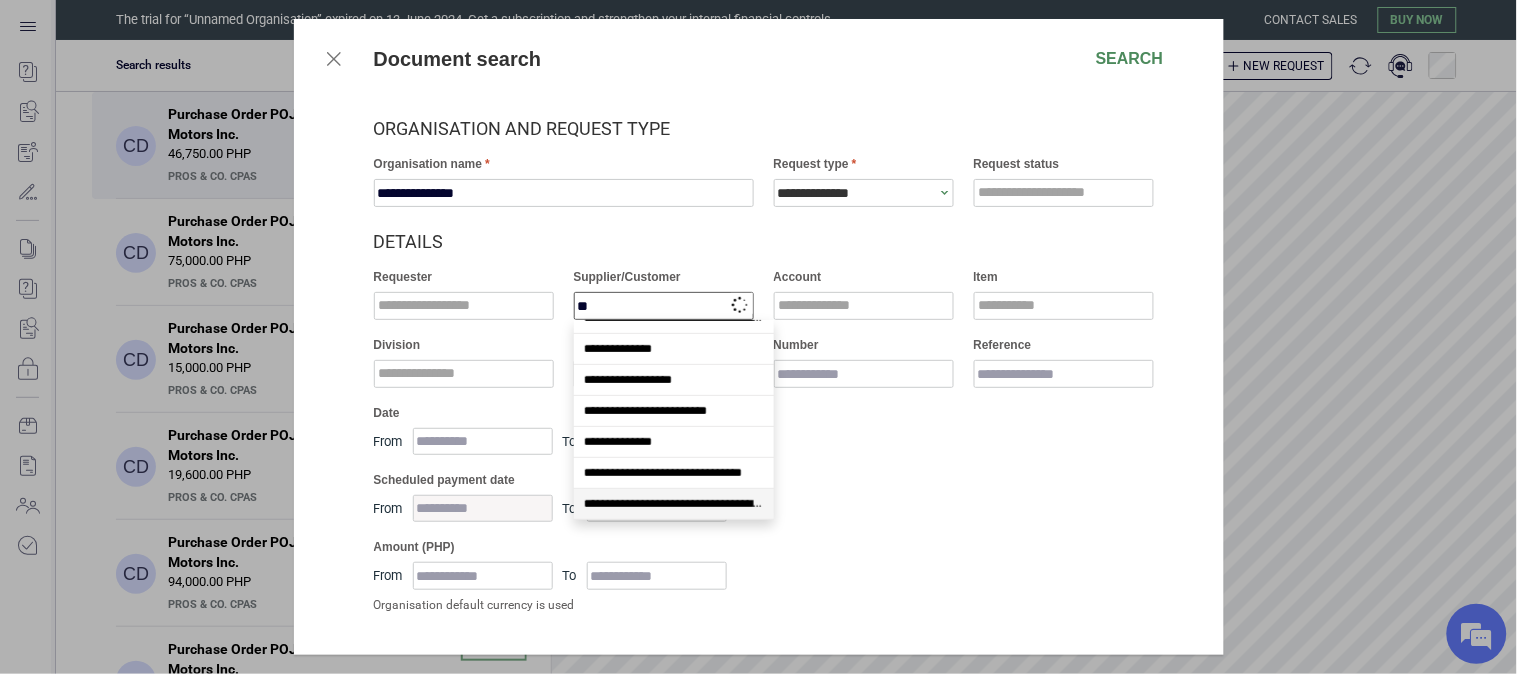 type on "***" 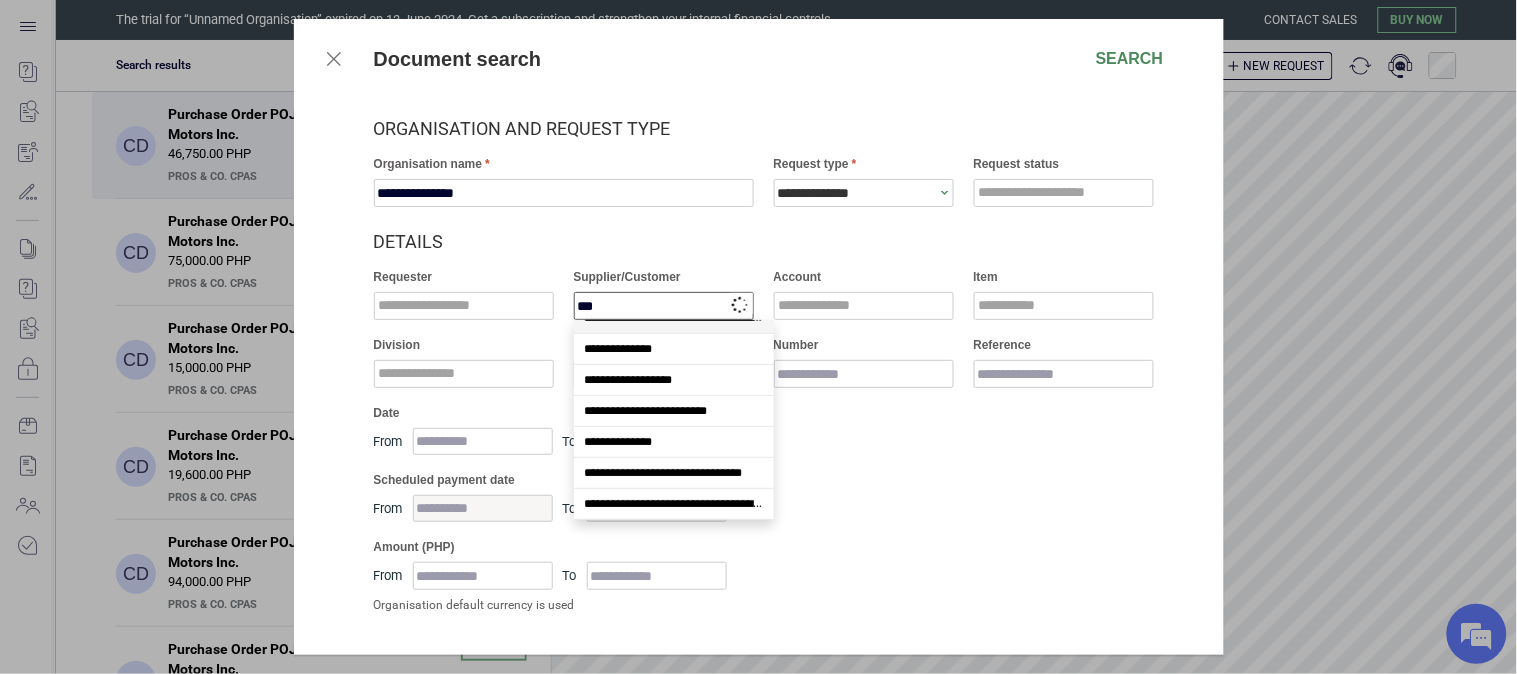 scroll, scrollTop: 0, scrollLeft: 0, axis: both 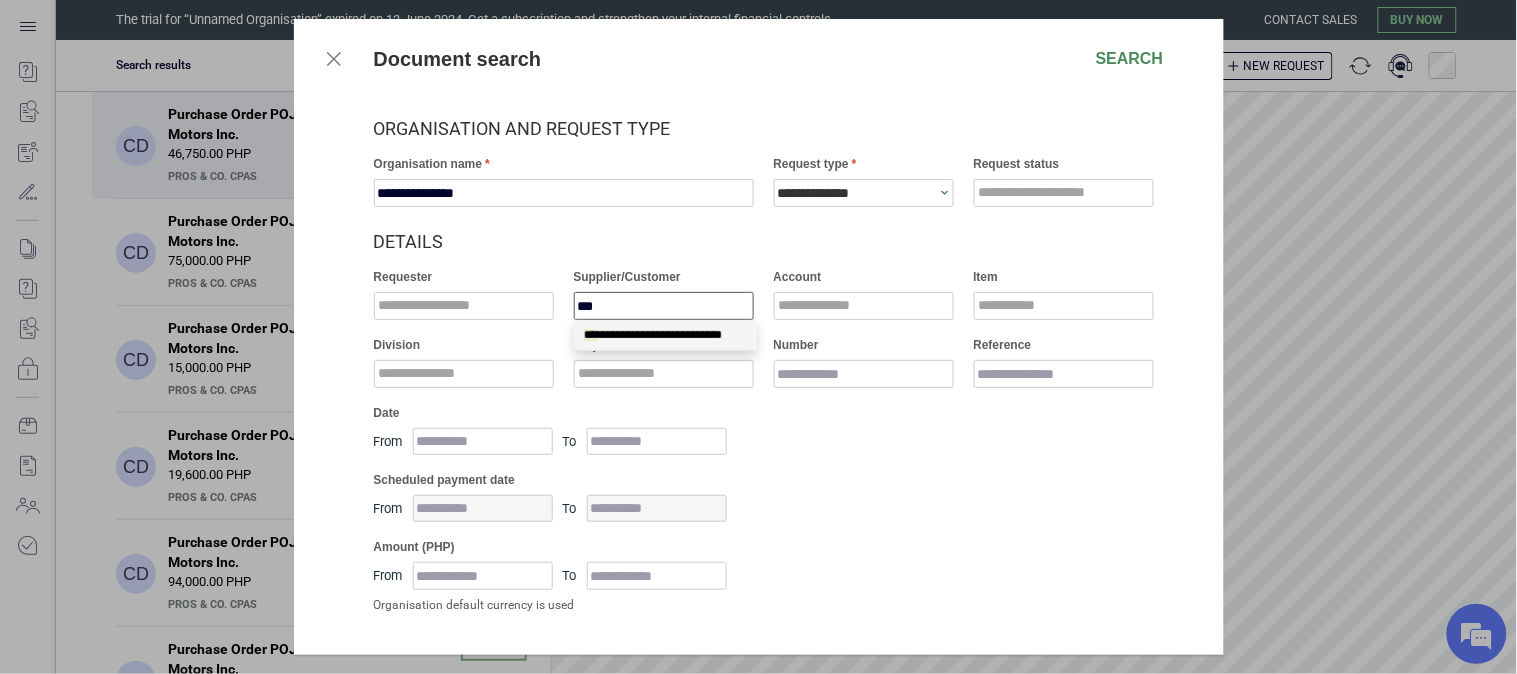 click on "**********" at bounding box center [665, 335] 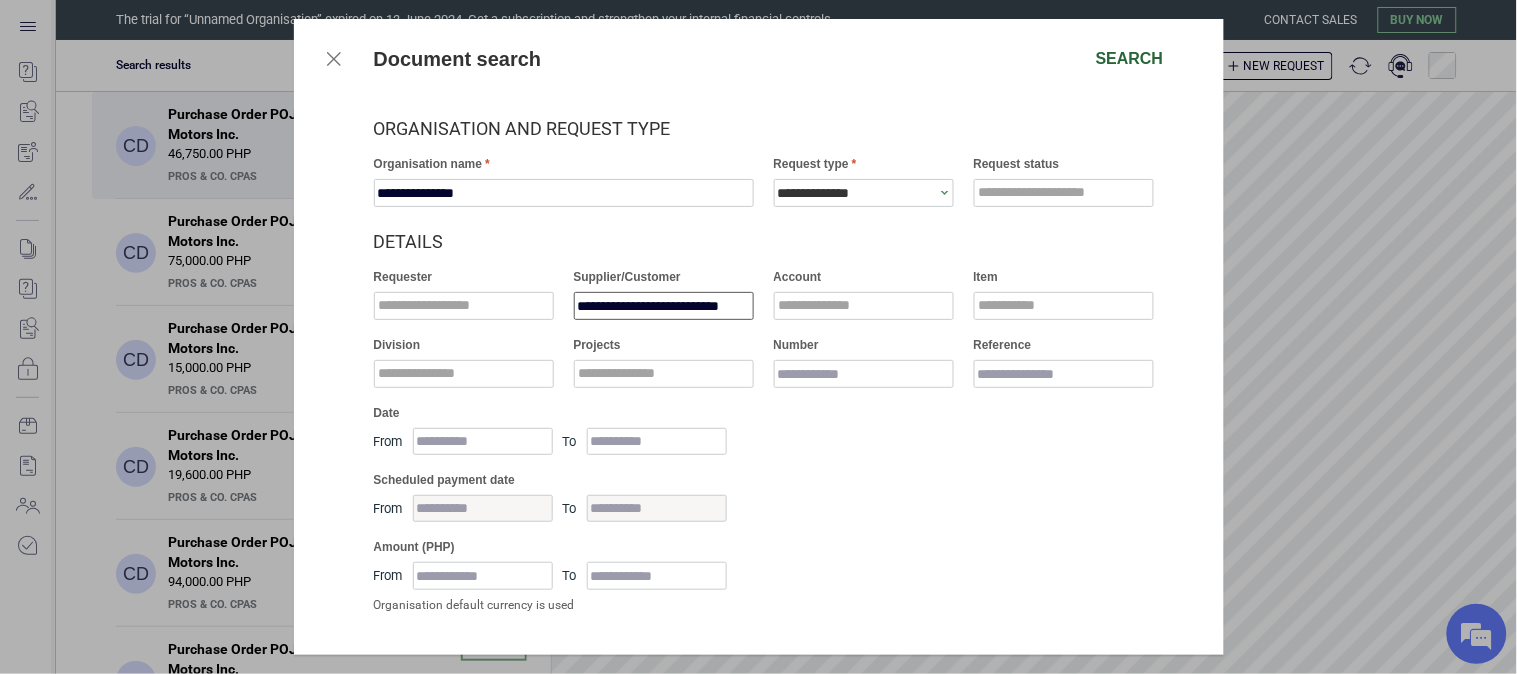 type on "**********" 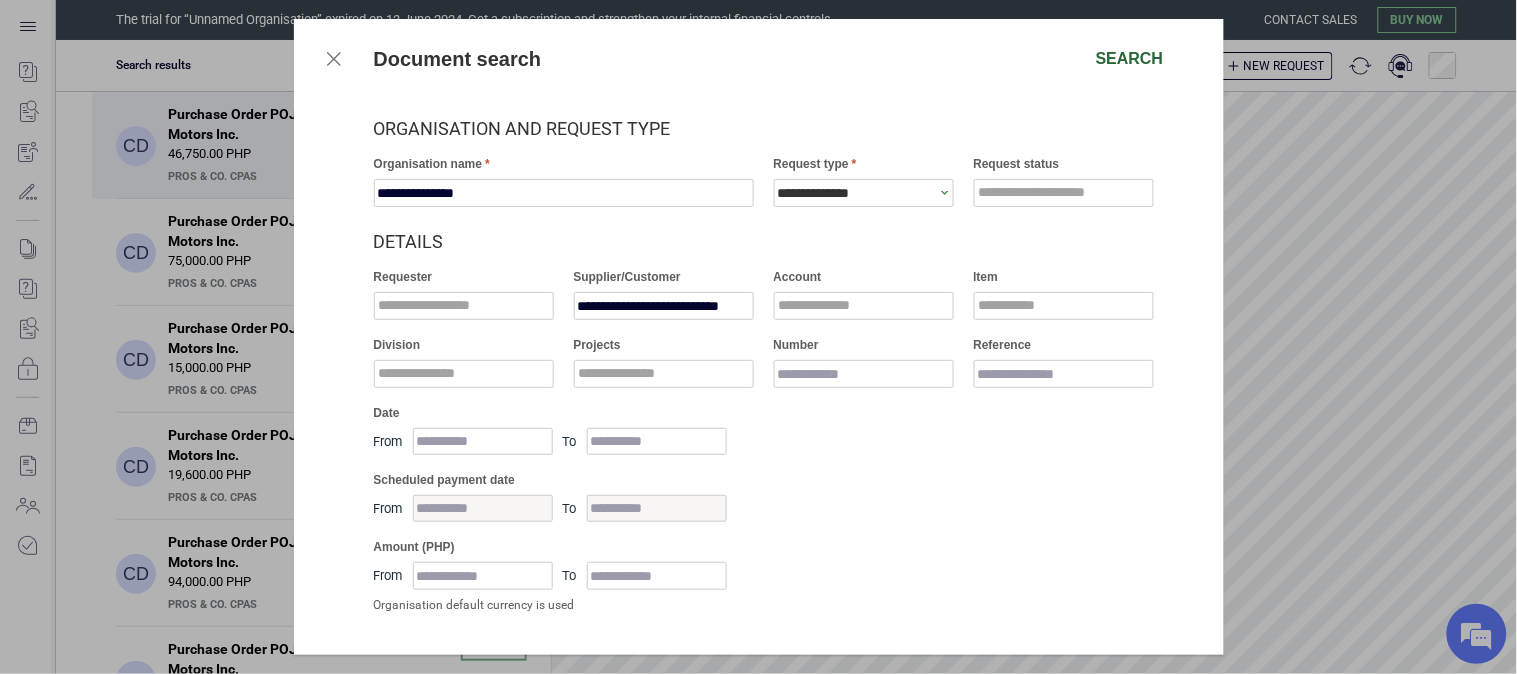 click on "Search" at bounding box center (1130, 59) 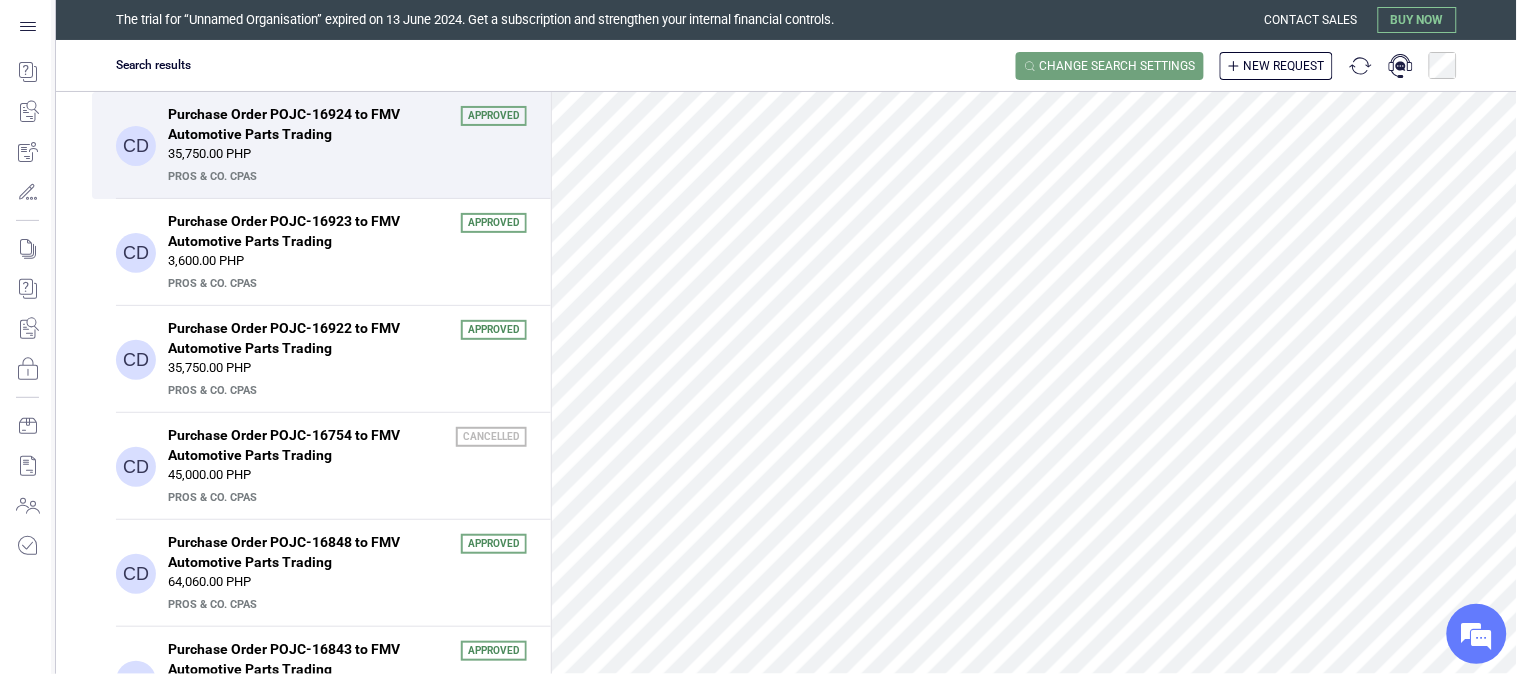 scroll, scrollTop: 0, scrollLeft: 0, axis: both 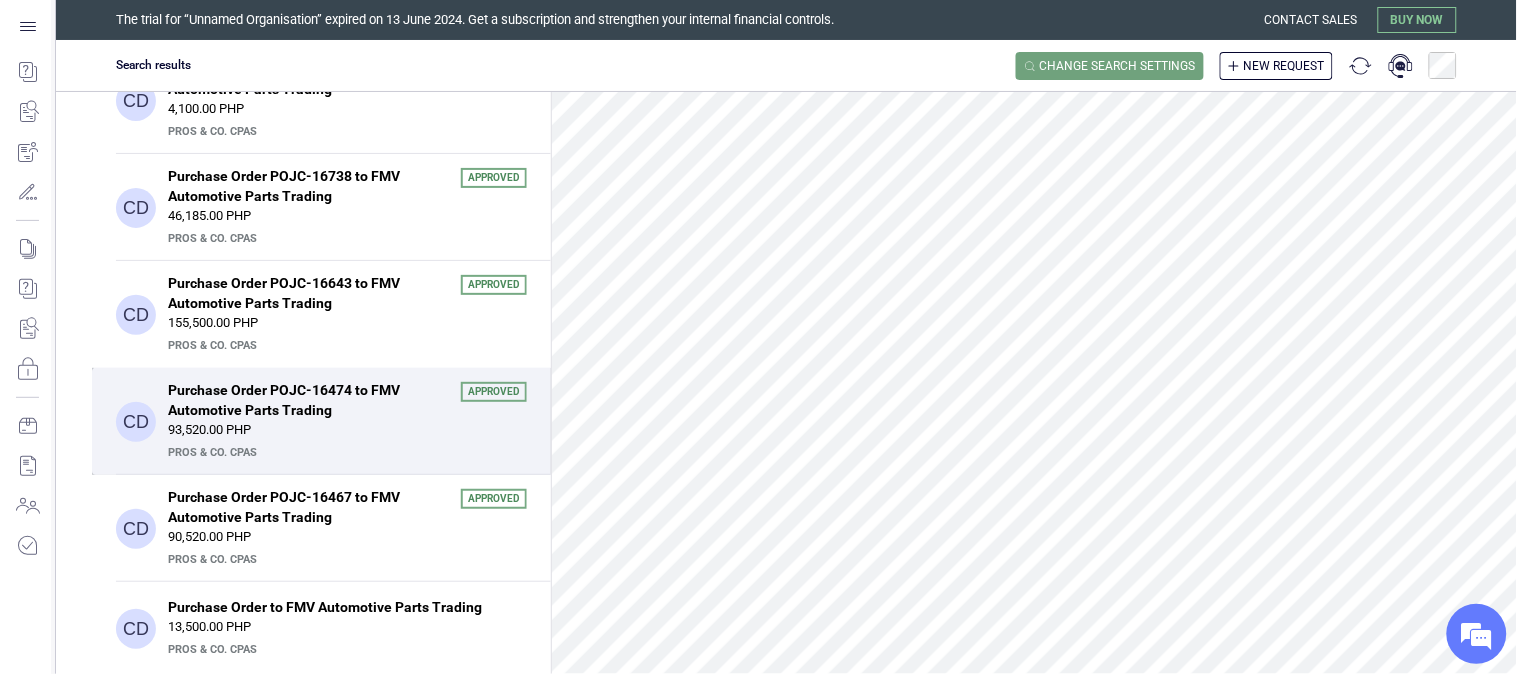click on "PrOS & CO. CPAs" at bounding box center (345, 453) 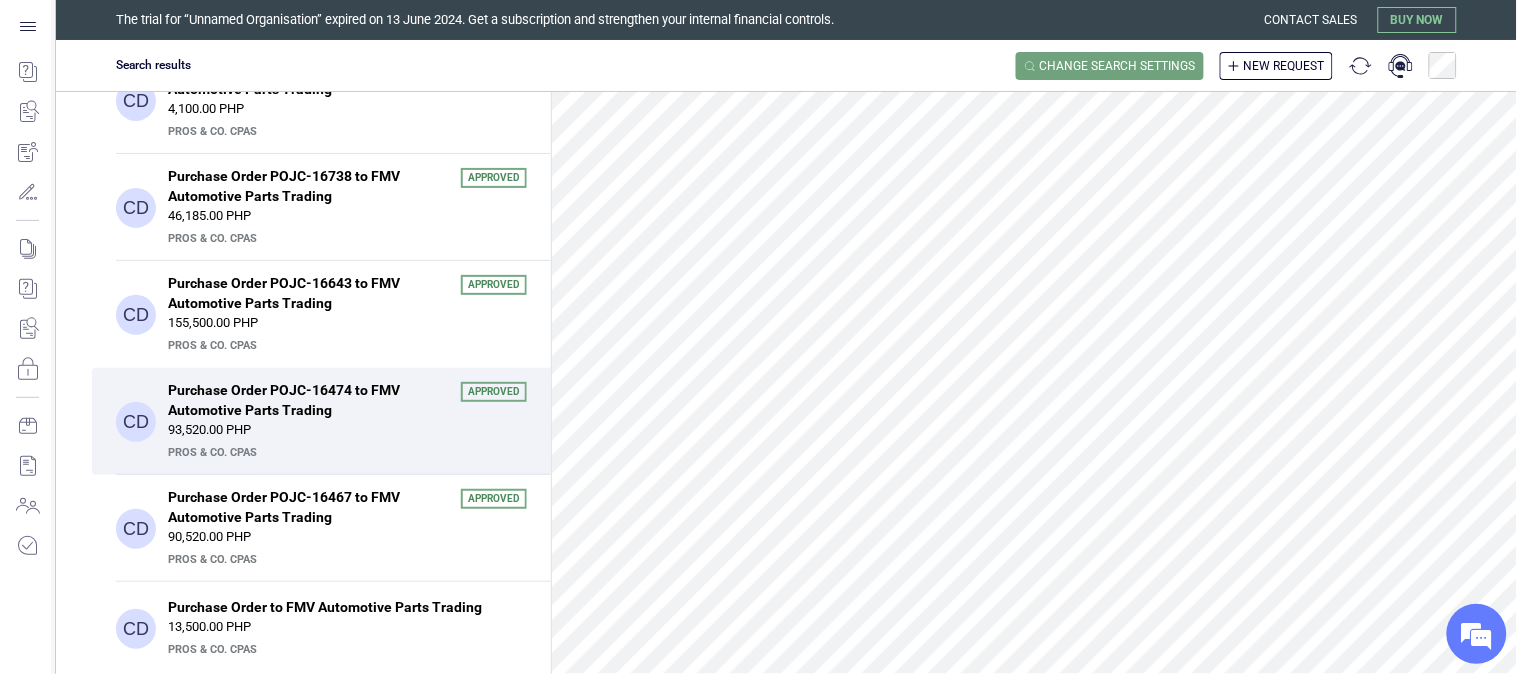 scroll, scrollTop: 567, scrollLeft: 0, axis: vertical 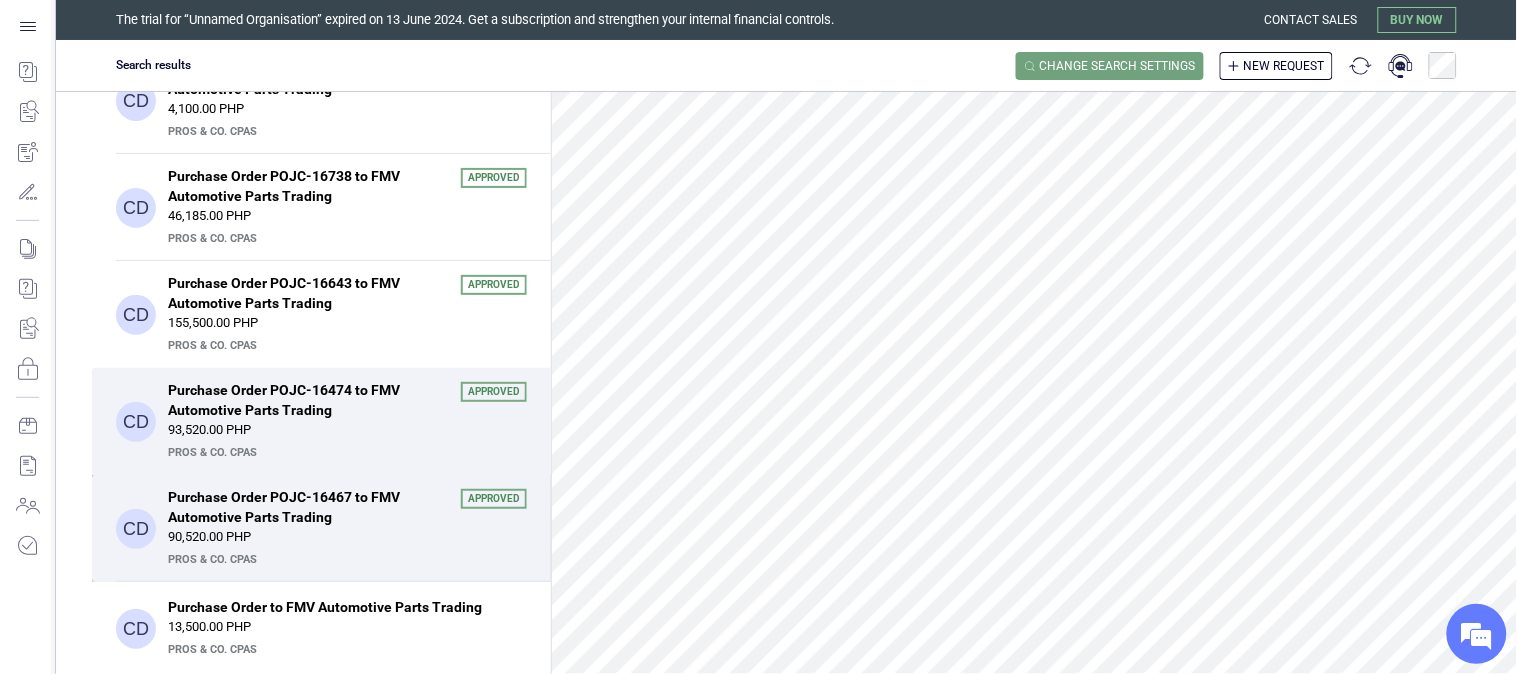 click on "90,520.00 PHP" at bounding box center (347, 537) 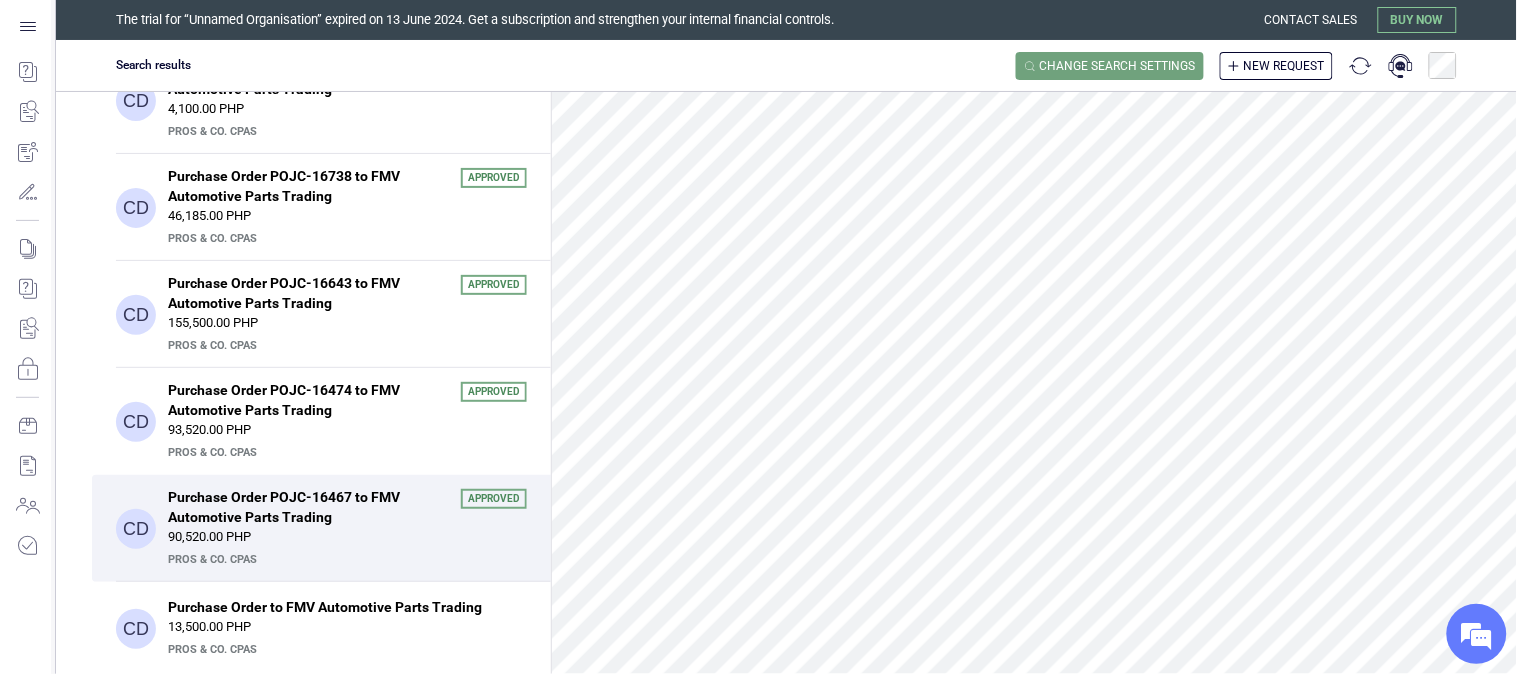 scroll, scrollTop: 888, scrollLeft: 0, axis: vertical 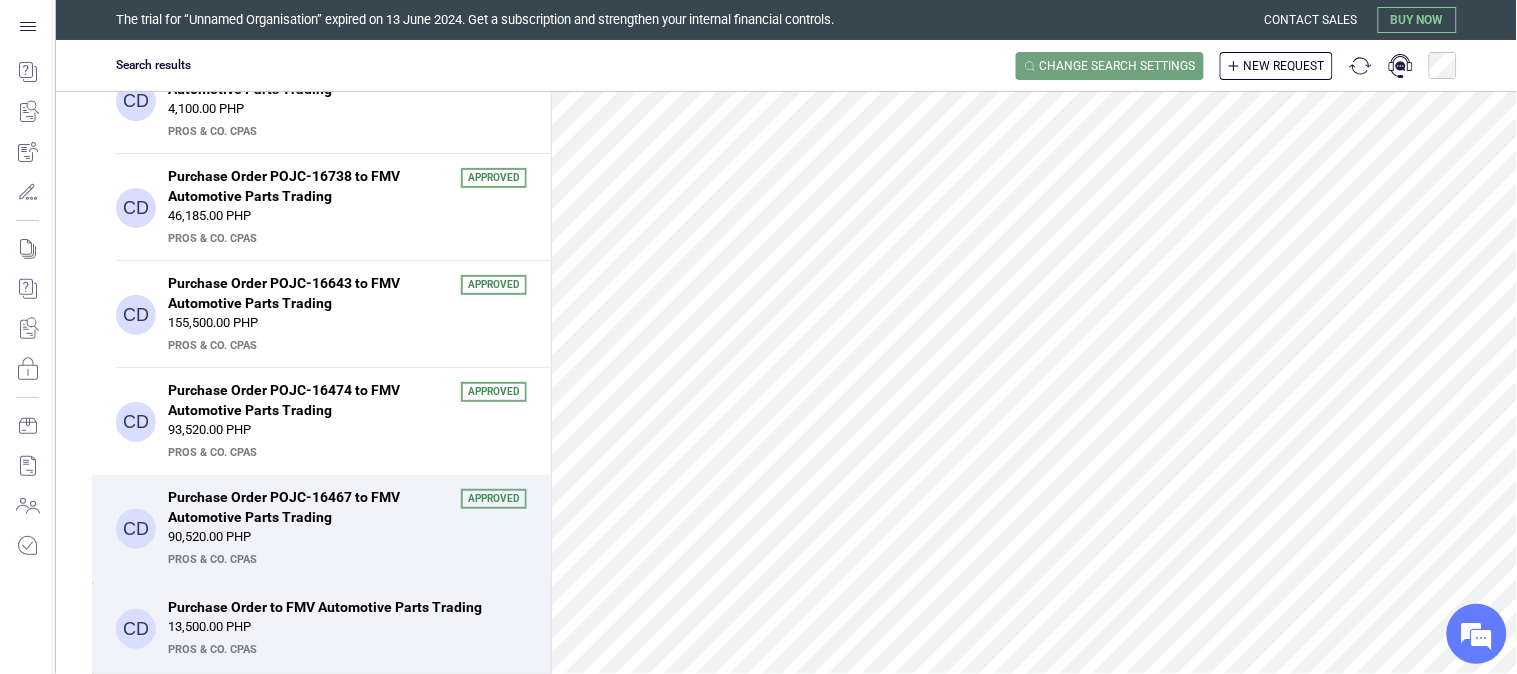 click on "Purchase Order to FMV Automotive Parts Trading" at bounding box center (341, 607) 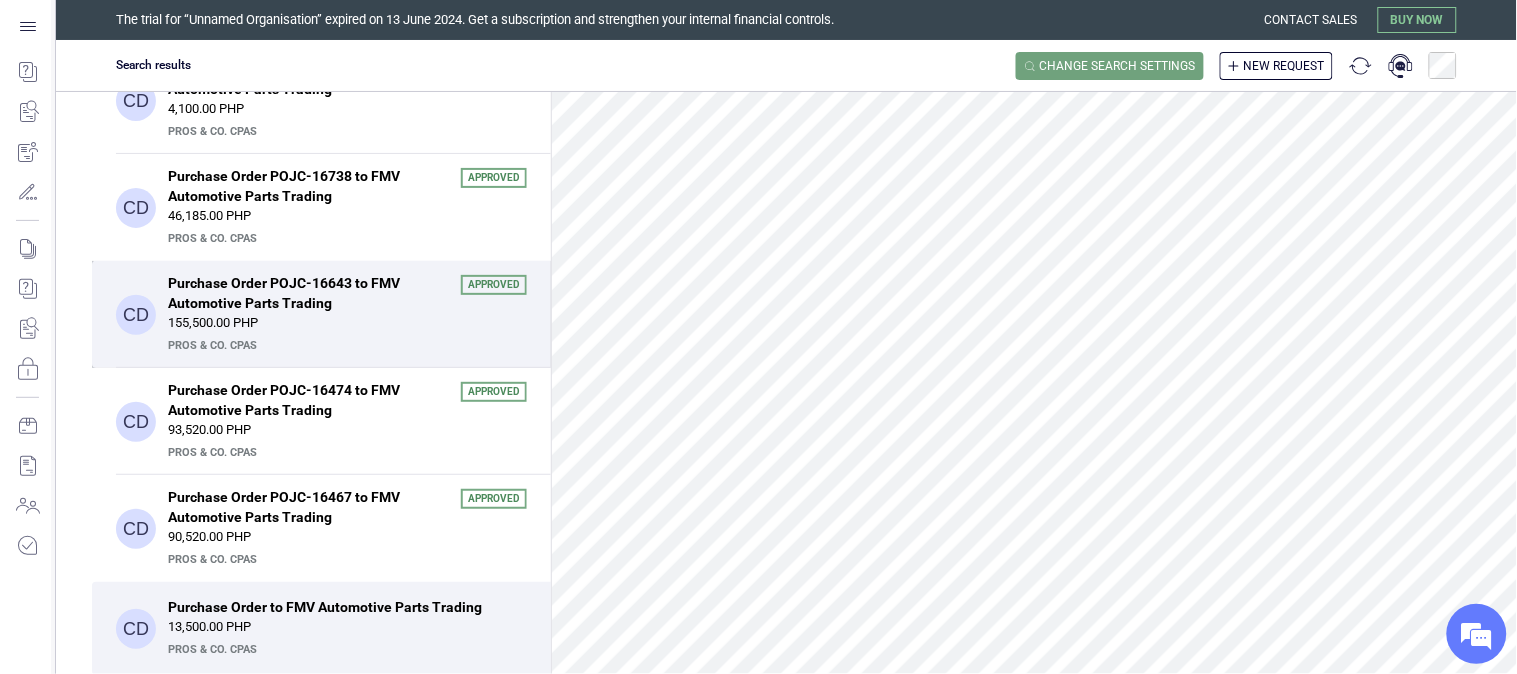 click on "155,500.00 PHP" at bounding box center [347, 323] 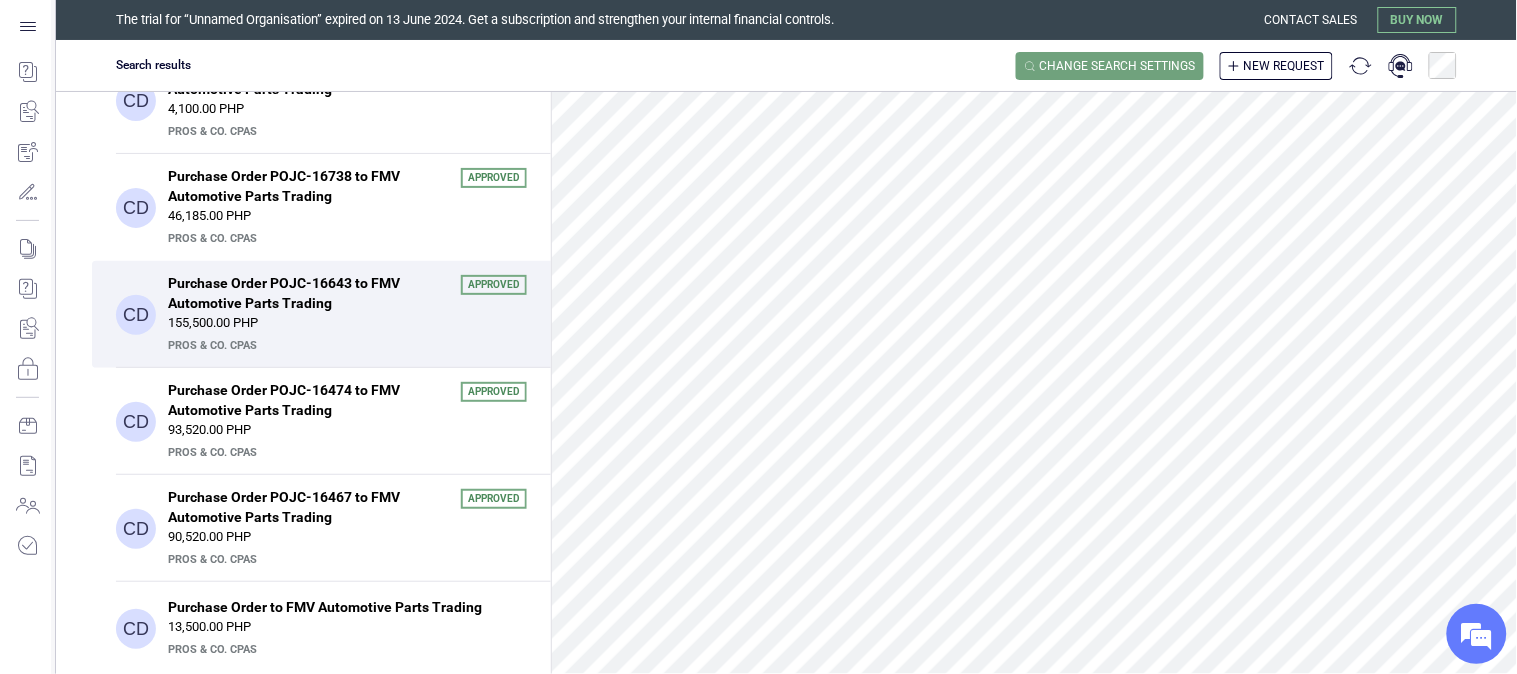 scroll, scrollTop: 555, scrollLeft: 0, axis: vertical 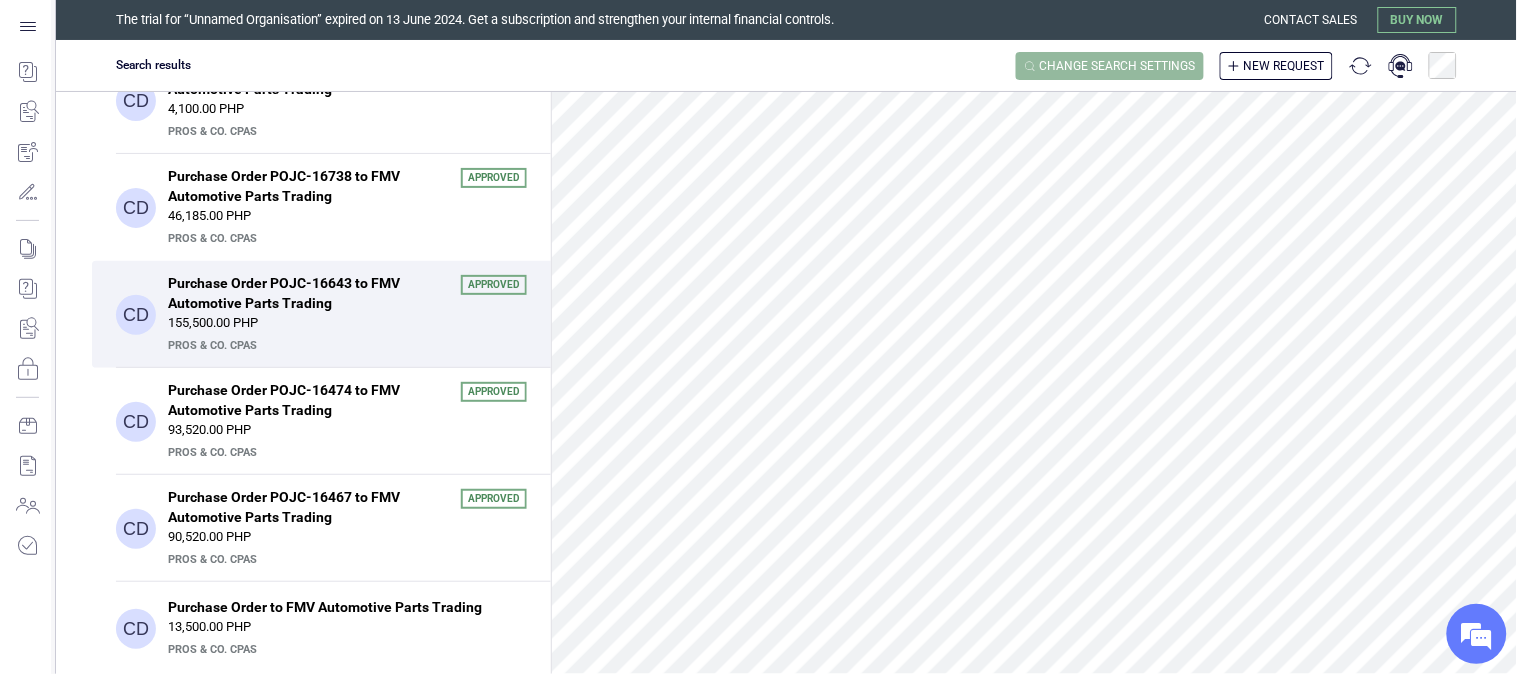 click on "Change search settings" at bounding box center [1118, 66] 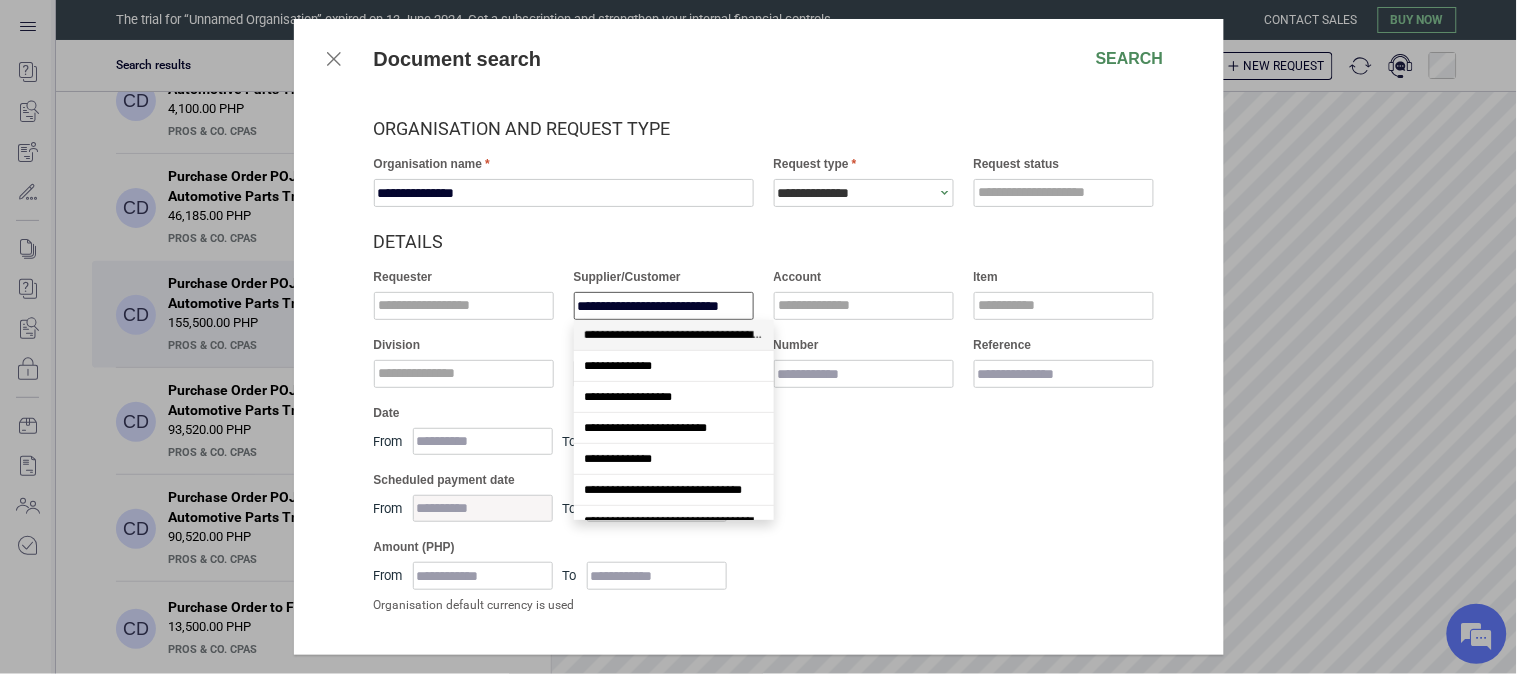 click on "**********" at bounding box center (664, 306) 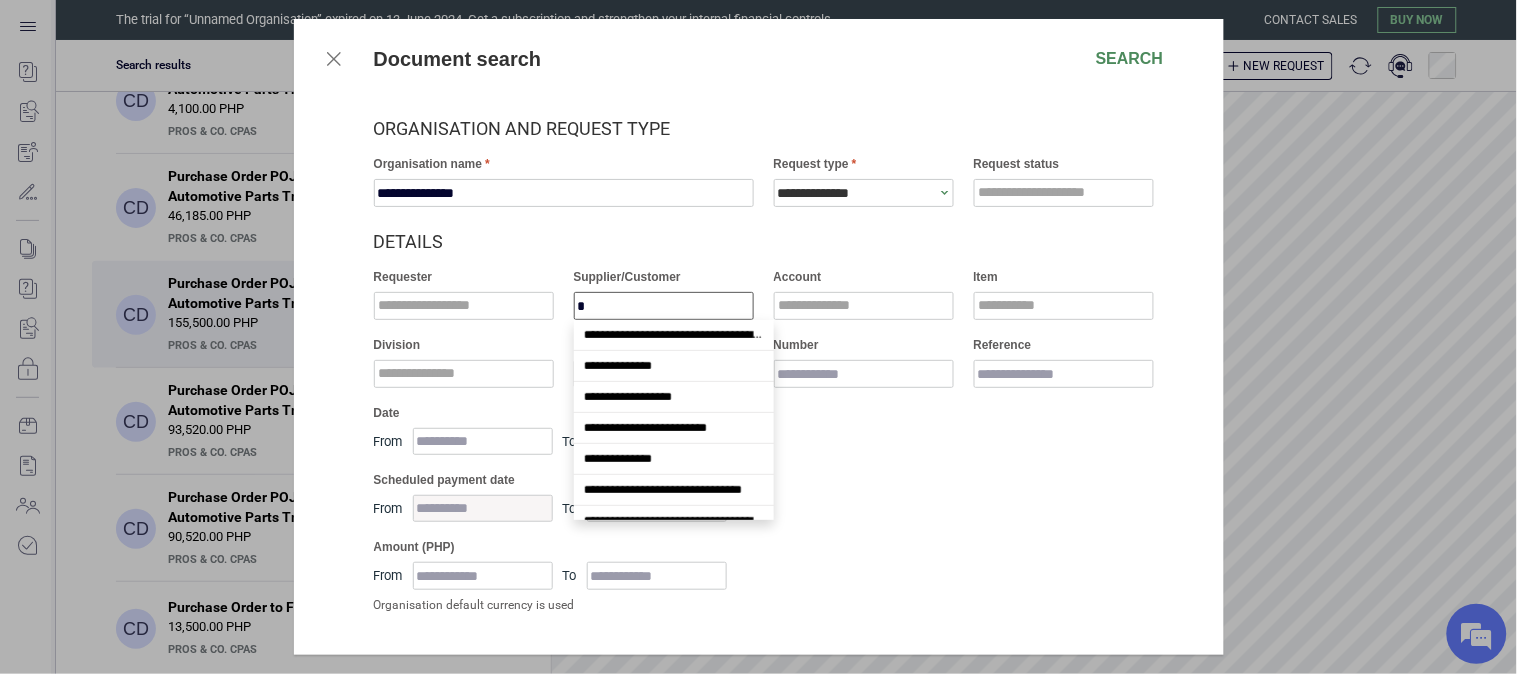 scroll, scrollTop: 48, scrollLeft: 0, axis: vertical 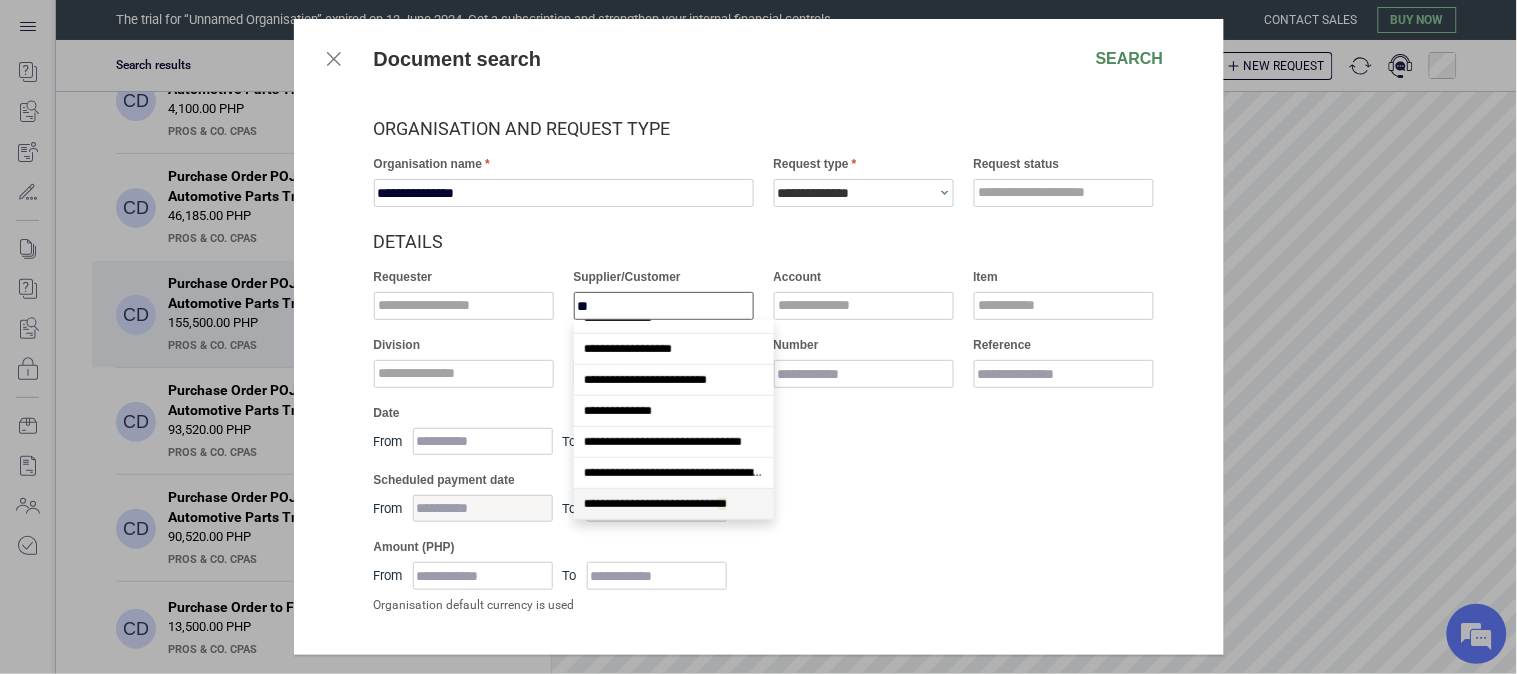 type on "***" 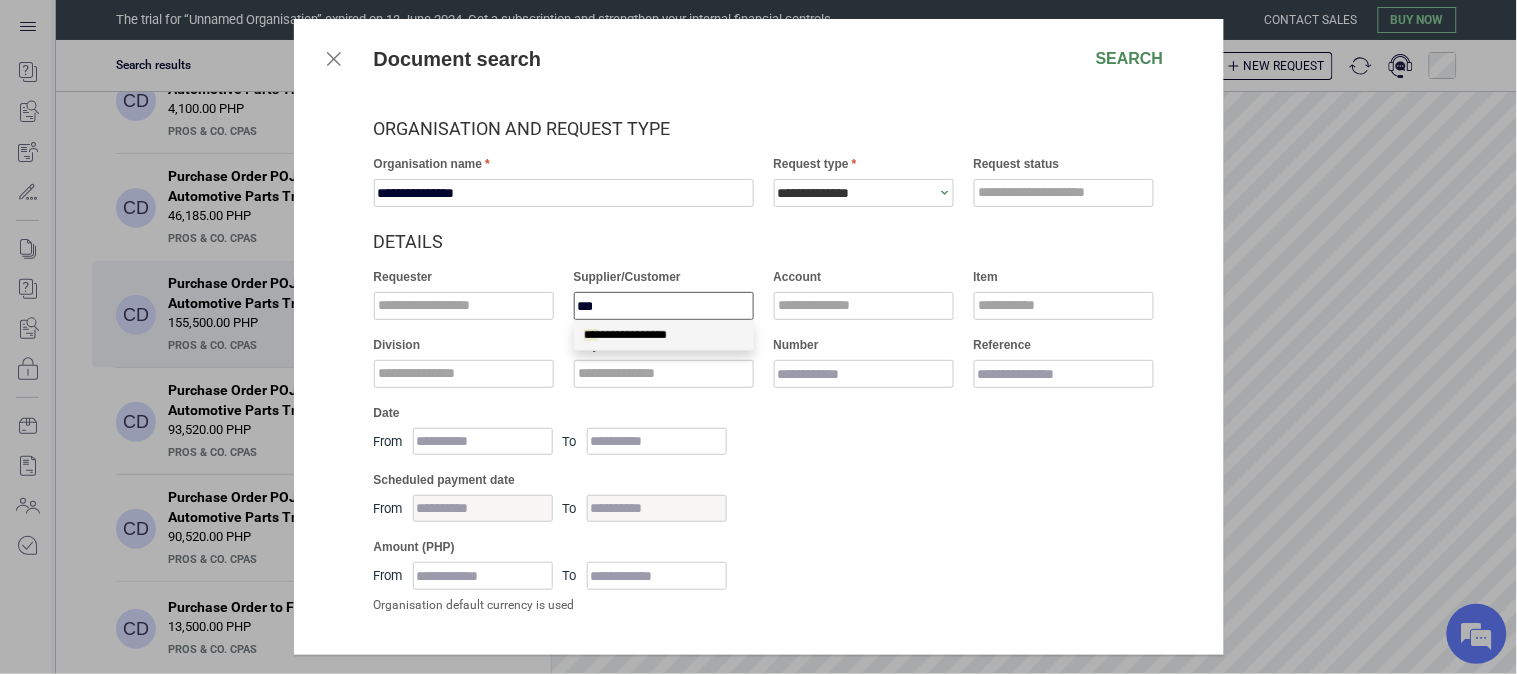 scroll, scrollTop: 0, scrollLeft: 0, axis: both 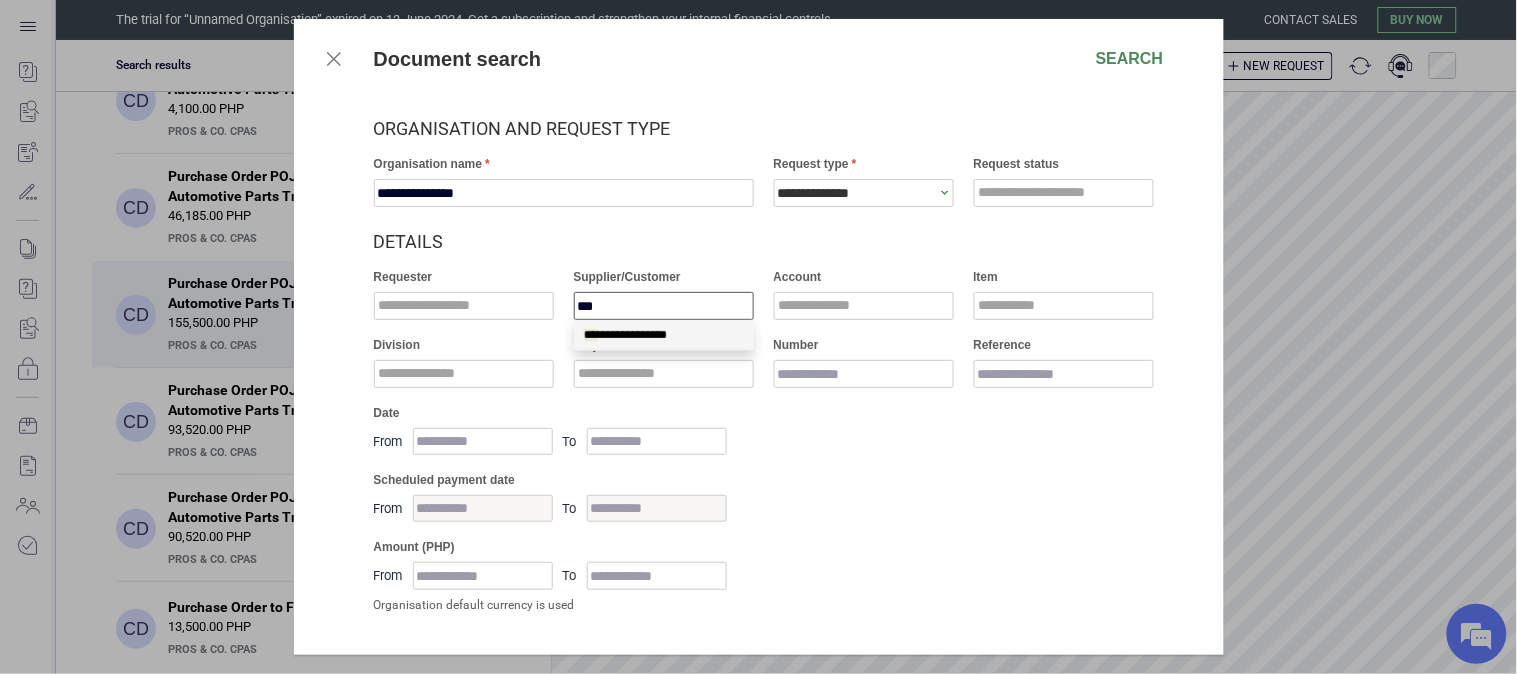 click on "**********" at bounding box center (625, 335) 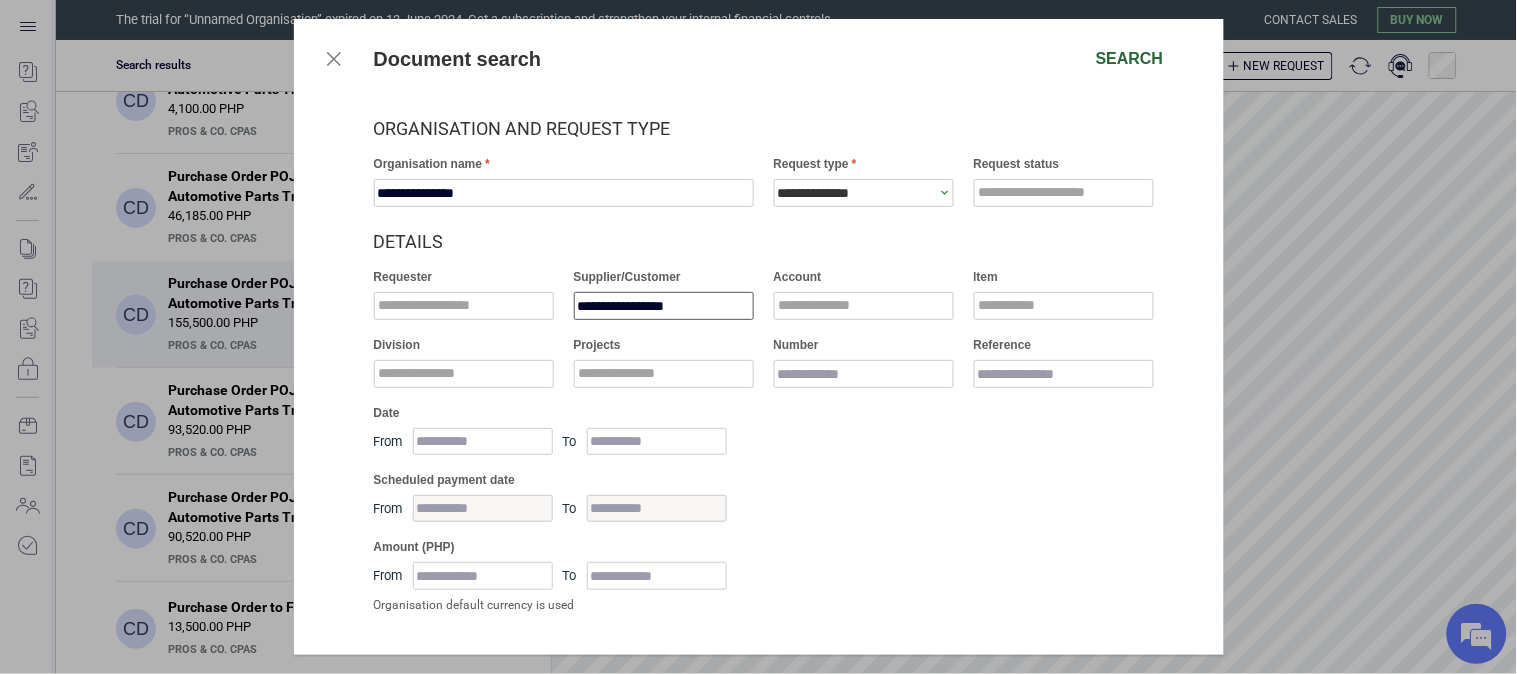 type on "**********" 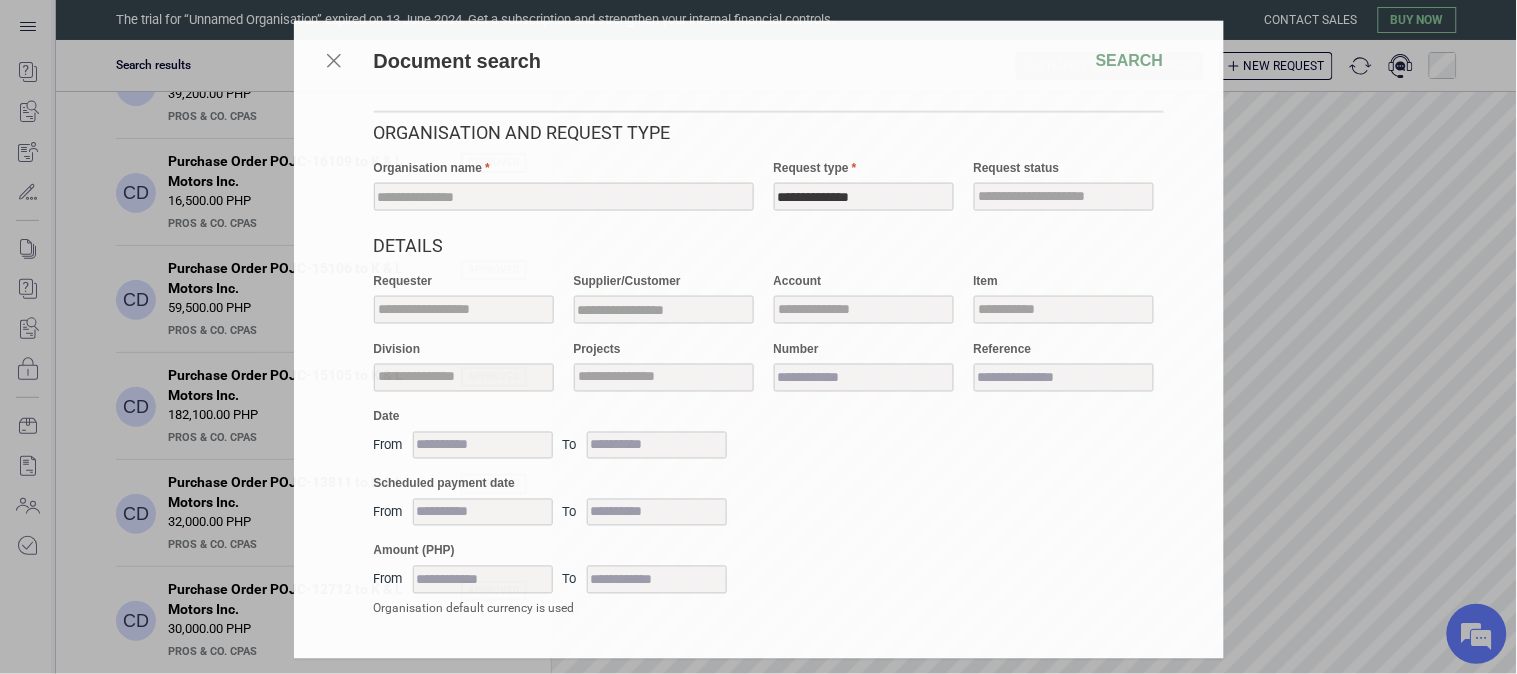 scroll, scrollTop: 0, scrollLeft: 0, axis: both 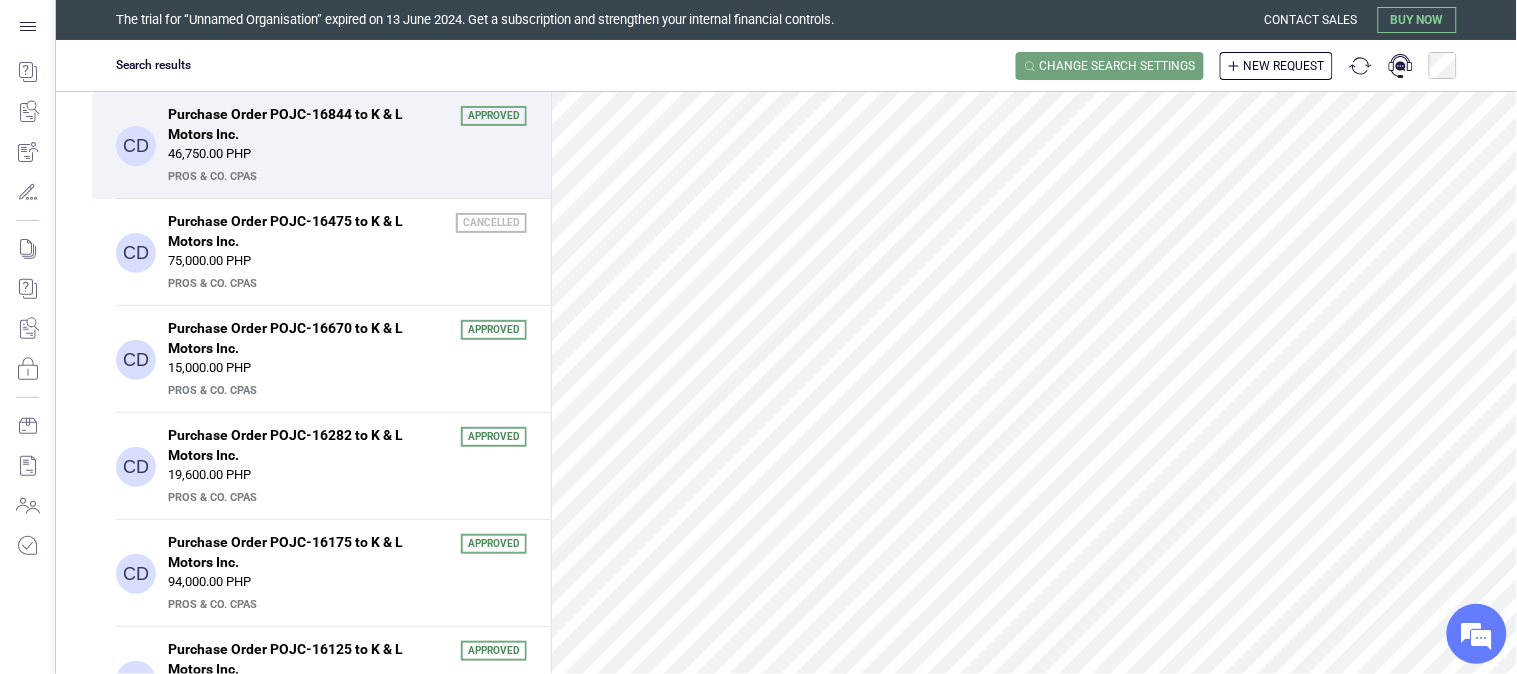 click on "46,750.00 PHP" at bounding box center (347, 154) 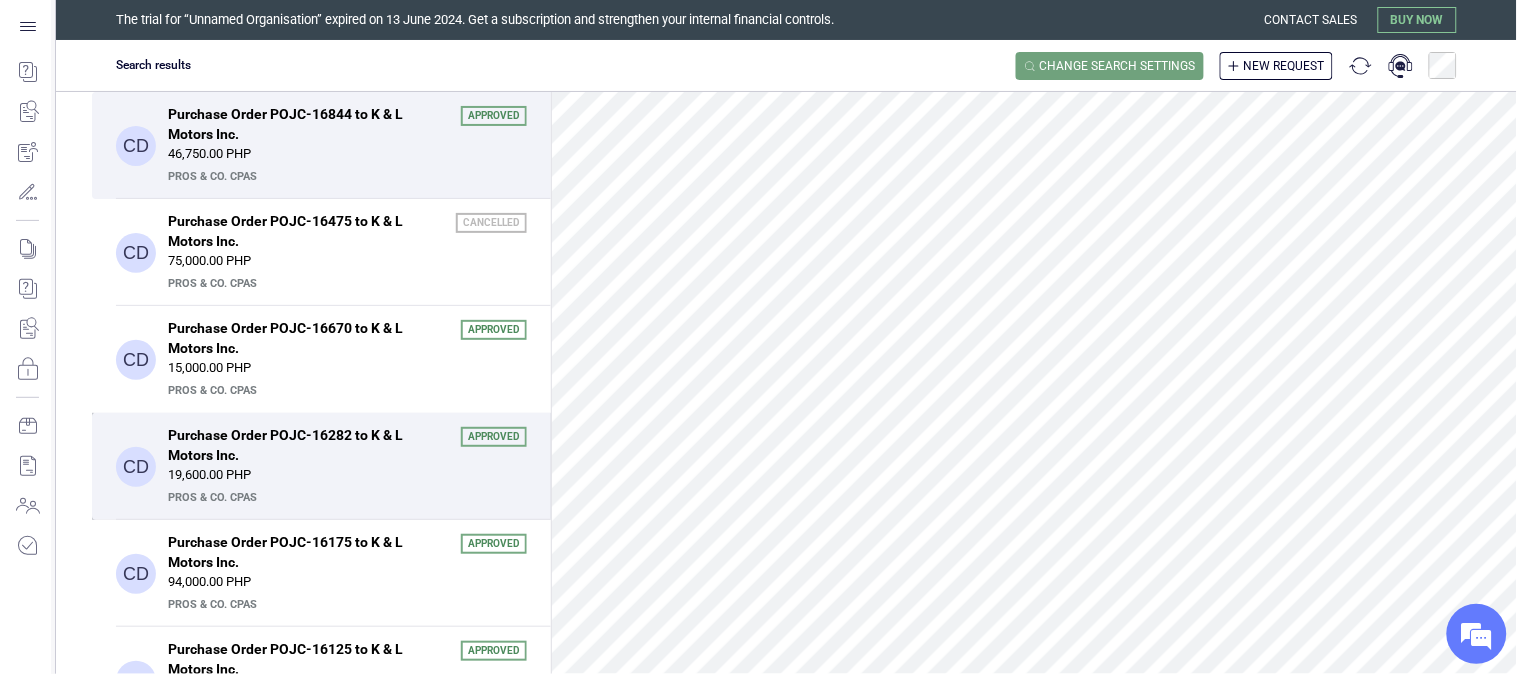 click on "Purchase Order POJC-16282 to K & L Motors Inc." at bounding box center (308, 445) 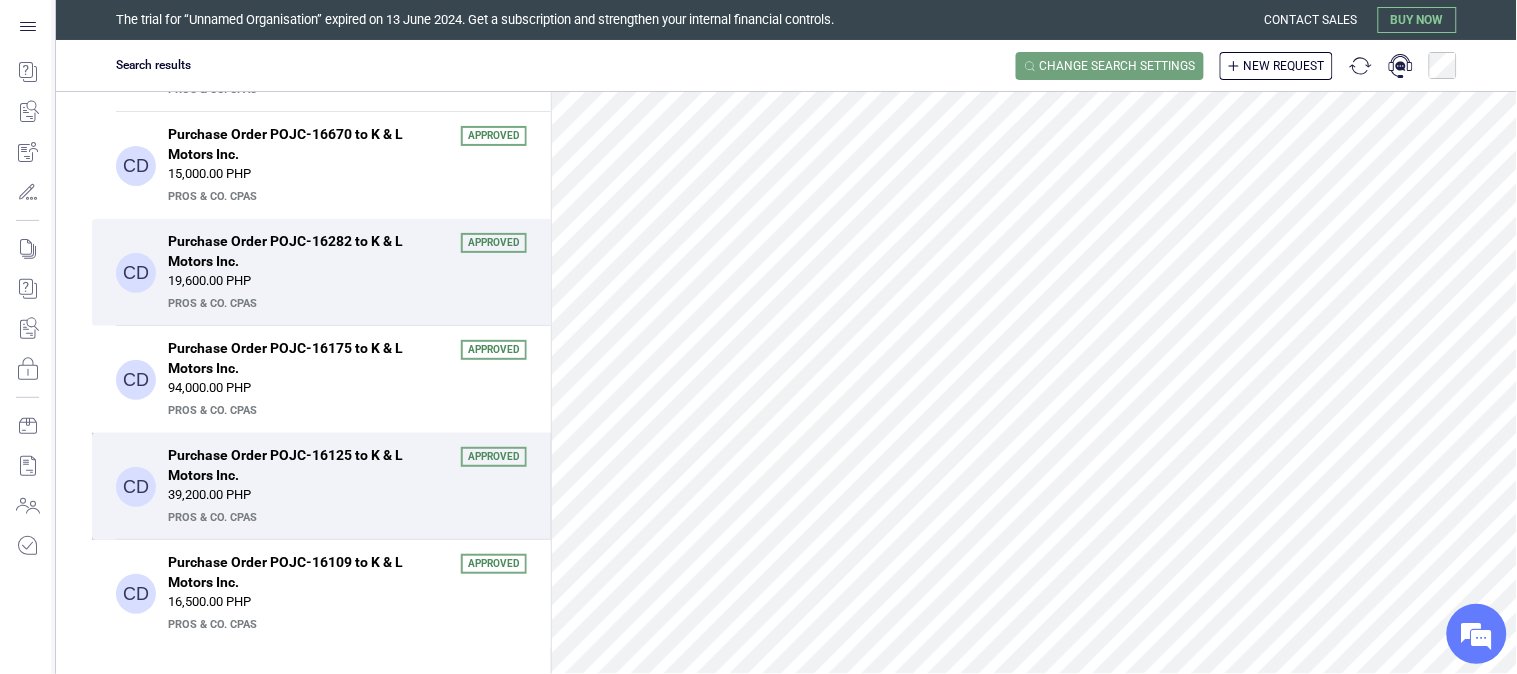 scroll, scrollTop: 222, scrollLeft: 0, axis: vertical 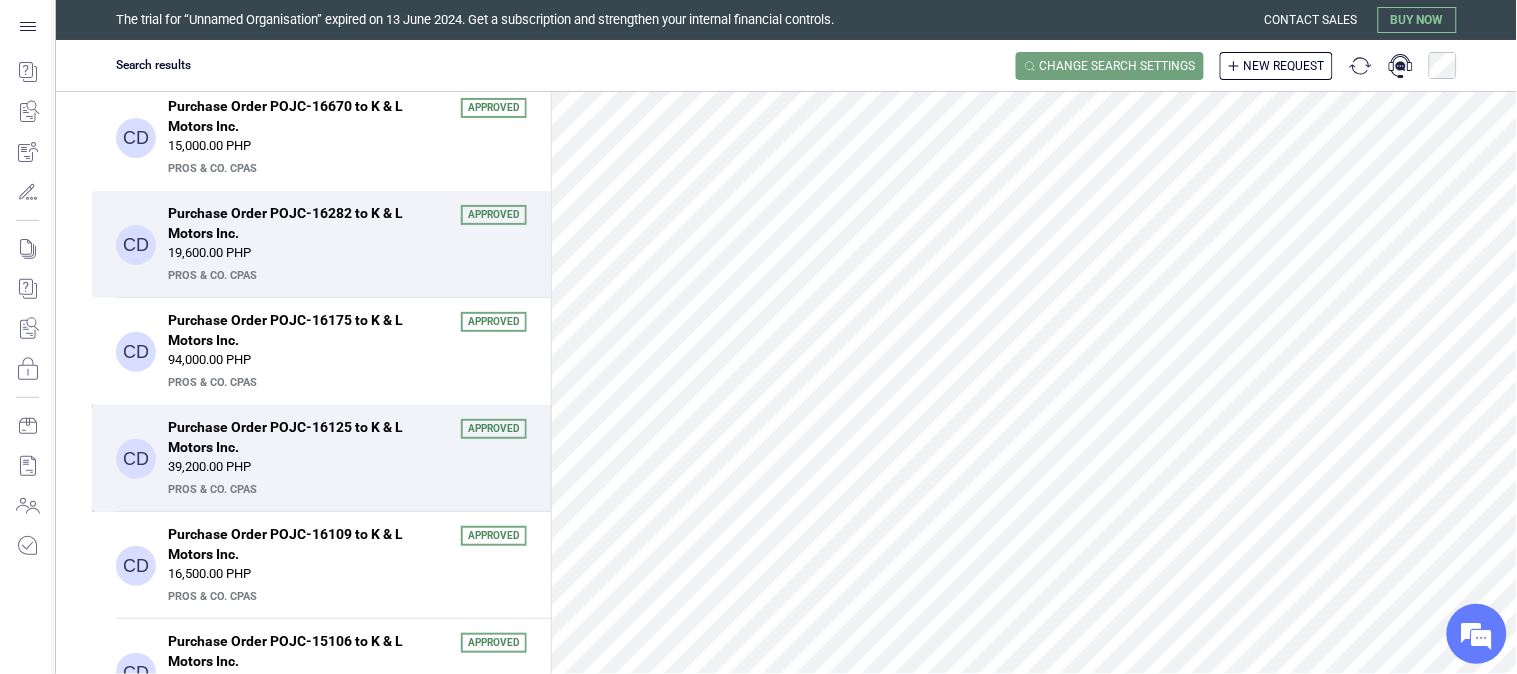 click on "Purchase Order POJC-16125 to K & L Motors Inc." at bounding box center [308, 437] 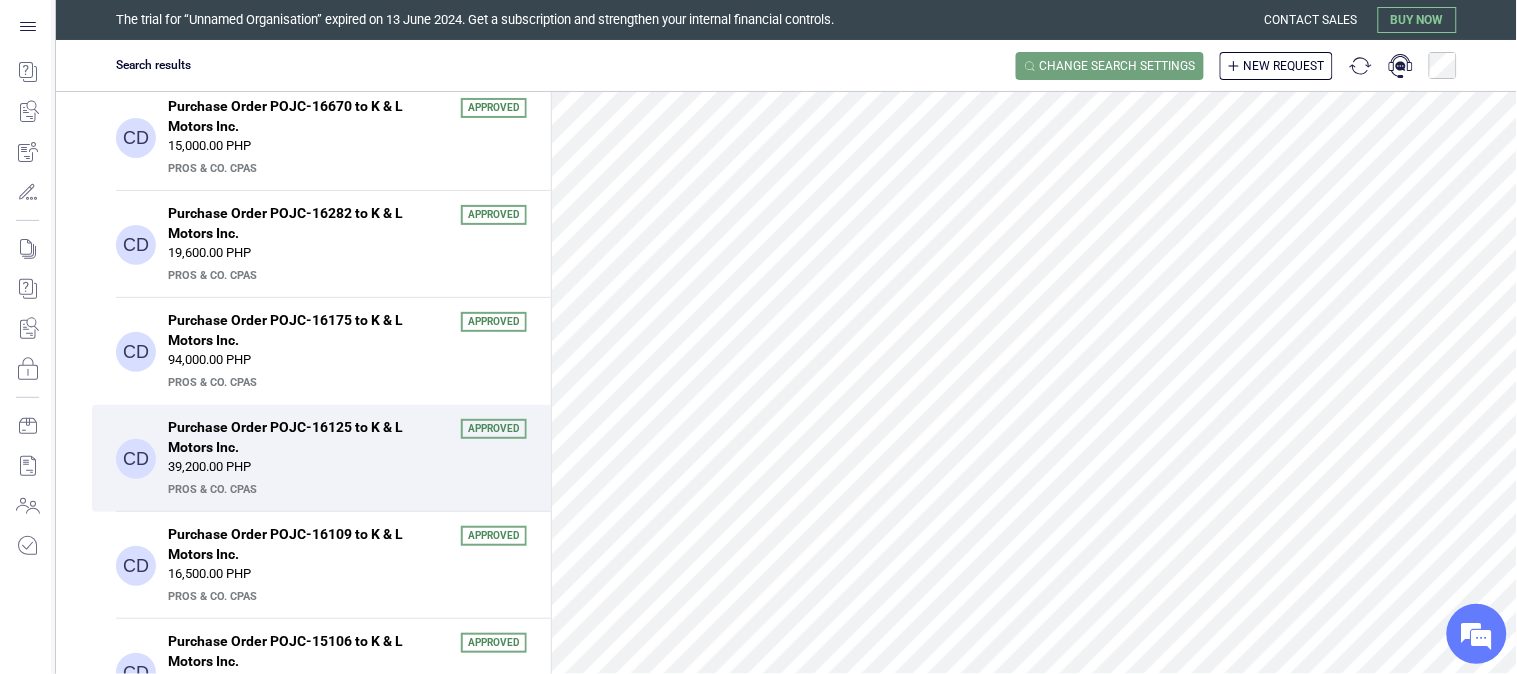 scroll, scrollTop: 790, scrollLeft: 0, axis: vertical 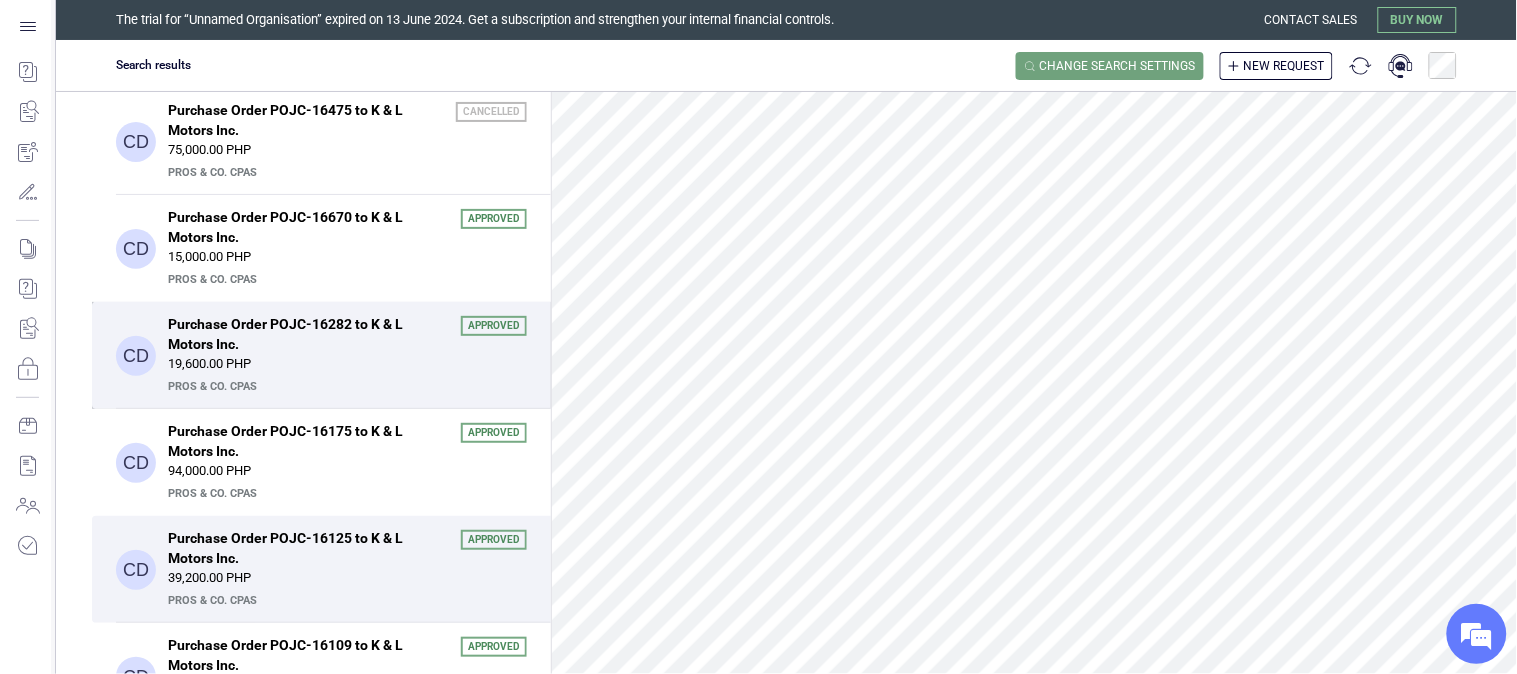 click on "Purchase Order POJC-16282 to K & L Motors Inc." at bounding box center (308, 334) 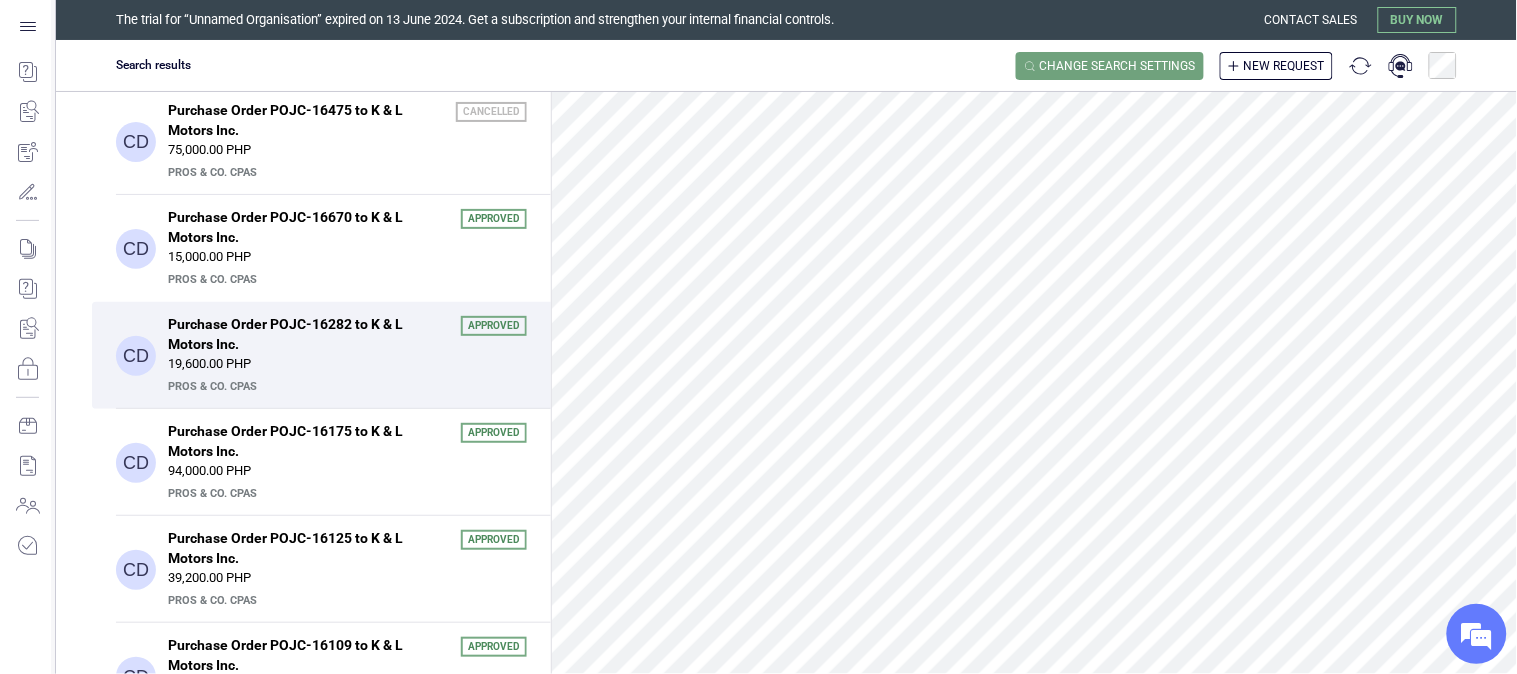 scroll, scrollTop: 222, scrollLeft: 0, axis: vertical 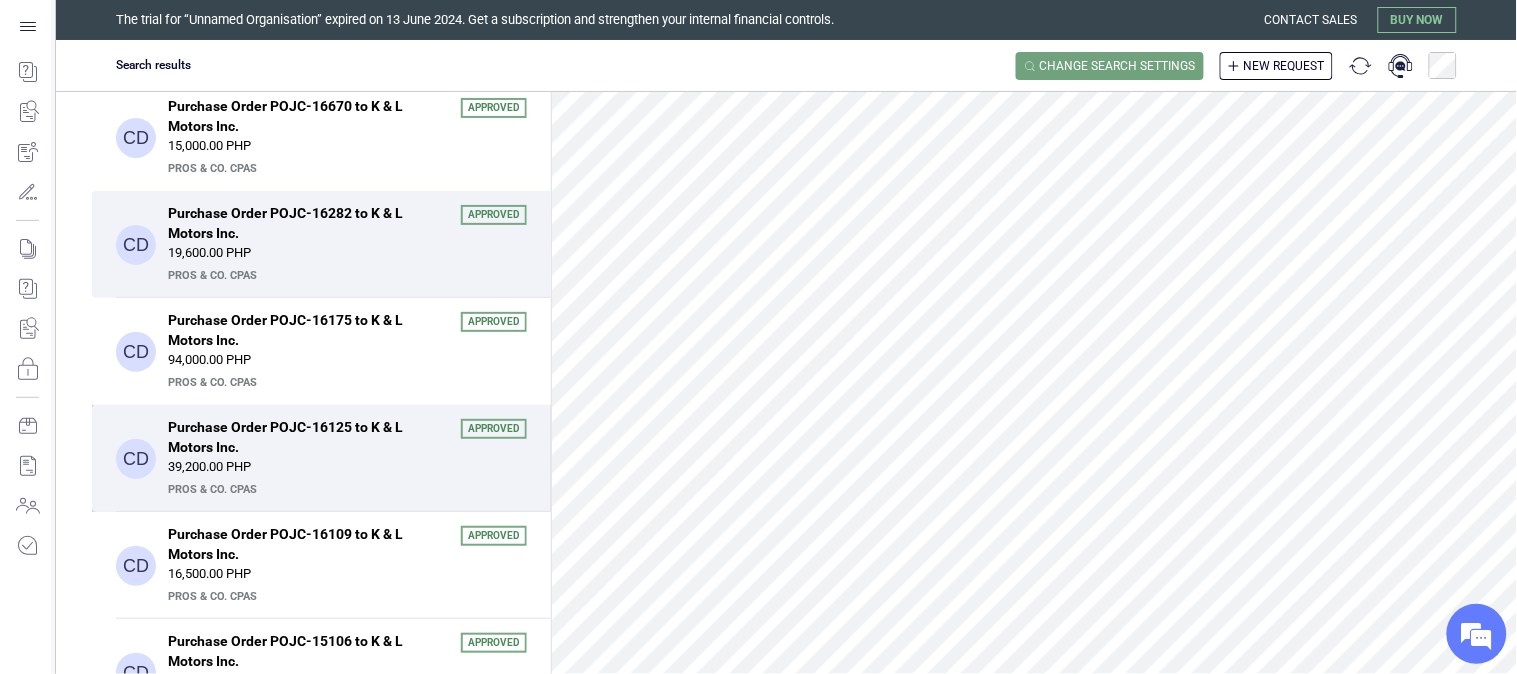 click on "Purchase Order POJC-16125 to K & L Motors Inc." at bounding box center (308, 437) 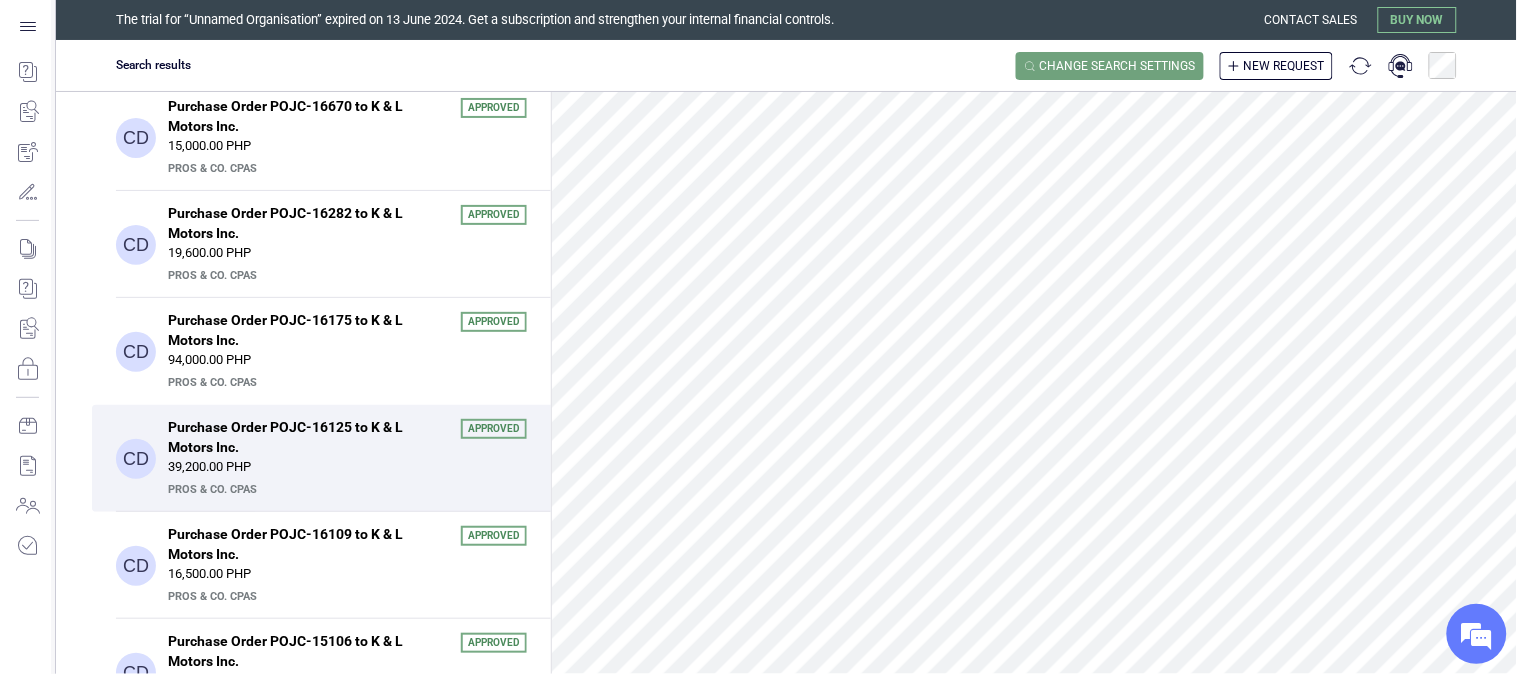 scroll, scrollTop: 0, scrollLeft: 0, axis: both 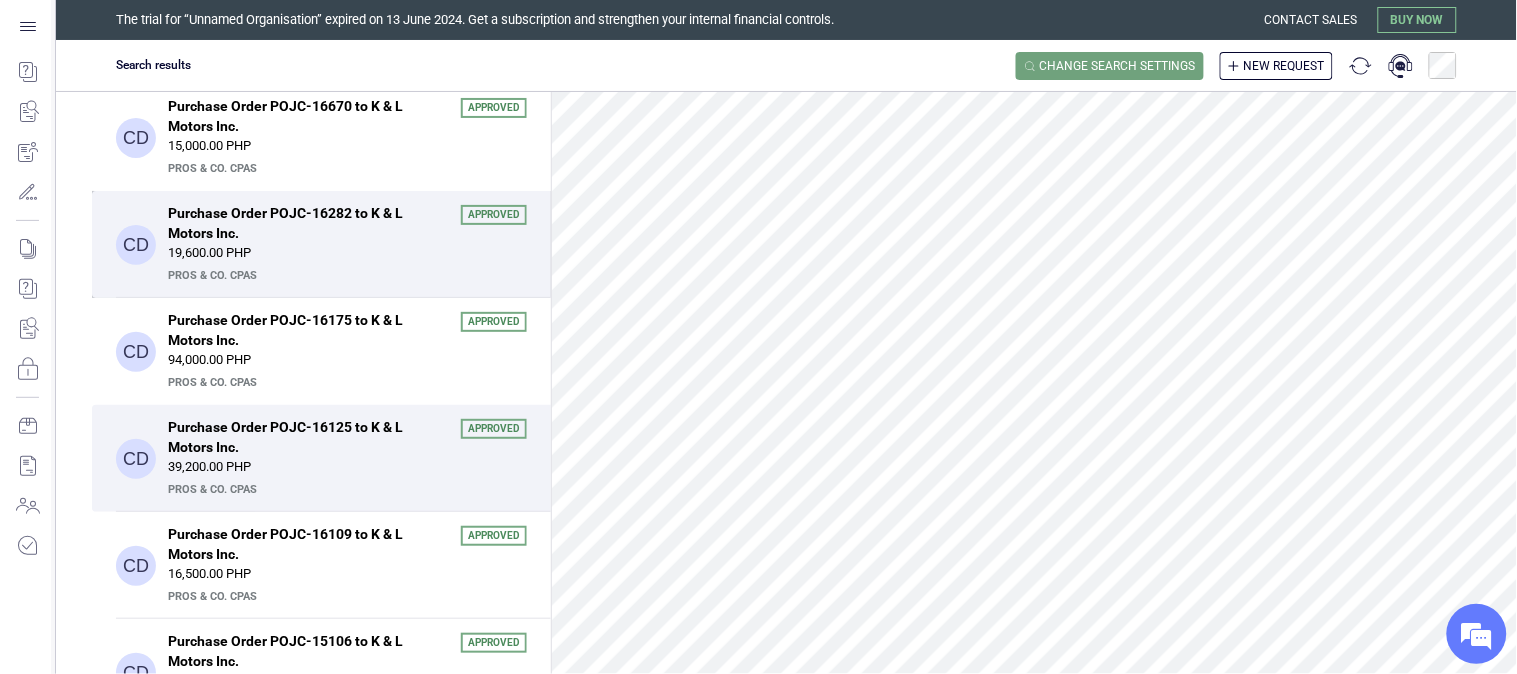 click on "19,600.00 PHP" at bounding box center [347, 253] 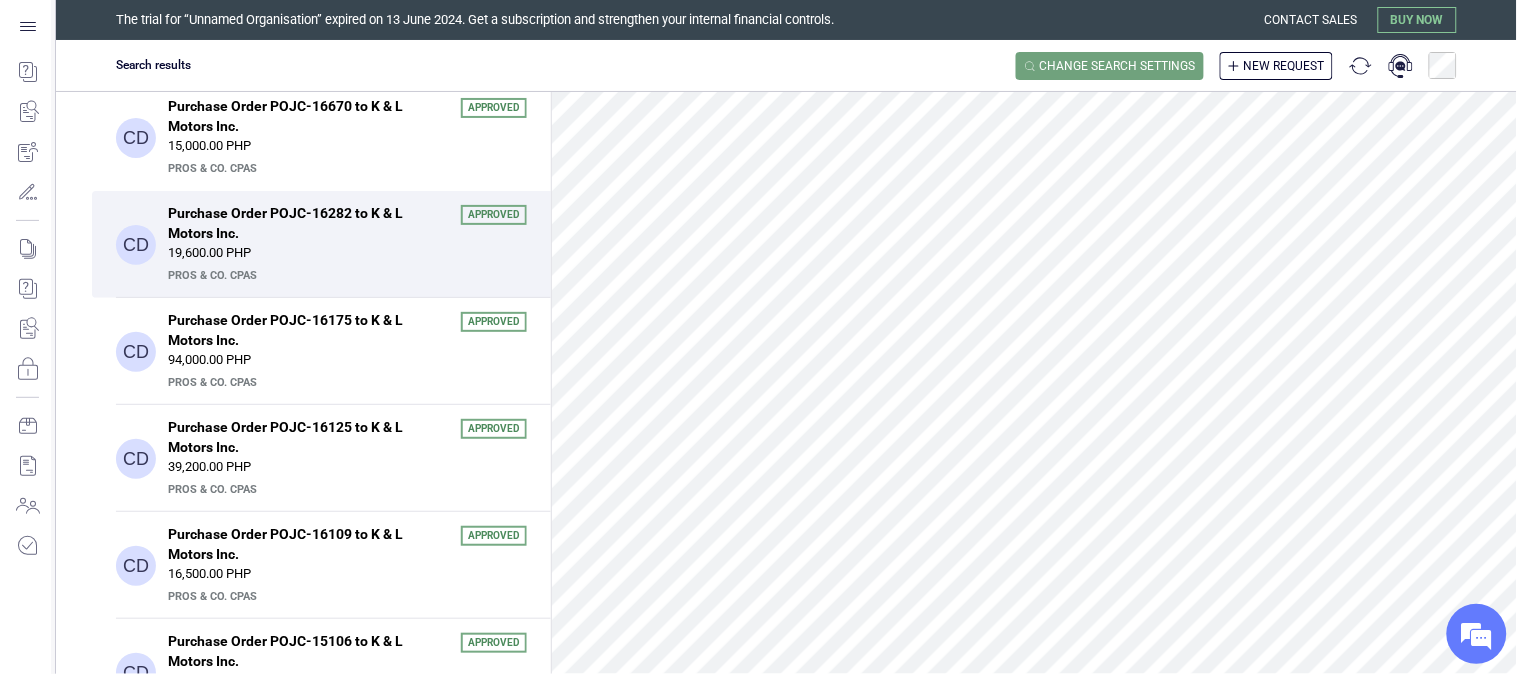scroll, scrollTop: 222, scrollLeft: 0, axis: vertical 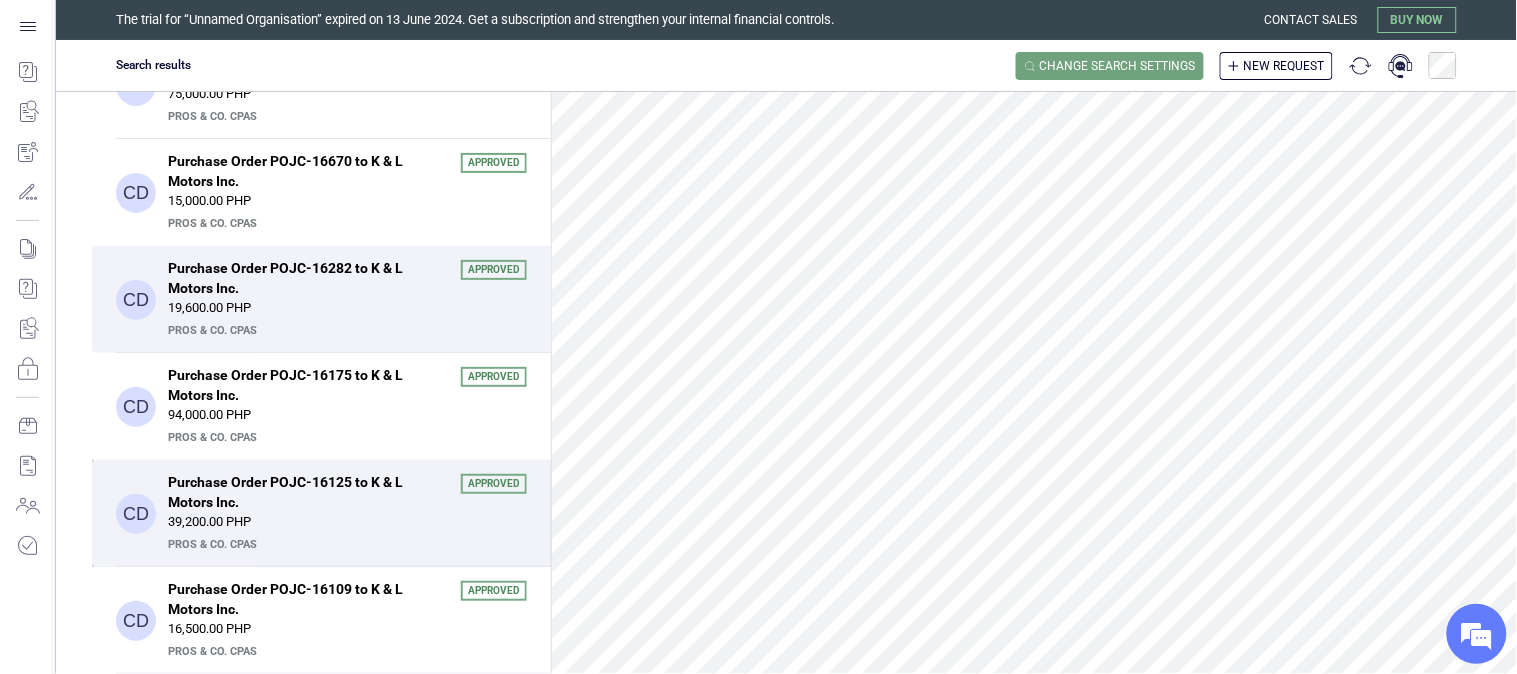 click on "Purchase Order POJC-16125 to K & L Motors Inc." at bounding box center (308, 492) 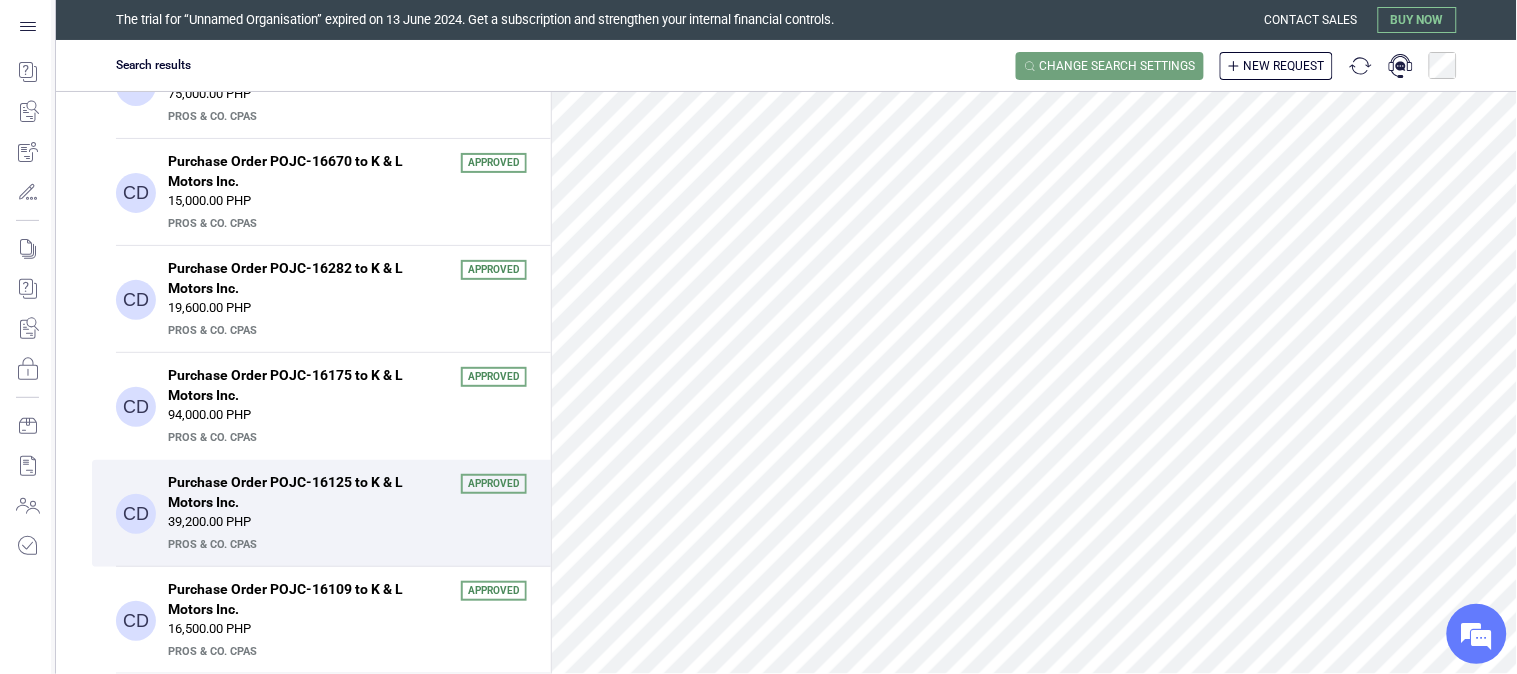 scroll, scrollTop: 111, scrollLeft: 0, axis: vertical 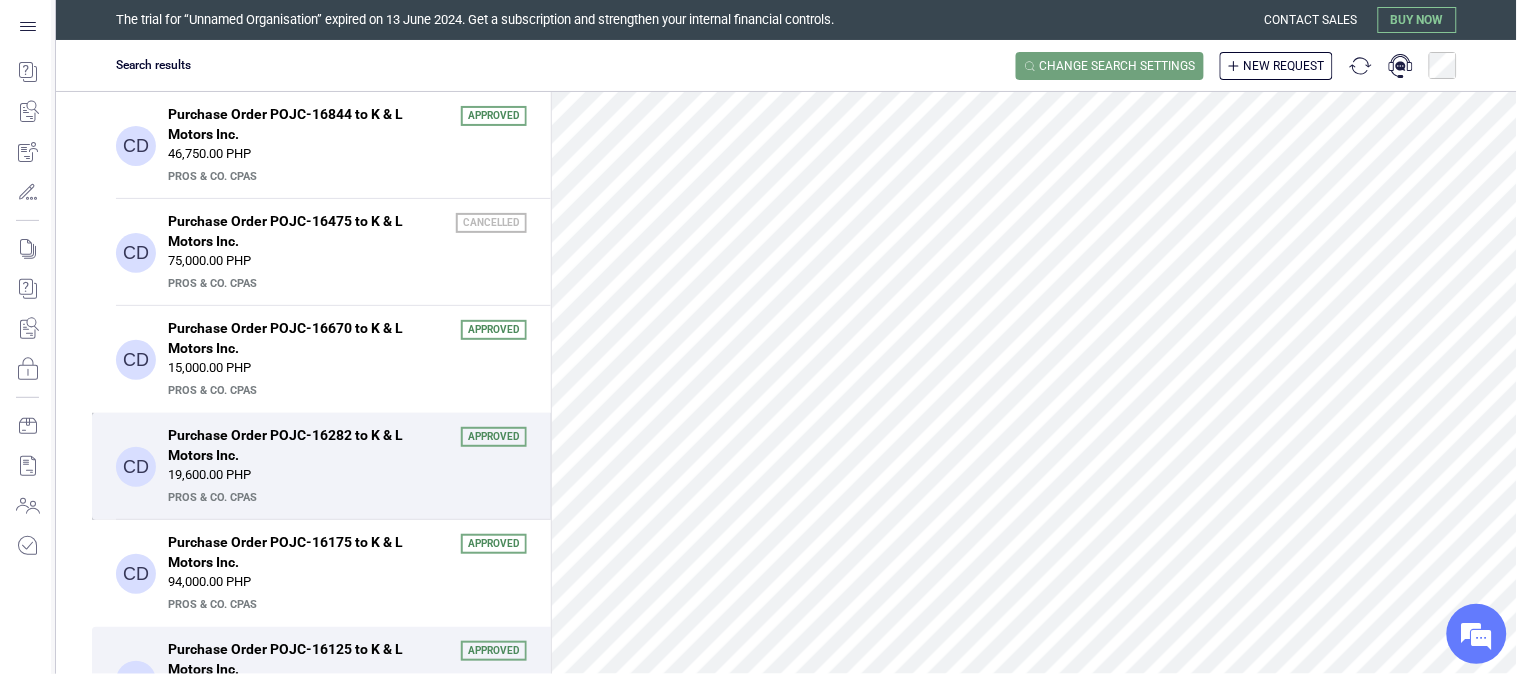 click on "PrOS & CO. CPAs" at bounding box center (345, 498) 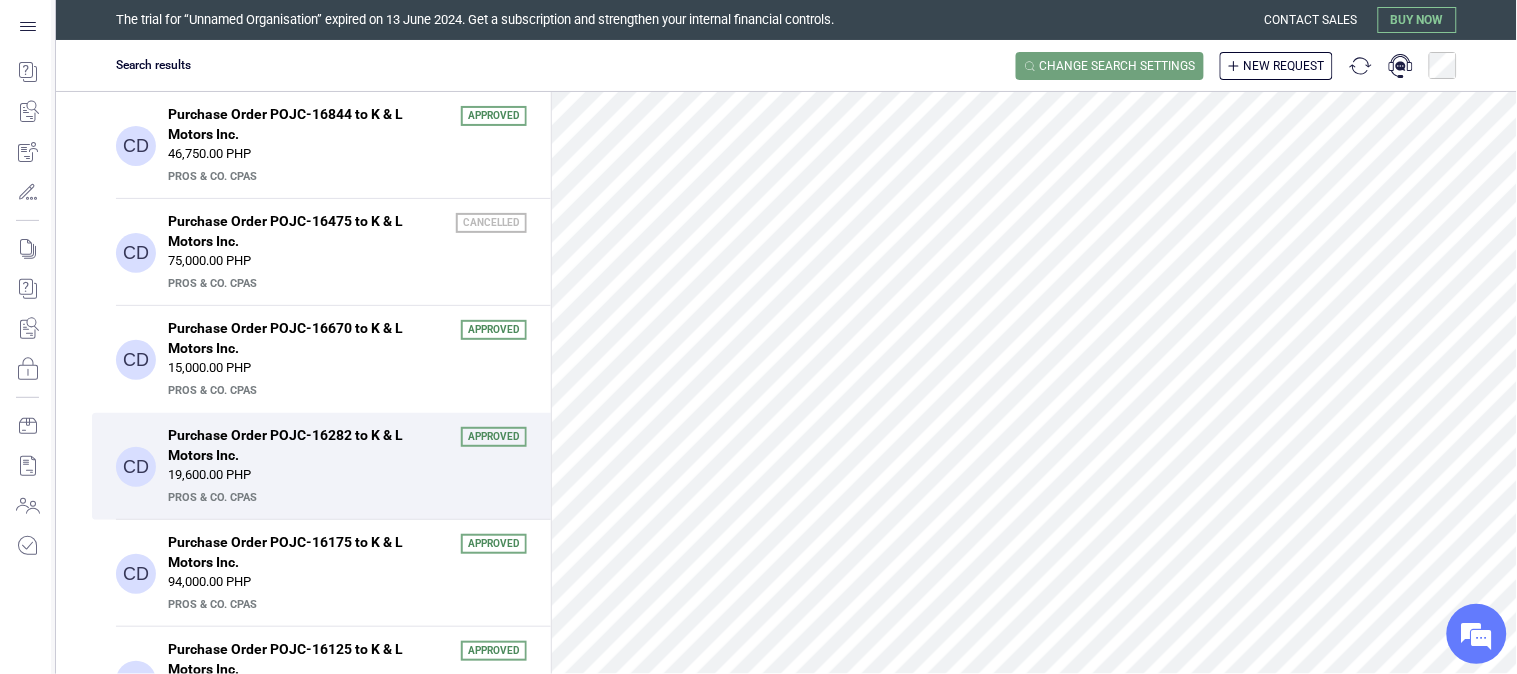 scroll, scrollTop: 234, scrollLeft: 0, axis: vertical 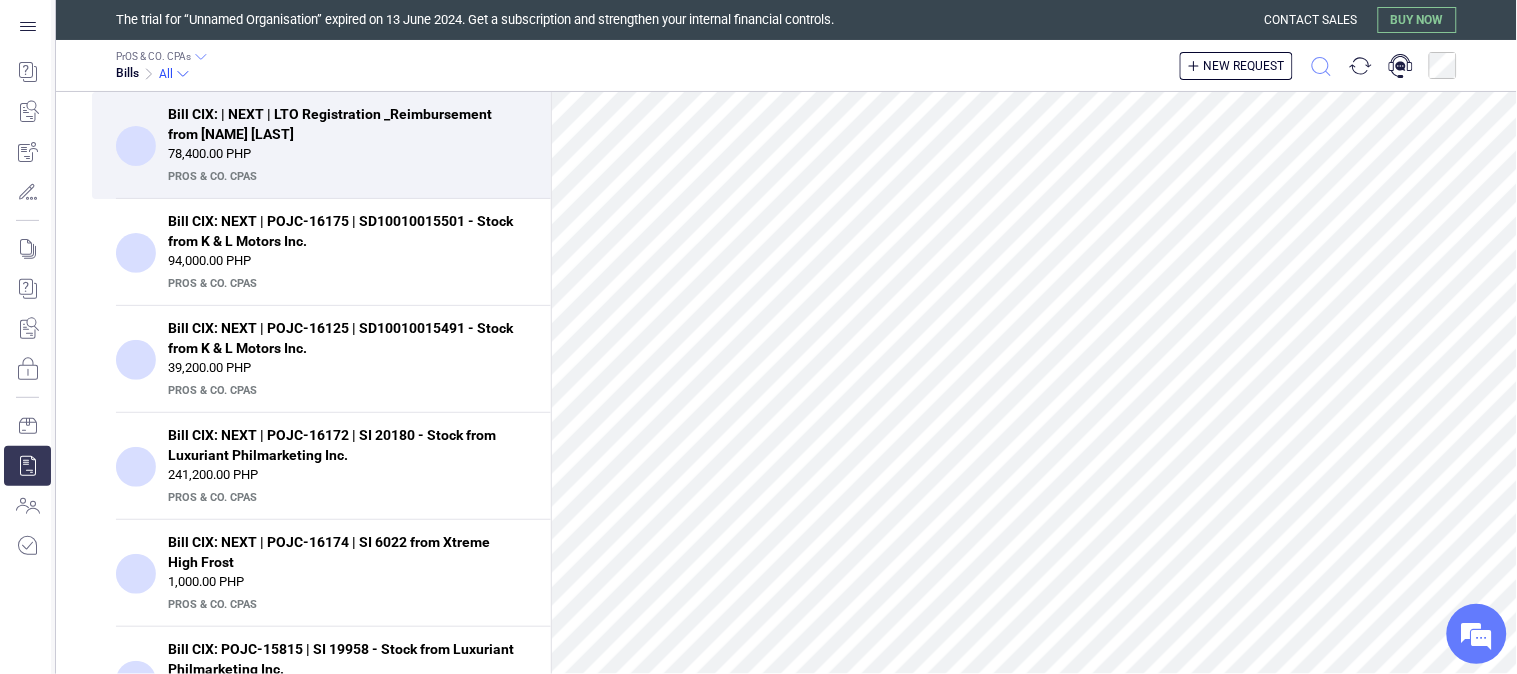 click 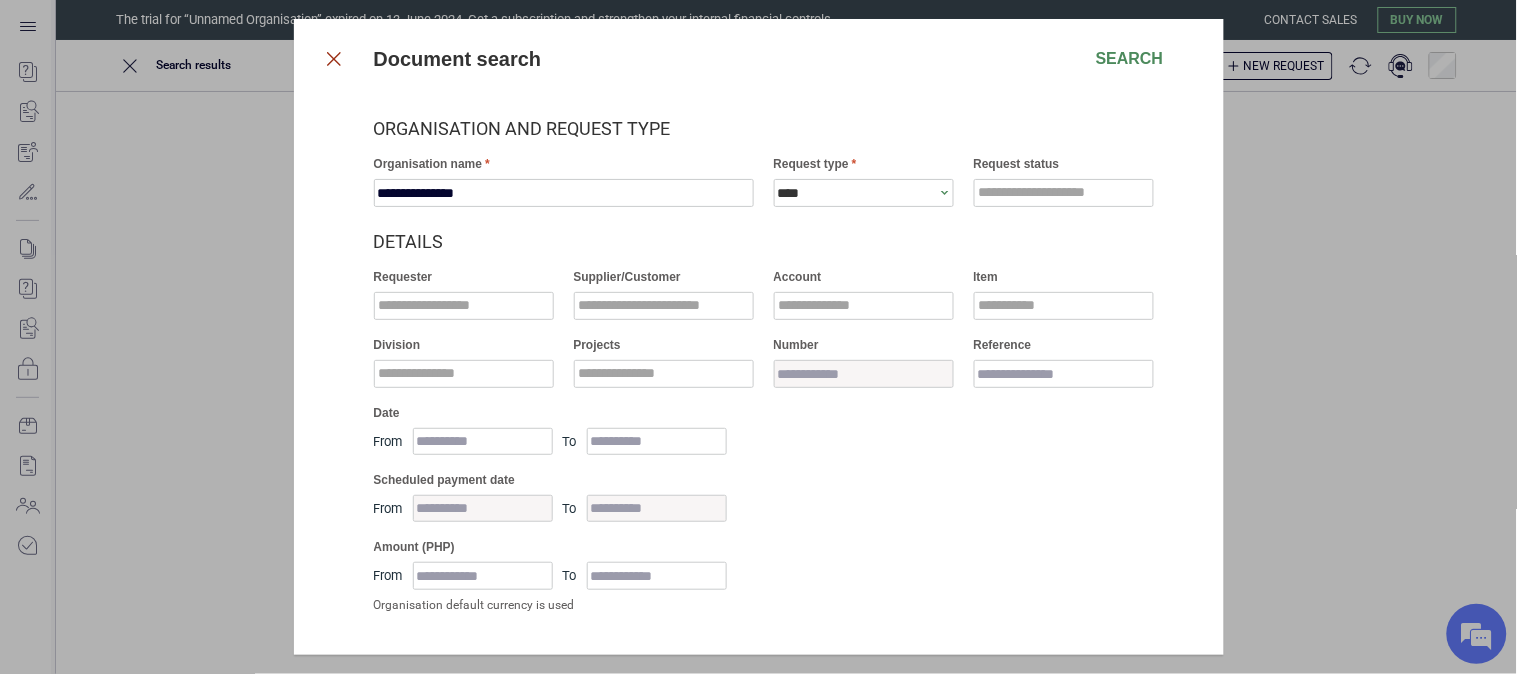 click 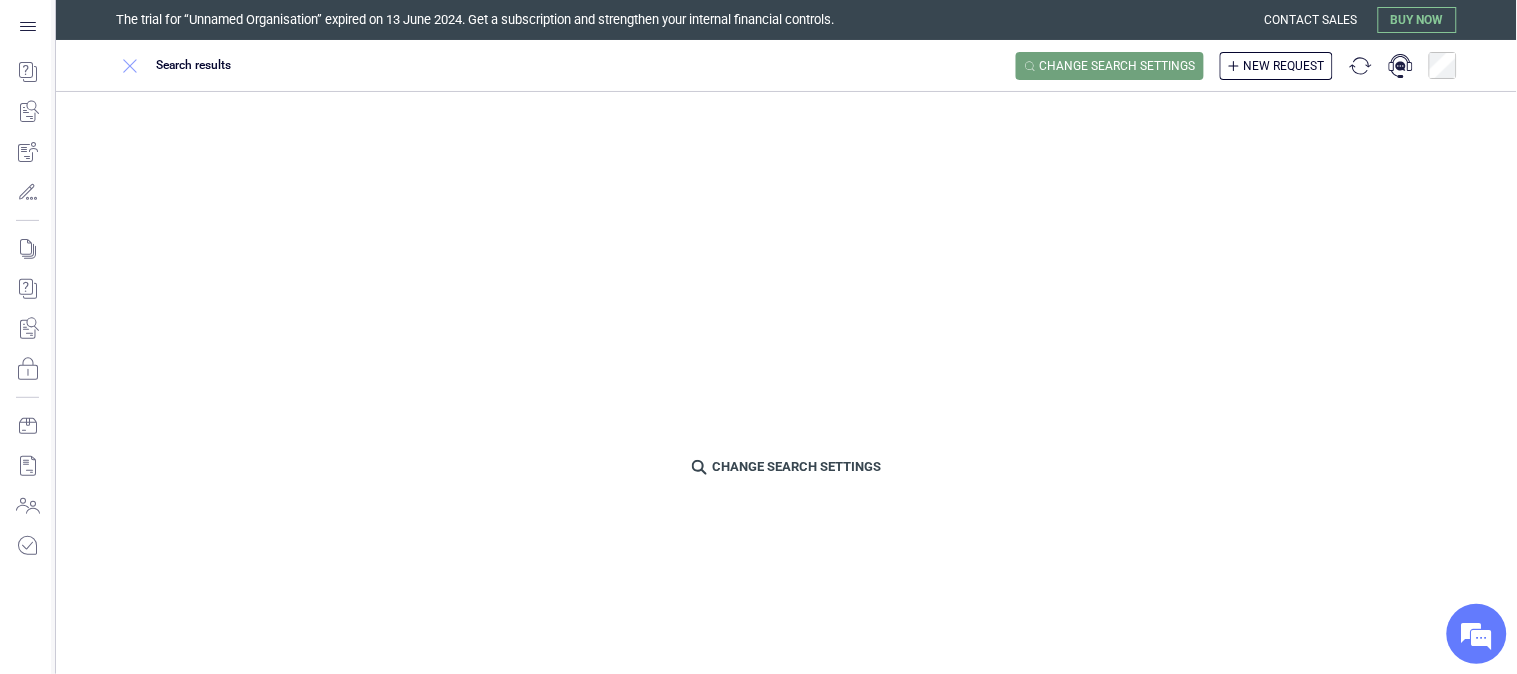 click 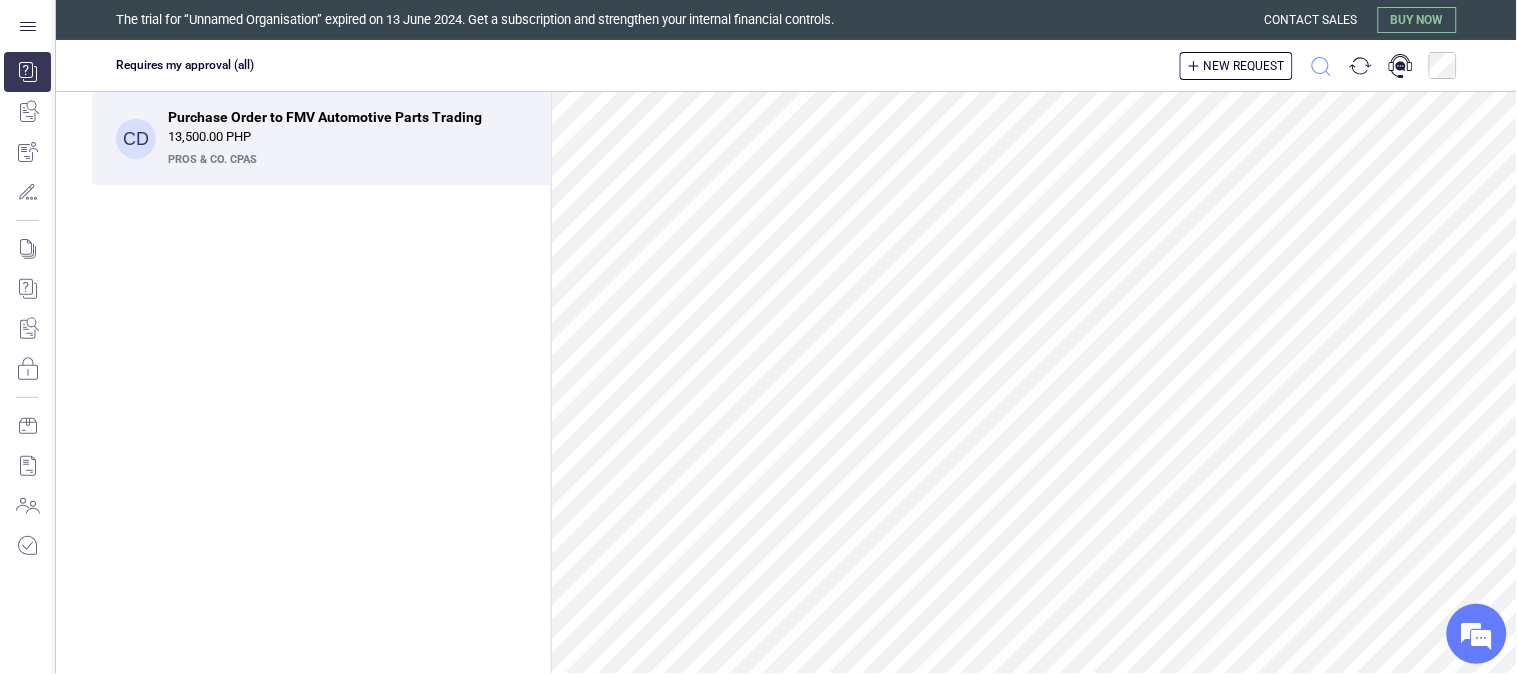click 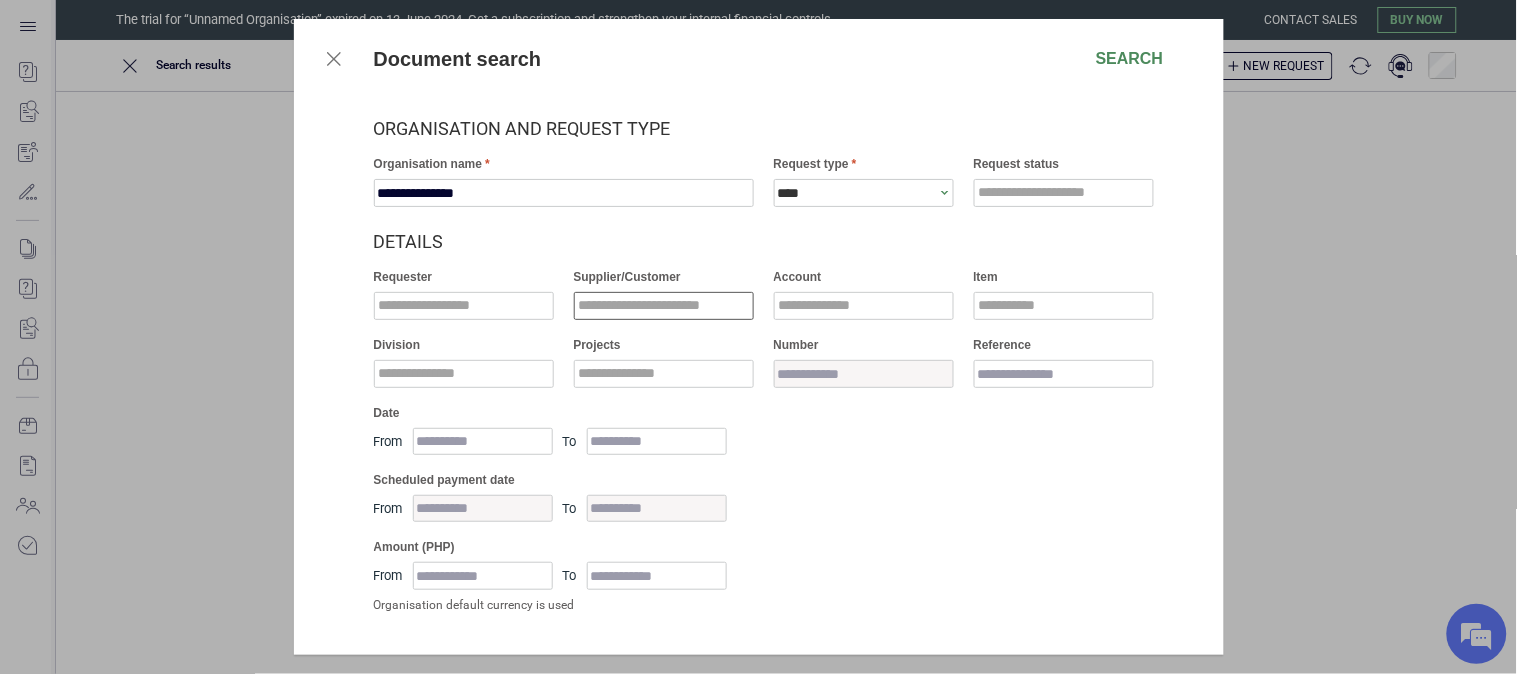 click at bounding box center (664, 306) 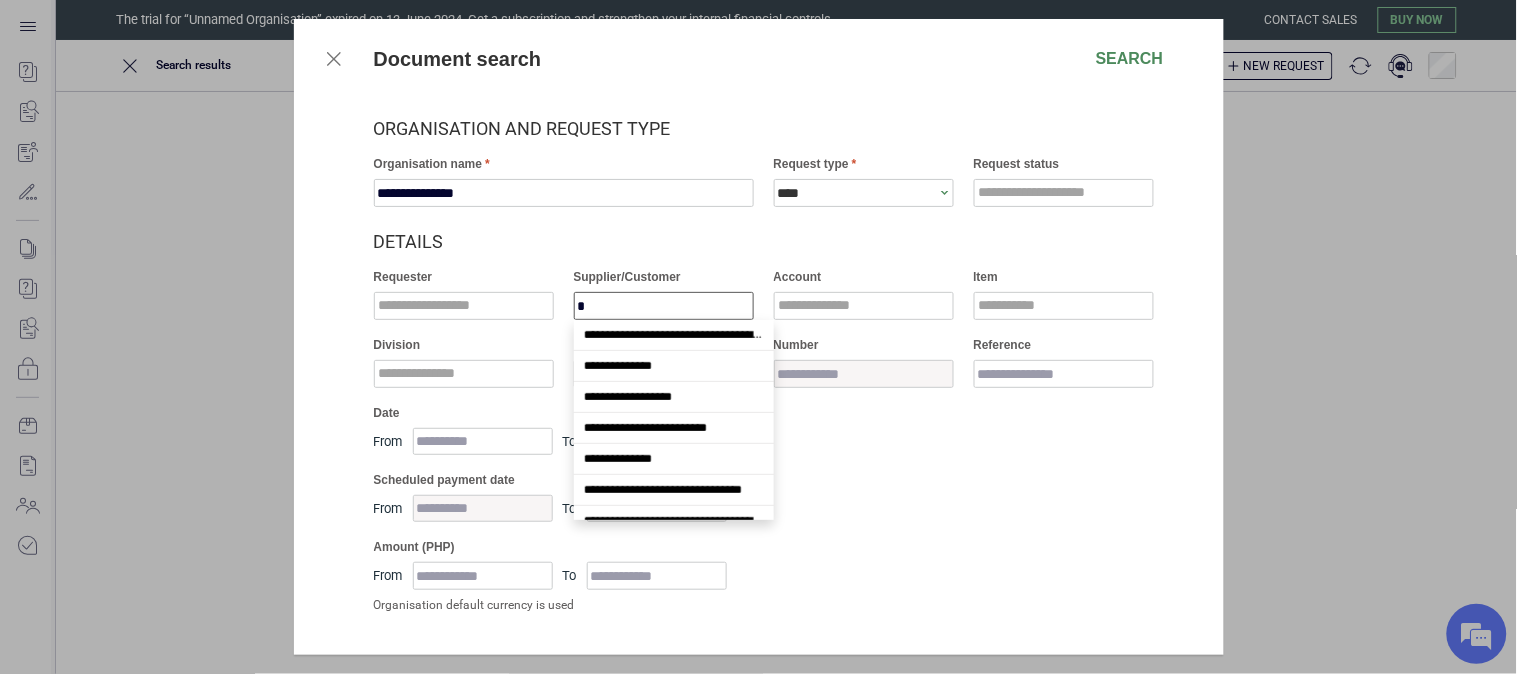 scroll, scrollTop: 48, scrollLeft: 0, axis: vertical 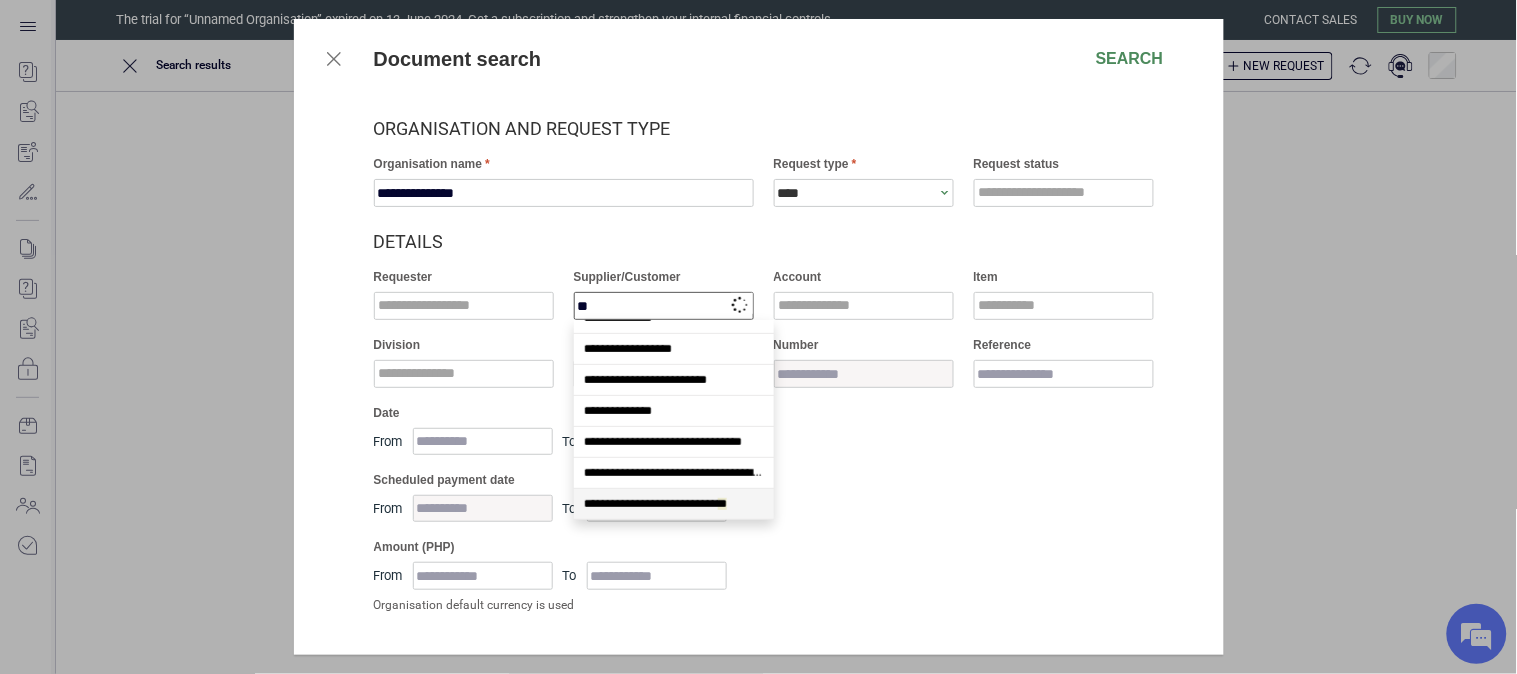 type on "***" 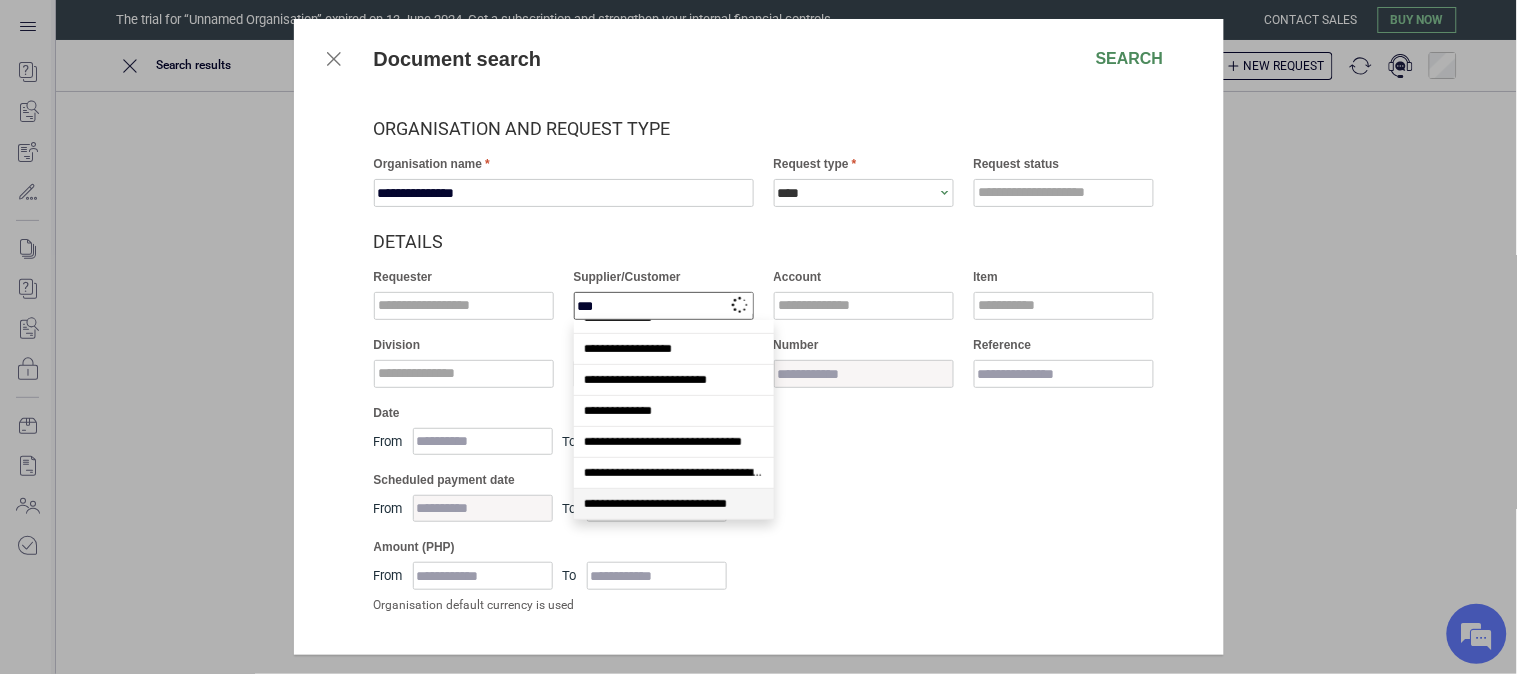 scroll, scrollTop: 0, scrollLeft: 0, axis: both 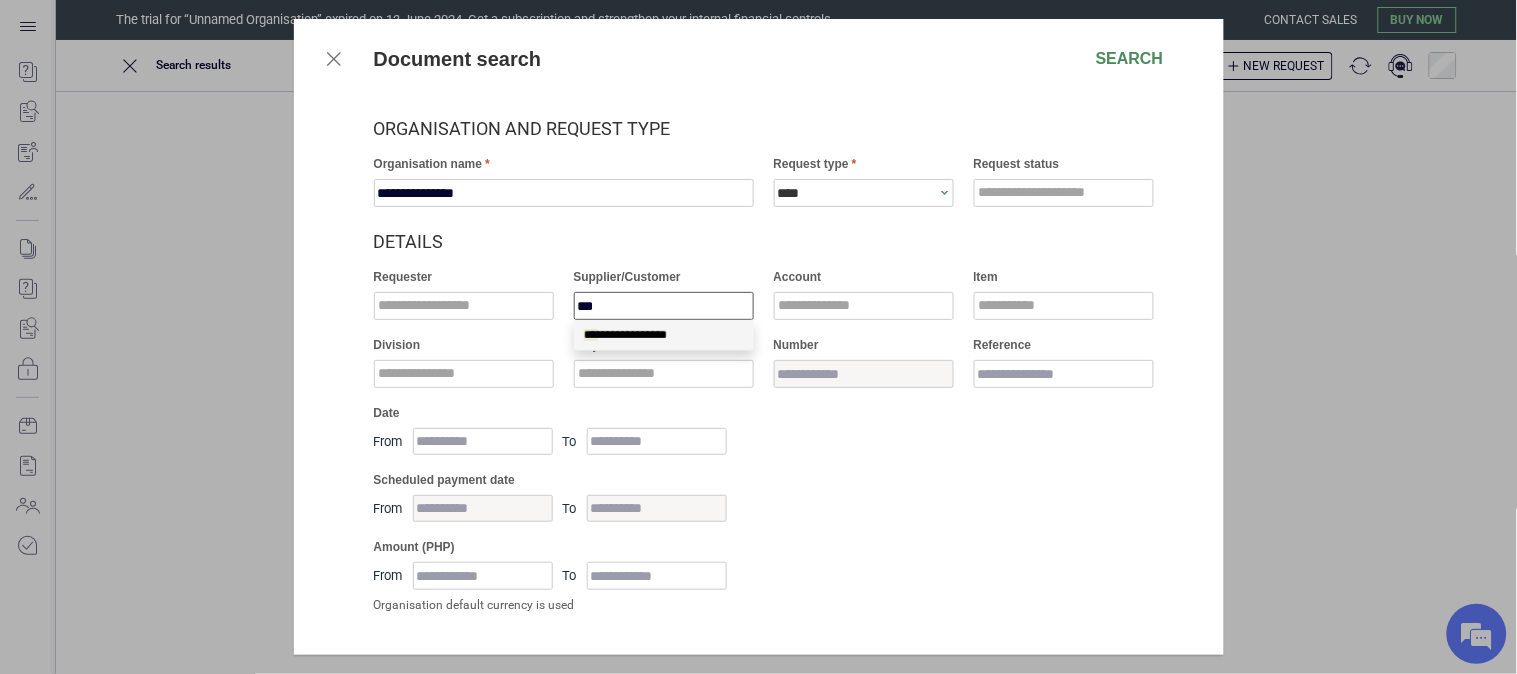 click on "**********" at bounding box center (625, 335) 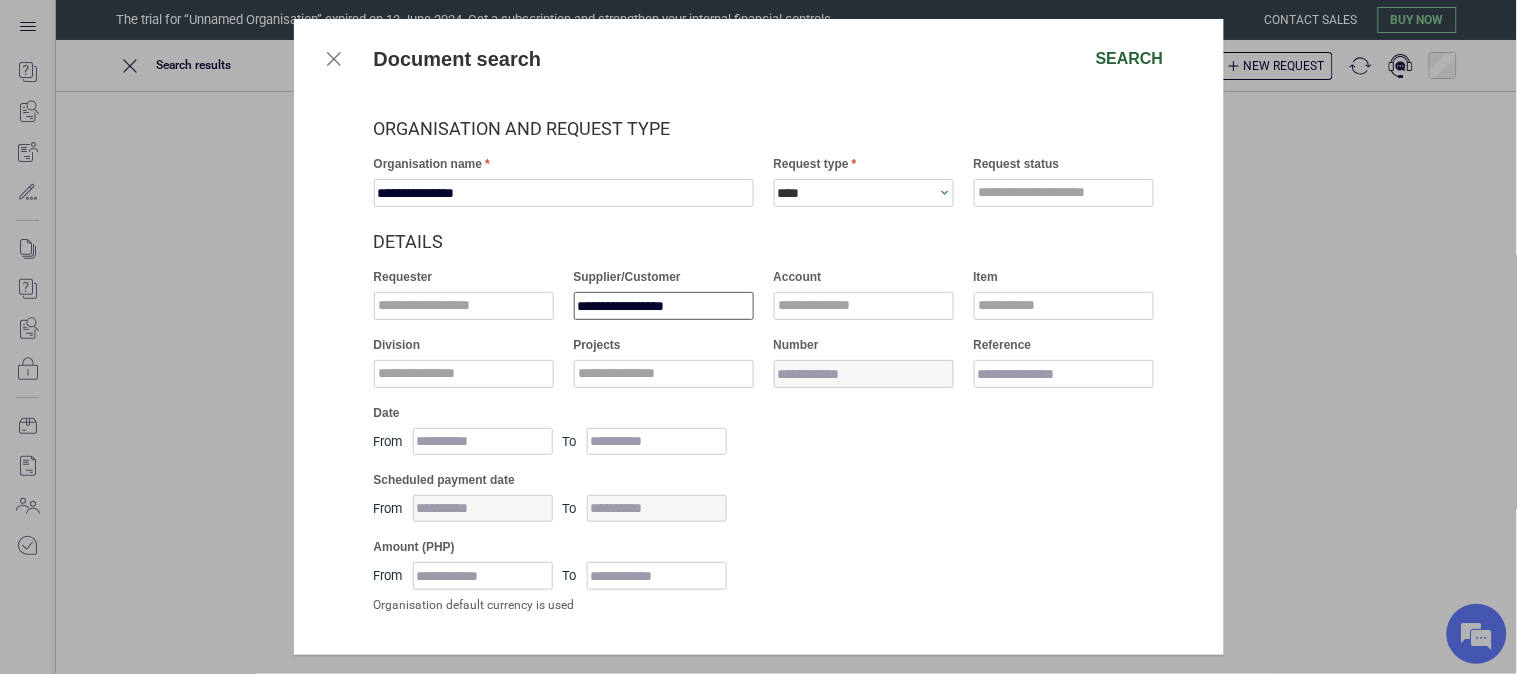 type on "**********" 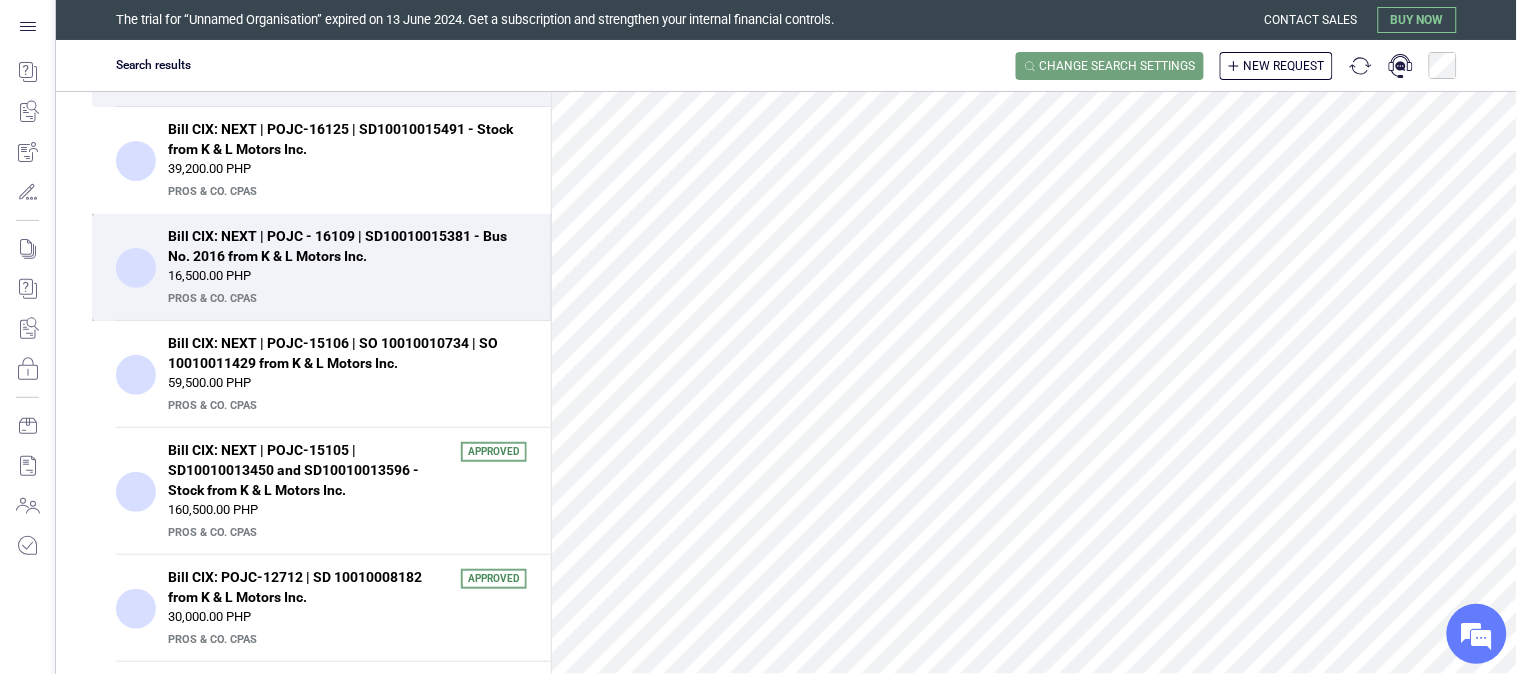 scroll, scrollTop: 0, scrollLeft: 0, axis: both 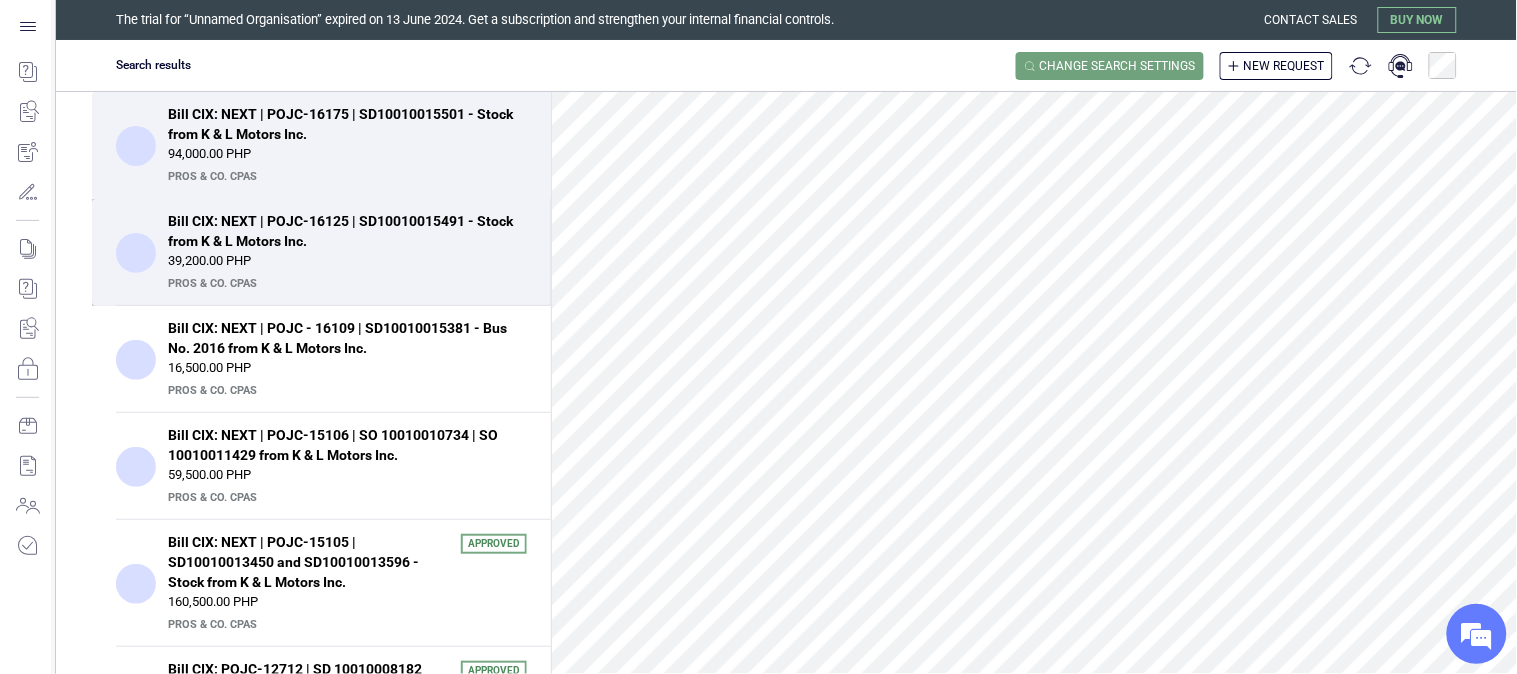 click on "PrOS & CO. CPAs" at bounding box center [345, 284] 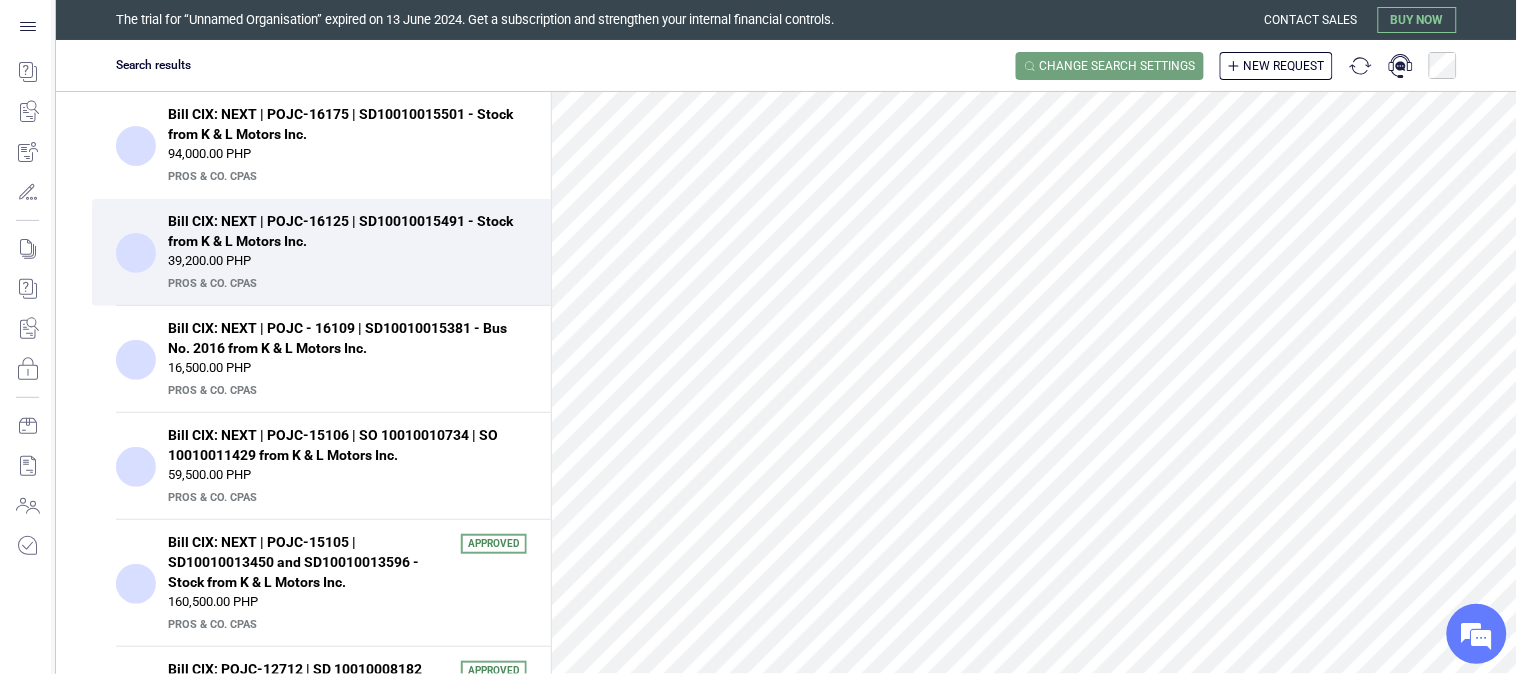 scroll, scrollTop: 222, scrollLeft: 0, axis: vertical 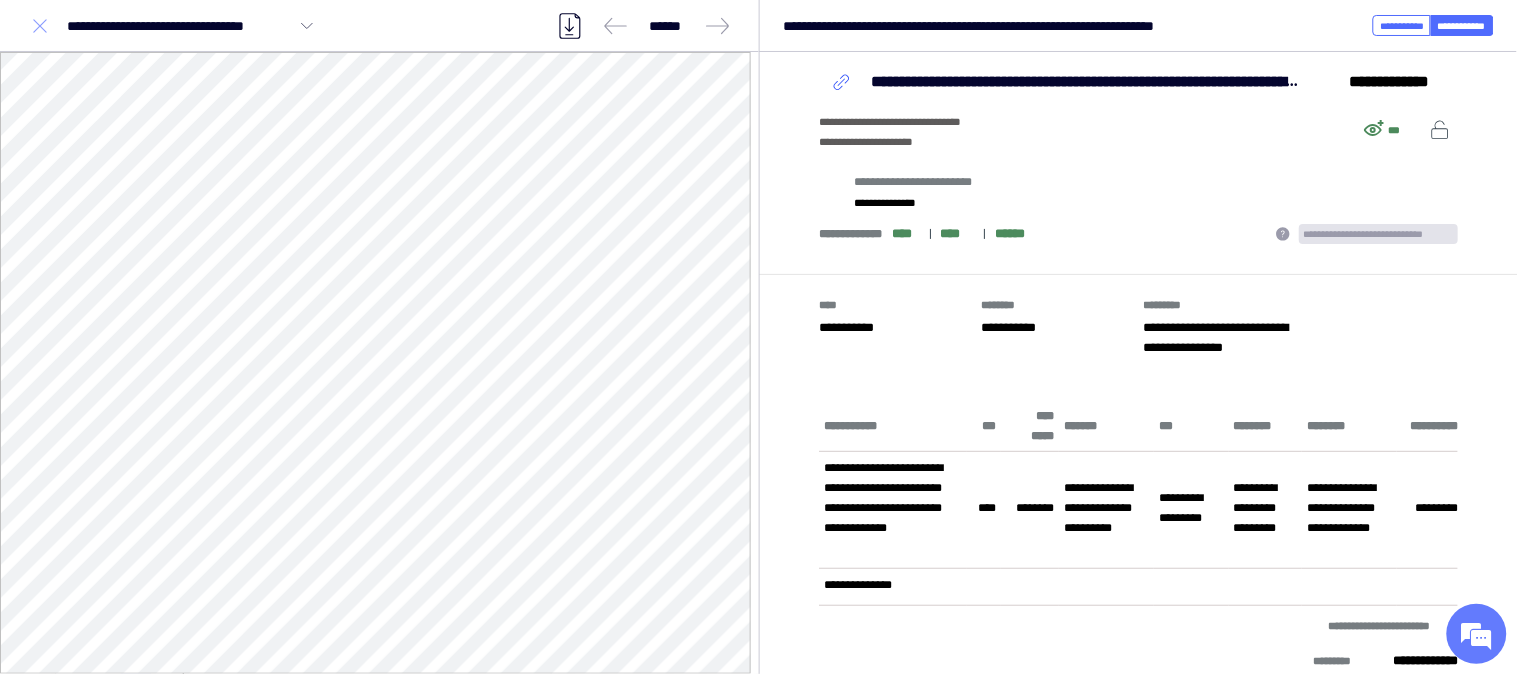 click 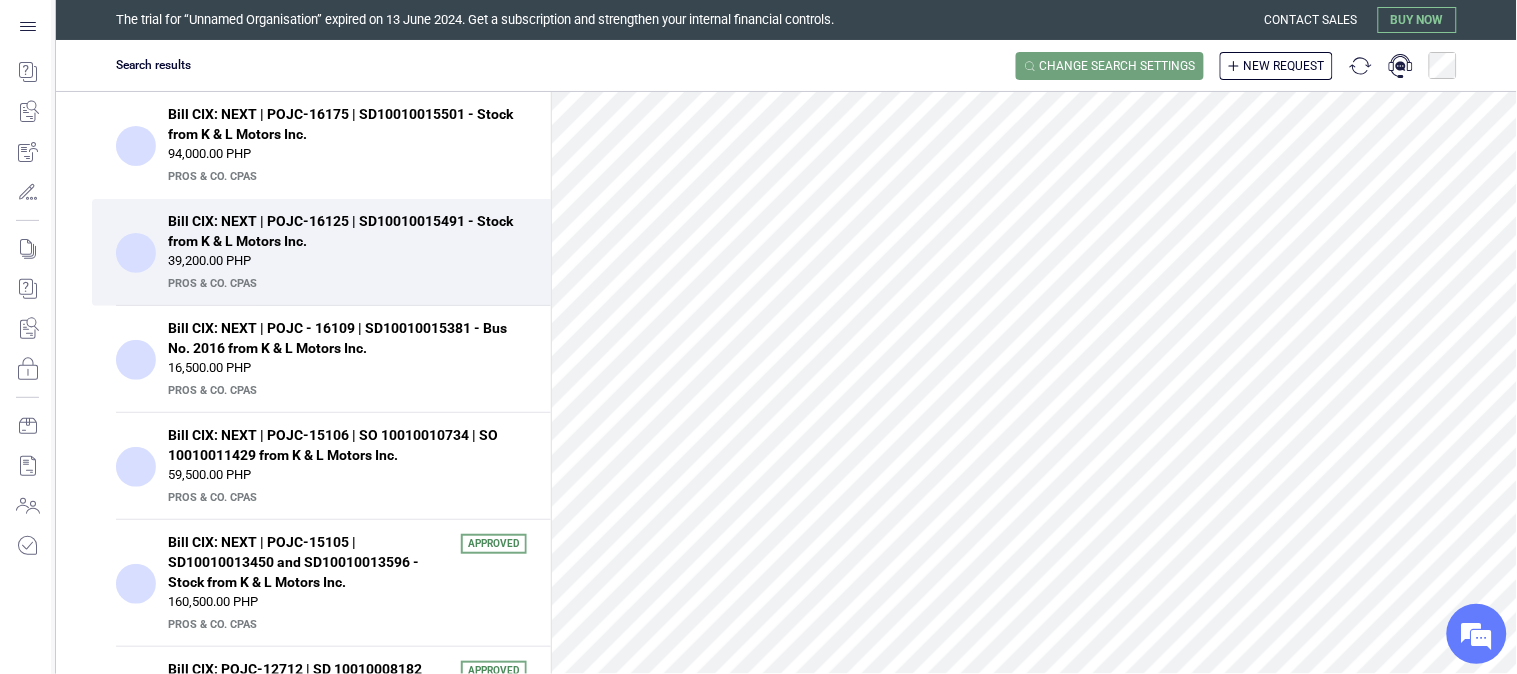 scroll, scrollTop: 0, scrollLeft: 0, axis: both 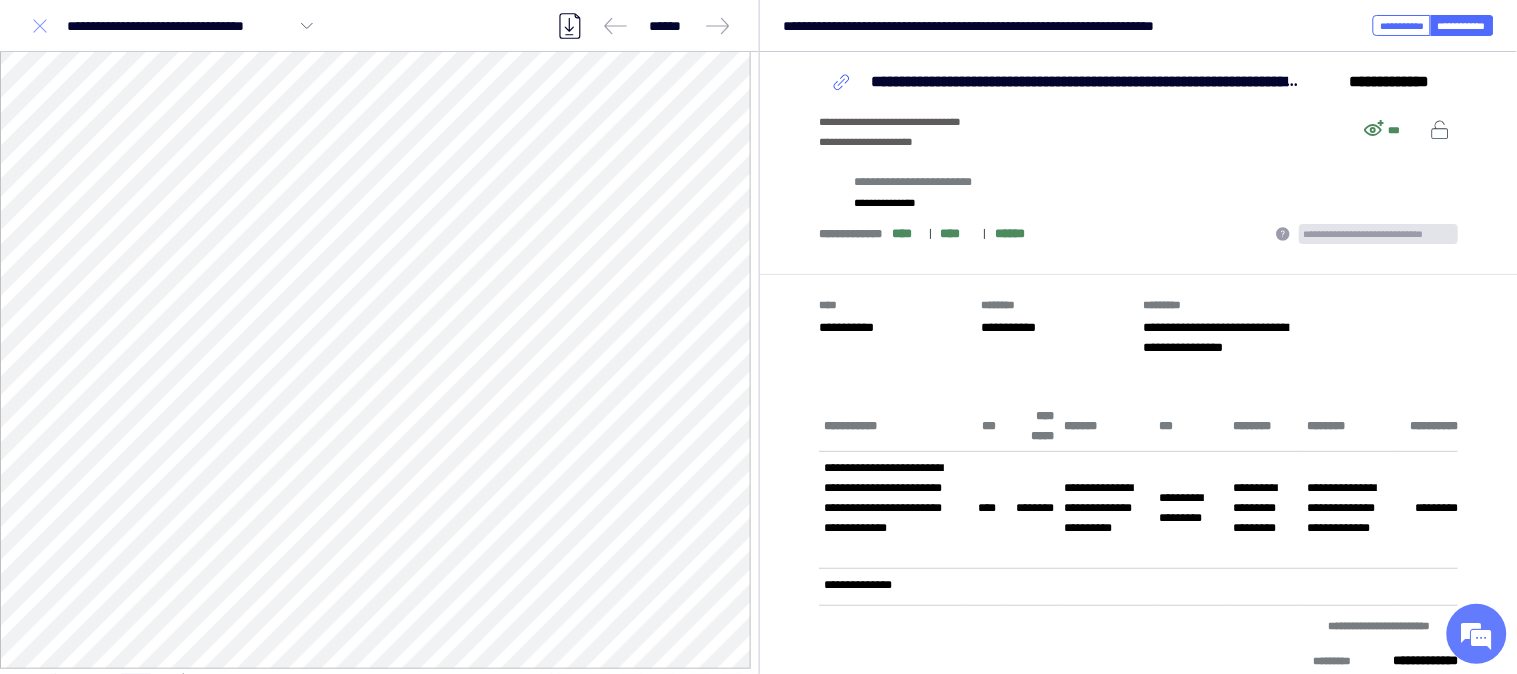 click 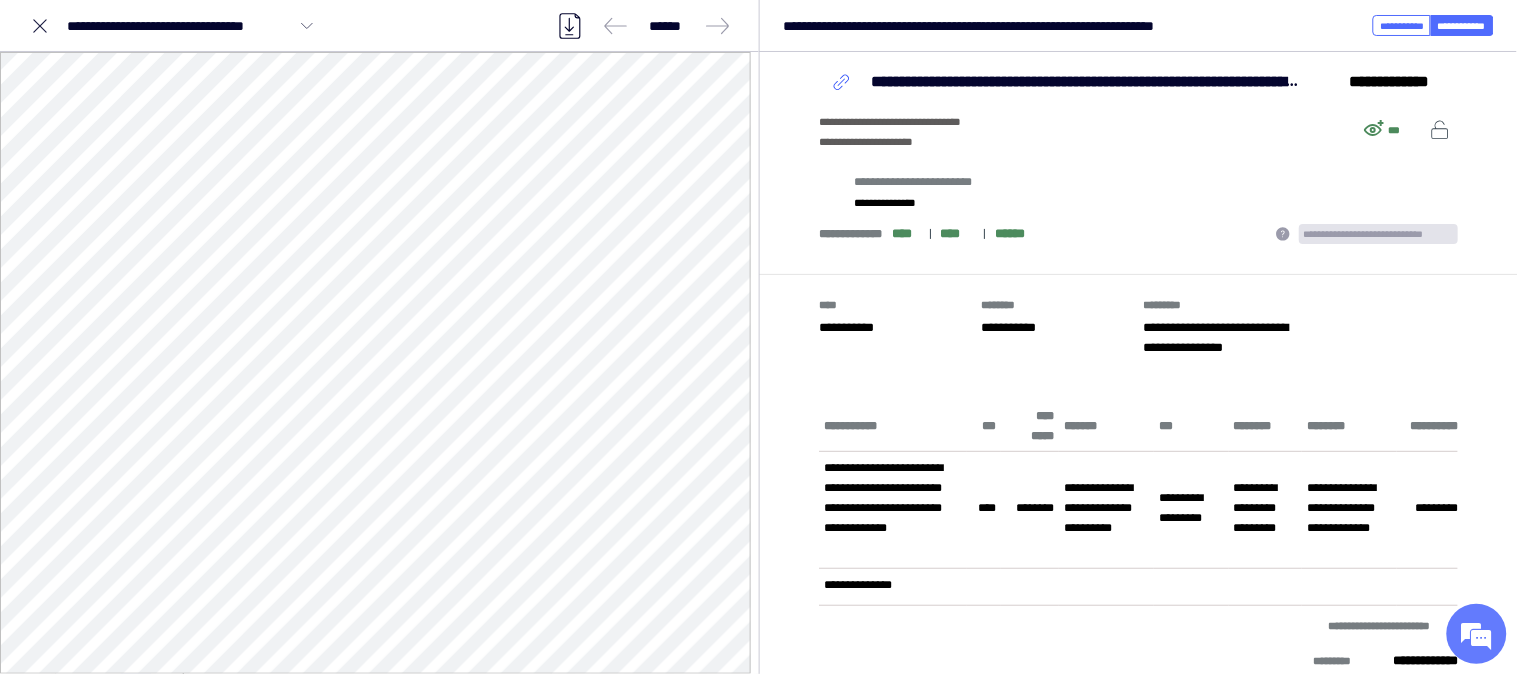 click 